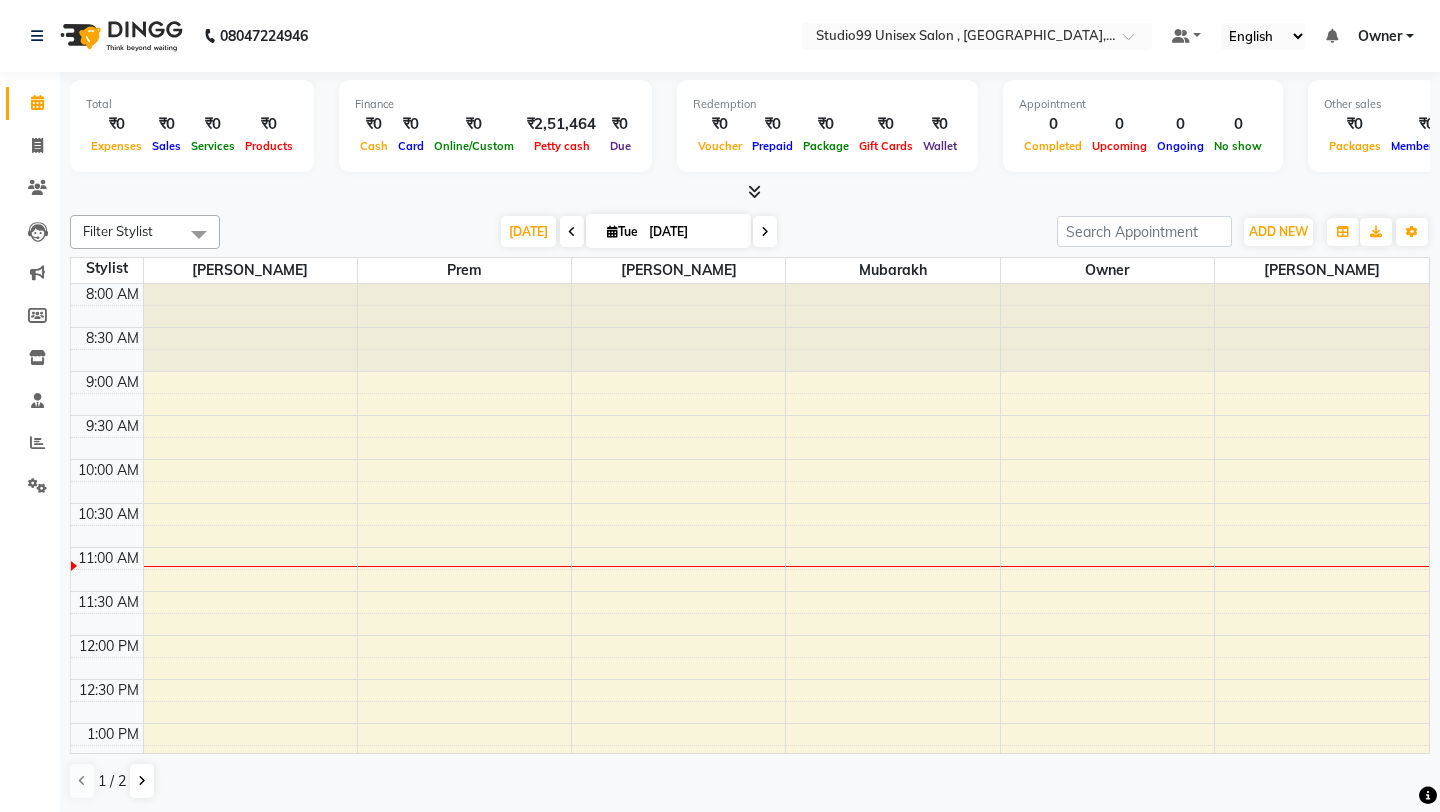 scroll, scrollTop: 0, scrollLeft: 0, axis: both 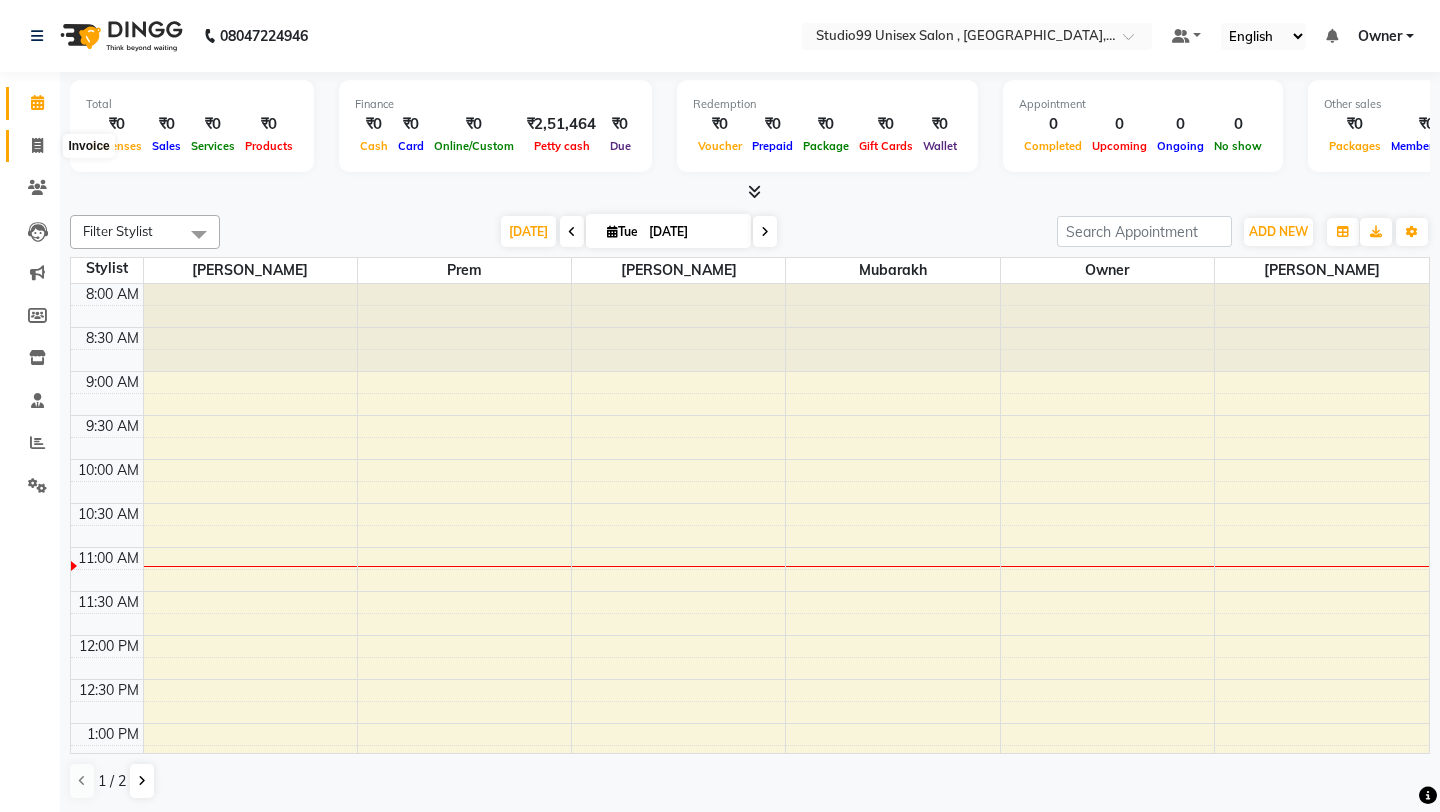 click 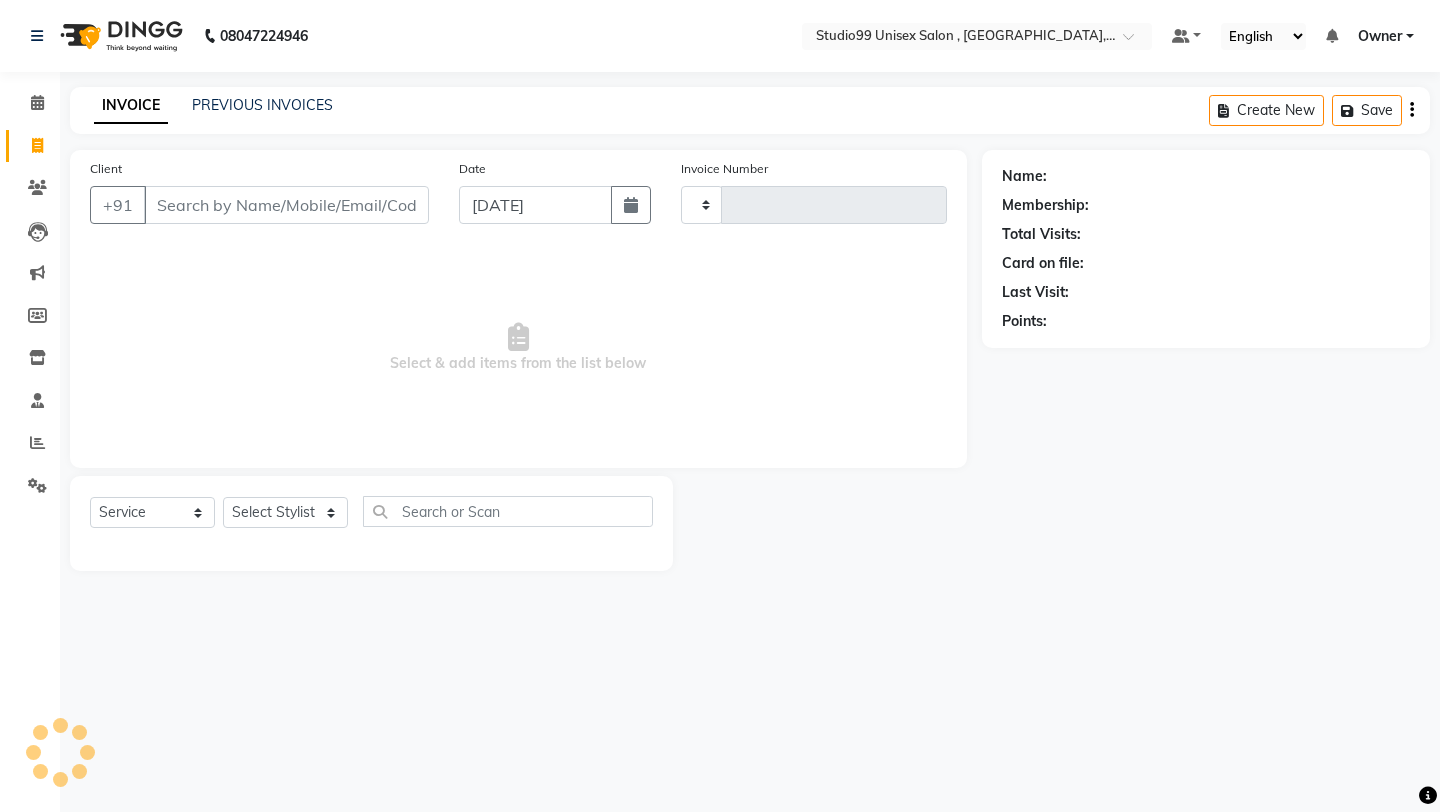 type on "0549" 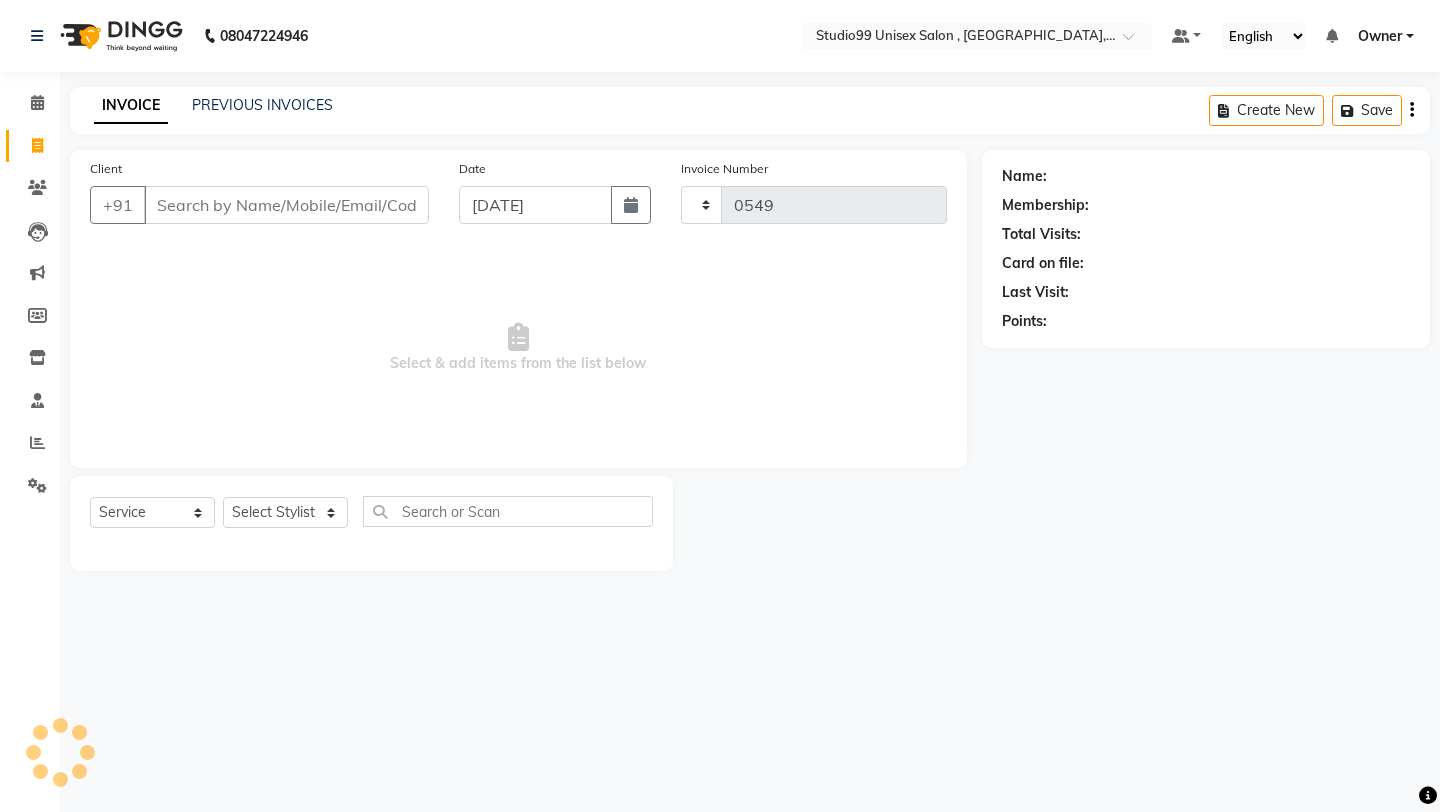 select on "8117" 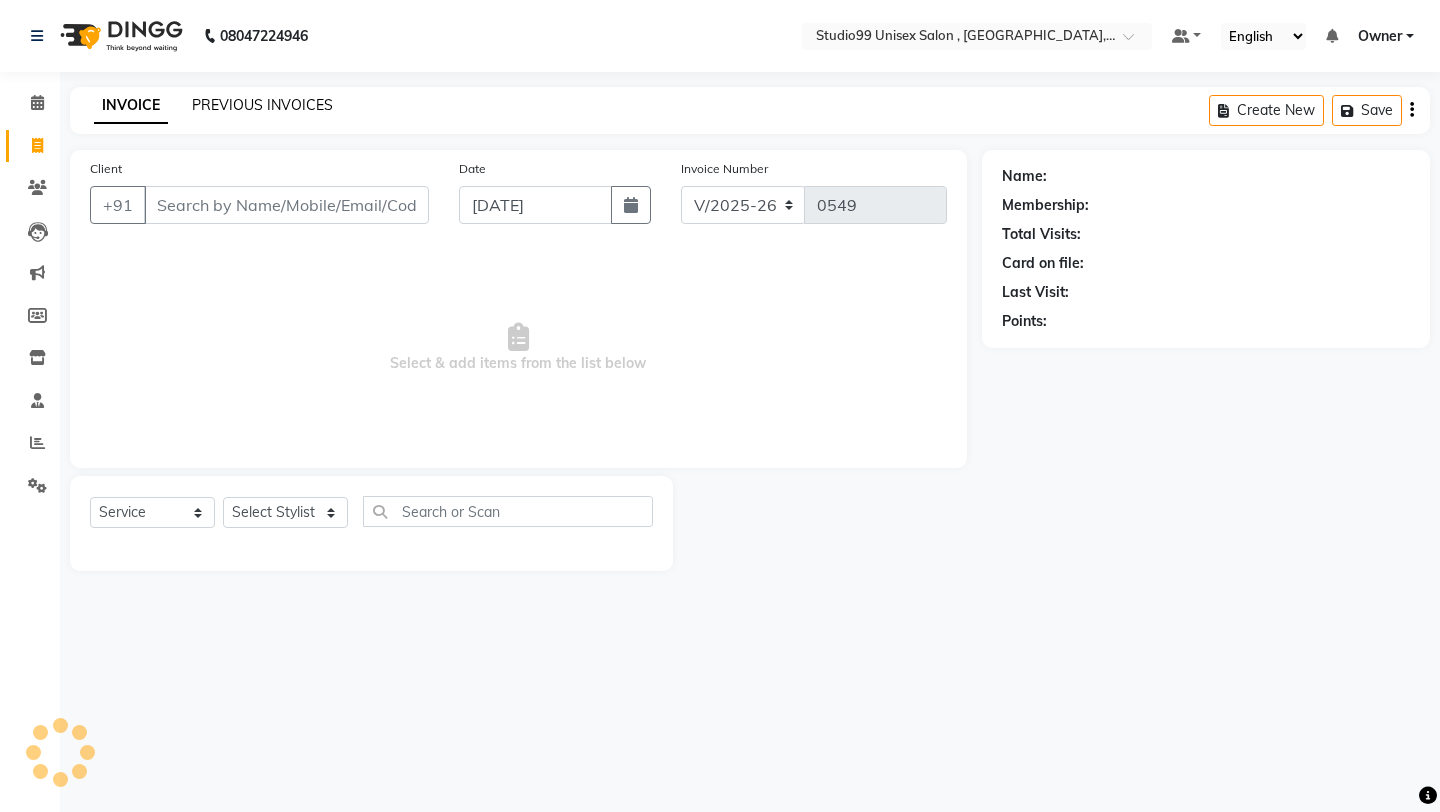 click on "PREVIOUS INVOICES" 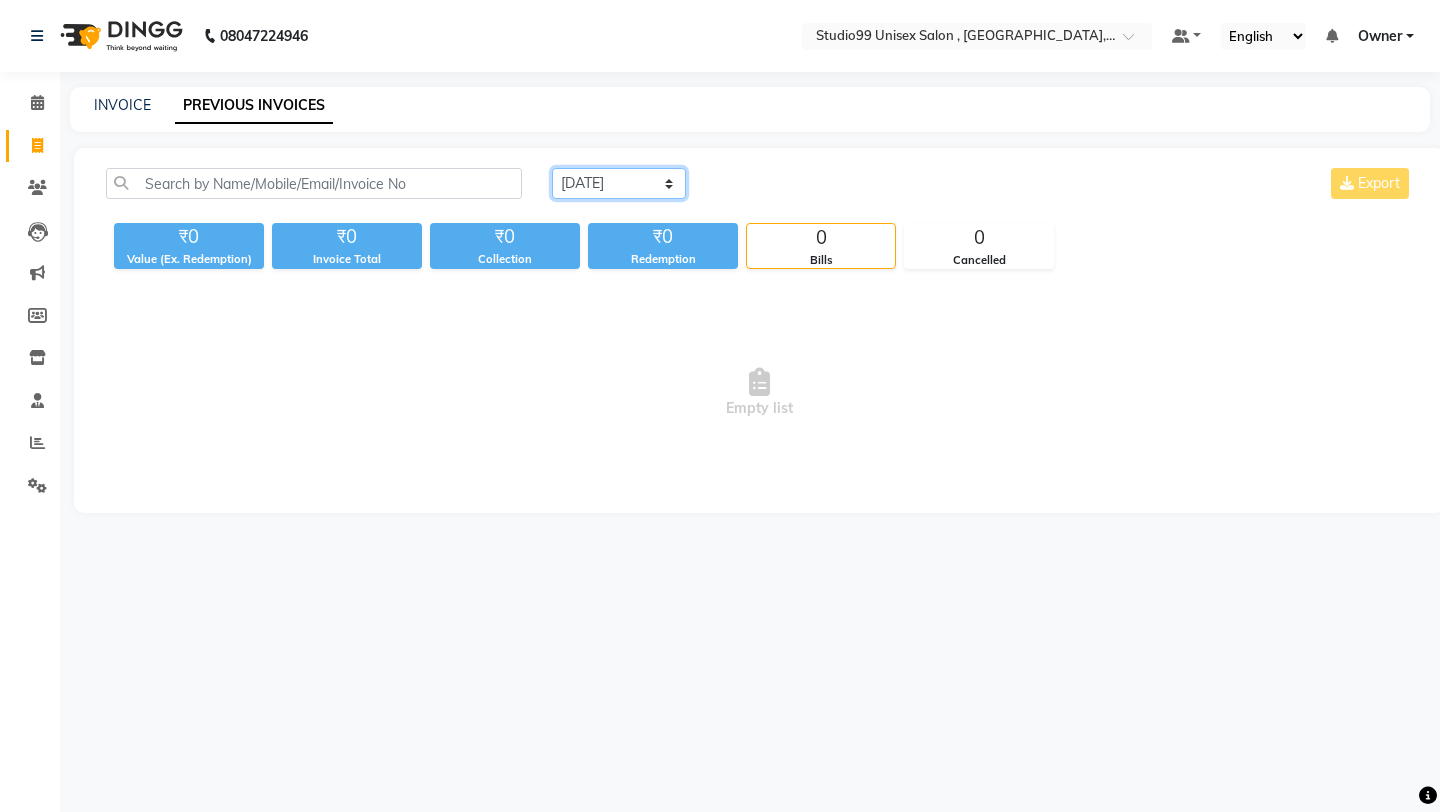 click on "[DATE] [DATE] Custom Range" 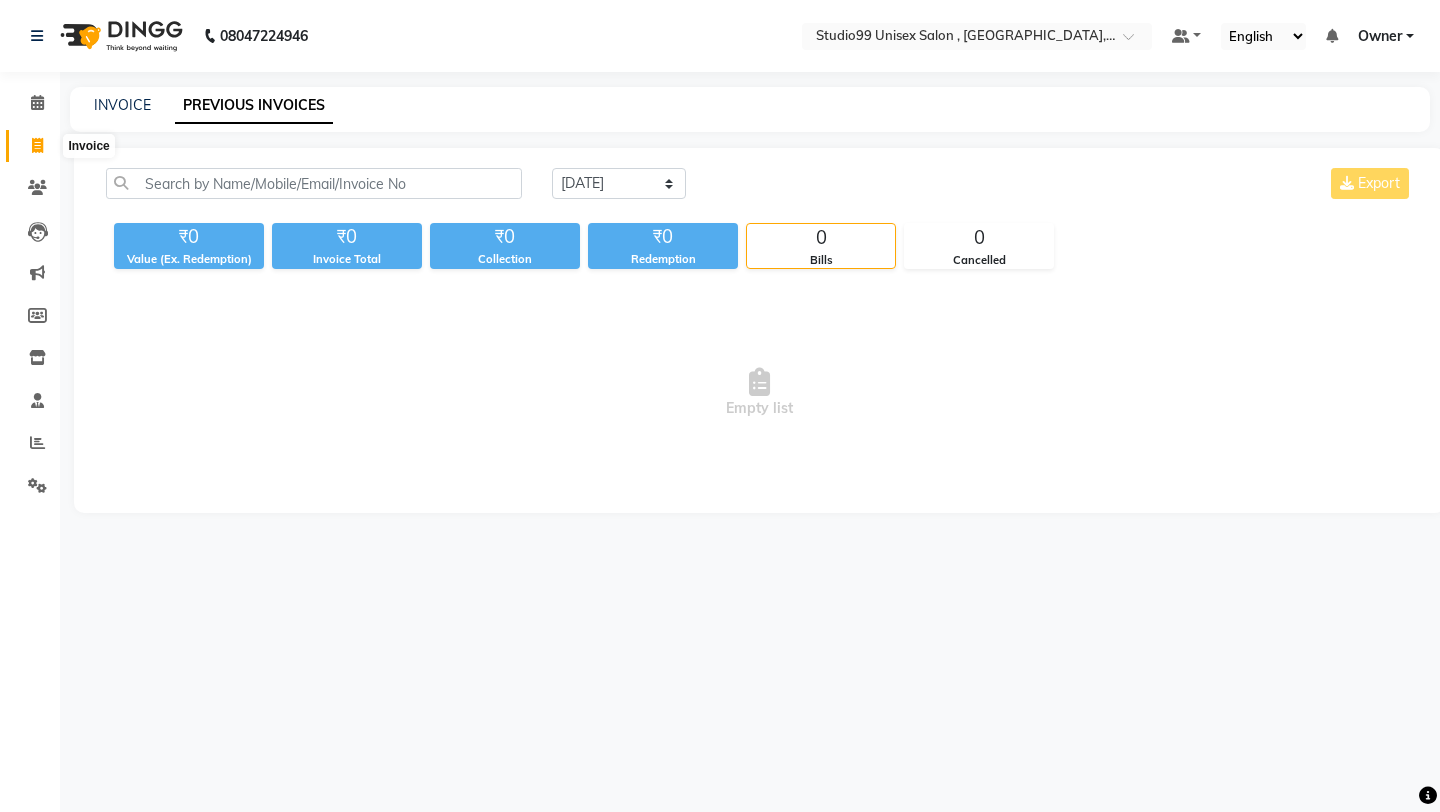 click 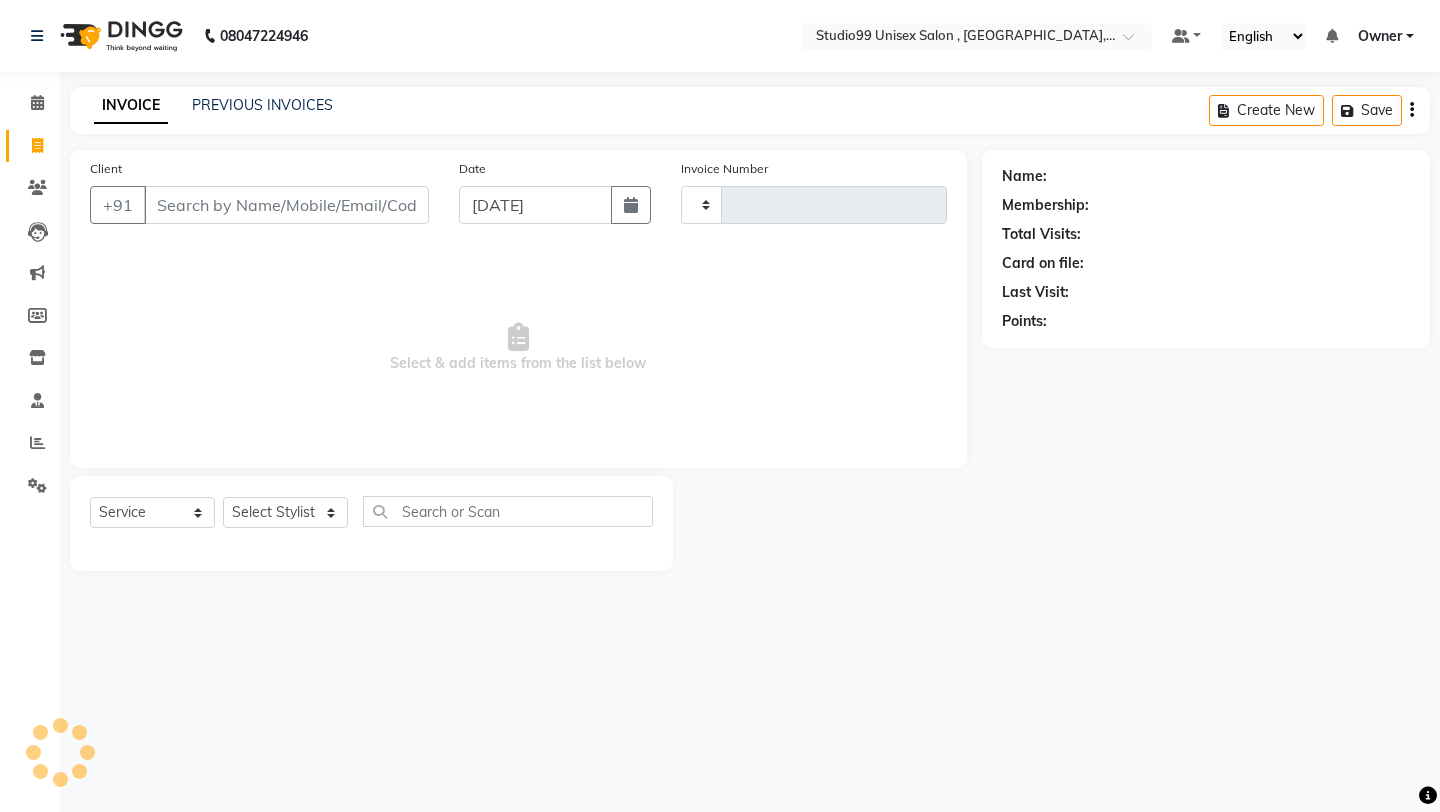 type on "0549" 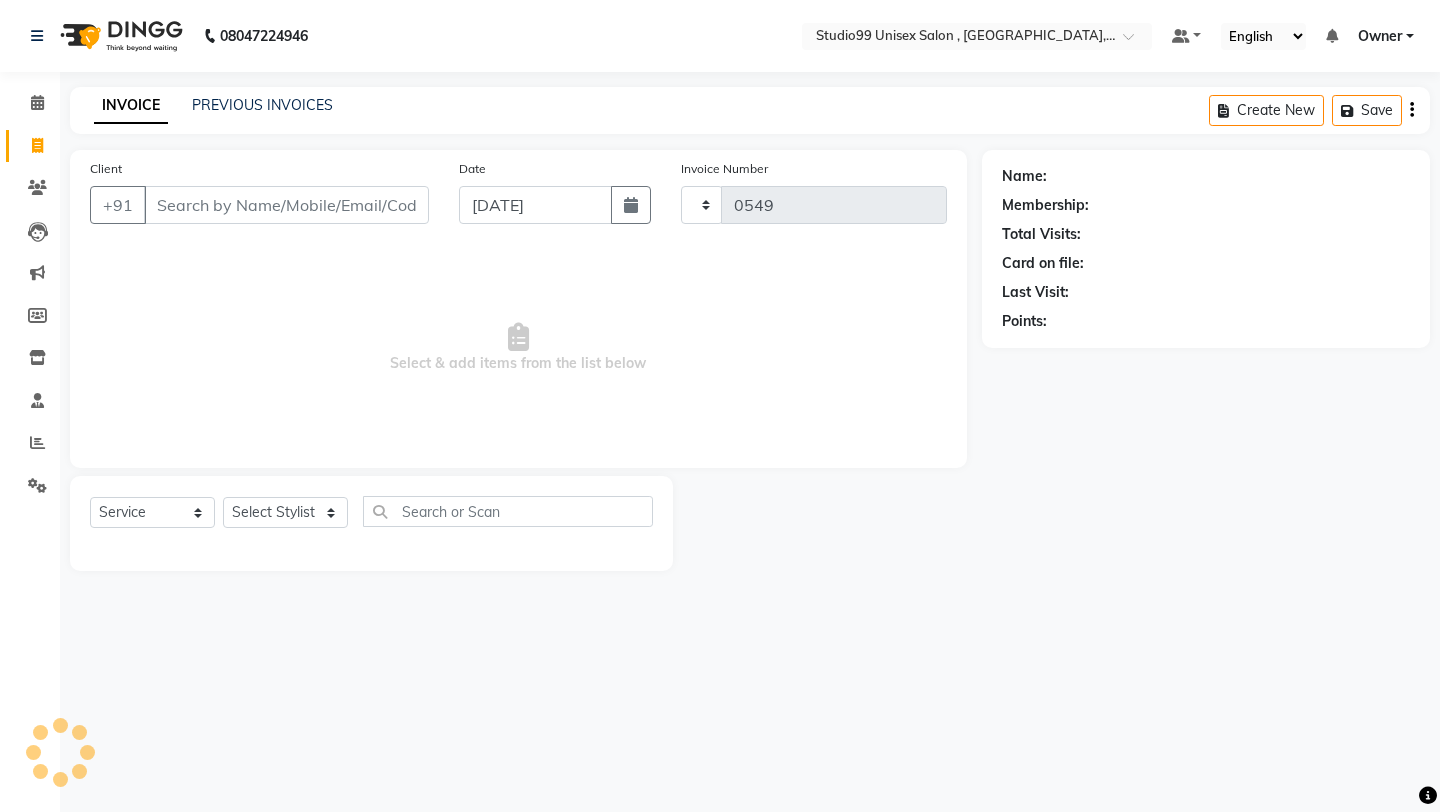 select on "8117" 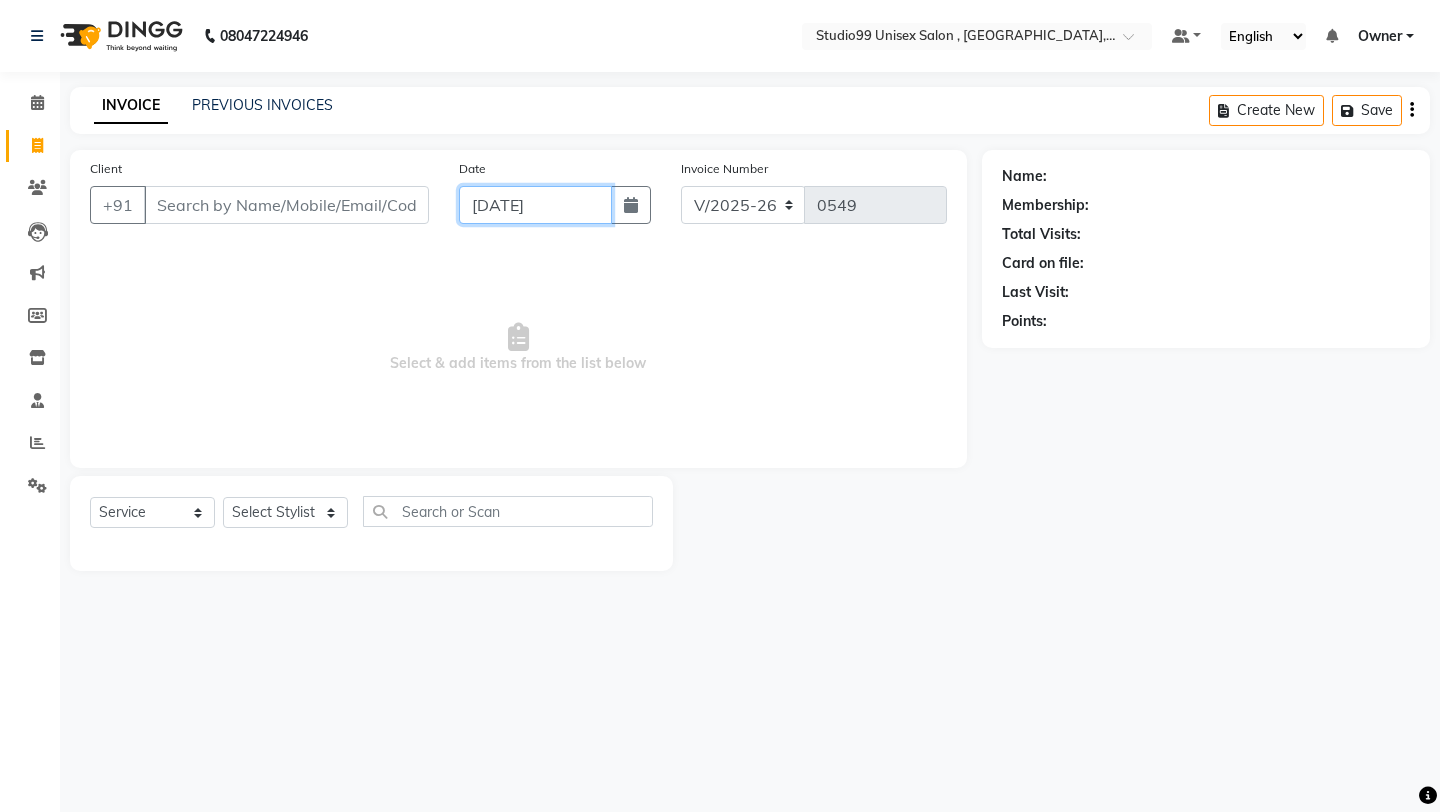 click on "[DATE]" 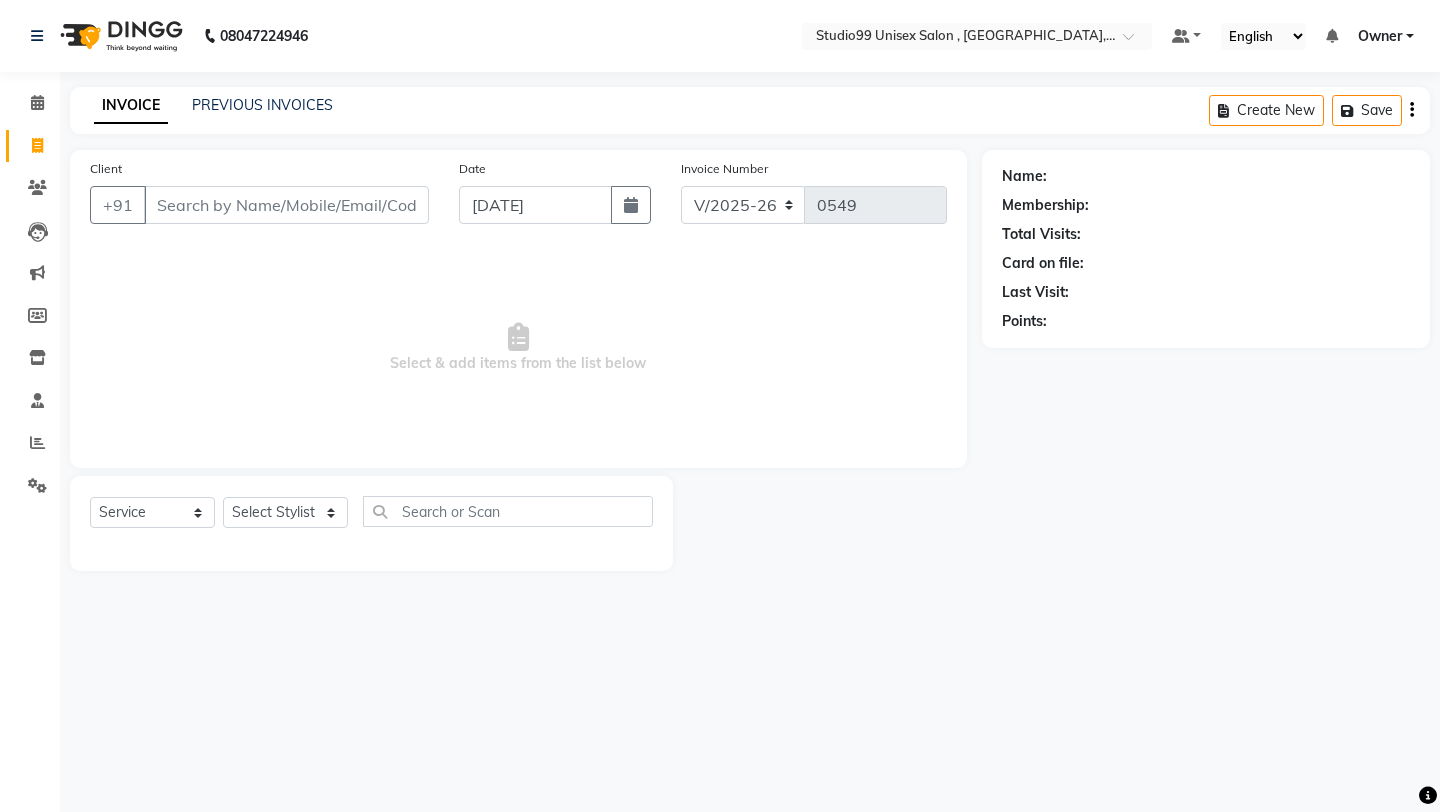 select on "7" 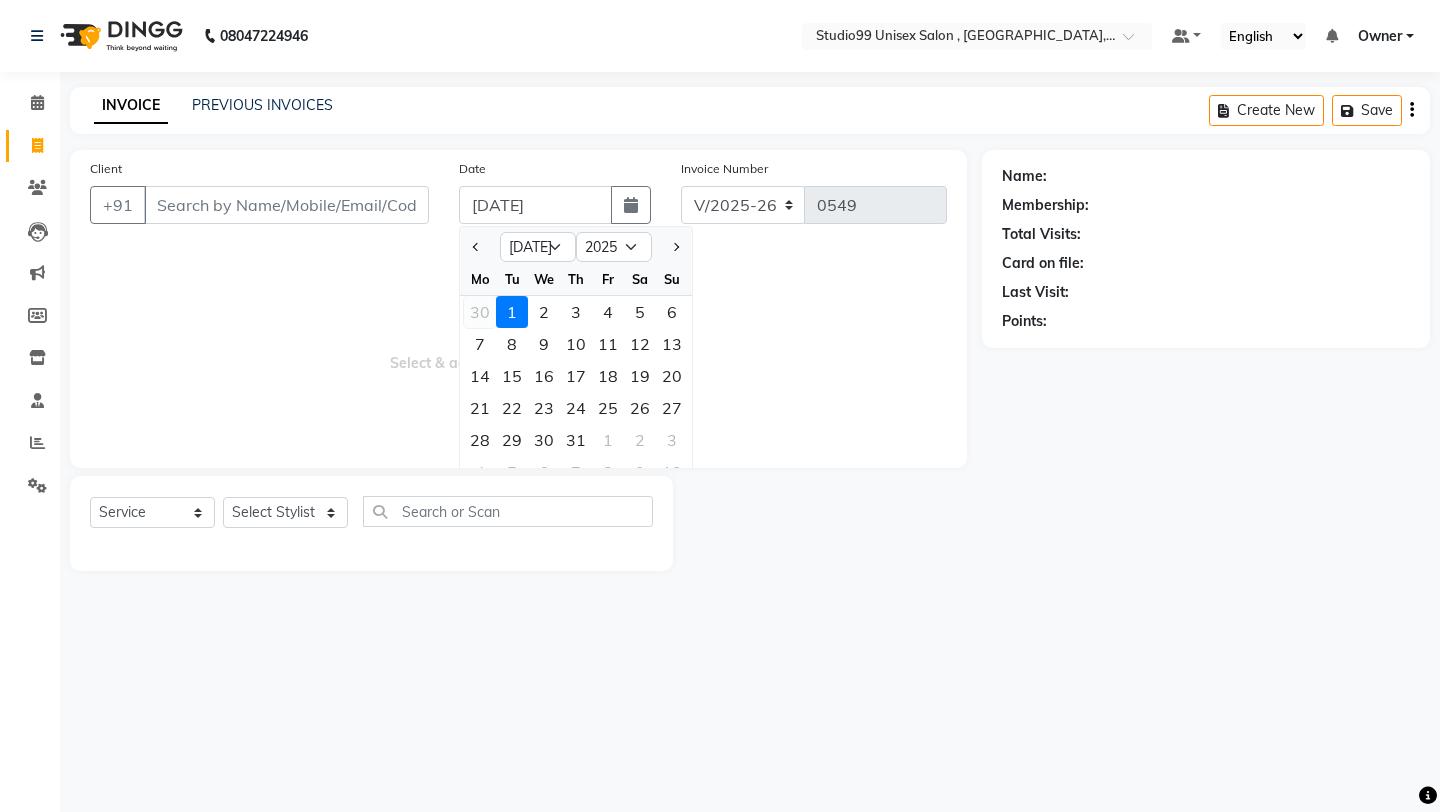 click on "30" 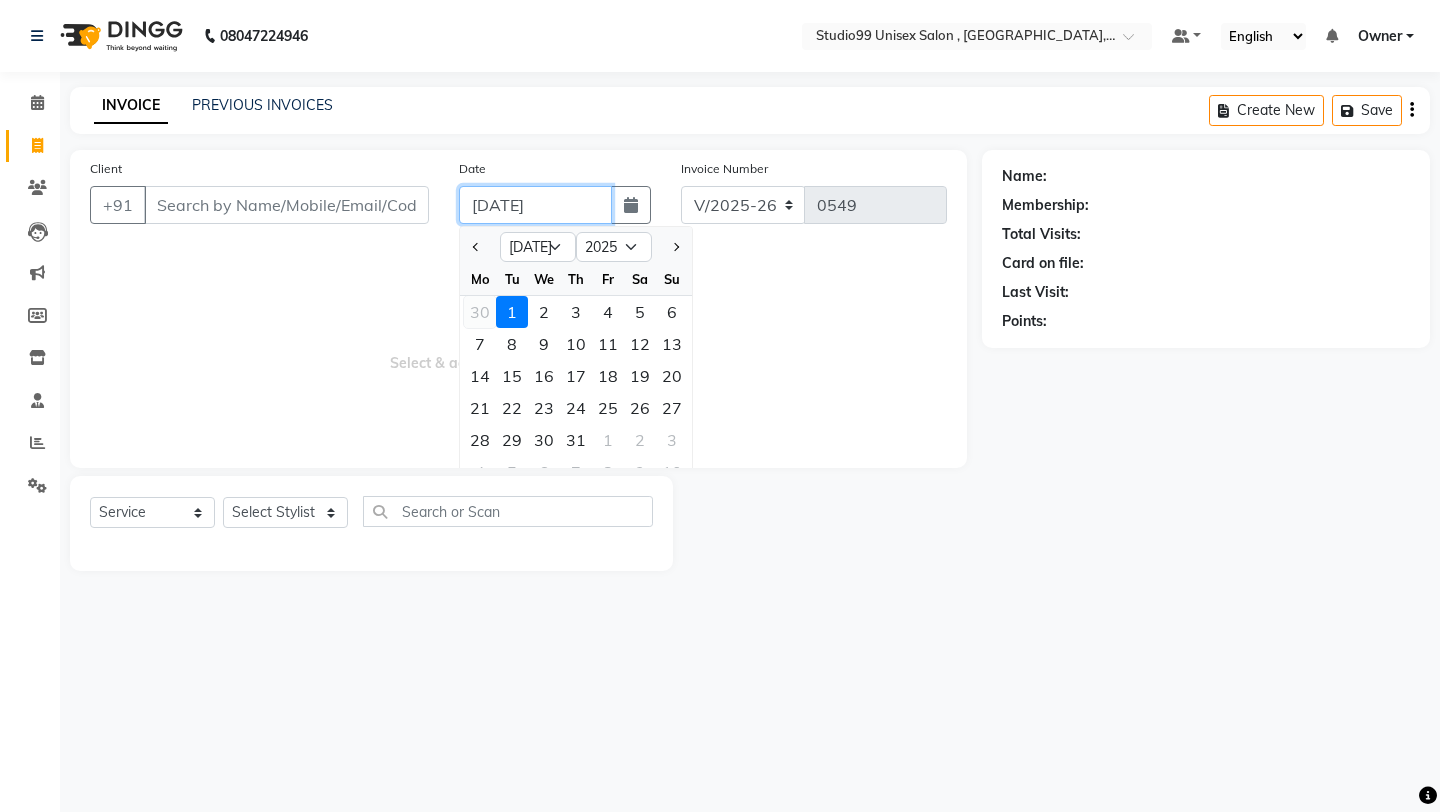 type on "[DATE]" 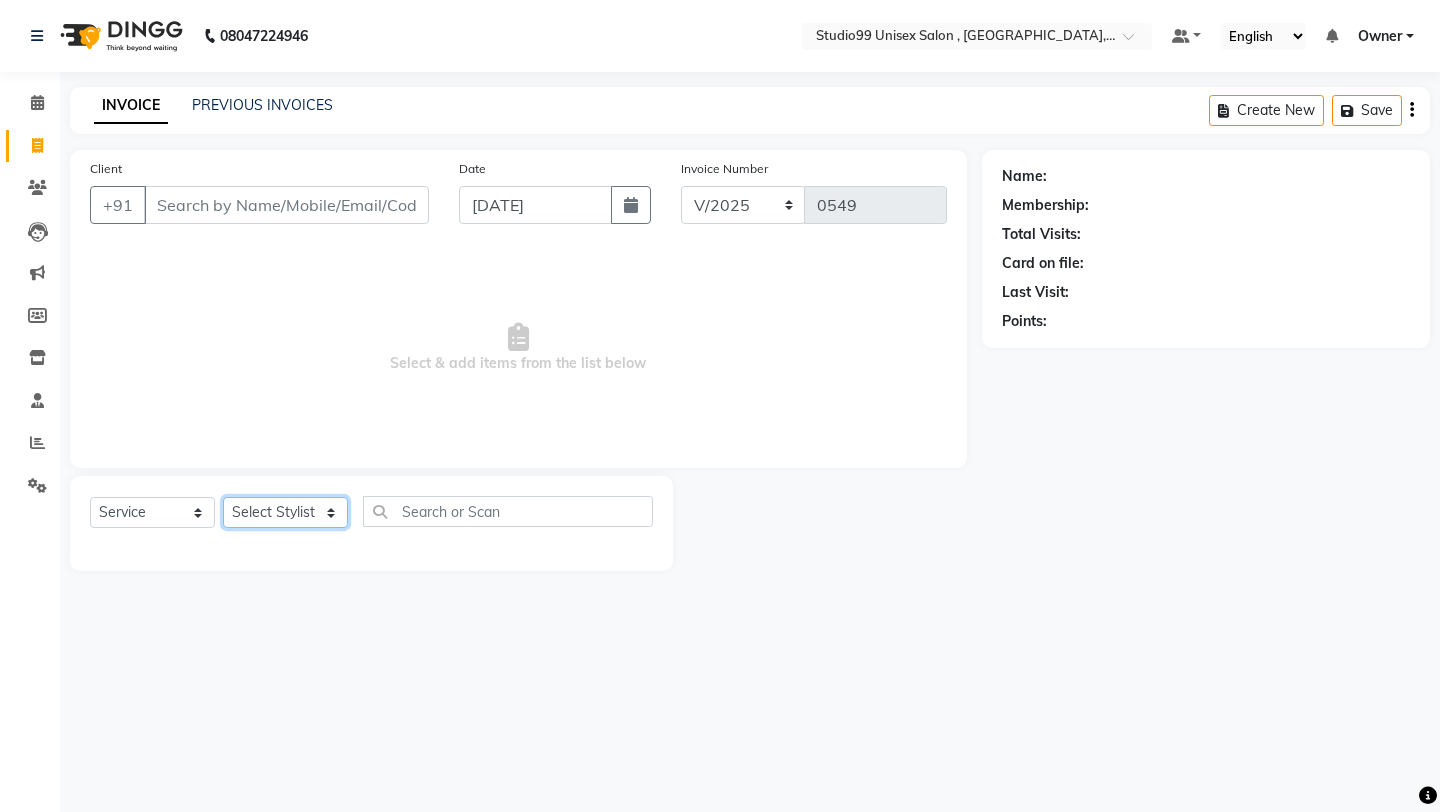 click on "Select Stylist [PERSON_NAME] Owner [PERSON_NAME] [PERSON_NAME] [PERSON_NAME] sulekha manager [PERSON_NAME]" 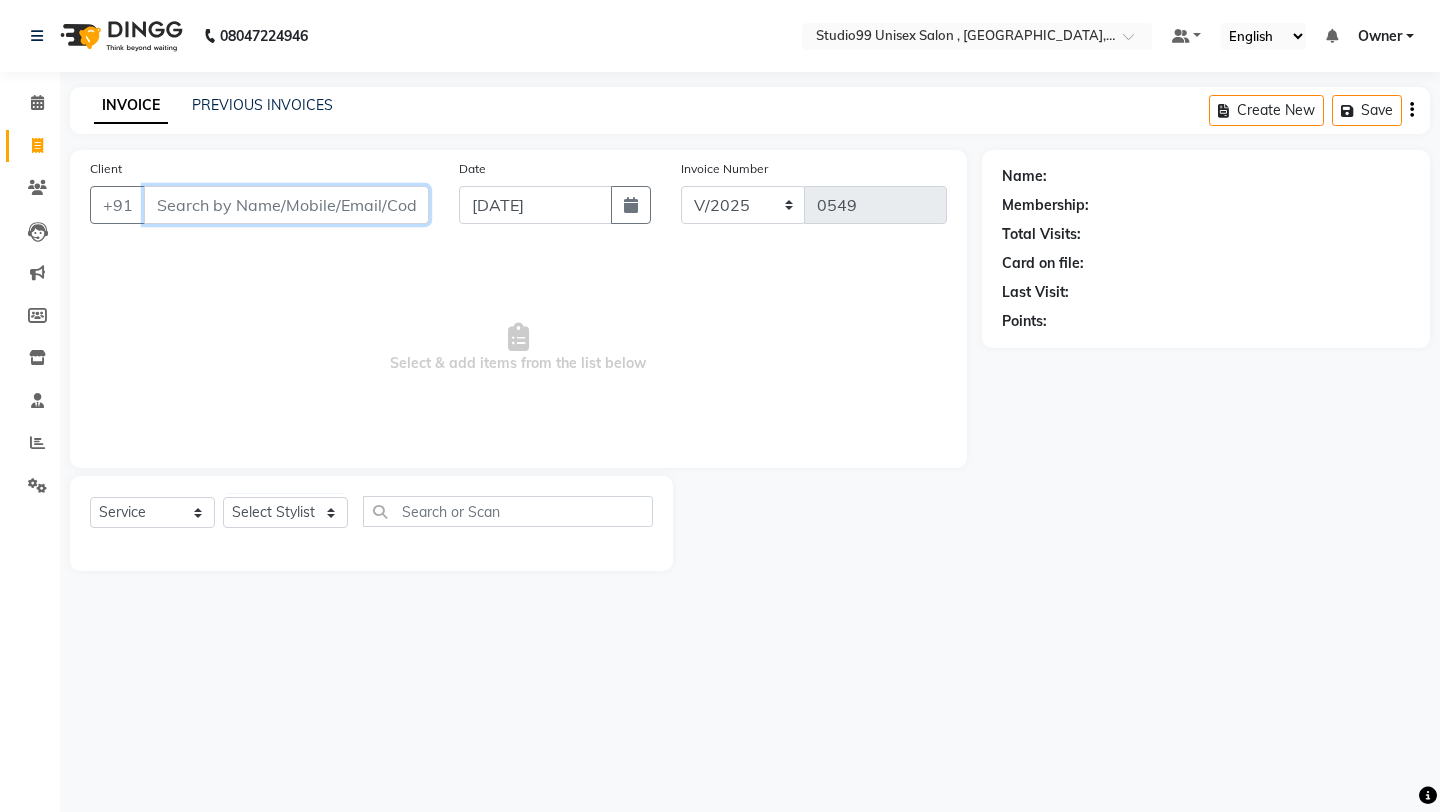 click on "Client" at bounding box center (286, 205) 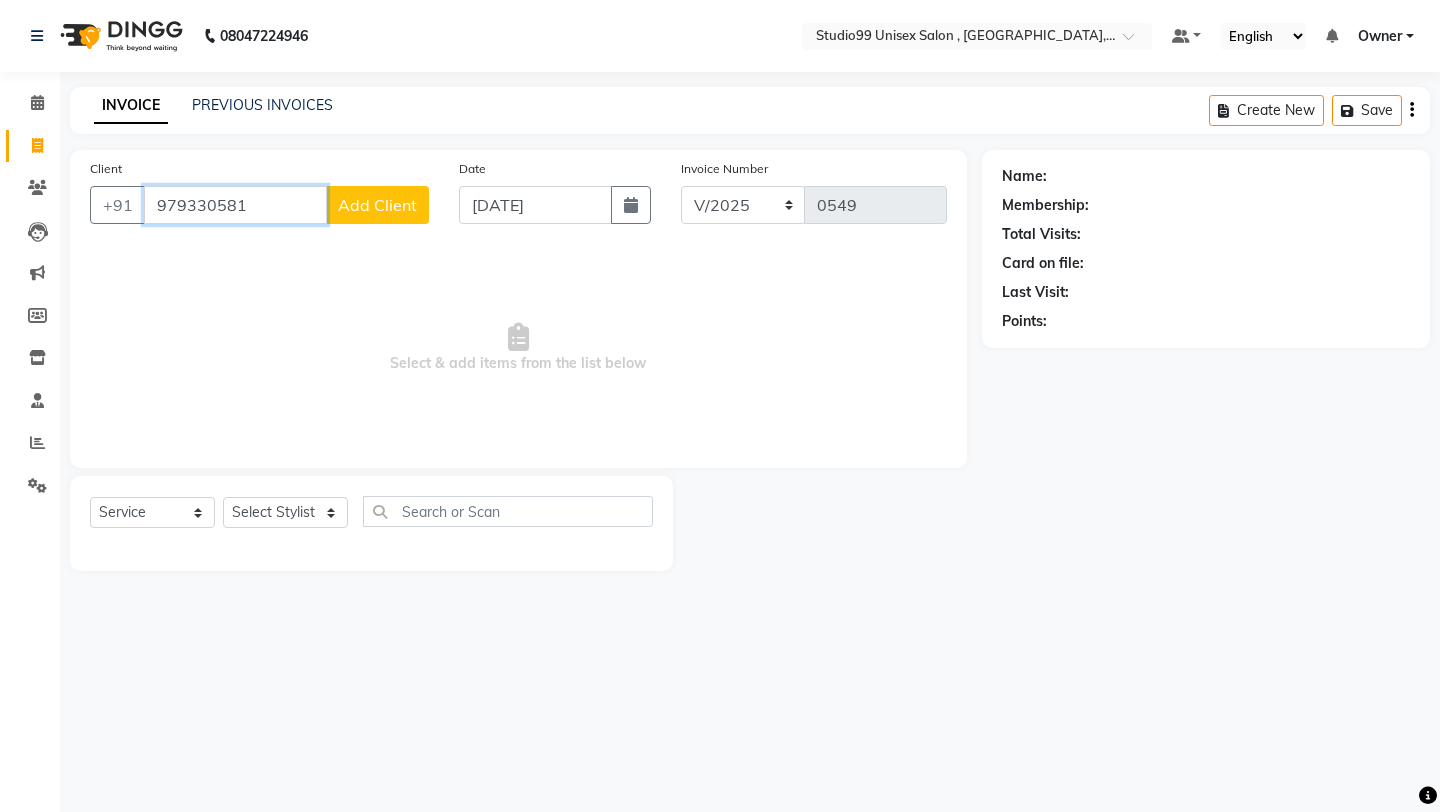 type on "979330581" 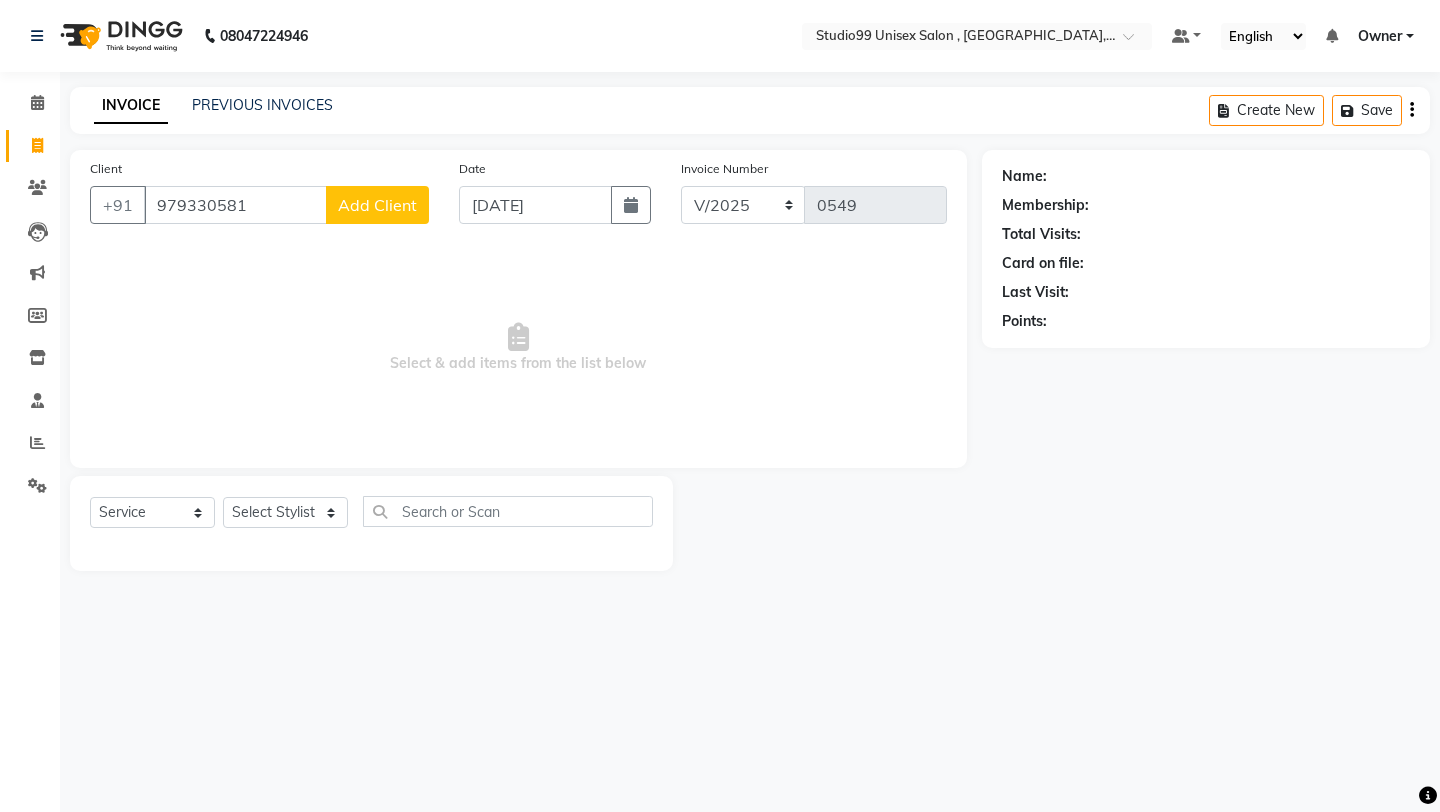click on "Add Client" 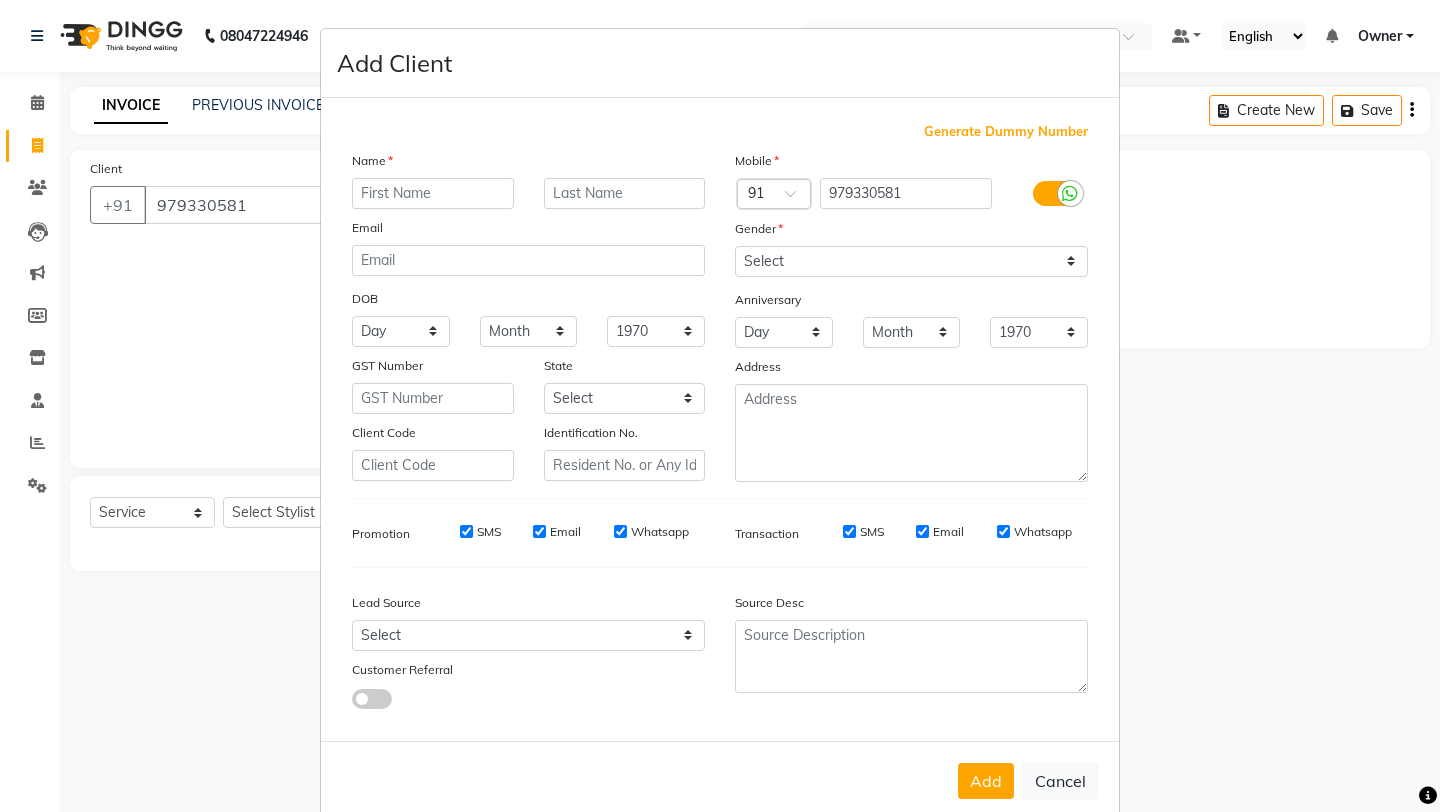 click at bounding box center [433, 193] 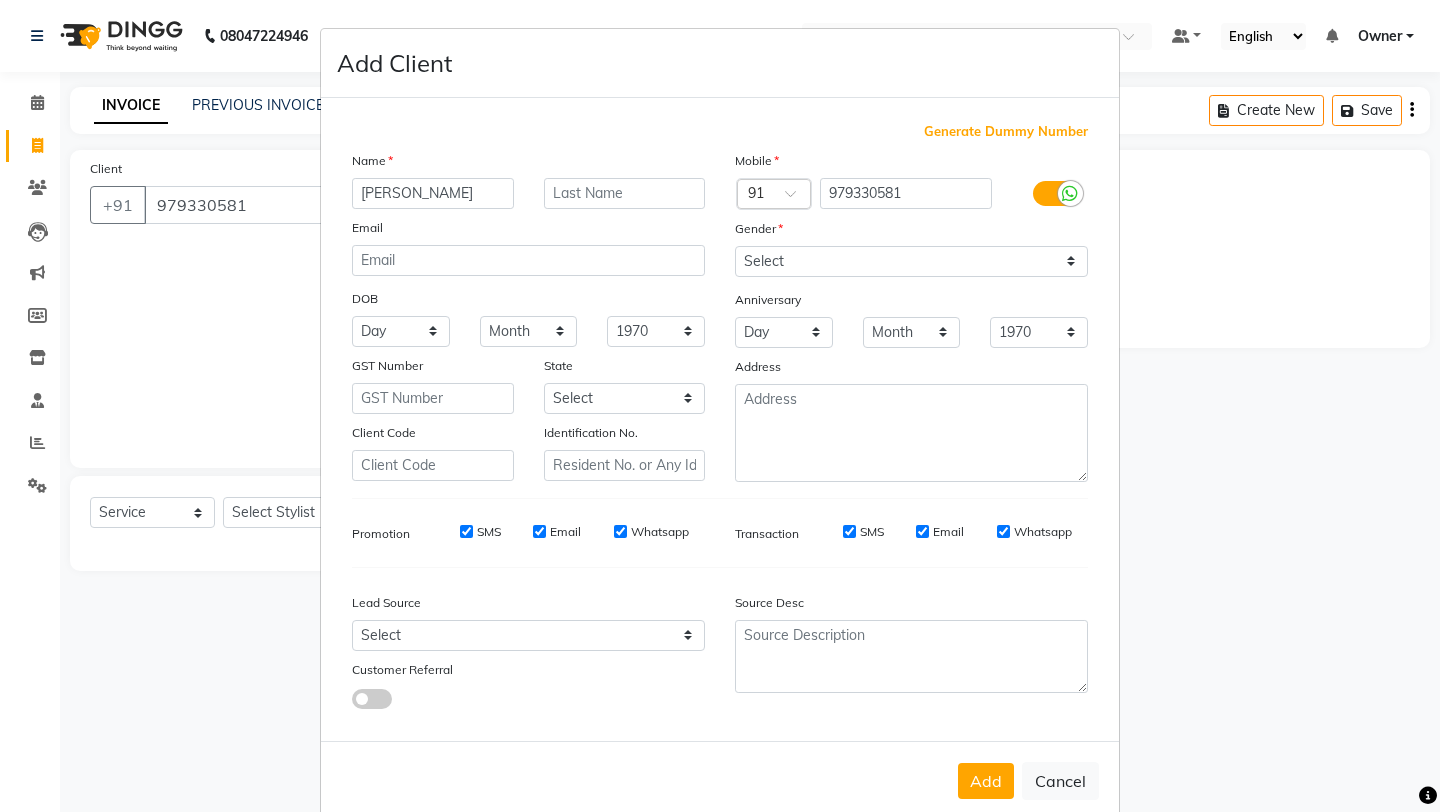 type on "[PERSON_NAME]" 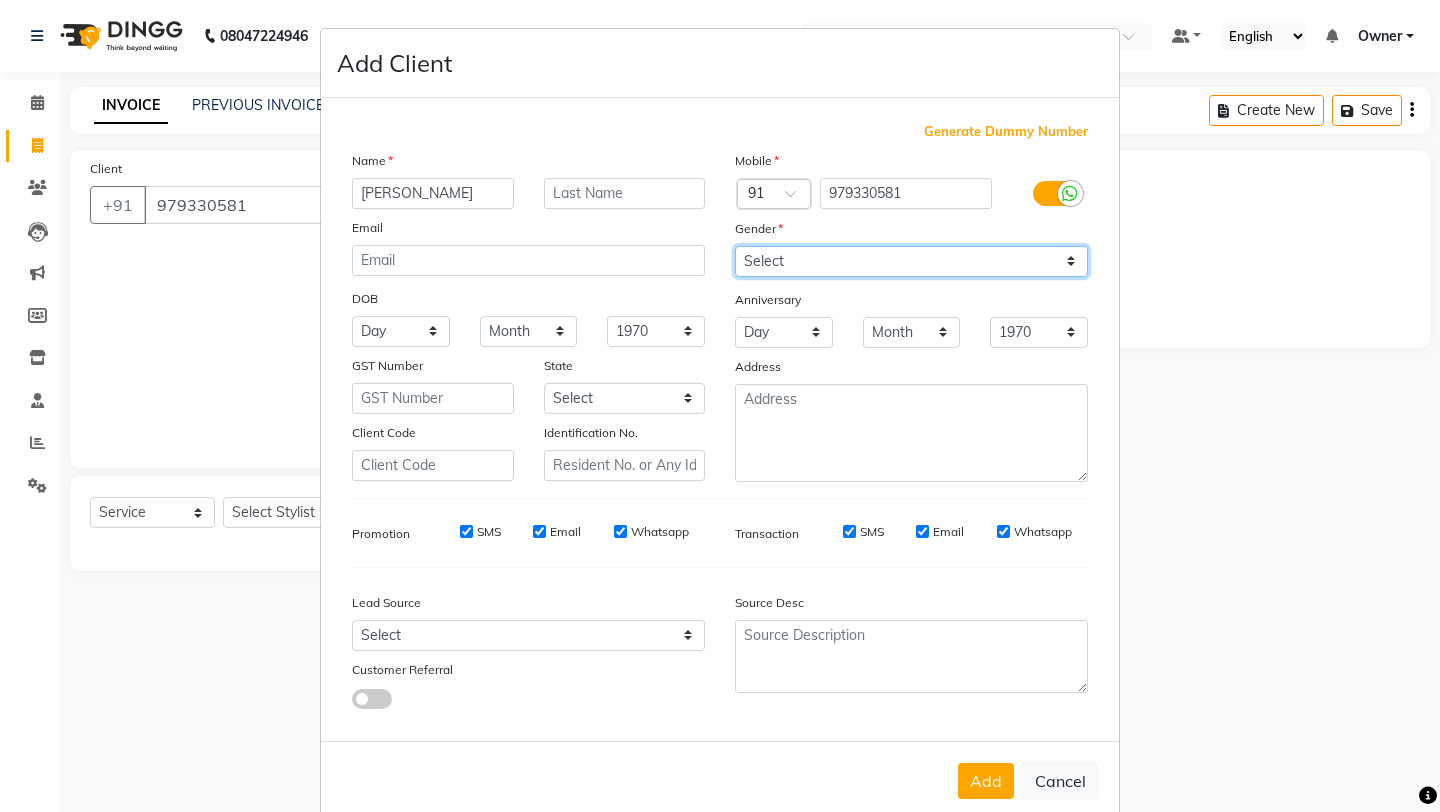 click on "Select [DEMOGRAPHIC_DATA] [DEMOGRAPHIC_DATA] Other Prefer Not To Say" at bounding box center [911, 261] 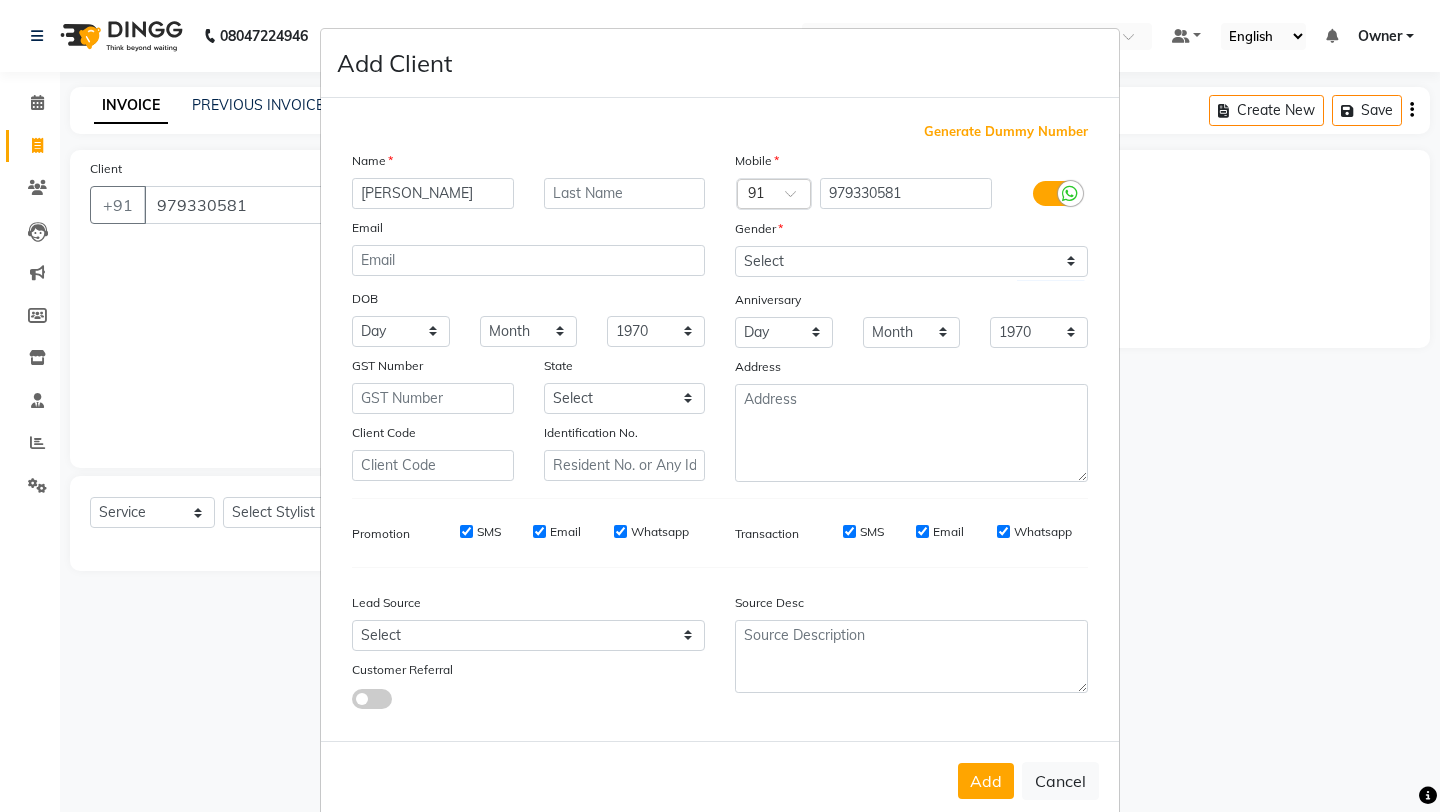 click on "Add   Cancel" at bounding box center [720, 780] 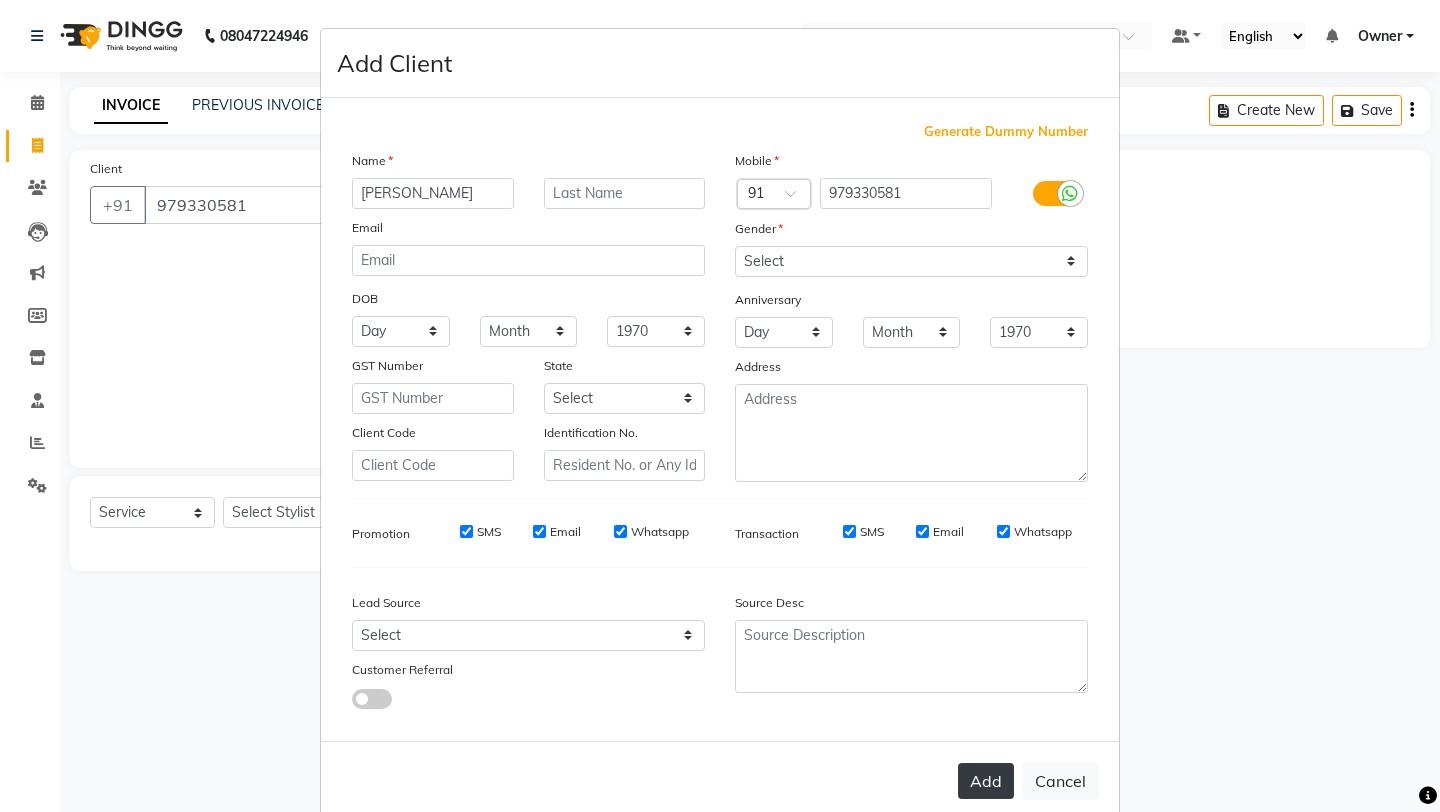 click on "Add" at bounding box center (986, 781) 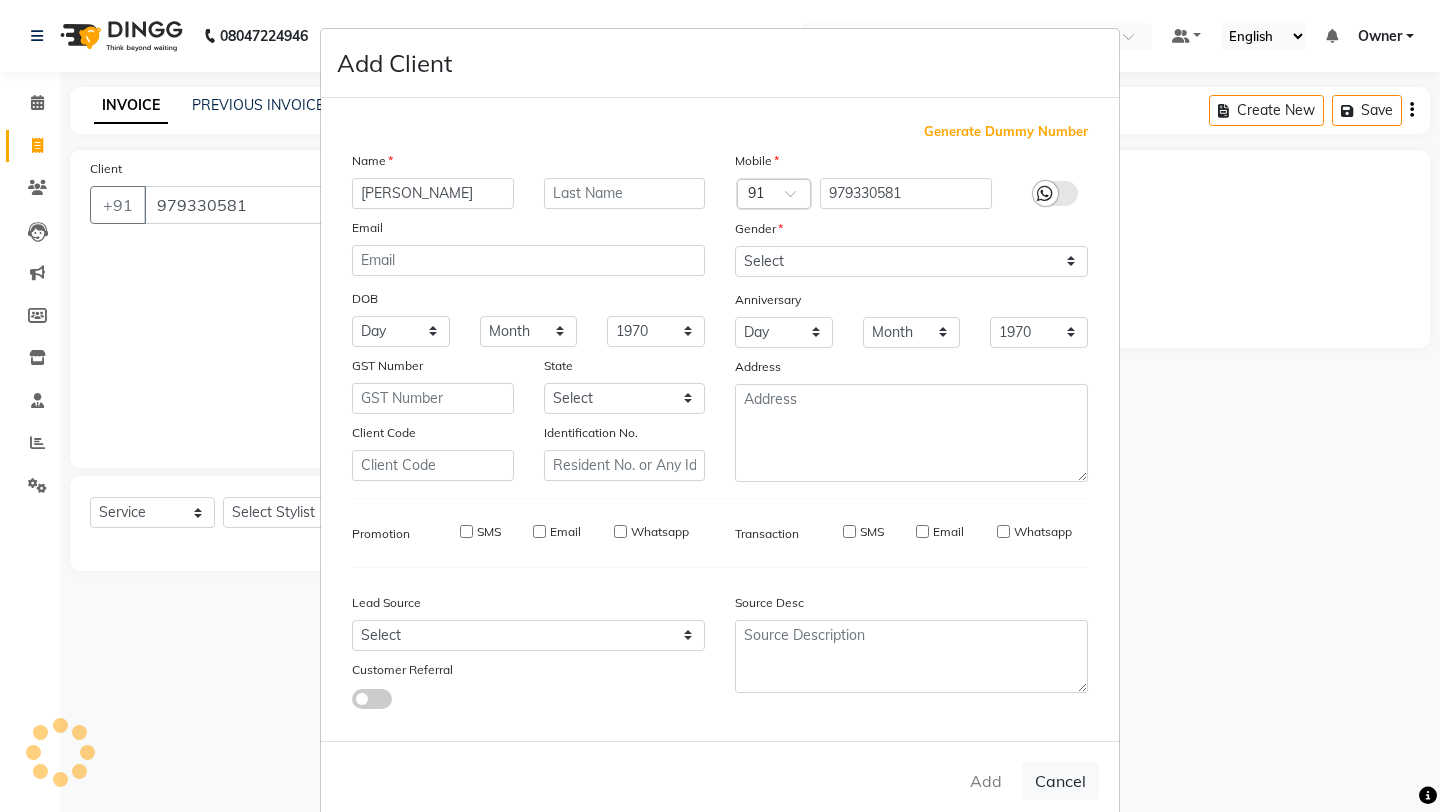 type 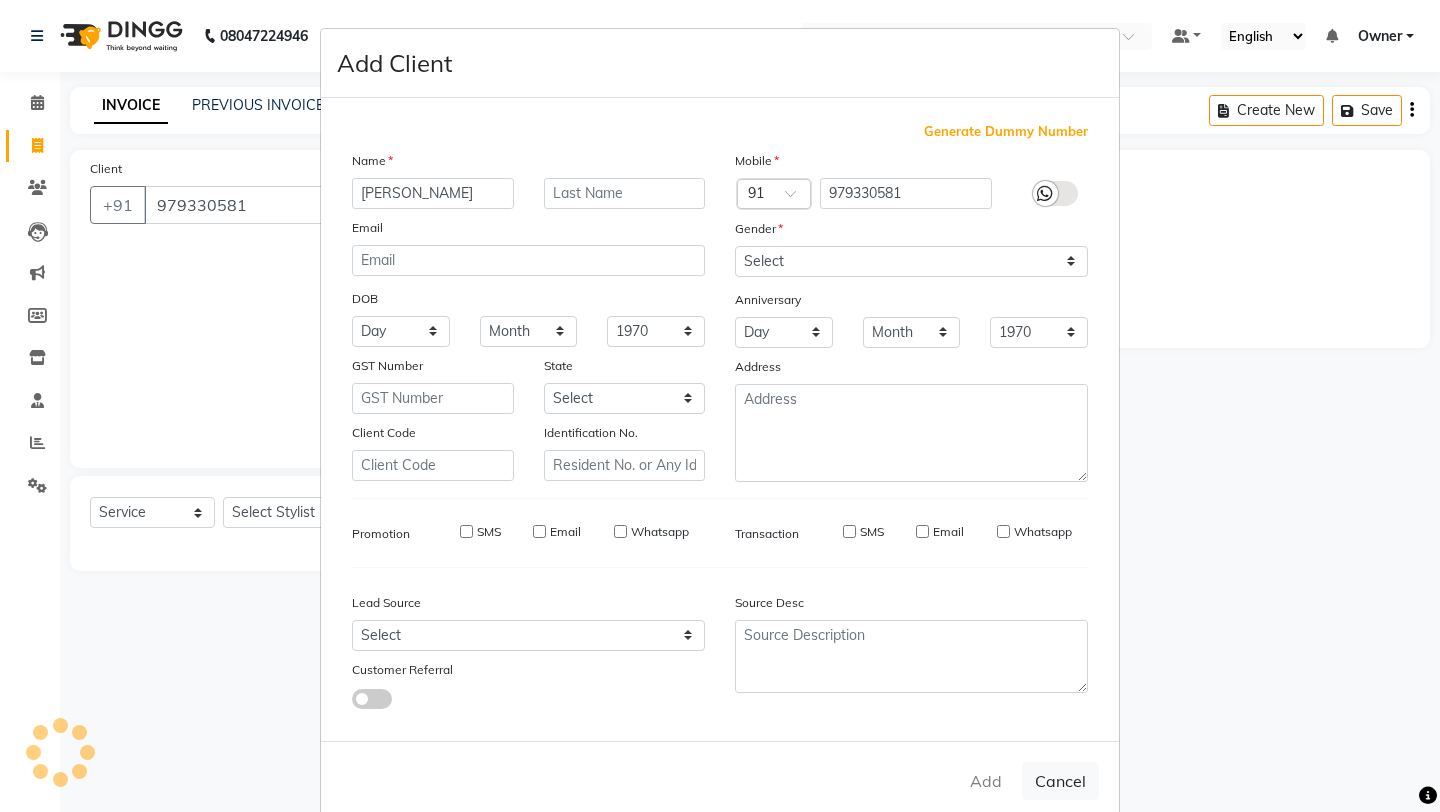 select 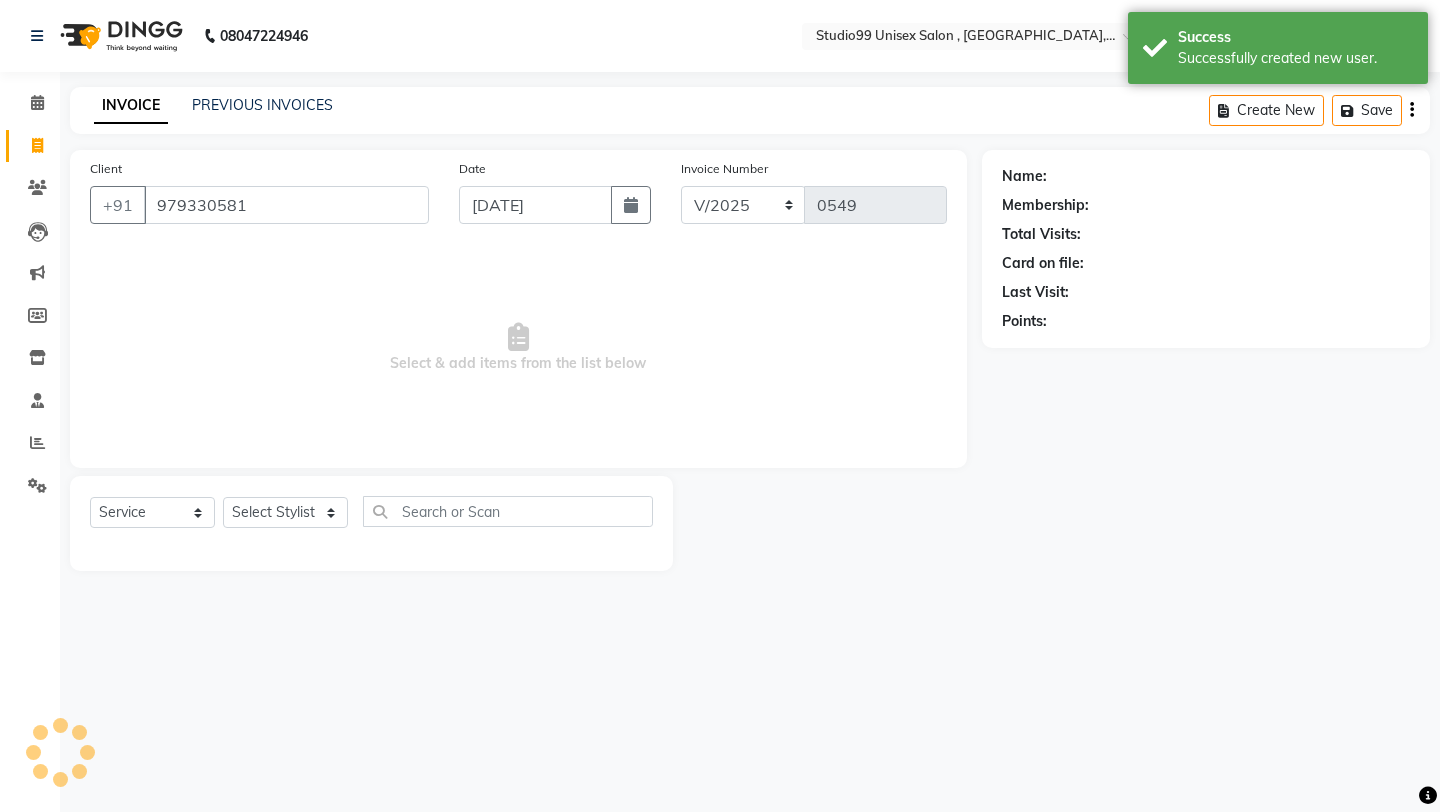 select on "1: Object" 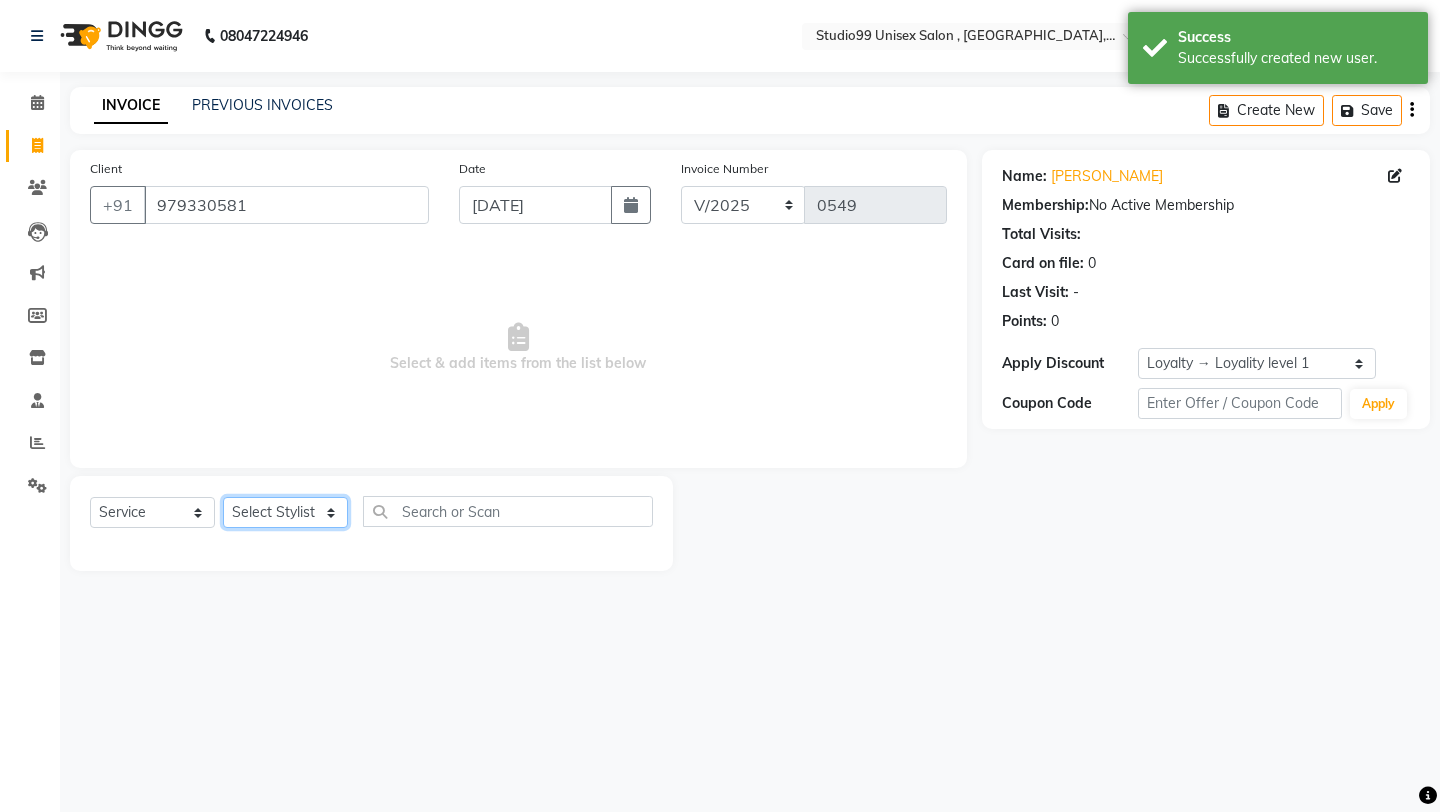 click on "Select Stylist [PERSON_NAME] Owner [PERSON_NAME] [PERSON_NAME] [PERSON_NAME] sulekha manager [PERSON_NAME]" 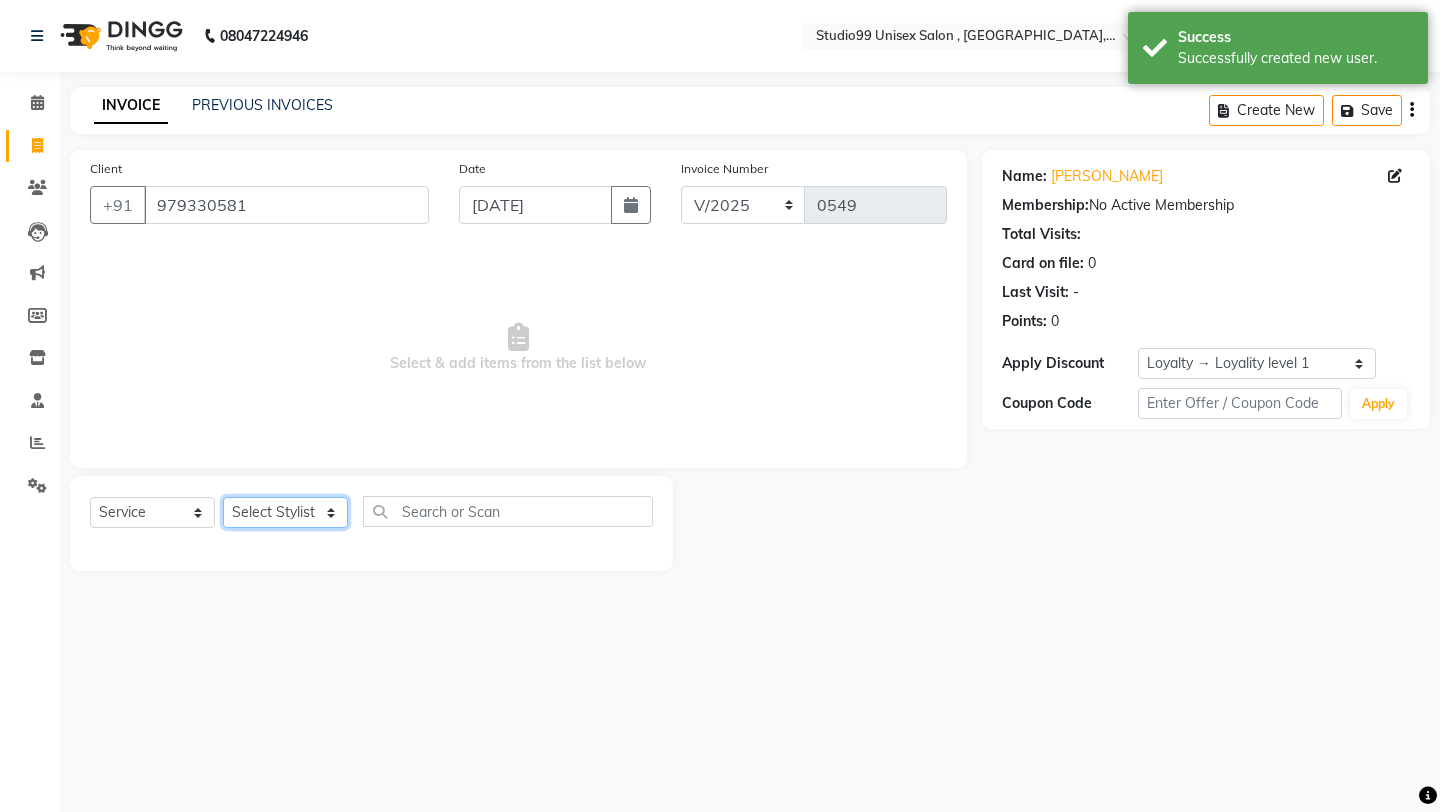 select on "76603" 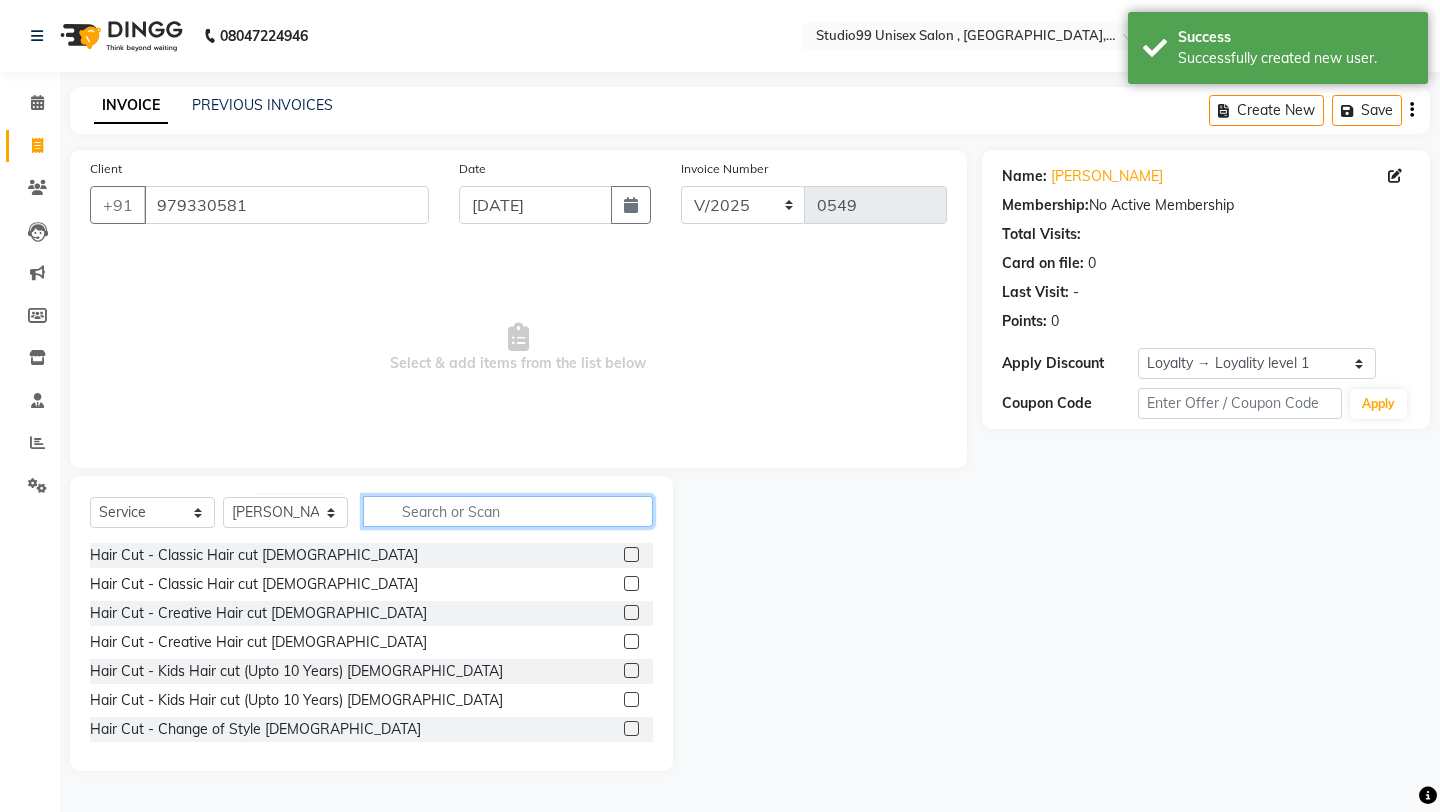 click 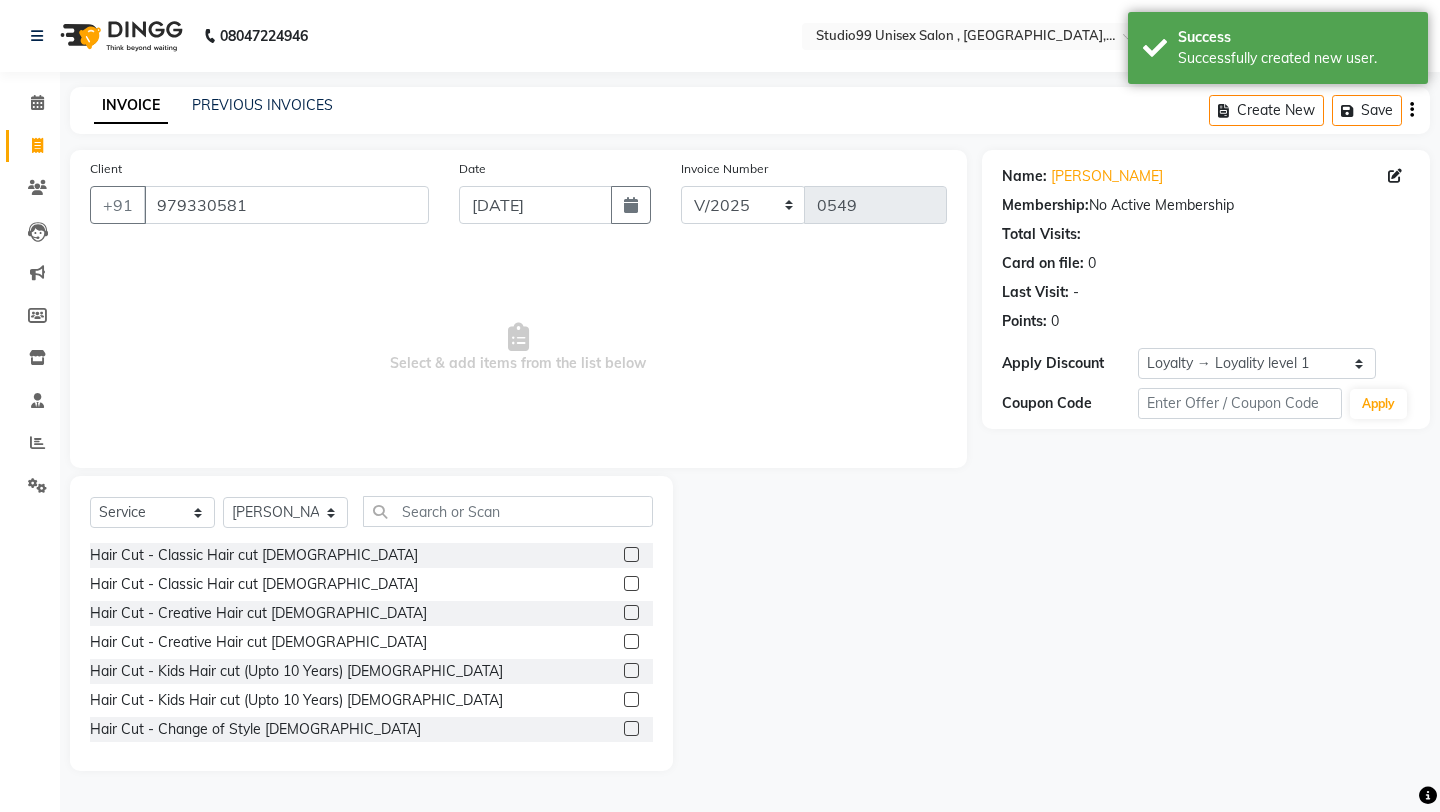 click 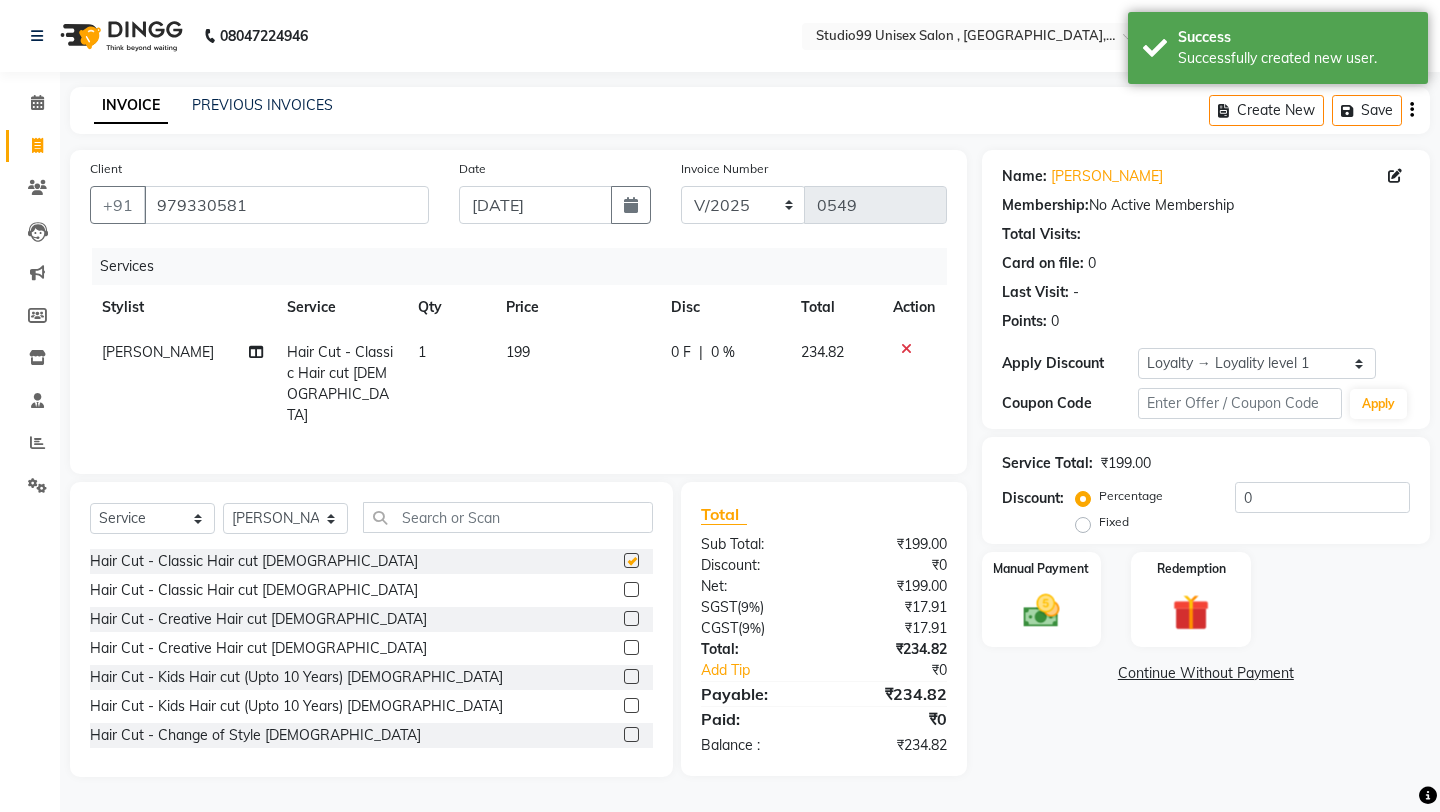 checkbox on "false" 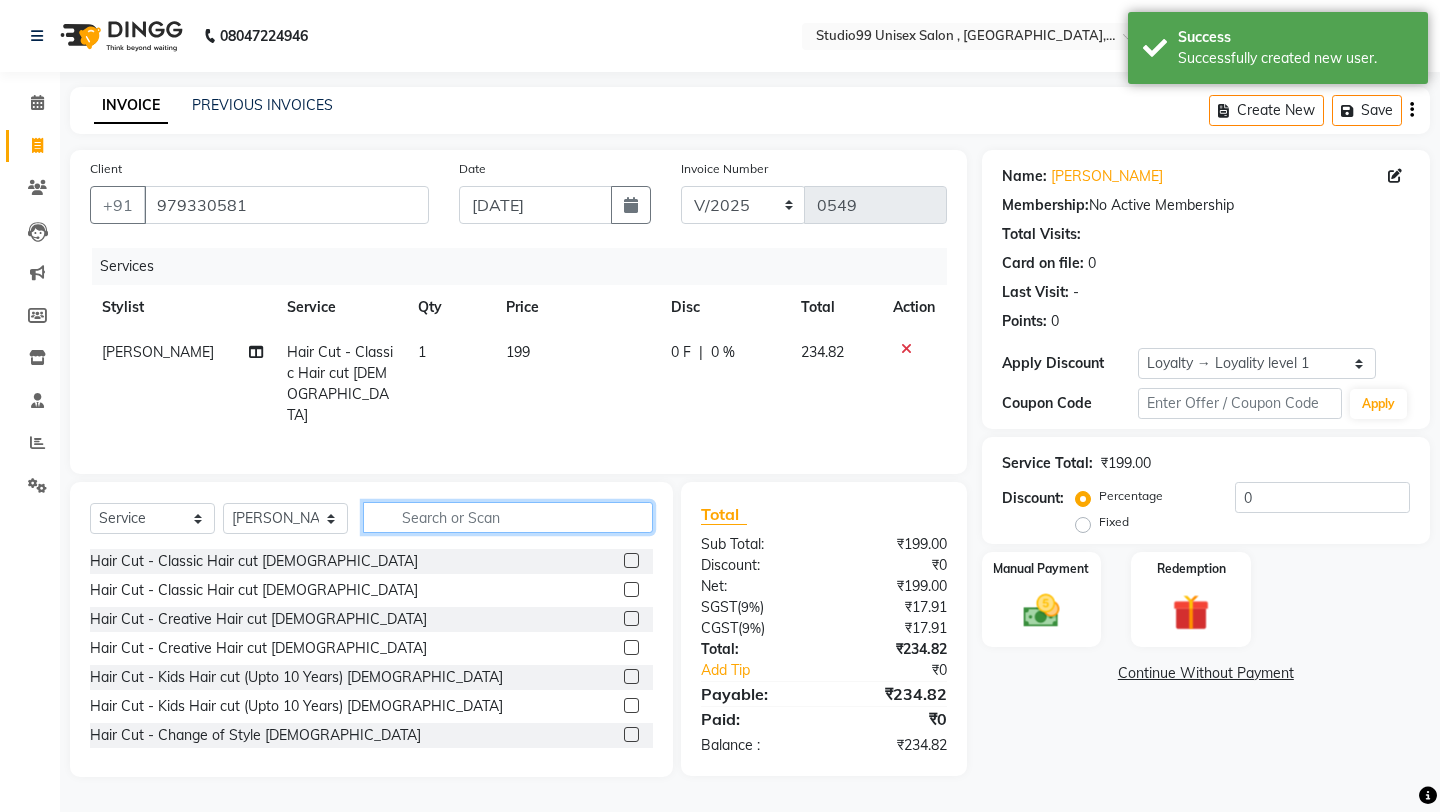 click 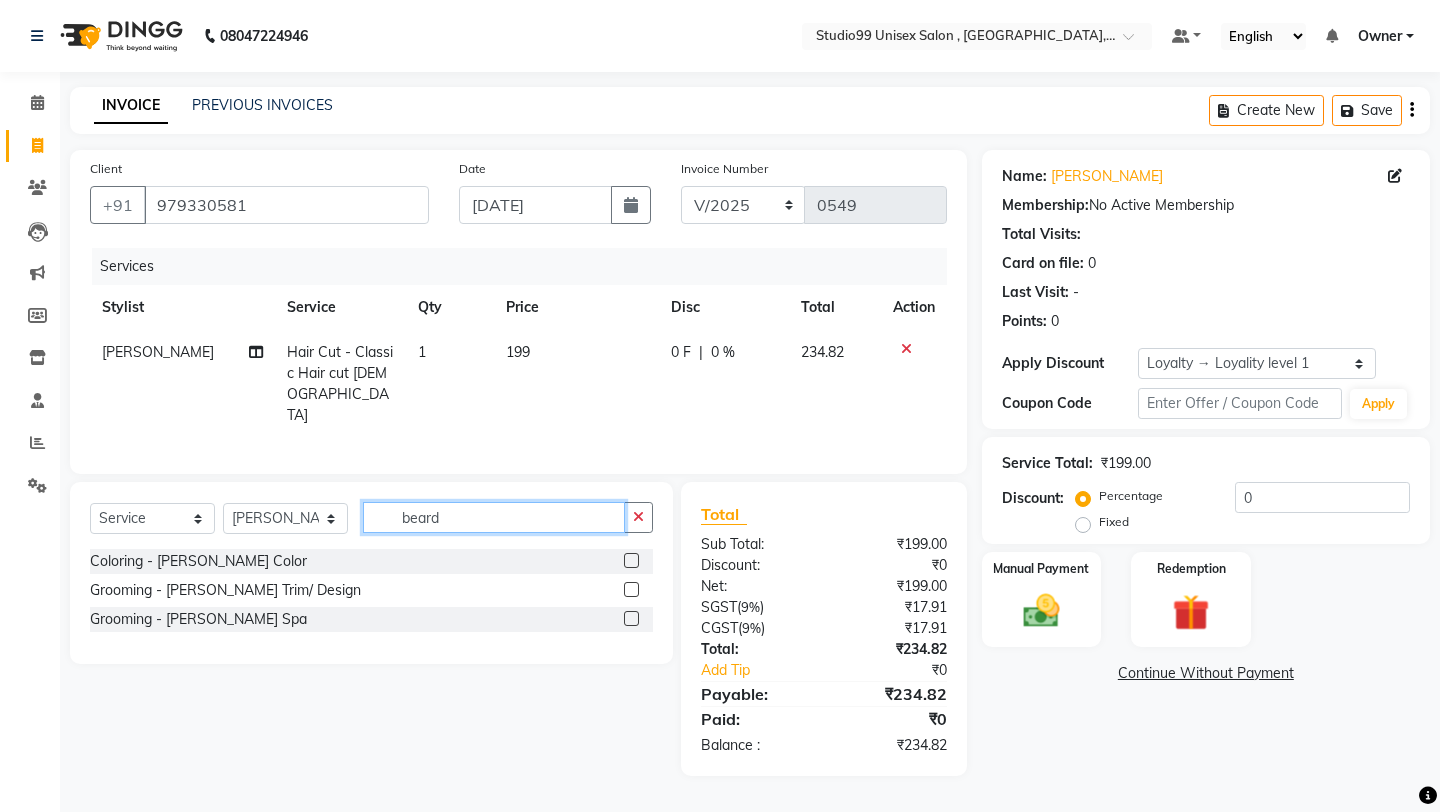 type on "beard" 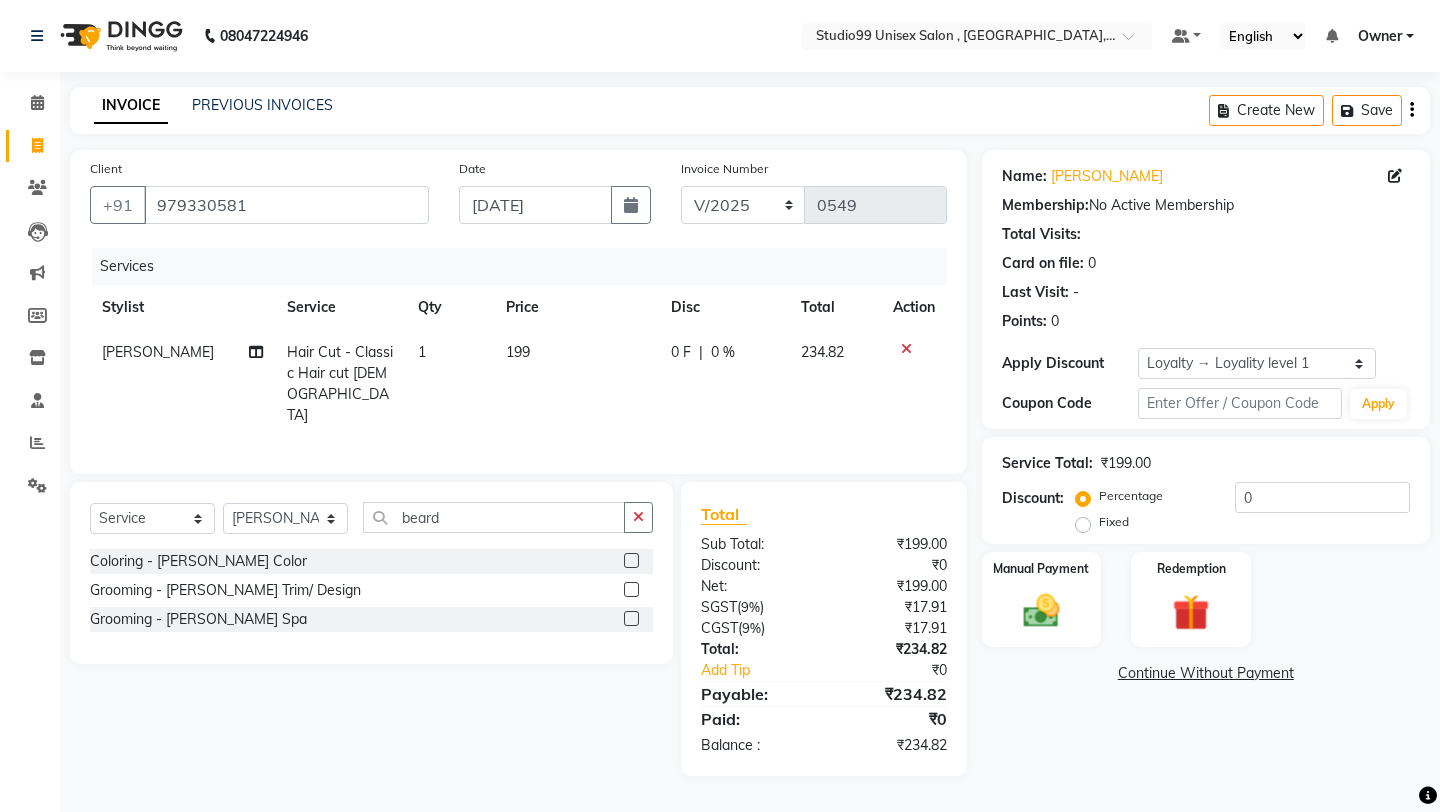 click 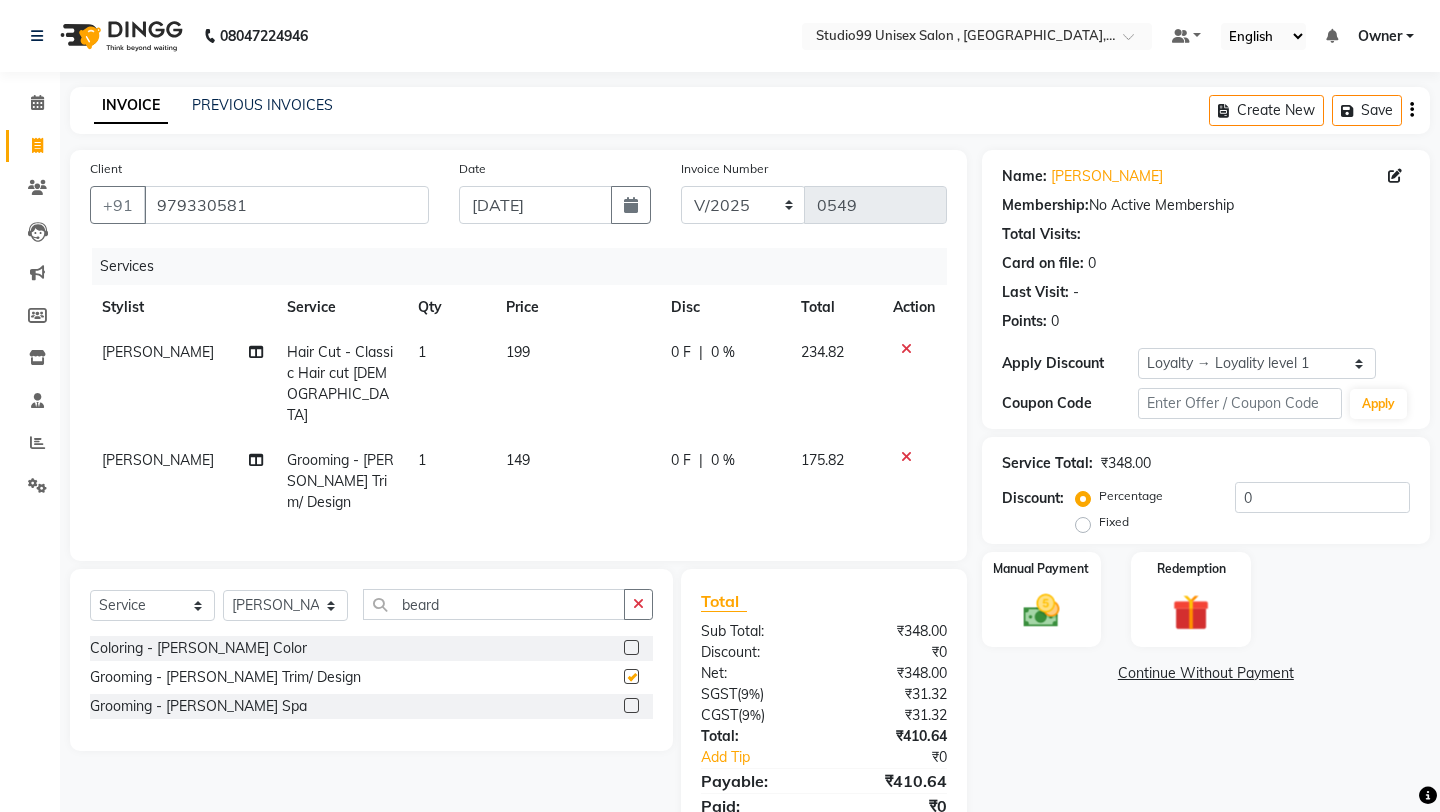 checkbox on "false" 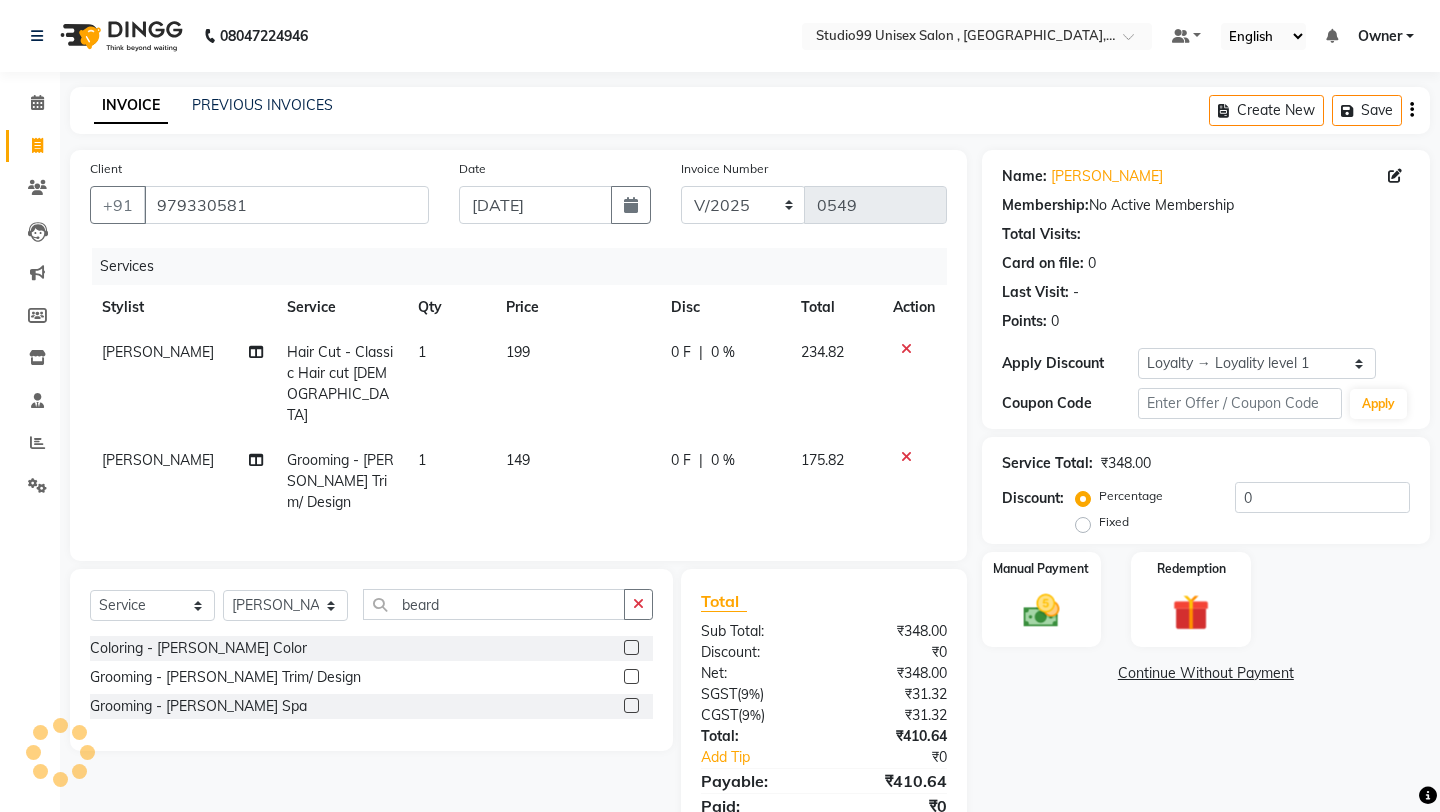 click on "Fixed" 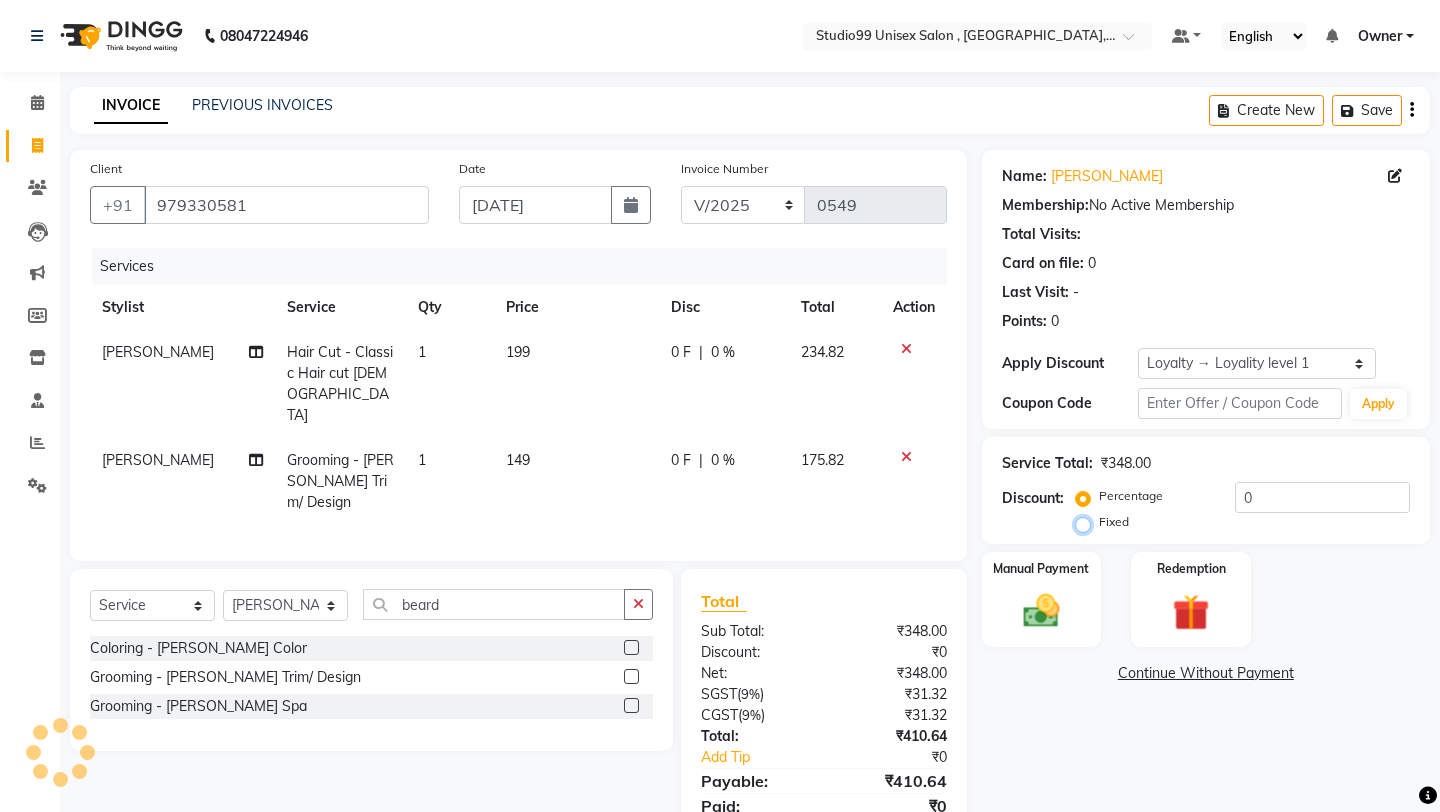click on "Fixed" at bounding box center [1087, 522] 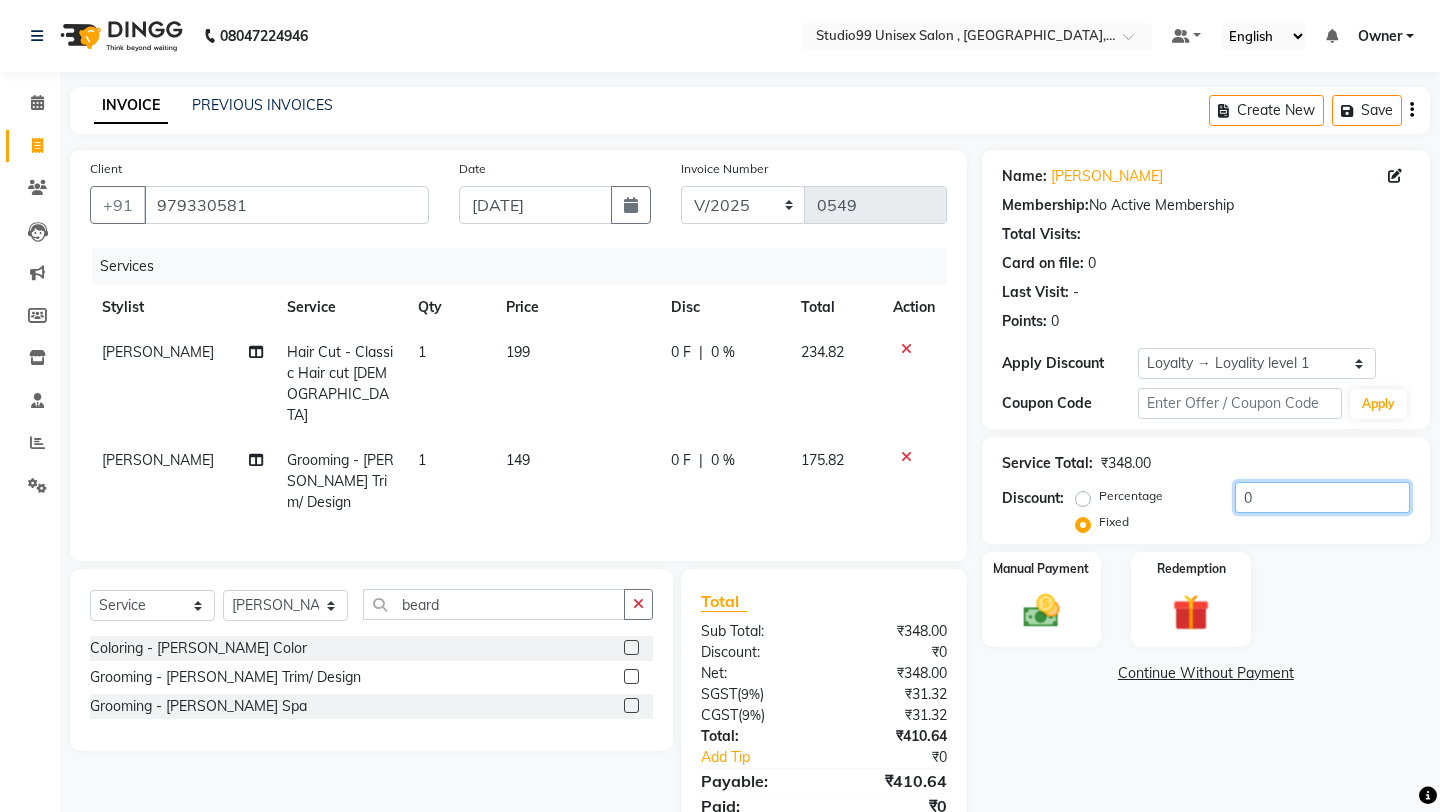click on "0" 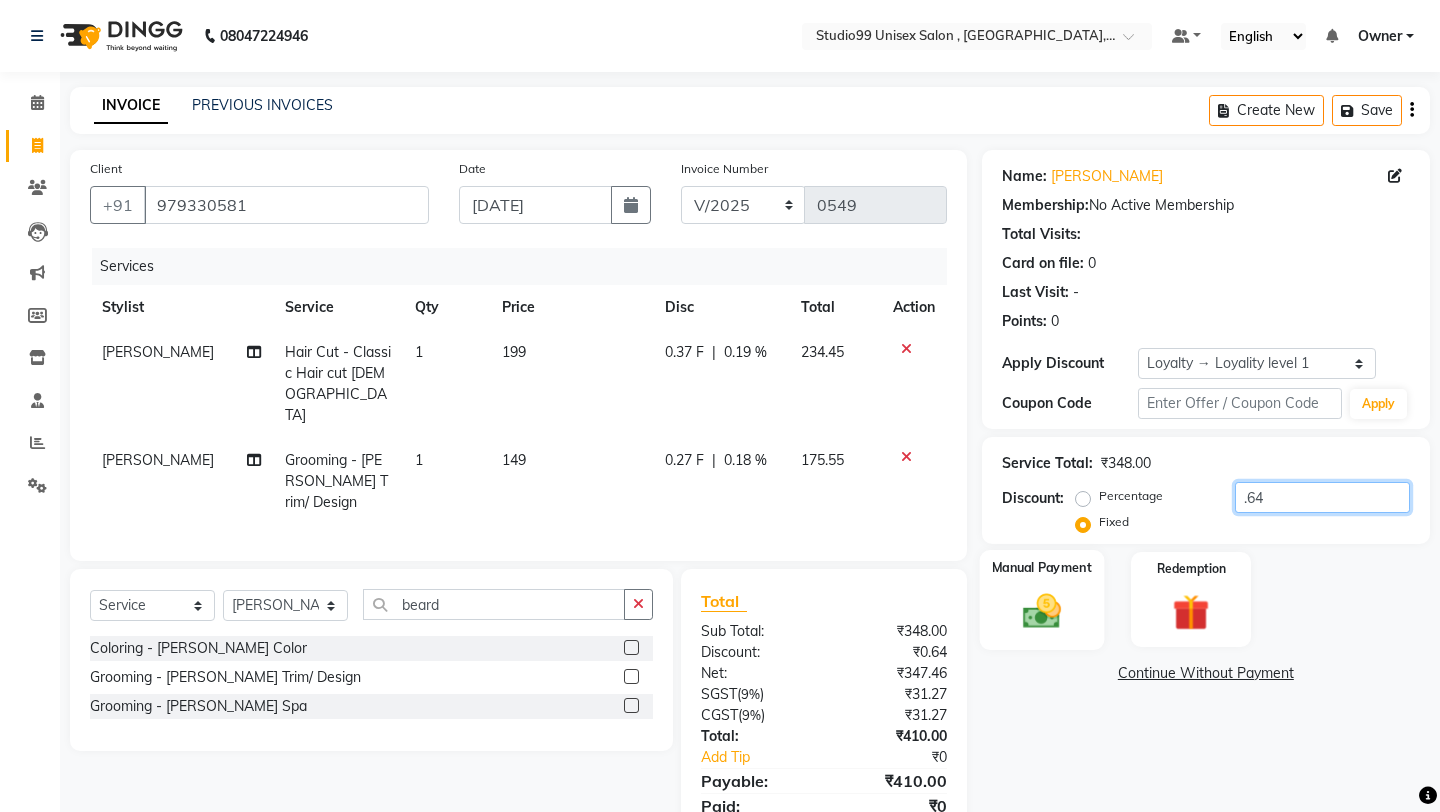 type on ".64" 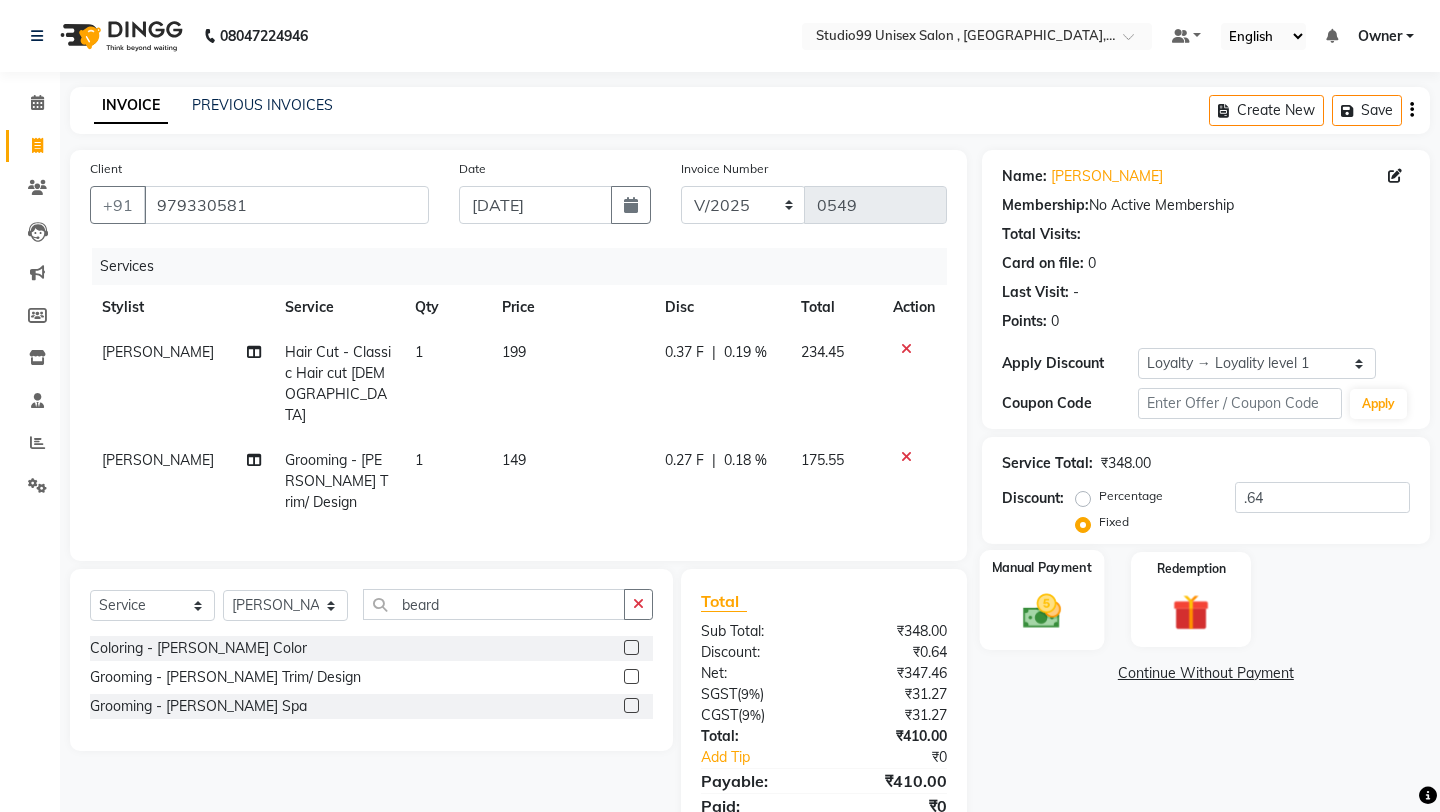 click 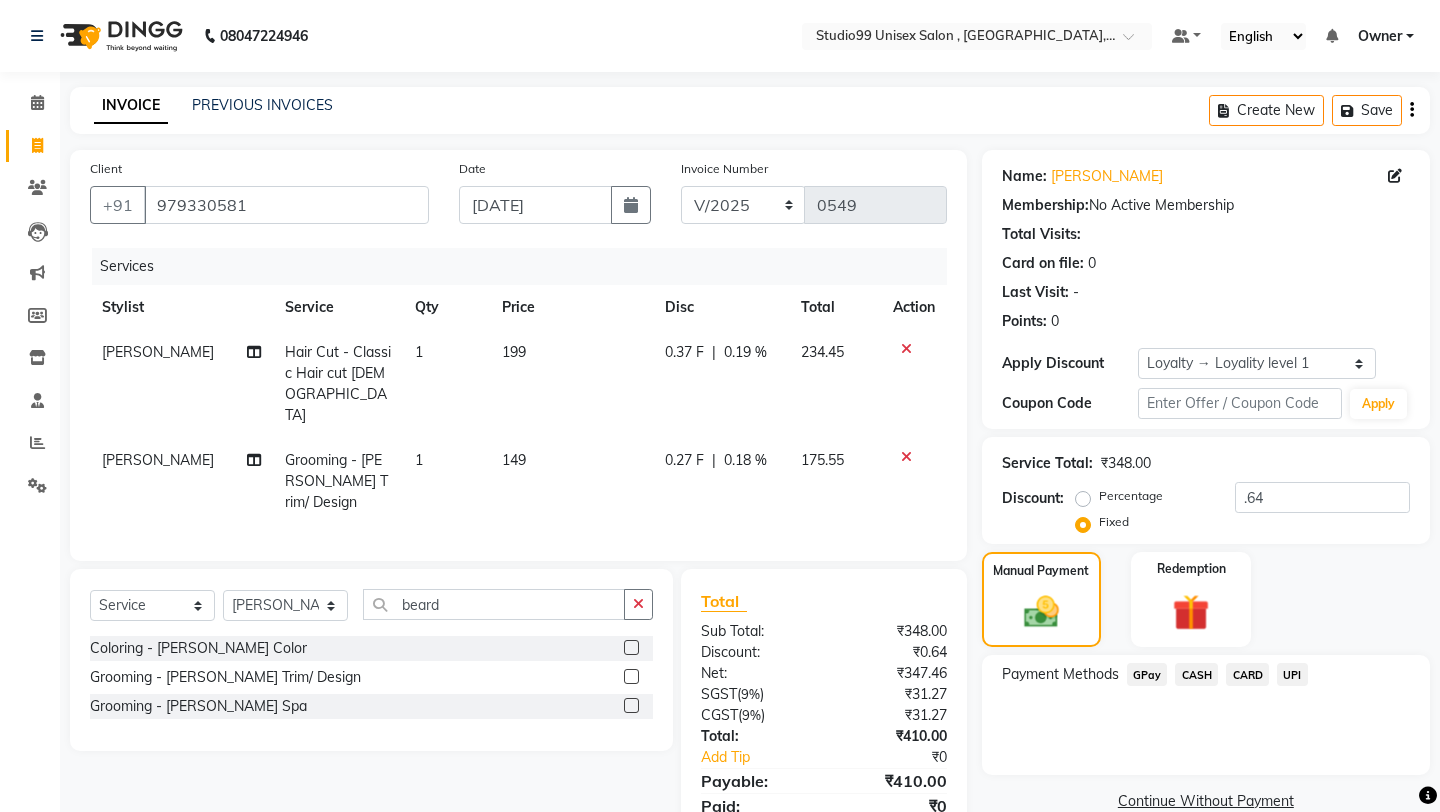 click on "CASH" 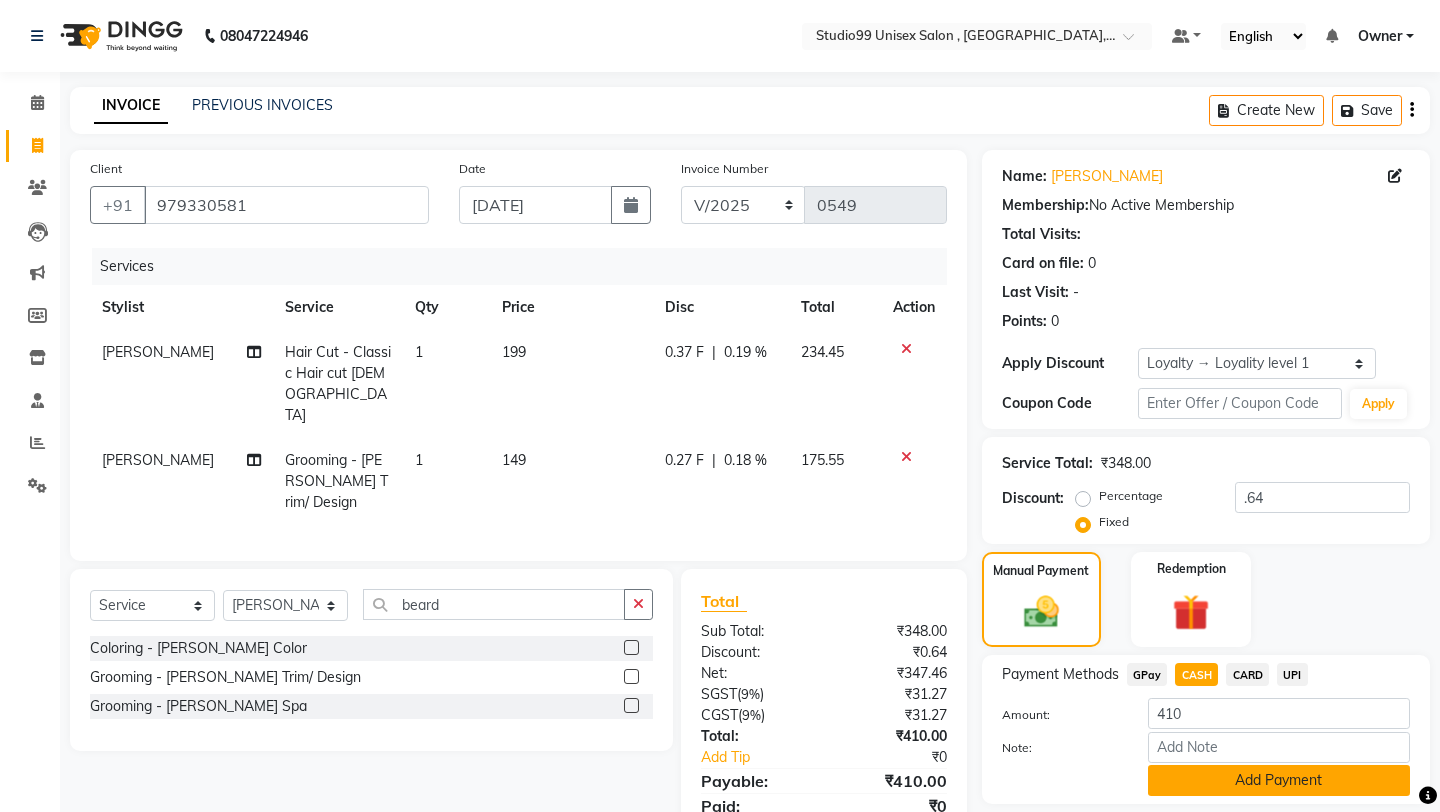click on "Add Payment" 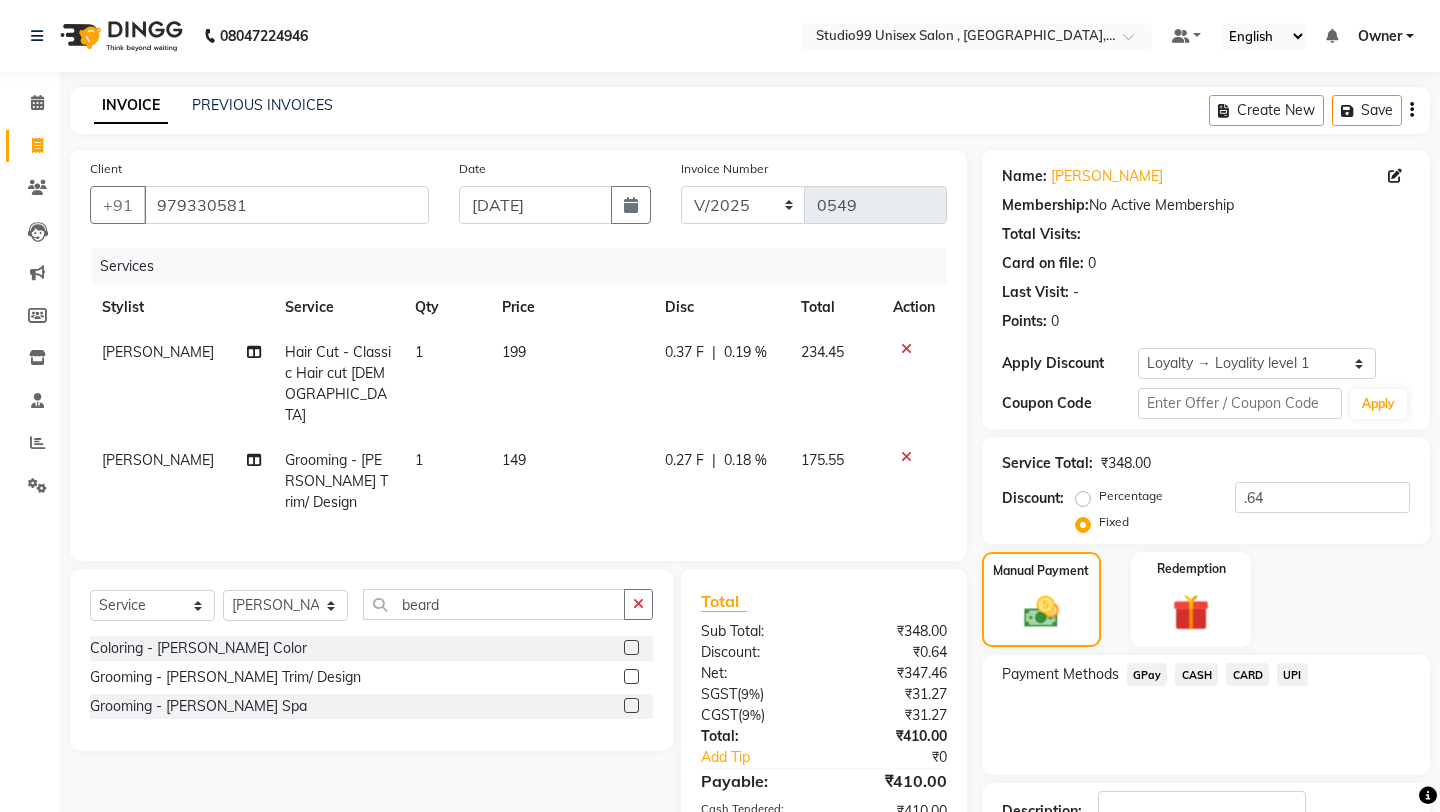 click on "Payment Methods  GPay   CASH   CARD   UPI" 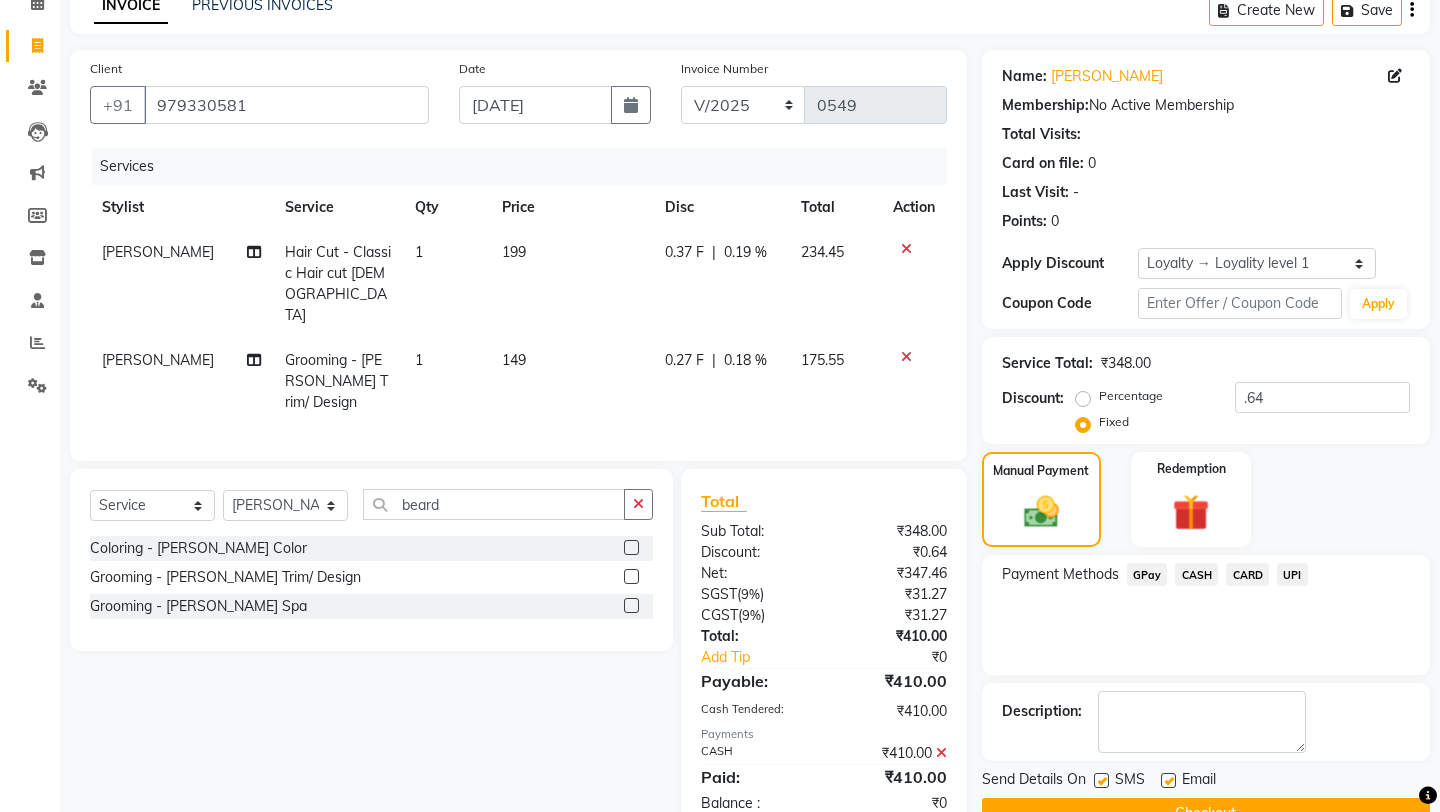 scroll, scrollTop: 188, scrollLeft: 0, axis: vertical 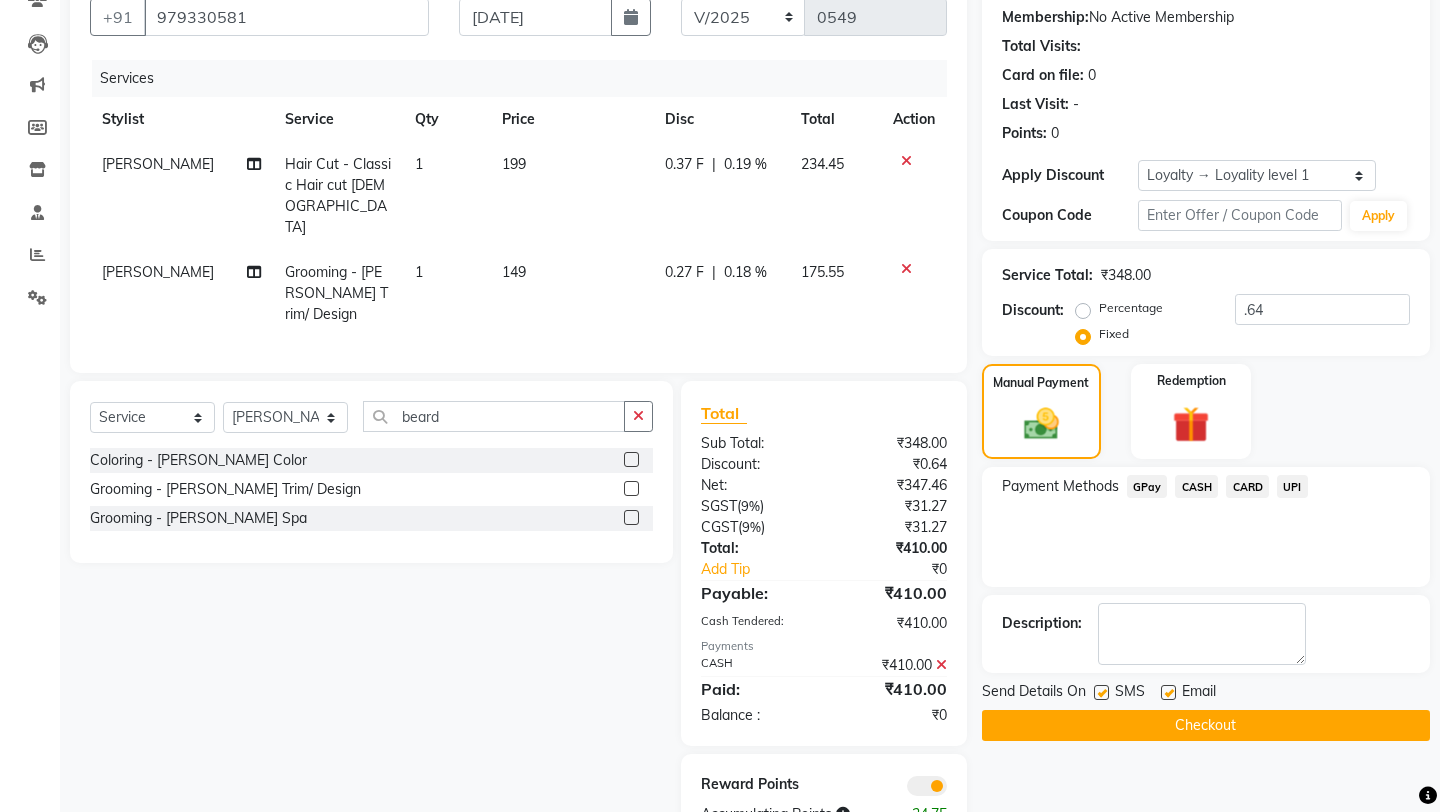 click on "Checkout" 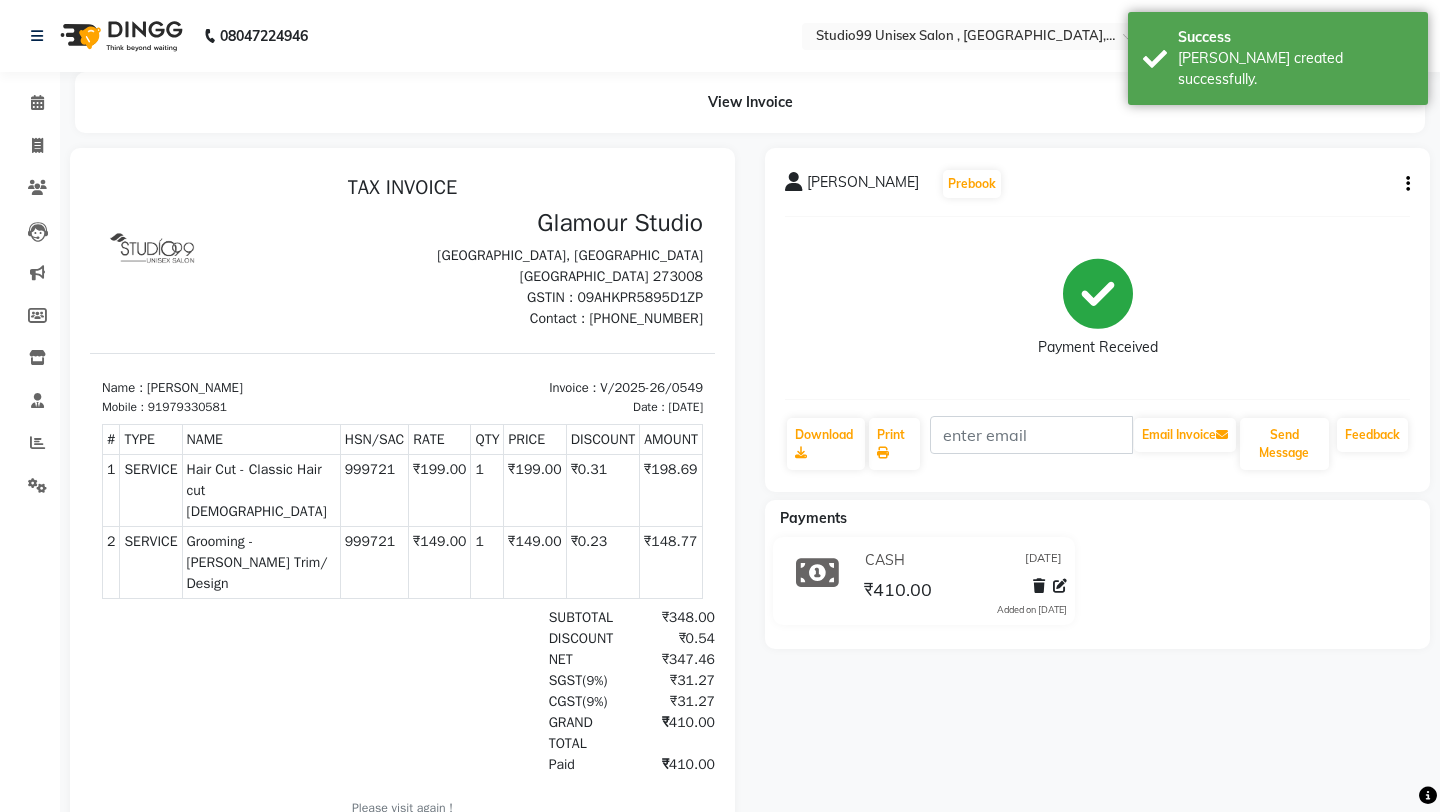scroll, scrollTop: 0, scrollLeft: 0, axis: both 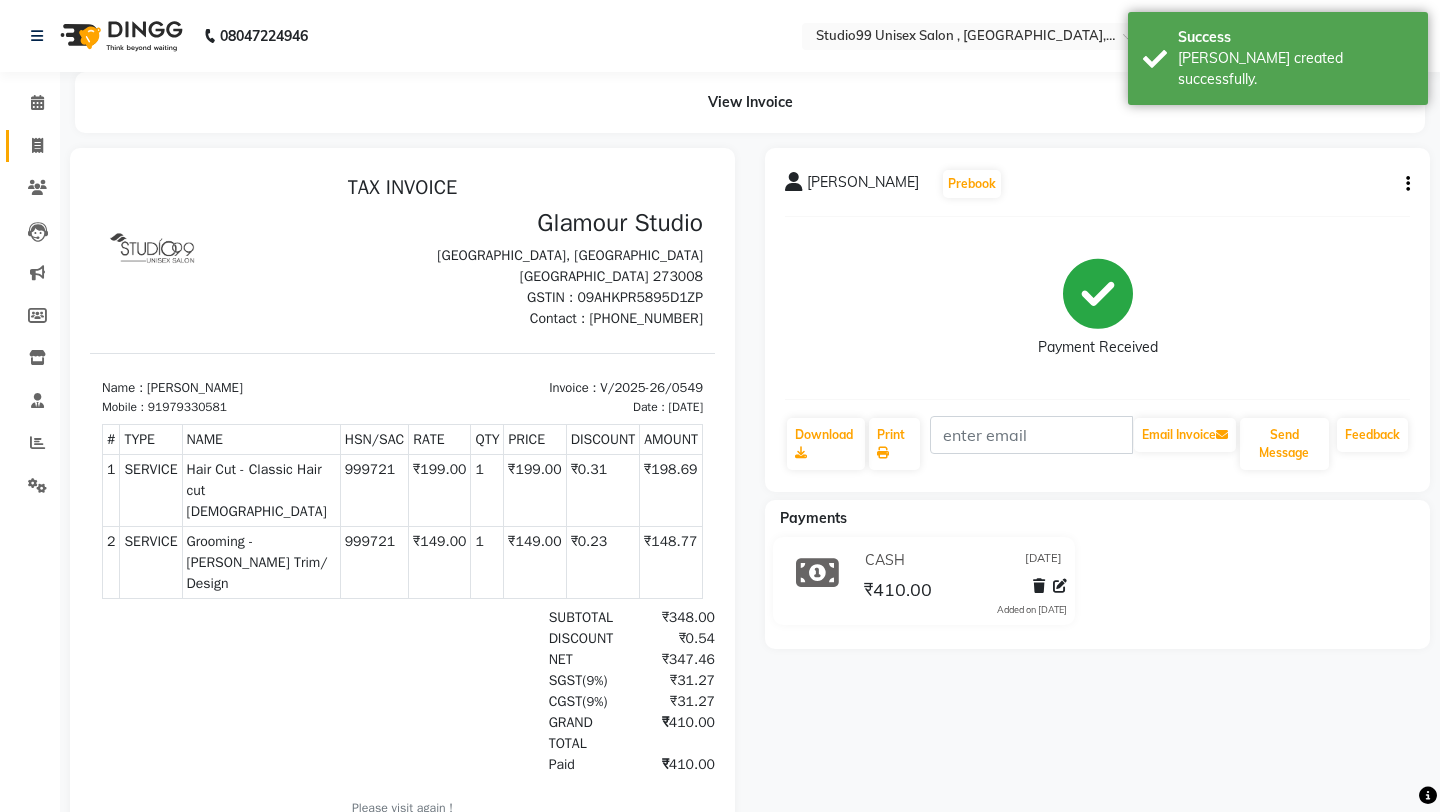 click on "Invoice" 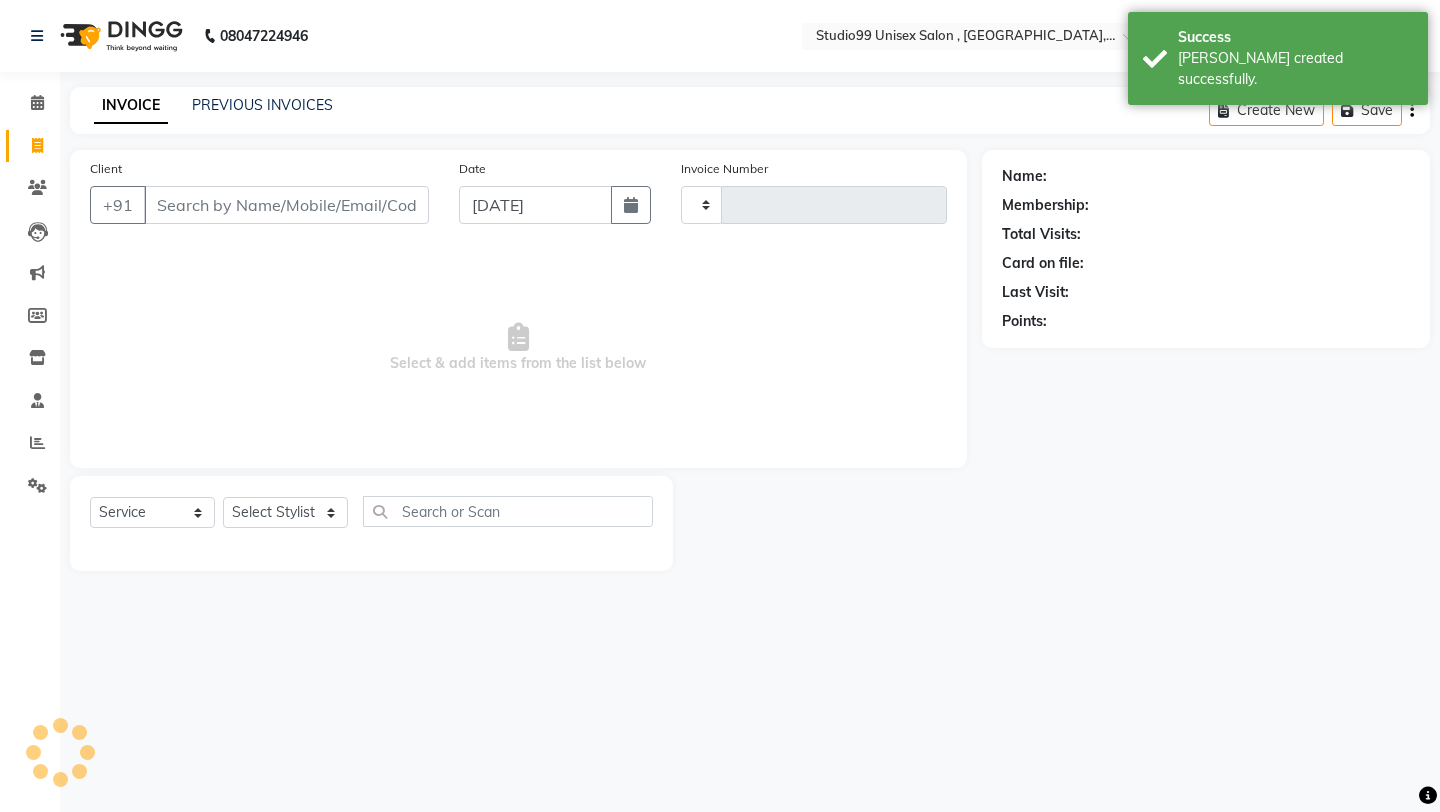 type on "0550" 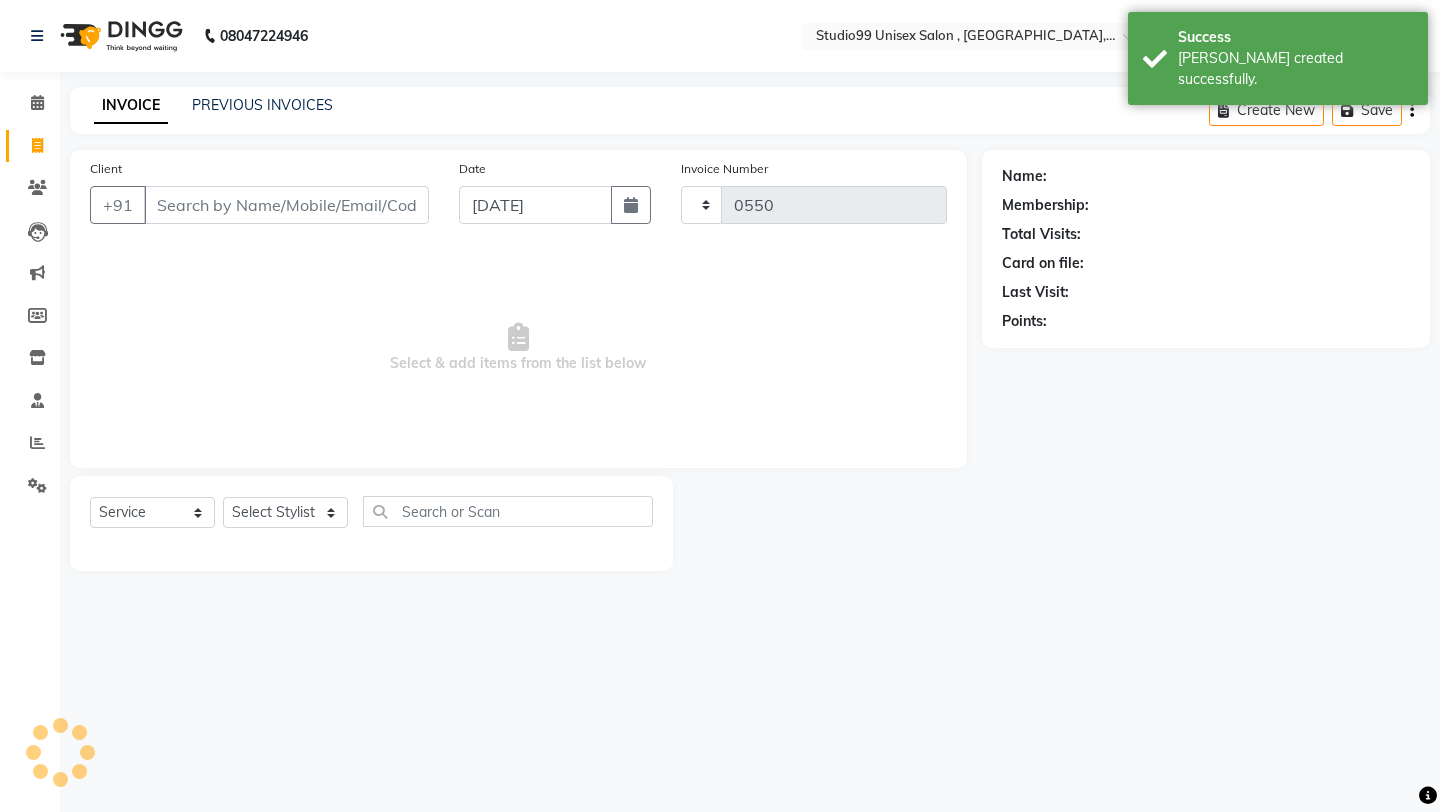 select on "8117" 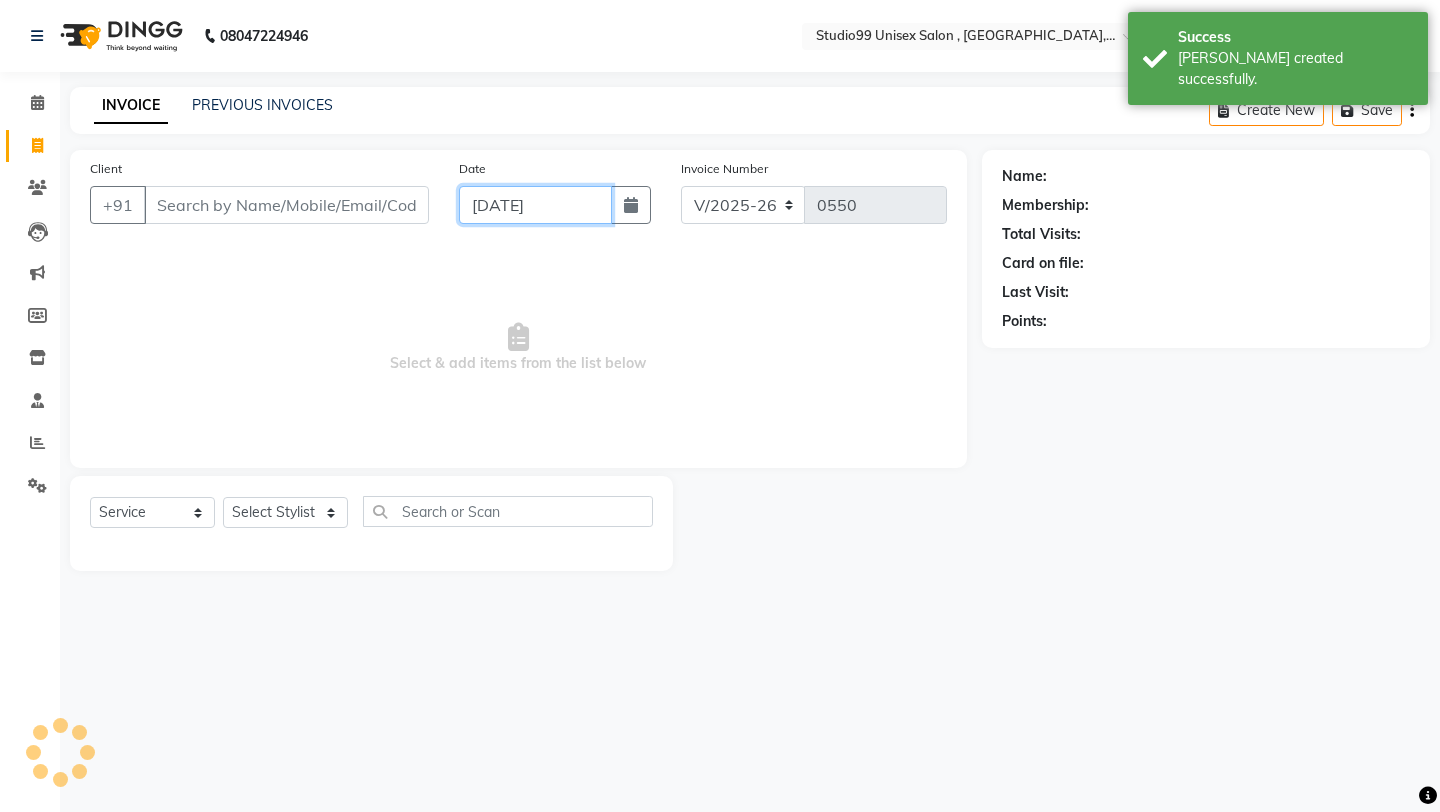 click on "[DATE]" 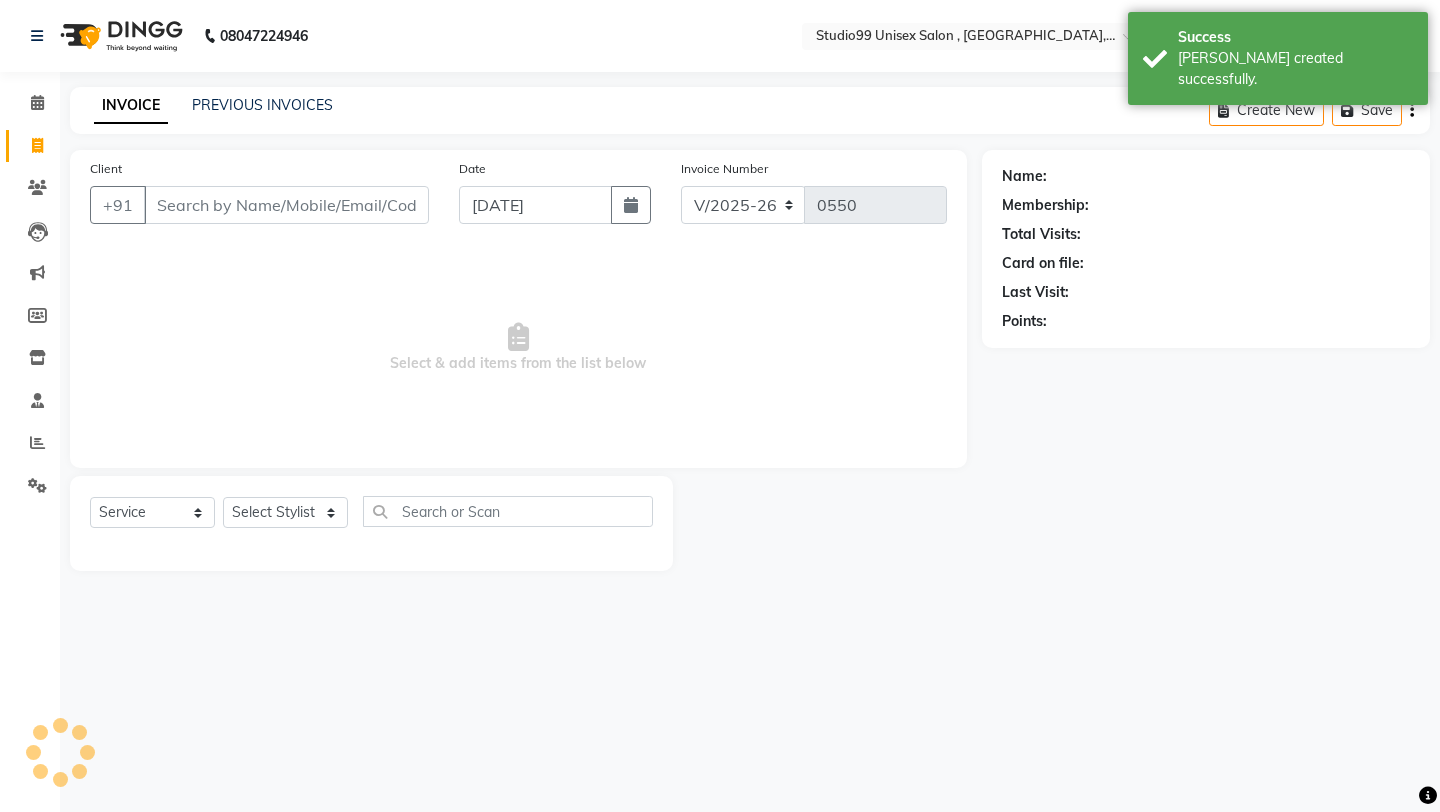 select on "7" 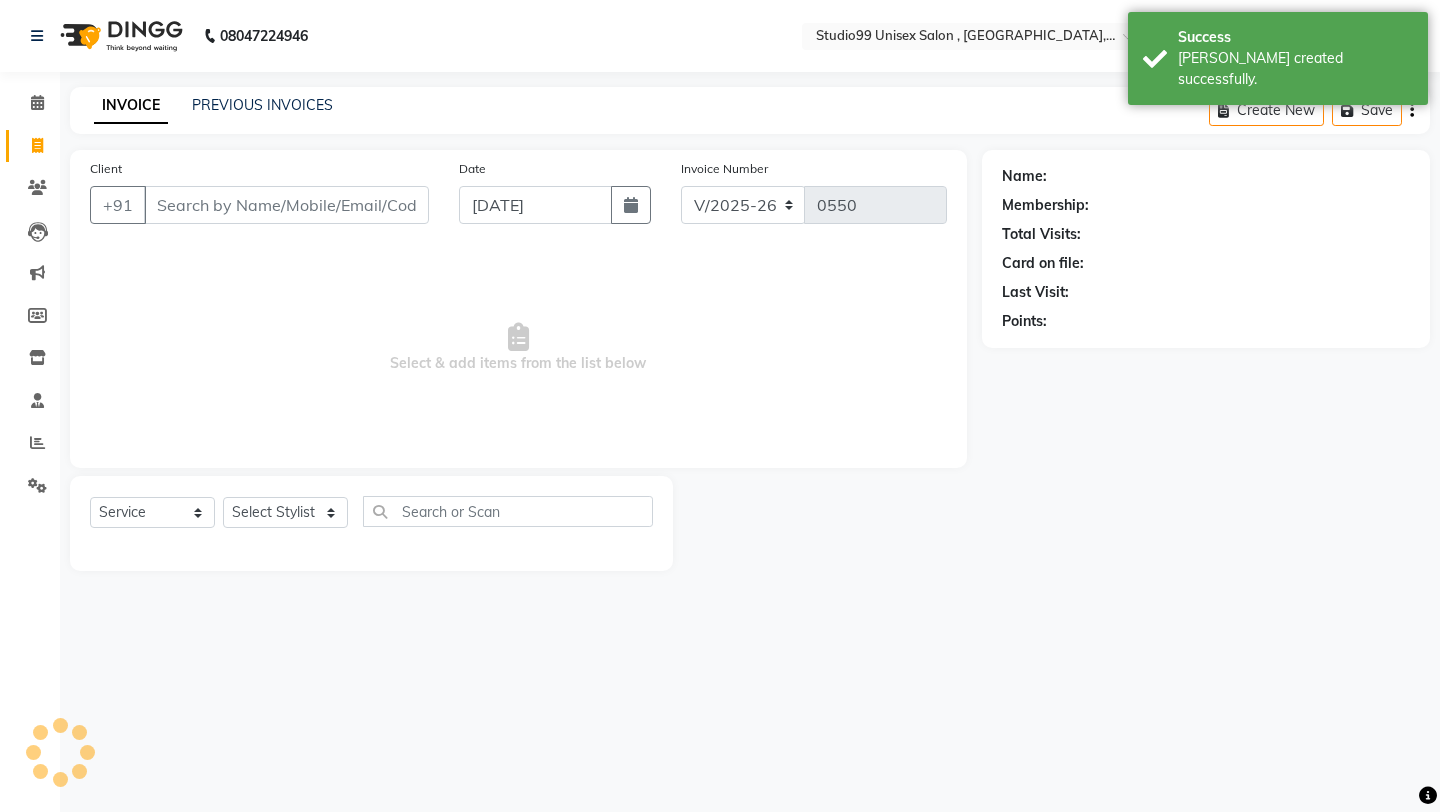 select on "2025" 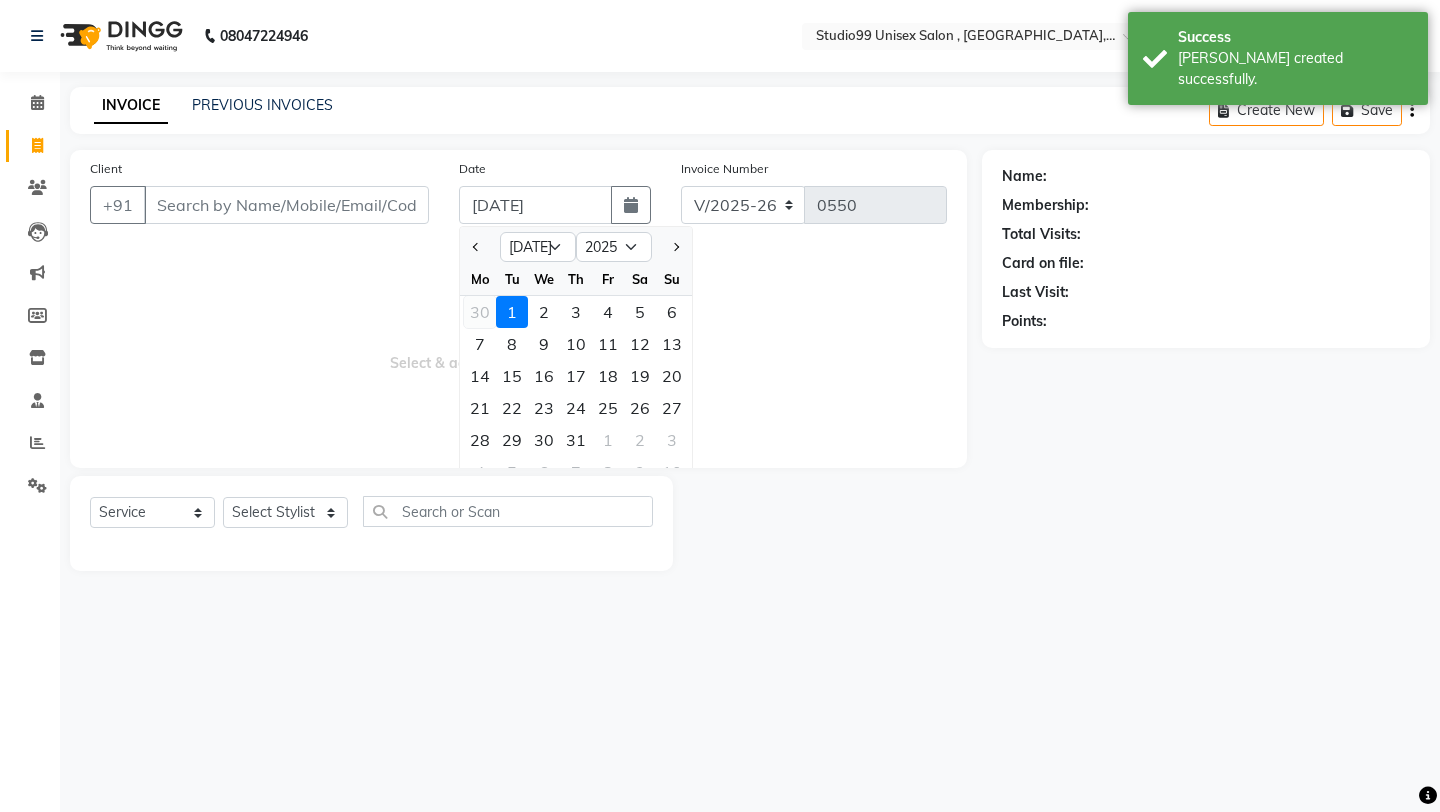 click on "30" 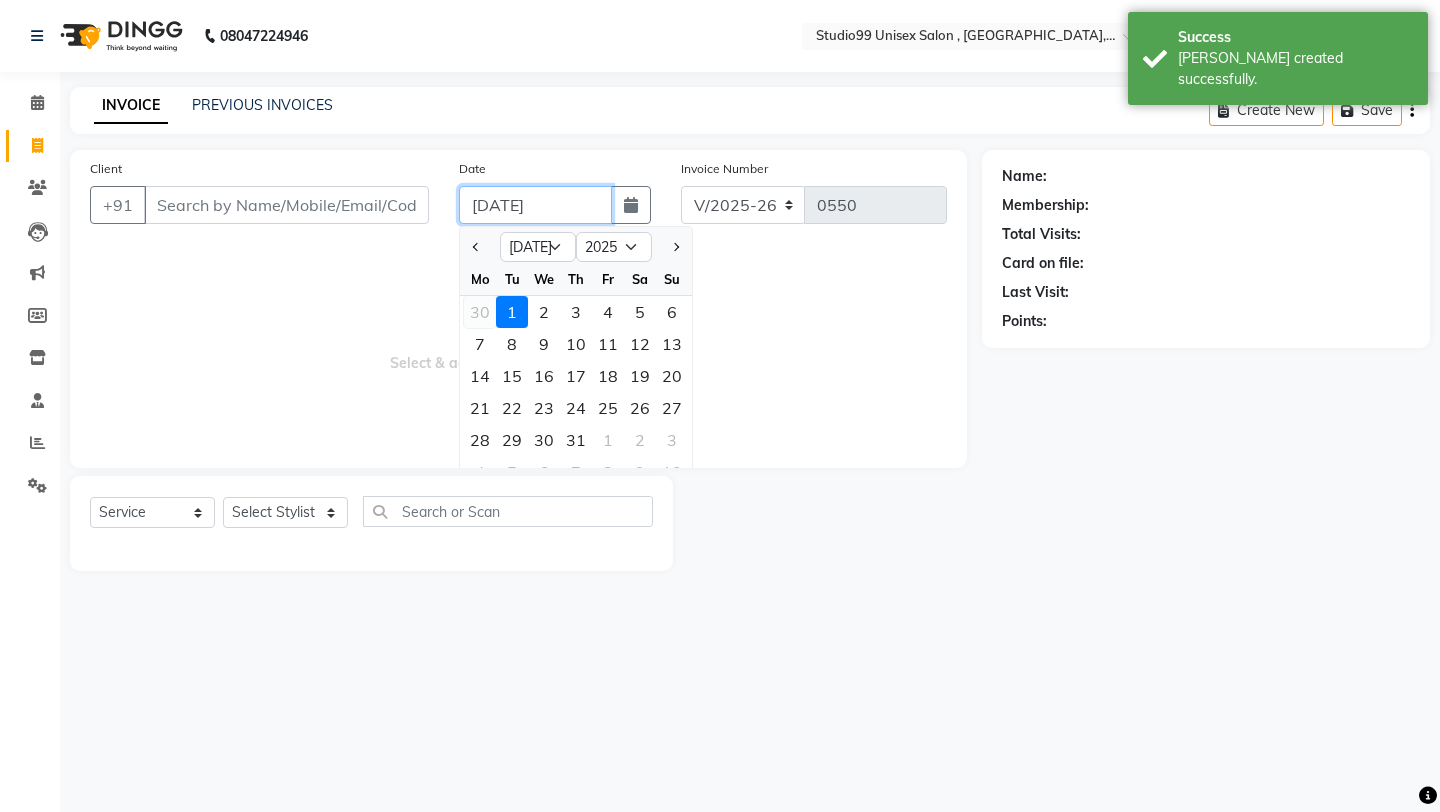type on "[DATE]" 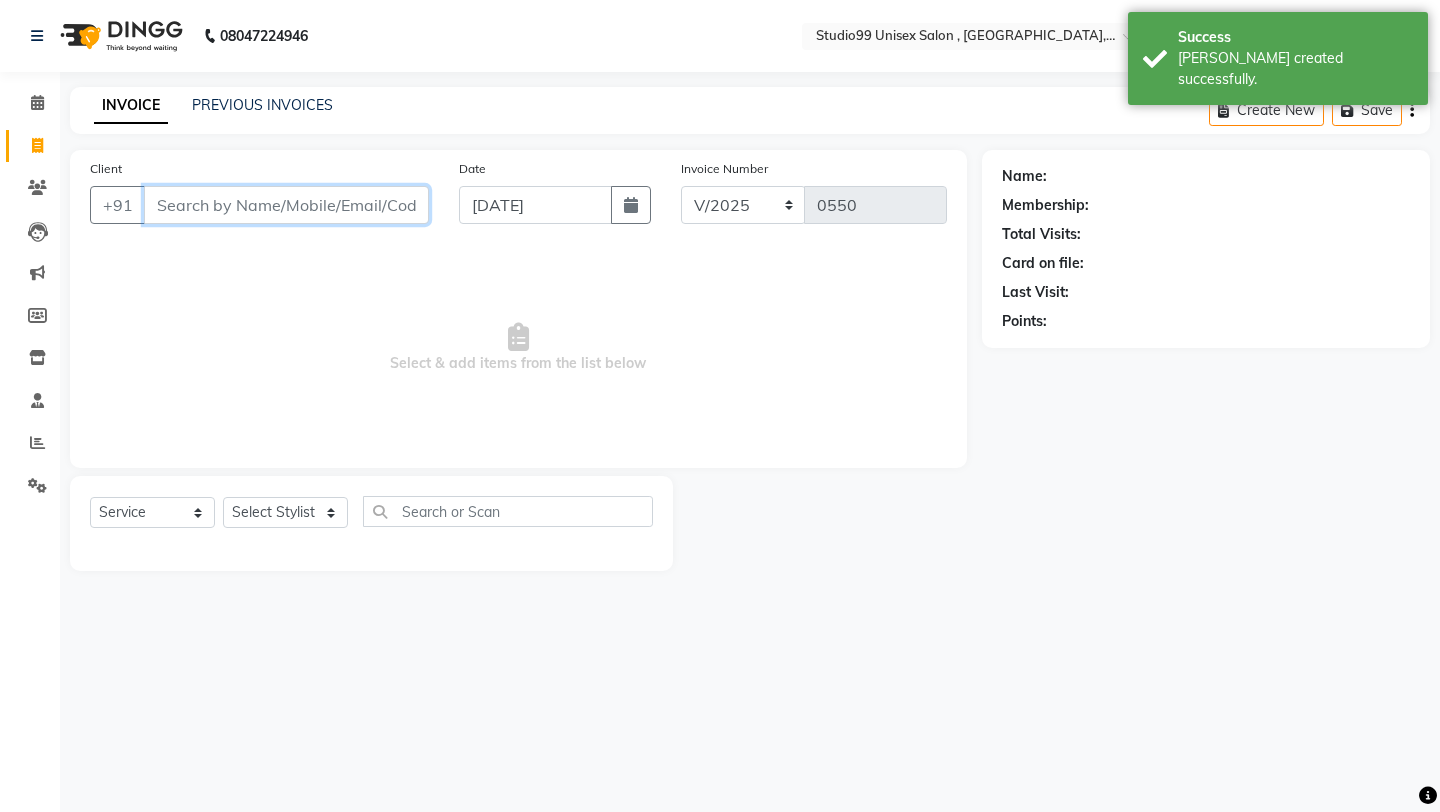 click on "Client" at bounding box center (286, 205) 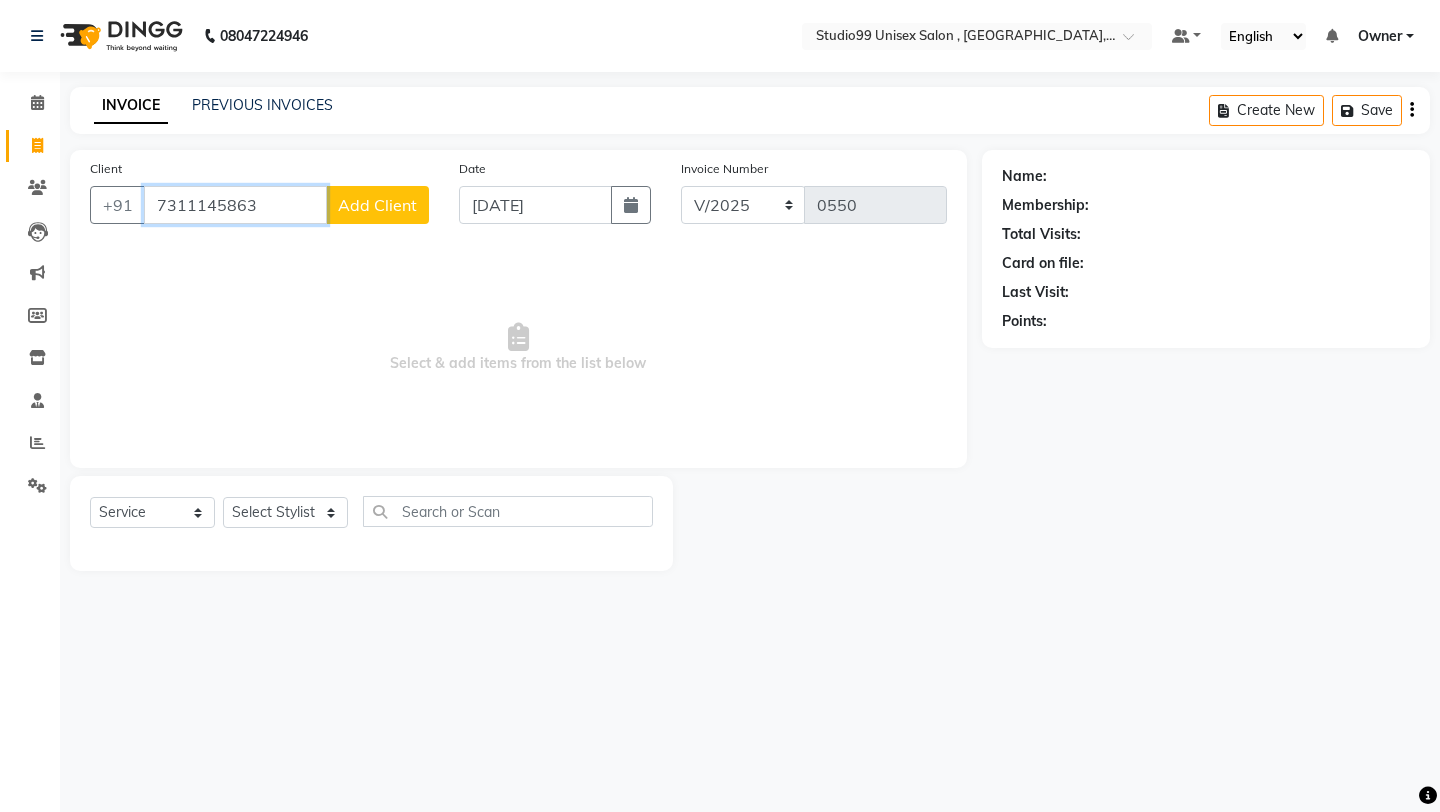 type on "7311145863" 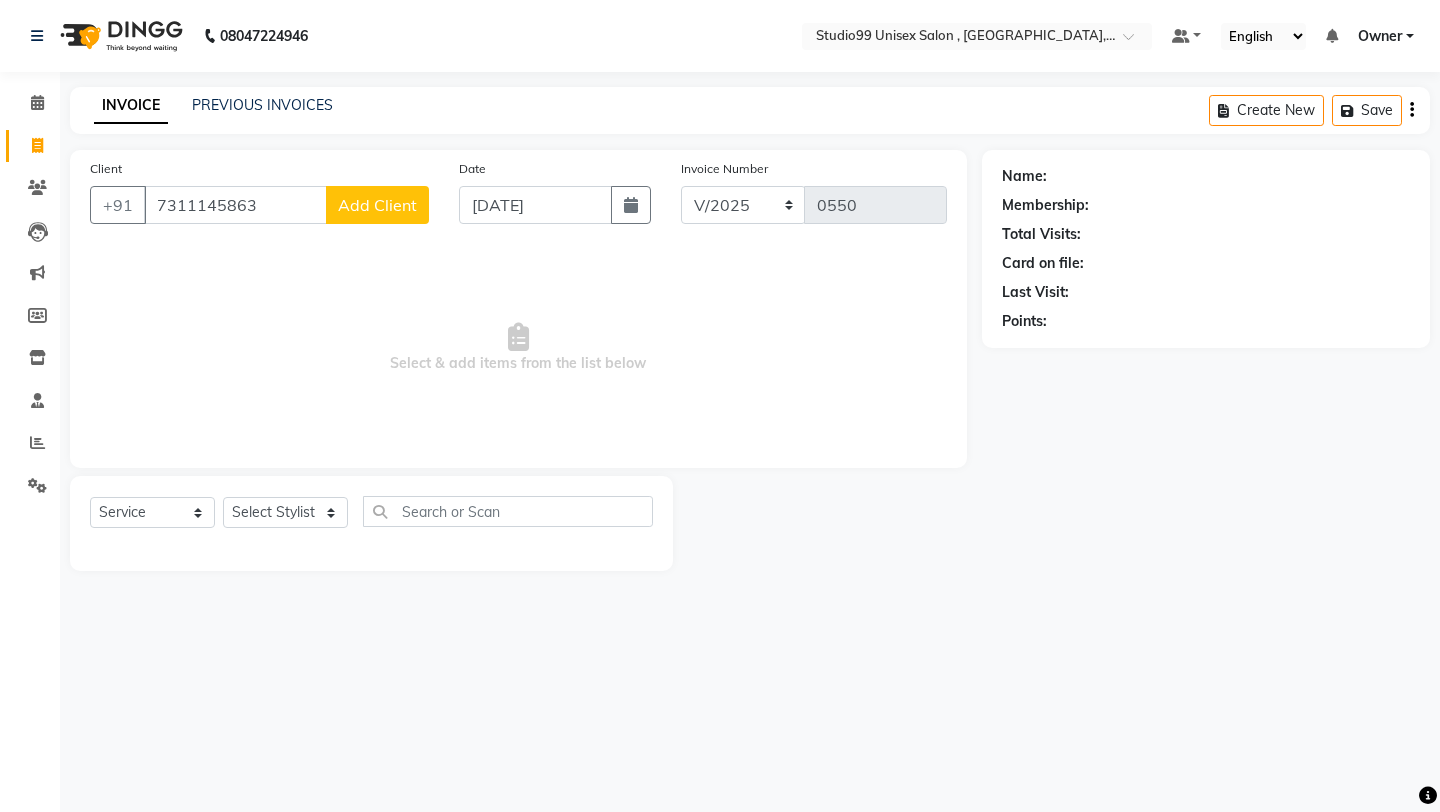 click on "Add Client" 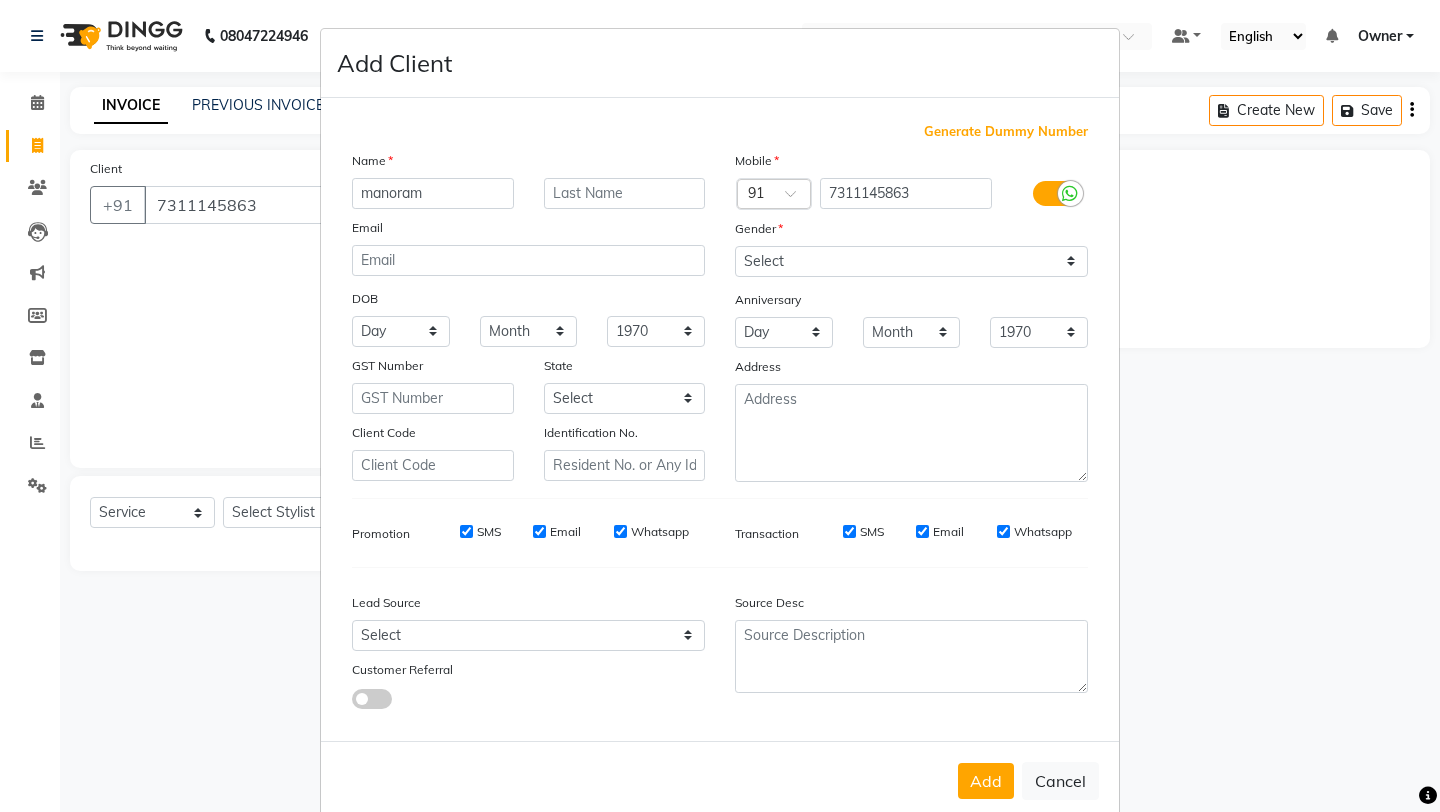 type on "manoram" 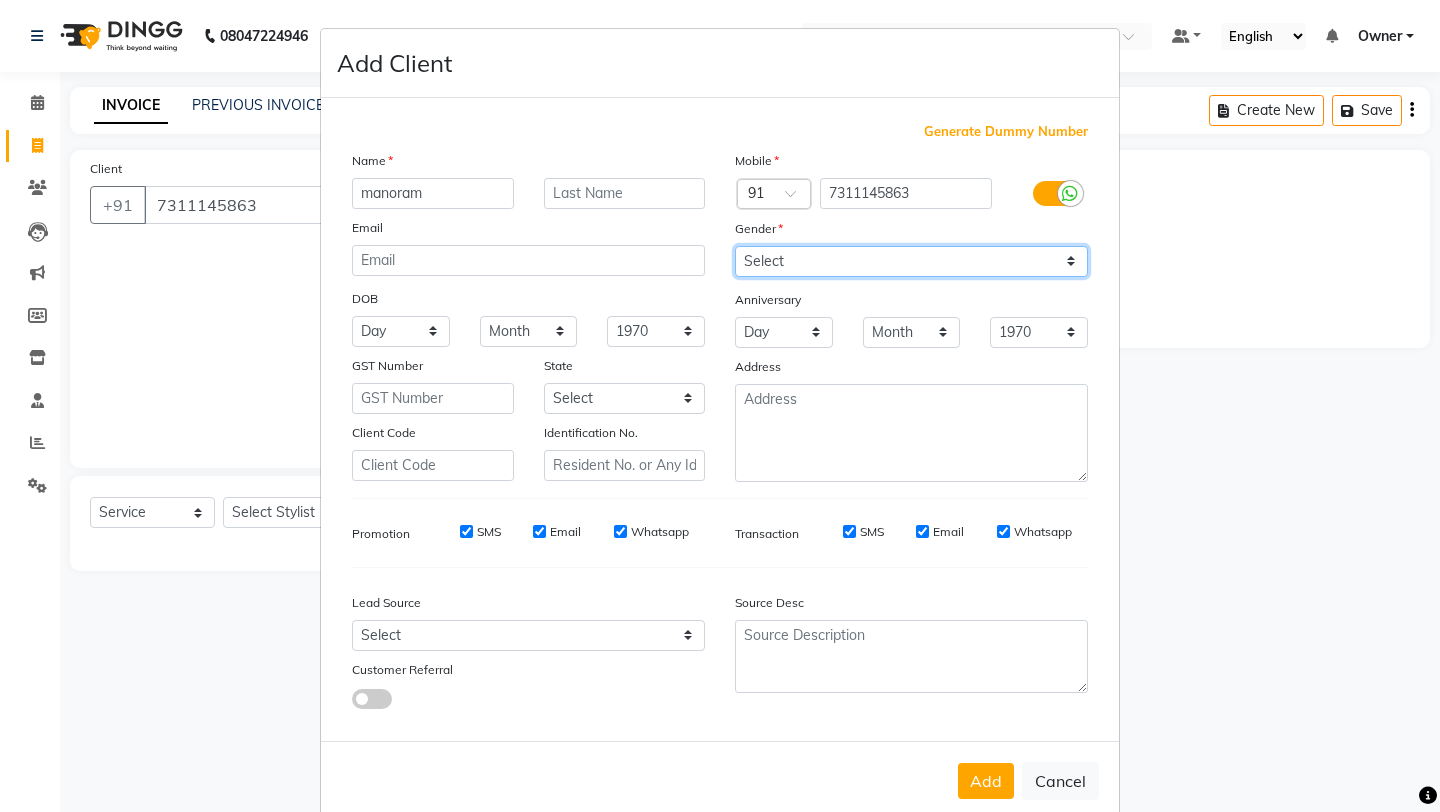 click on "Select [DEMOGRAPHIC_DATA] [DEMOGRAPHIC_DATA] Other Prefer Not To Say" at bounding box center (911, 261) 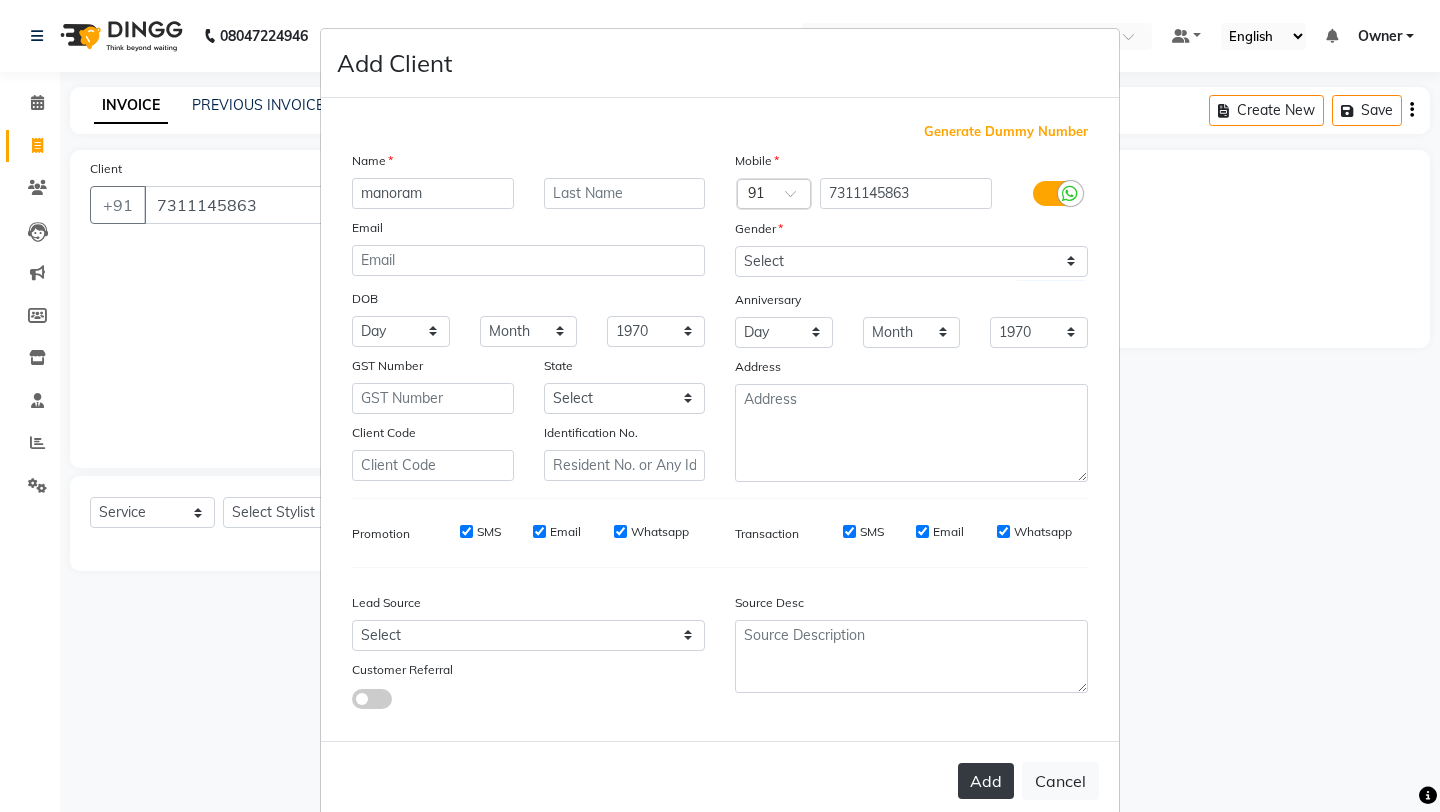 click on "Add" at bounding box center [986, 781] 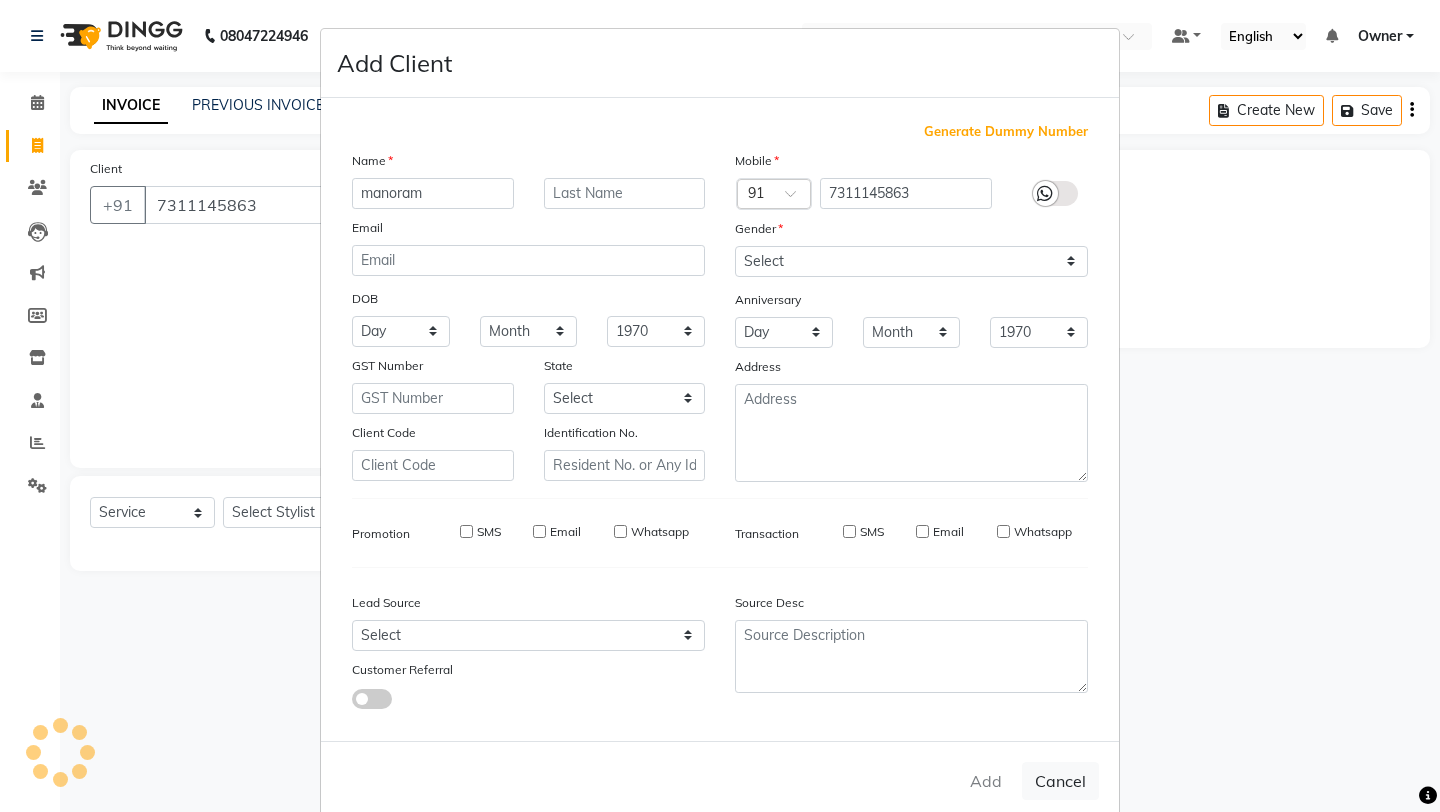 type 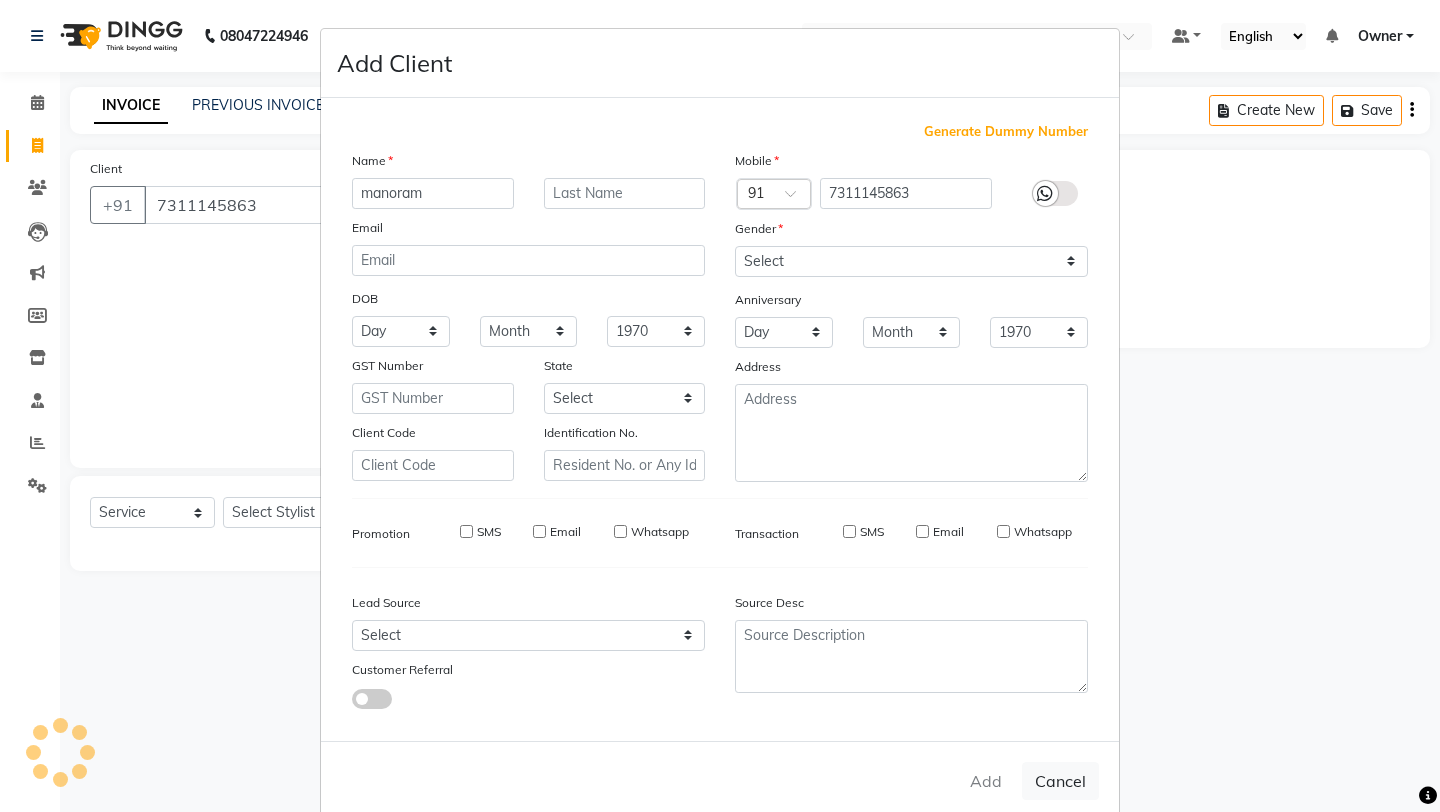 select 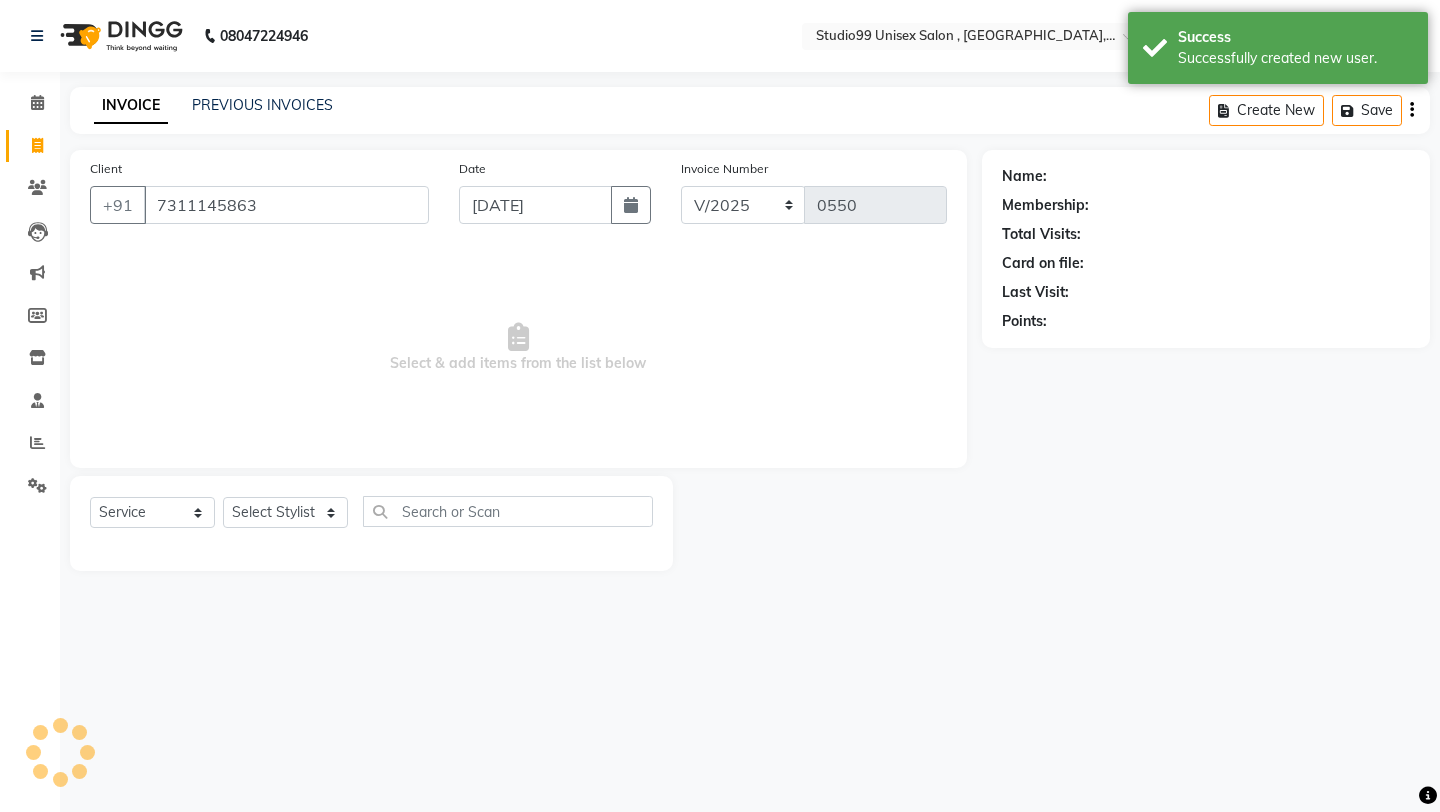 select on "1: Object" 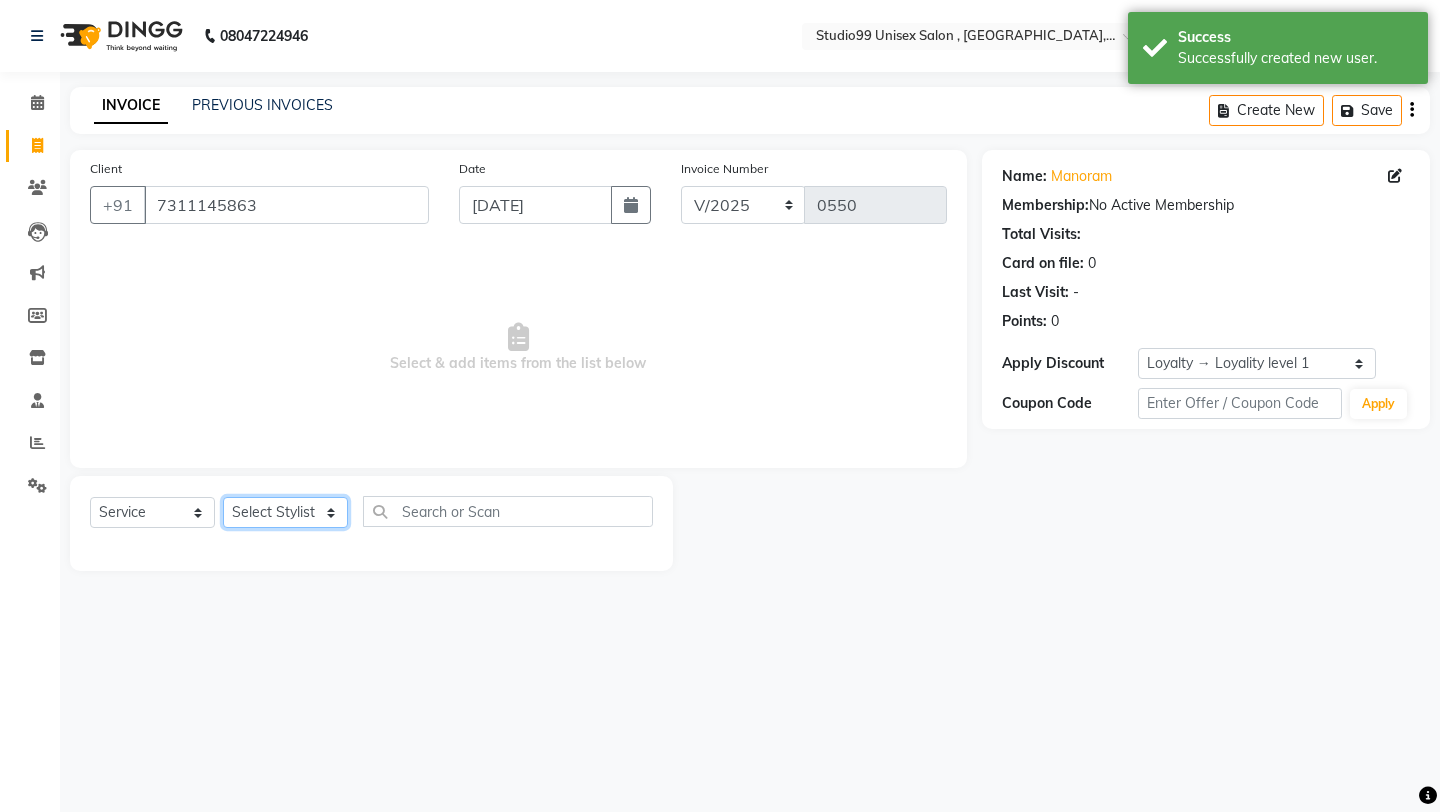 click on "Select Stylist [PERSON_NAME] Owner [PERSON_NAME] [PERSON_NAME] [PERSON_NAME] sulekha manager [PERSON_NAME]" 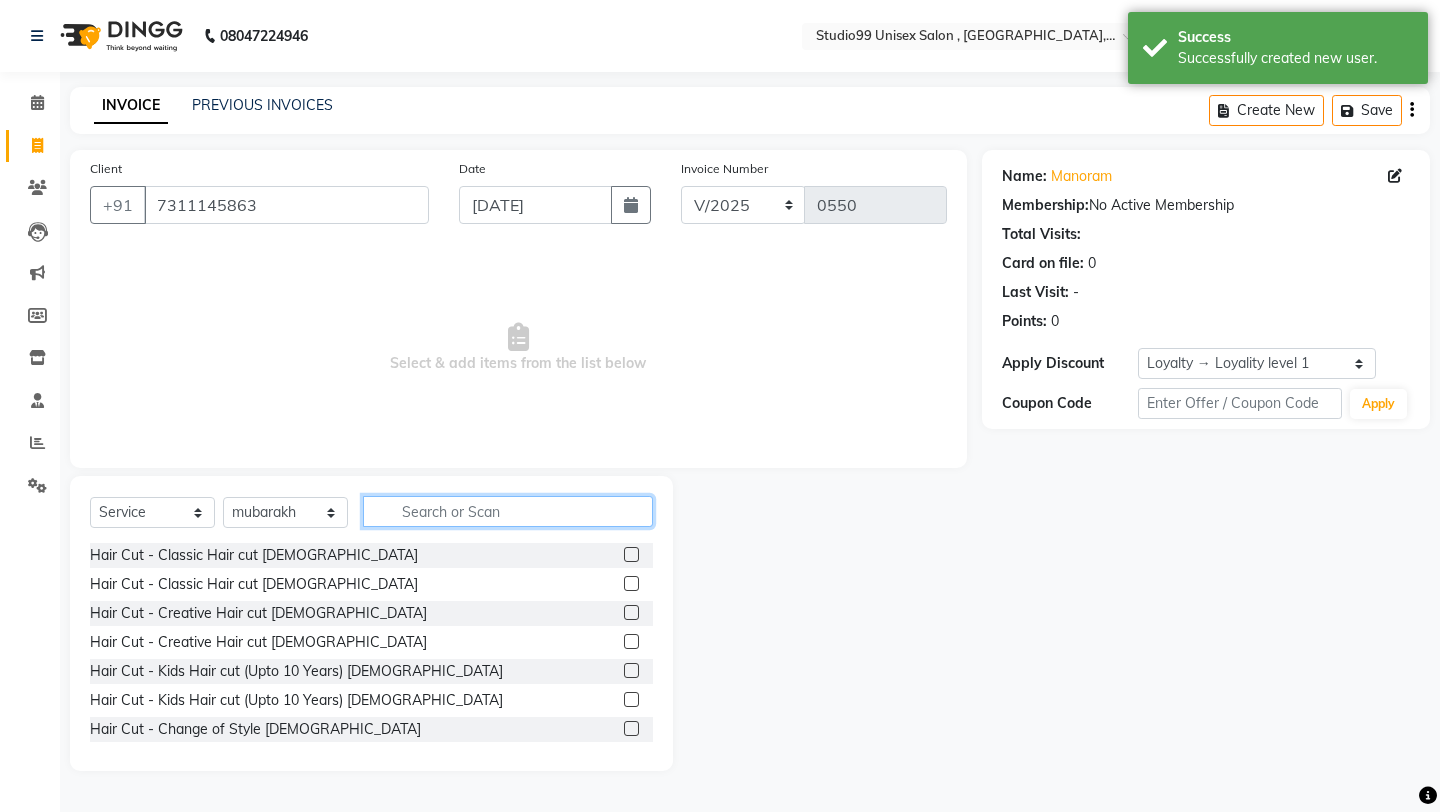 click 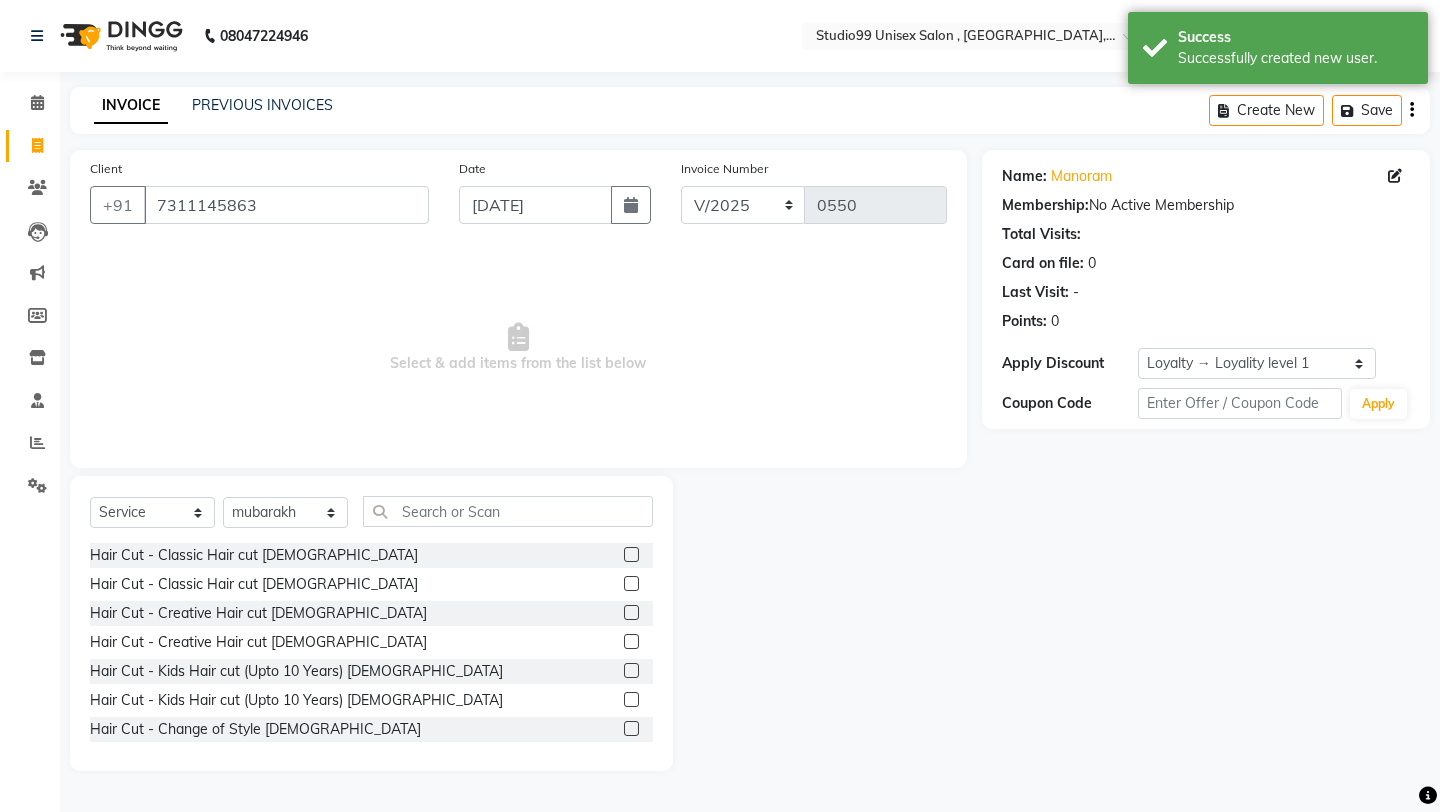 click 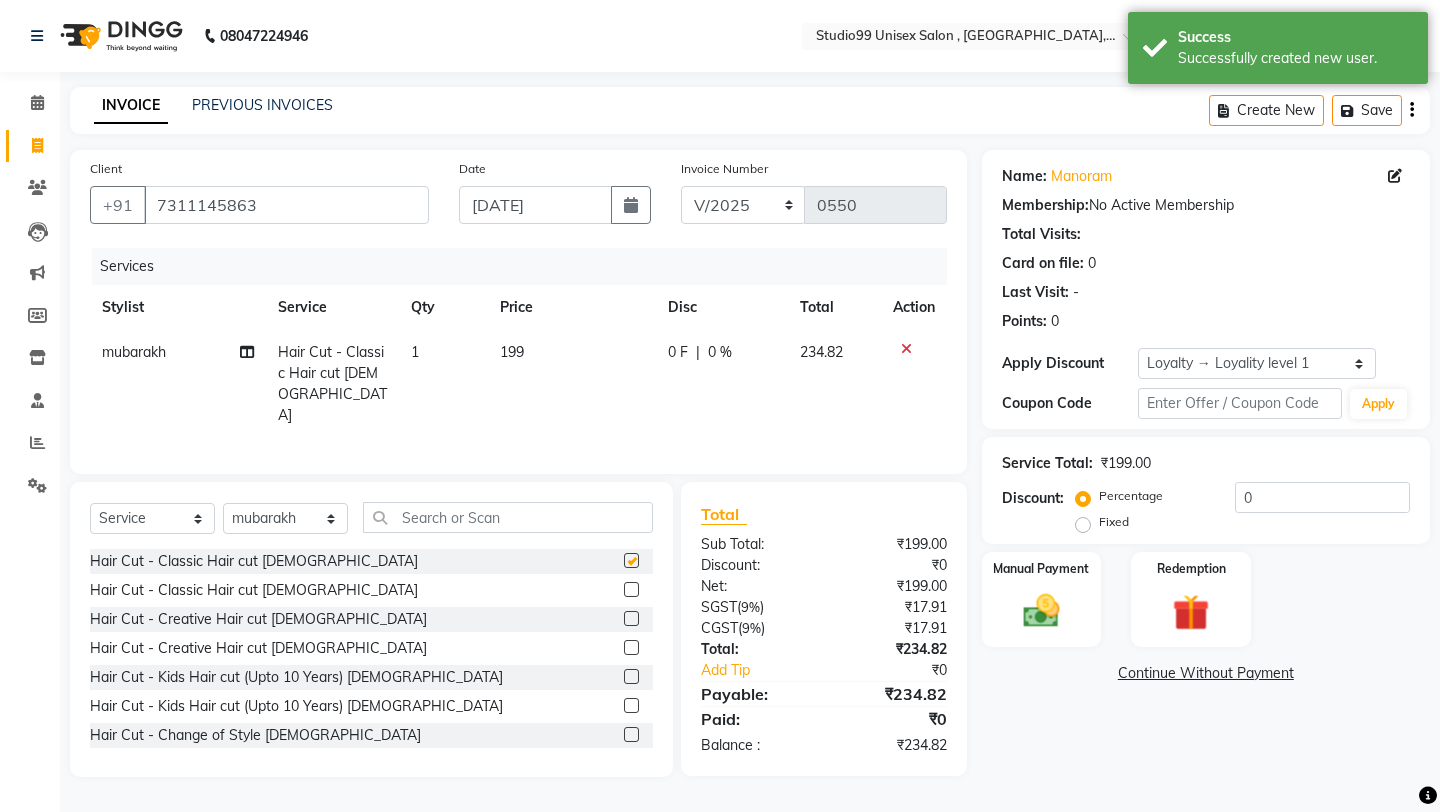 checkbox on "false" 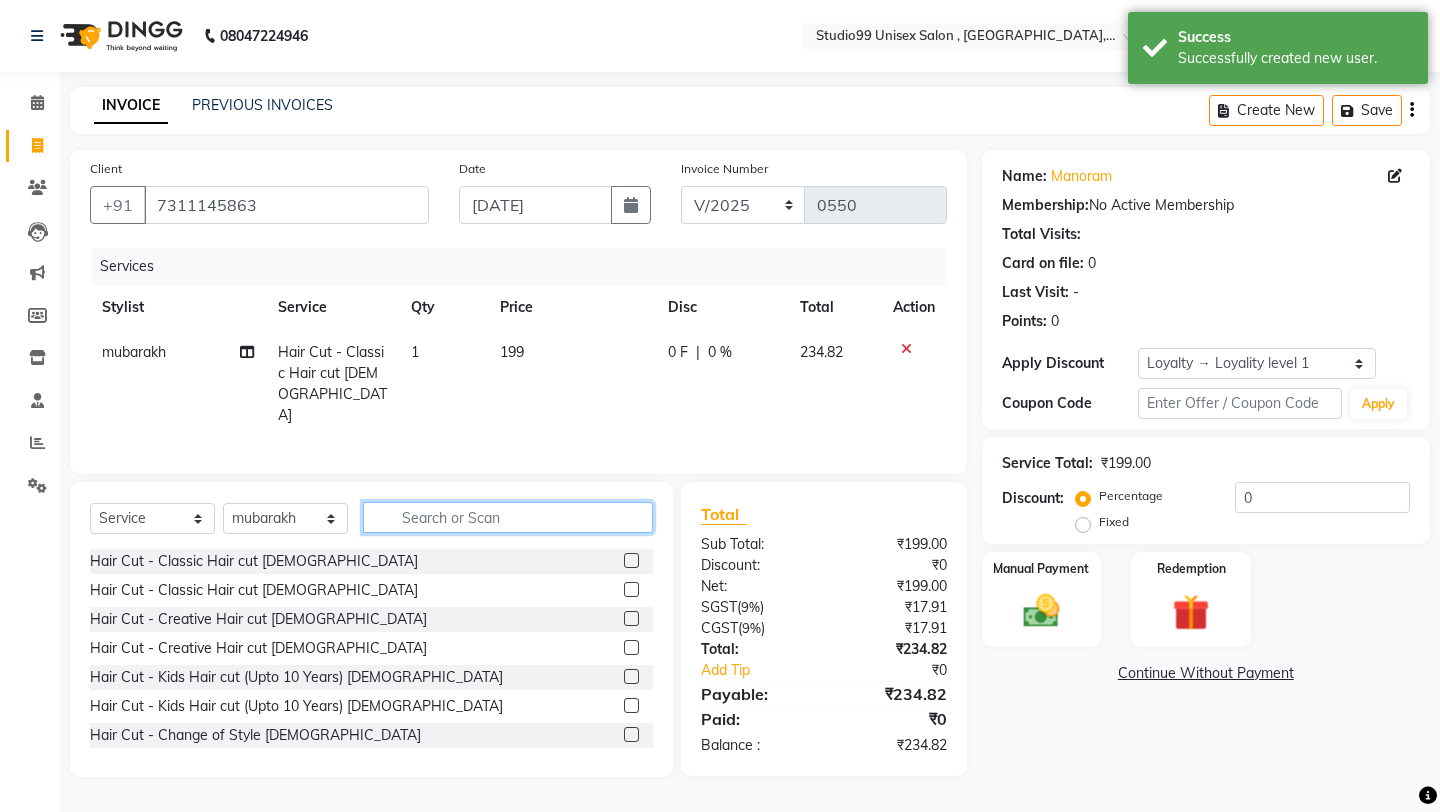 click 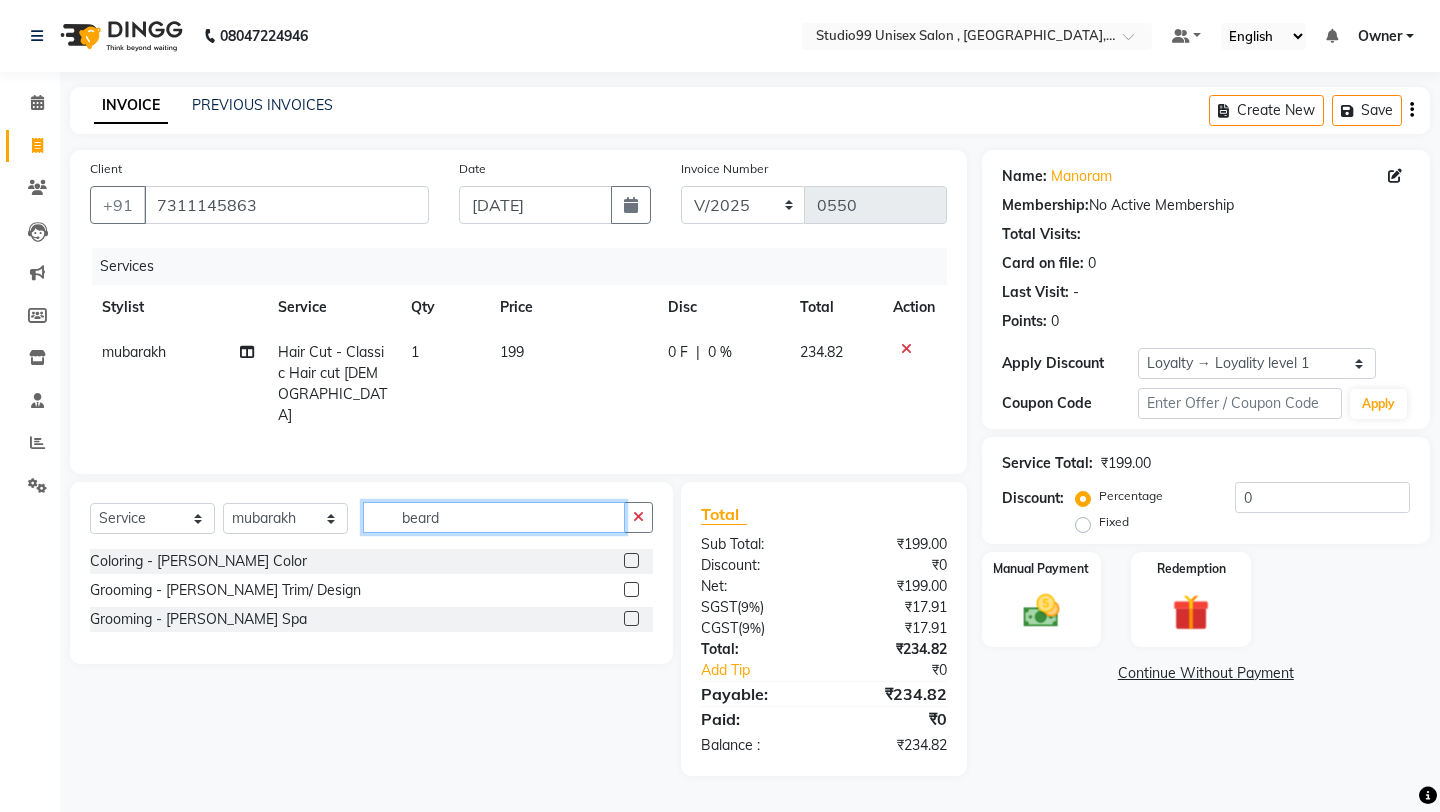 type on "beard" 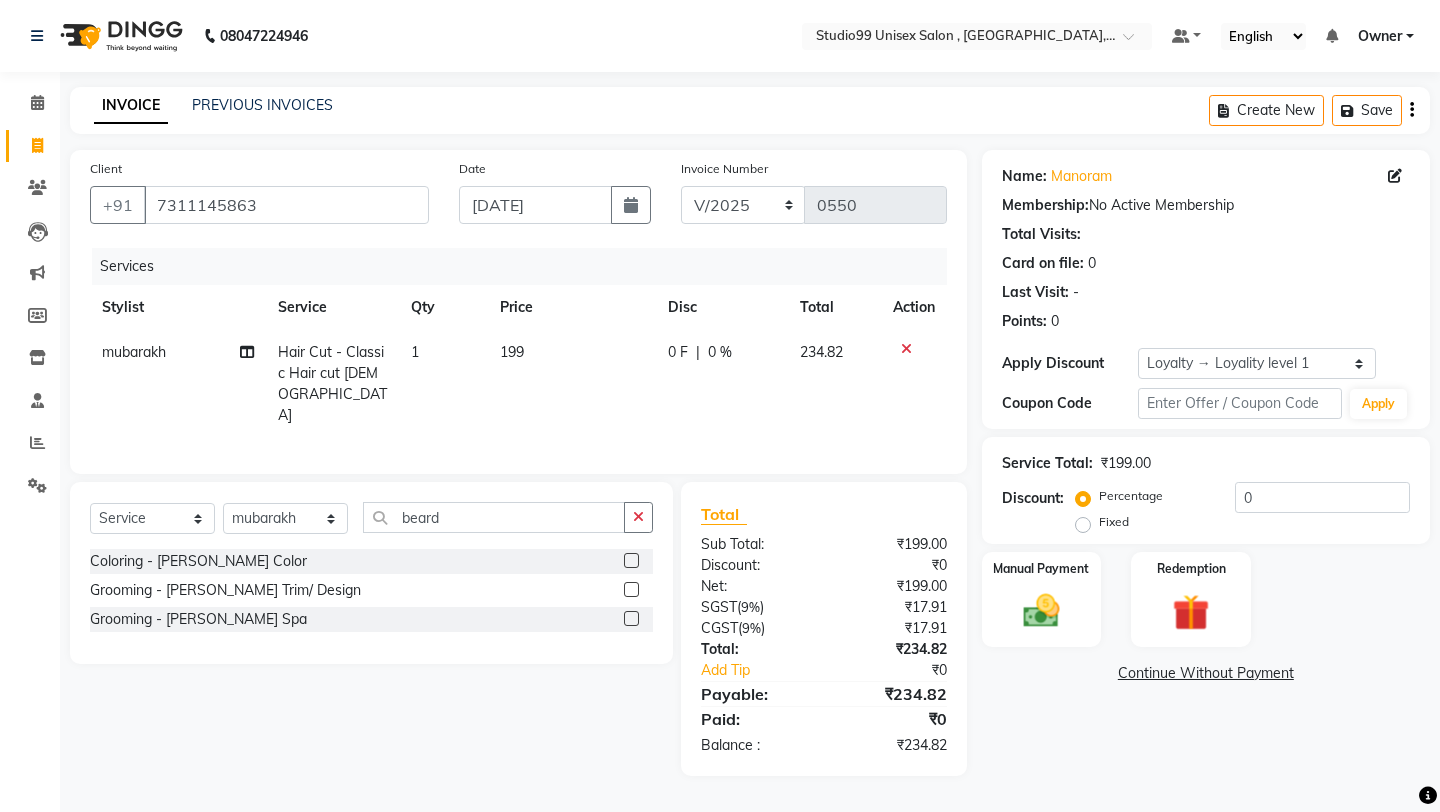 click 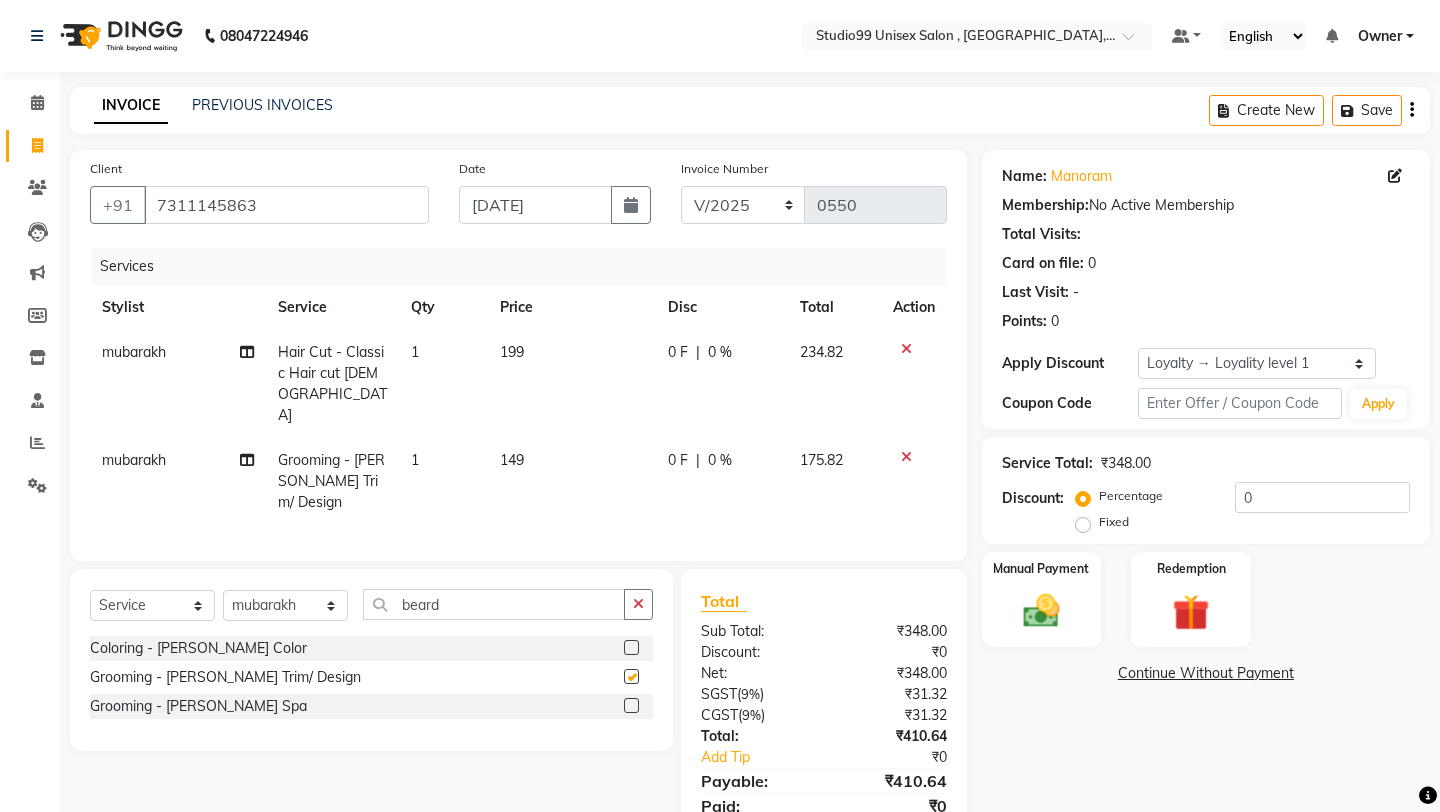 checkbox on "false" 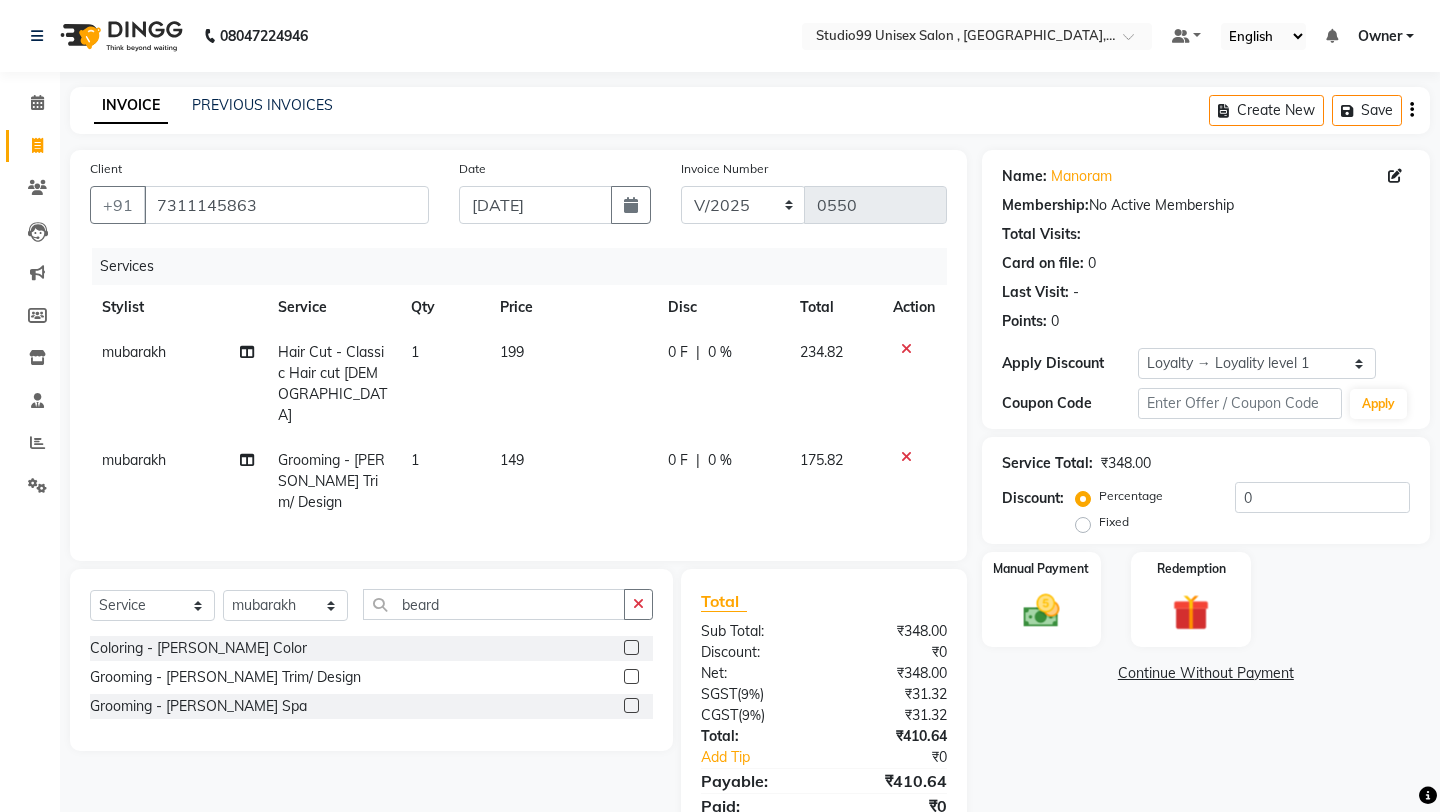 click on "199" 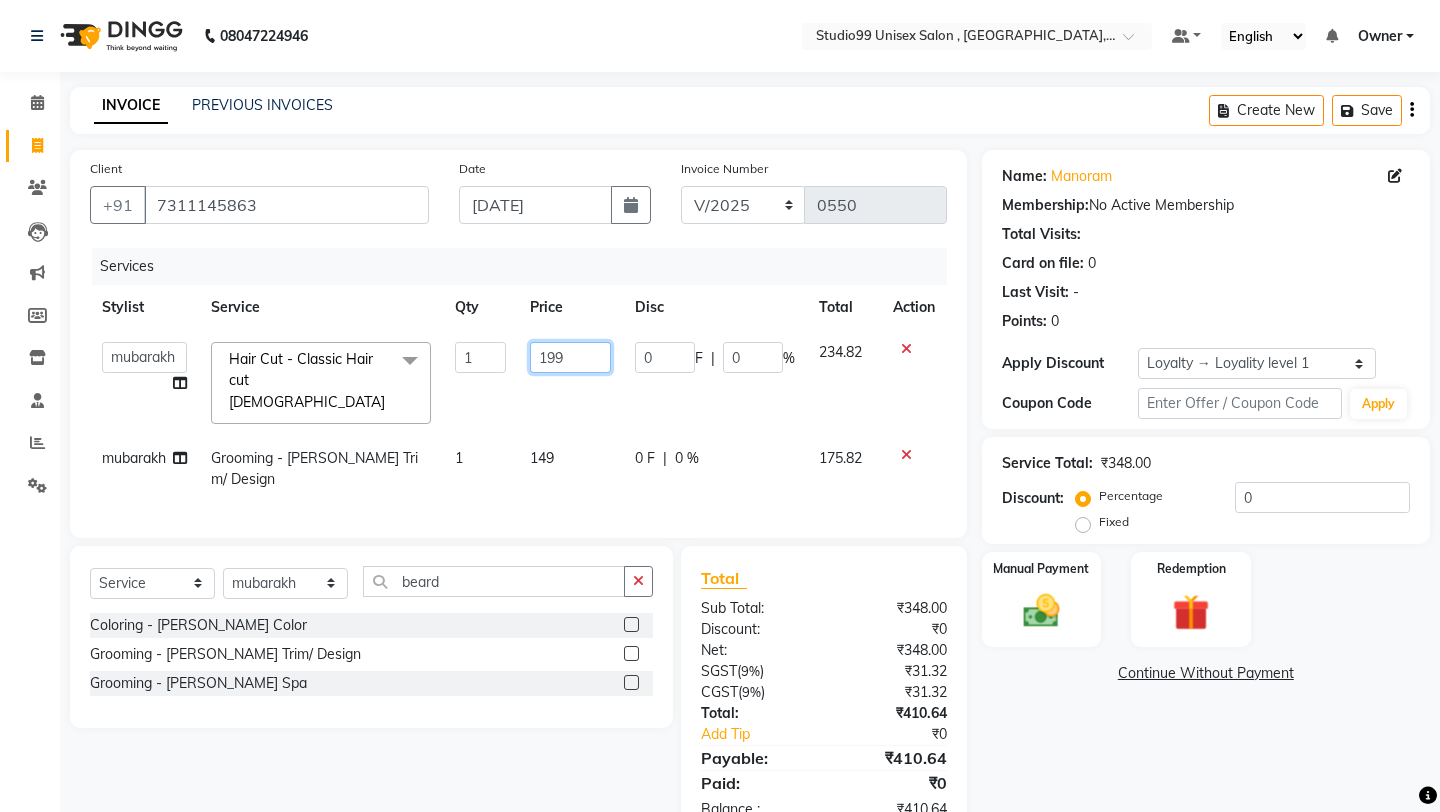 click on "199" 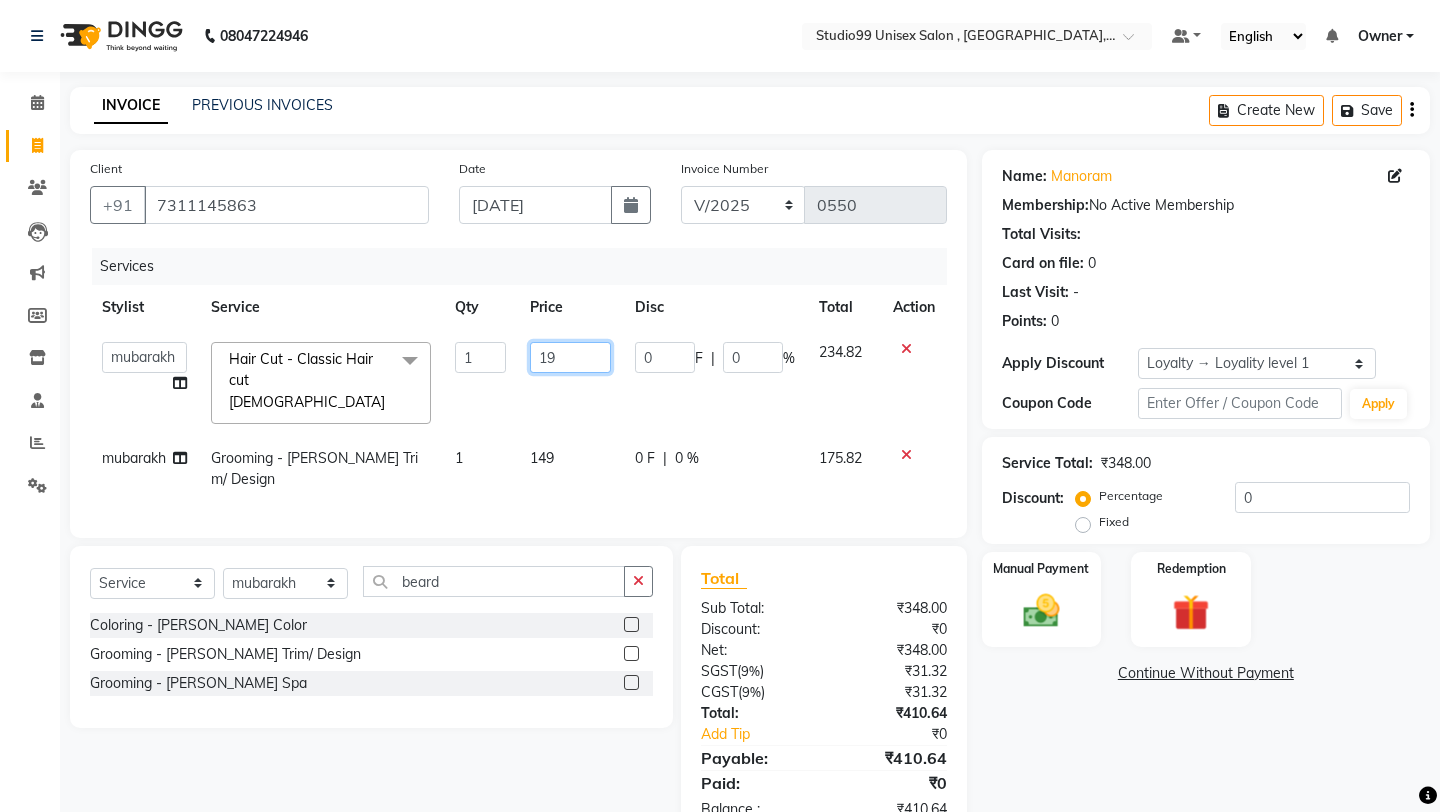 type on "1" 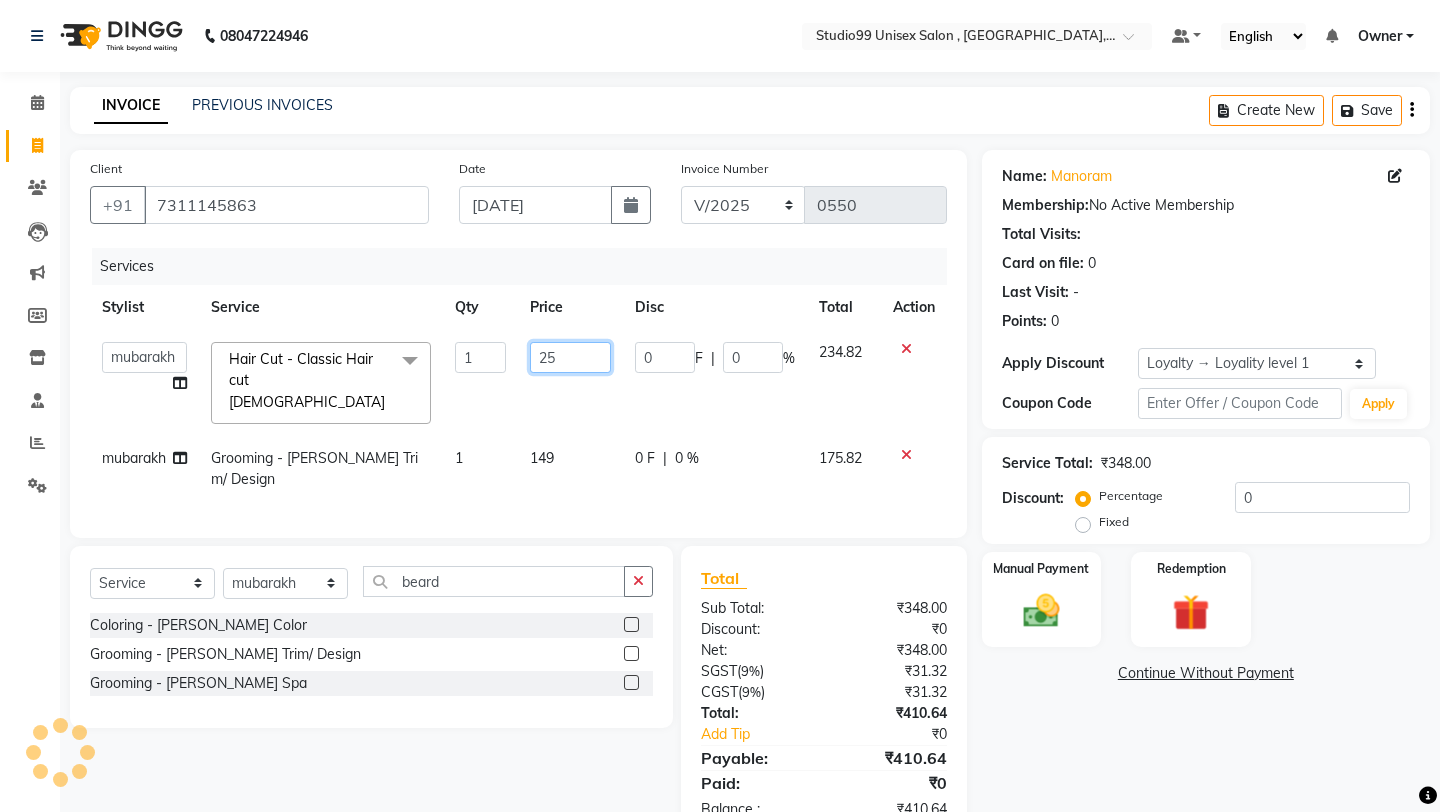 type on "250" 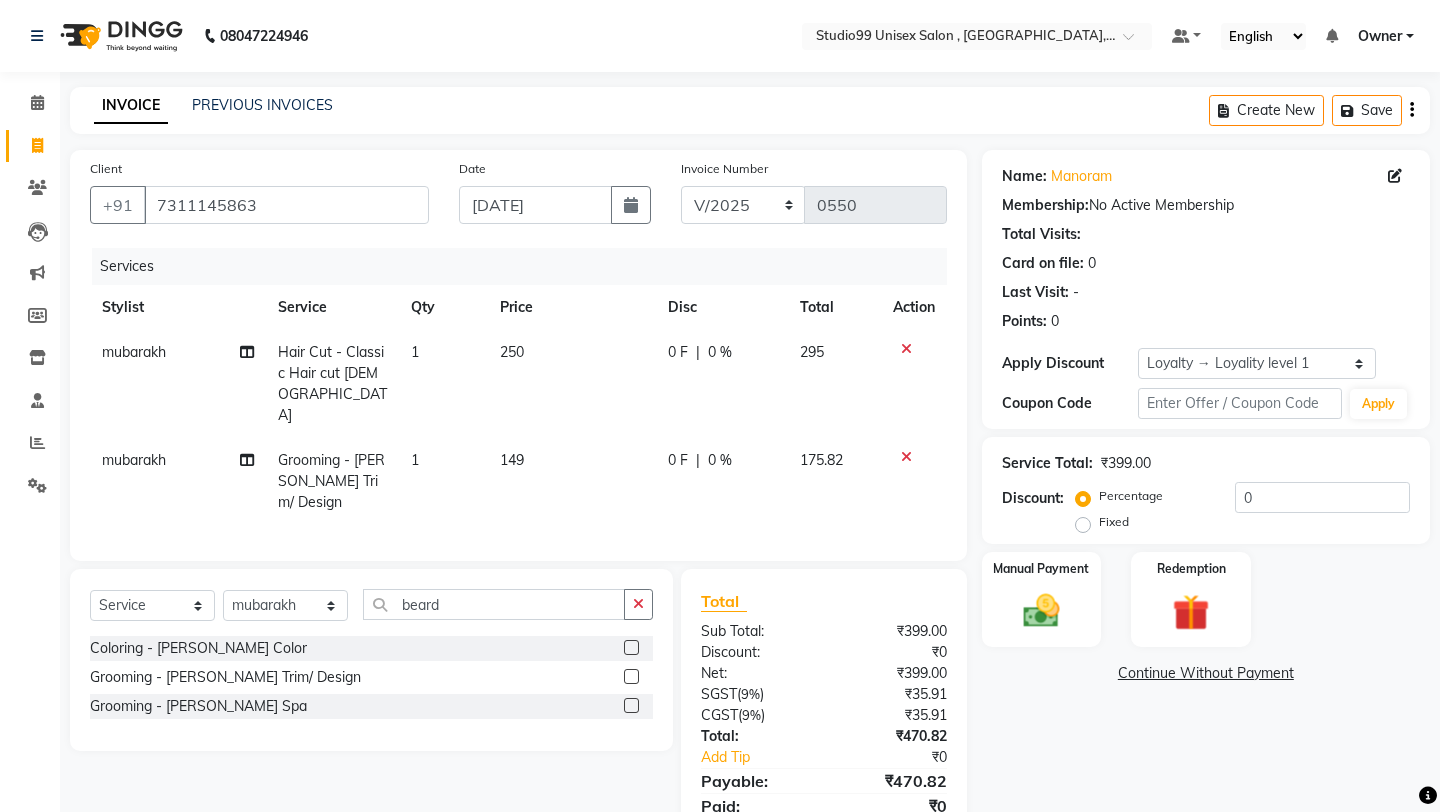 click on "Services Stylist Service Qty Price Disc Total Action mubarakh Hair Cut - Classic Hair cut [DEMOGRAPHIC_DATA] 1 250 0 F | 0 % 295 mubarakh Grooming - [PERSON_NAME] Trim/ Design 1 149 0 F | 0 % 175.82" 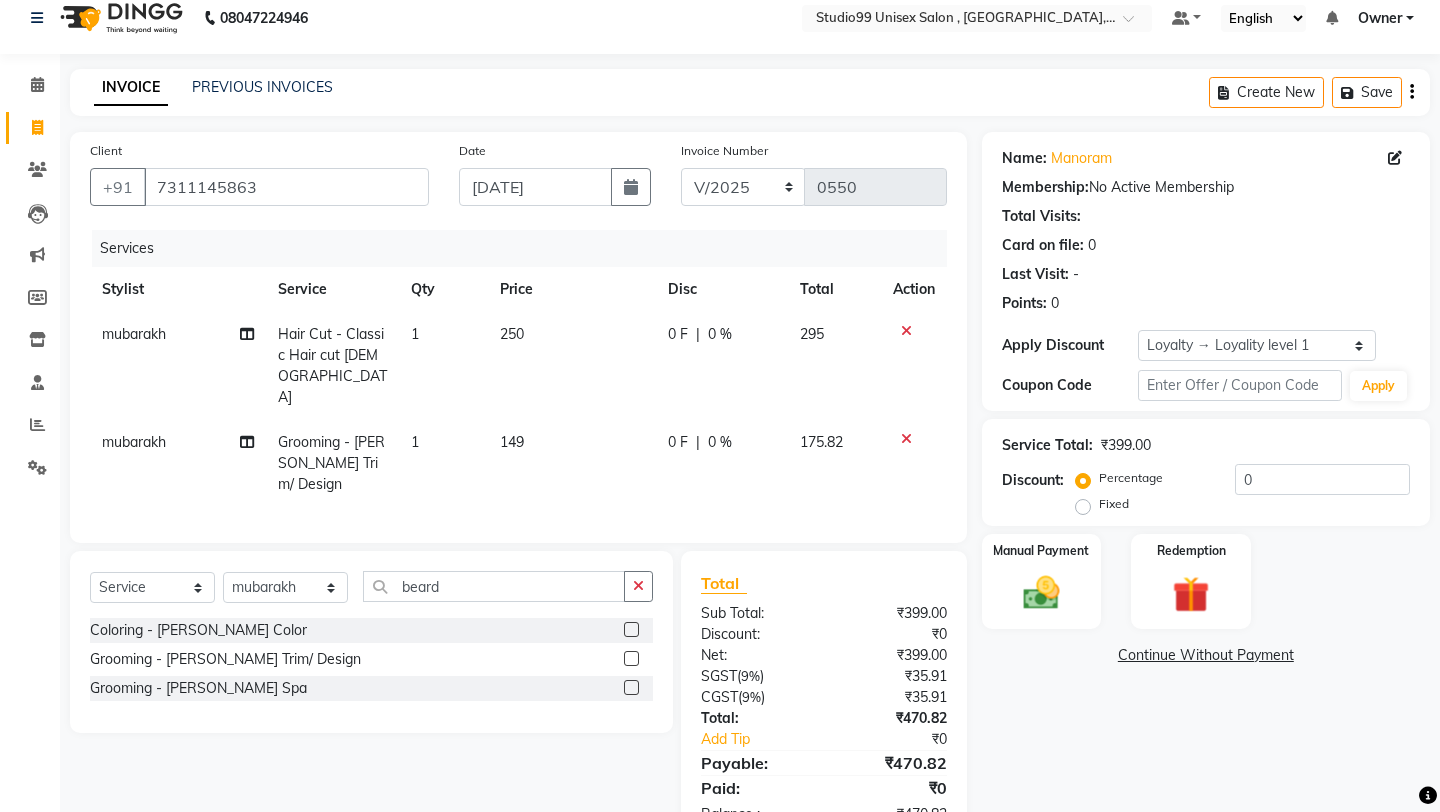 click on "149" 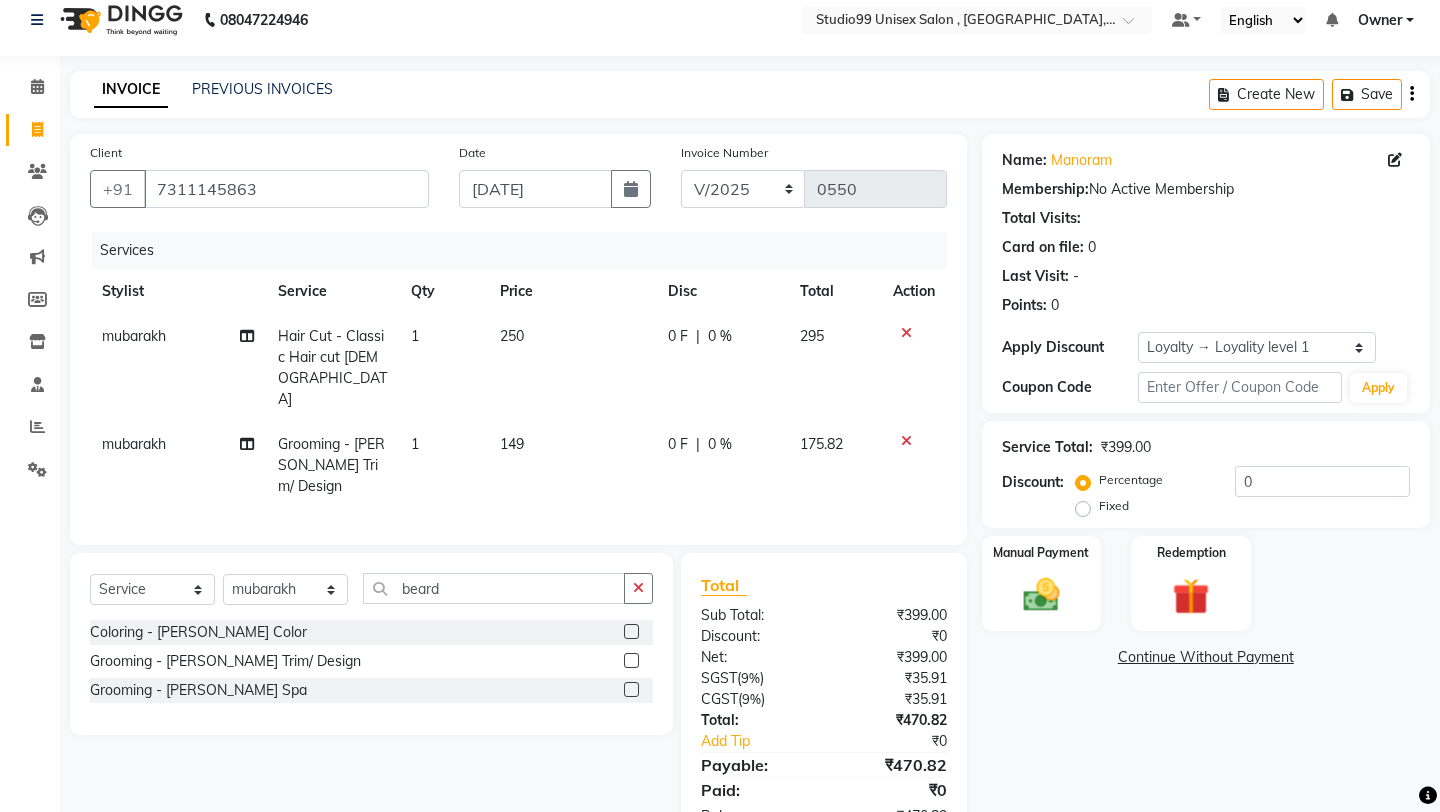 select on "83603" 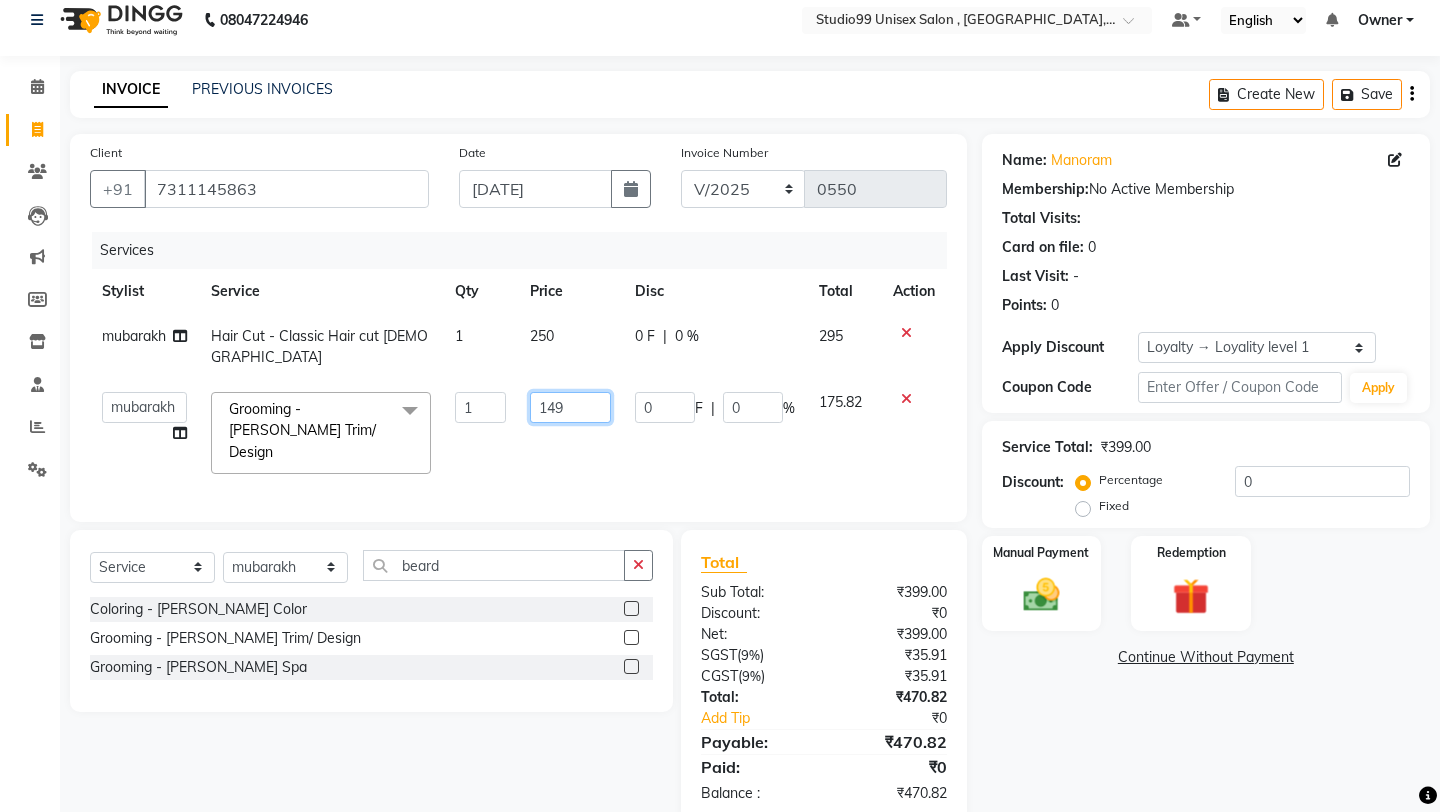 click on "149" 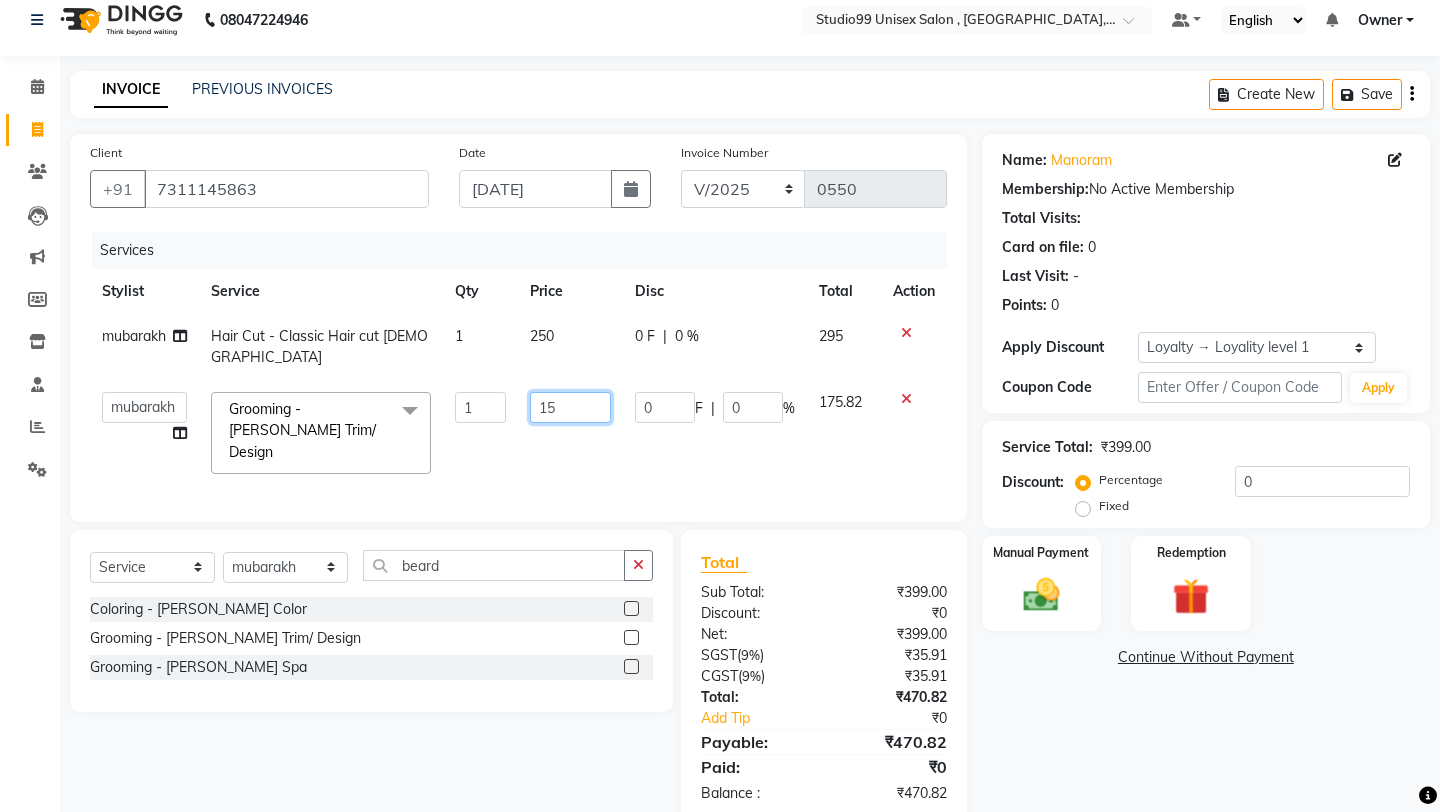 type on "150" 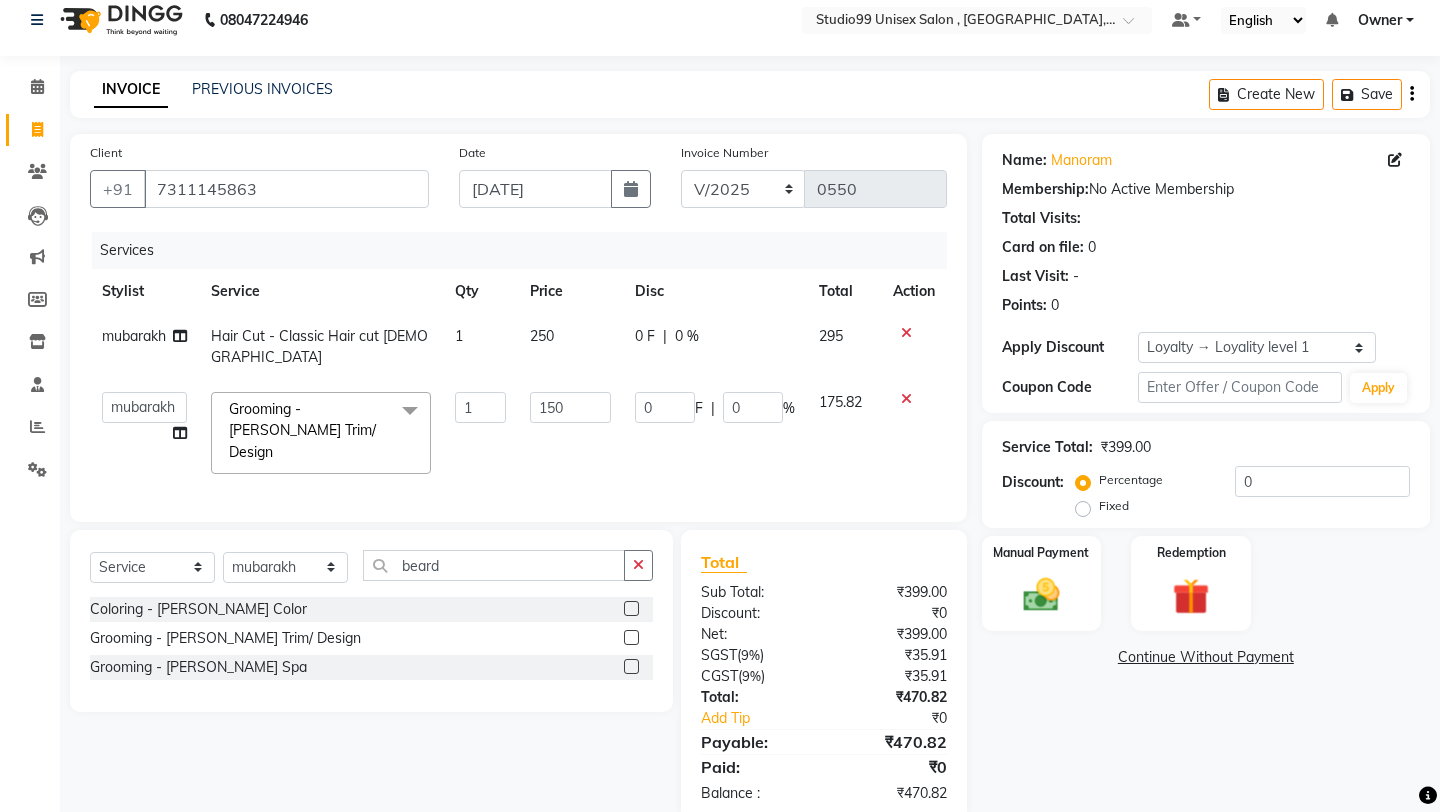 click on "Client [PHONE_NUMBER] Date [DATE] Invoice Number V/2025 V/[PHONE_NUMBER] Services Stylist Service Qty Price Disc Total Action mubarakh Hair Cut - Classic Hair cut [DEMOGRAPHIC_DATA] 1 250 0 F | 0 % 295  [PERSON_NAME]   mubarakh   Owner   [PERSON_NAME]   [PERSON_NAME]   [PERSON_NAME]   sulekha manager   [PERSON_NAME]  Grooming - [PERSON_NAME] Trim/ Design  x Hair Cut - Classic Hair cut [DEMOGRAPHIC_DATA] Hair Cut - Classic Hair cut [DEMOGRAPHIC_DATA] Hair Cut - Creative Hair cut [DEMOGRAPHIC_DATA] Hair Cut - Creative Hair cut [DEMOGRAPHIC_DATA] Hair Cut - Kids Hair cut (Upto 10 Years) [DEMOGRAPHIC_DATA] Hair Cut - Kids Hair cut (Upto 10 Years) [DEMOGRAPHIC_DATA] Hair Cut - Change of Style [DEMOGRAPHIC_DATA] Hair Cut - Change of Style [DEMOGRAPHIC_DATA] Styling - Blow dry (out curls) Styling - Express blow dry (without wash) Styling - Ironing Styling - Tonging Styling - Crimping Styling - Hairups/Up do's Hair Spa & Treatments - Classic Hair Spa (L'oreal) [DEMOGRAPHIC_DATA] Hair Spa & Treatments - Classic Hair Spa (L'oreal) [DEMOGRAPHIC_DATA] Hair Spa & Treatments - Treatment Hair Spa [DEMOGRAPHIC_DATA] Hair Spa & Treatments - Treatment Hair Spa [DEMOGRAPHIC_DATA] Coloring - [PERSON_NAME] Color 1 150 0 F |" 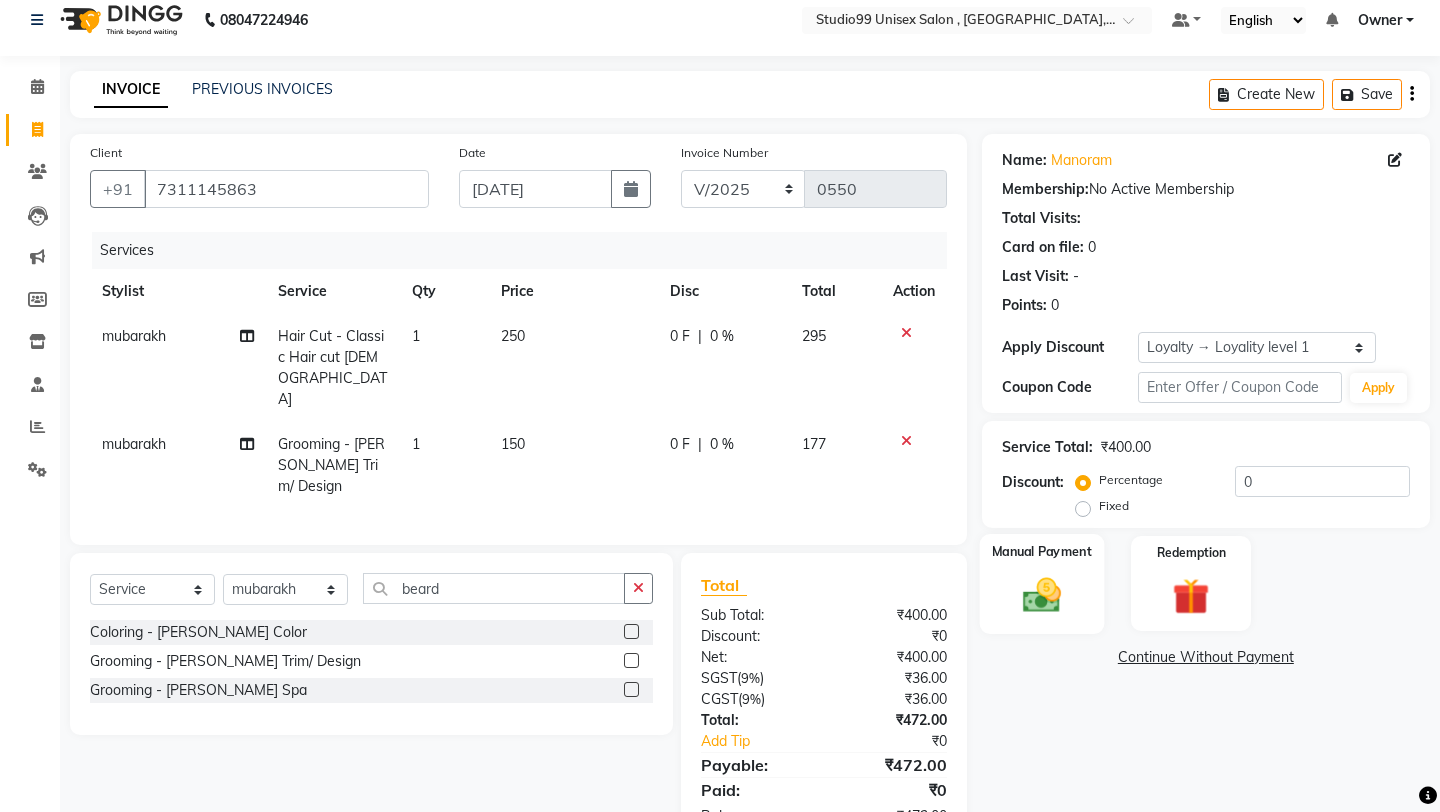 click on "Manual Payment" 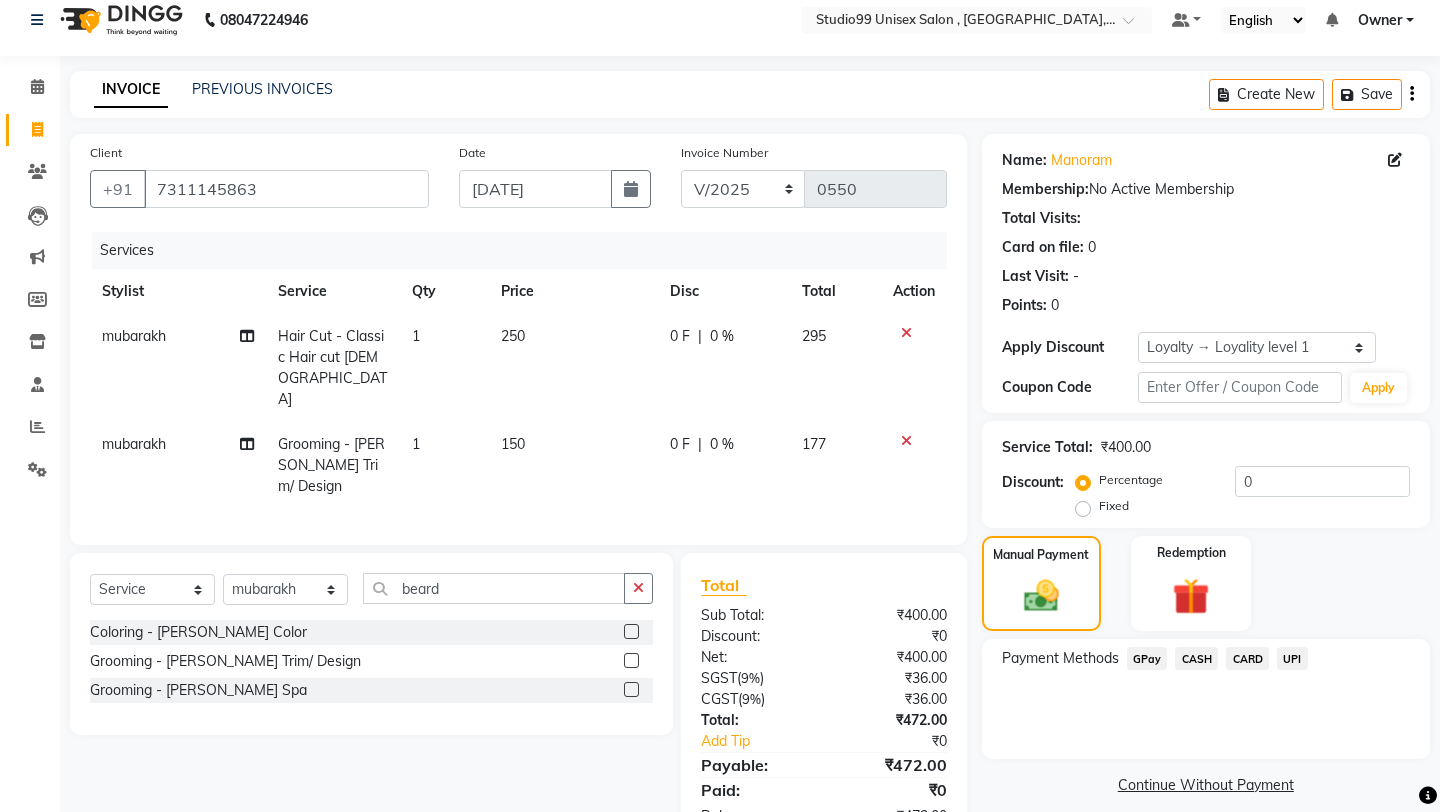 click on "UPI" 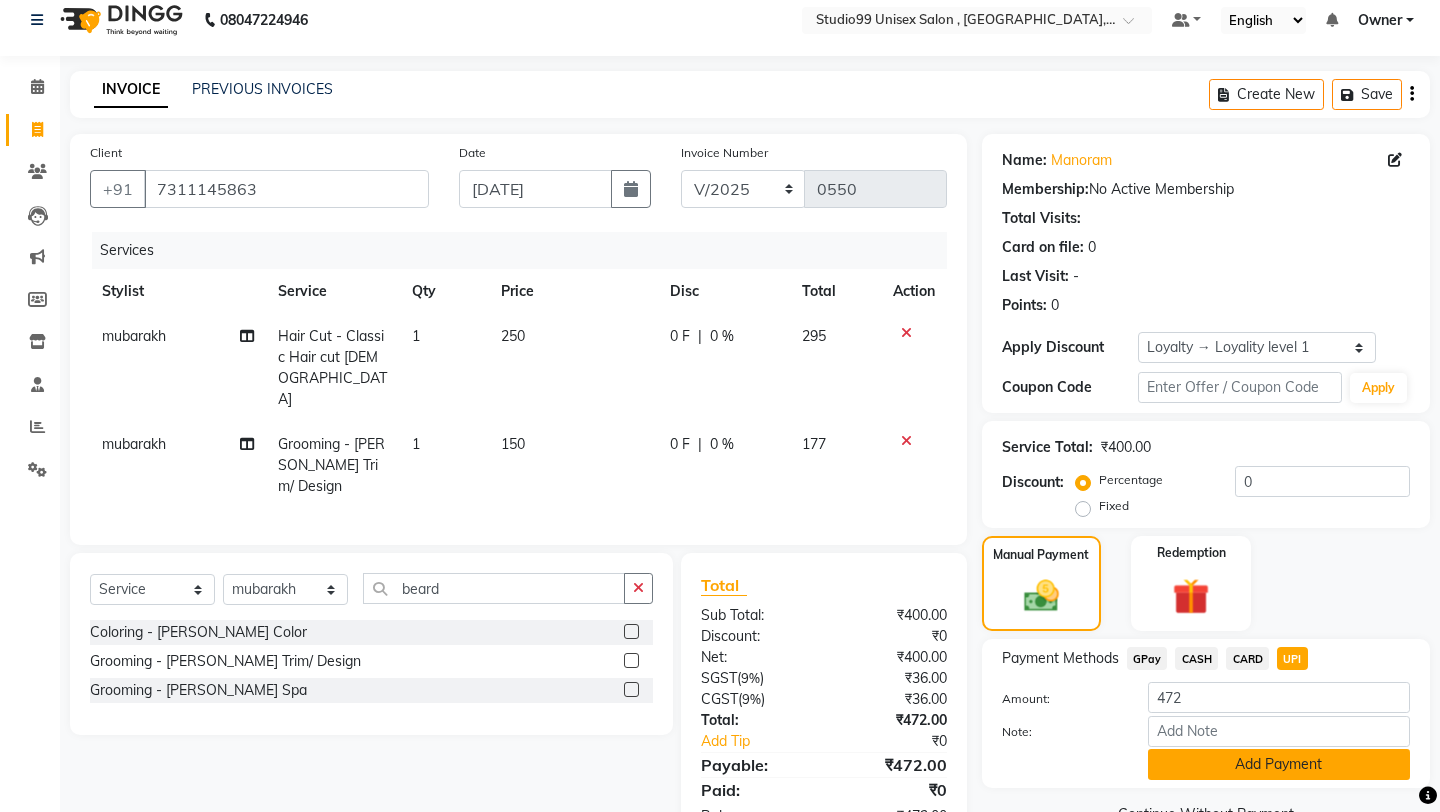 click on "Add Payment" 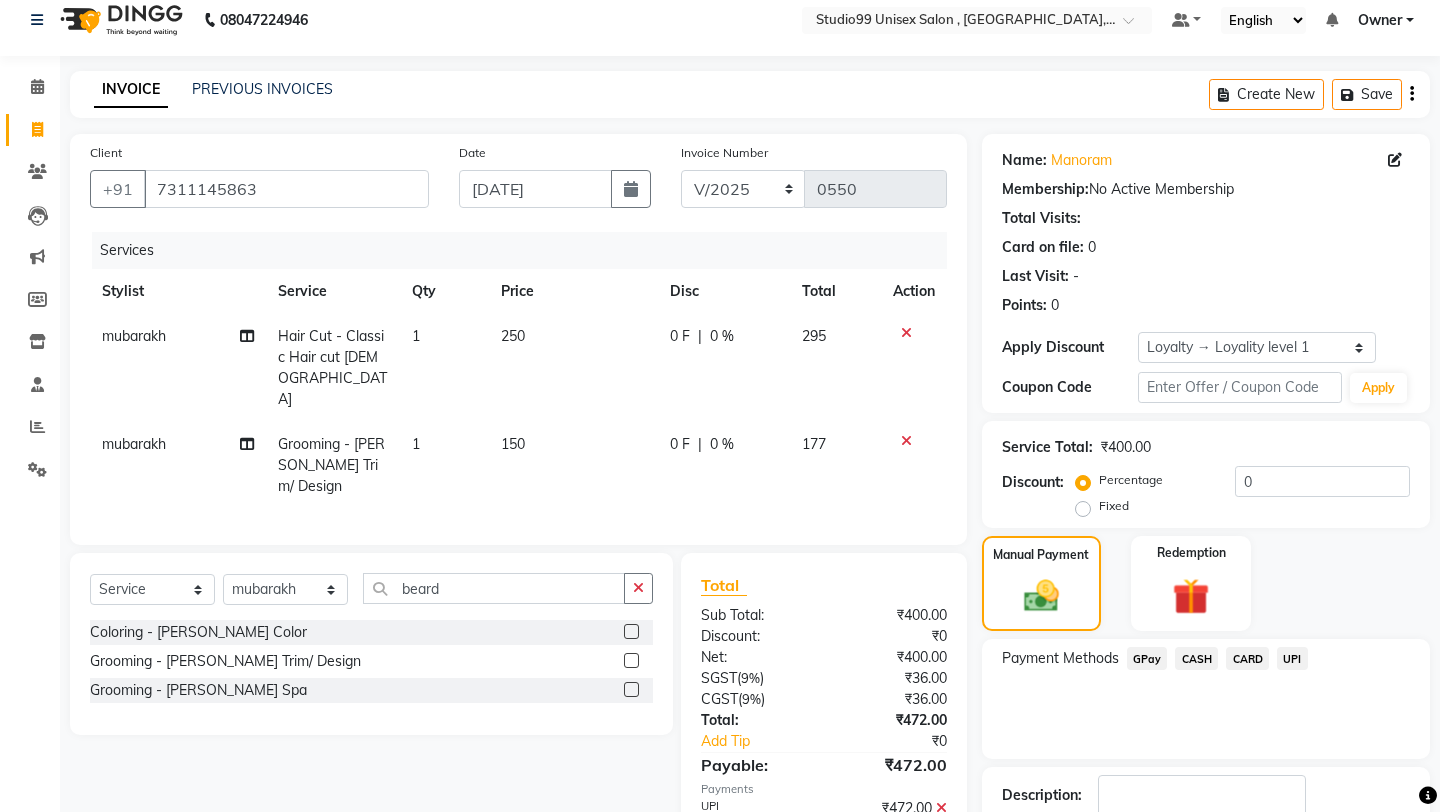 click on "Name: Manoram  Membership:  No Active Membership  Total Visits:   Card on file:  0 Last Visit:   - Points:   0  Apply Discount Select  Loyalty → Loyality level 1  Coupon Code Apply Service Total:  ₹400.00  Discount:  Percentage   Fixed  0 Manual Payment Redemption Payment Methods  GPay   CASH   CARD   UPI  Description:                  Send Details On SMS Email  Checkout" 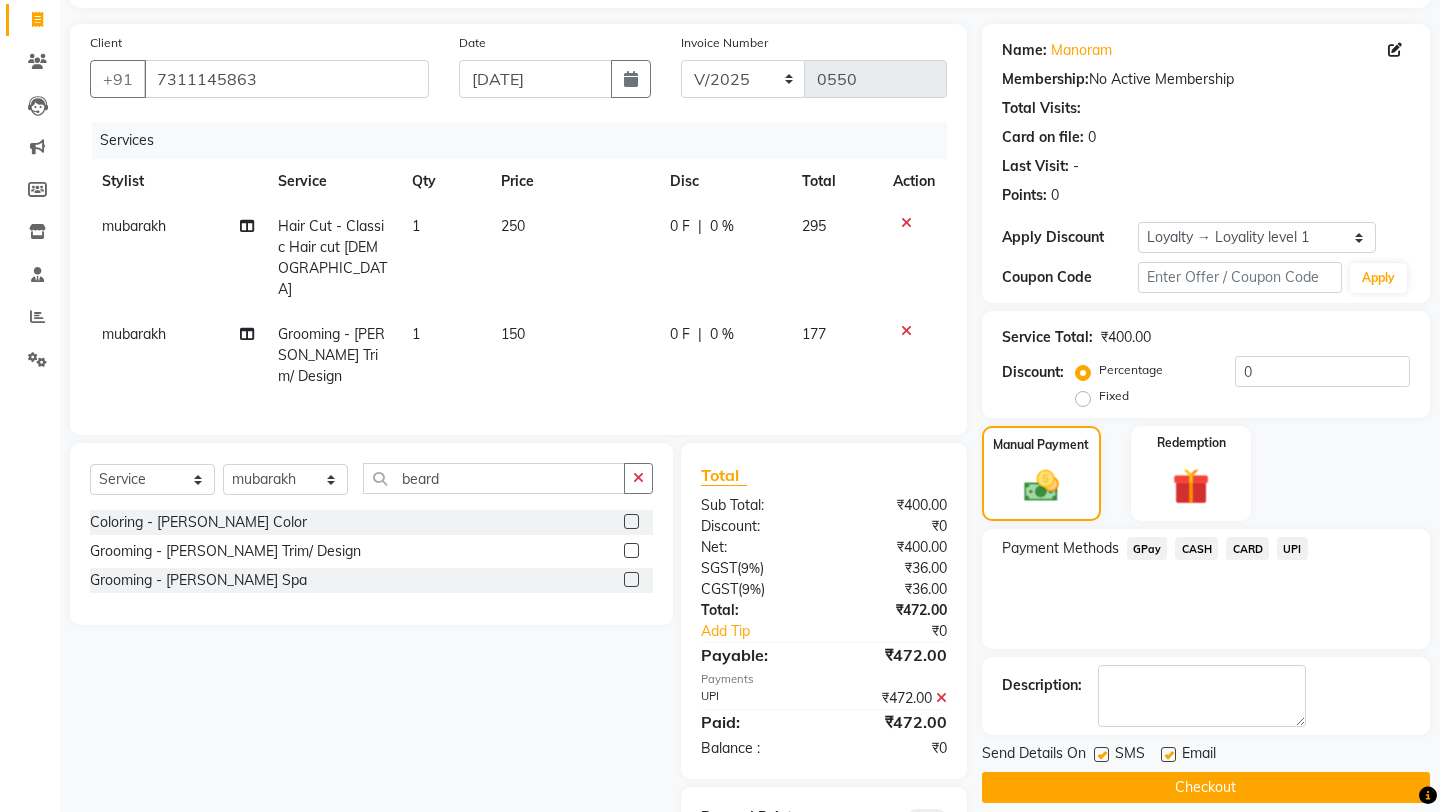 scroll, scrollTop: 159, scrollLeft: 0, axis: vertical 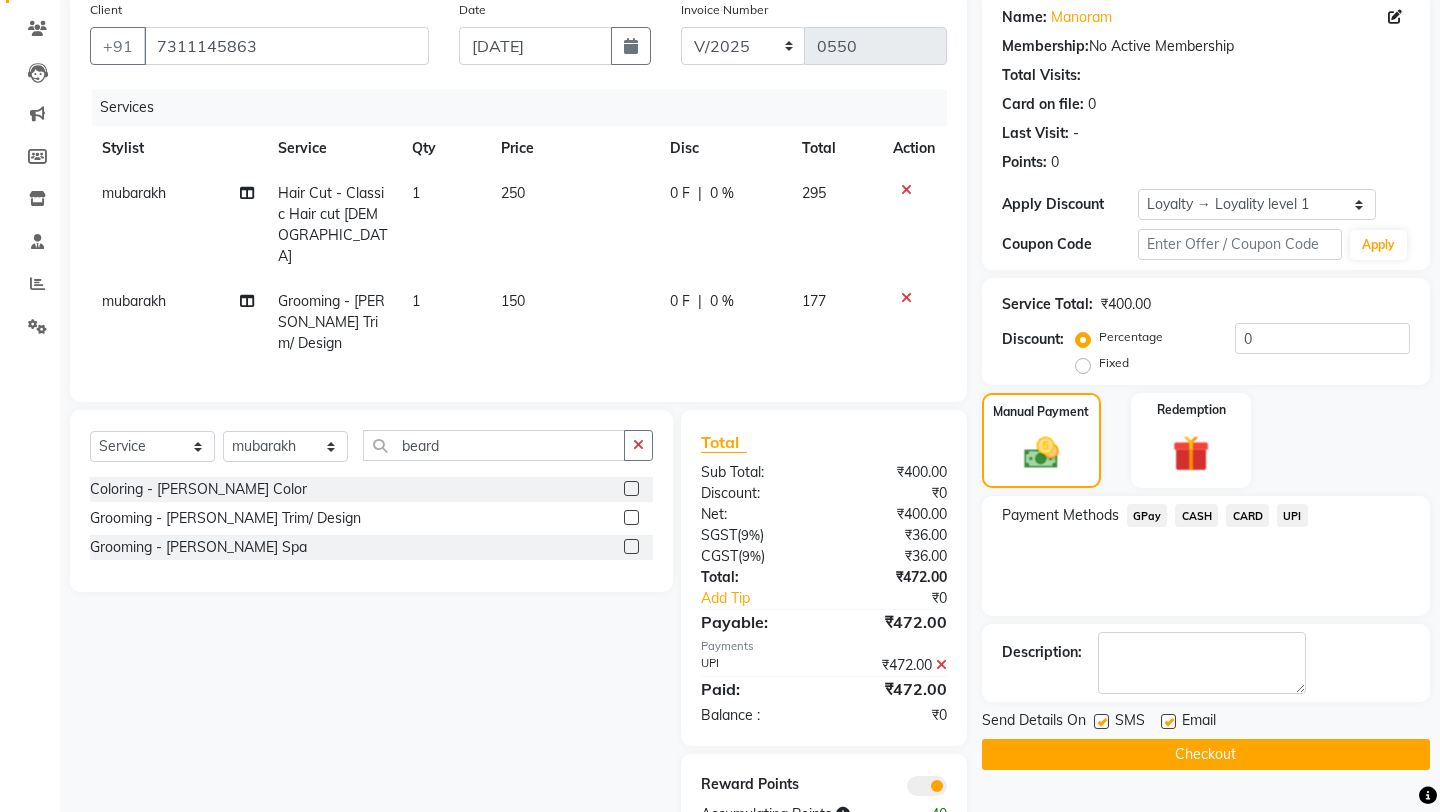 click on "Checkout" 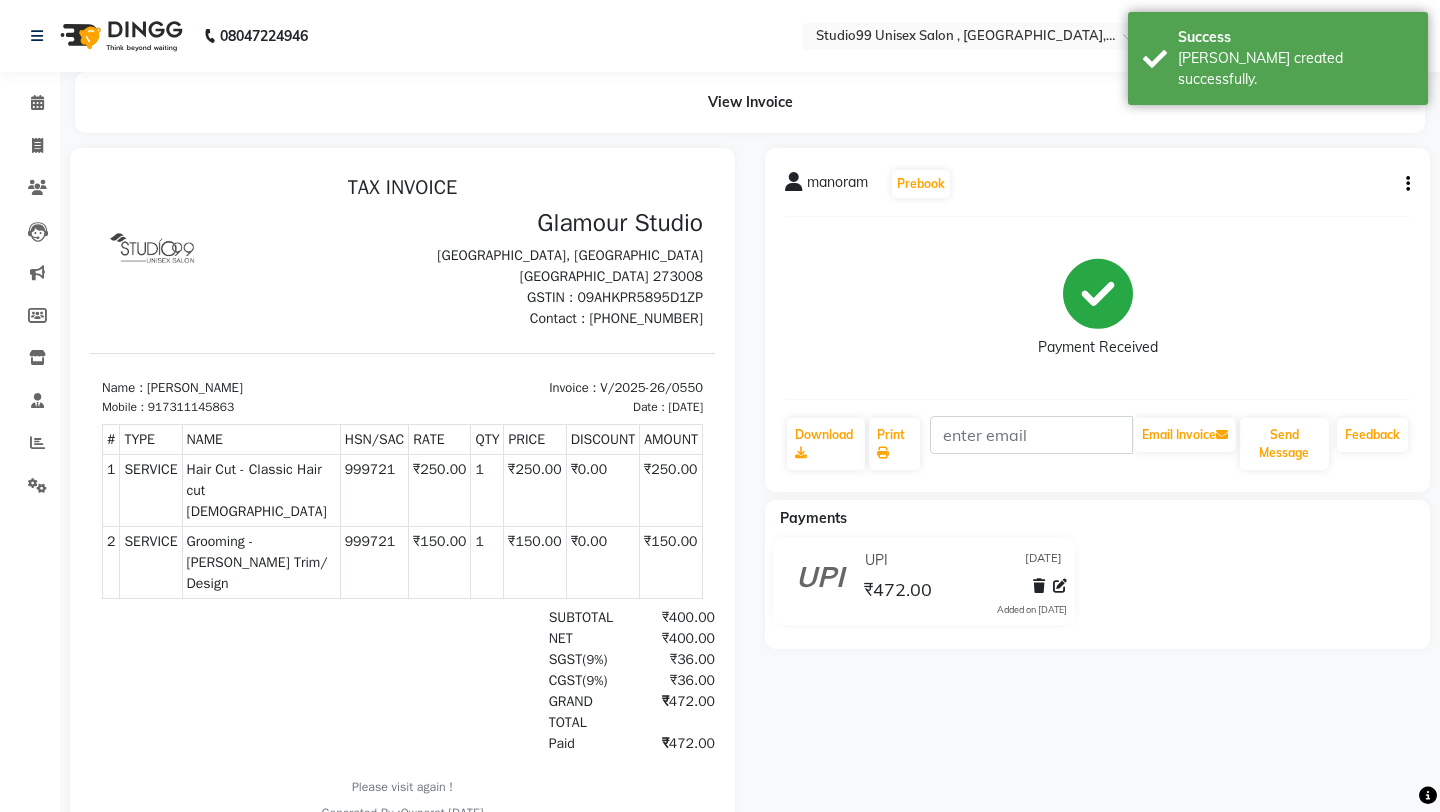 scroll, scrollTop: 0, scrollLeft: 0, axis: both 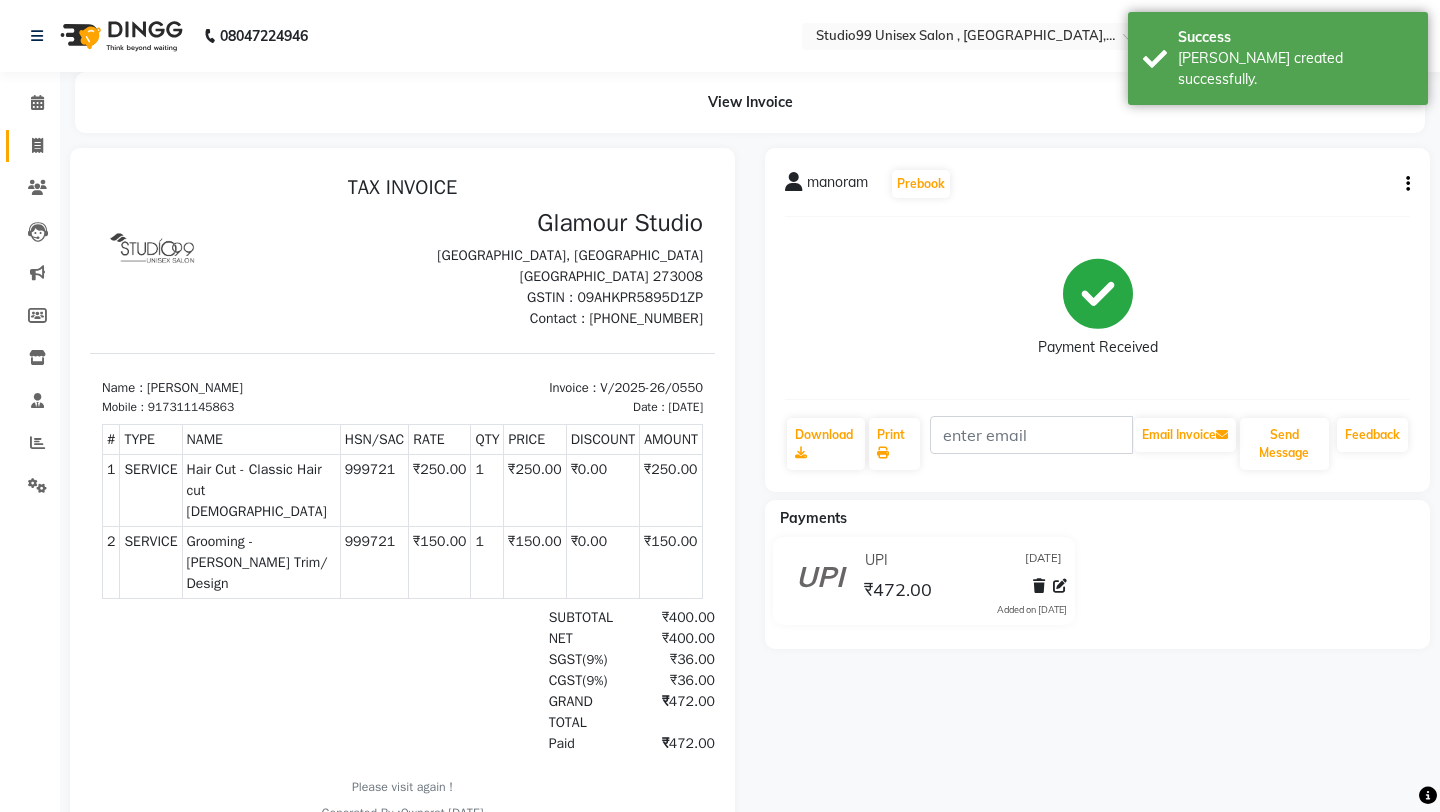click 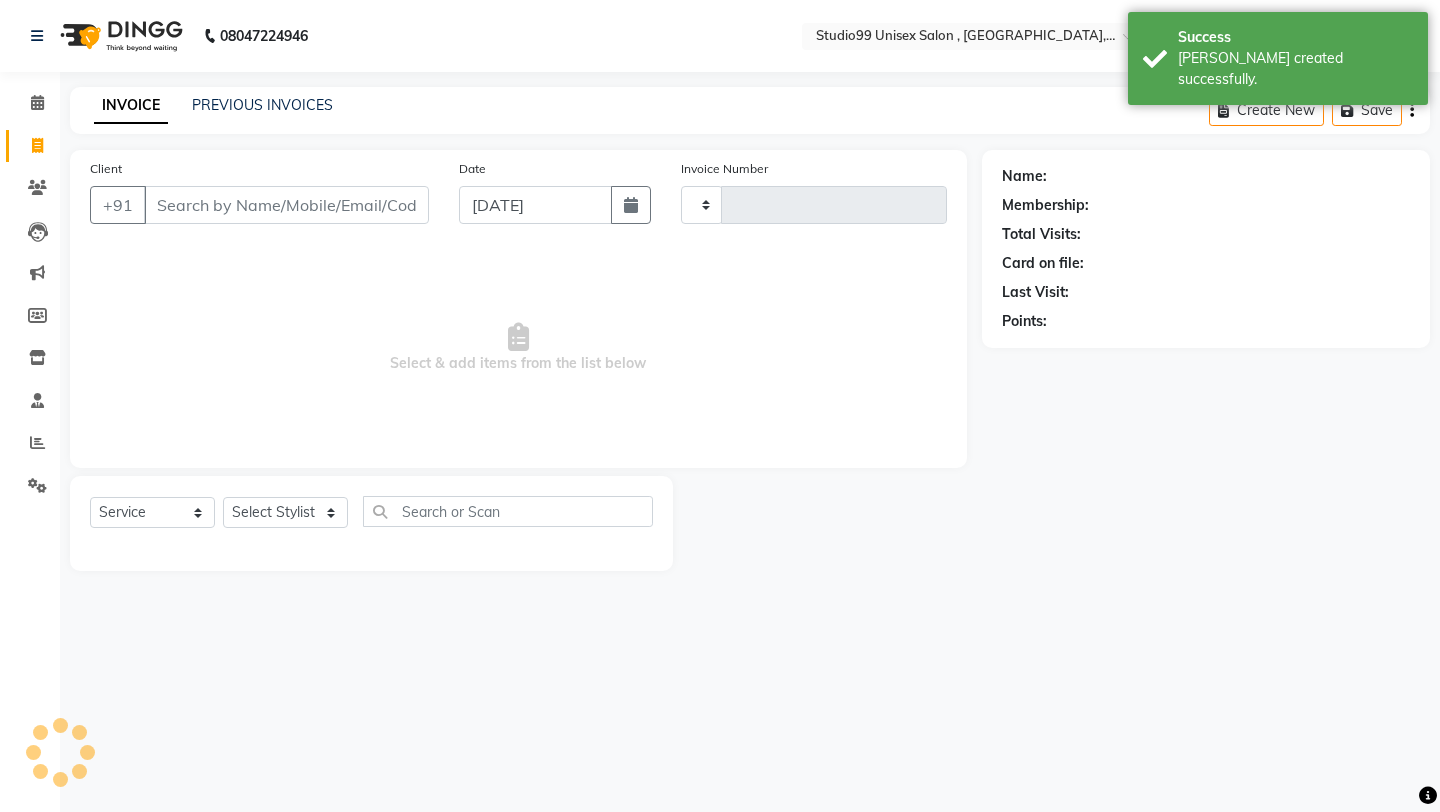 type on "0551" 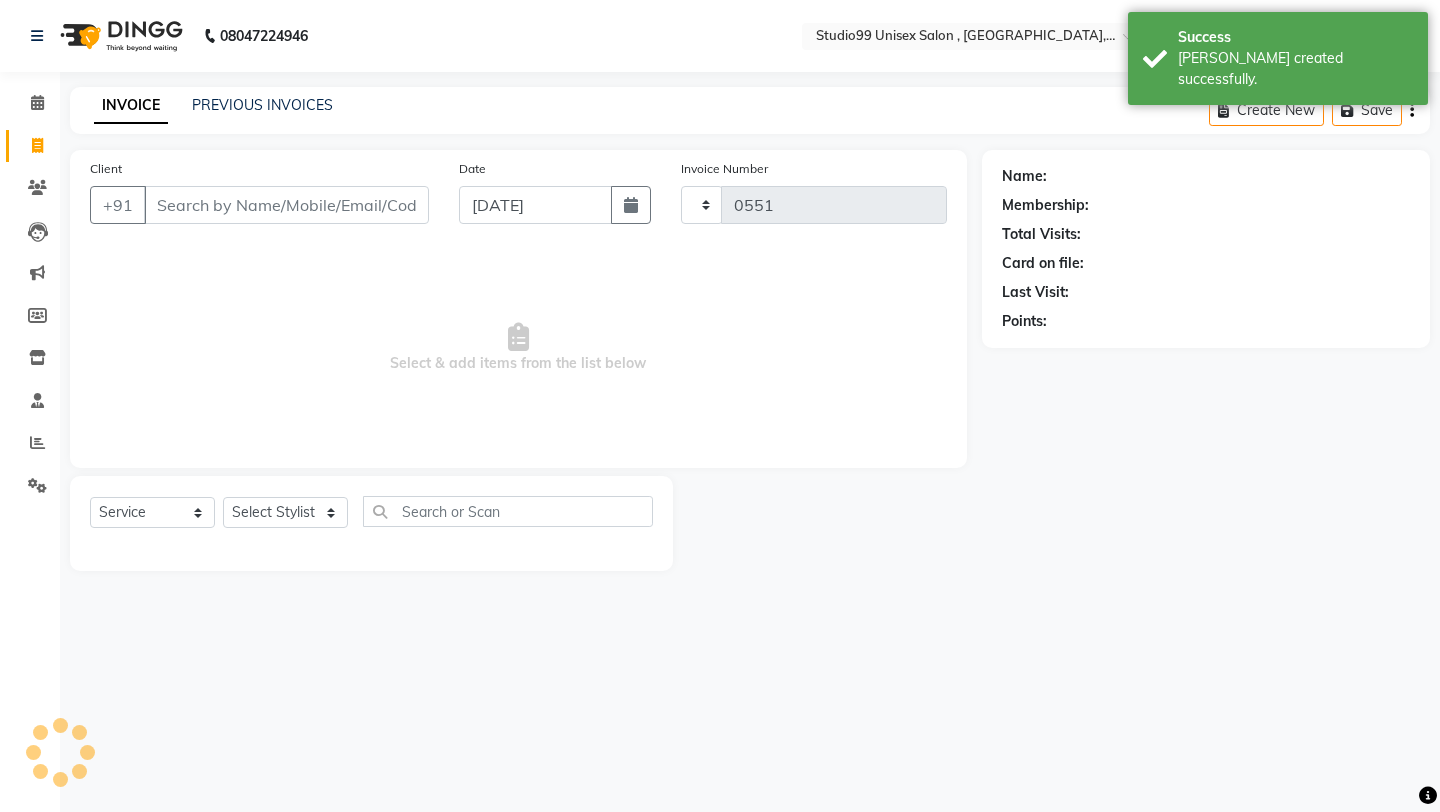 select on "8117" 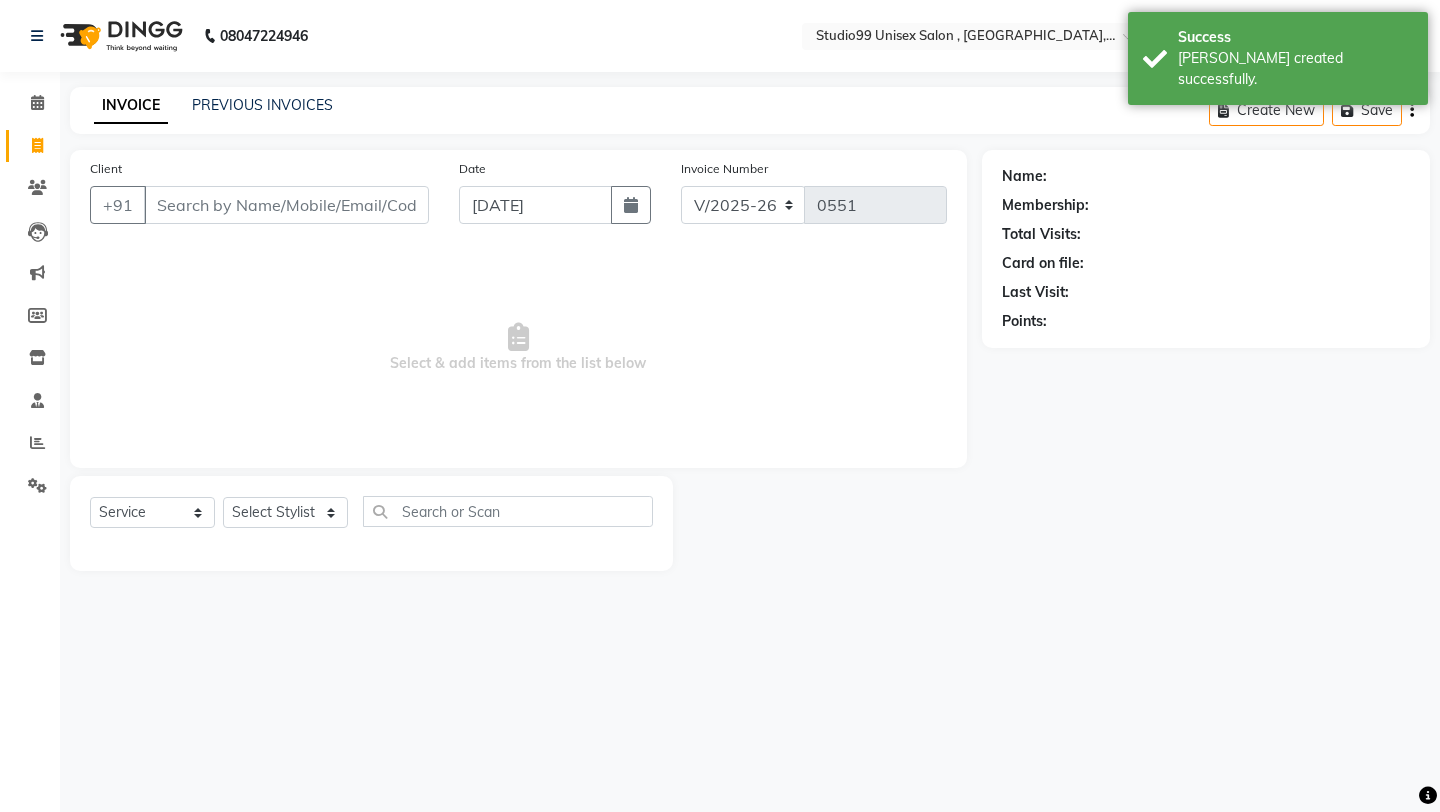click on "Client +91" 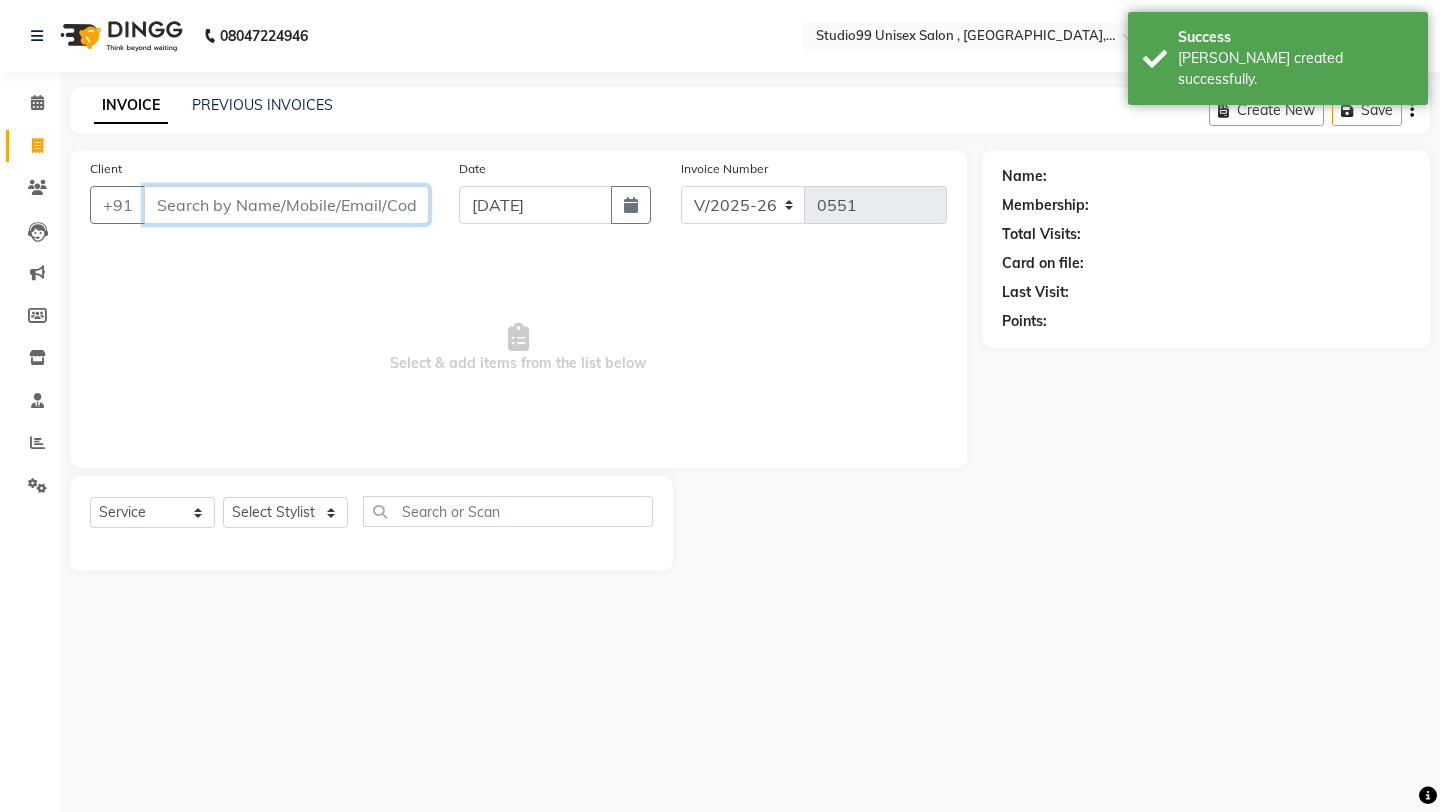 click on "Client" at bounding box center (286, 205) 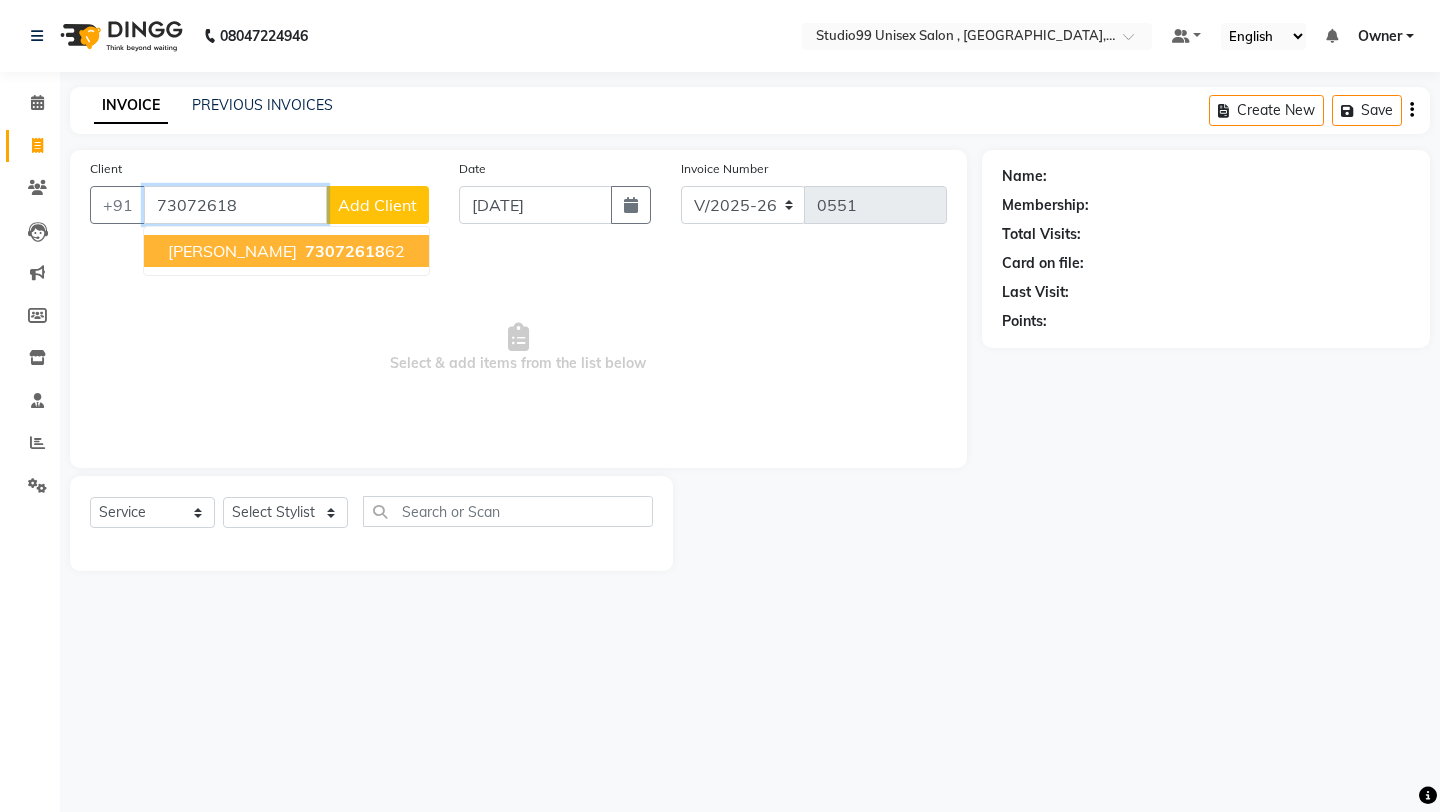 click on "[PERSON_NAME]" at bounding box center [232, 251] 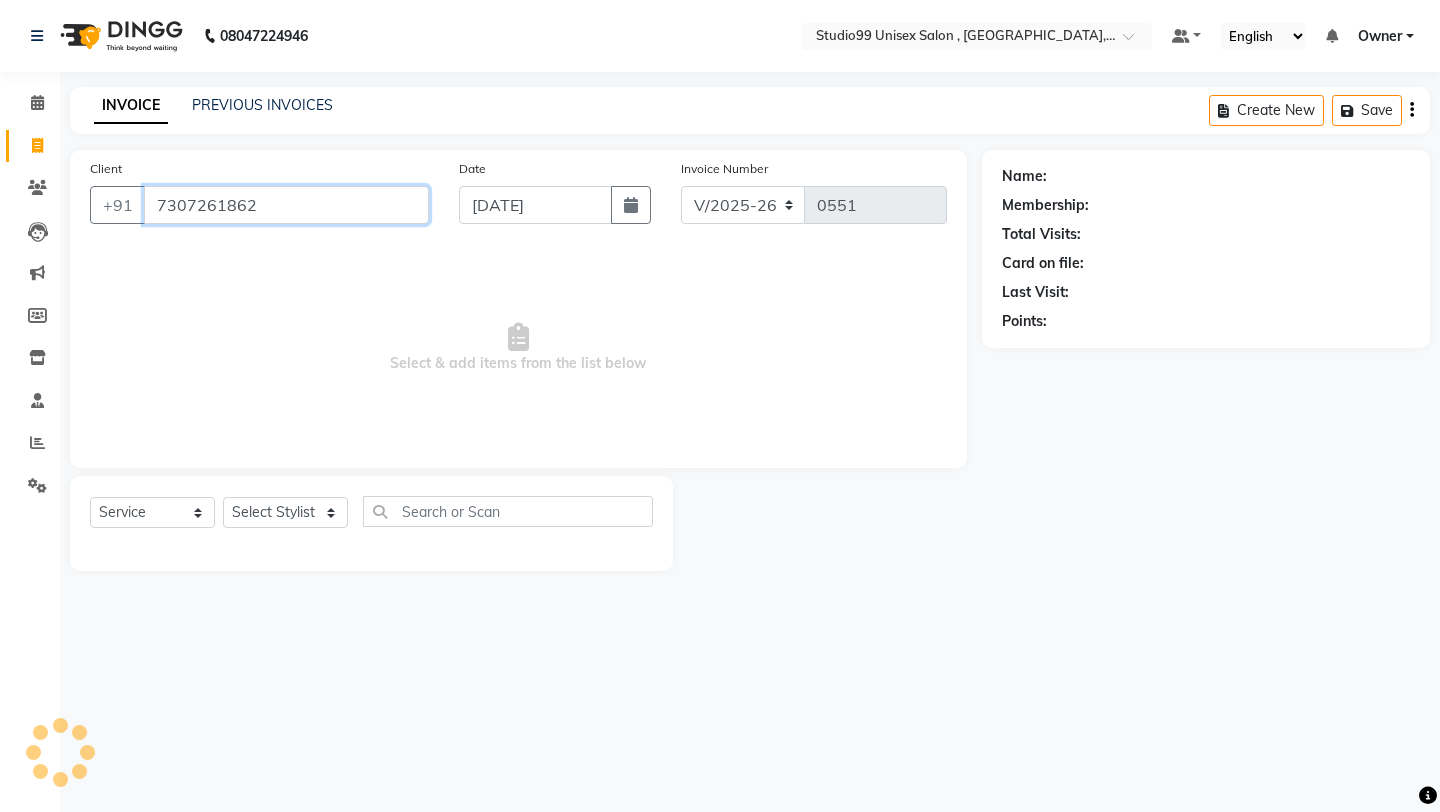 type on "7307261862" 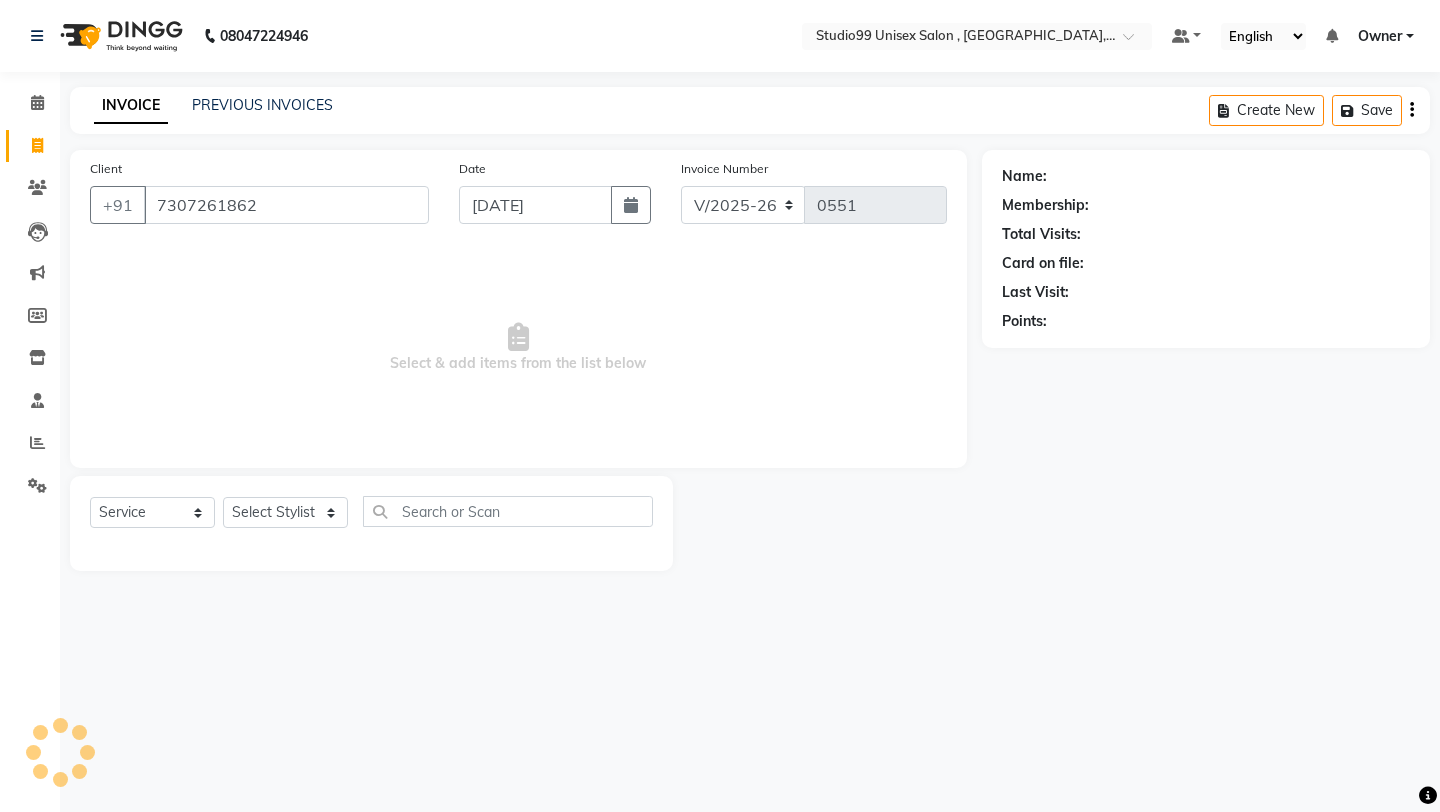 select on "1: Object" 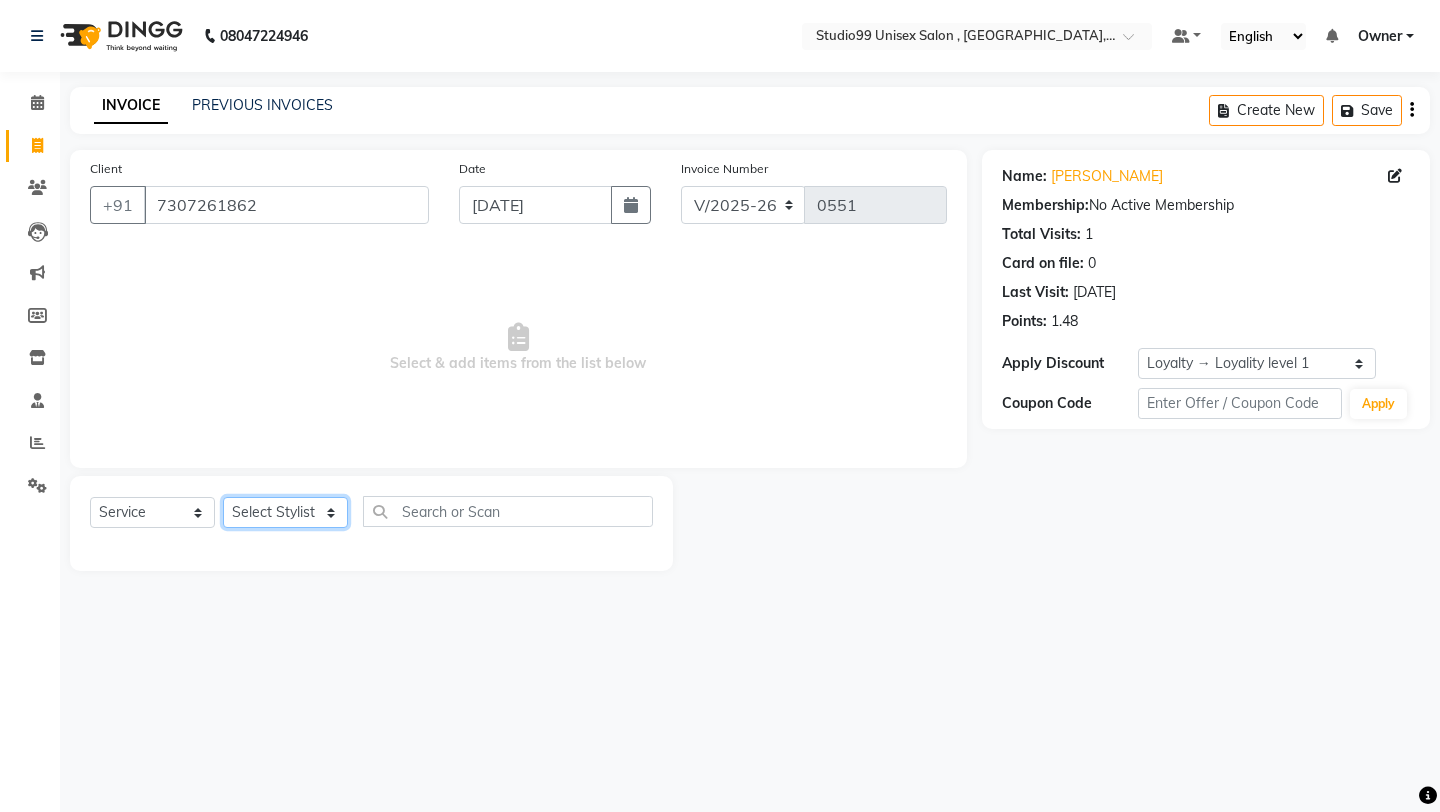 click on "Select Stylist [PERSON_NAME] Owner [PERSON_NAME] [PERSON_NAME] [PERSON_NAME] sulekha manager [PERSON_NAME]" 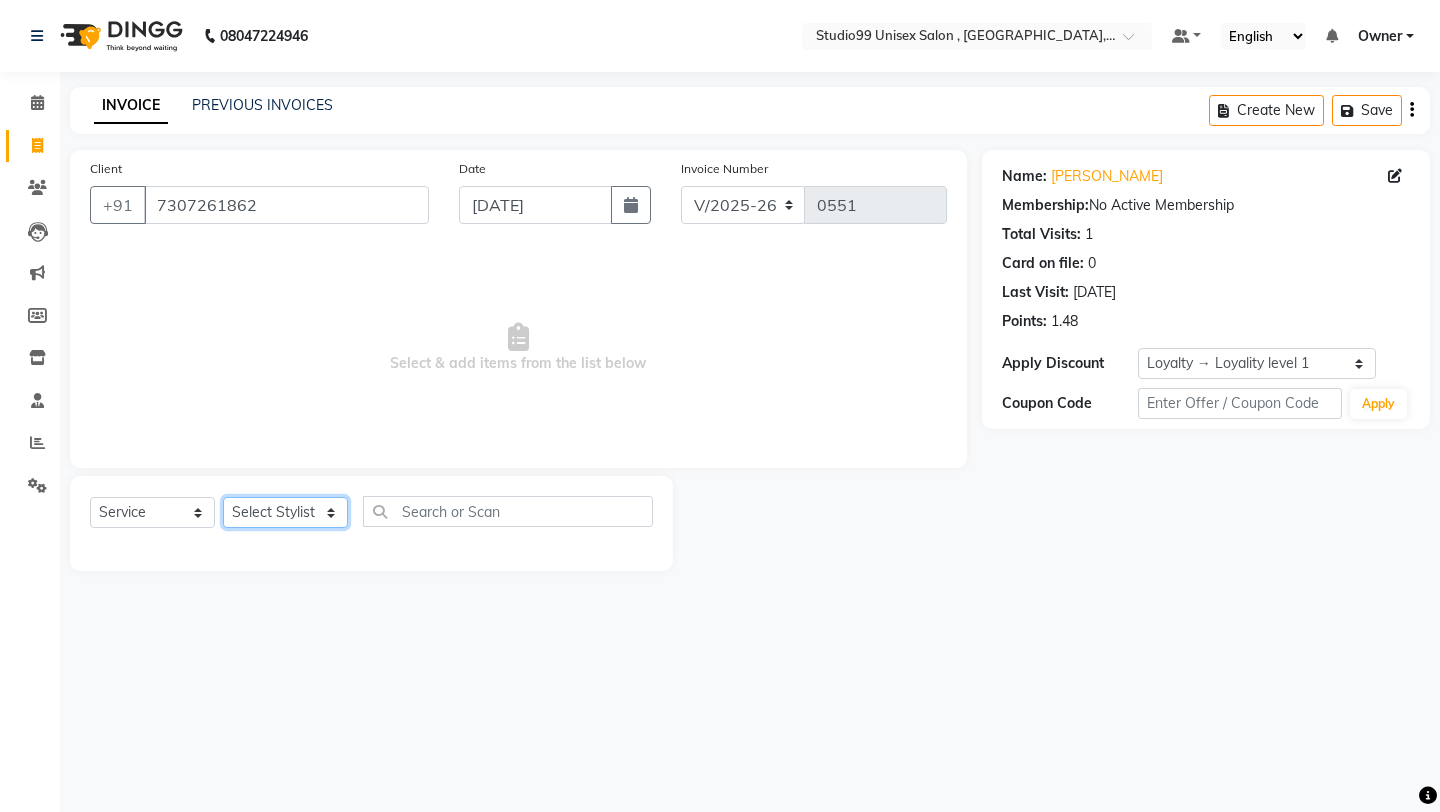 select on "84658" 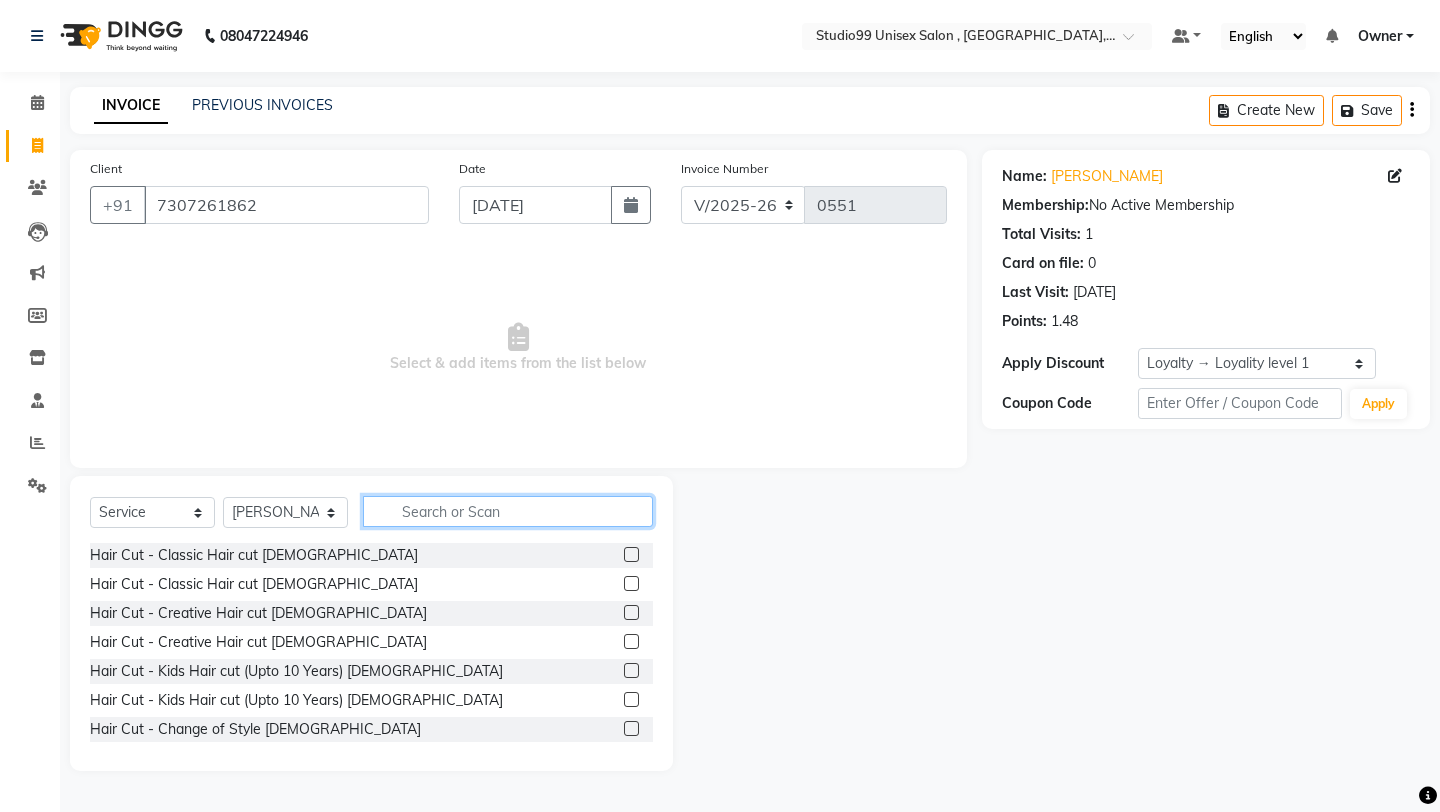 click 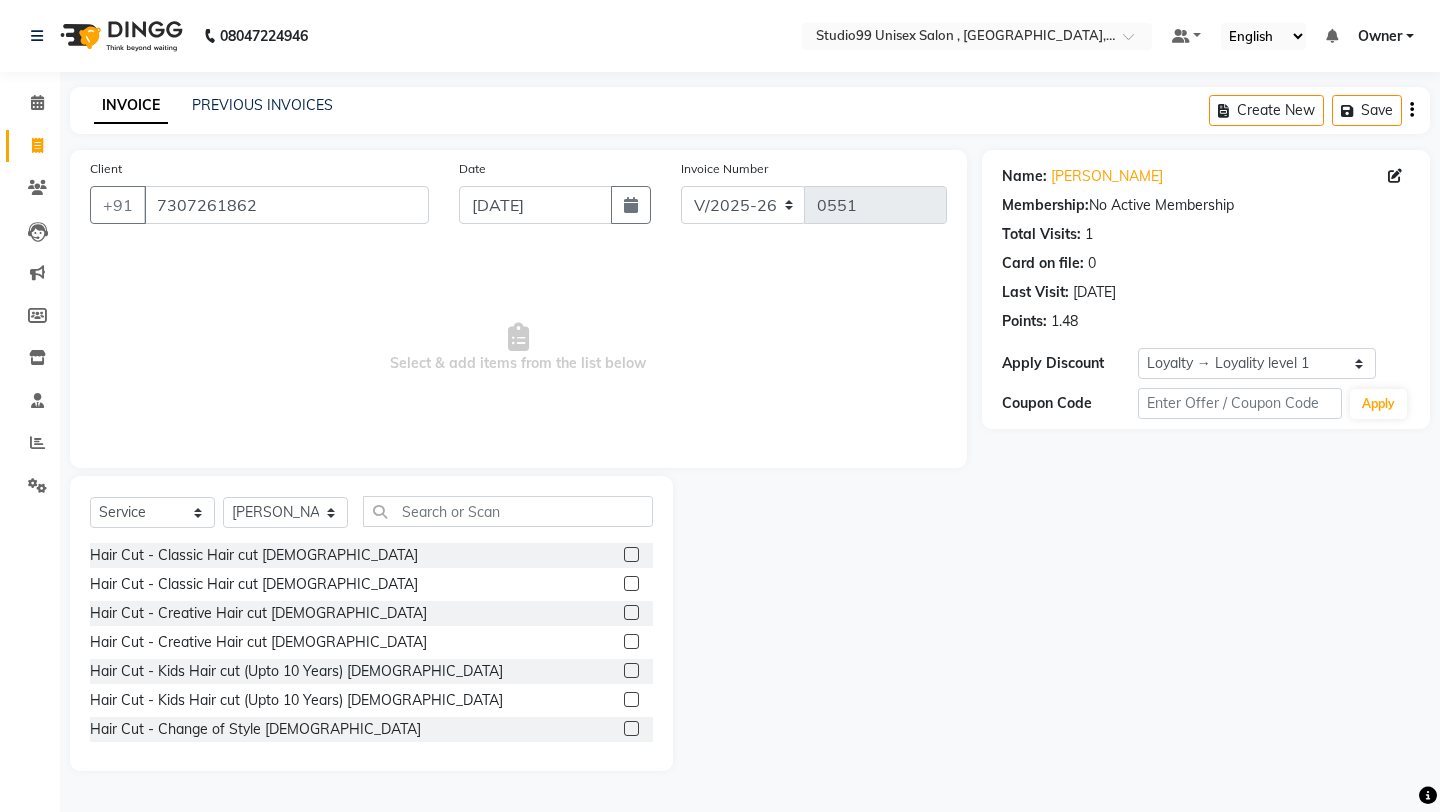 click 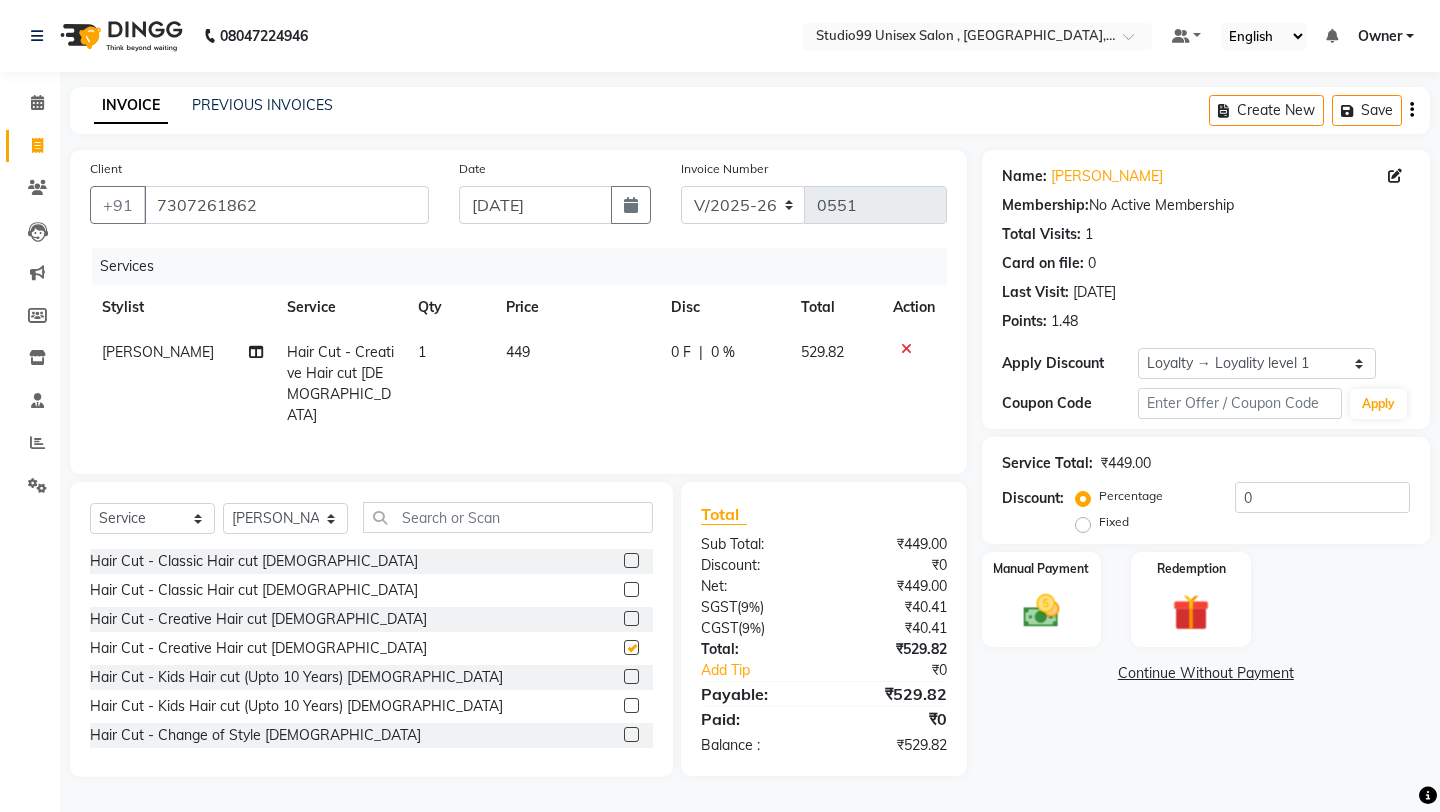 checkbox on "false" 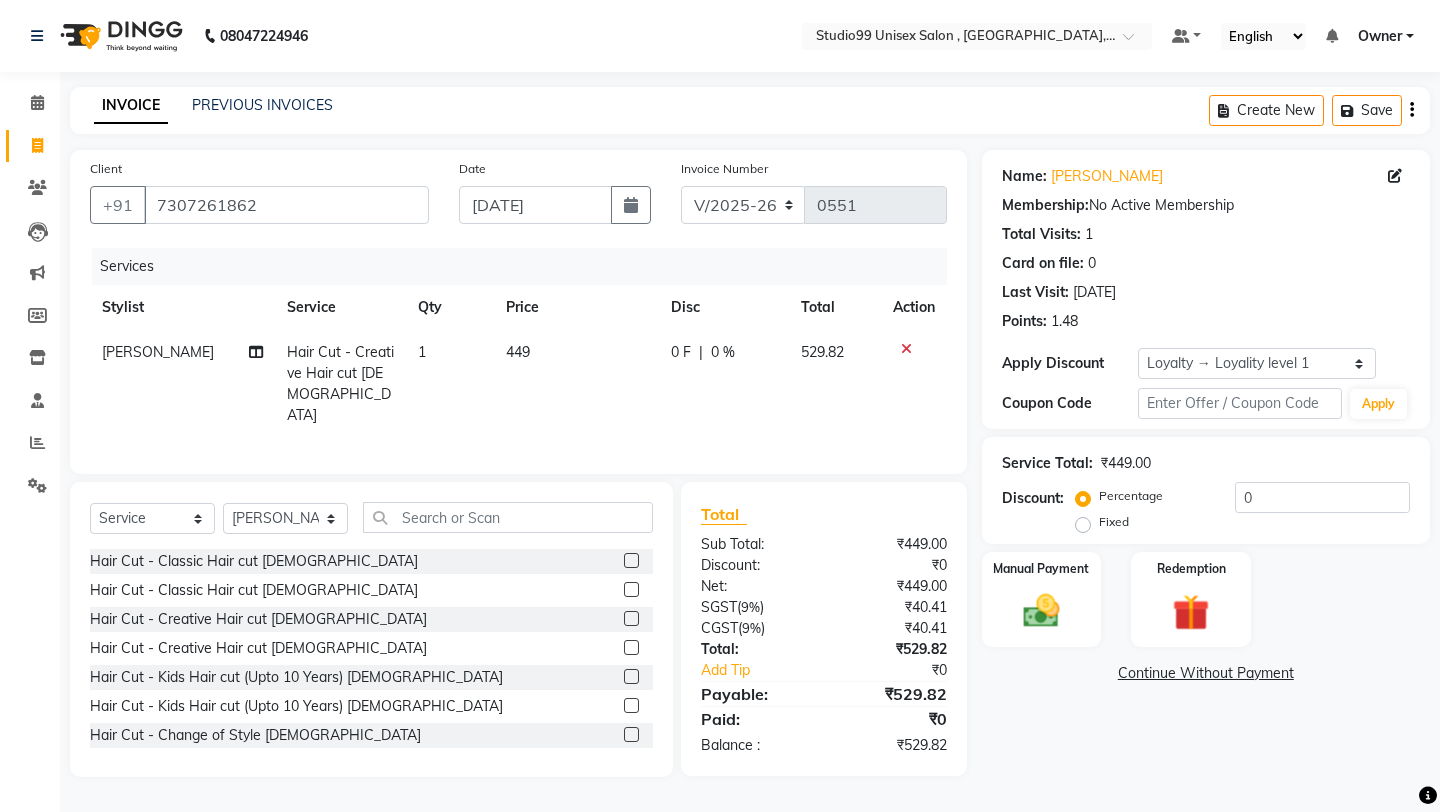 click on "Percentage   Fixed" 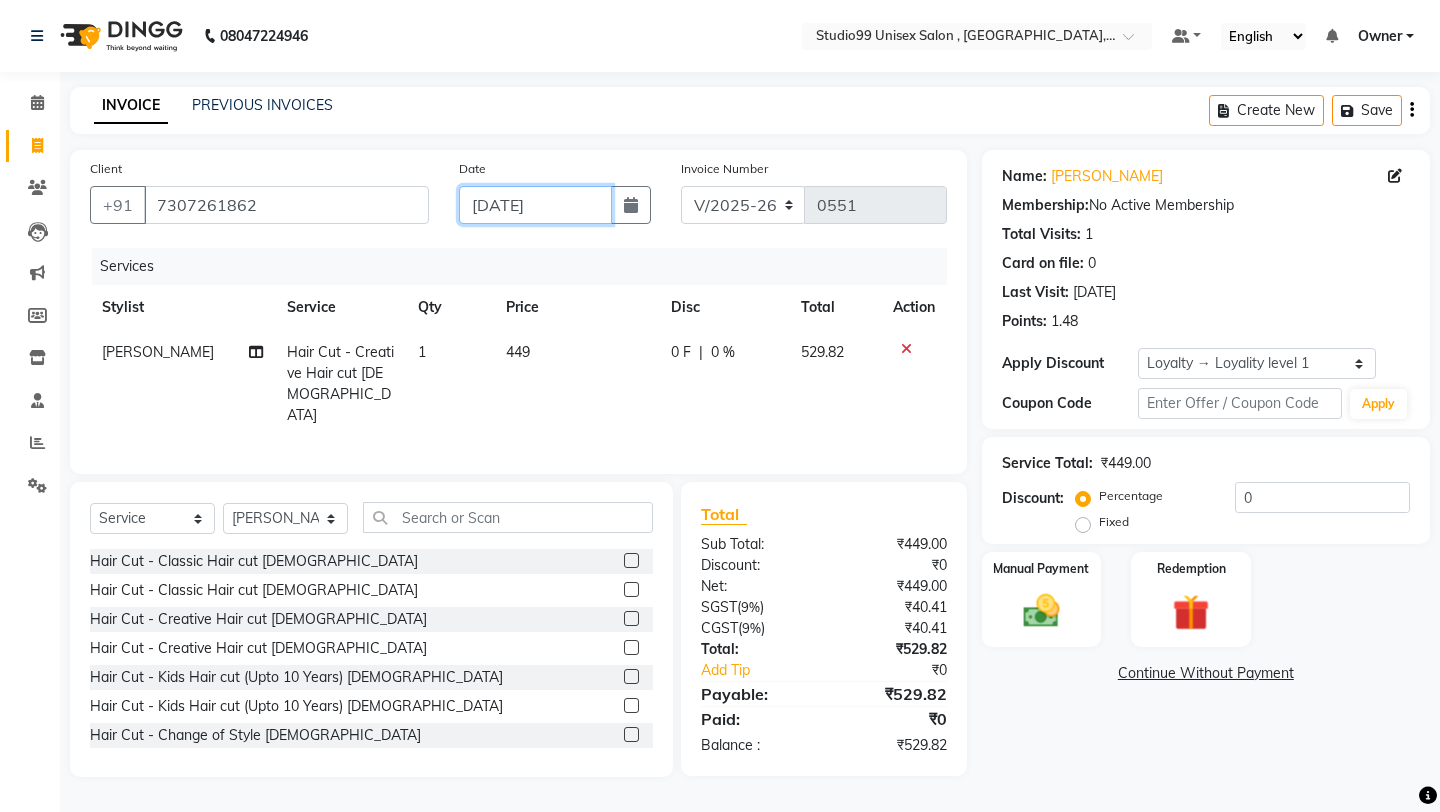 click on "[DATE]" 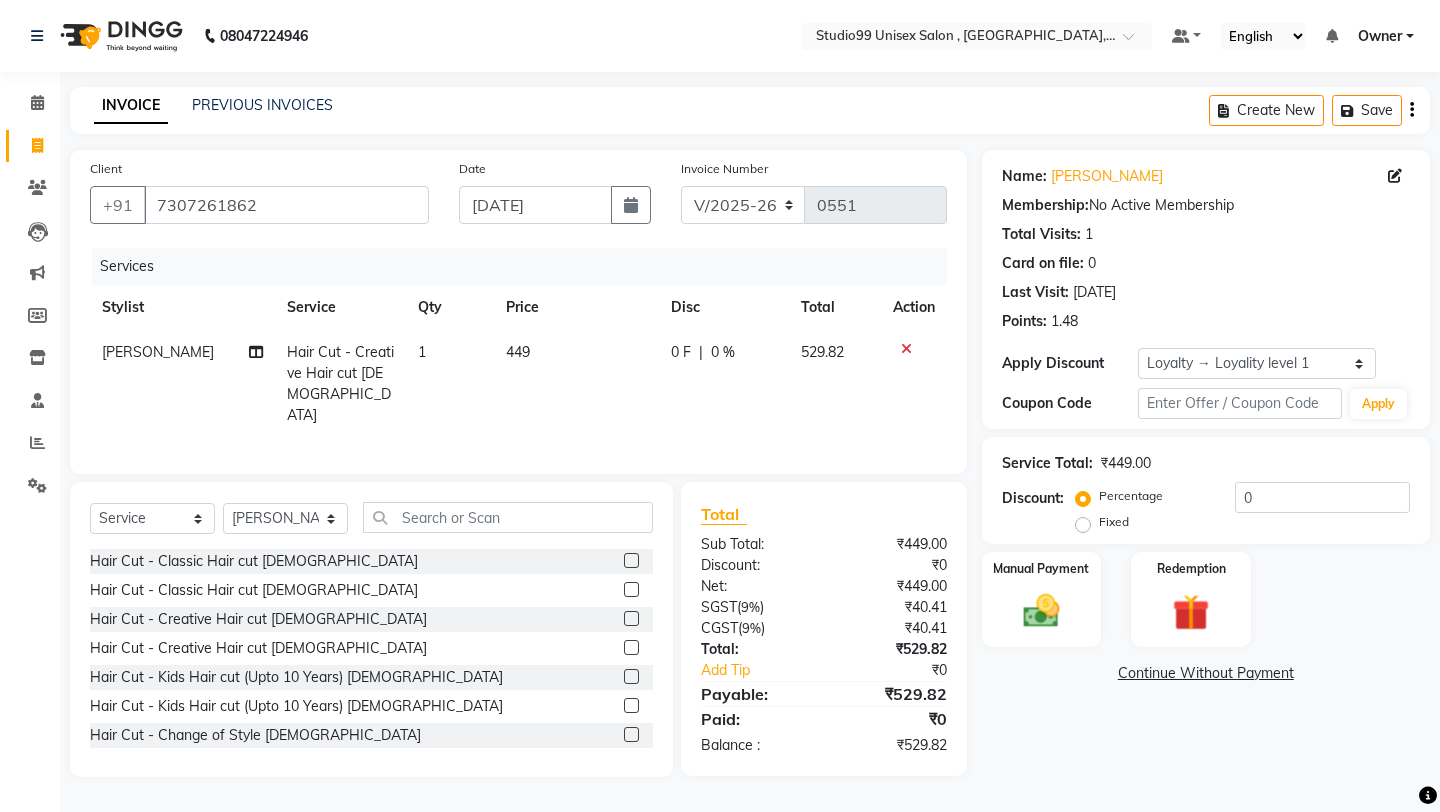 select on "7" 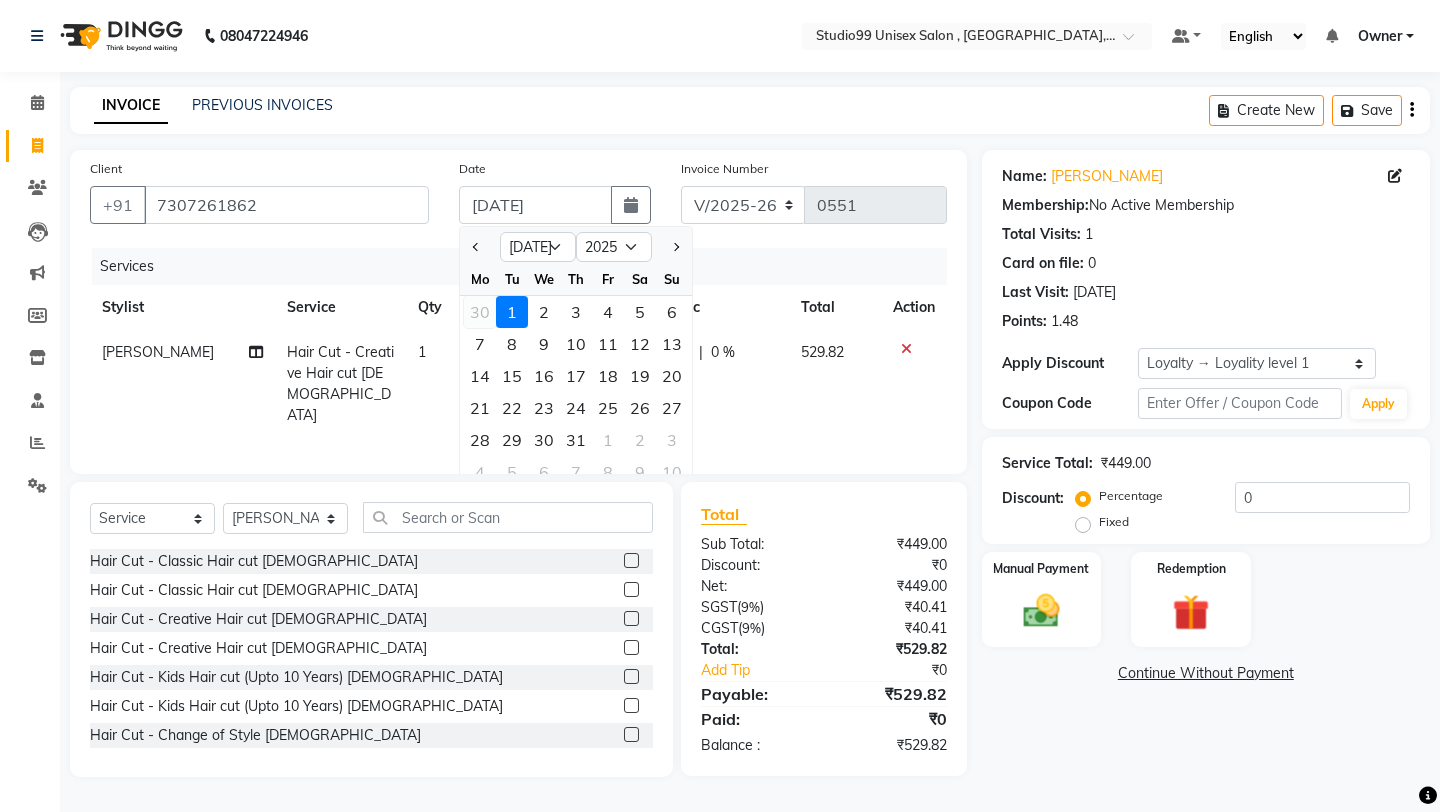 click on "30" 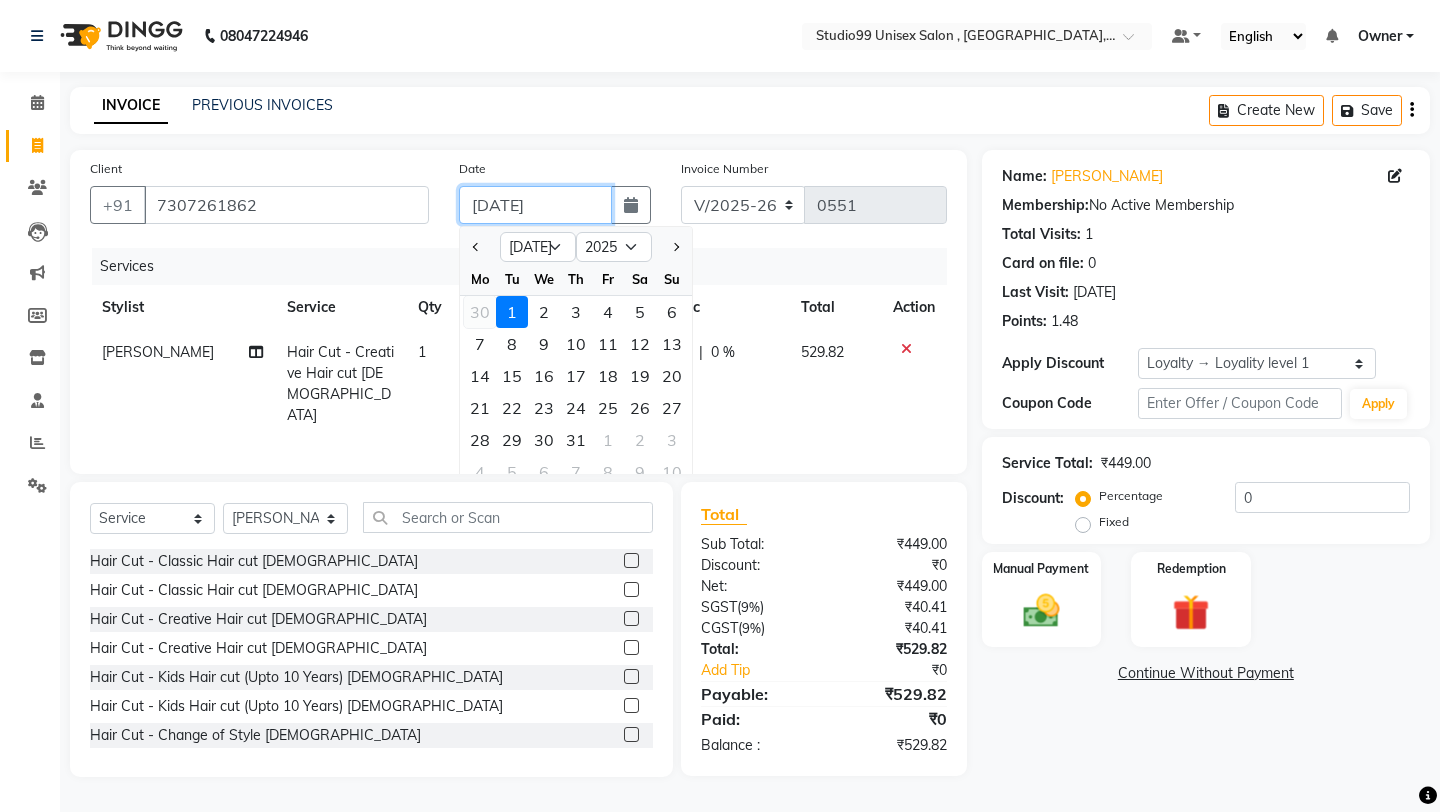 type on "[DATE]" 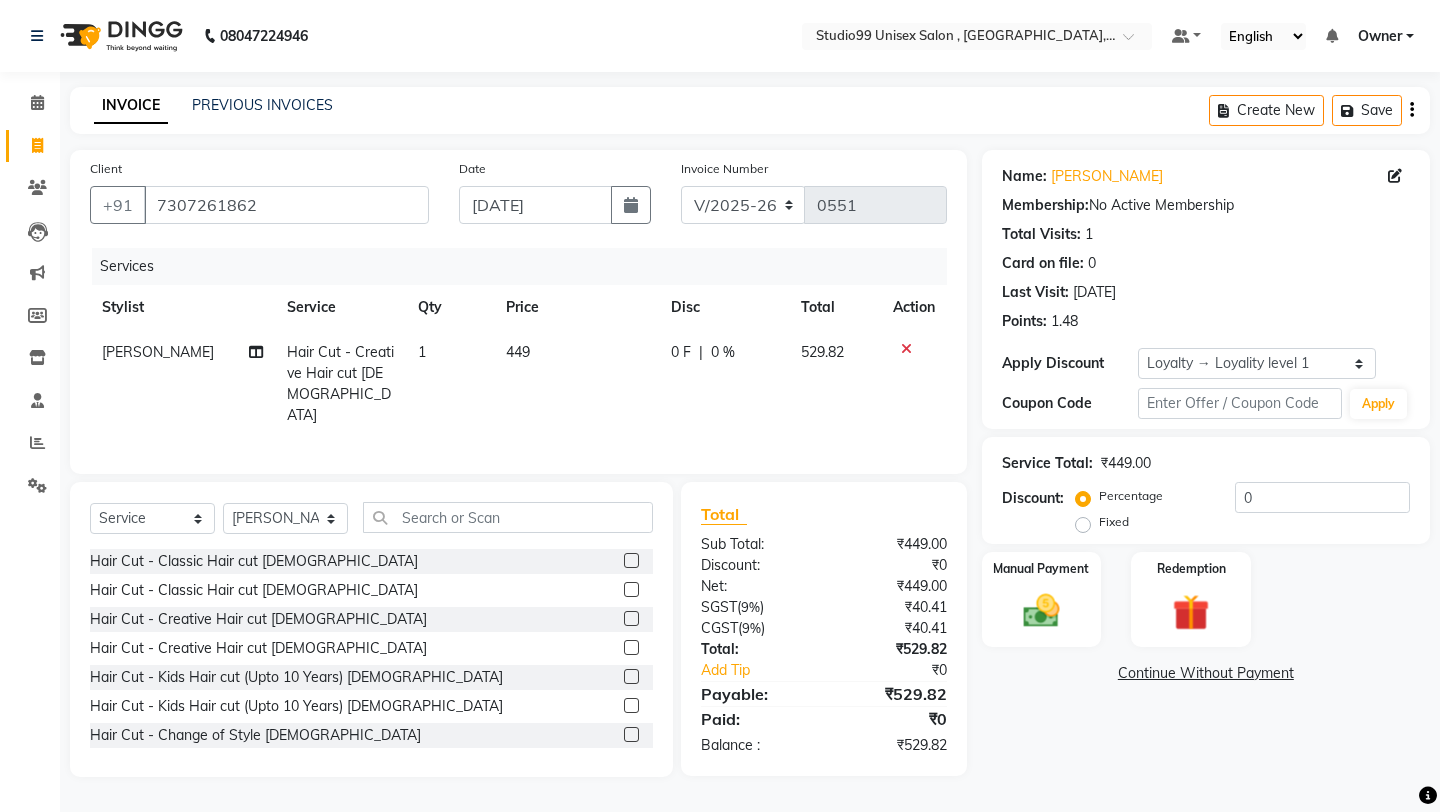 click on "Fixed" 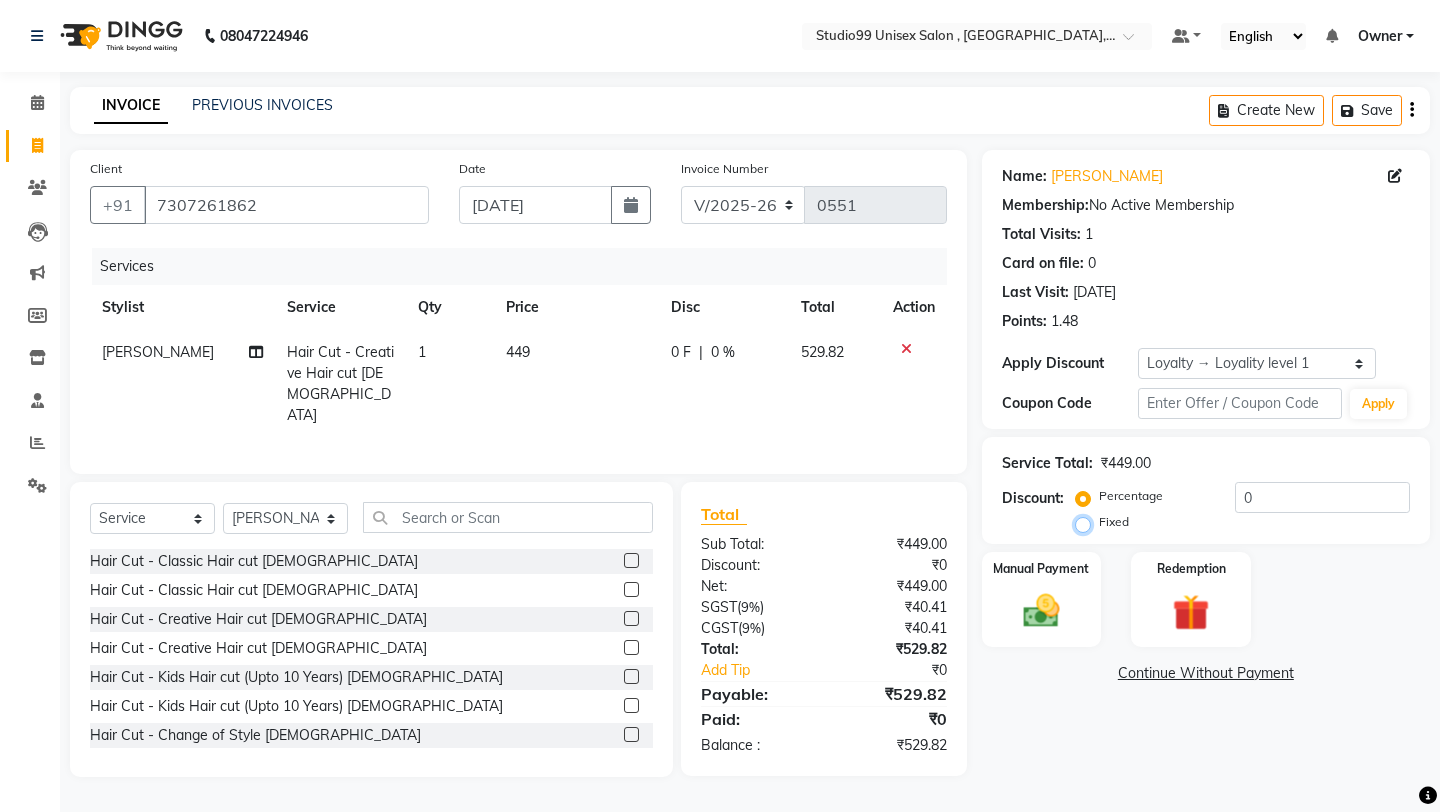 click on "Fixed" at bounding box center [1087, 522] 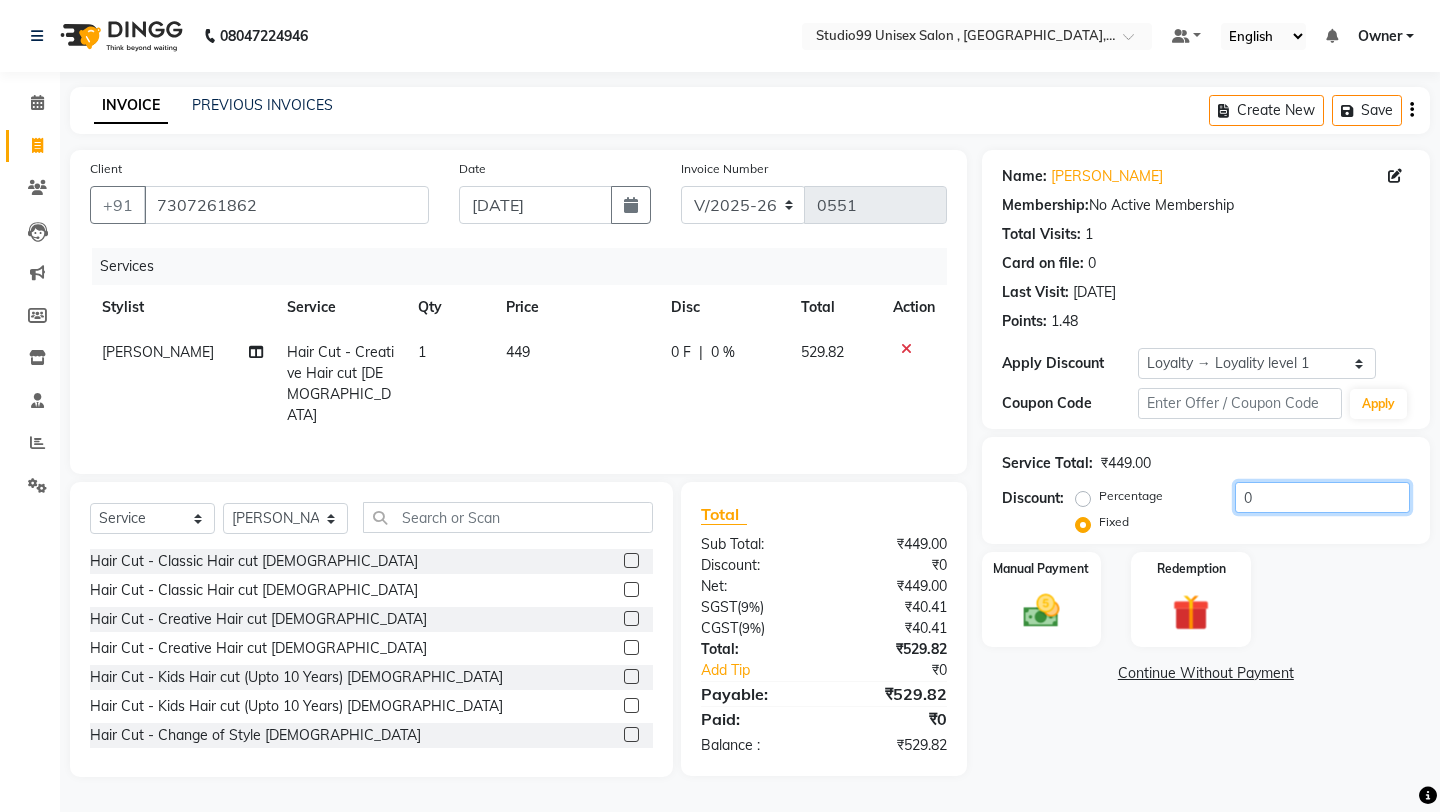 click on "0" 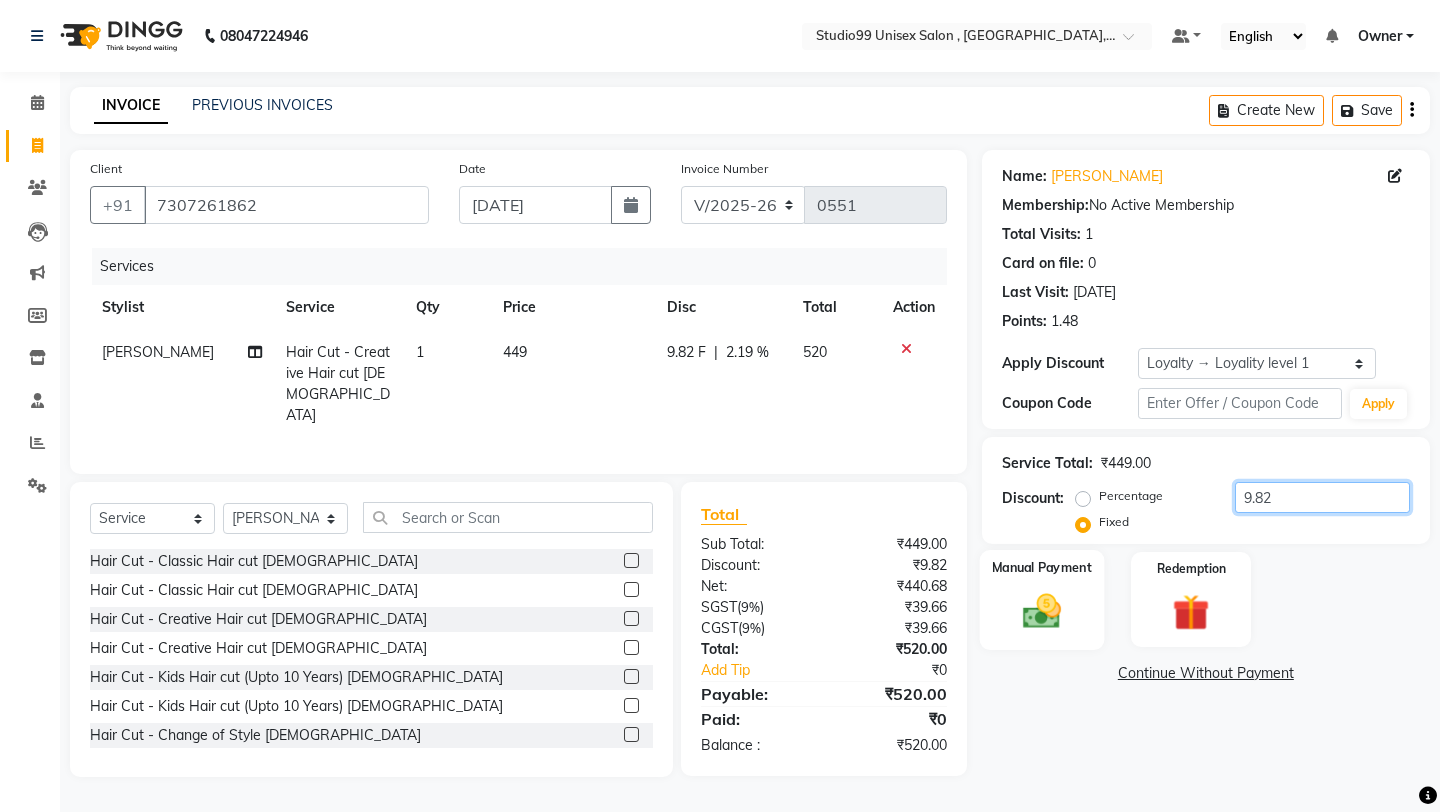 type on "9.82" 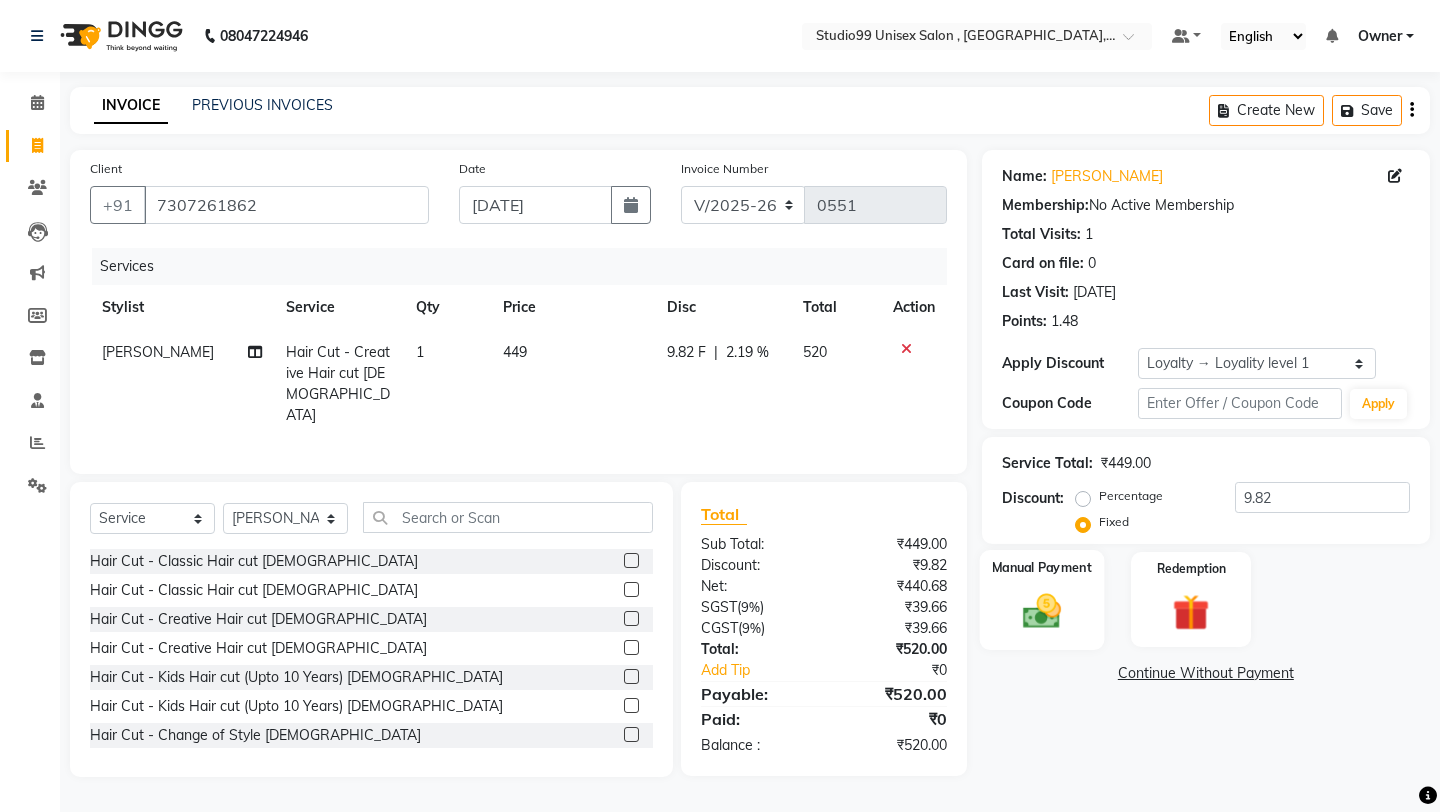 click on "Manual Payment" 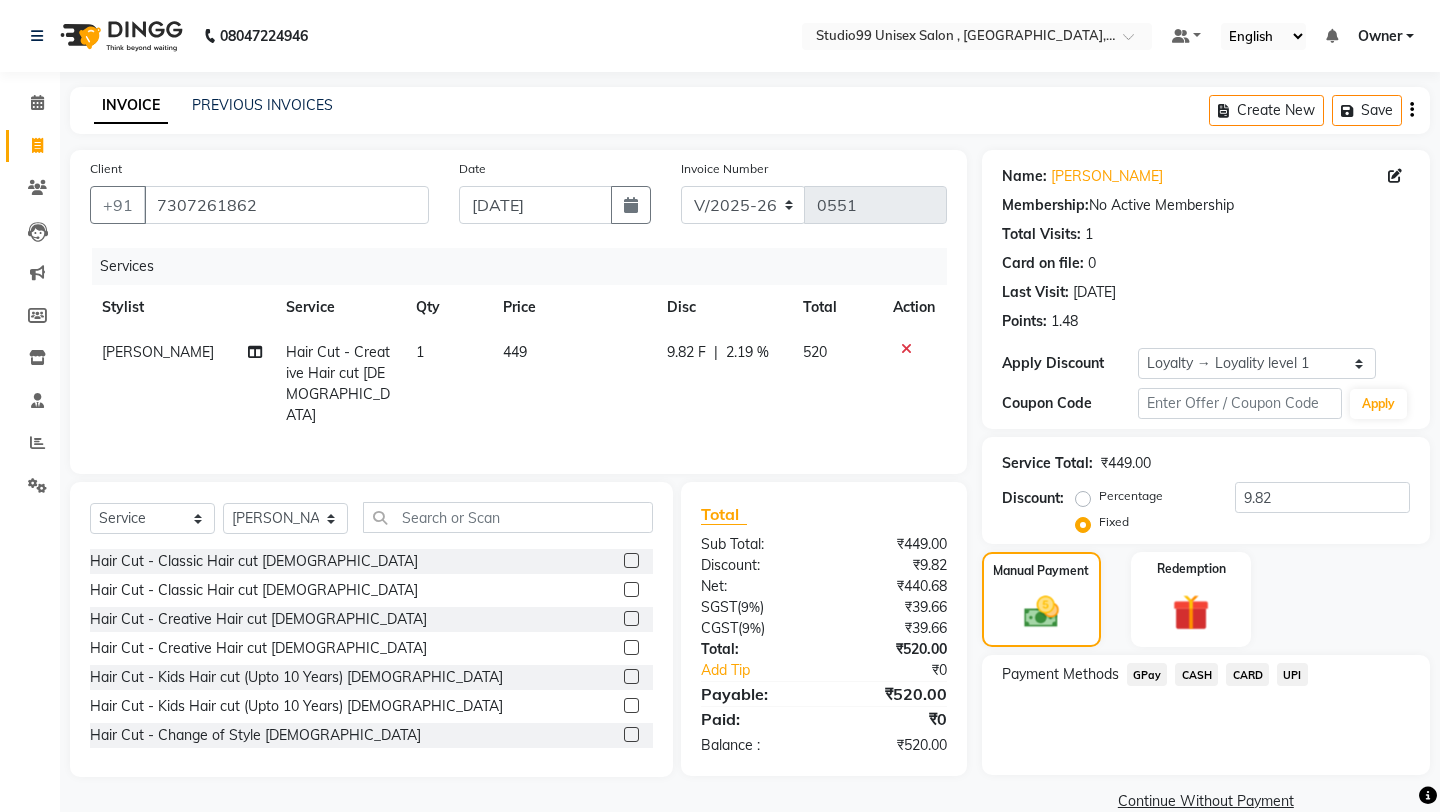 click on "CASH" 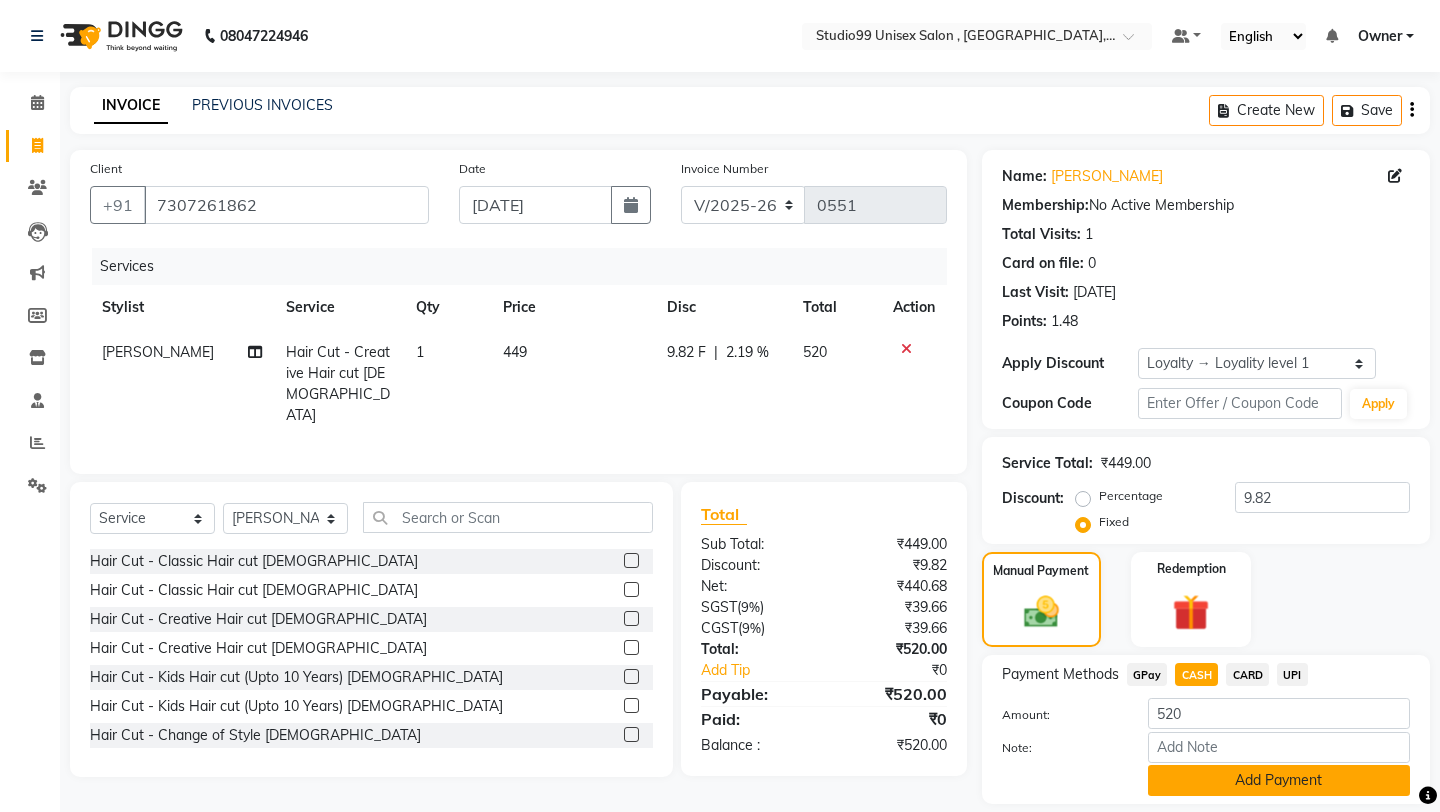 click on "Add Payment" 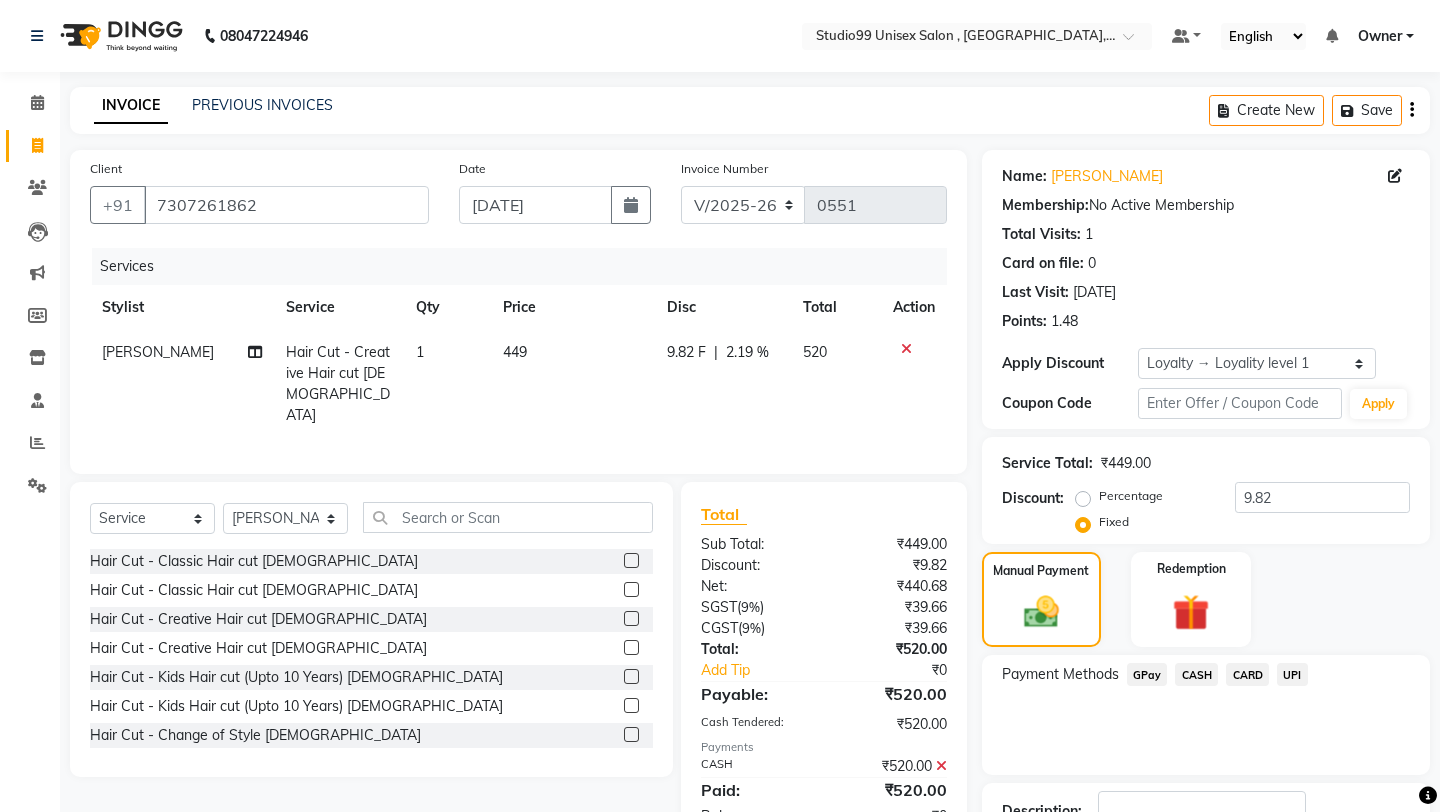 click on "Name: [PERSON_NAME]  Membership:  No Active Membership  Total Visits:  1 Card on file:  0 Last Visit:   [DATE] Points:   1.48  Apply Discount Select  Loyalty → Loyality level 1  Coupon Code Apply Service Total:  ₹449.00  Discount:  Percentage   Fixed  9.82 Manual Payment Redemption Payment Methods  GPay   CASH   CARD   UPI  Description:                  Send Details On SMS Email  Checkout" 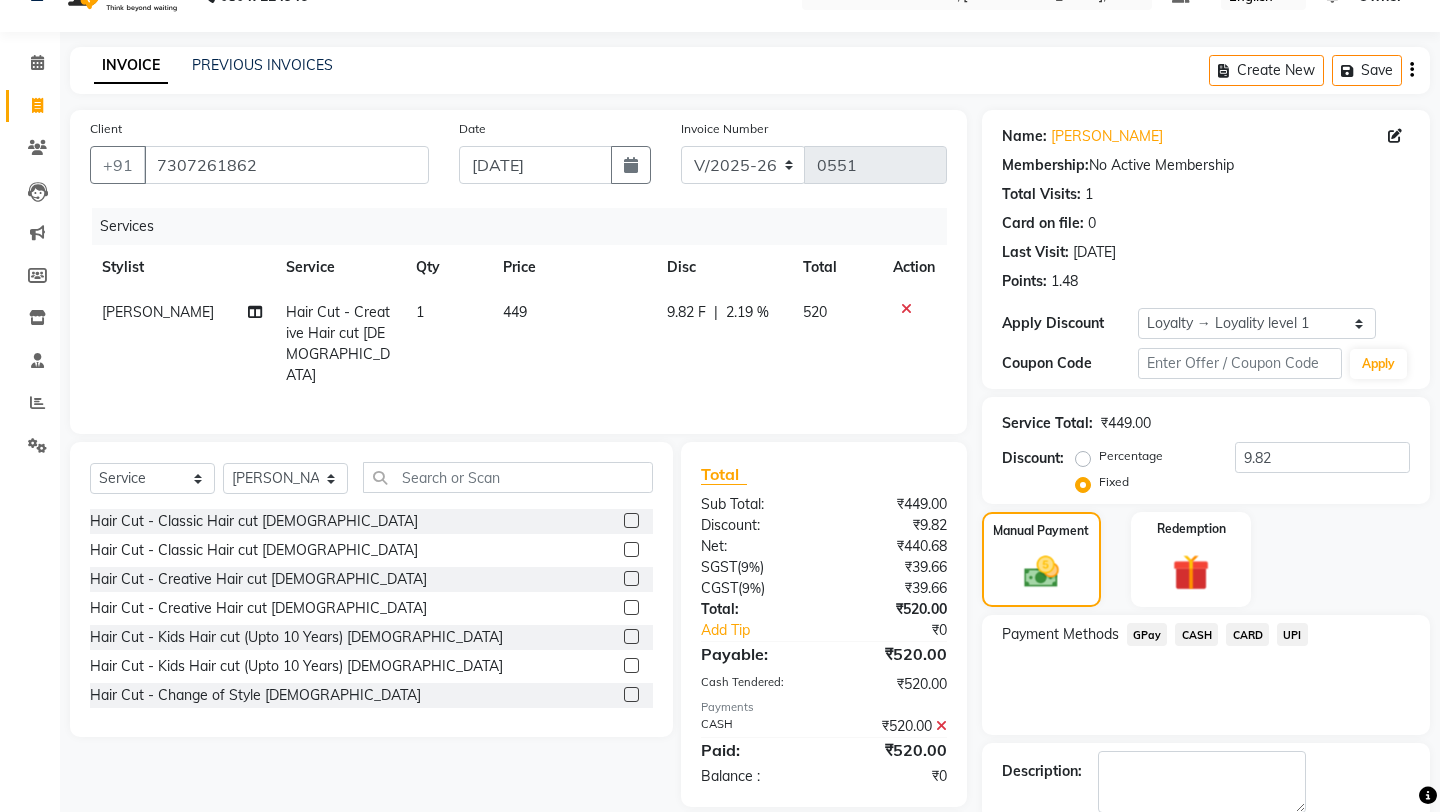 scroll, scrollTop: 158, scrollLeft: 0, axis: vertical 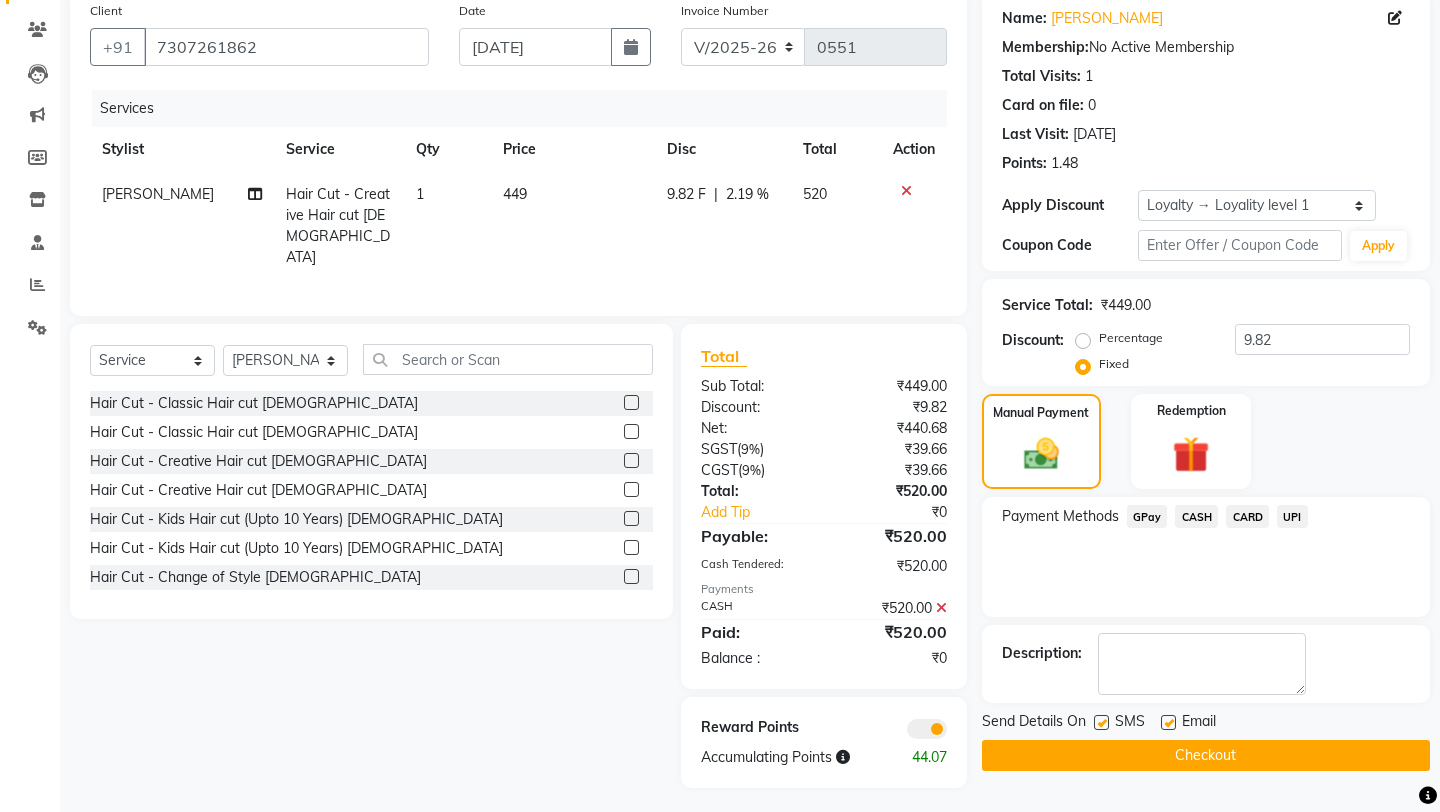 click on "Checkout" 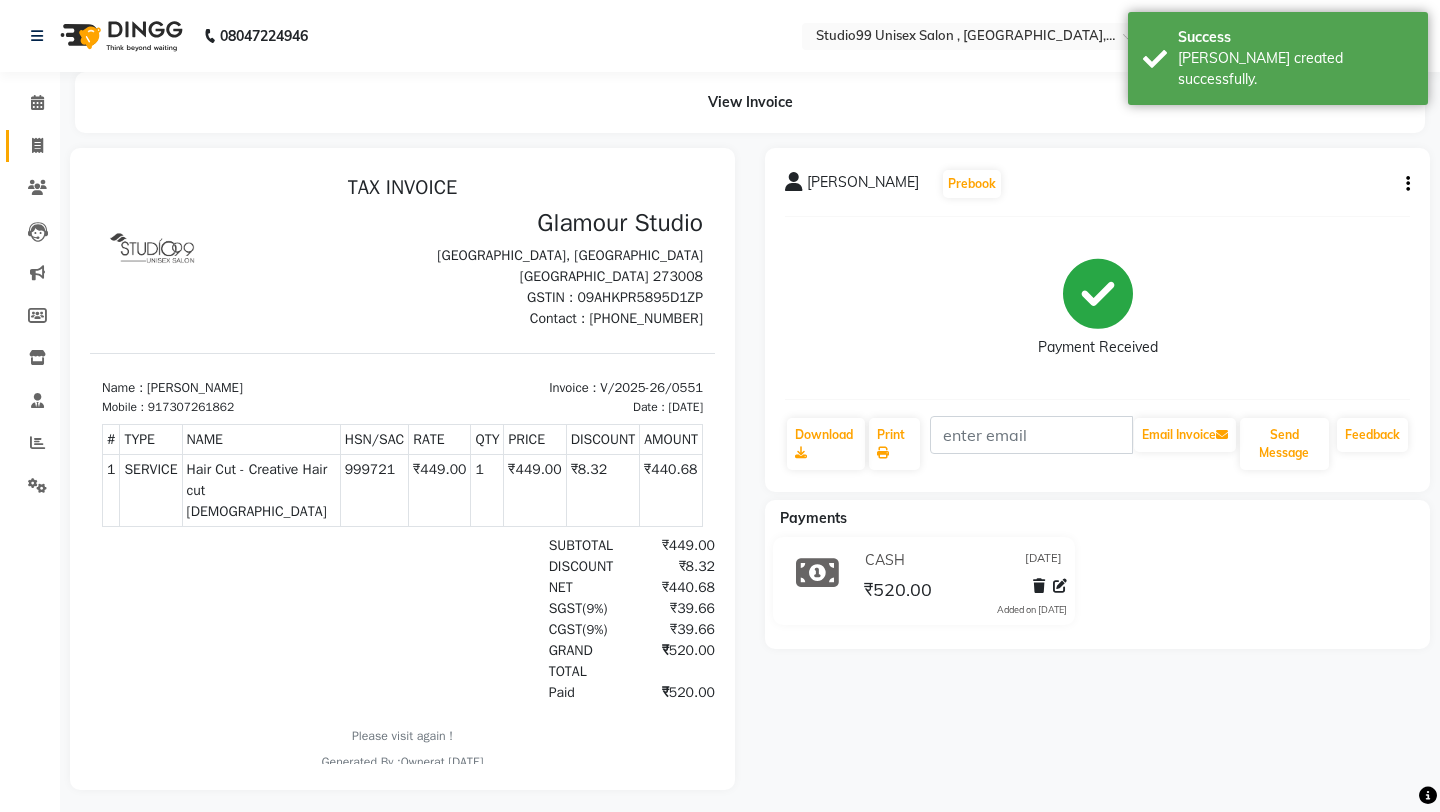 scroll, scrollTop: 0, scrollLeft: 0, axis: both 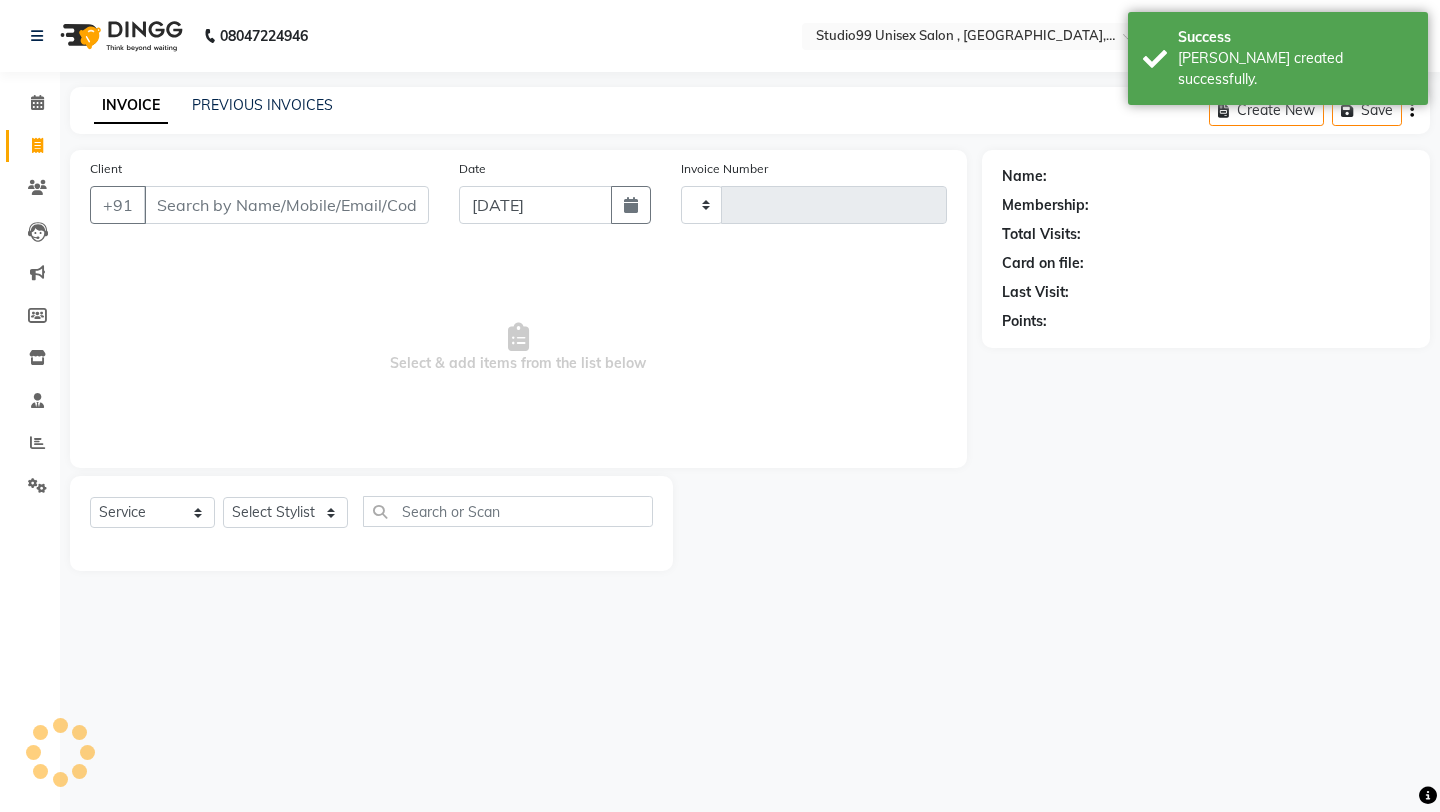type on "0552" 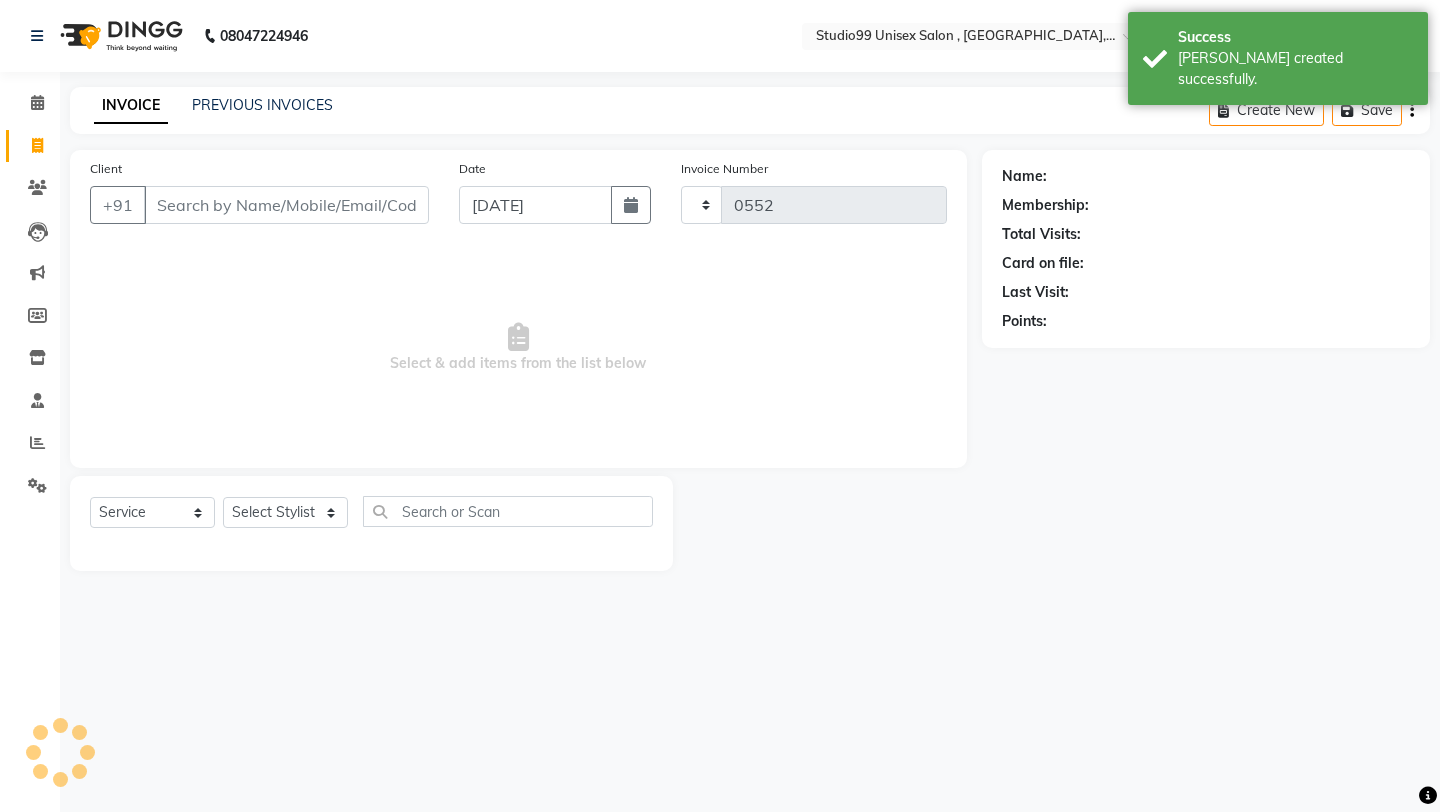 select on "8117" 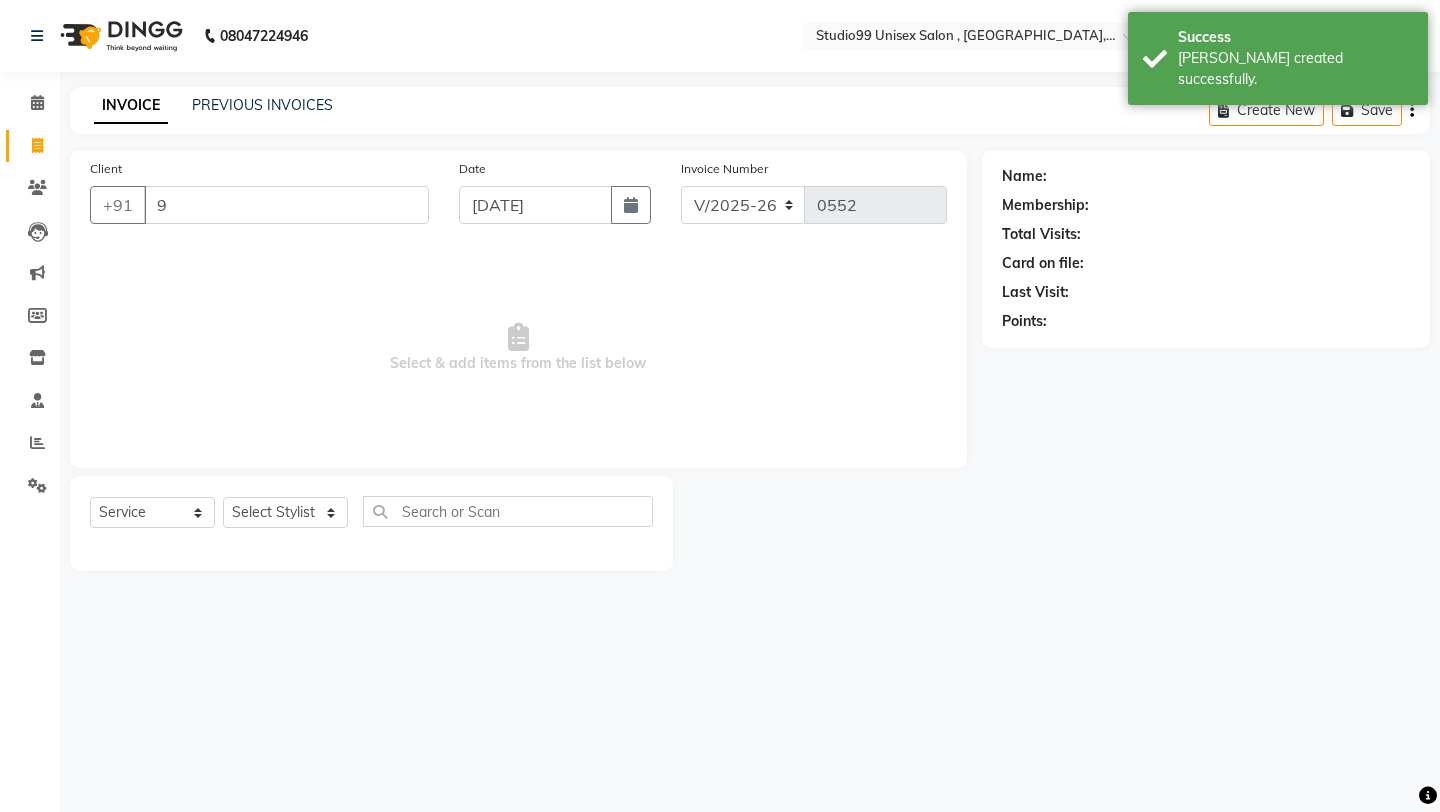 type on "9" 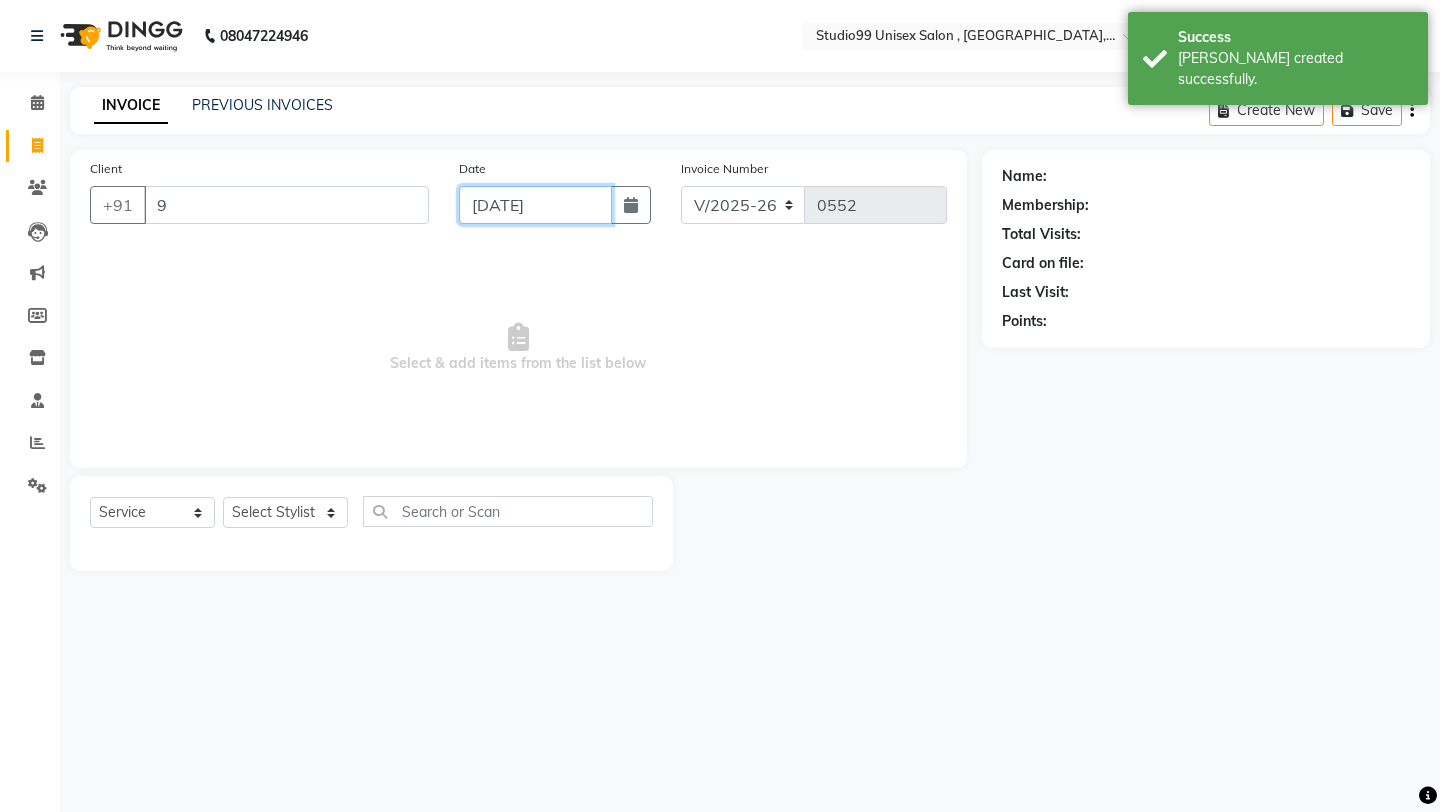 click on "[DATE]" 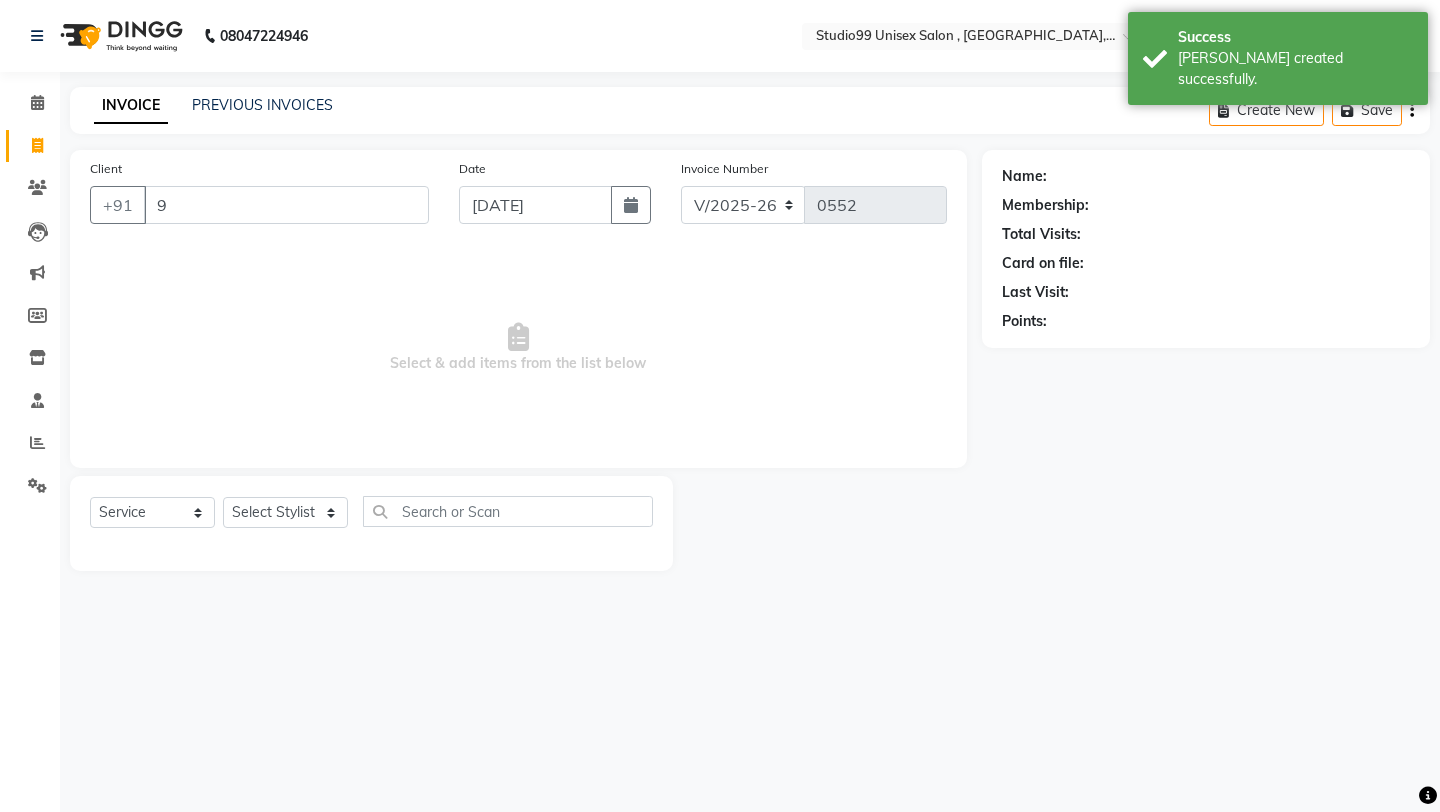 select on "7" 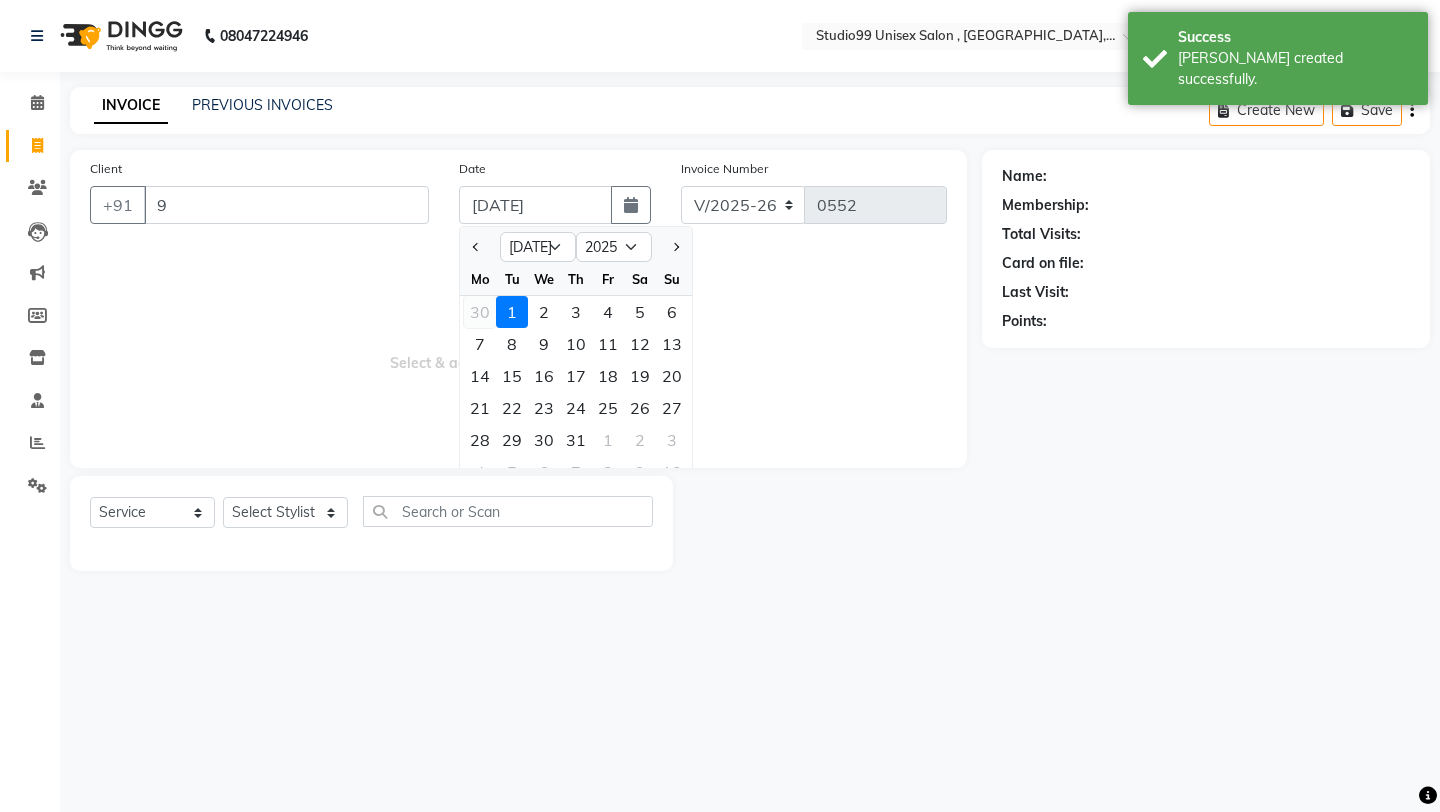 click on "30" 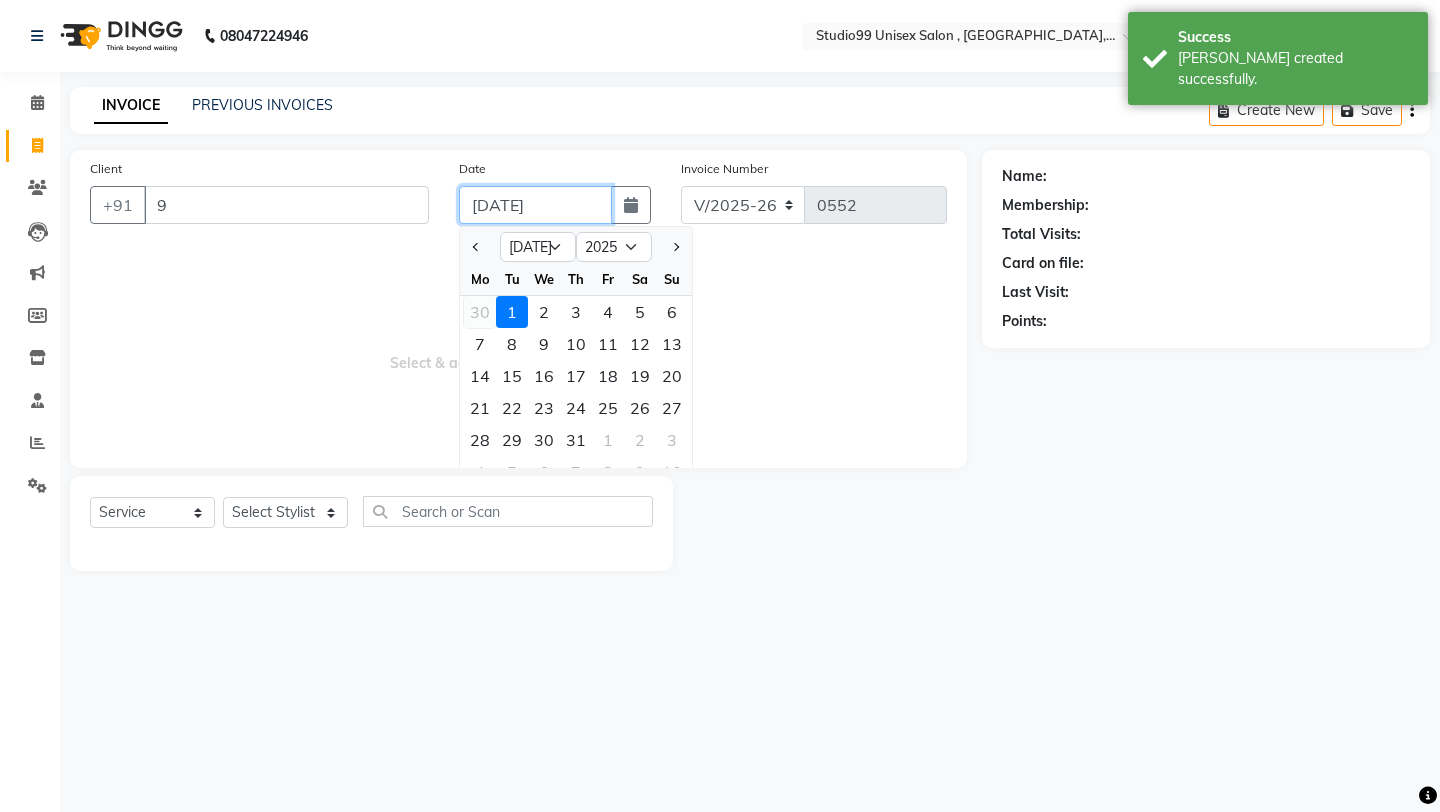 type on "[DATE]" 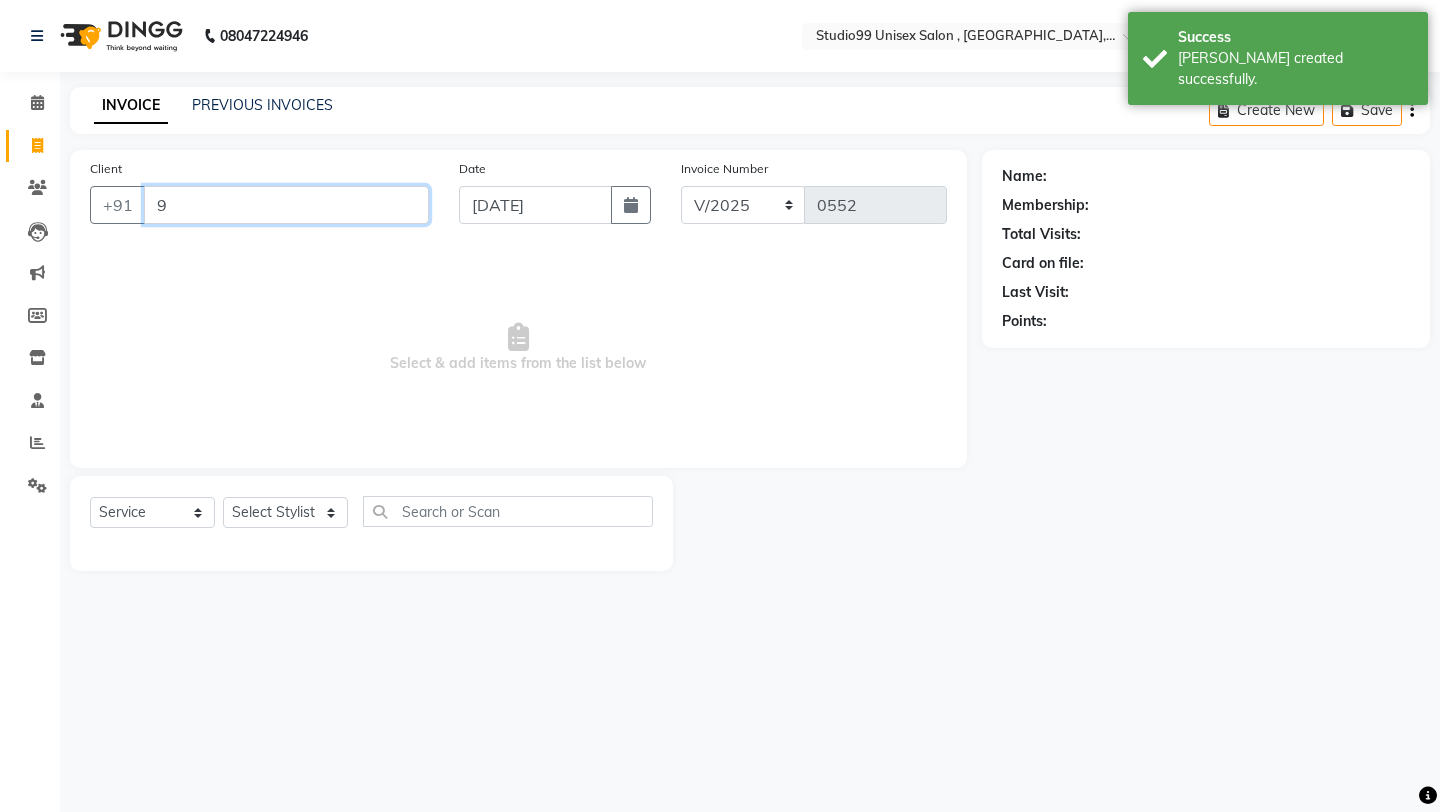 click on "9" at bounding box center [286, 205] 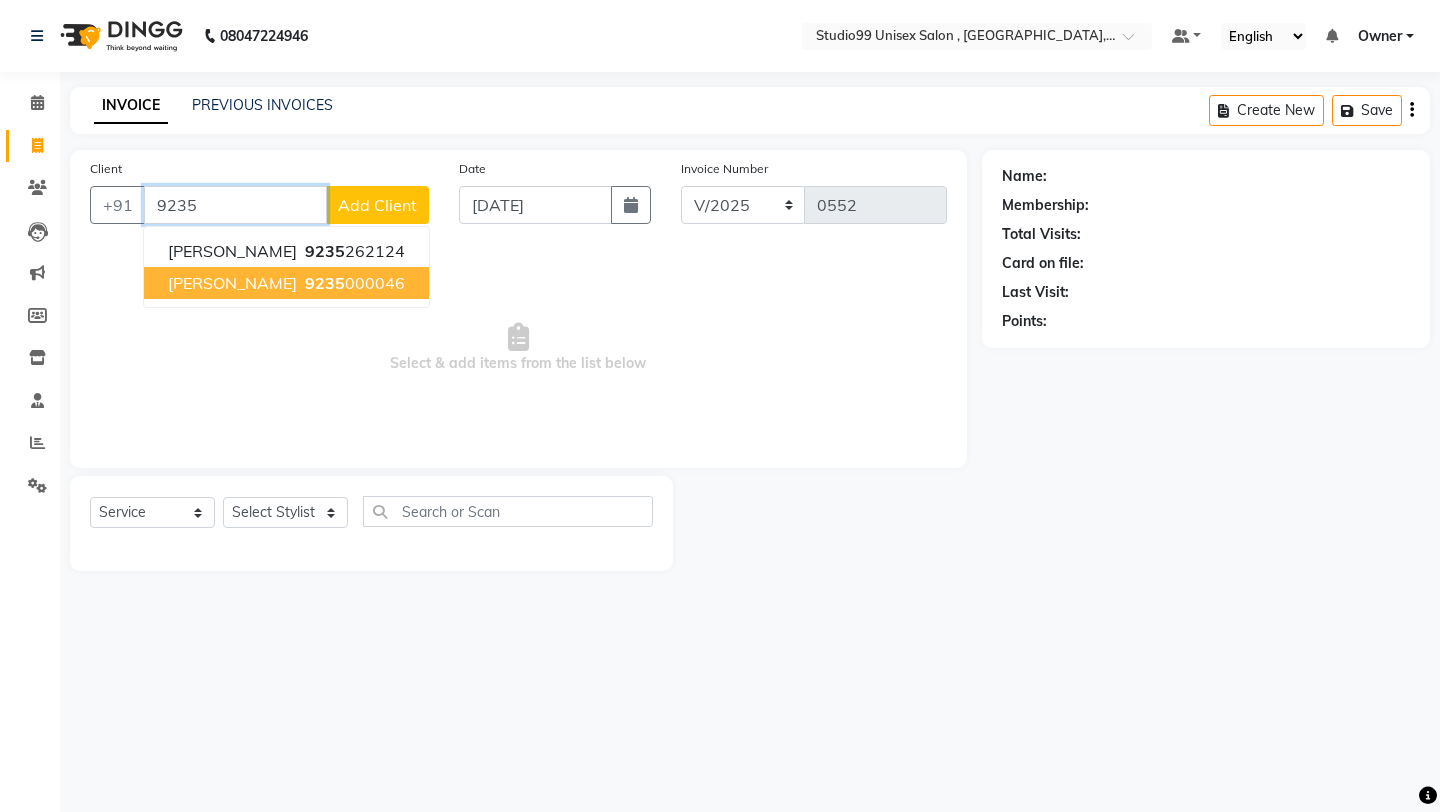 click on "9235" at bounding box center (325, 283) 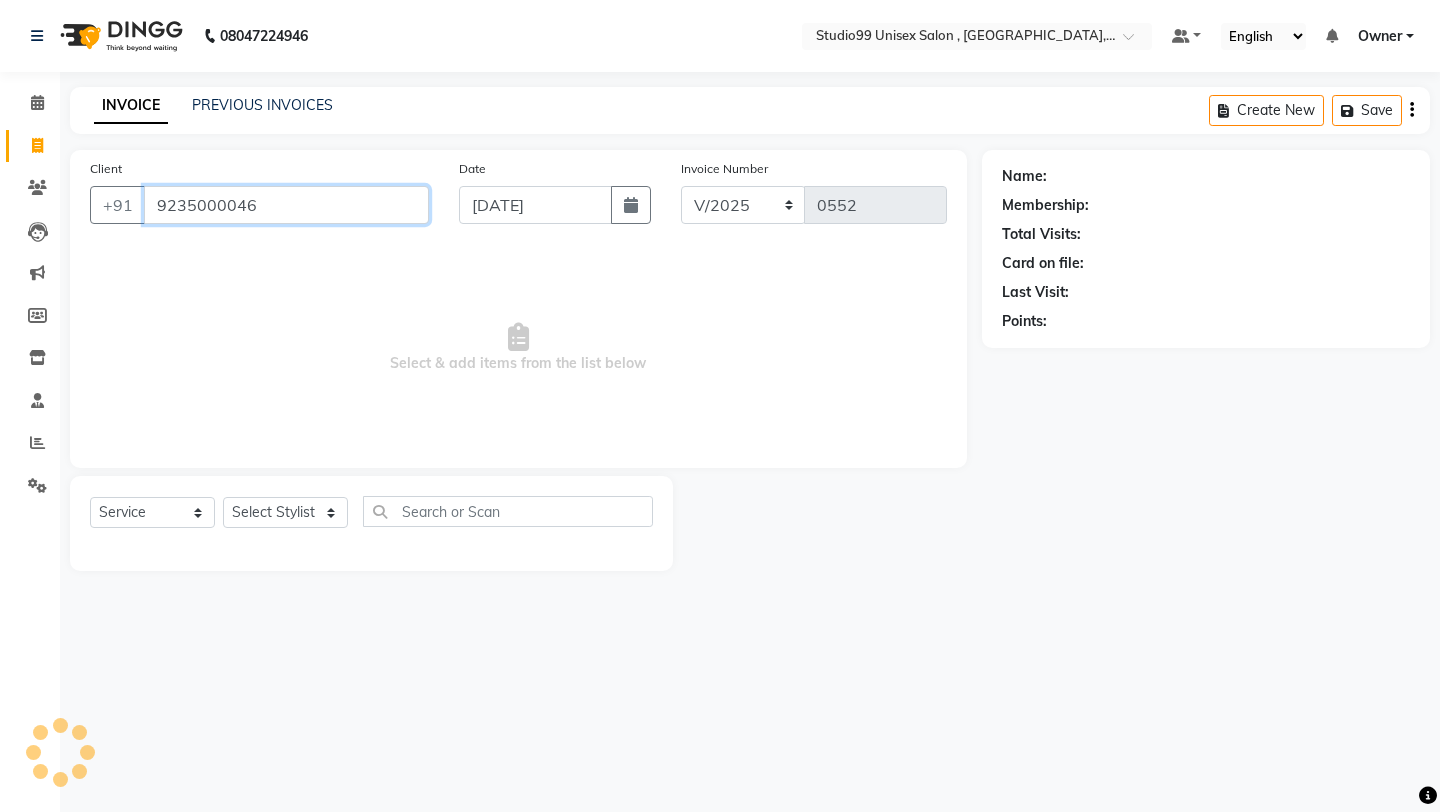 type on "9235000046" 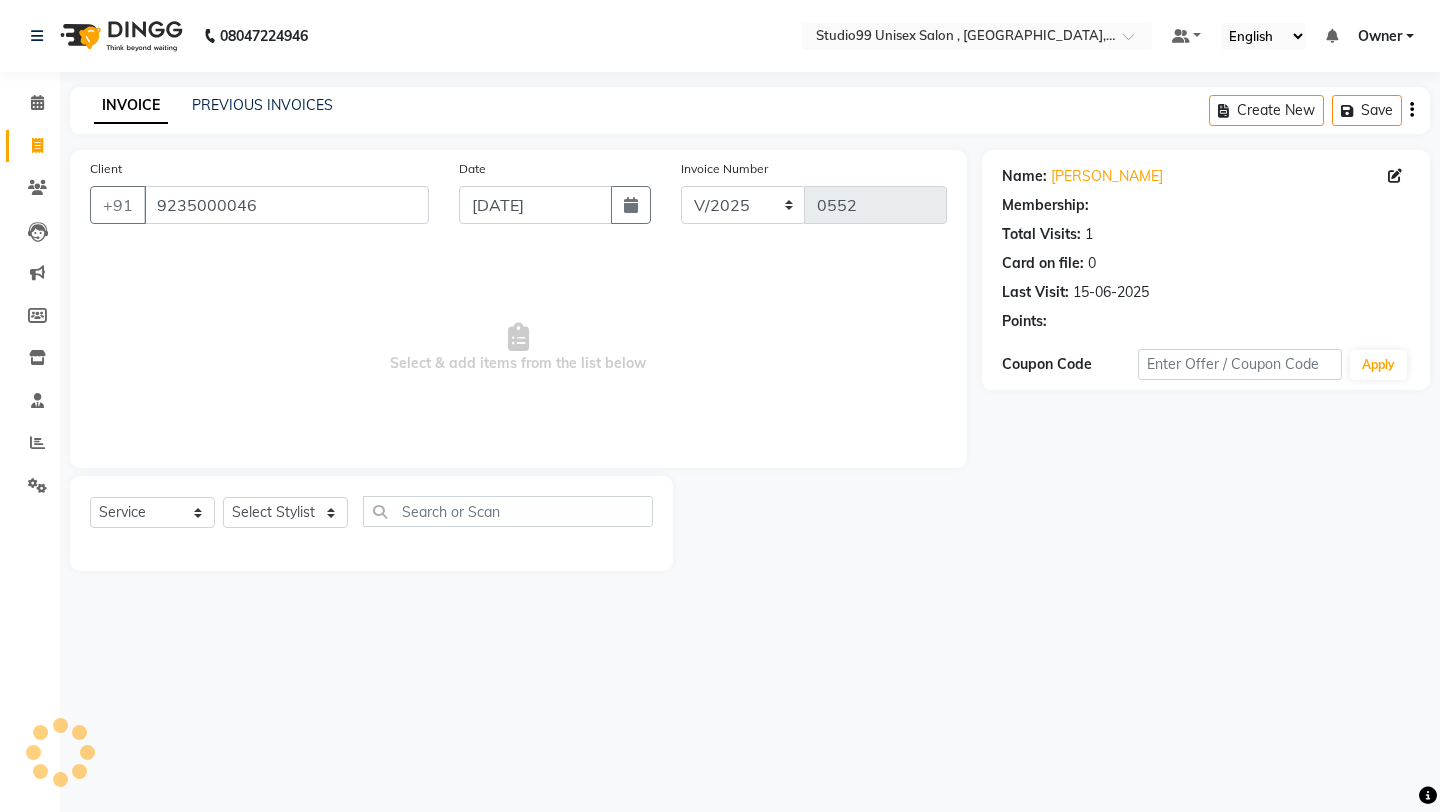 select on "1: Object" 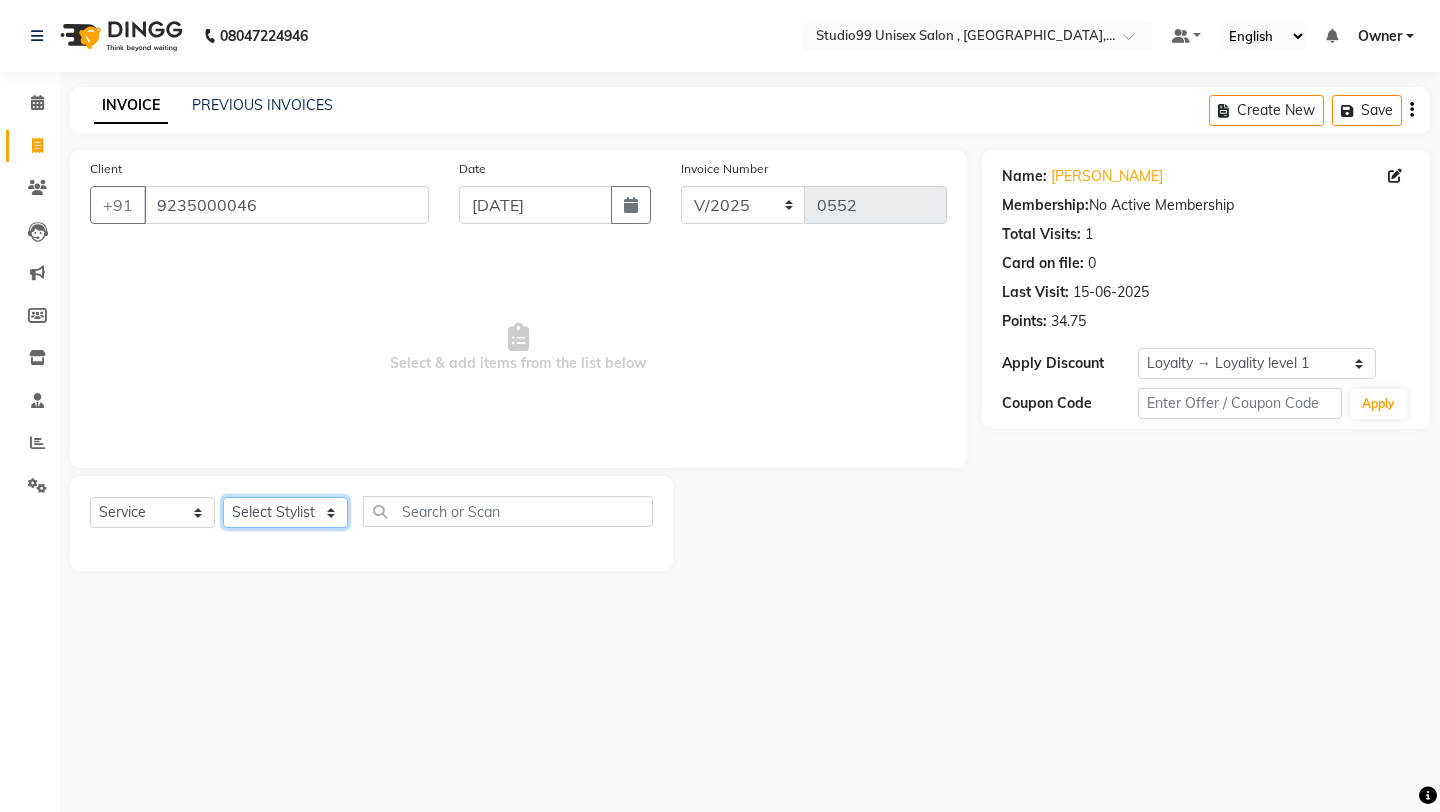 click on "Select Stylist [PERSON_NAME] Owner [PERSON_NAME] [PERSON_NAME] [PERSON_NAME] sulekha manager [PERSON_NAME]" 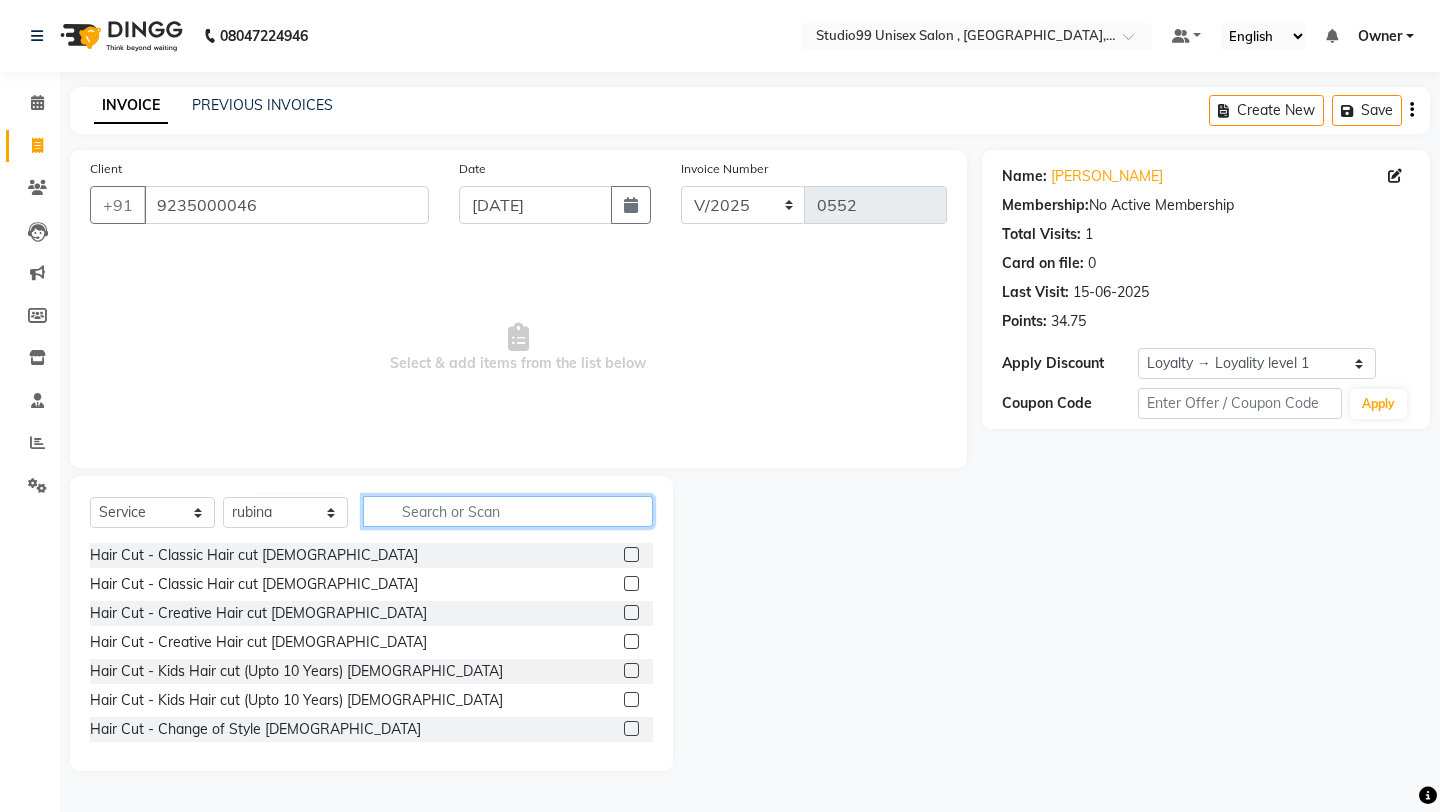 click 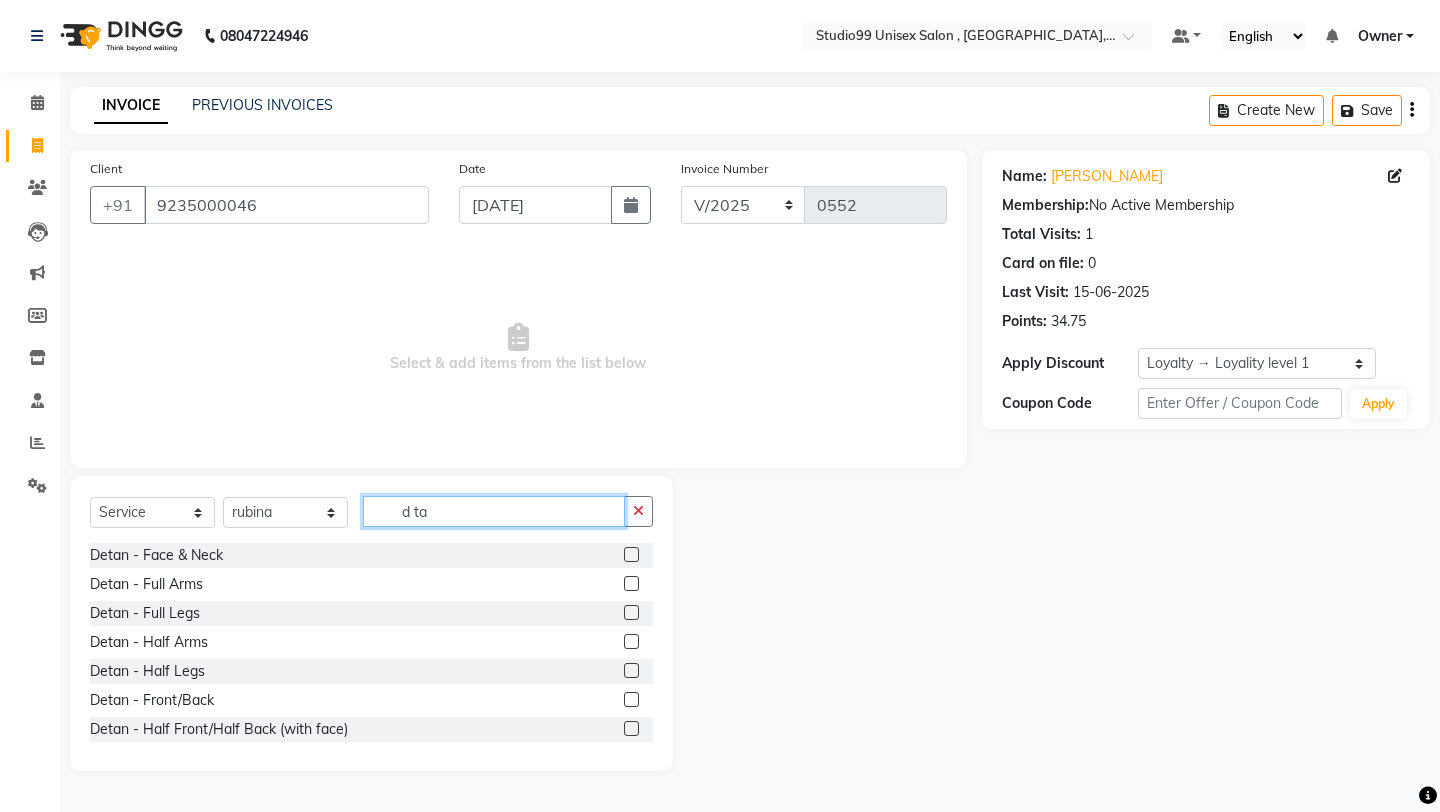 type on "d ta" 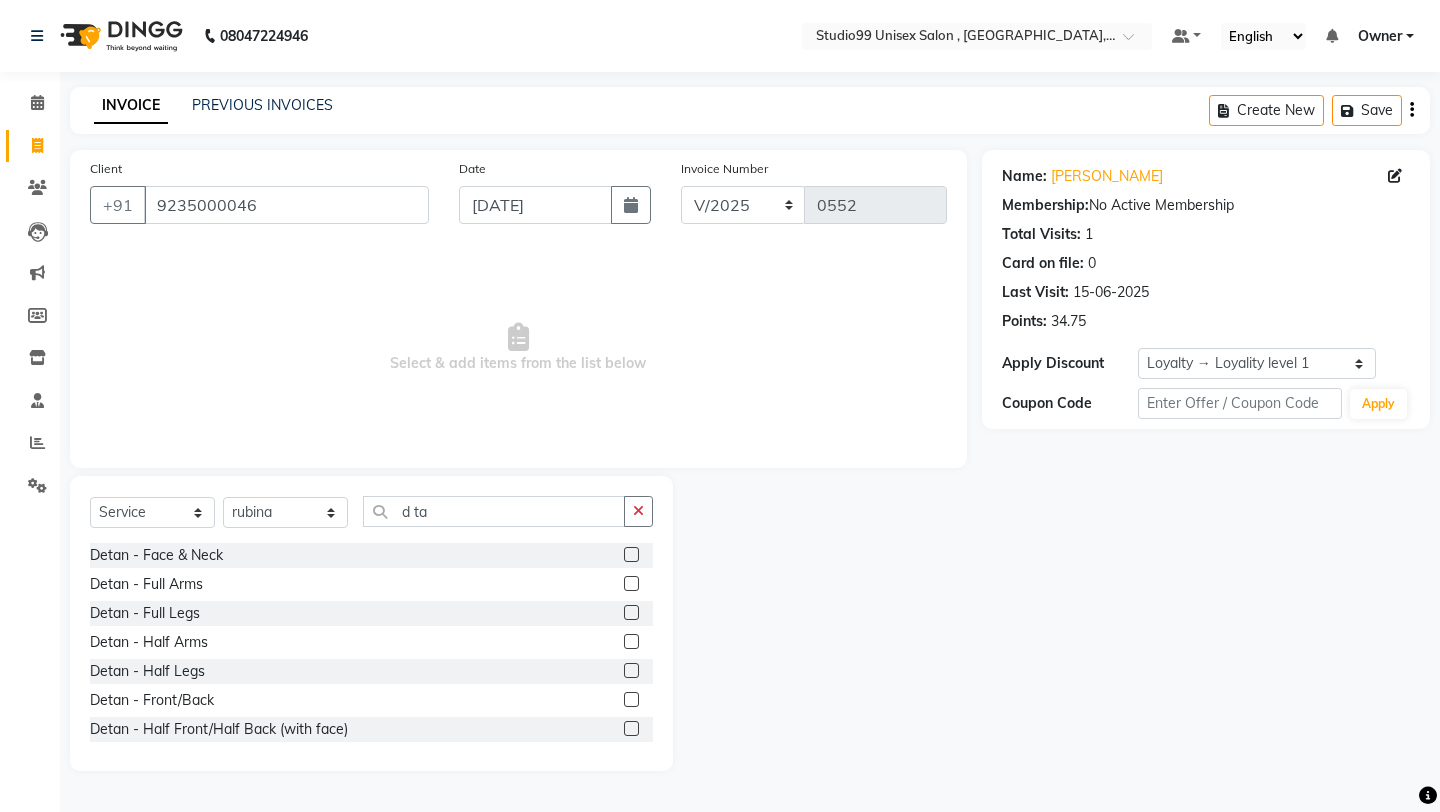 click 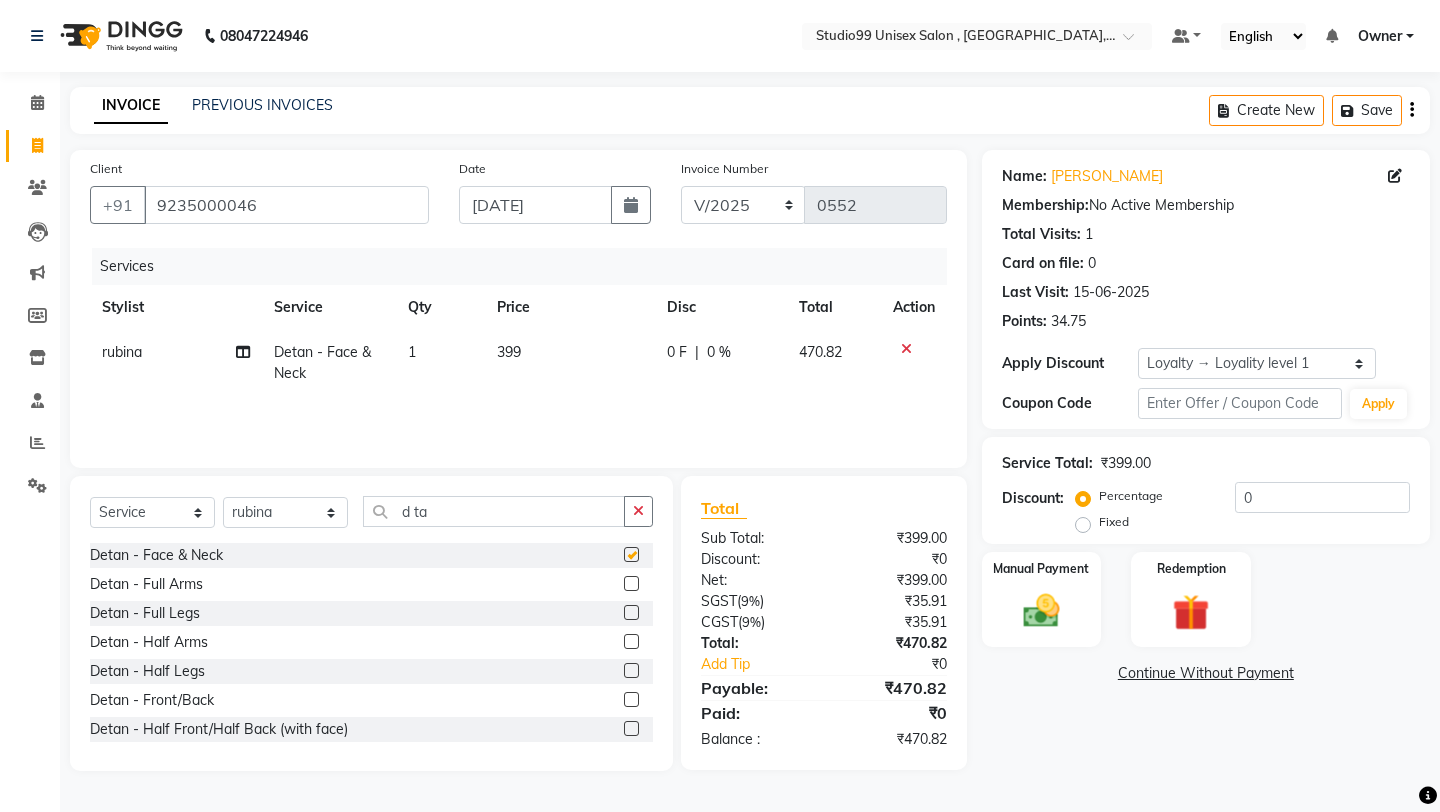 checkbox on "false" 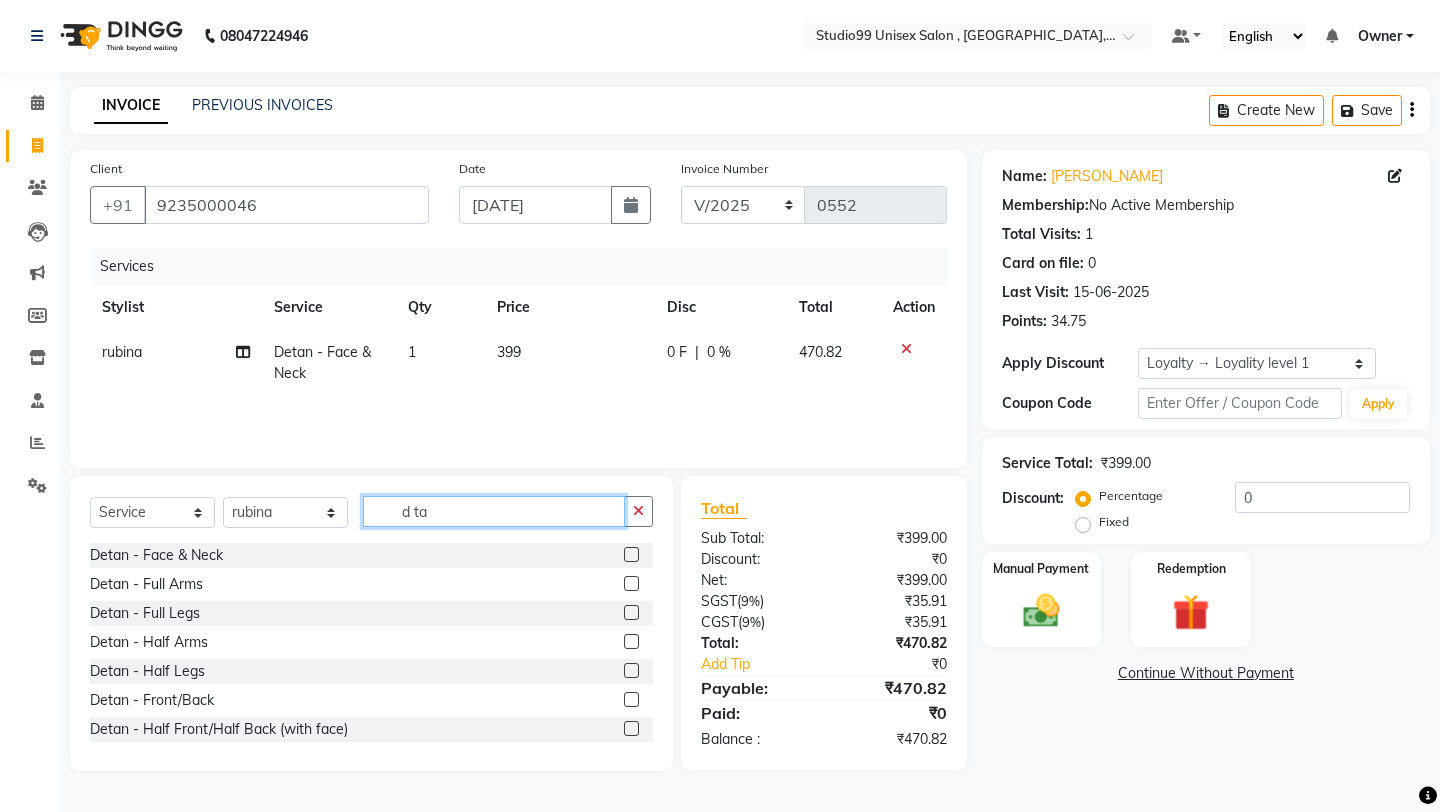 click on "d ta" 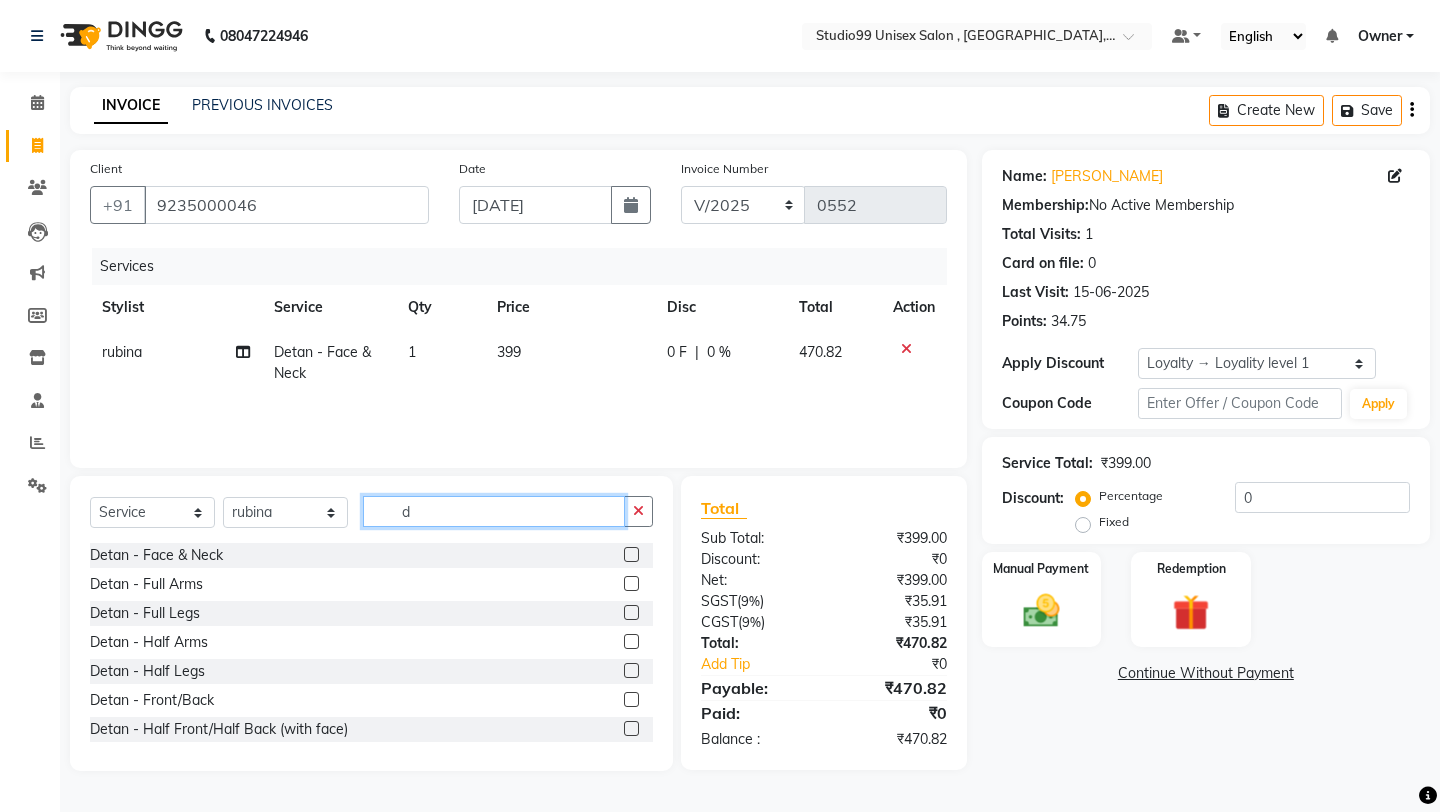 type on "d" 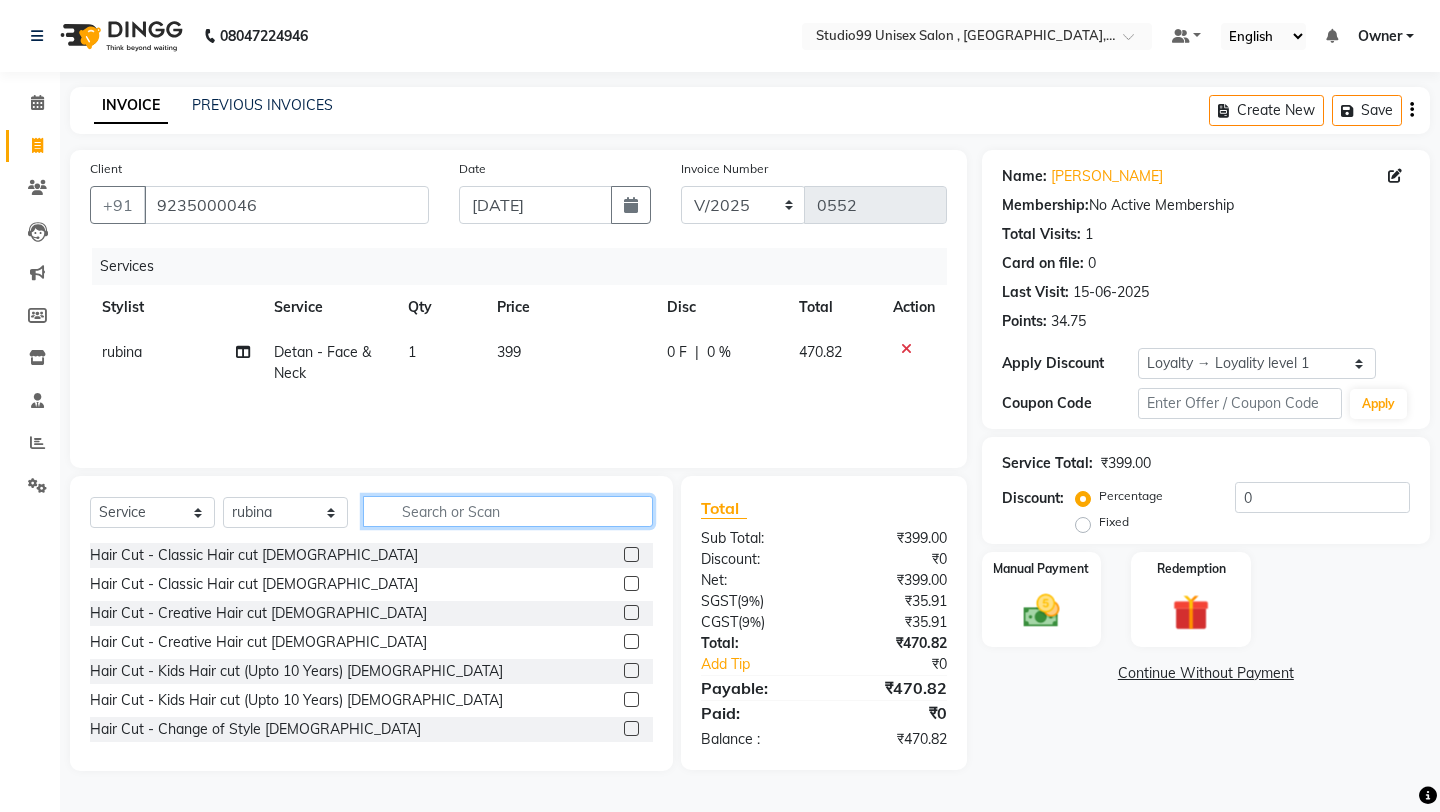 type 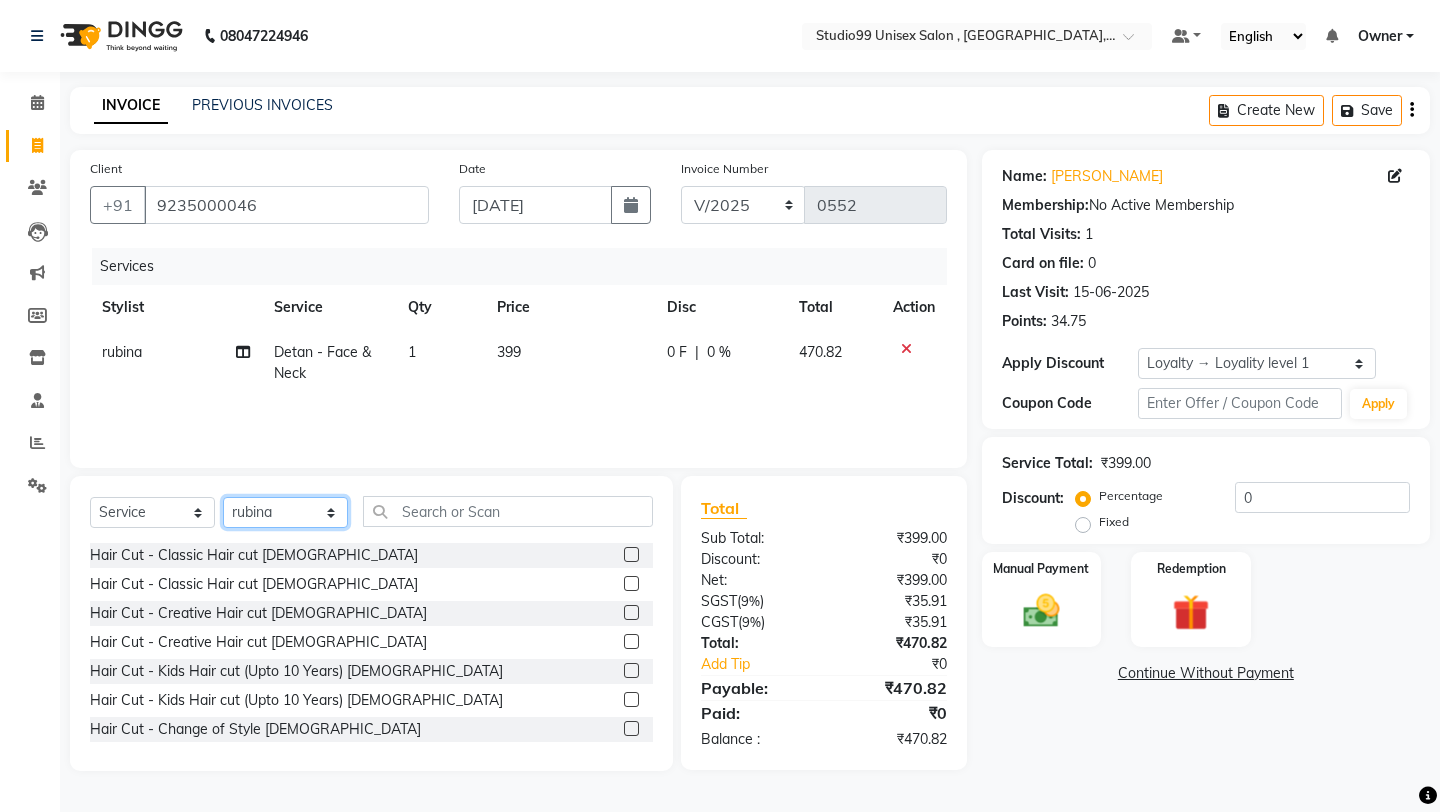 click on "Select Stylist [PERSON_NAME] Owner [PERSON_NAME] [PERSON_NAME] [PERSON_NAME] sulekha manager [PERSON_NAME]" 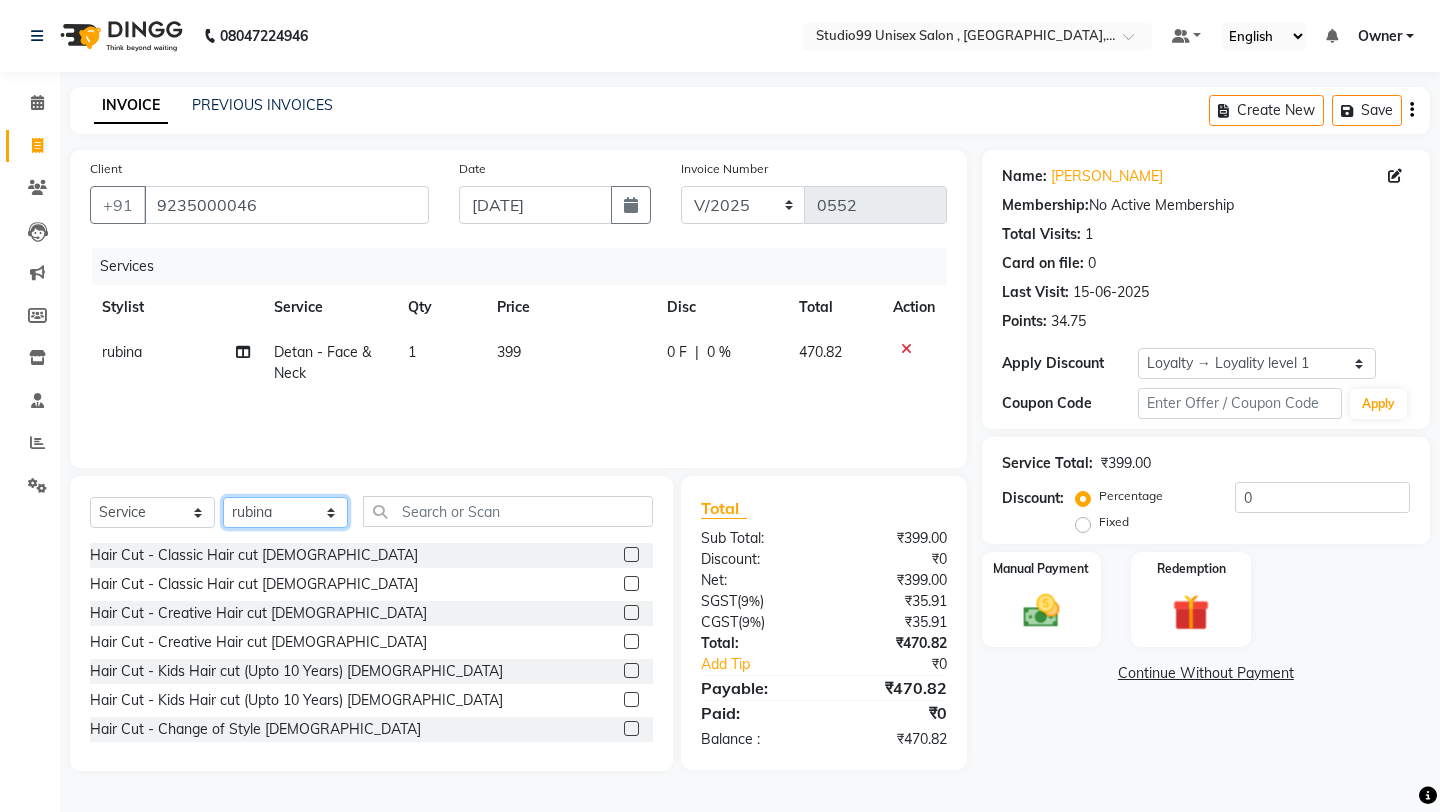 select on "83603" 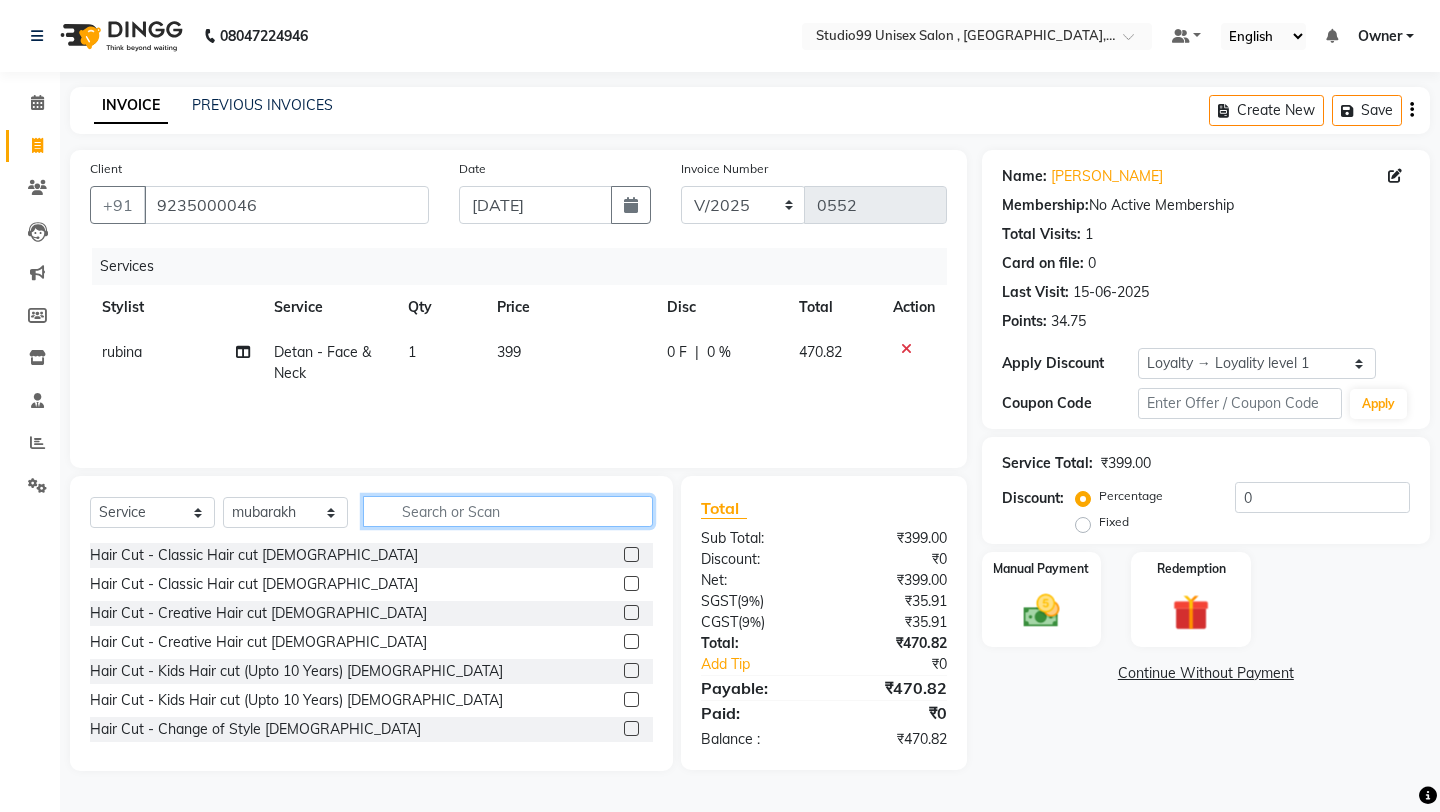 click 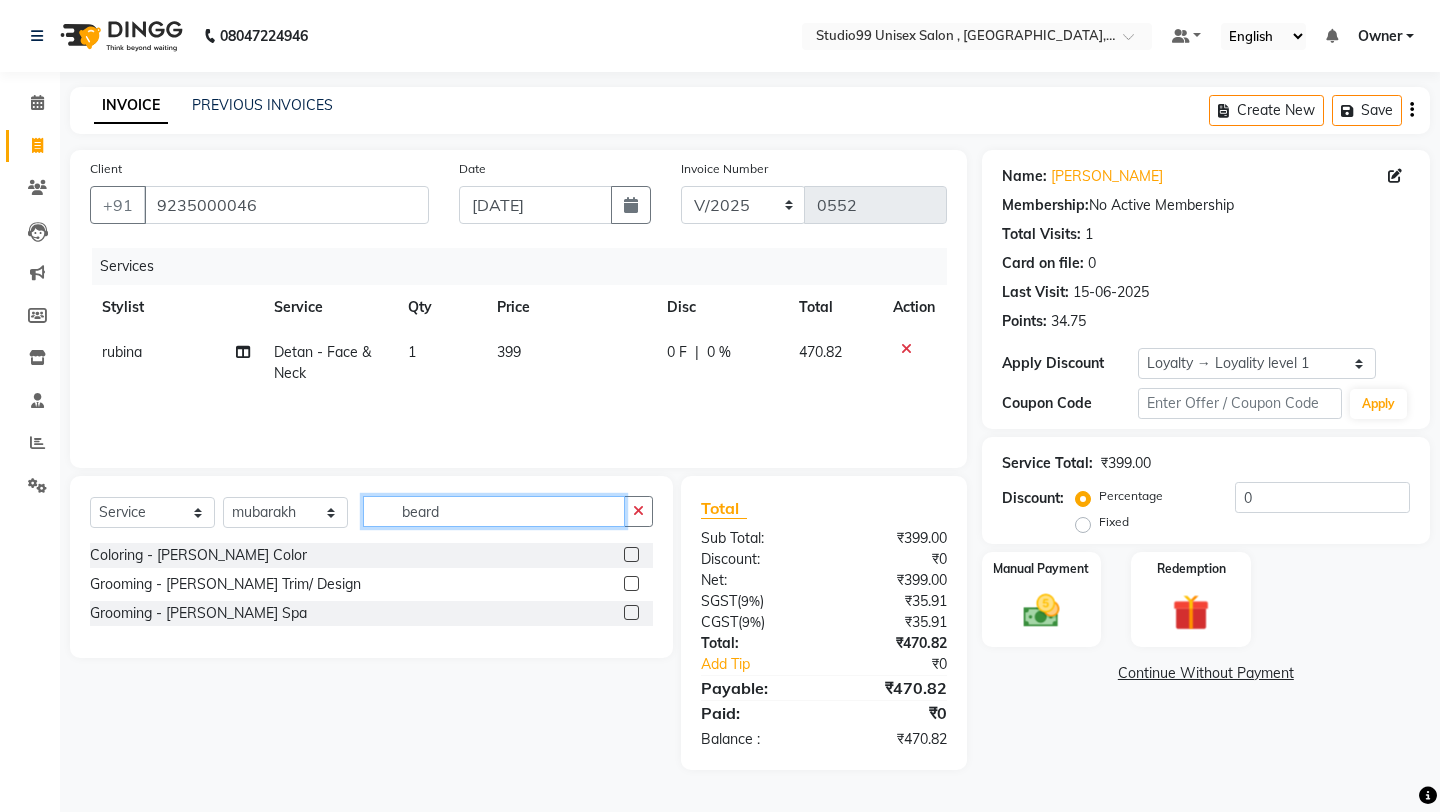 type on "beard" 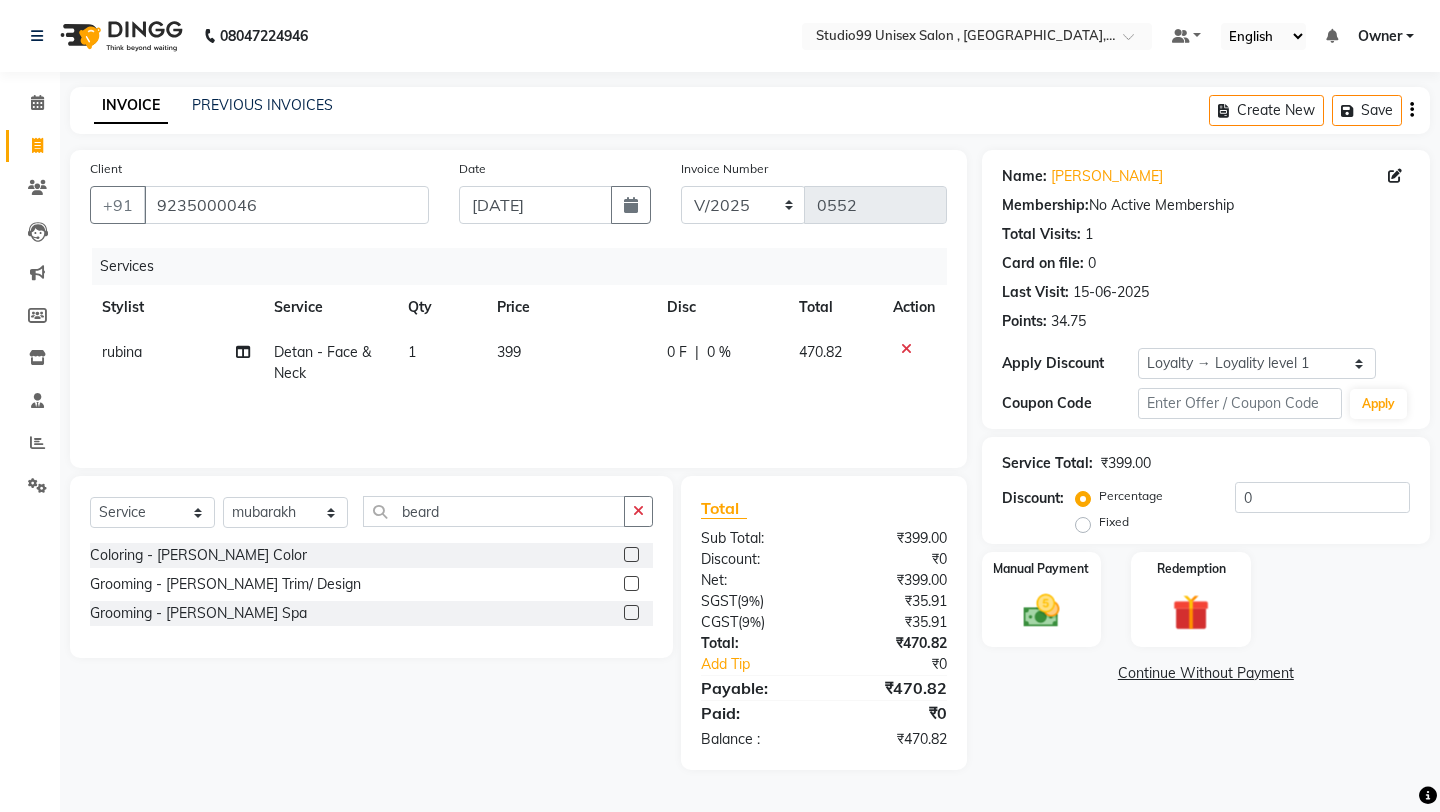 click 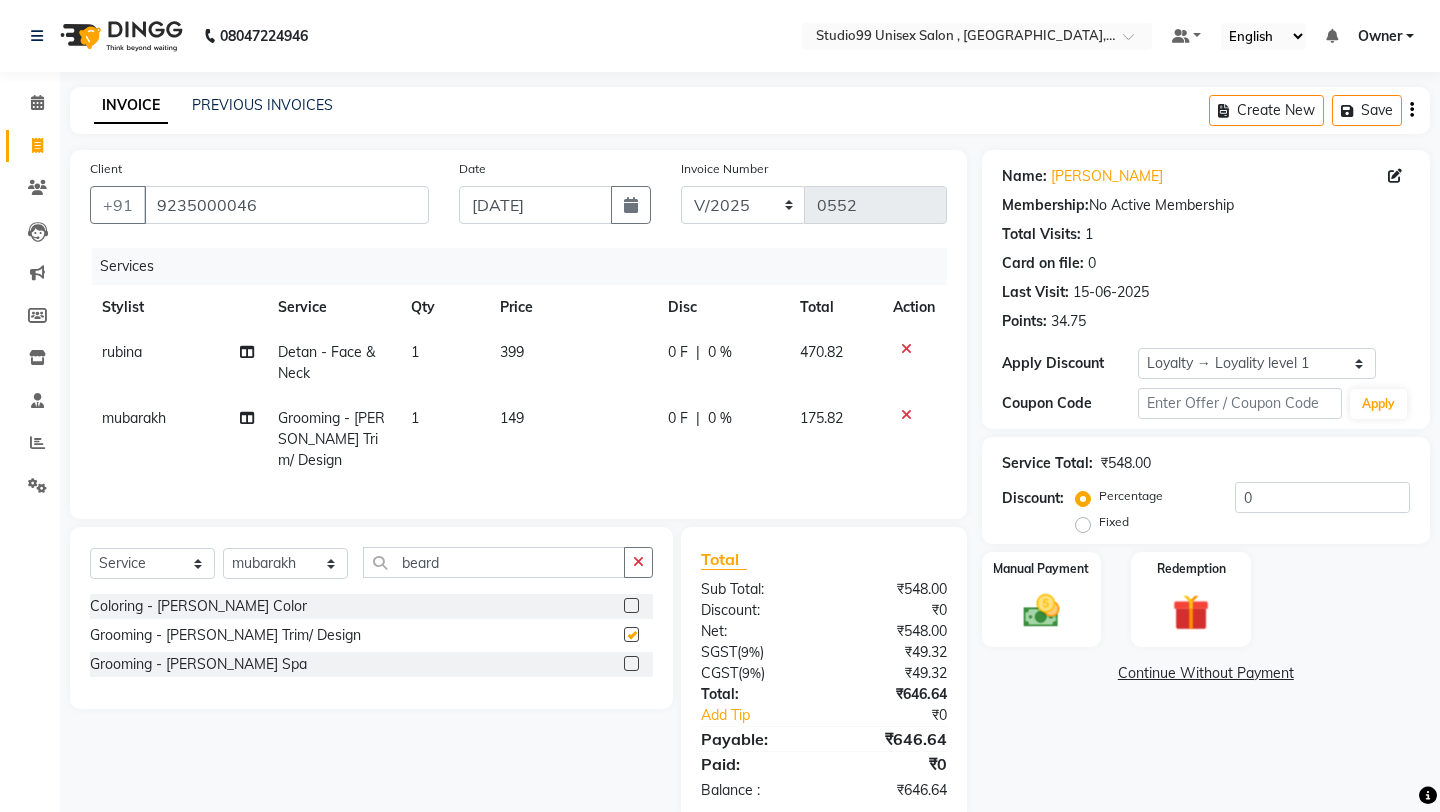 checkbox on "false" 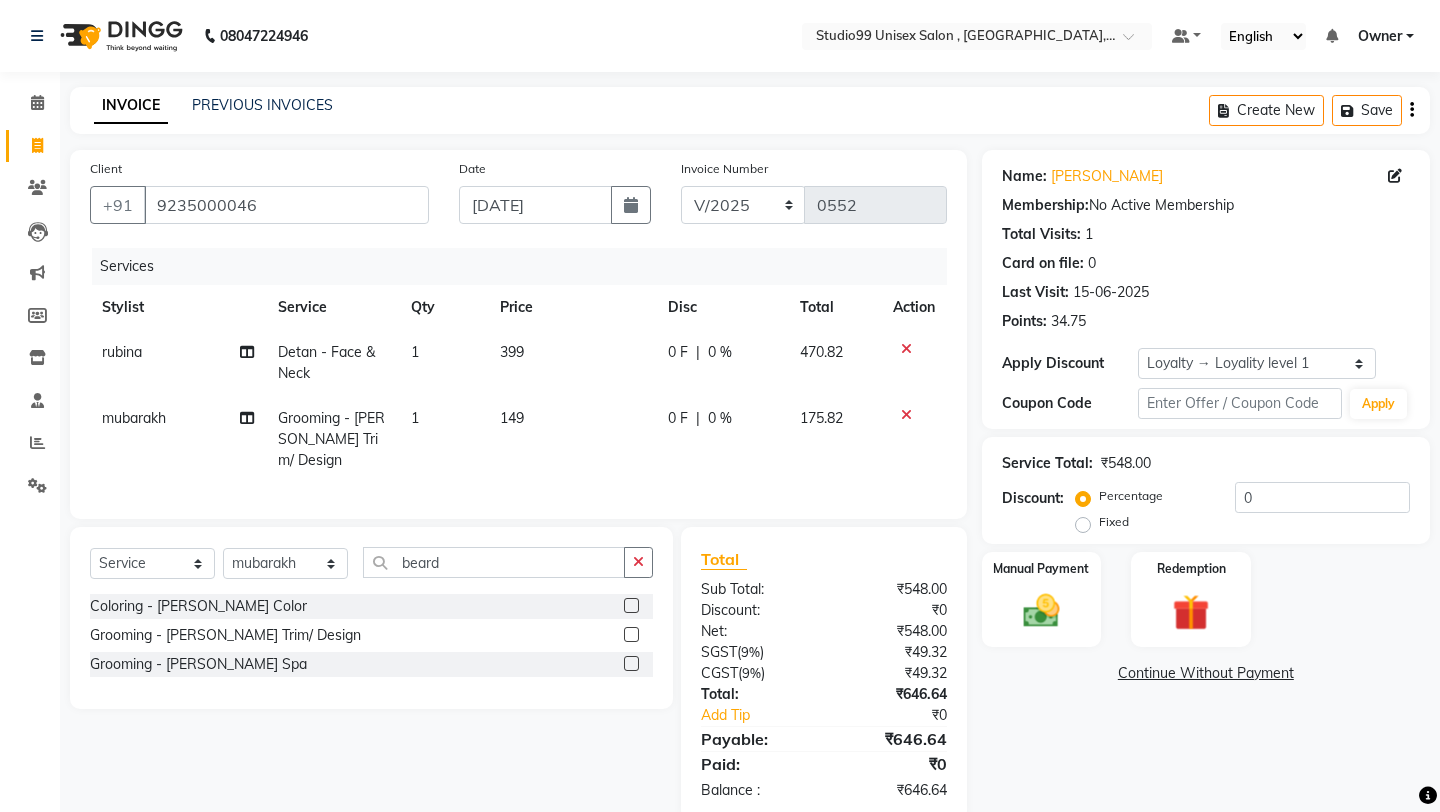 scroll, scrollTop: 18, scrollLeft: 0, axis: vertical 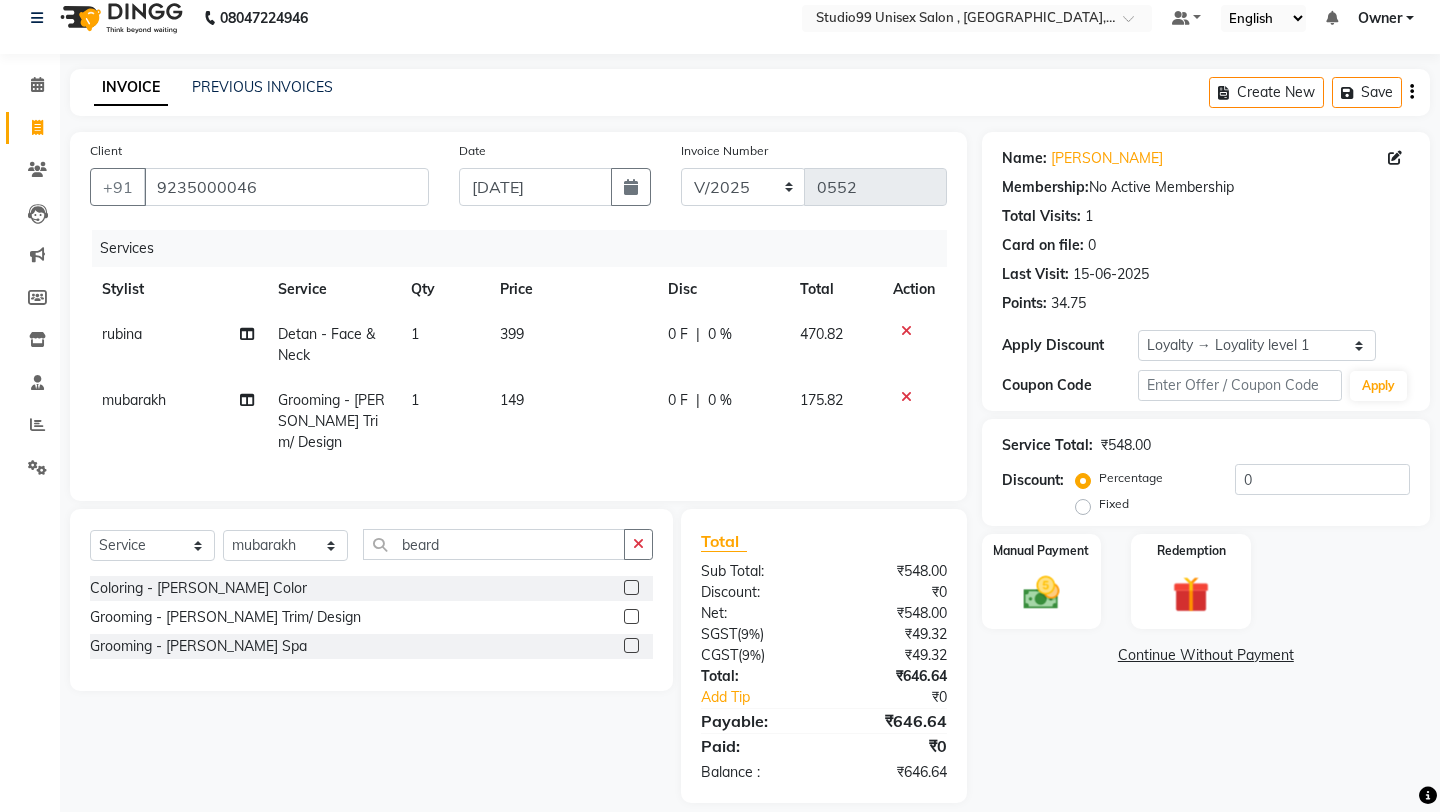 click on "Select  Service  Product  Membership  Package Voucher Prepaid Gift Card  Select Stylist [PERSON_NAME] mubarakh Owner [PERSON_NAME] [PERSON_NAME] [PERSON_NAME] sulekha manager [PERSON_NAME]" 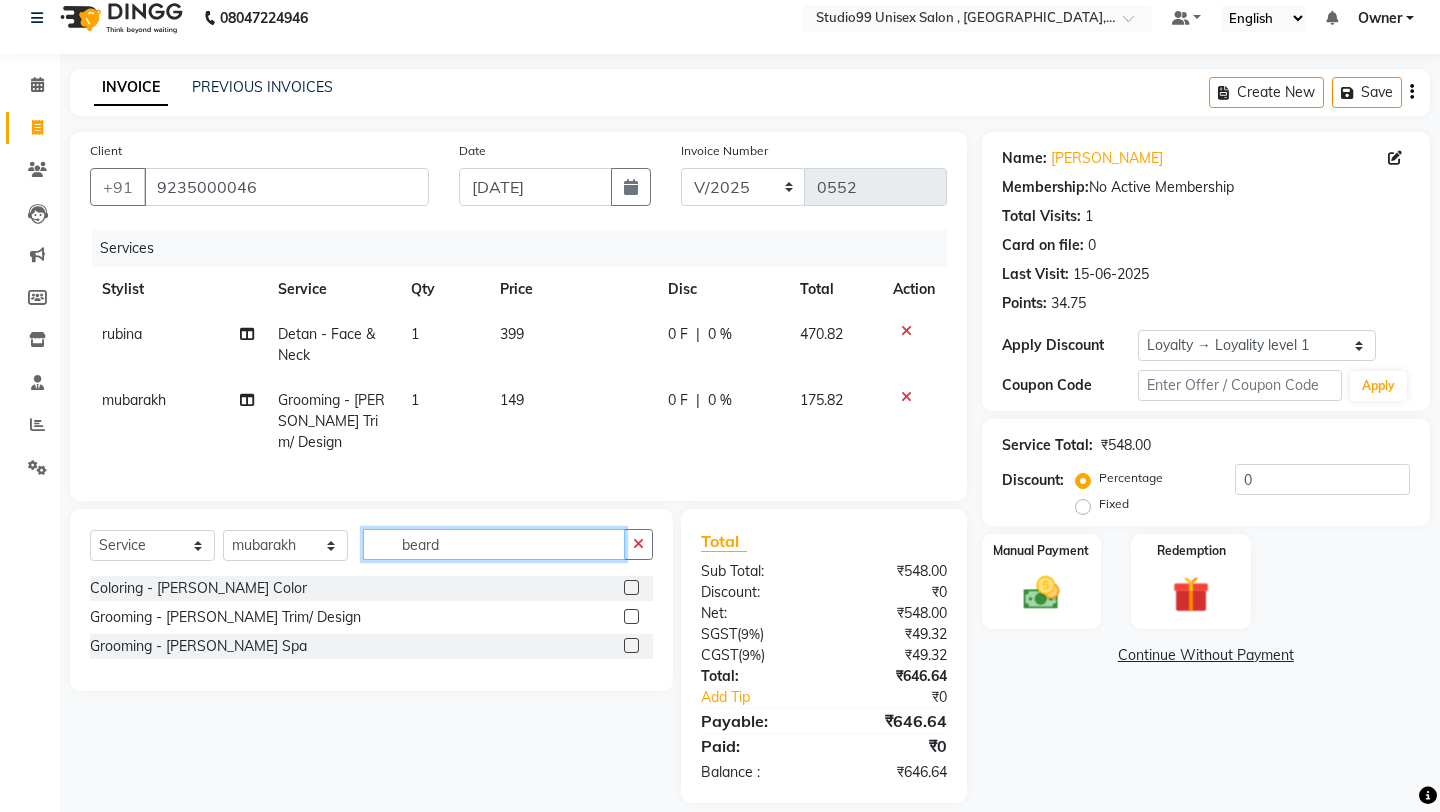 click on "beard" 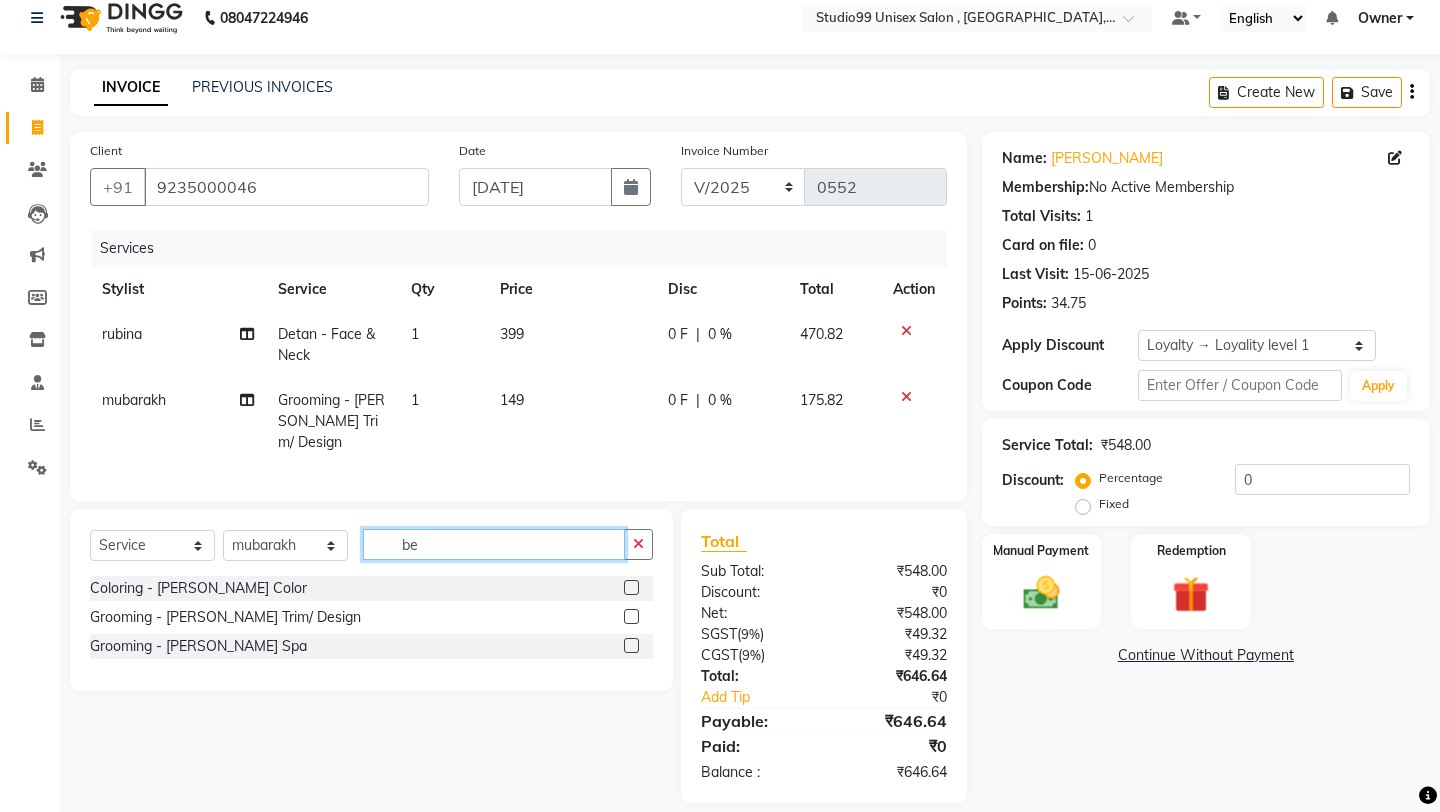 type on "b" 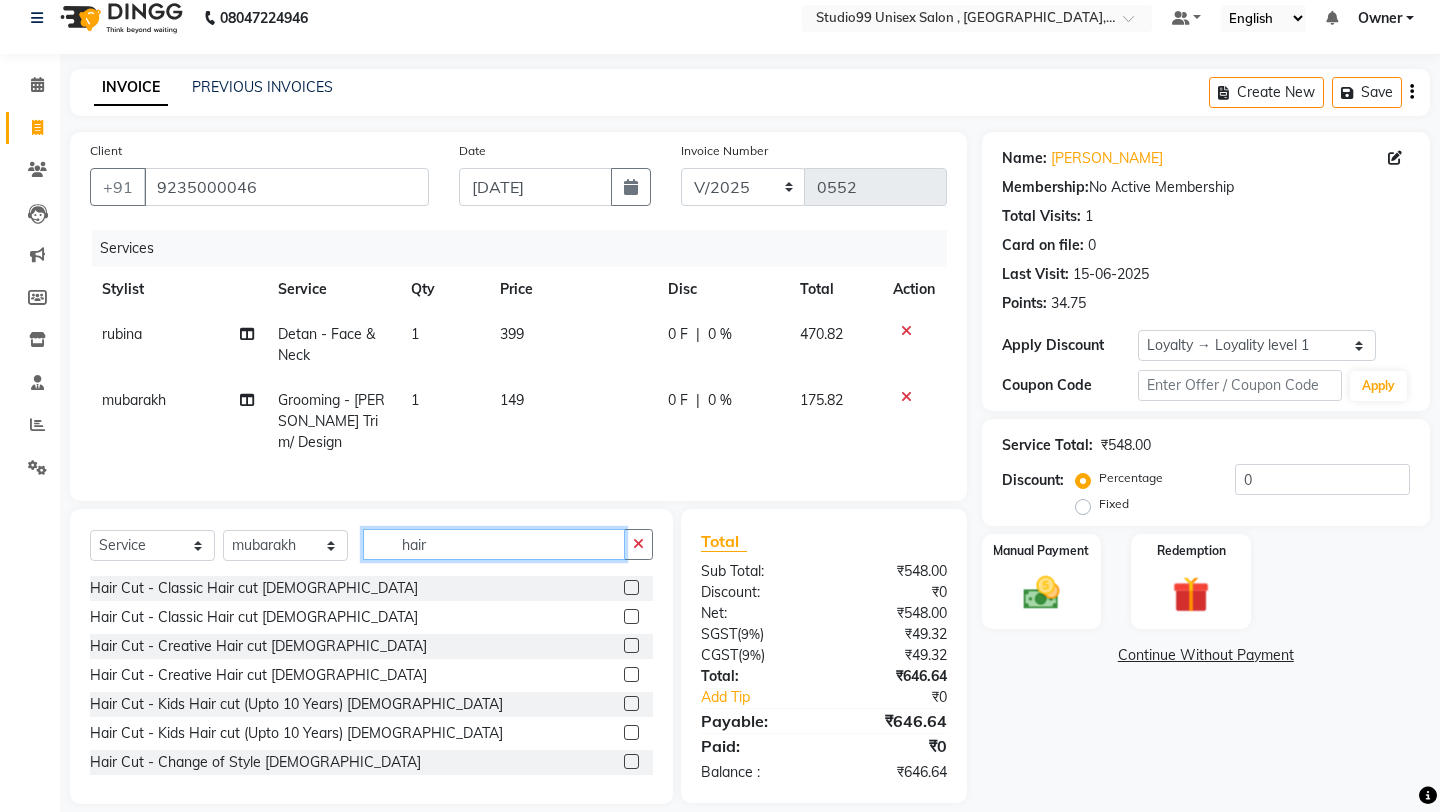 type on "hair" 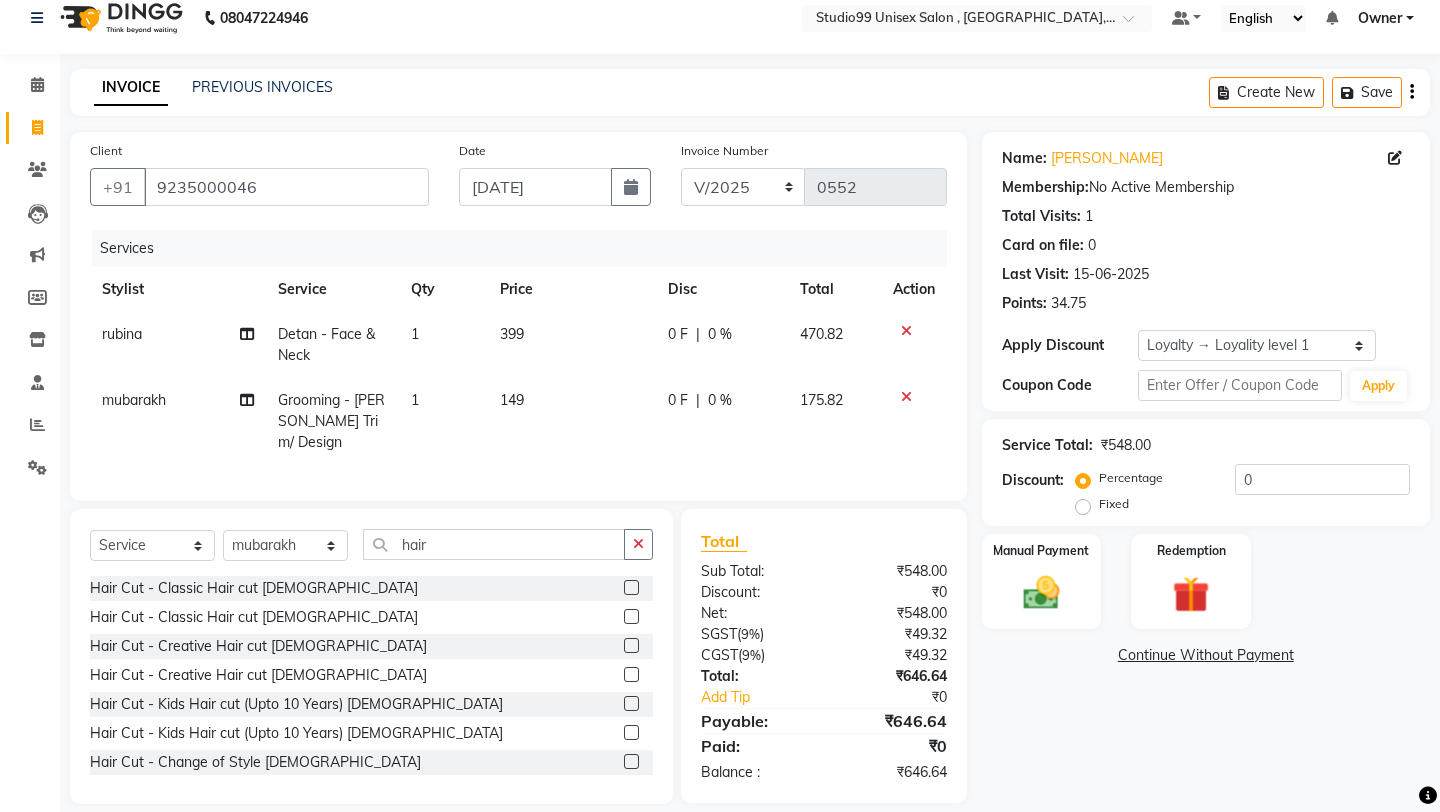 click 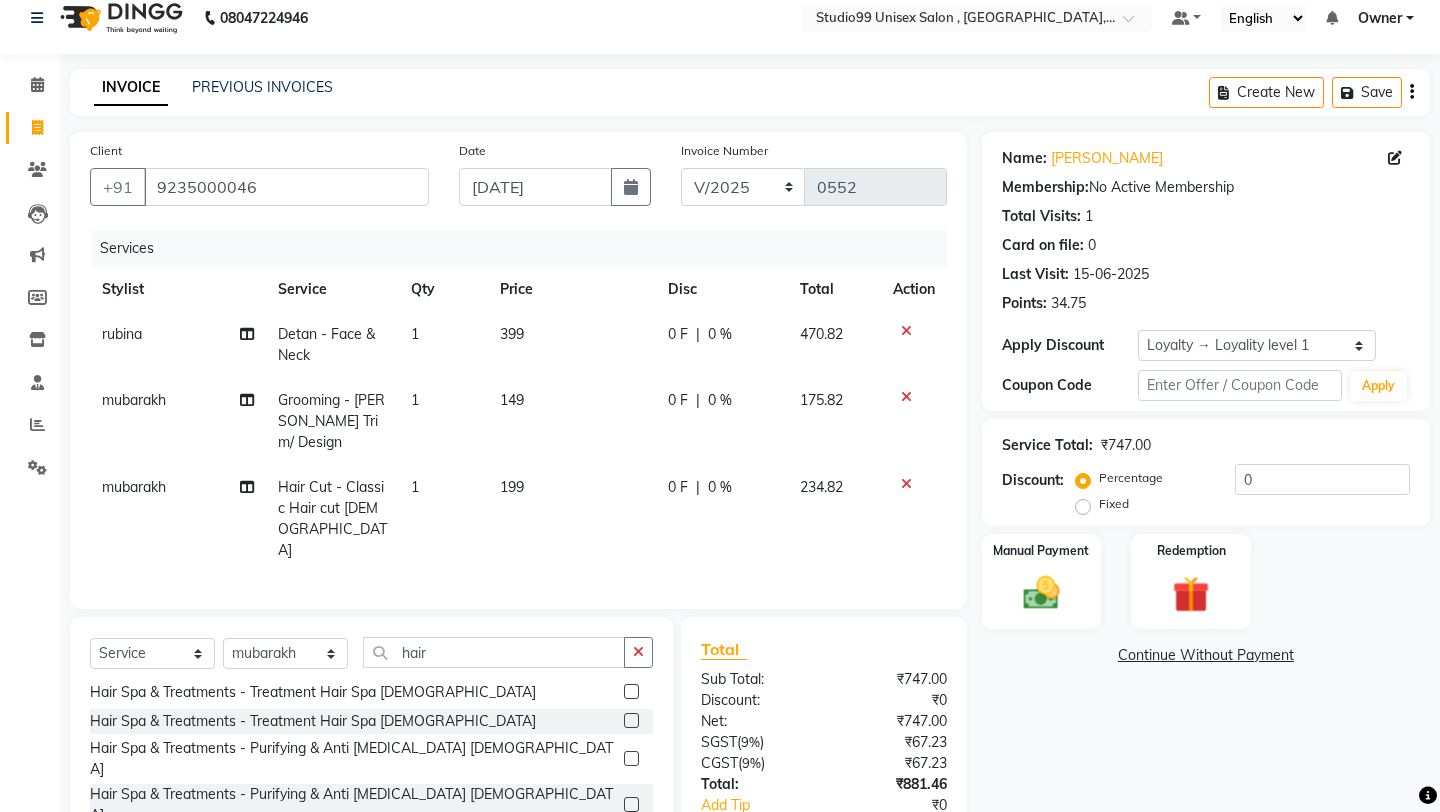 scroll, scrollTop: 37, scrollLeft: 0, axis: vertical 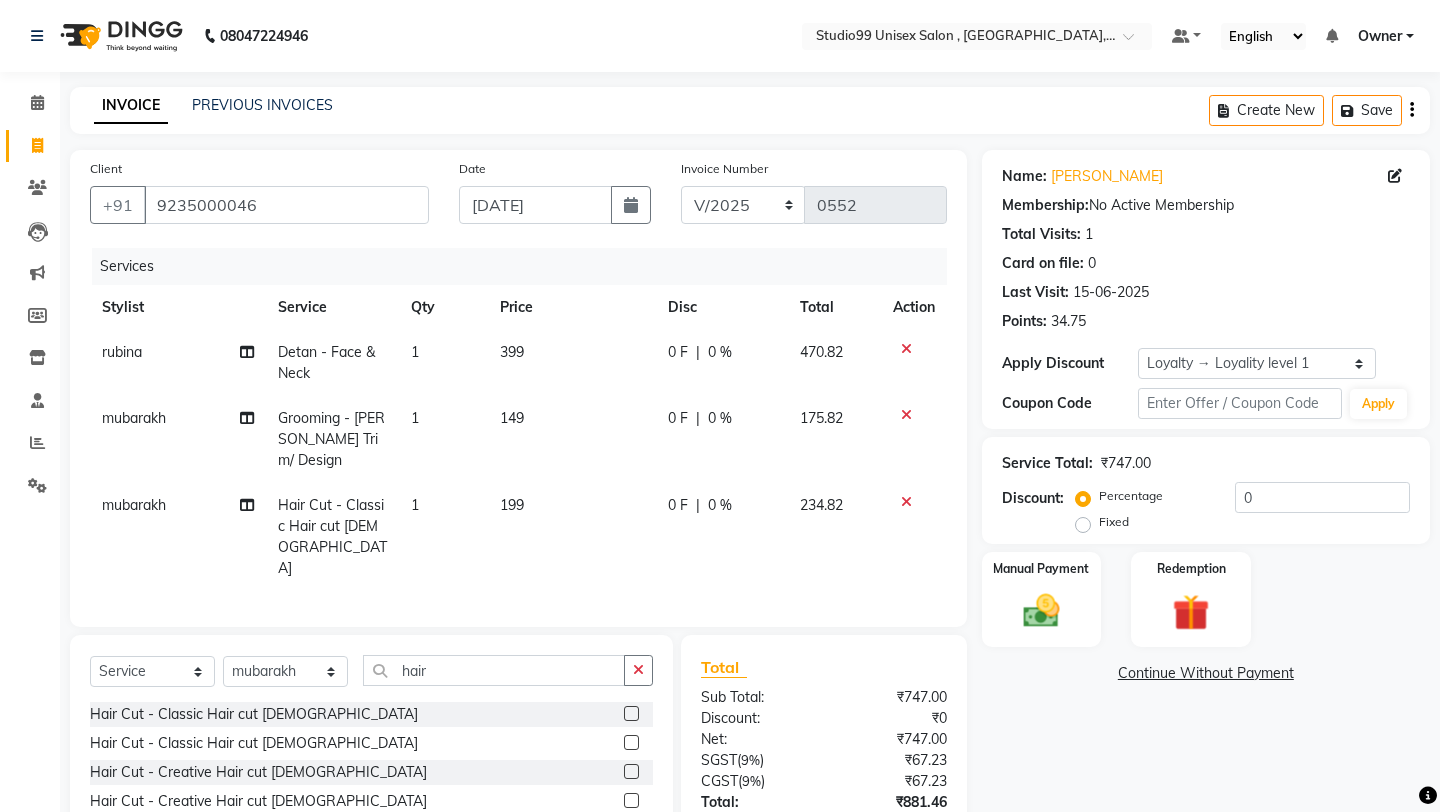 click 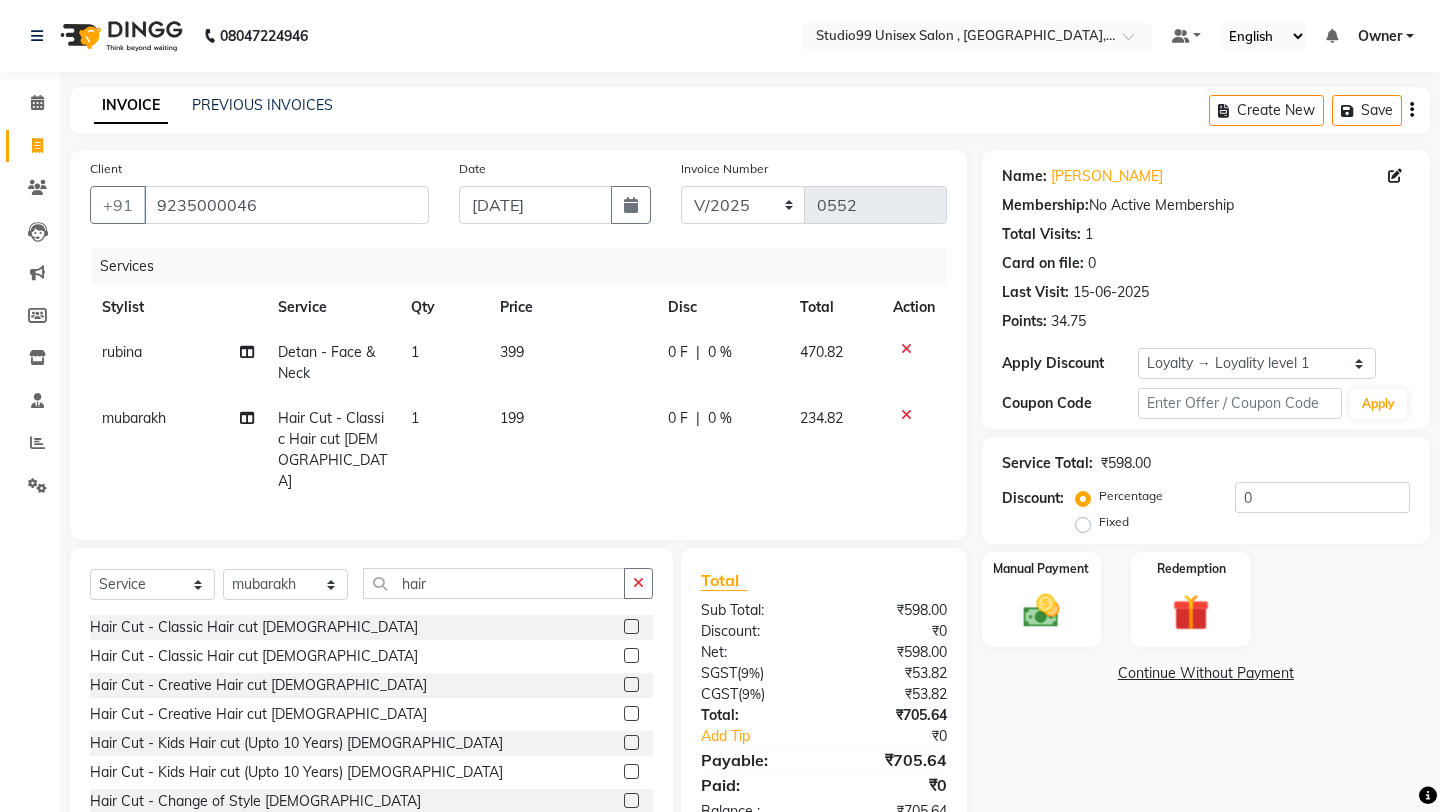 click 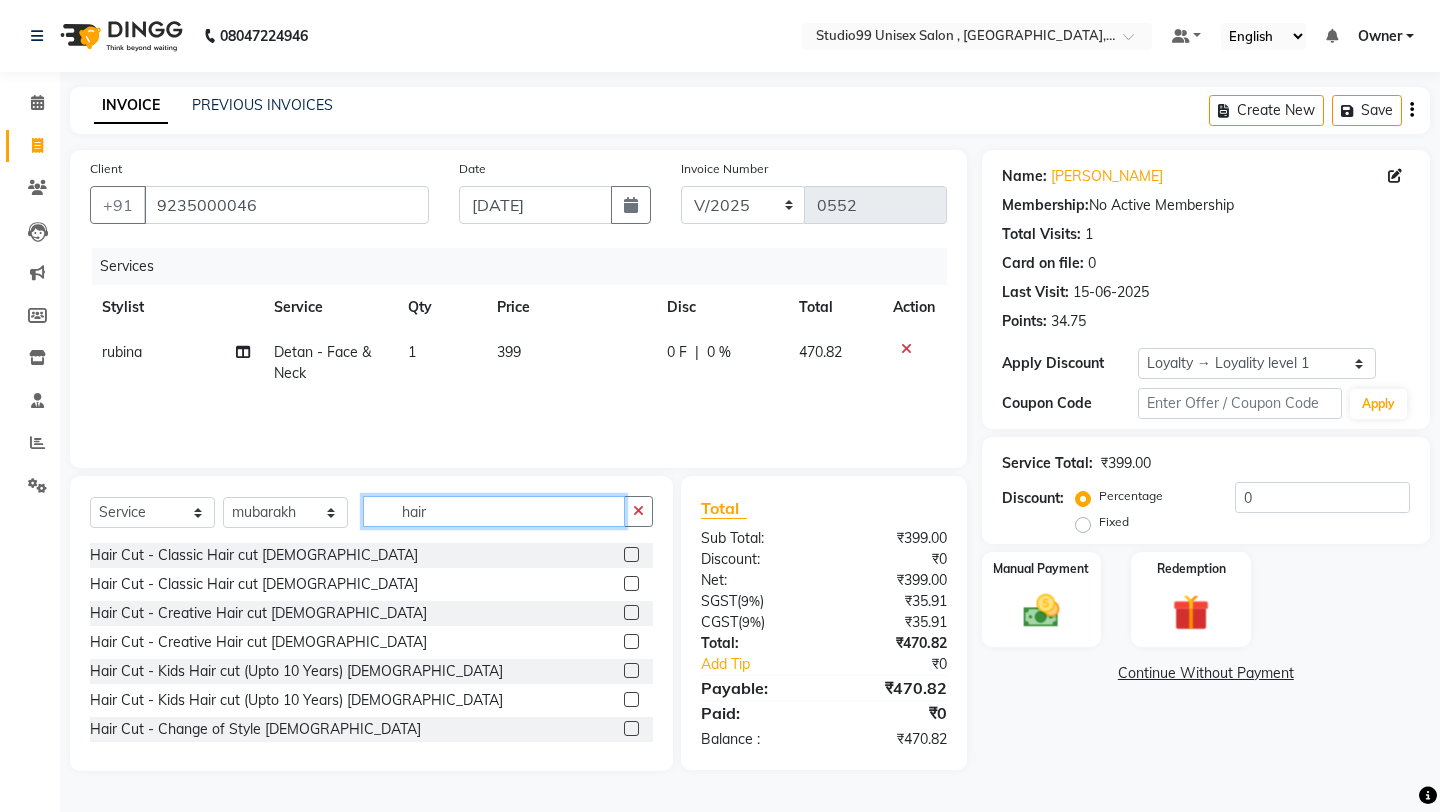 click on "hair" 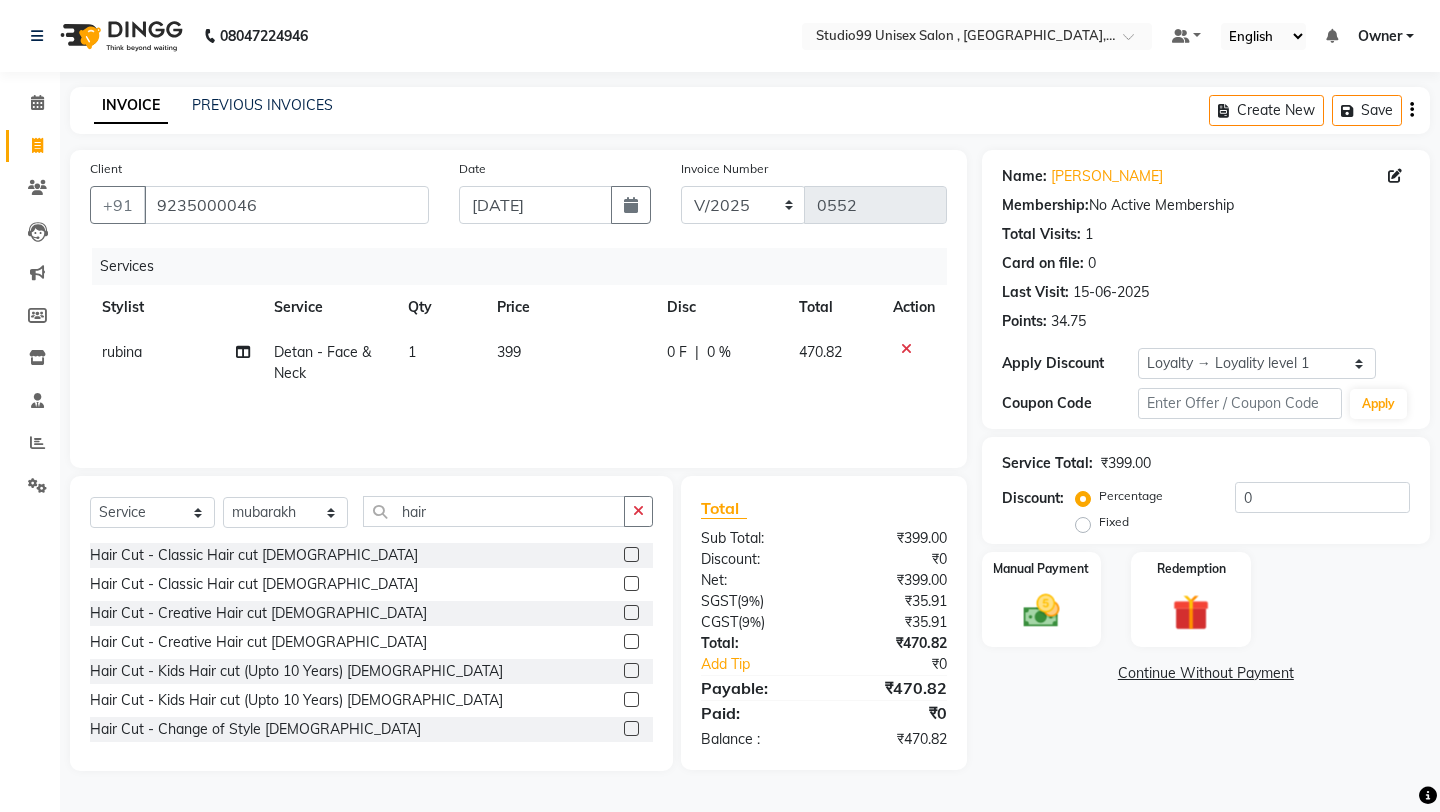click 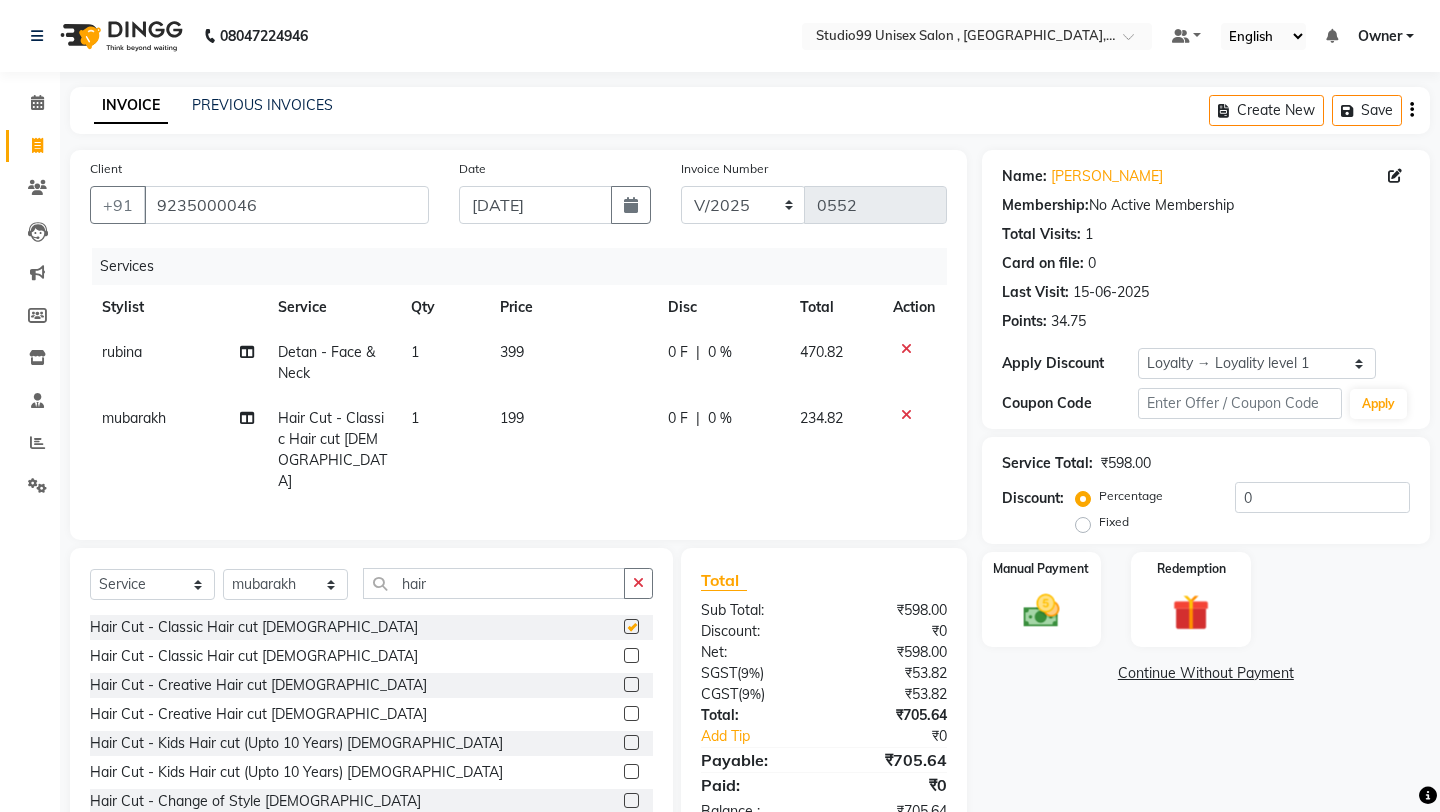checkbox on "false" 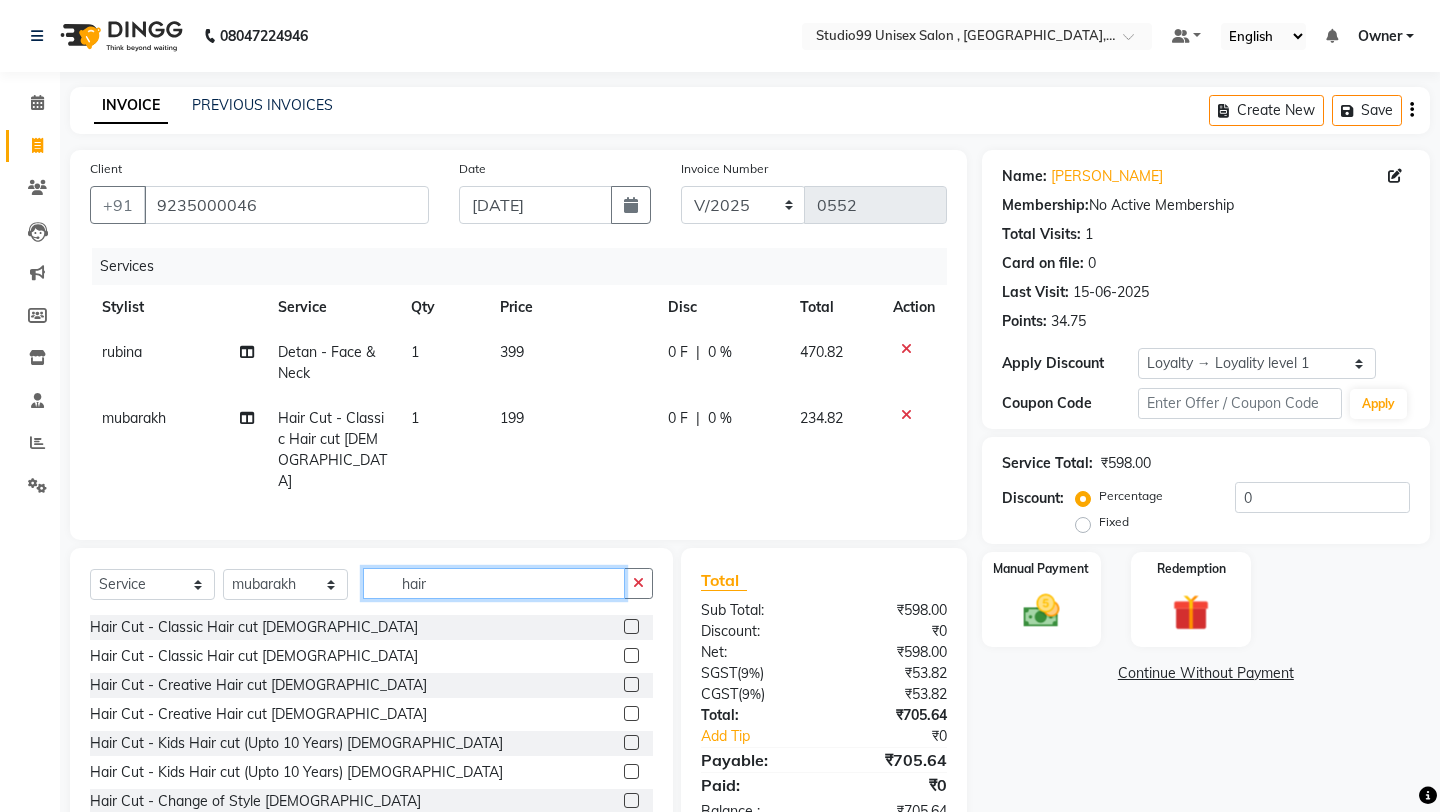 click on "hair" 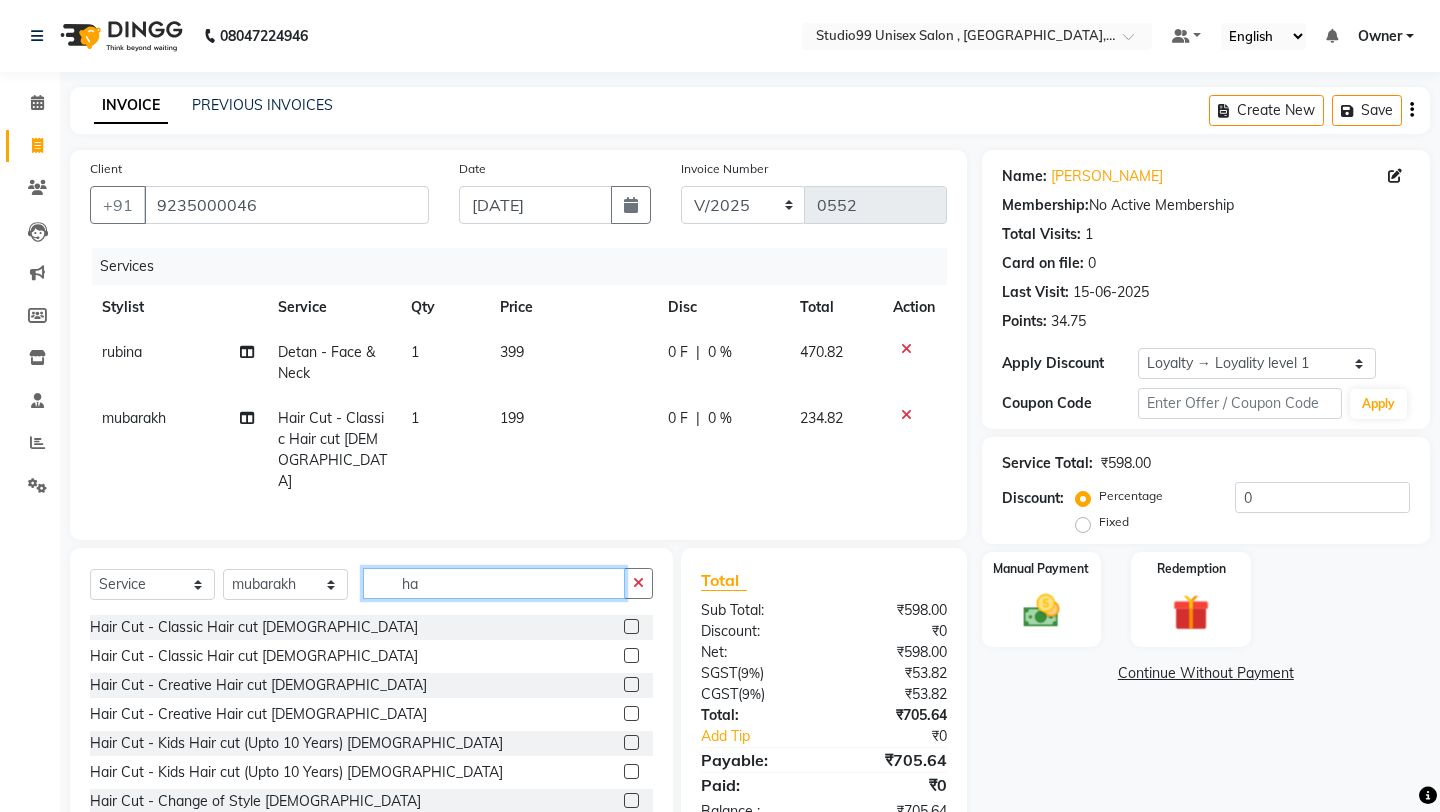 type on "h" 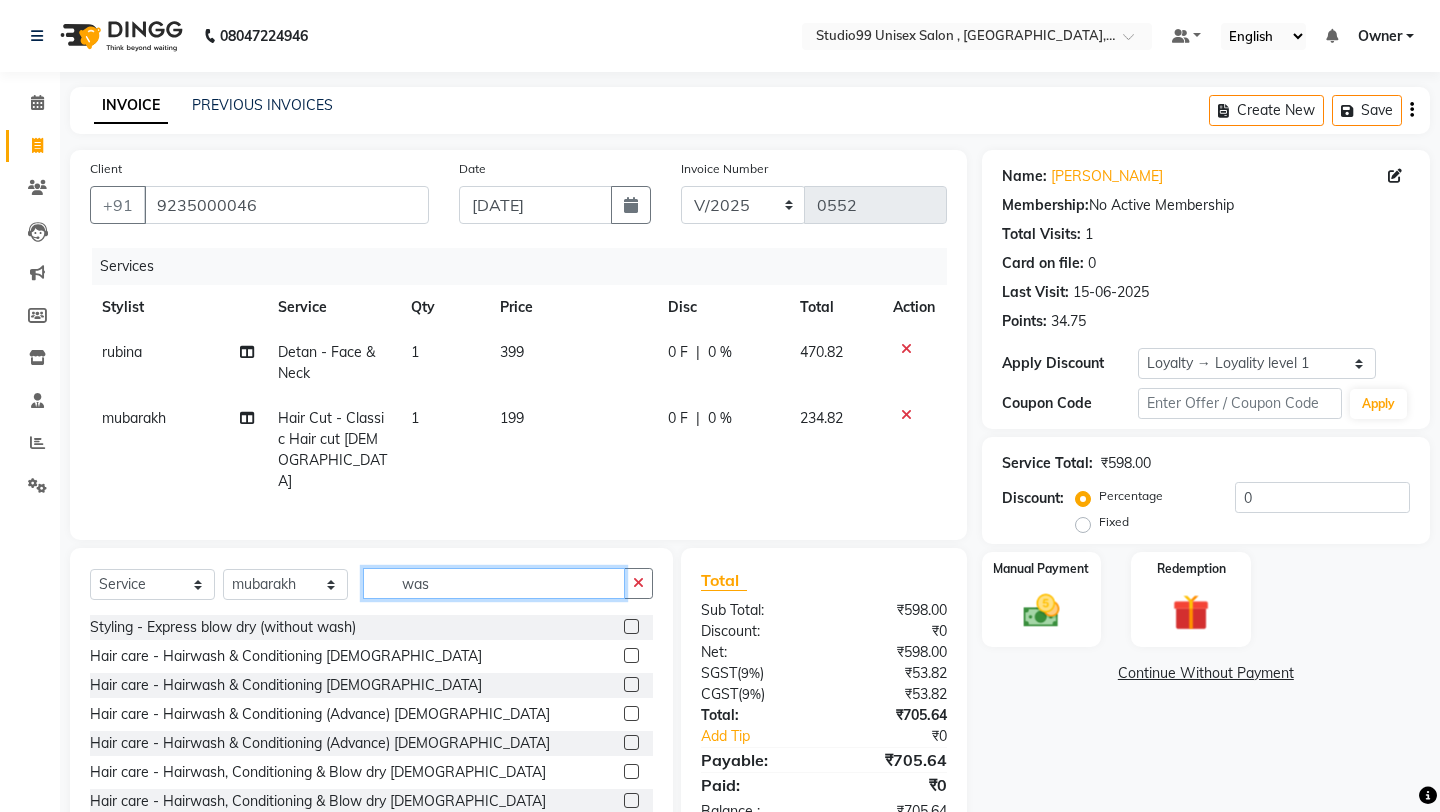 type on "was" 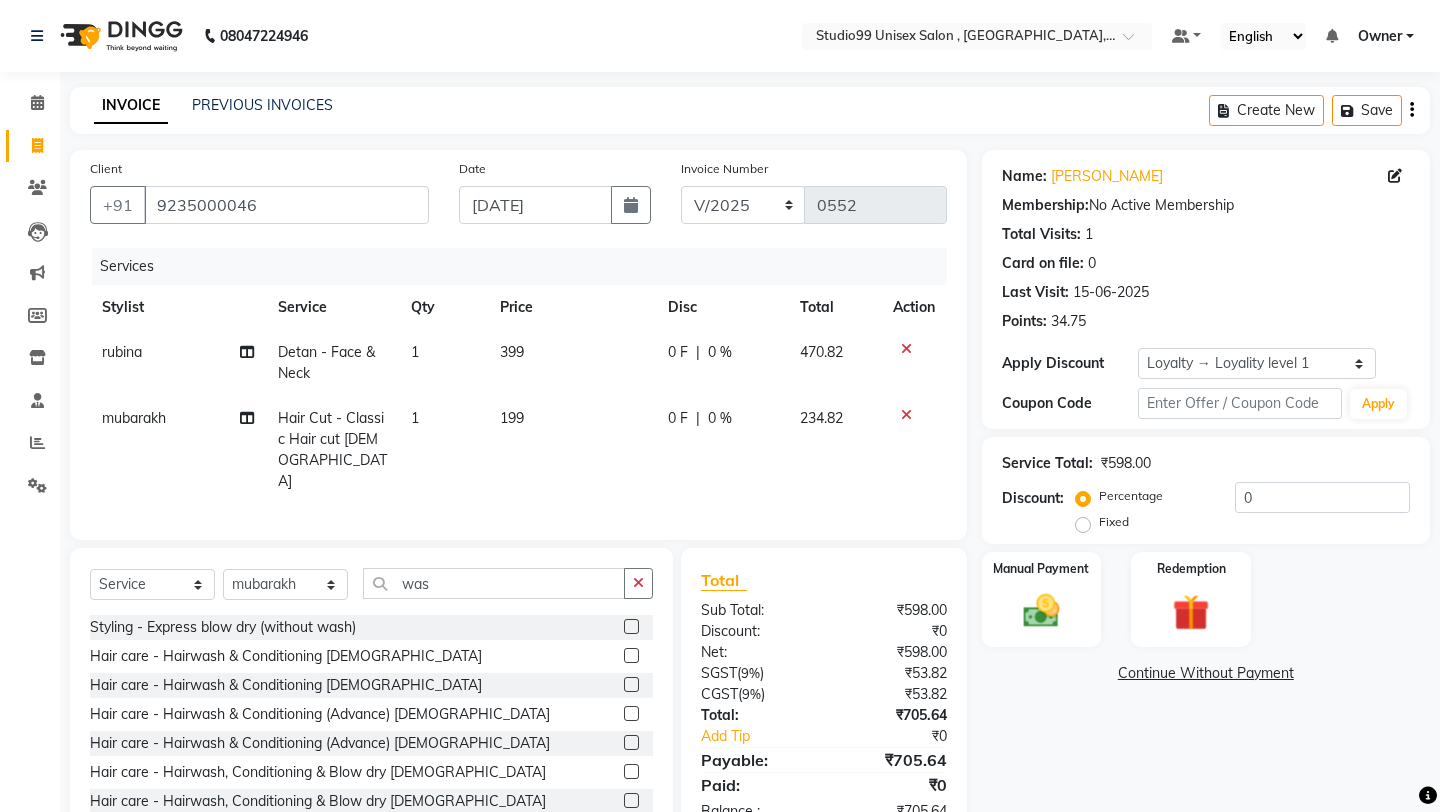 click 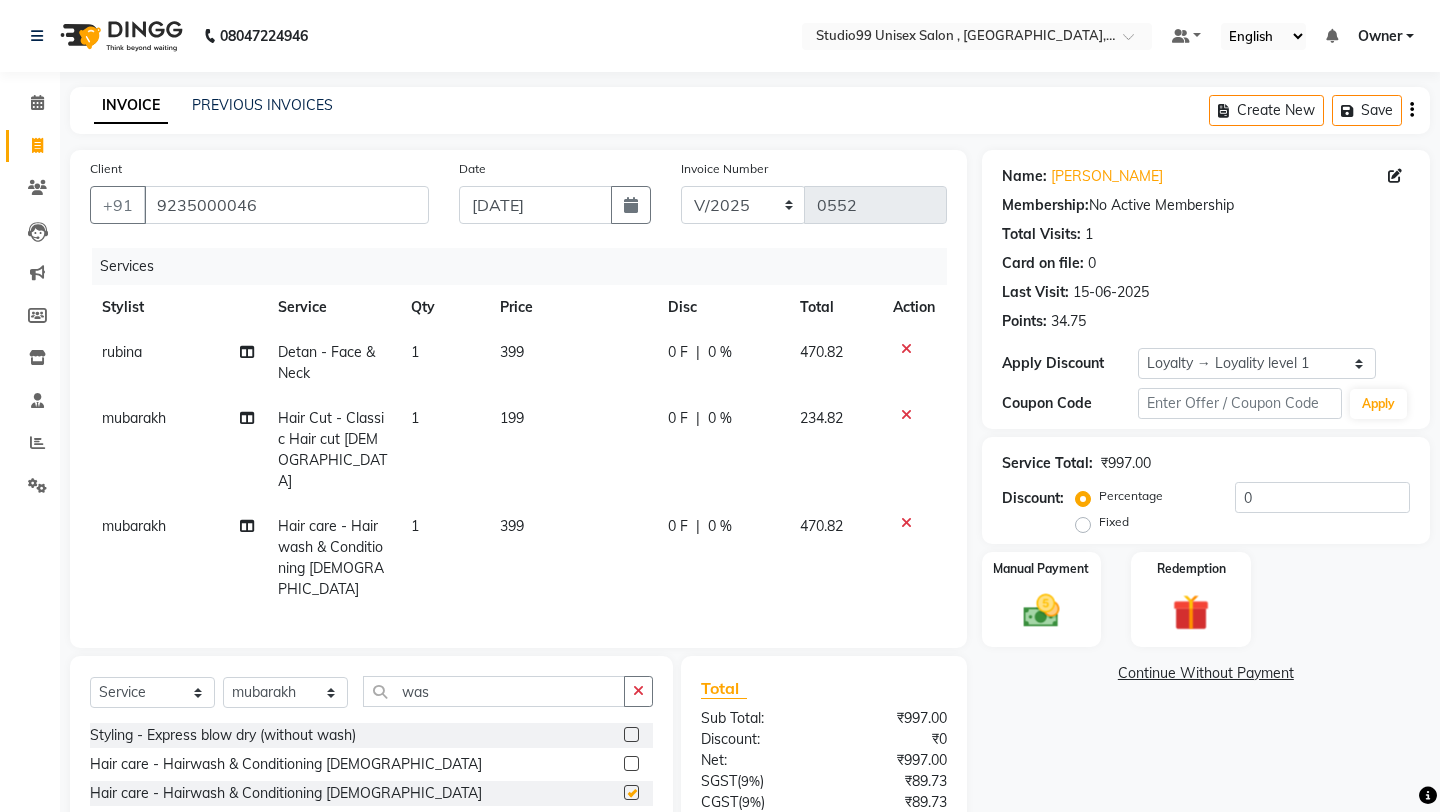checkbox on "false" 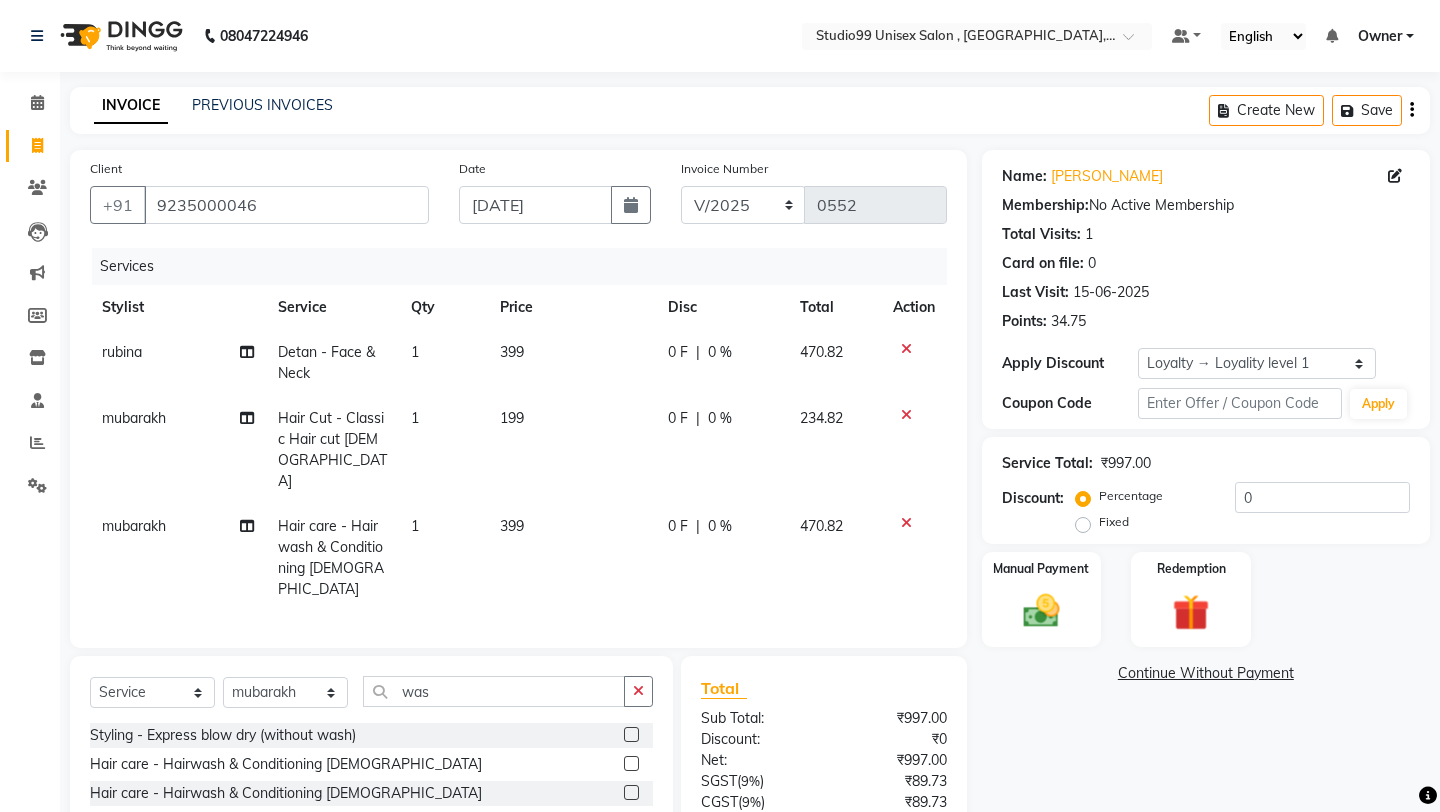 scroll, scrollTop: 3, scrollLeft: 0, axis: vertical 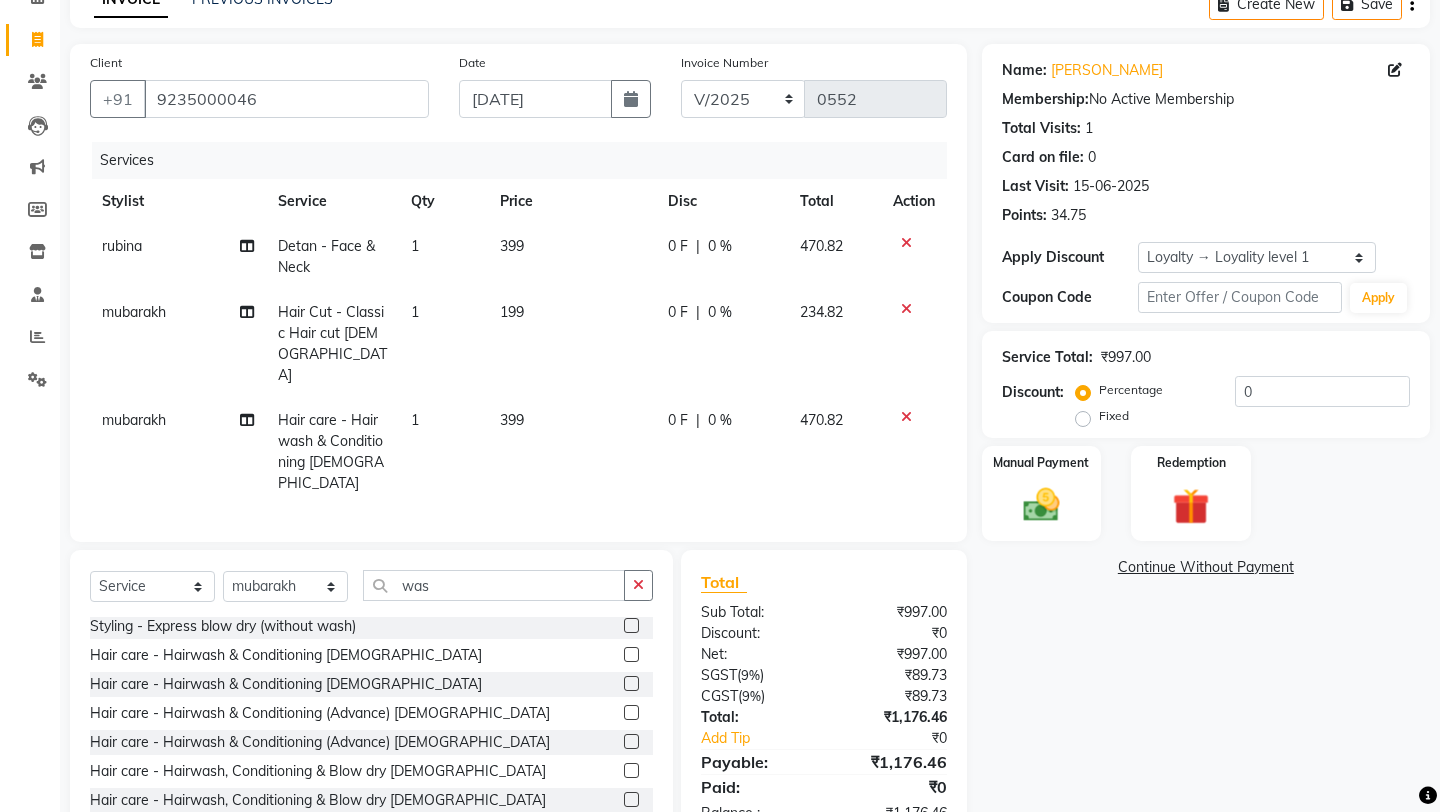 click on "399" 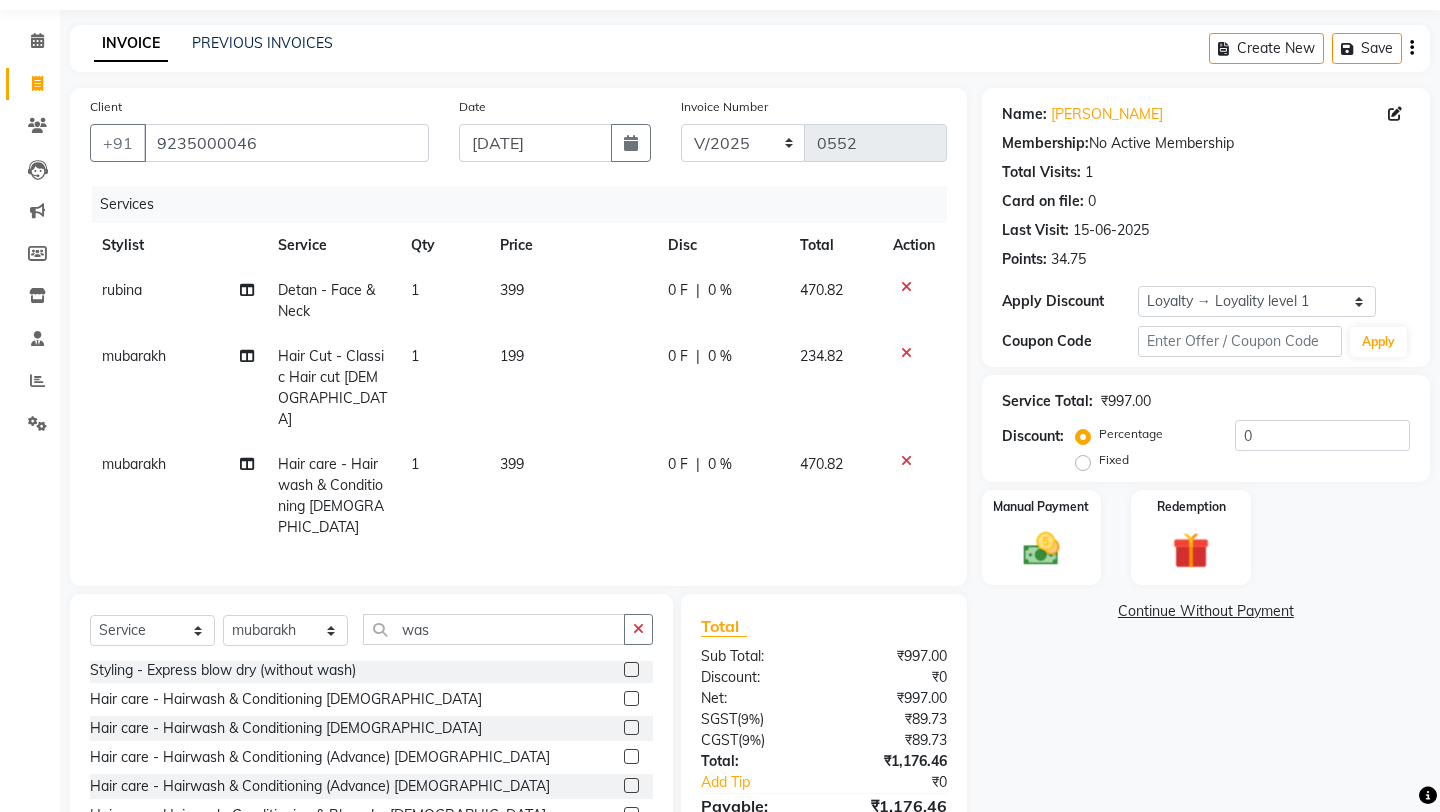 select on "83603" 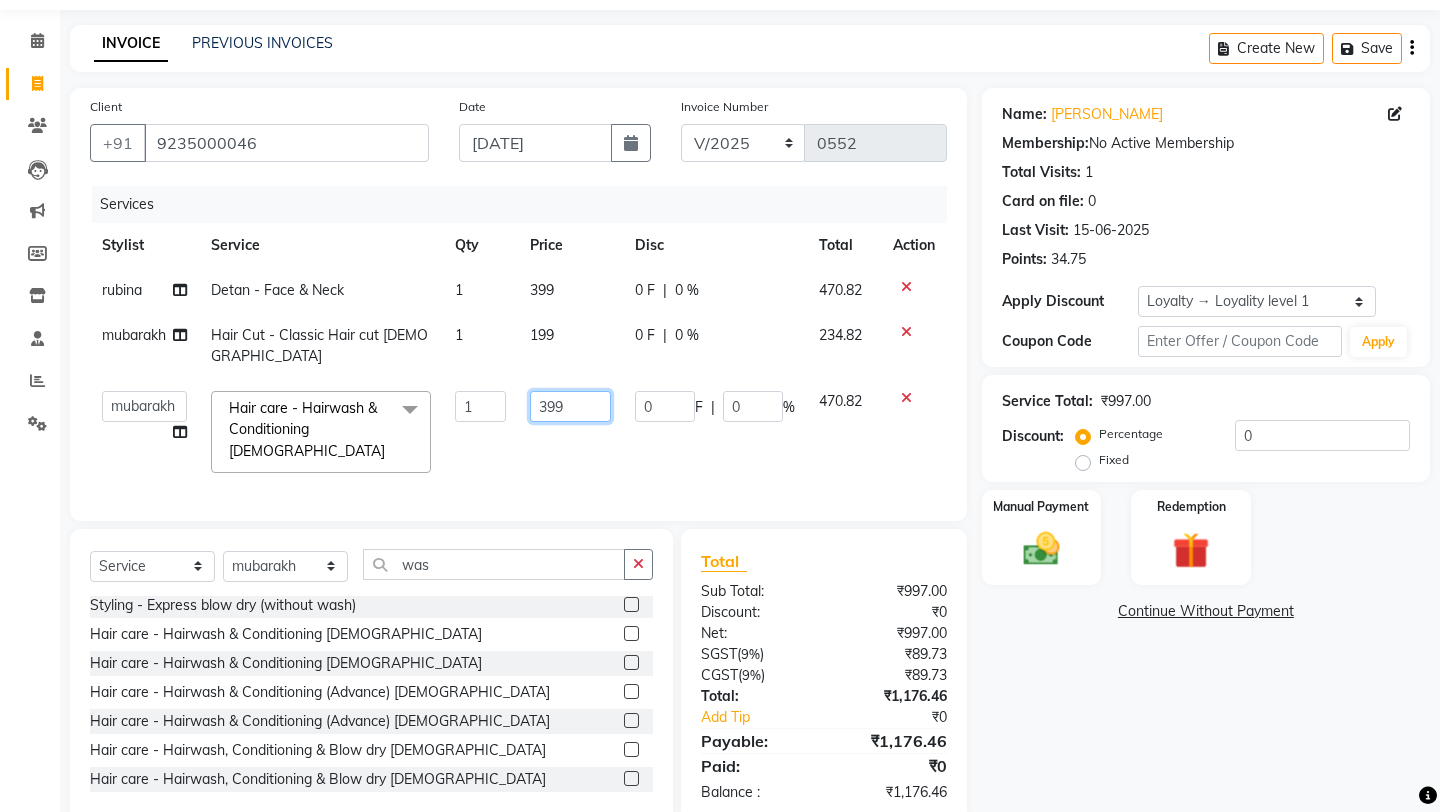 click on "399" 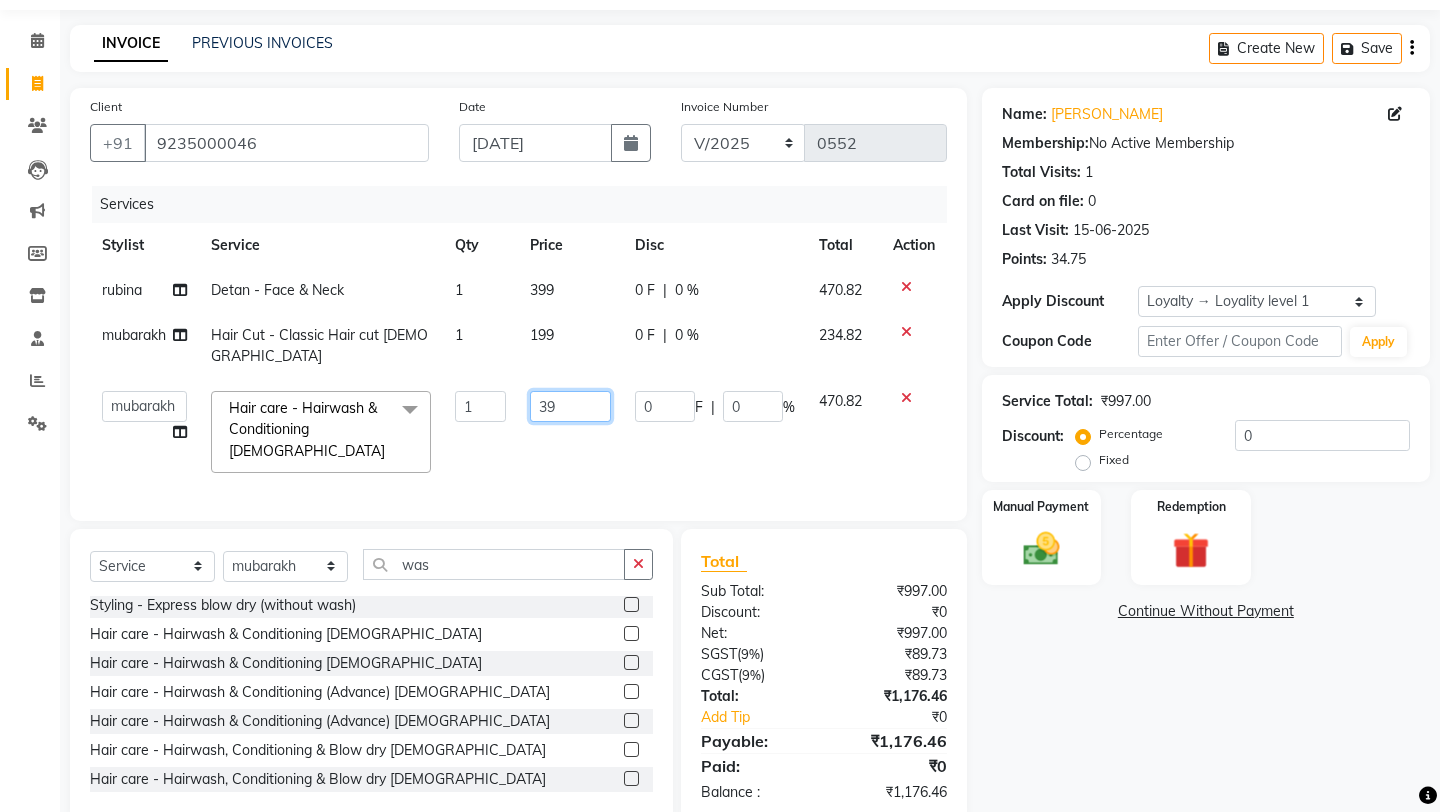 type on "3" 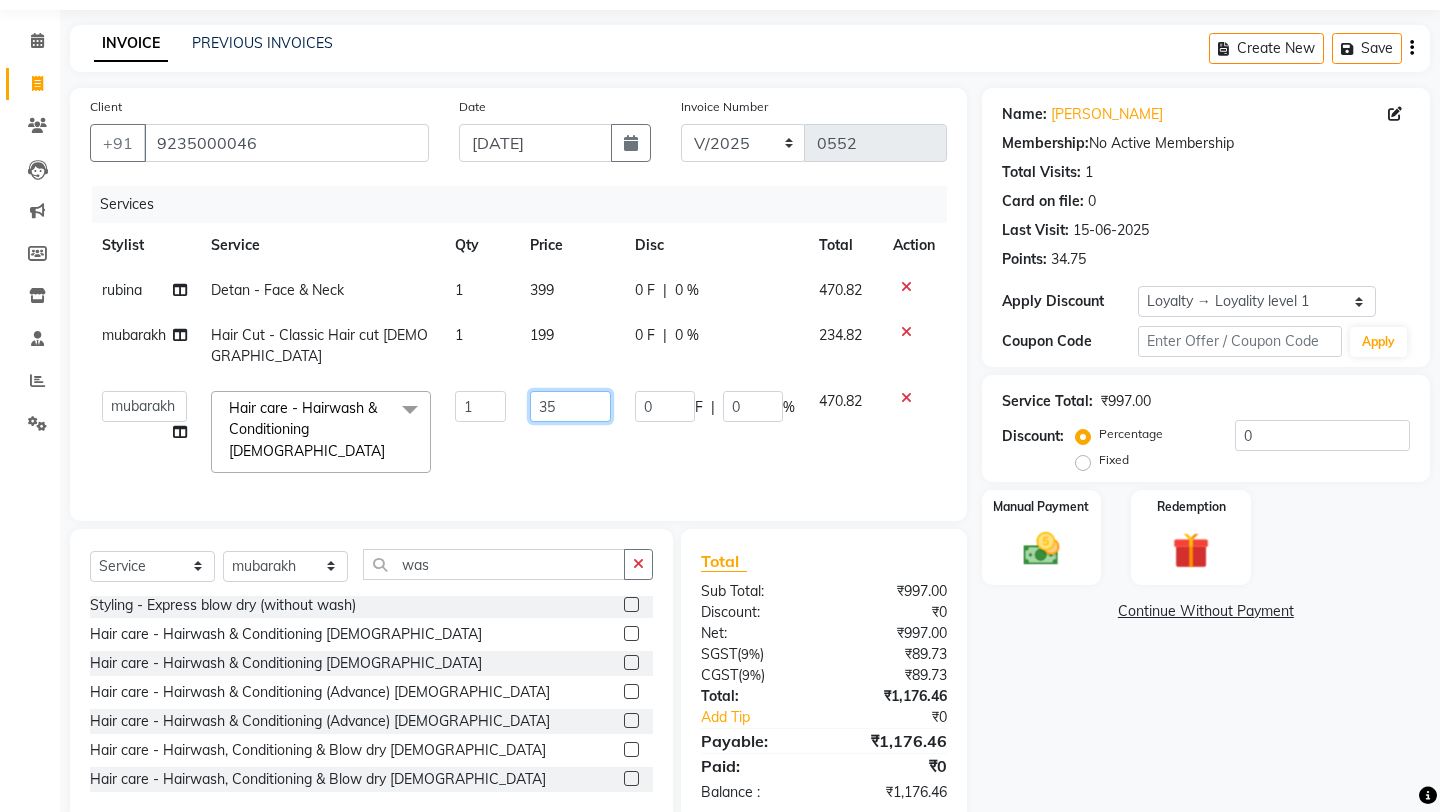 type on "350" 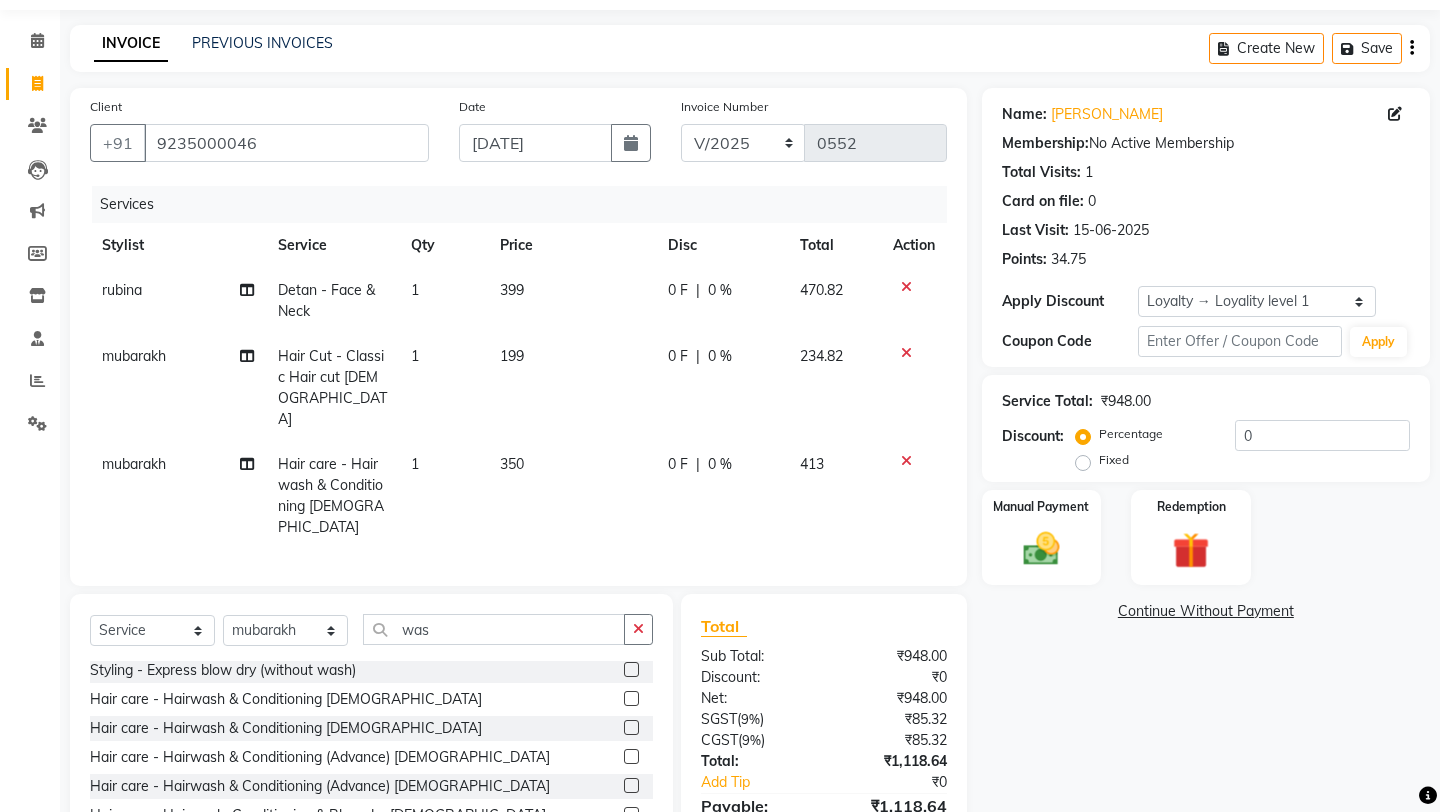 click on "350" 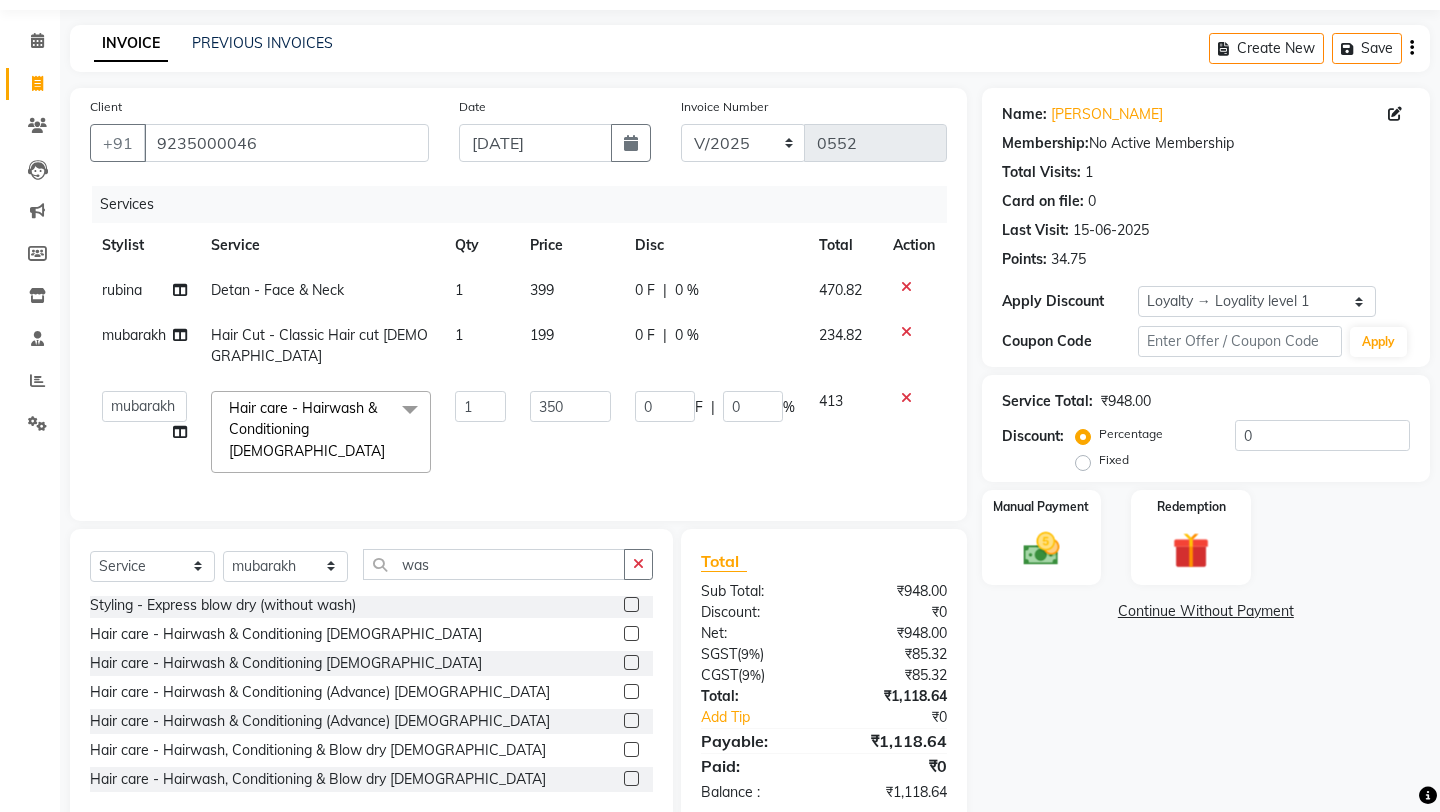 click on "Fixed" 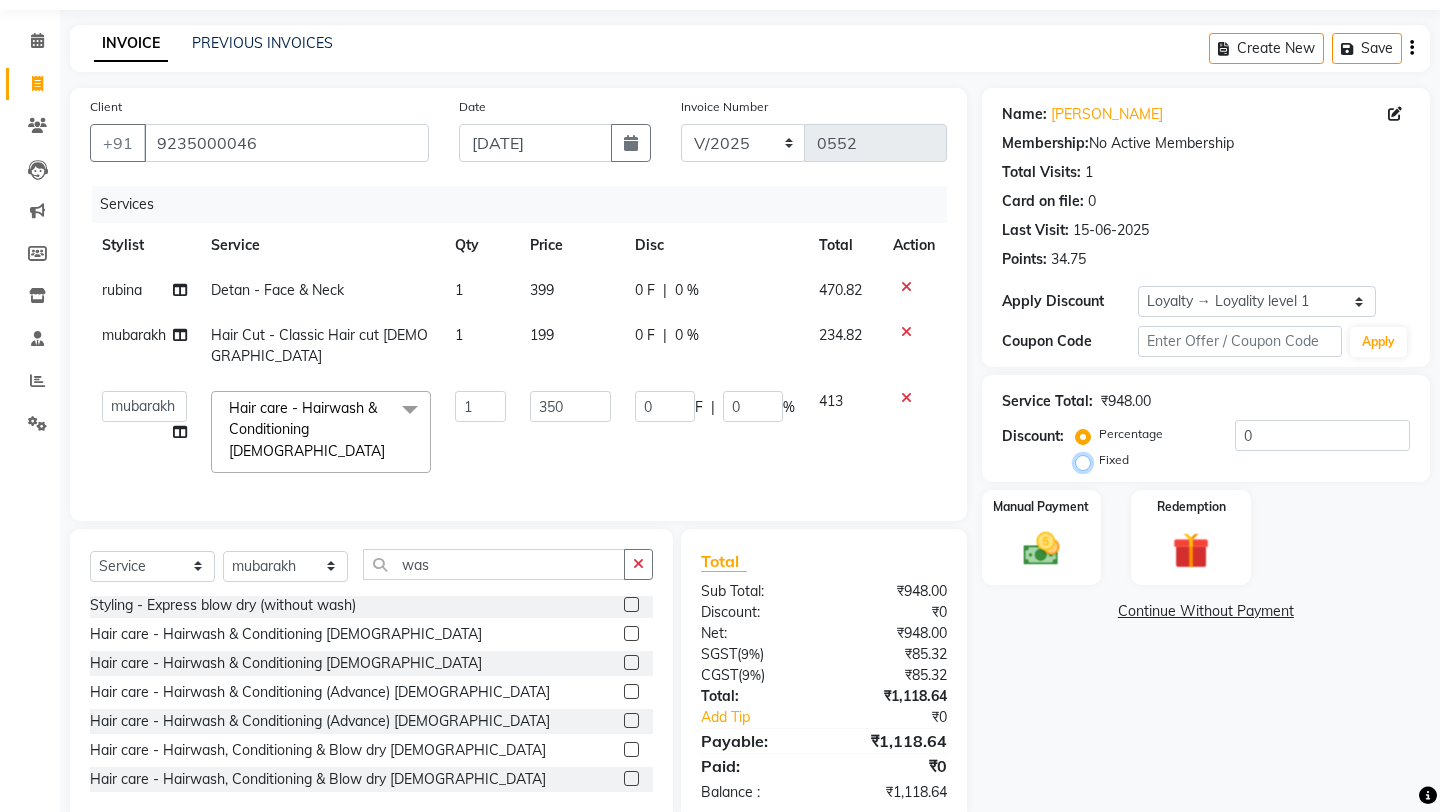 click on "Fixed" at bounding box center [1087, 460] 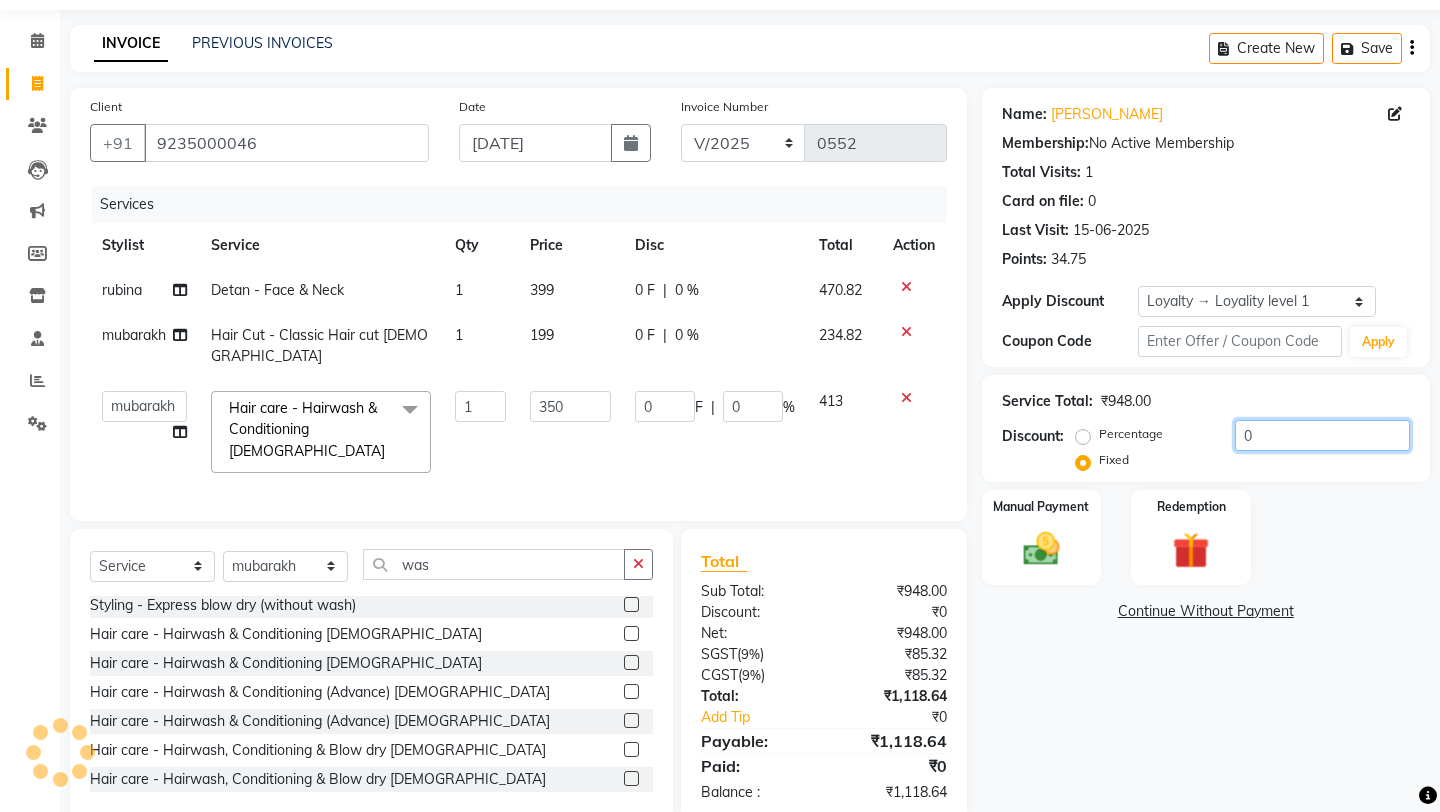 click on "0" 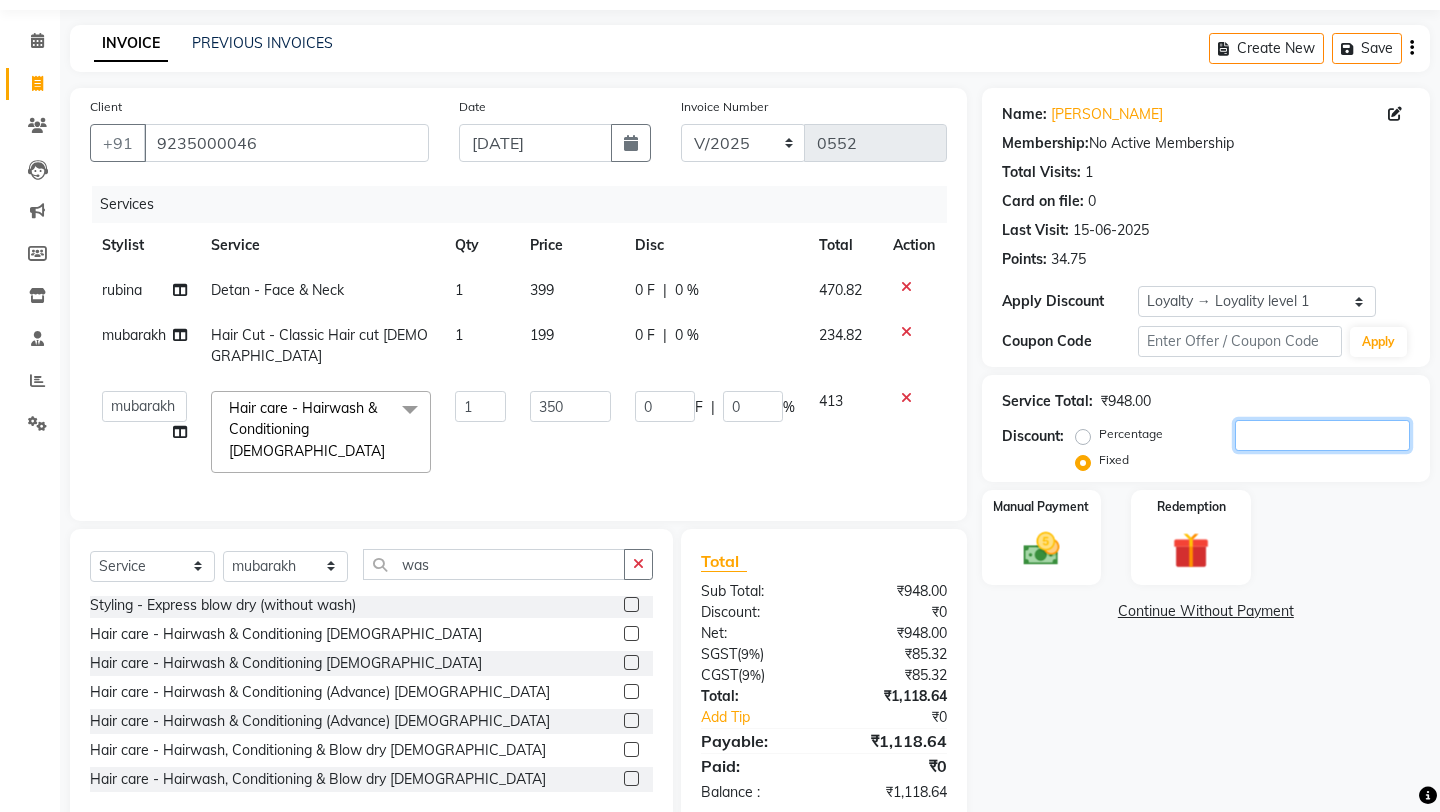 type on "5" 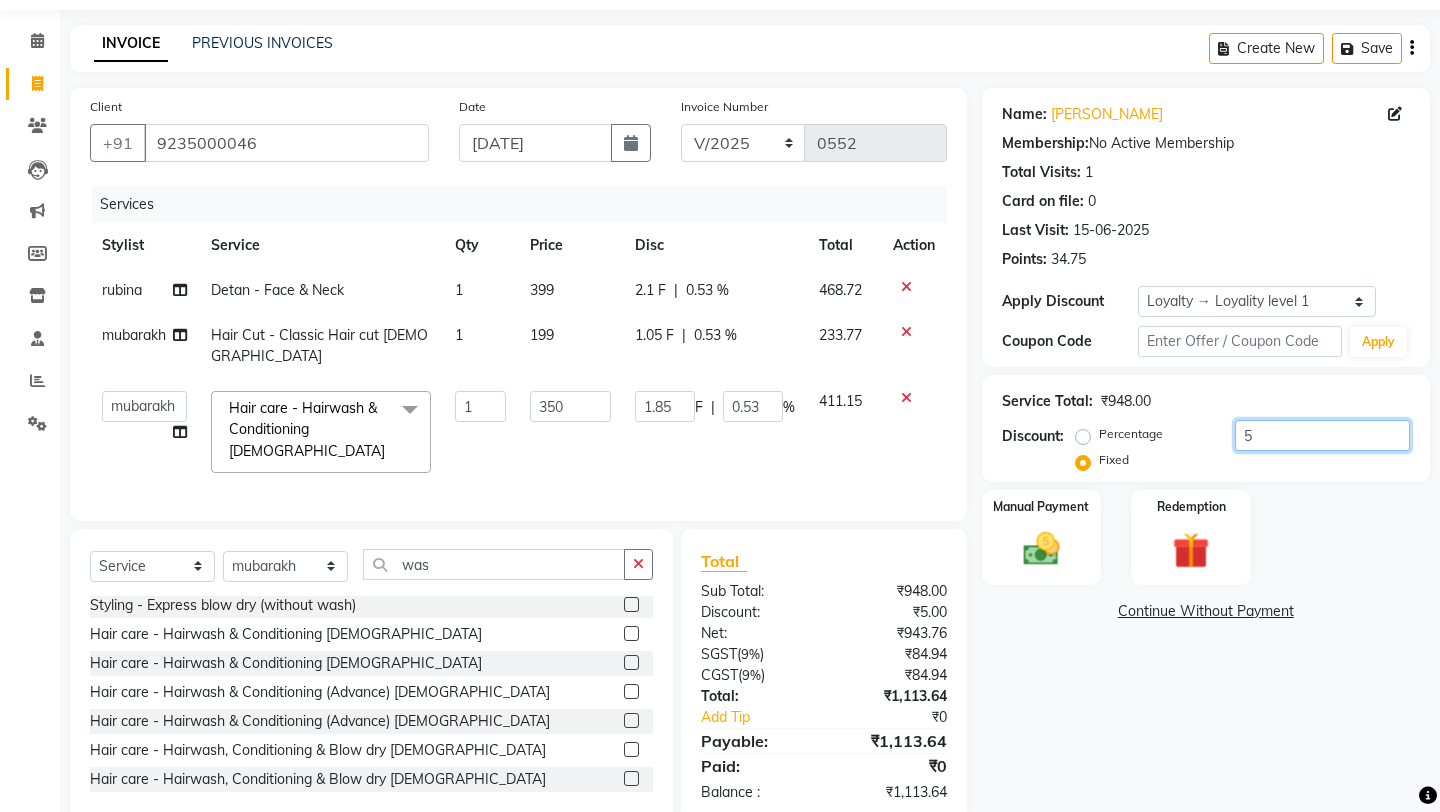 type on "58" 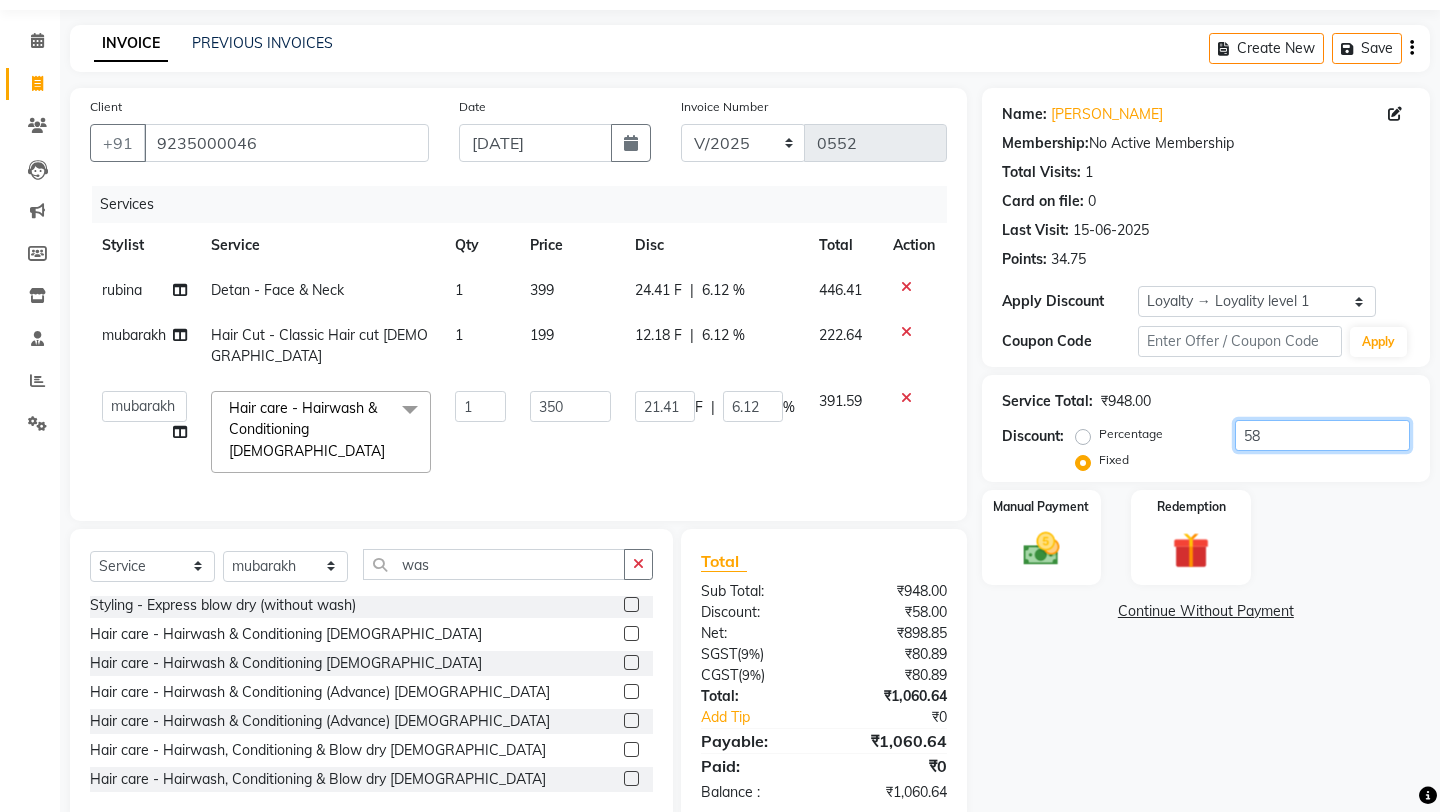 type on "58.6" 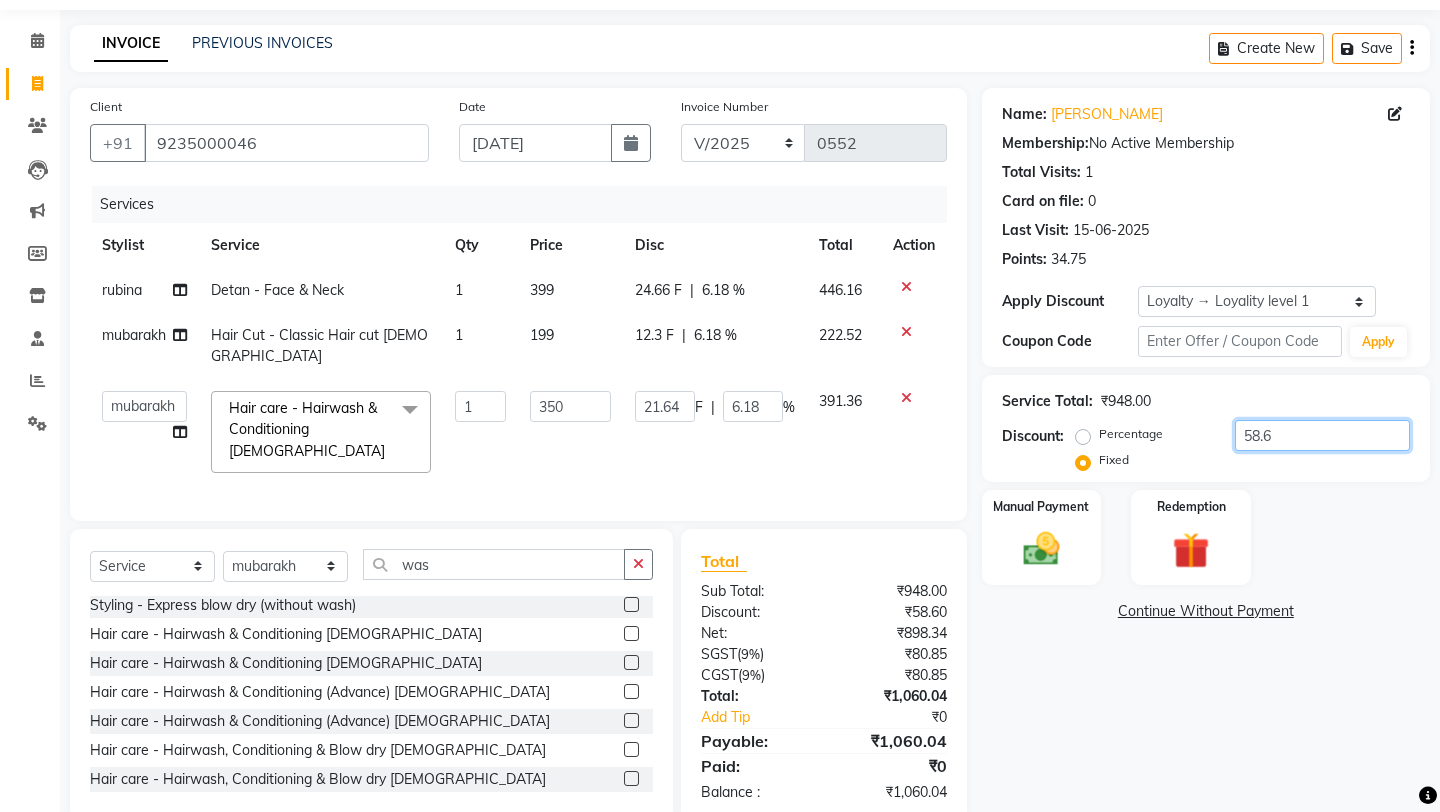type on "58.64" 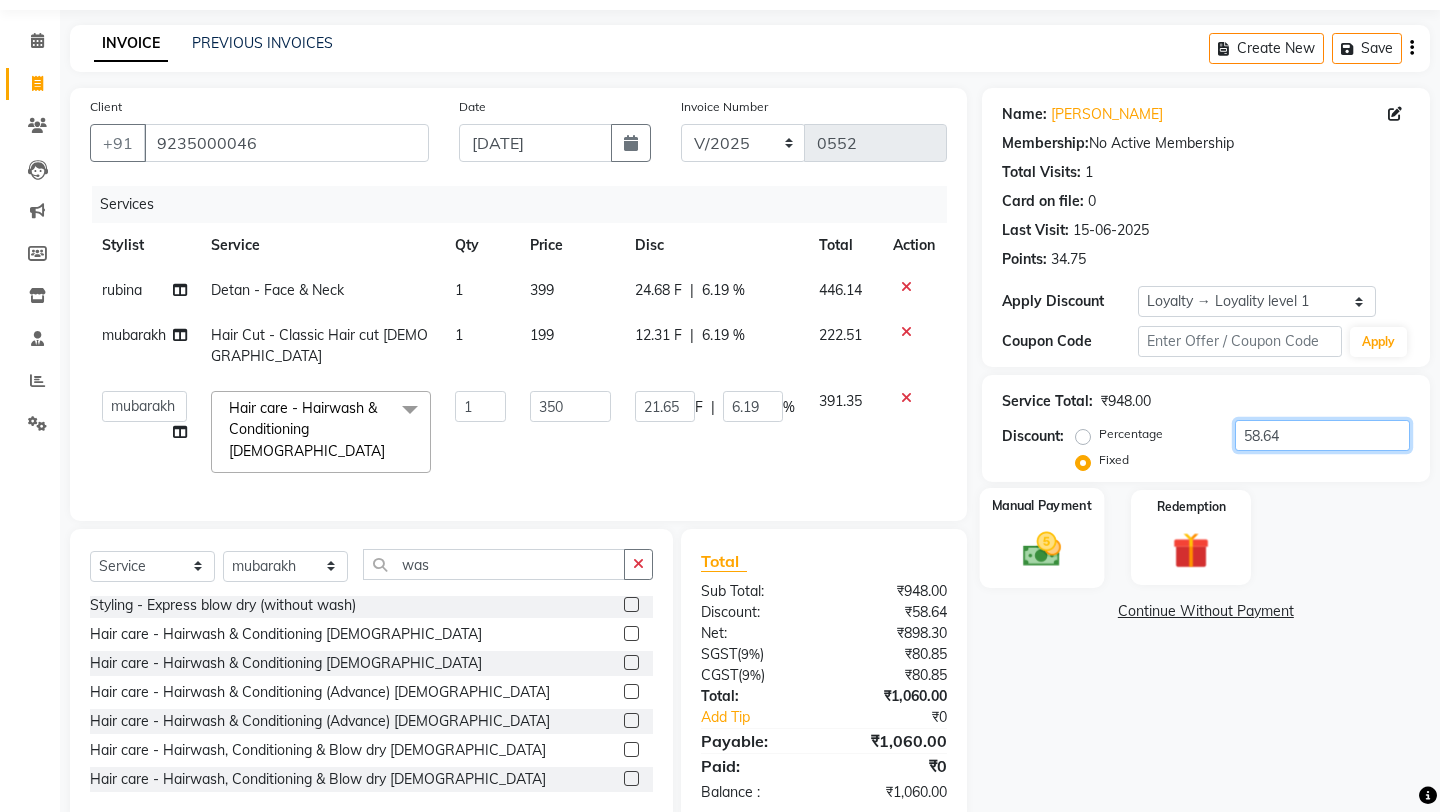type on "58.64" 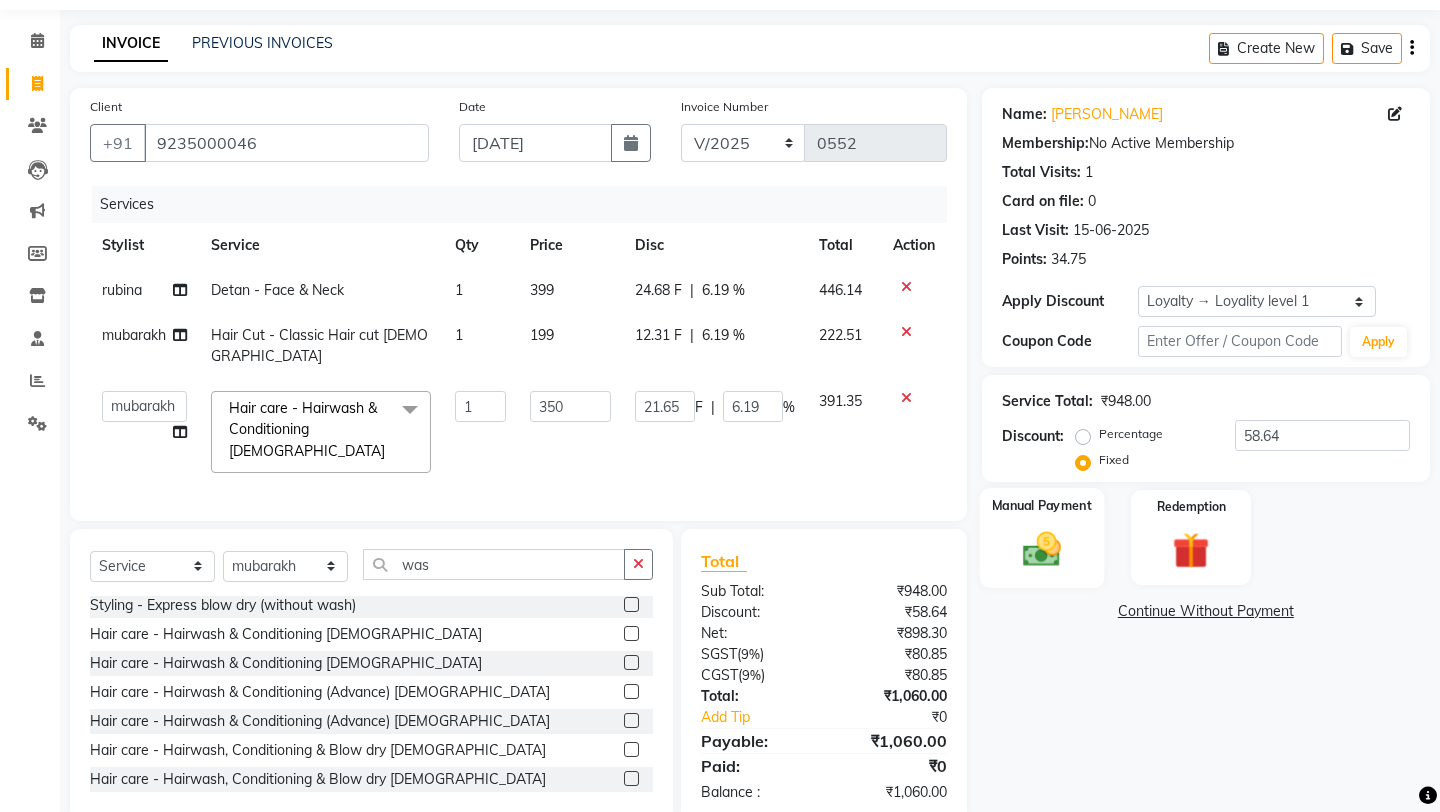 click 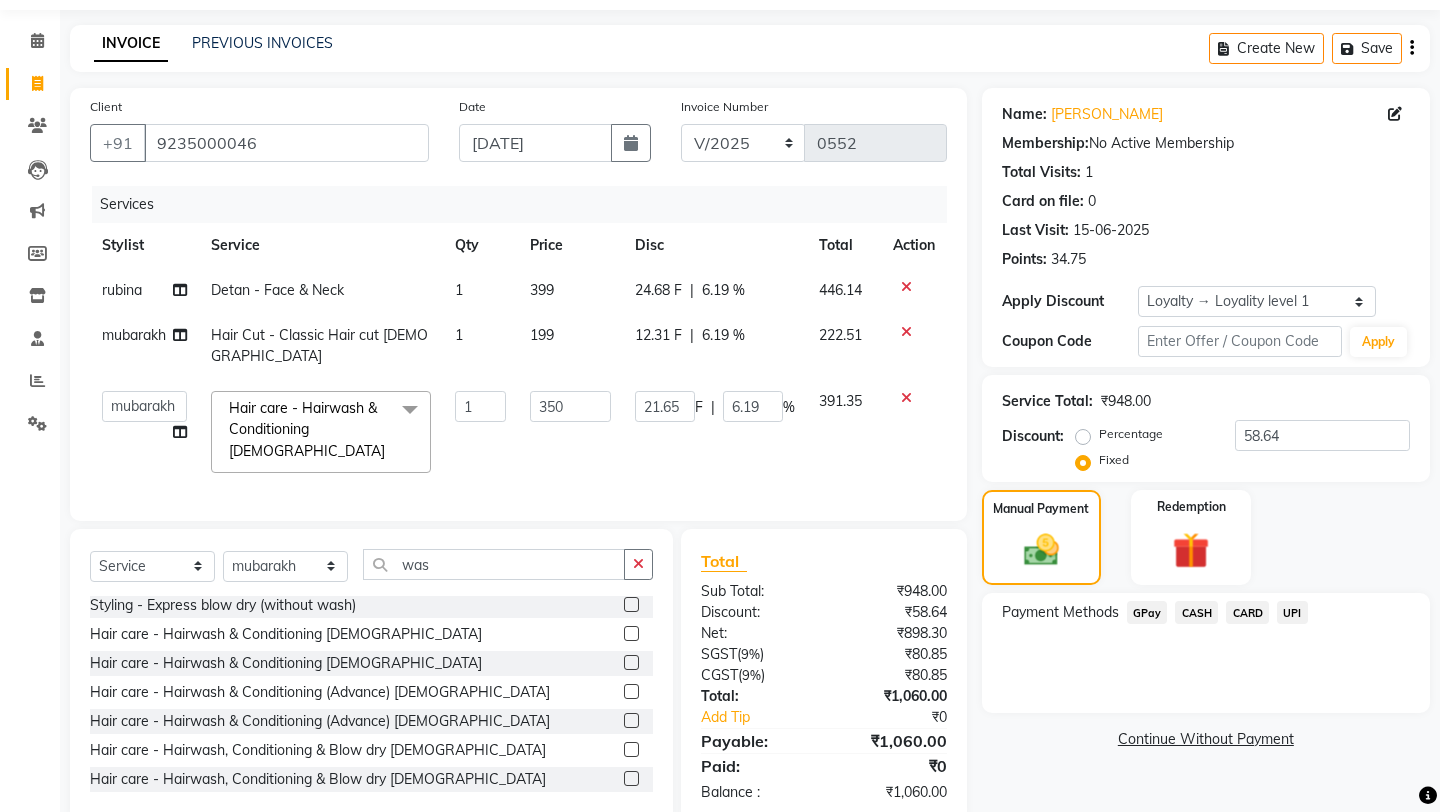 click on "UPI" 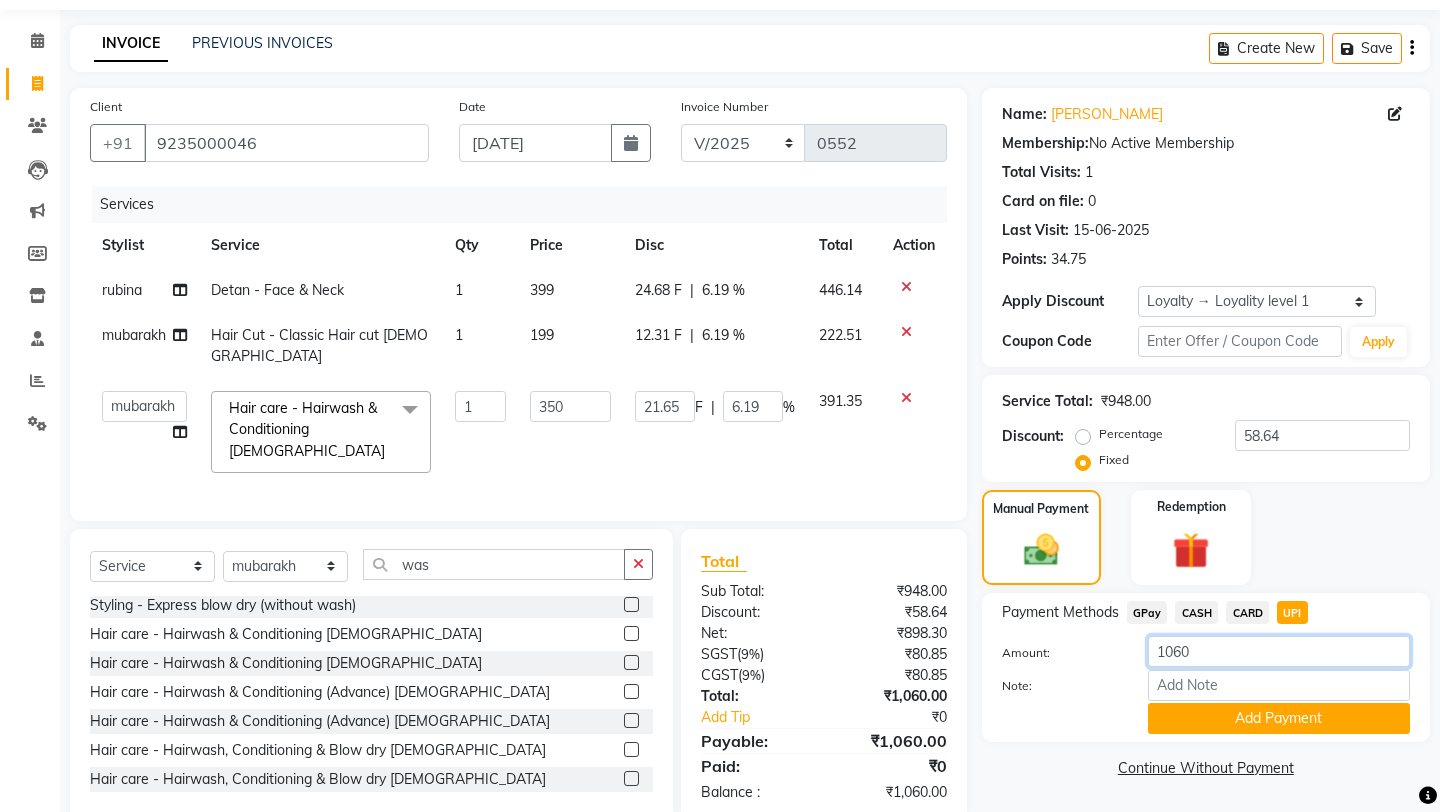 click on "1060" 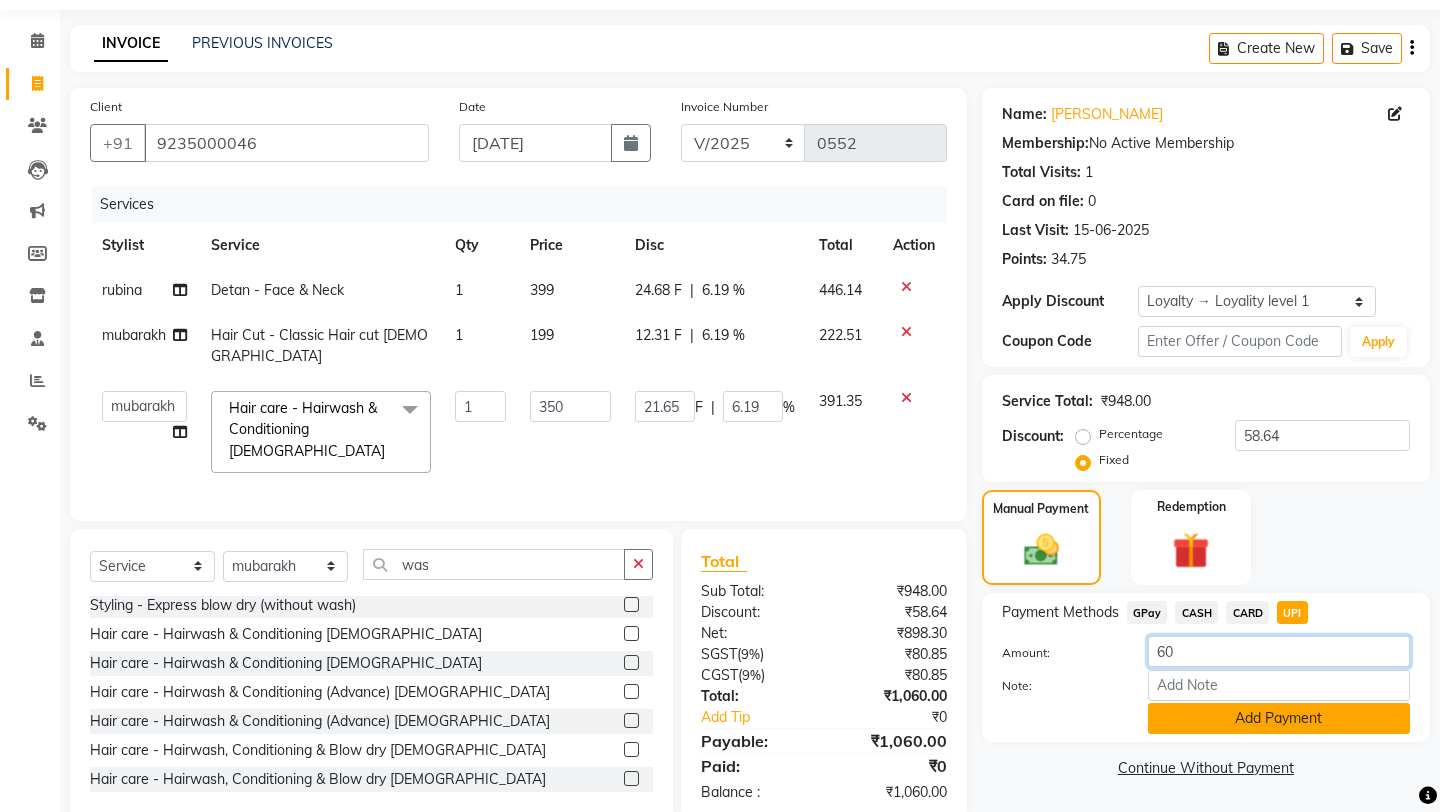 type on "60" 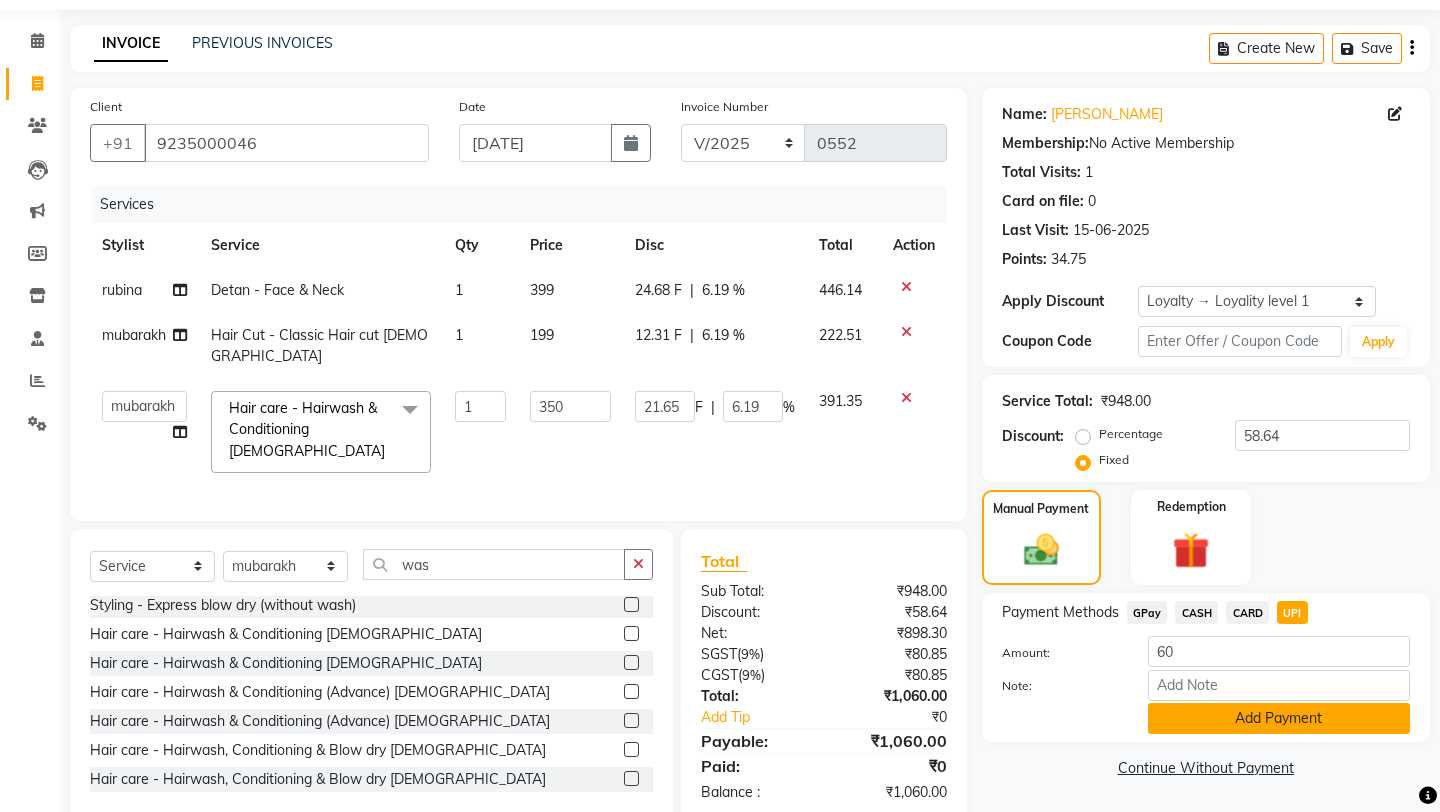 click on "Add Payment" 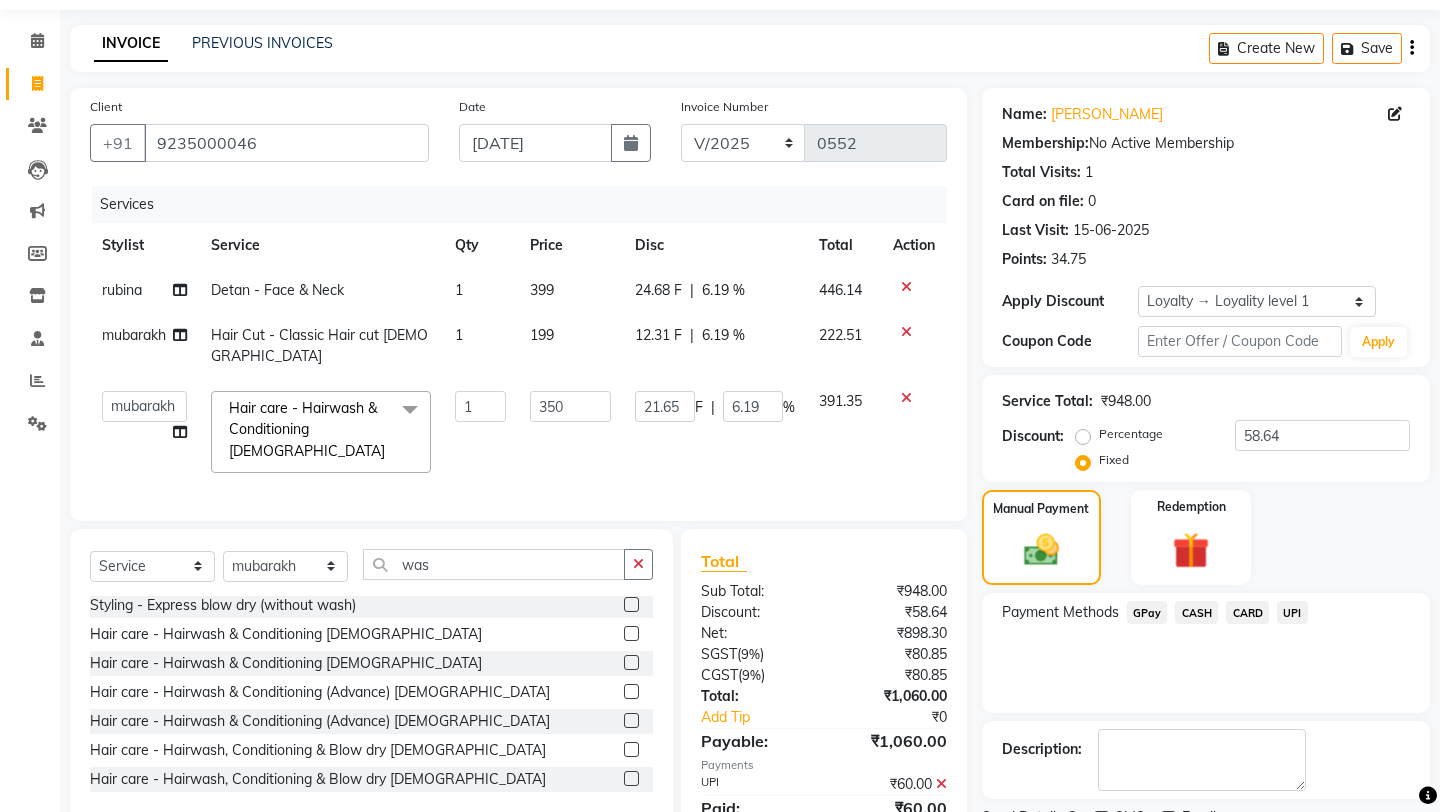 click on "CASH" 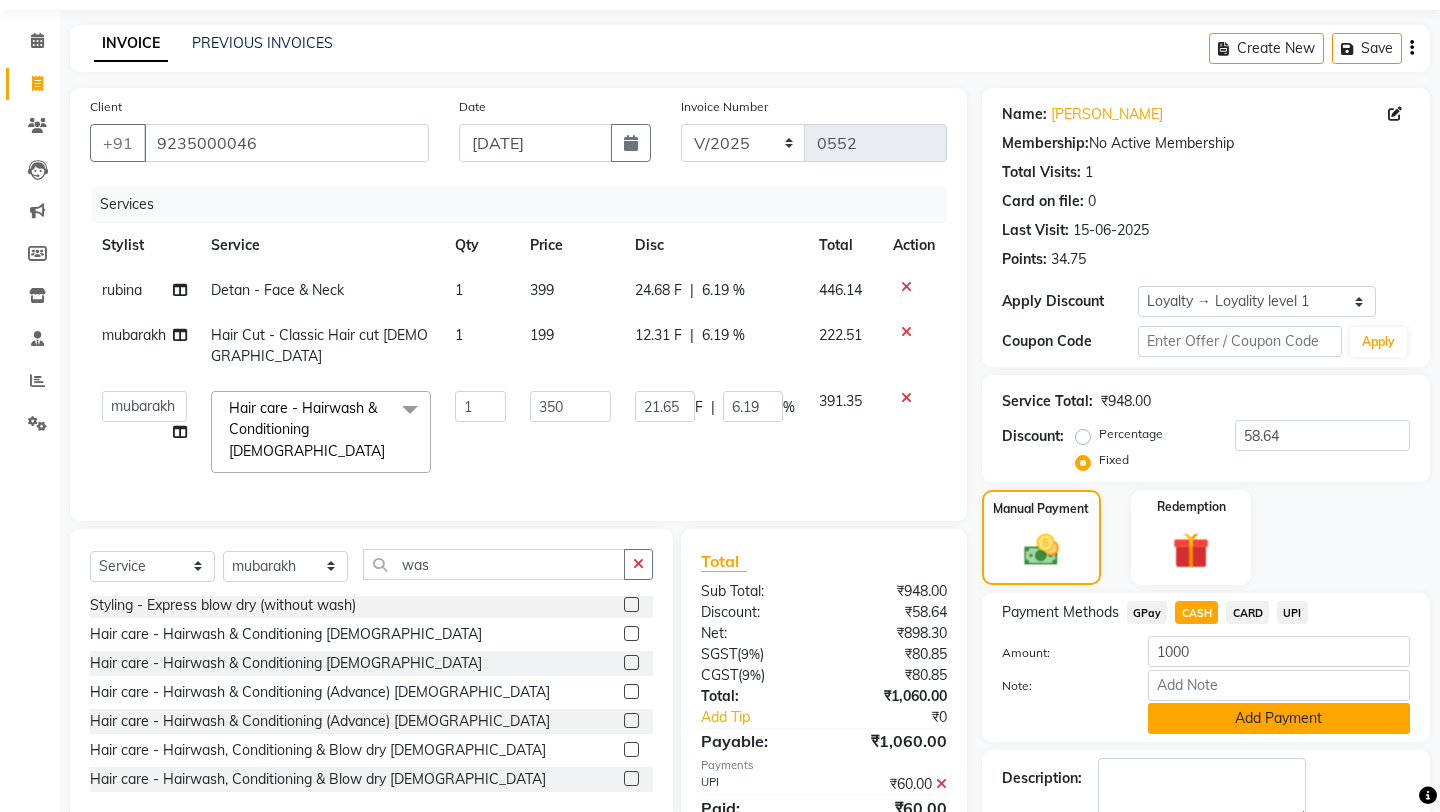 click on "Add Payment" 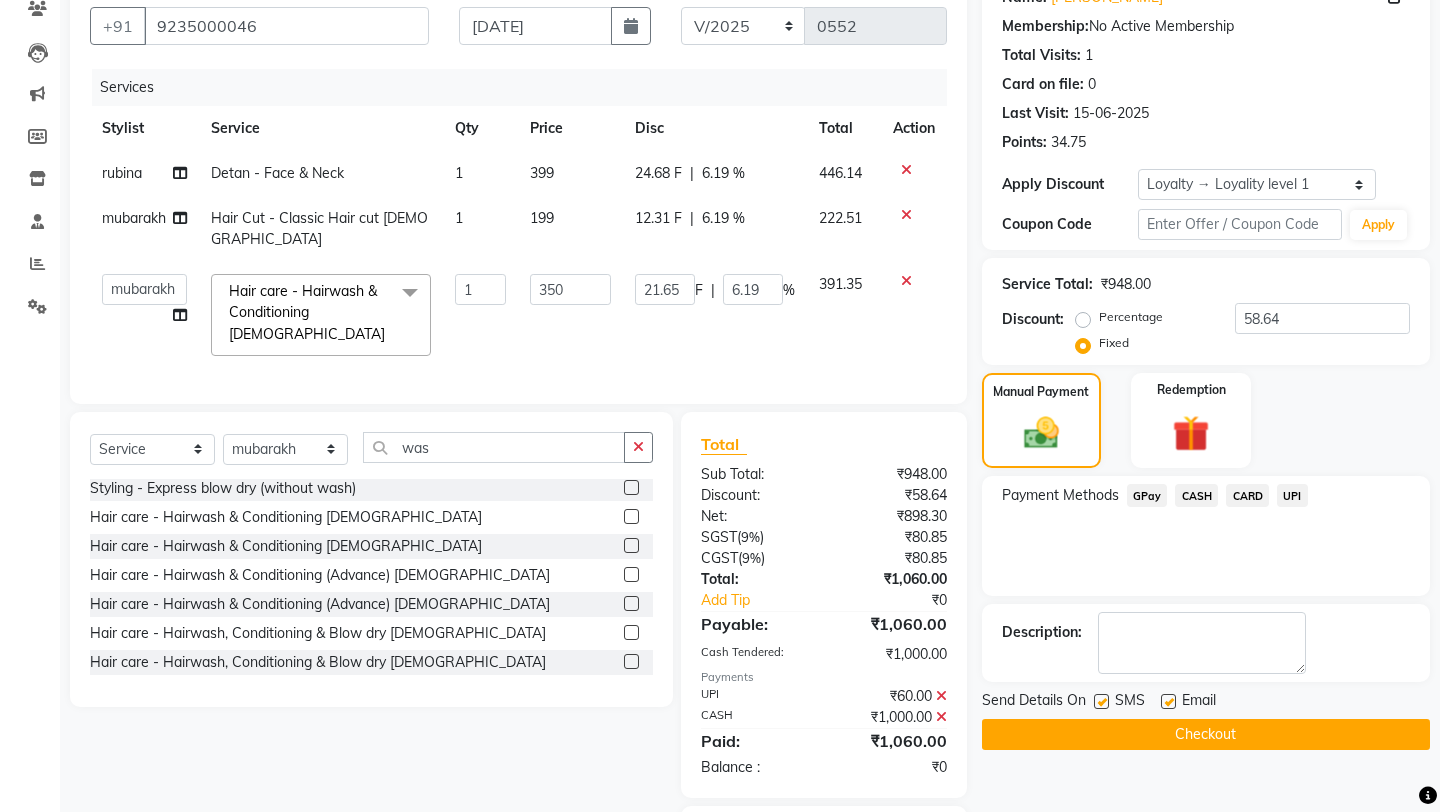 scroll, scrollTop: 251, scrollLeft: 0, axis: vertical 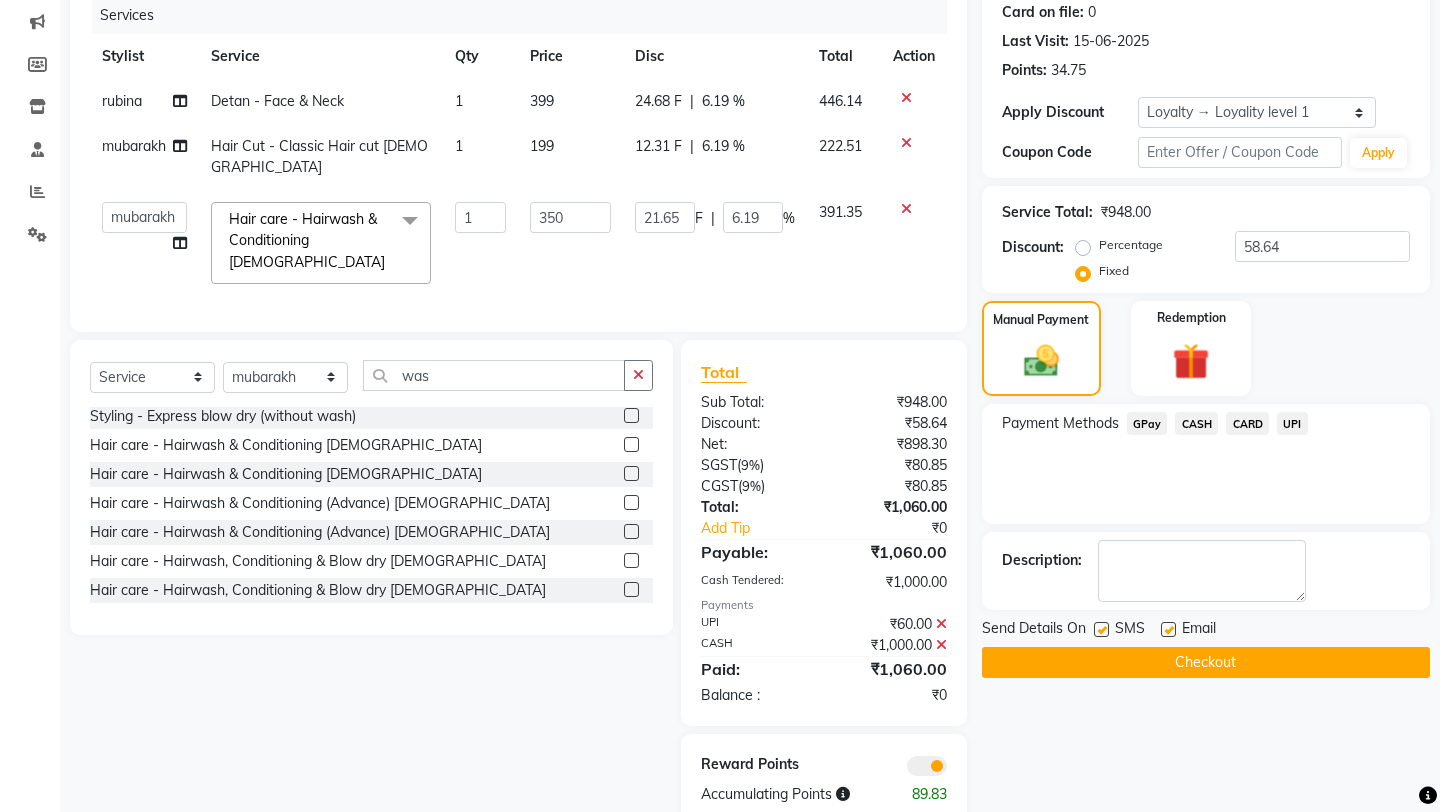 click on "Checkout" 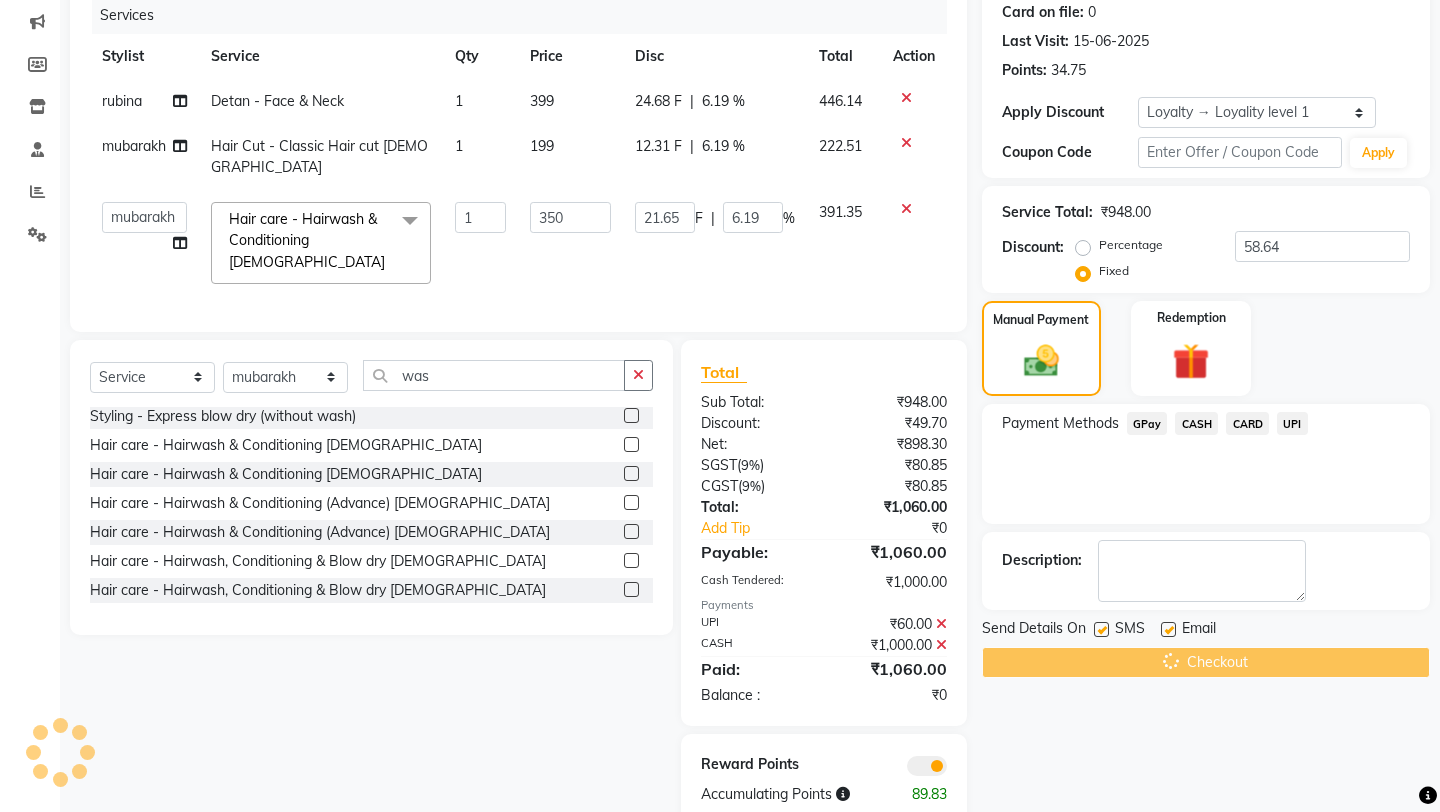 click on "Checkout" 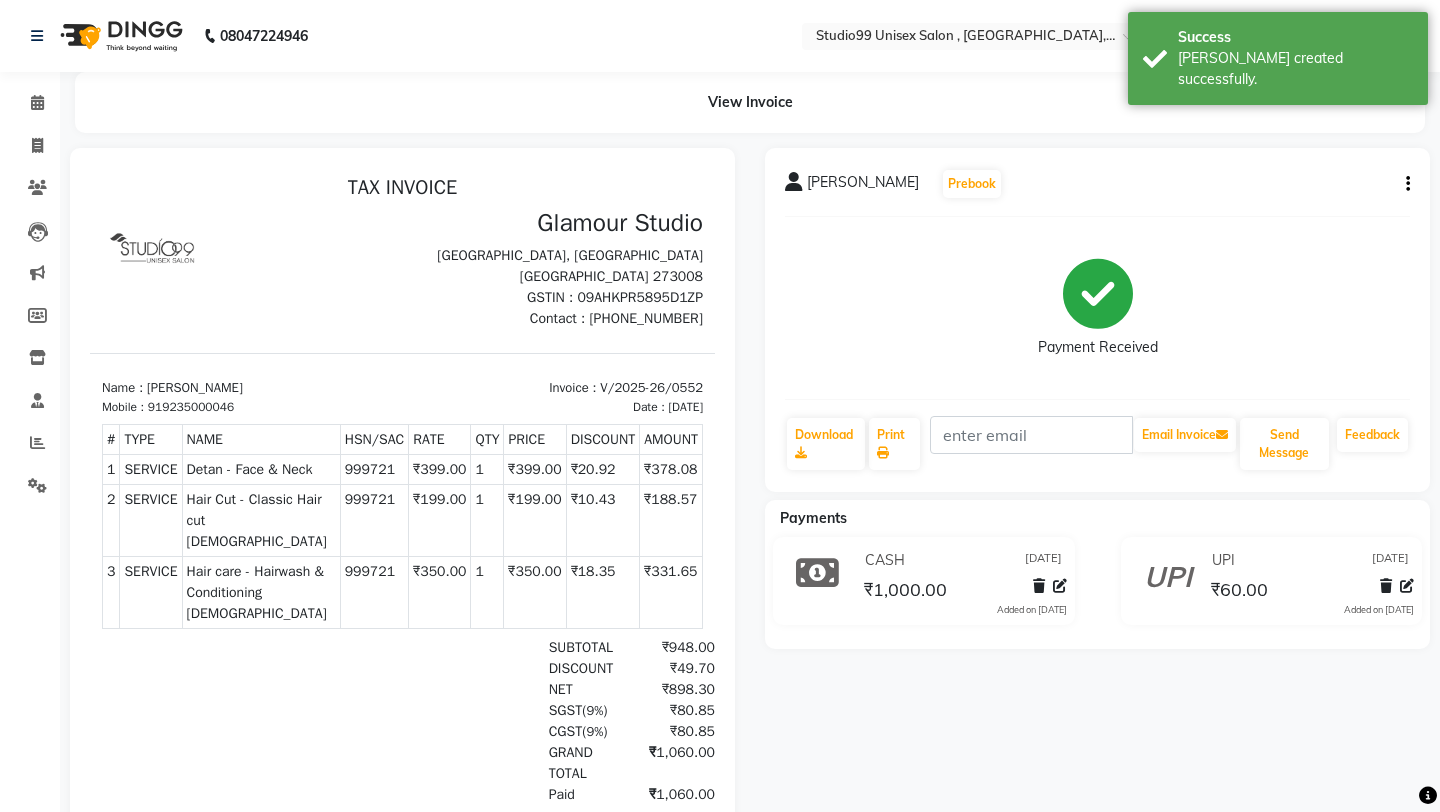 scroll, scrollTop: 0, scrollLeft: 0, axis: both 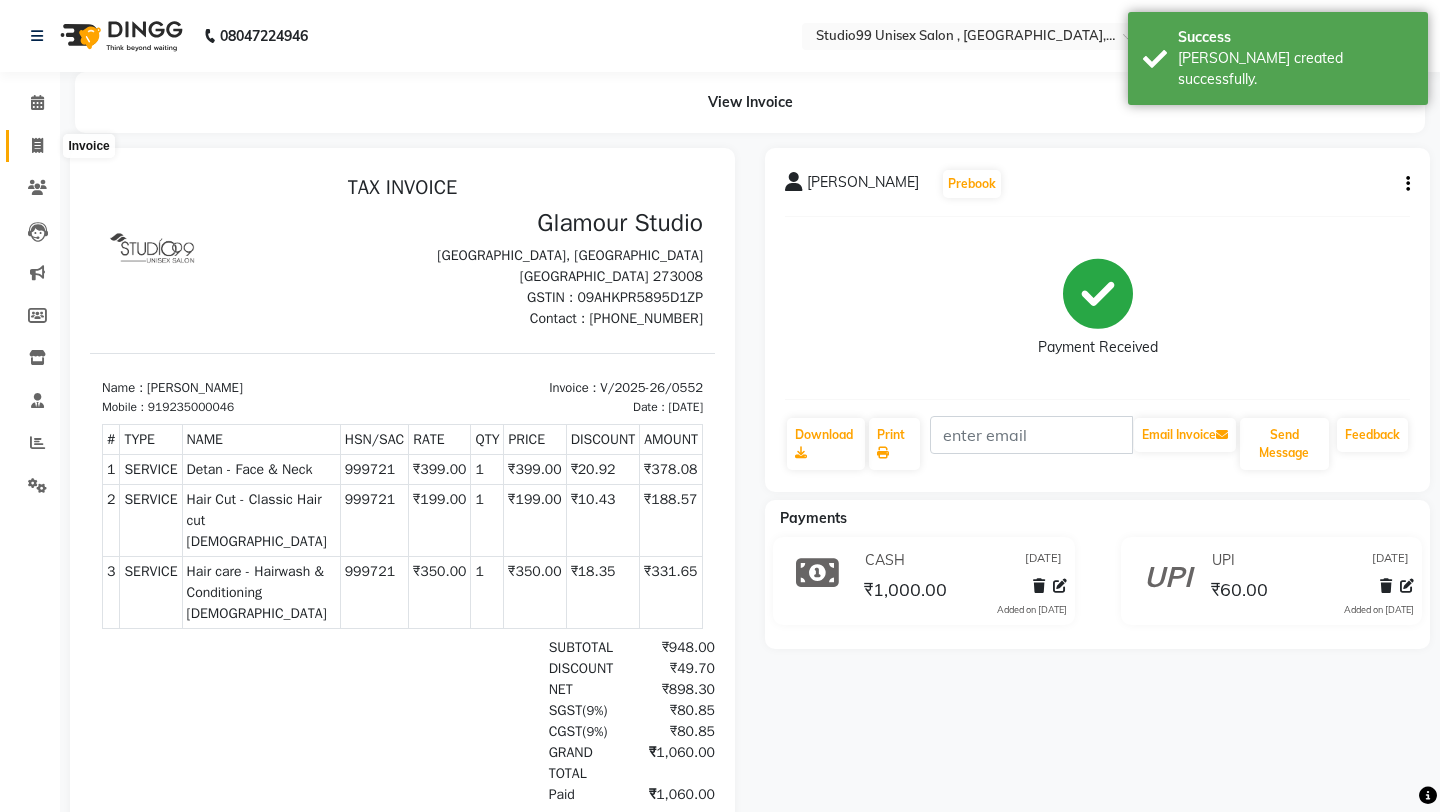 click 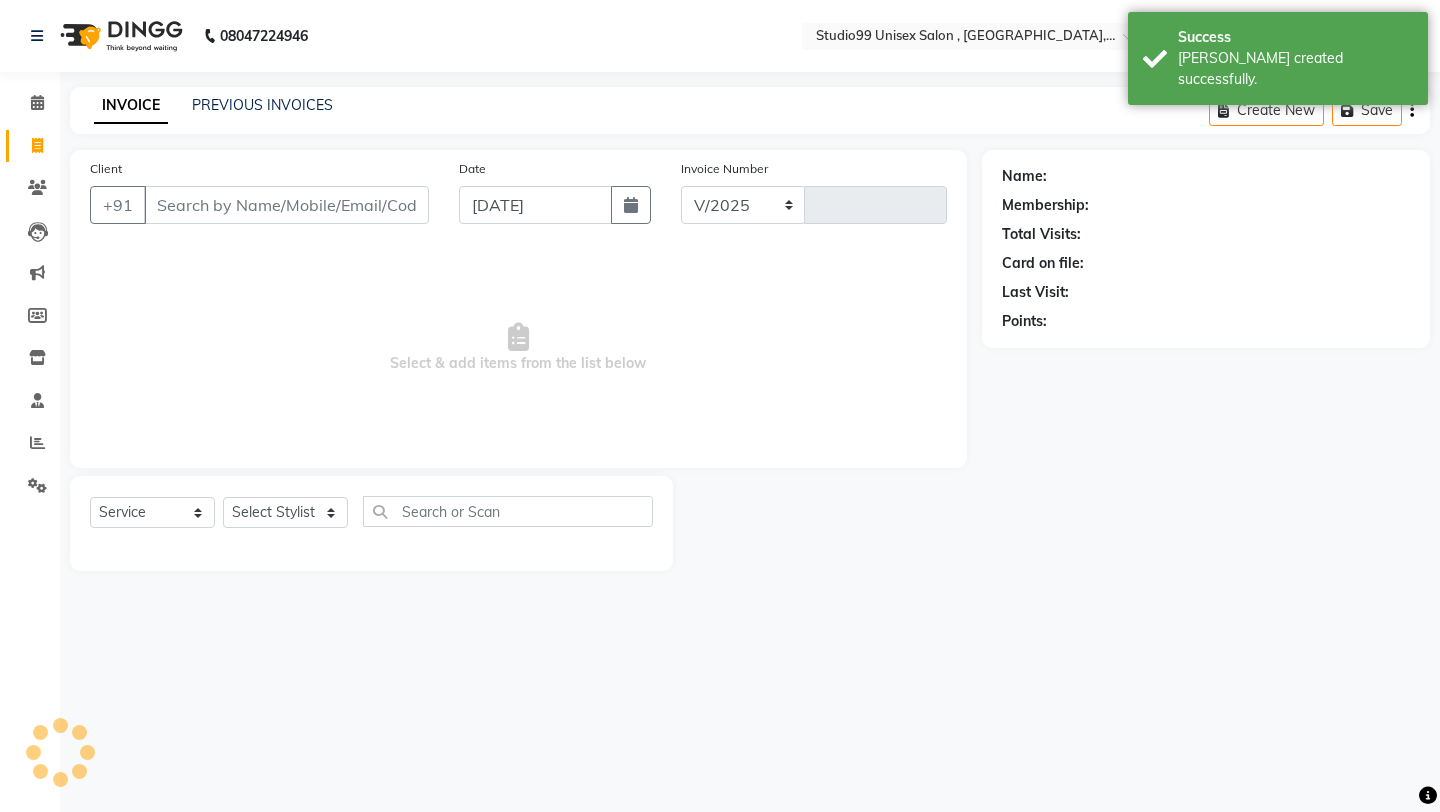 select on "8117" 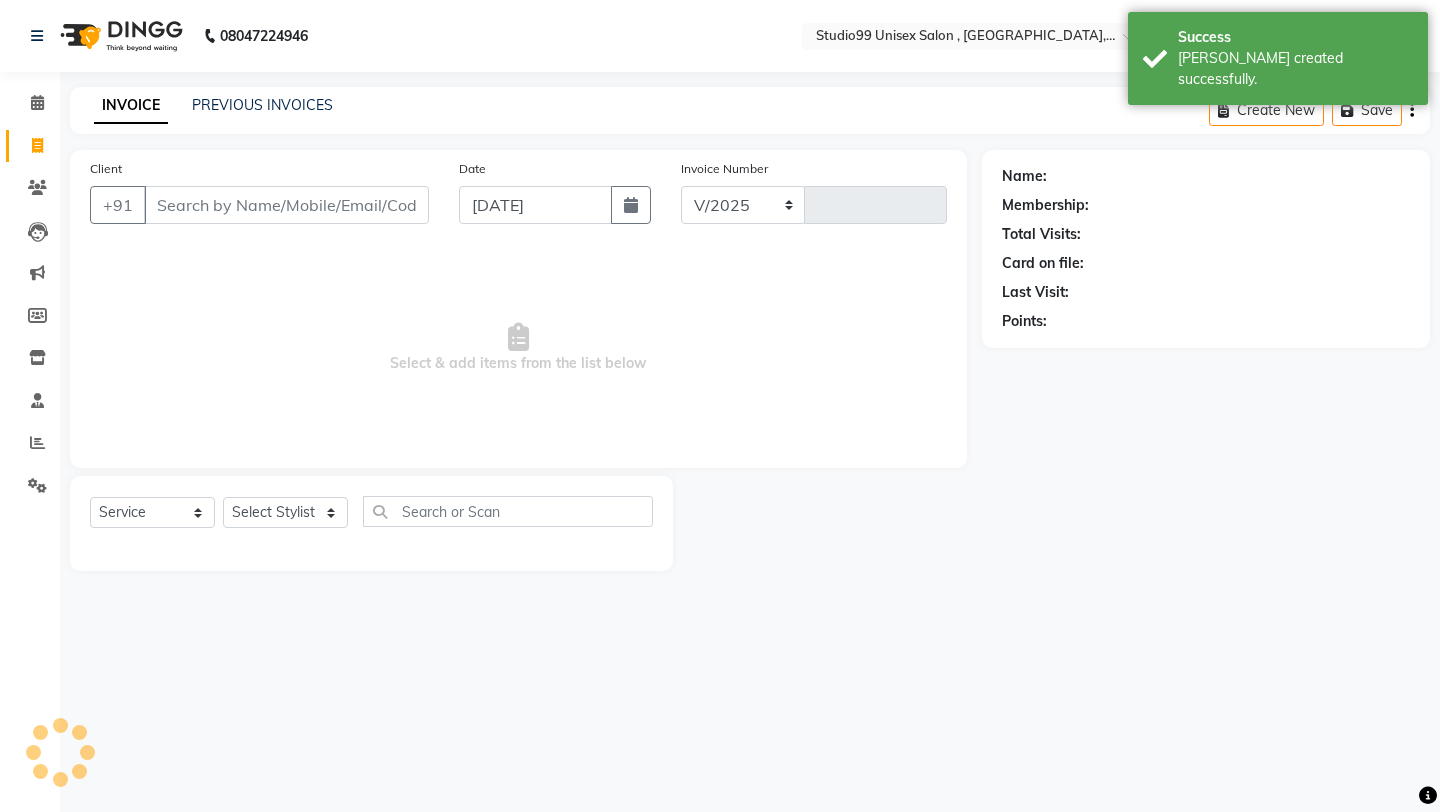 type on "0553" 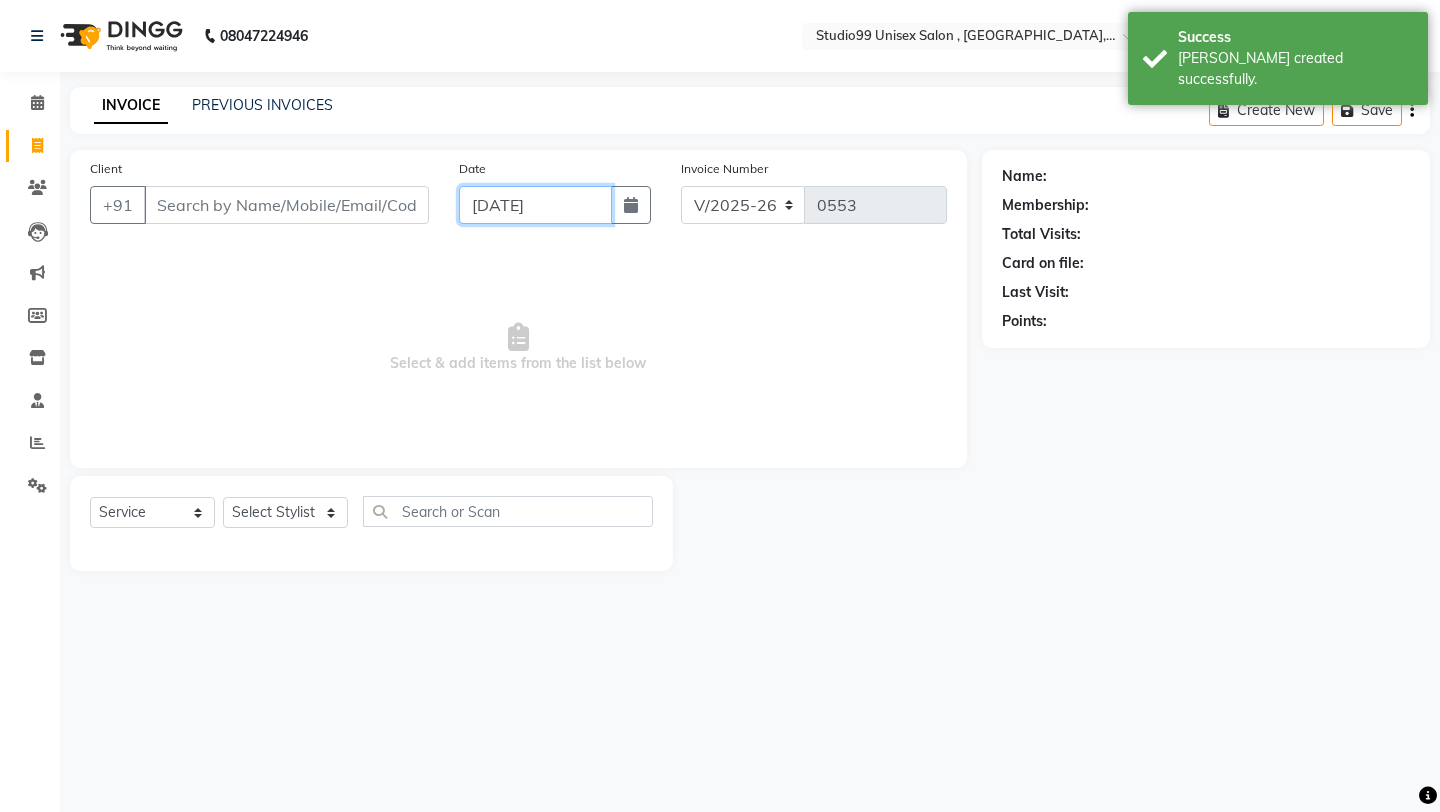 click on "[DATE]" 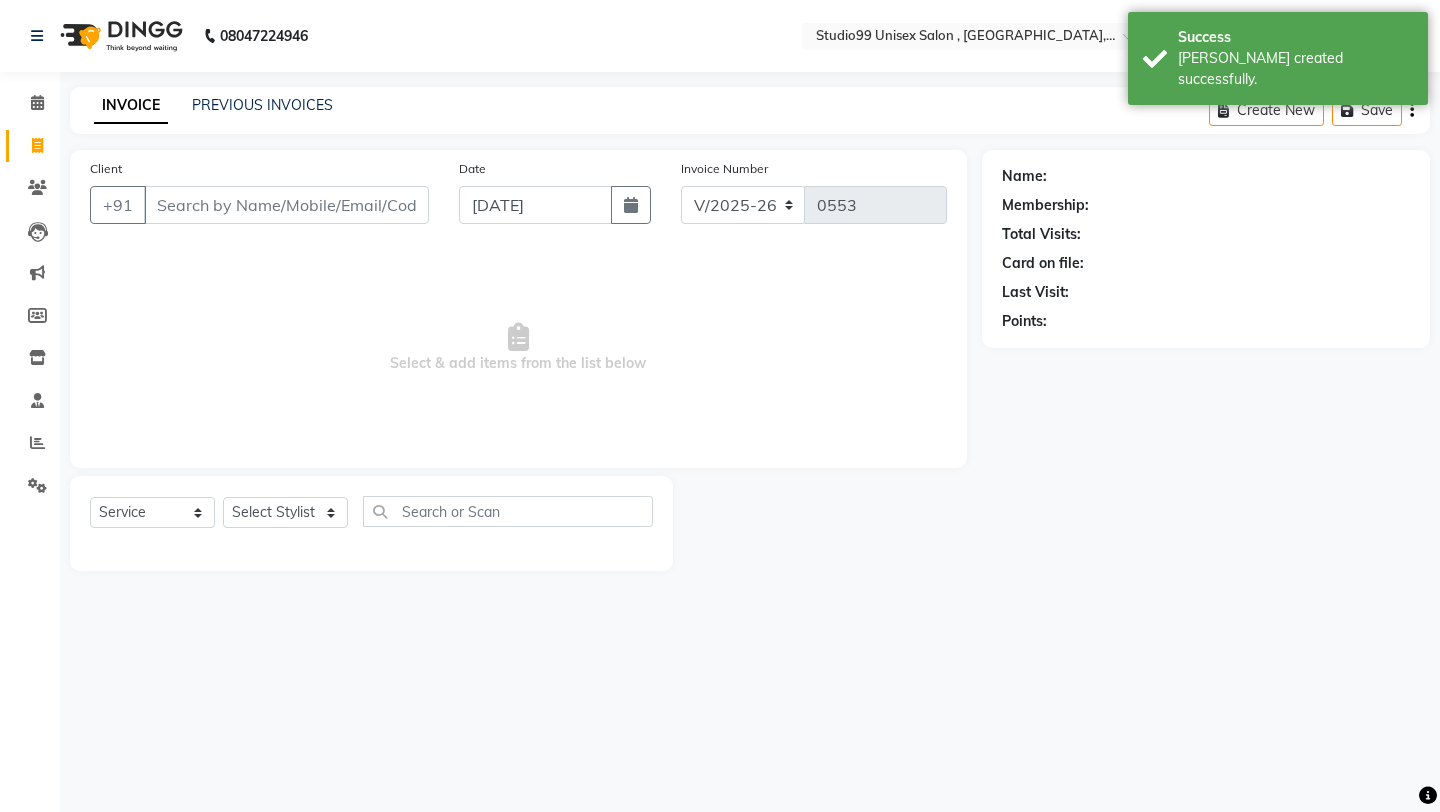 select on "7" 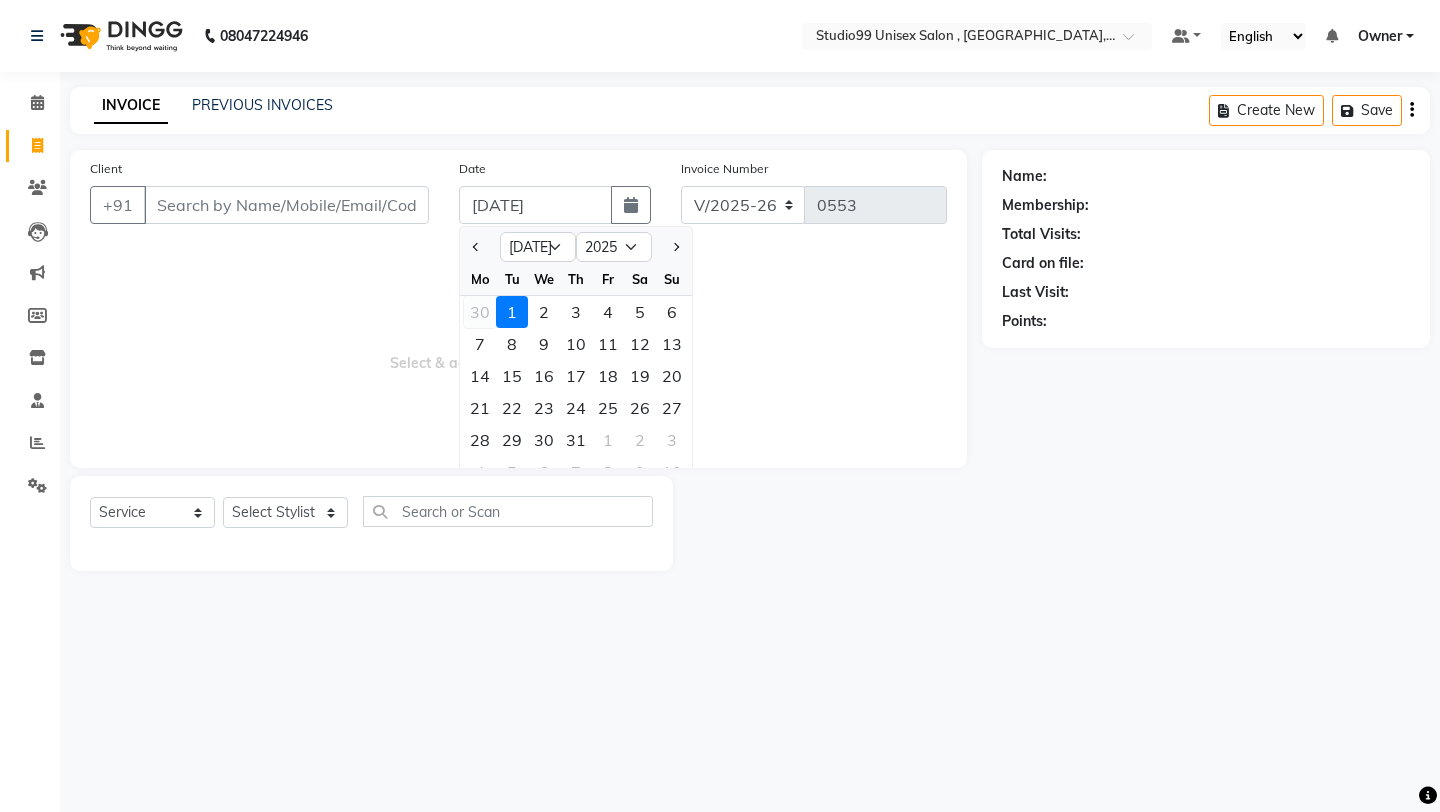 click on "30" 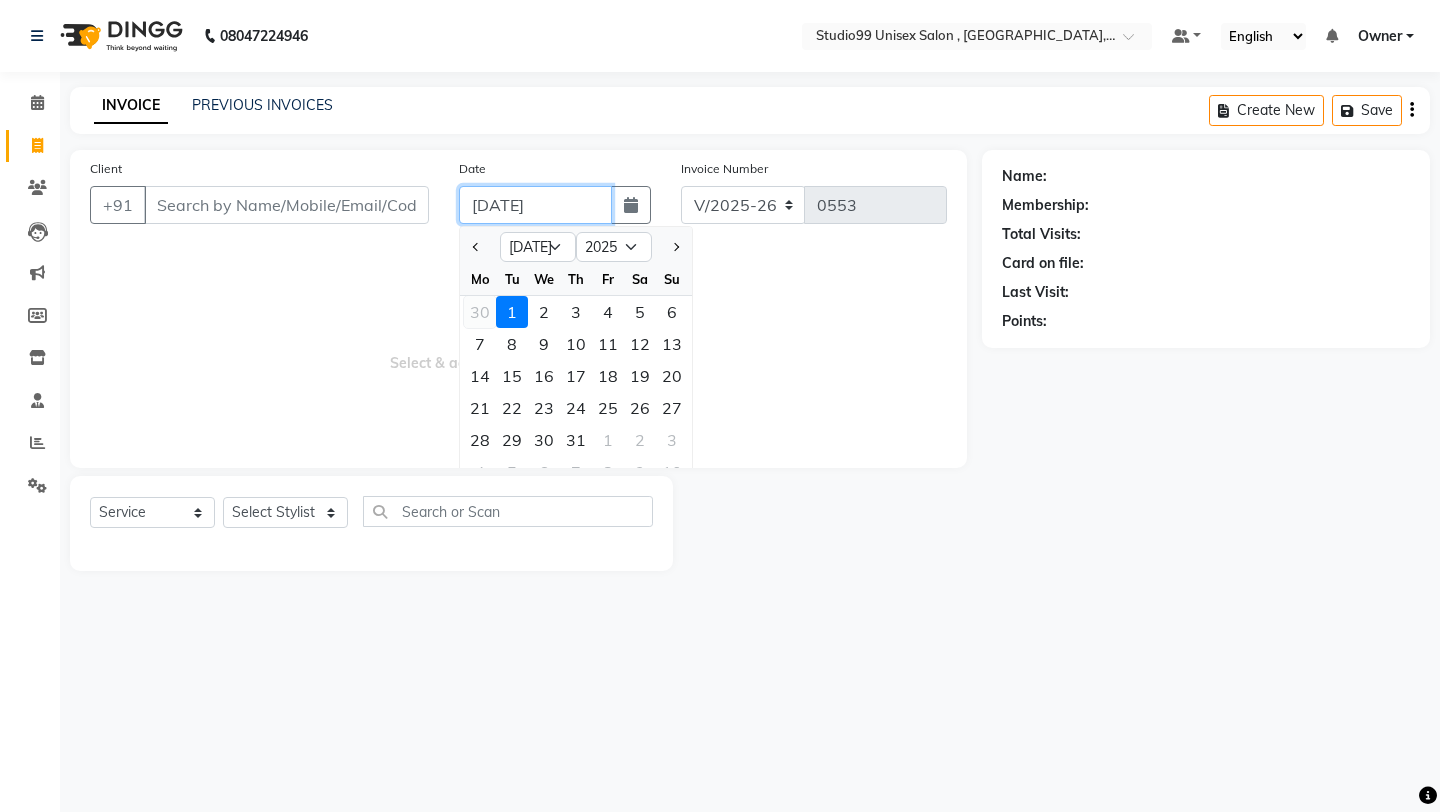 type on "[DATE]" 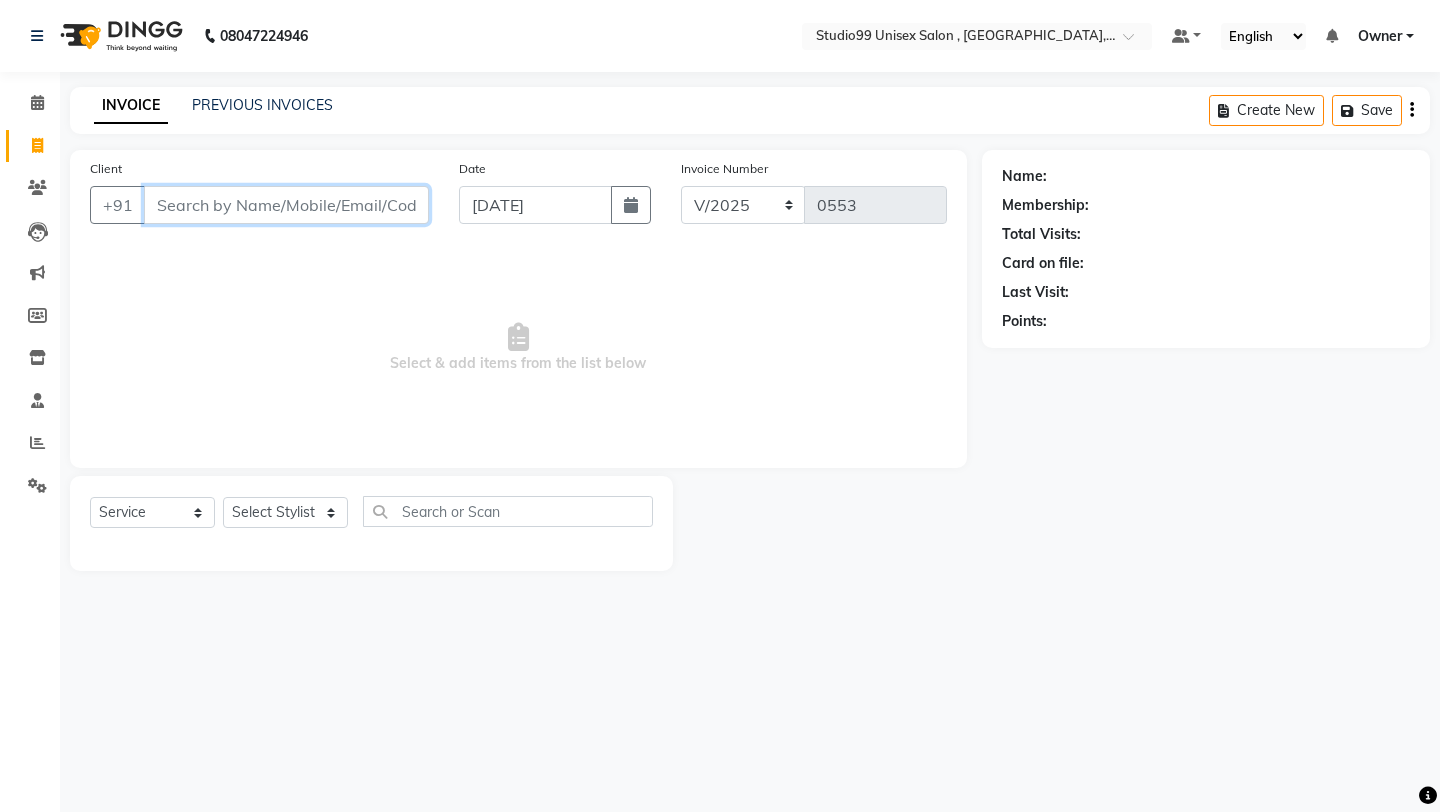 click on "Client" at bounding box center [286, 205] 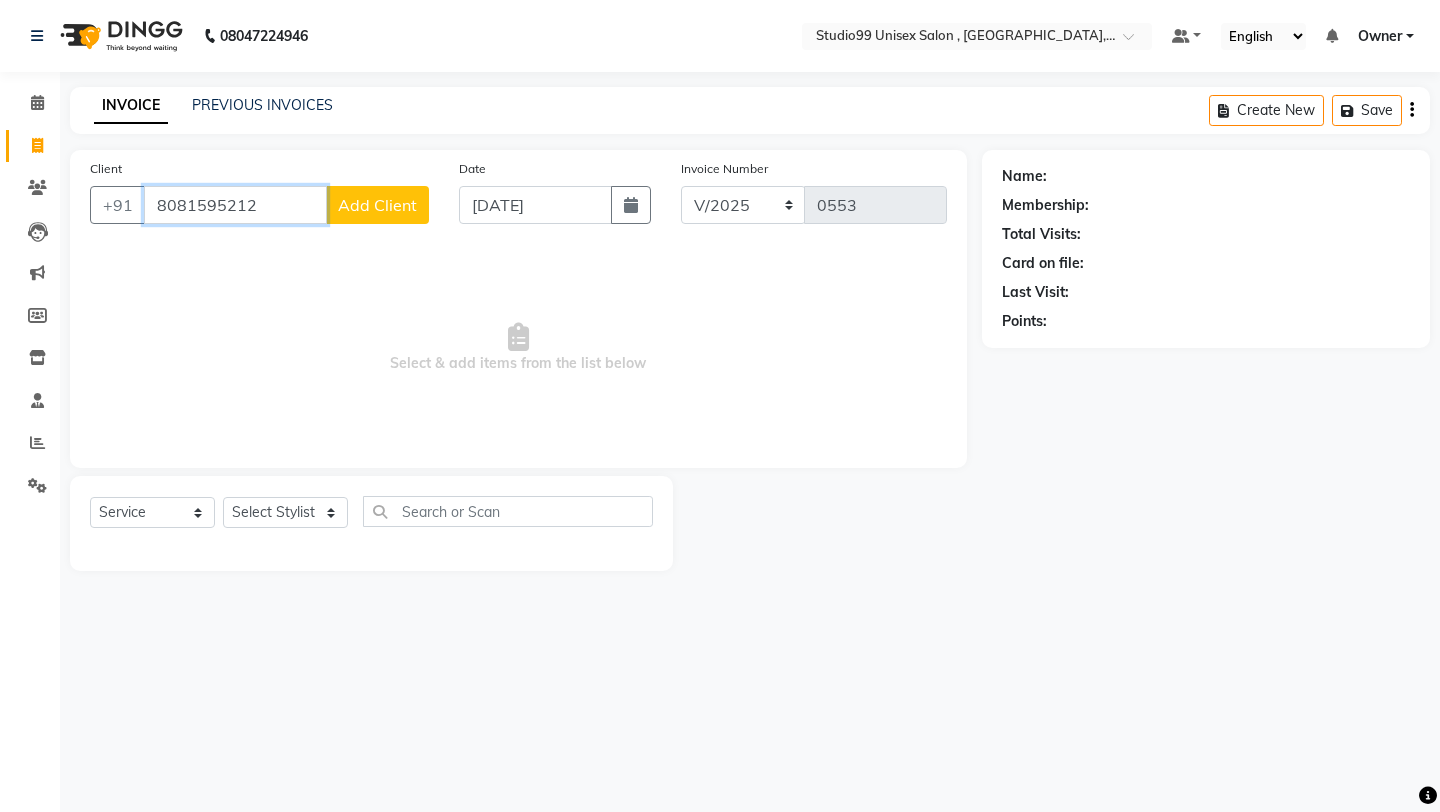 type on "8081595212" 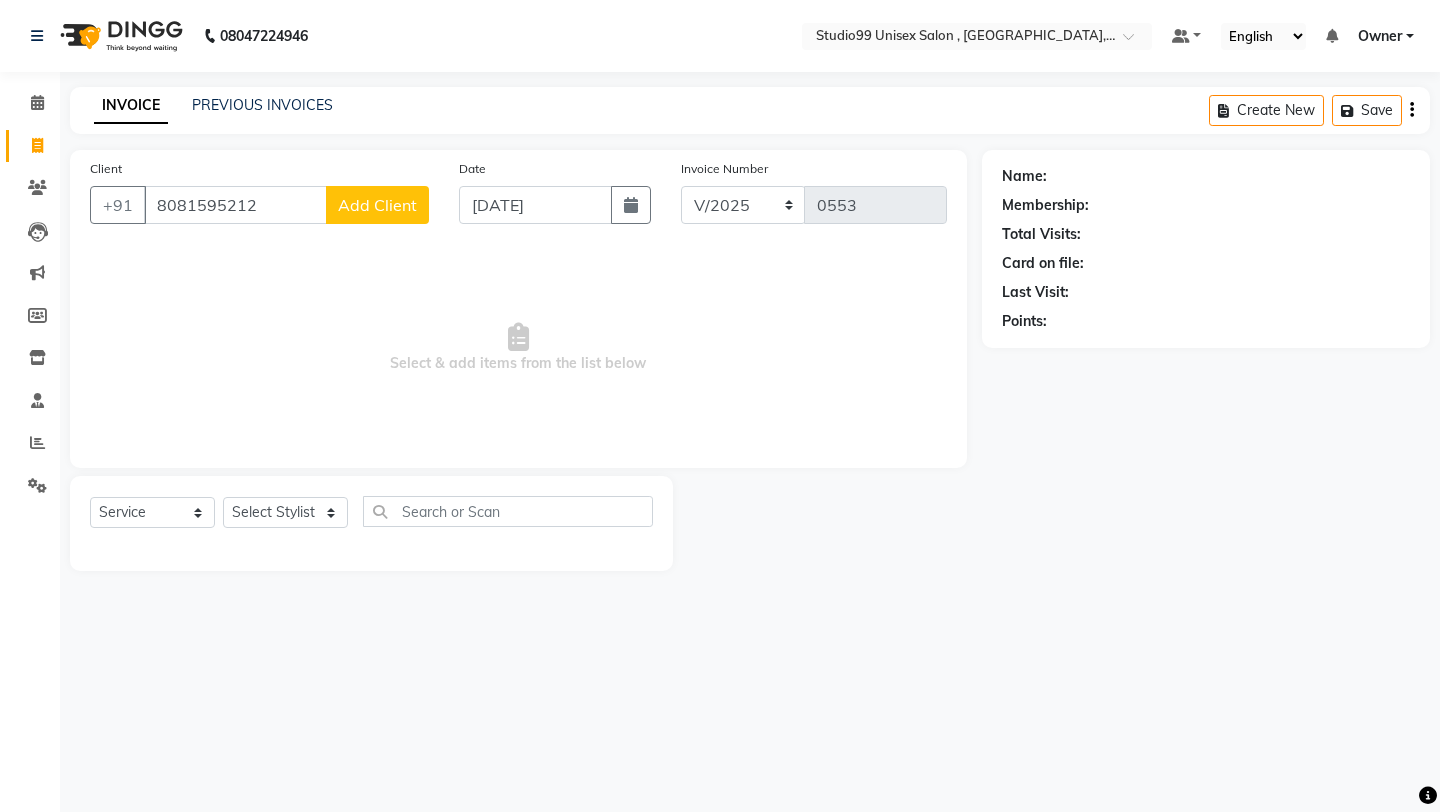 click on "Add Client" 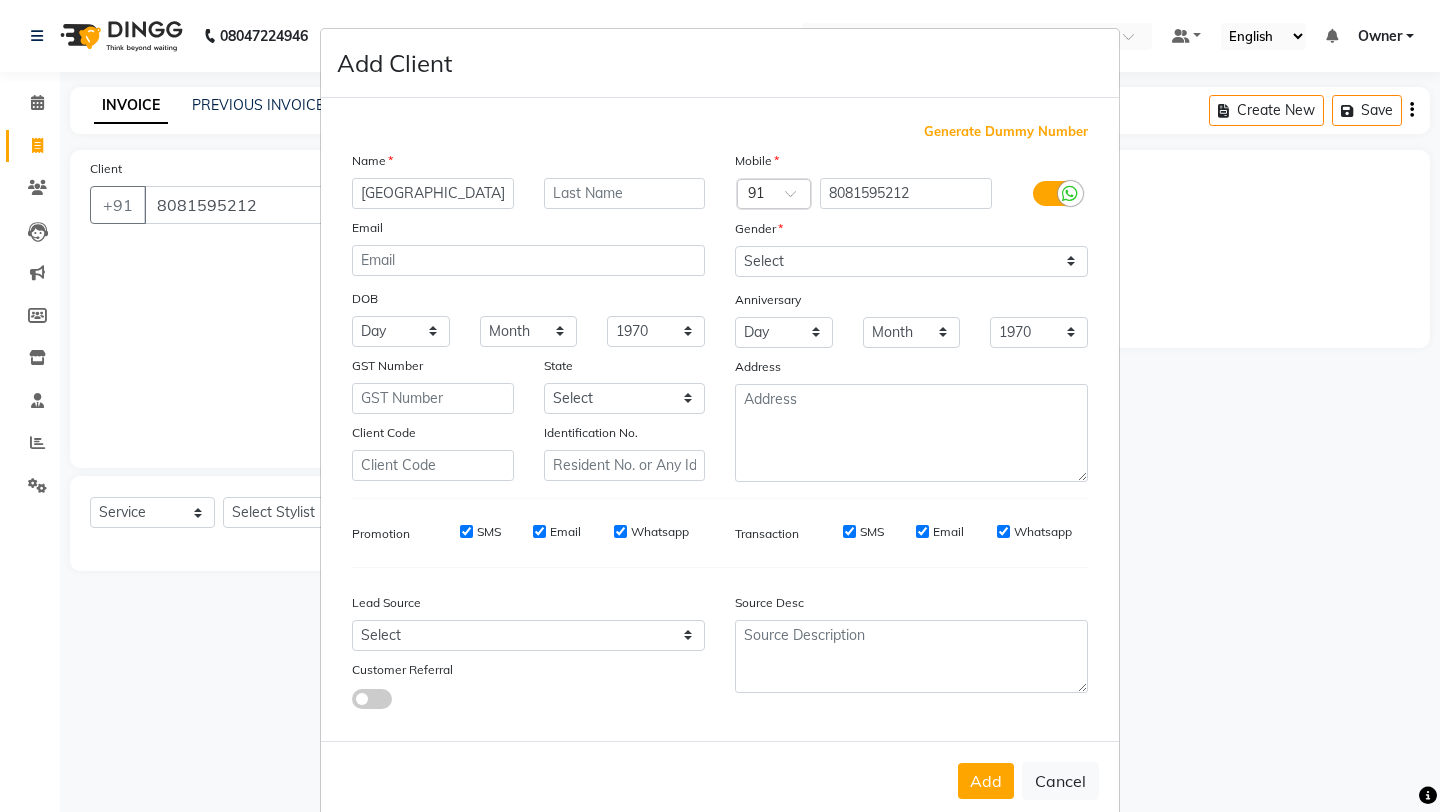 type on "[GEOGRAPHIC_DATA]" 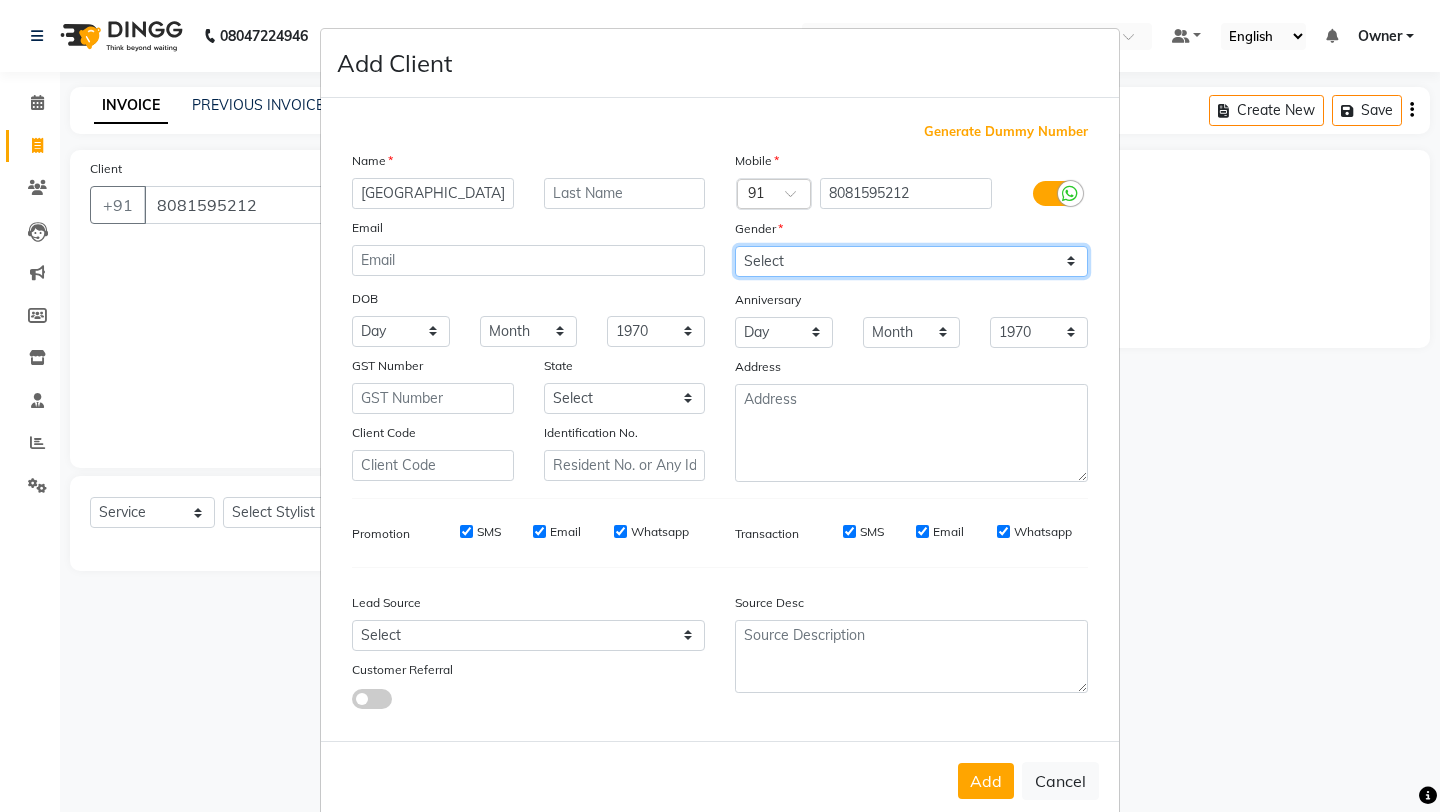 click on "Select [DEMOGRAPHIC_DATA] [DEMOGRAPHIC_DATA] Other Prefer Not To Say" at bounding box center (911, 261) 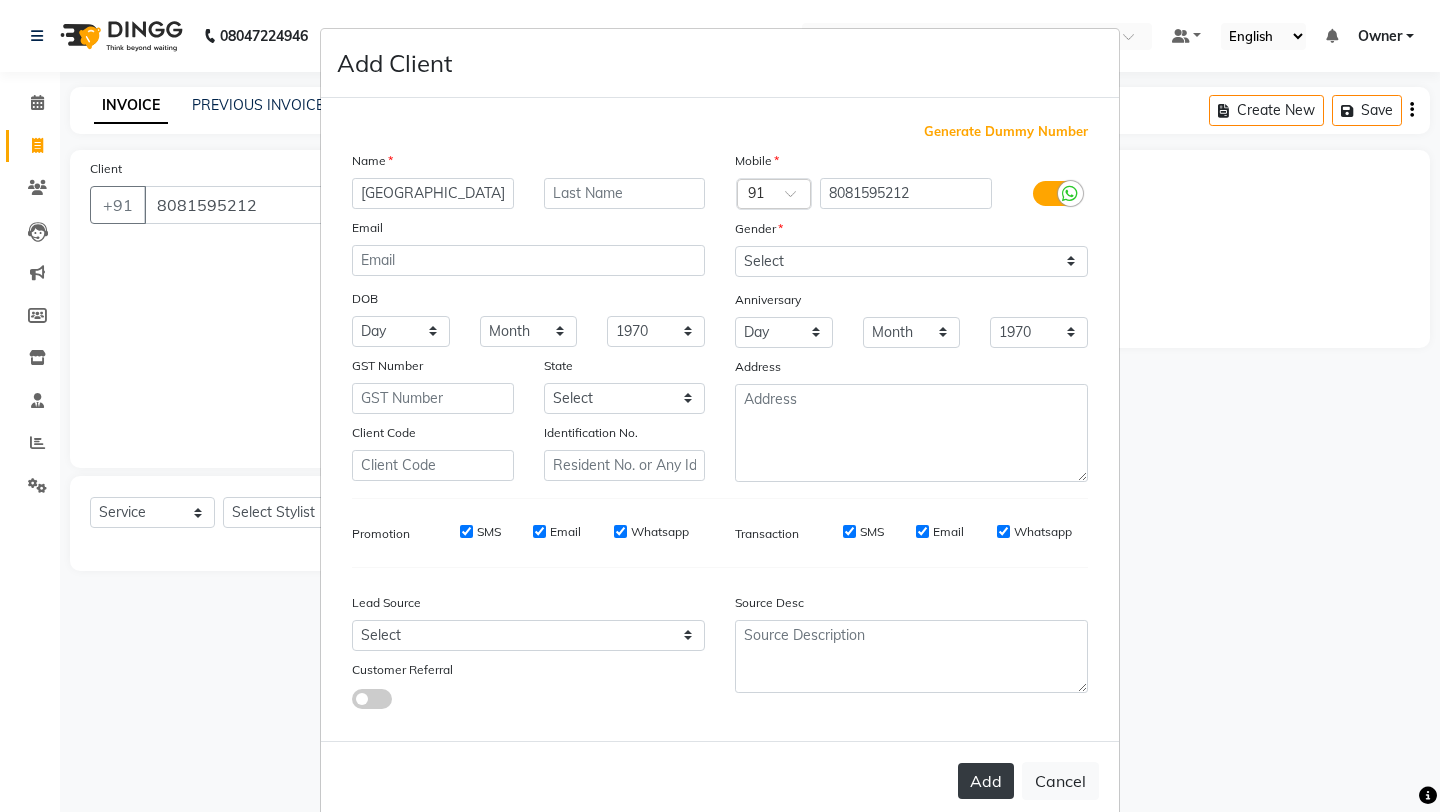 click on "Add" at bounding box center [986, 781] 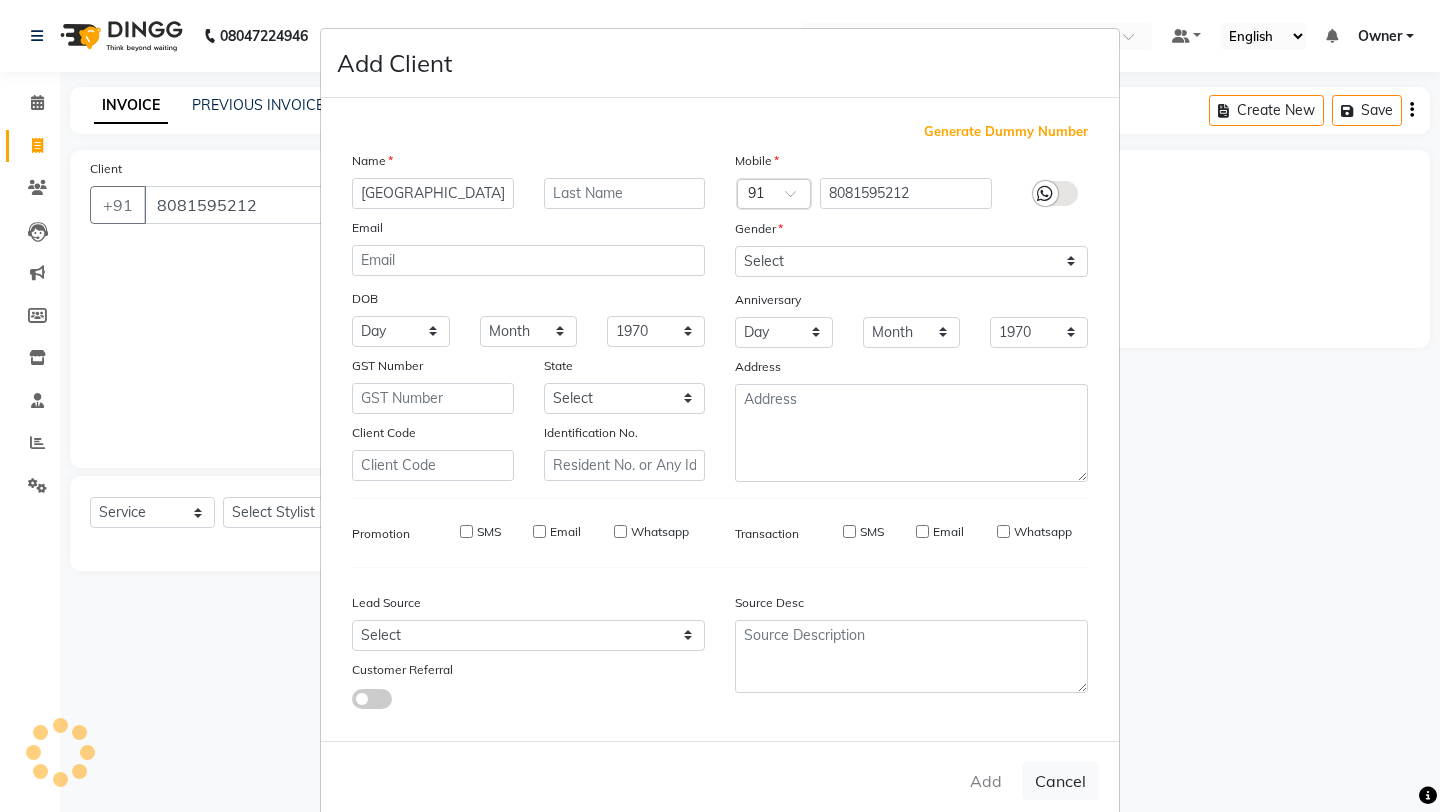 type 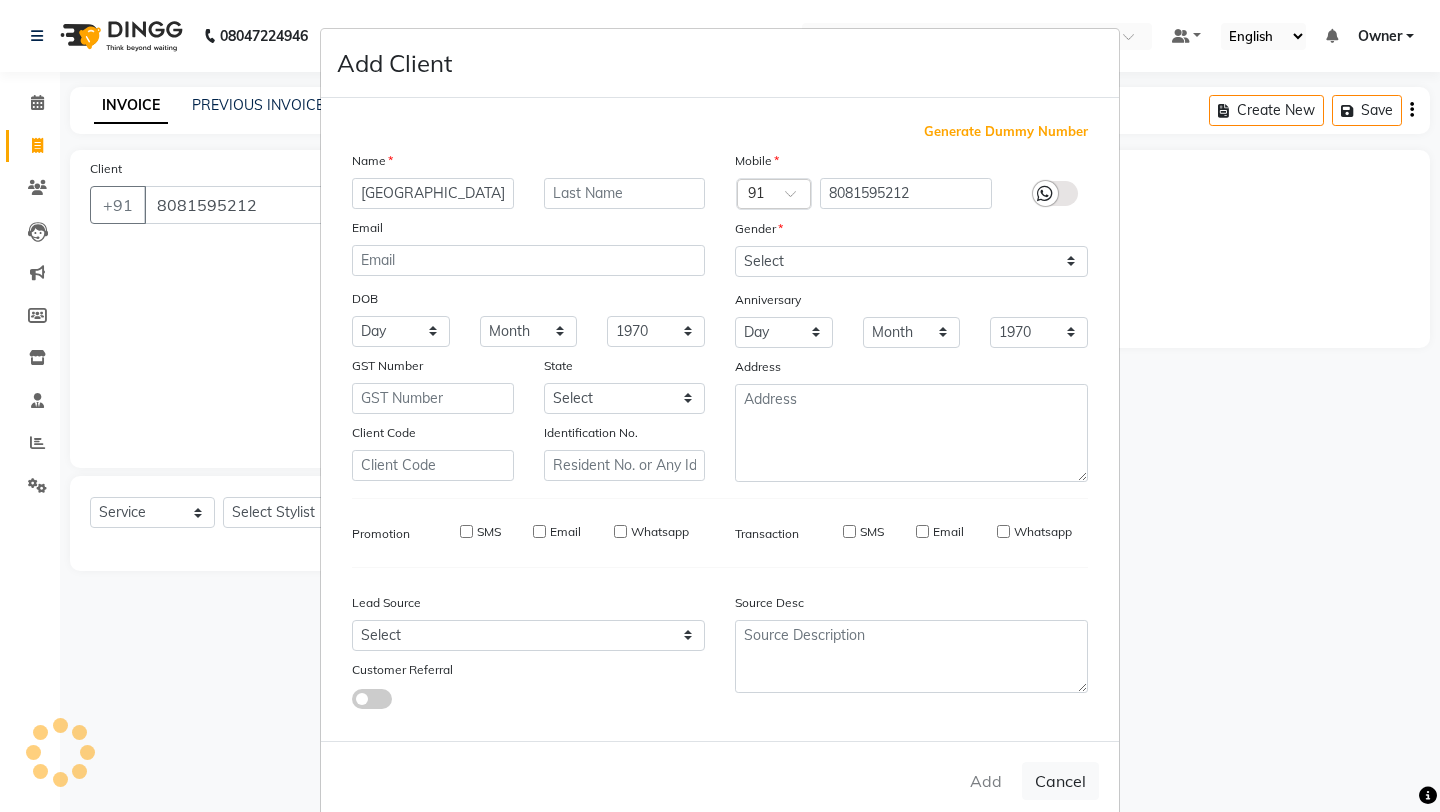 select 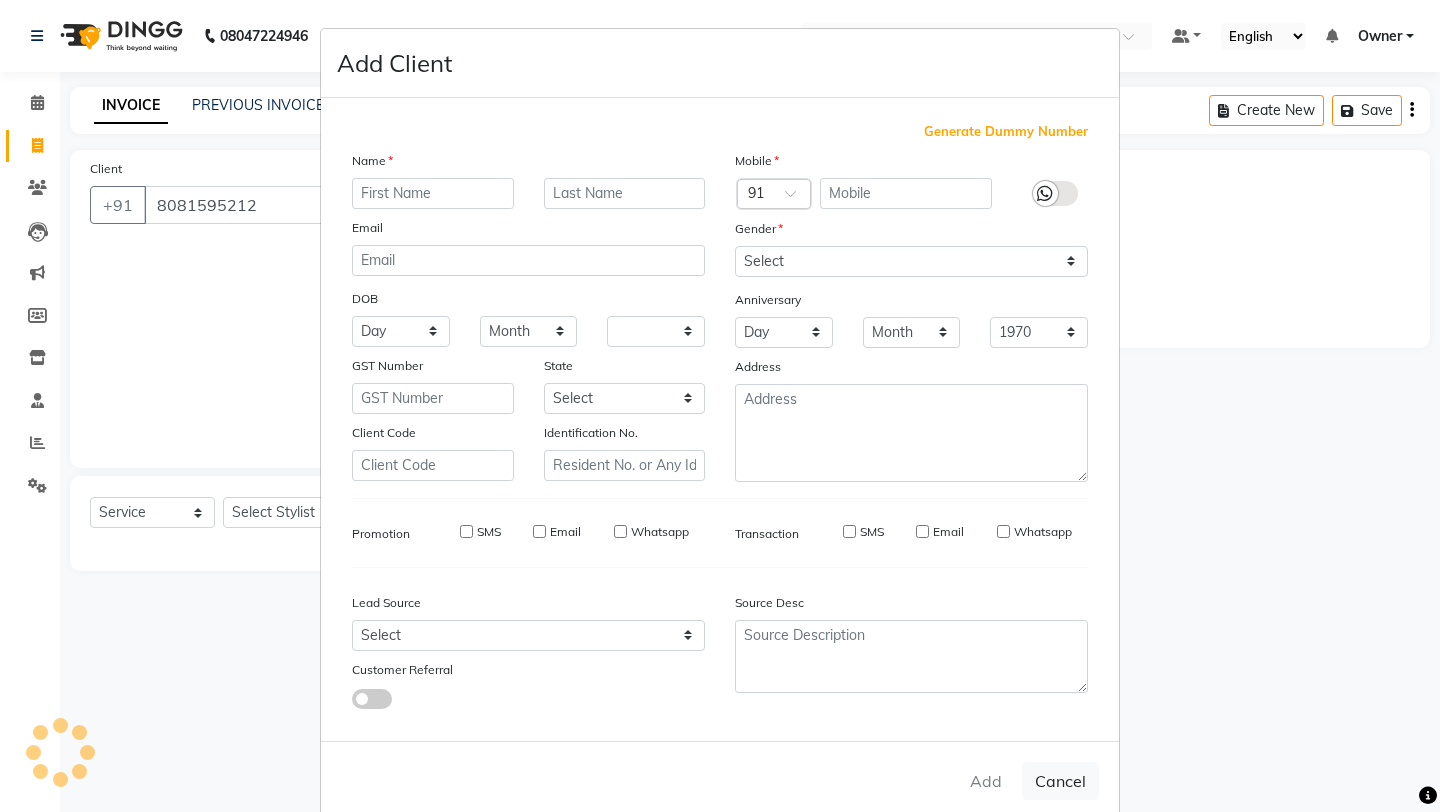 select 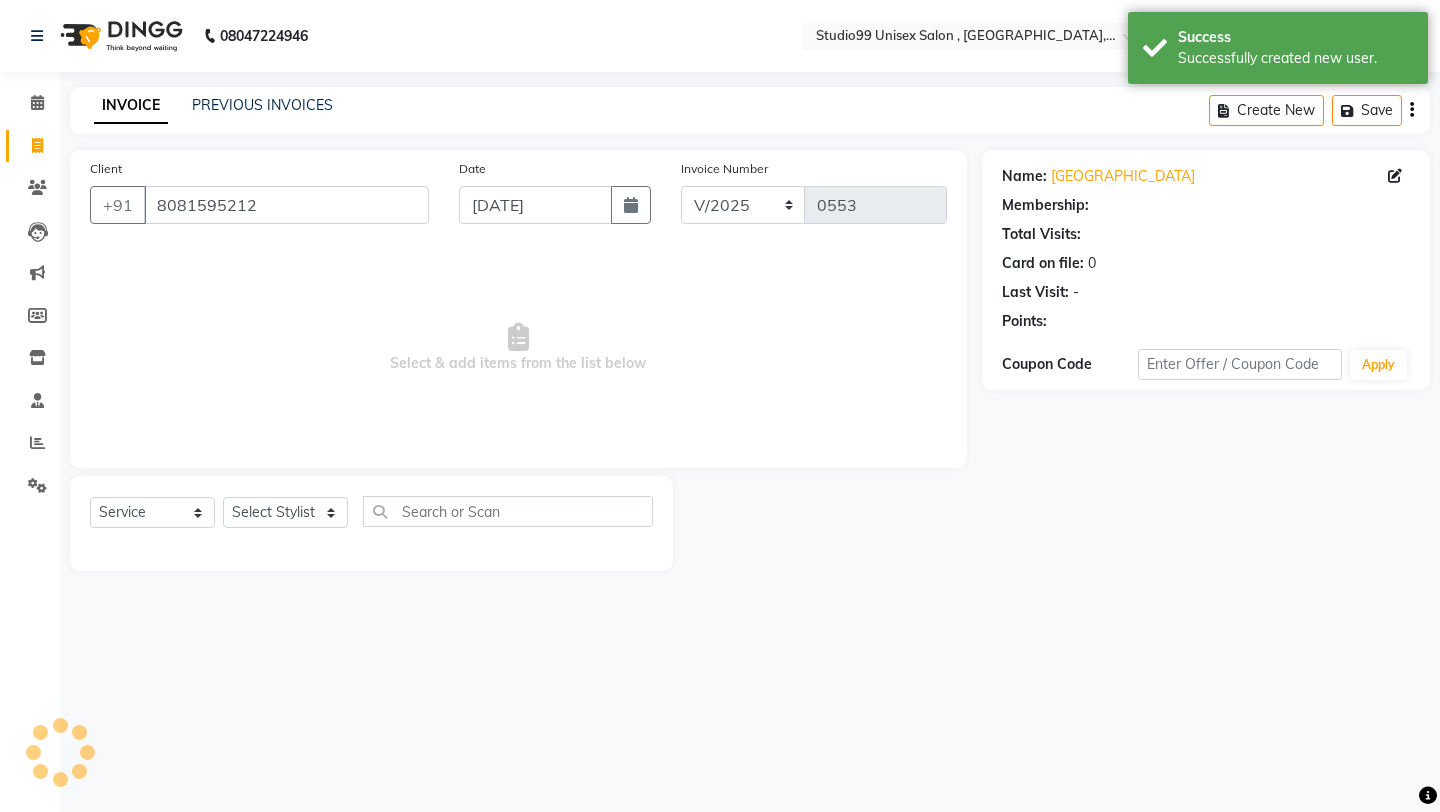 select on "1: Object" 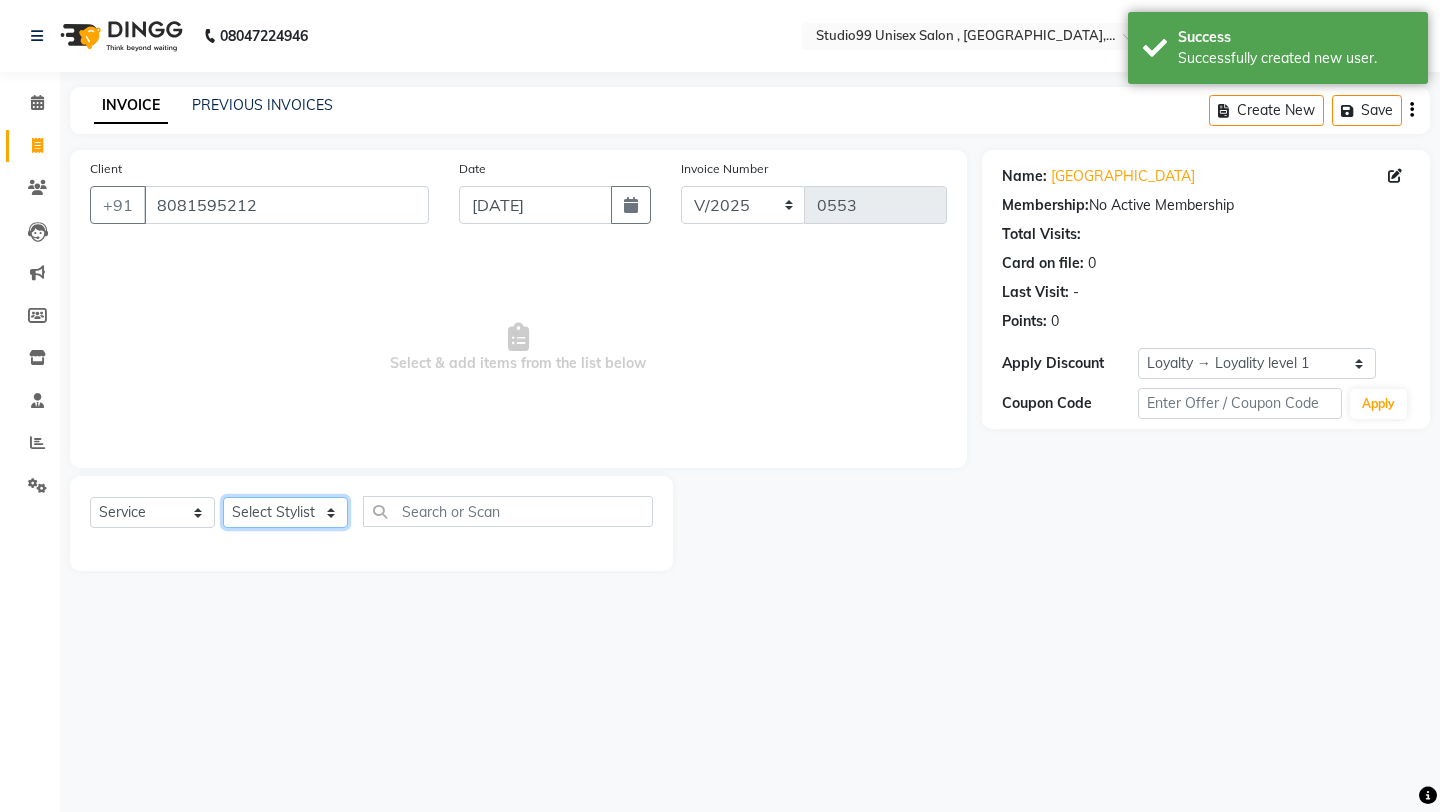 click on "Select Stylist [PERSON_NAME] Owner [PERSON_NAME] [PERSON_NAME] [PERSON_NAME] sulekha manager [PERSON_NAME]" 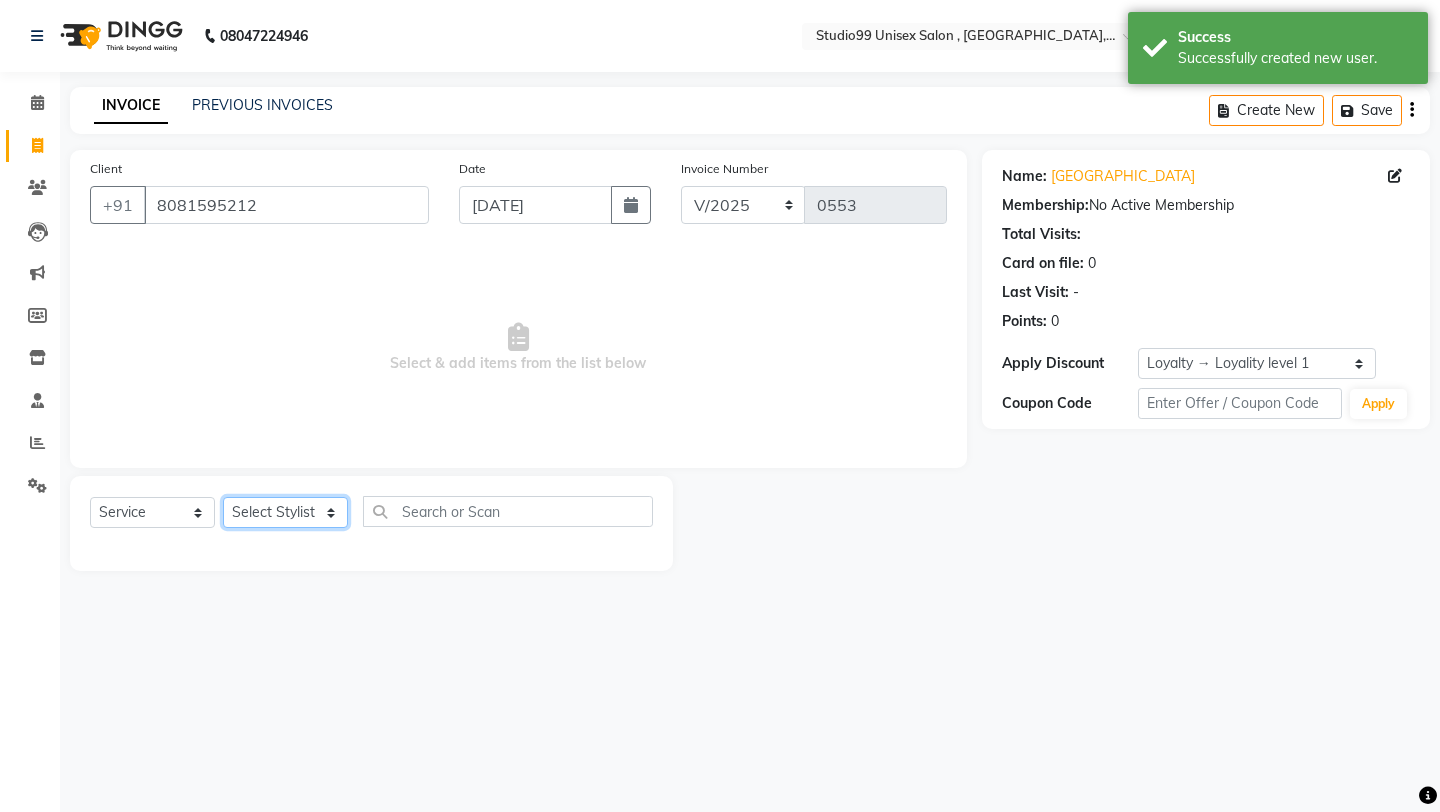 select on "83603" 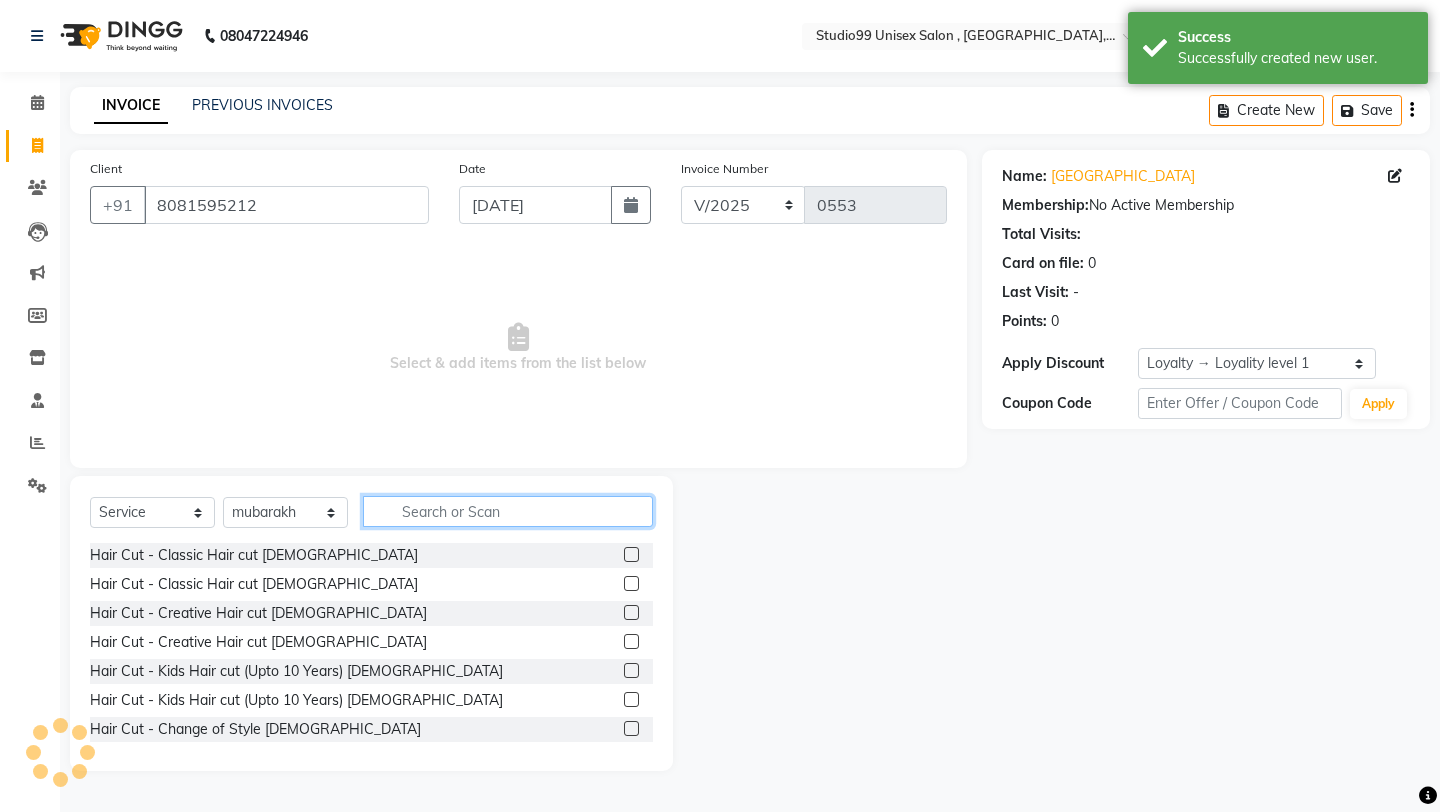 click 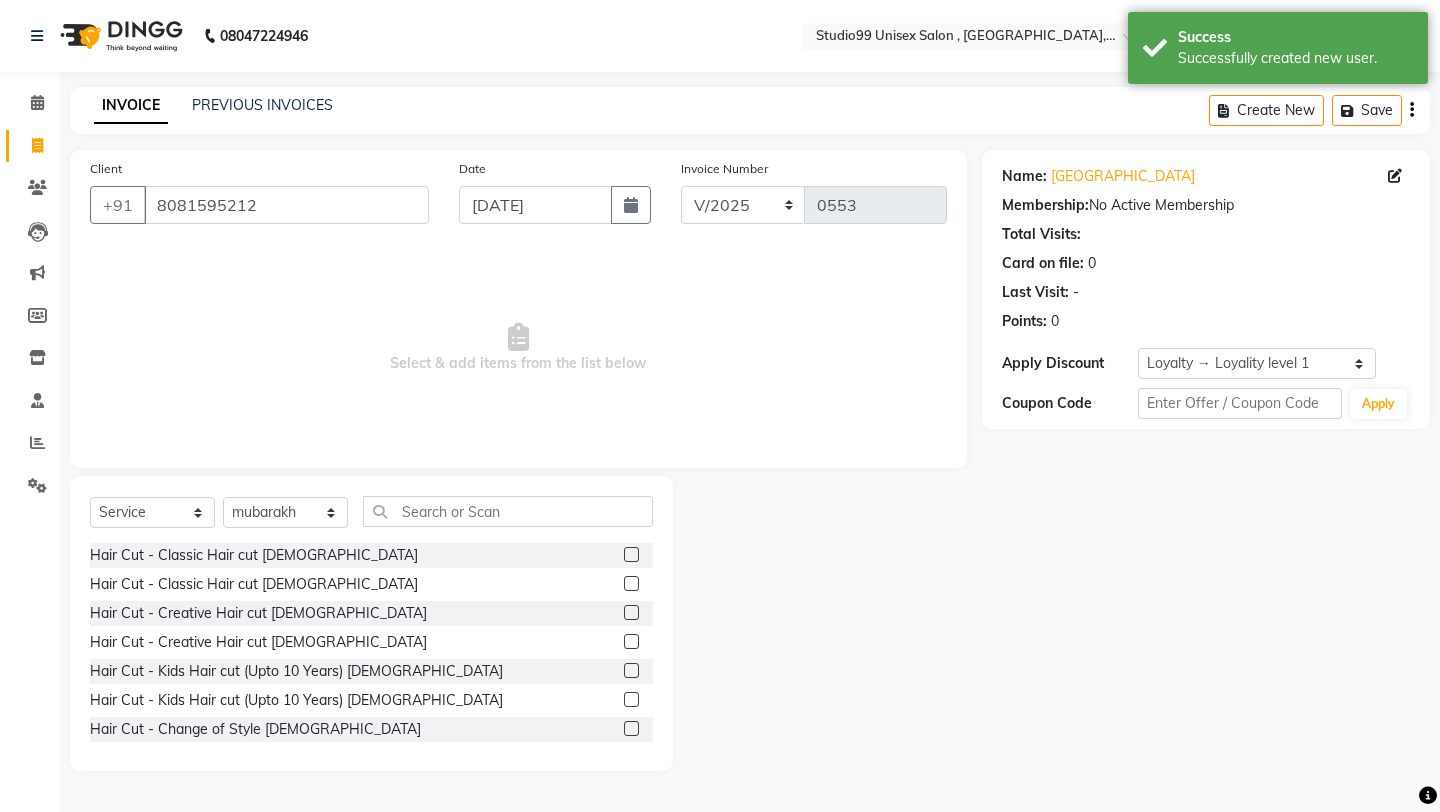 click 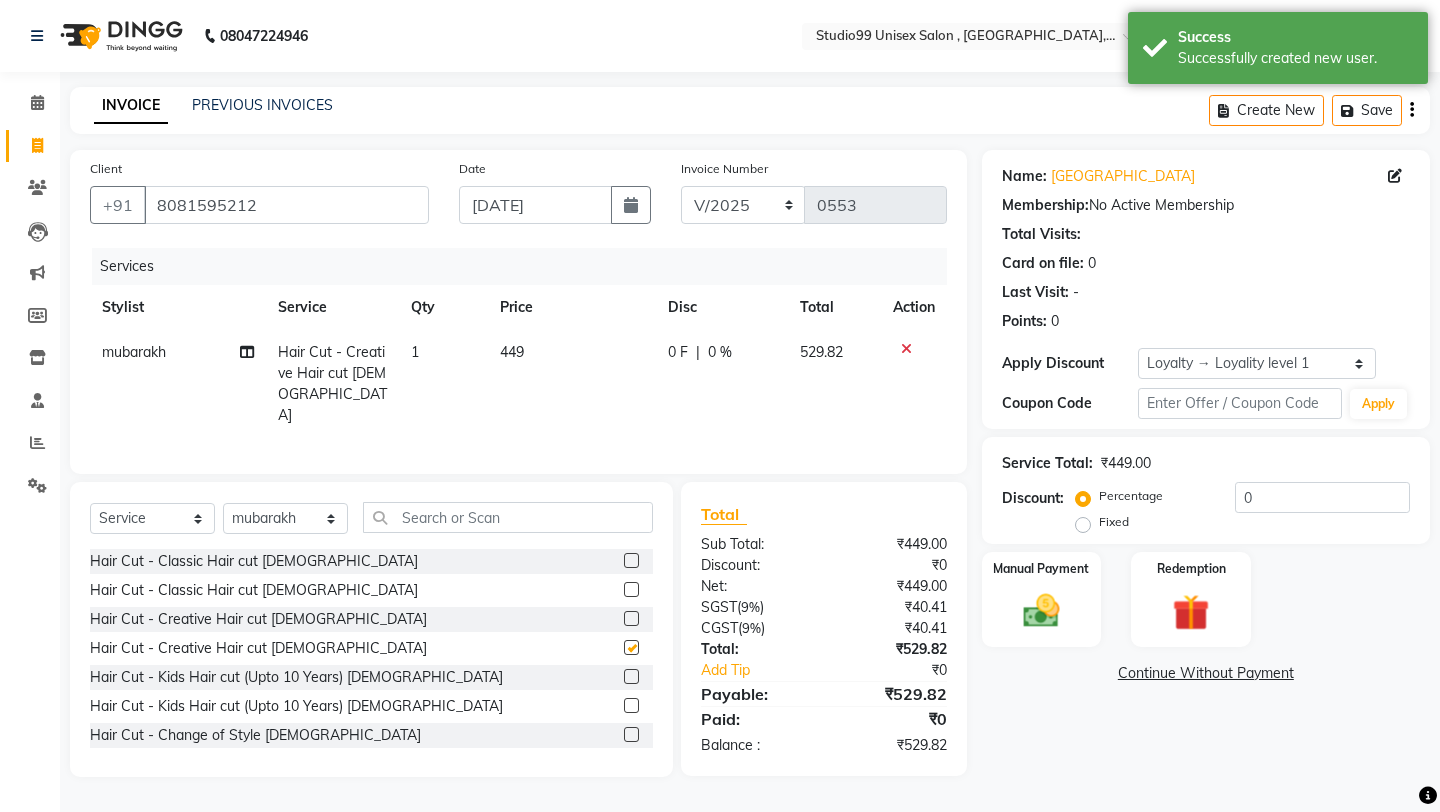 checkbox on "false" 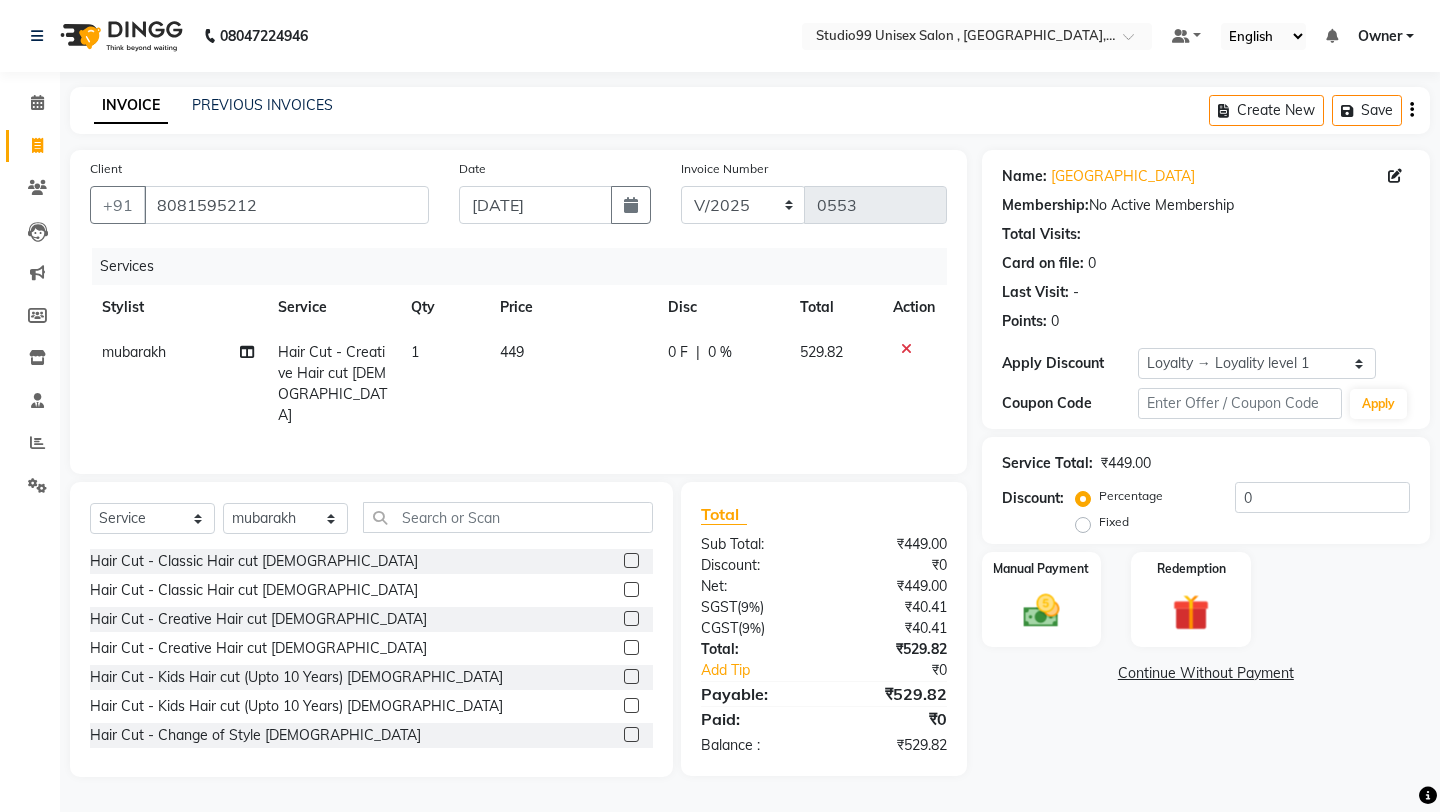 click 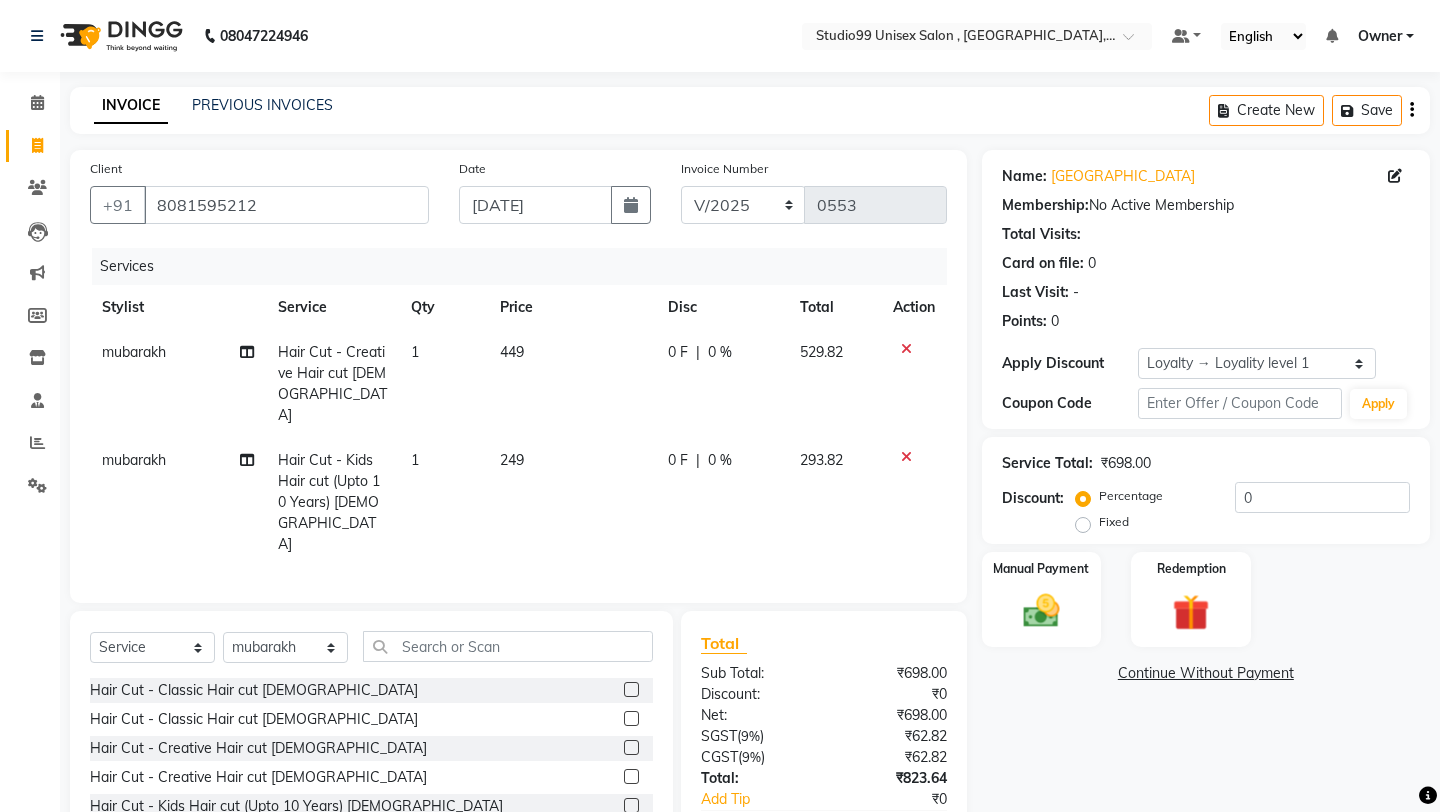 checkbox on "false" 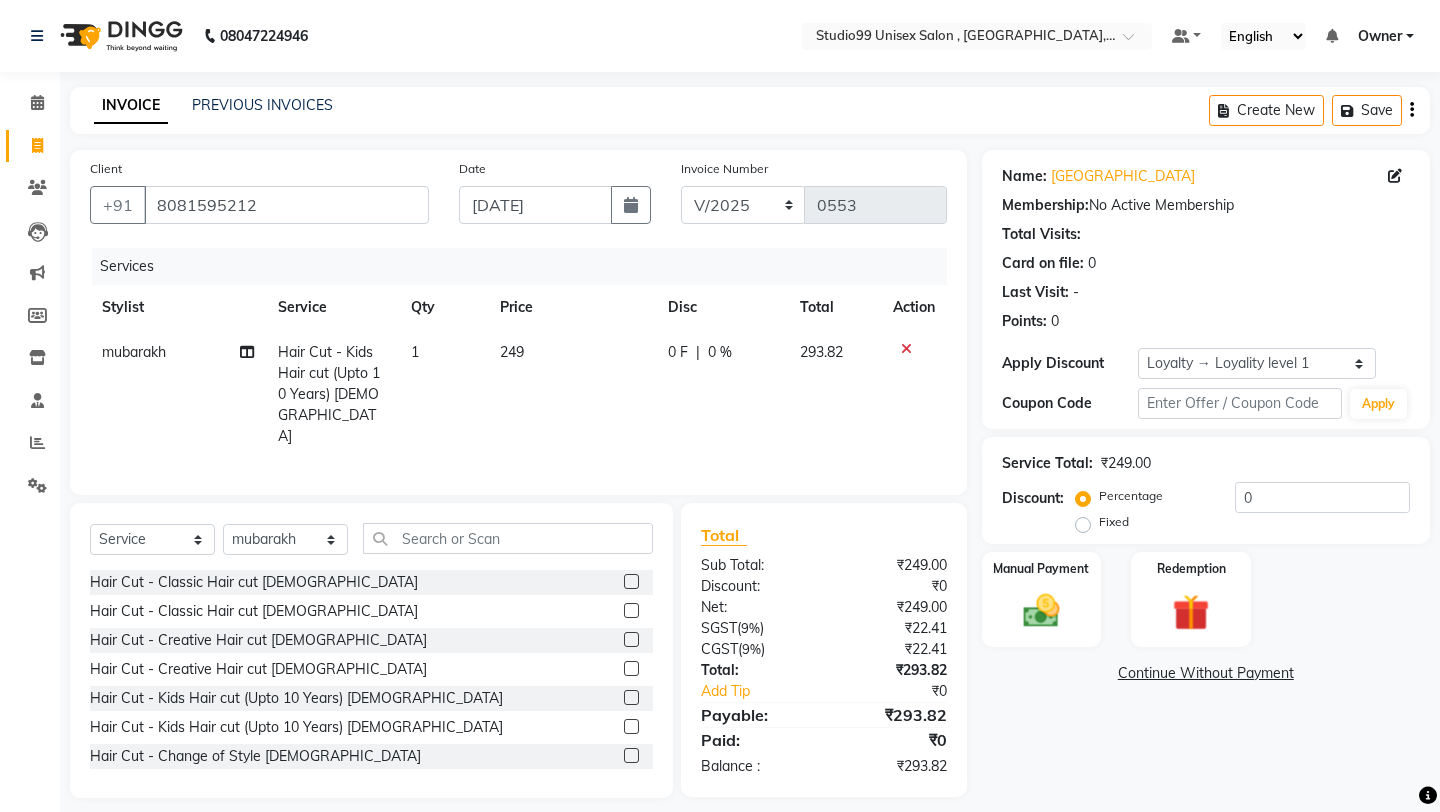 click on "249" 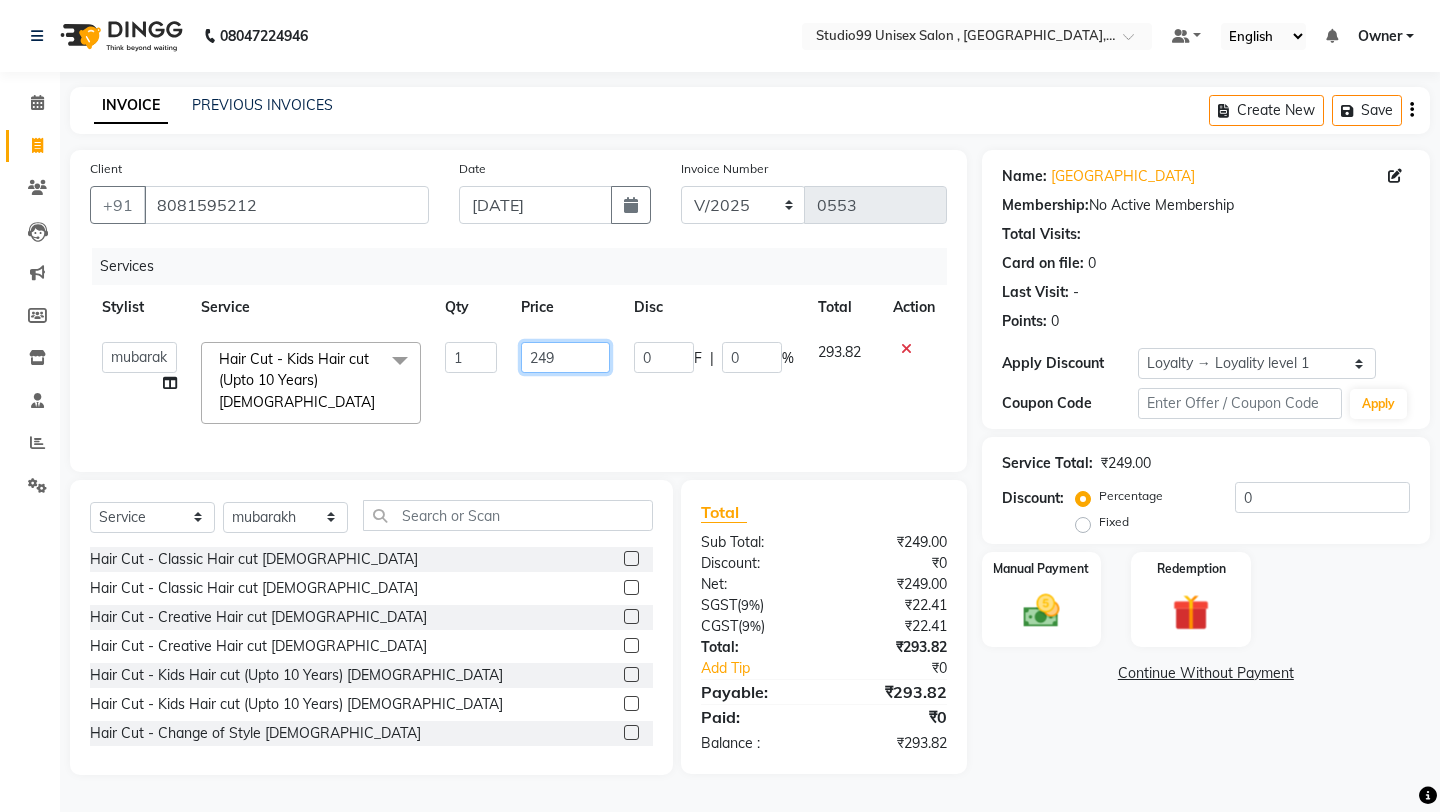 click on "249" 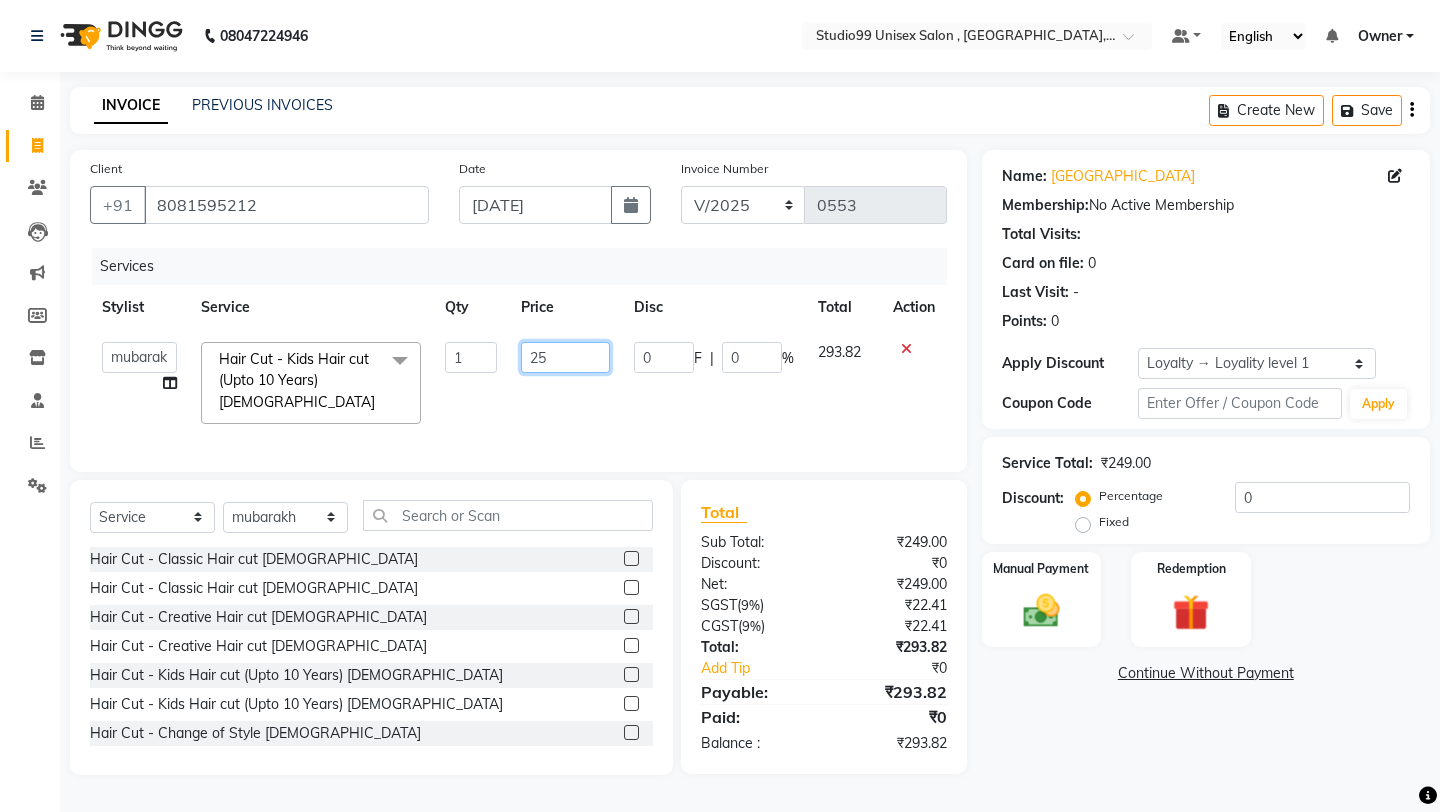 type on "250" 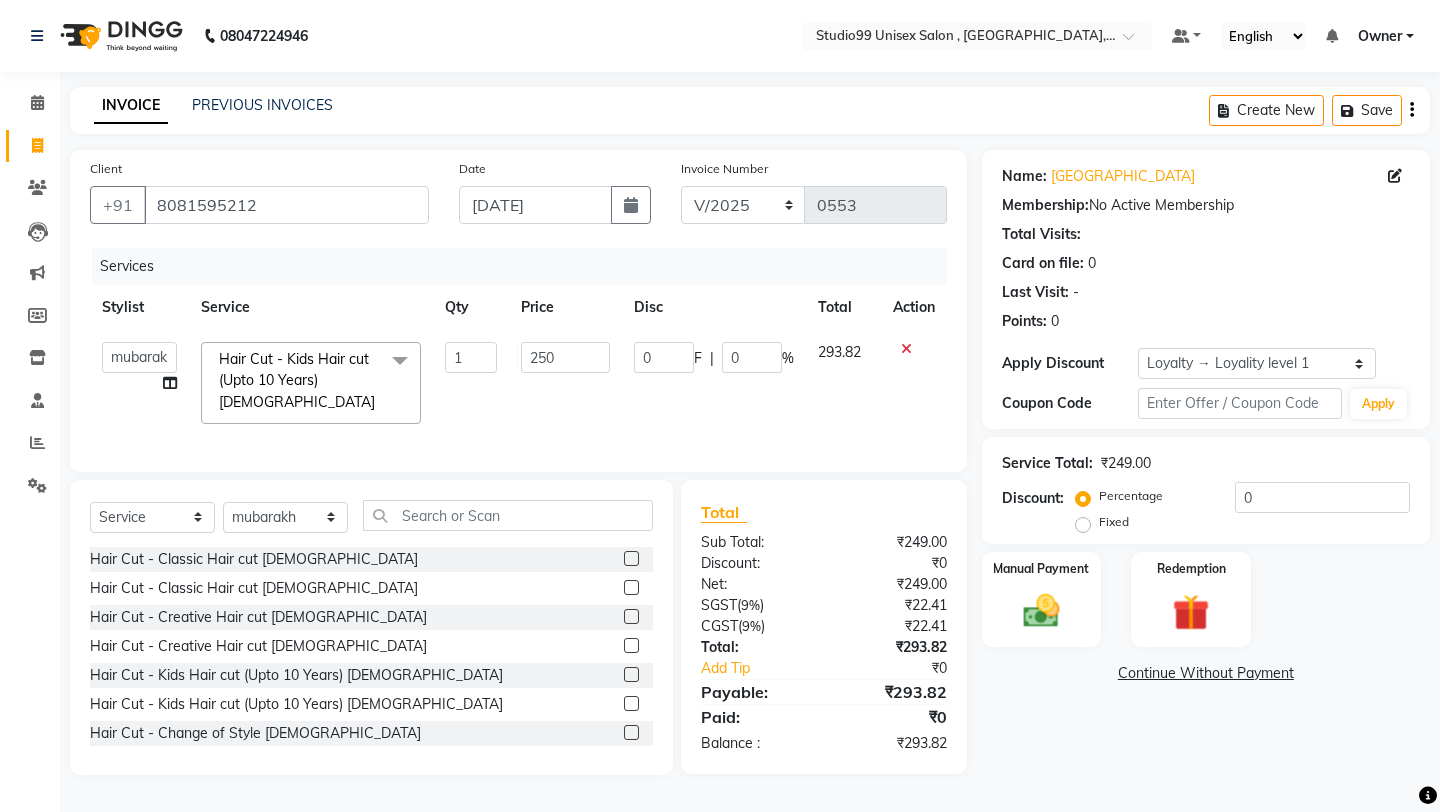 click on "Services Stylist Service Qty Price Disc Total Action  [PERSON_NAME]   mubarakh   Owner   [PERSON_NAME]   [PERSON_NAME]   [PERSON_NAME]   sulekha manager   [PERSON_NAME]  Hair Cut - Kids Hair cut (Upto 10 Years) [DEMOGRAPHIC_DATA]  x Hair Cut - Classic Hair cut [DEMOGRAPHIC_DATA] Hair Cut - Classic Hair cut [DEMOGRAPHIC_DATA] Hair Cut - Creative Hair cut [DEMOGRAPHIC_DATA] Hair Cut - Creative Hair cut [DEMOGRAPHIC_DATA] Hair Cut - Kids Hair cut (Upto 10 Years) [DEMOGRAPHIC_DATA] Hair Cut - Kids Hair cut (Upto 10 Years) [DEMOGRAPHIC_DATA] Hair Cut - Change of Style [DEMOGRAPHIC_DATA] Hair Cut - Change of Style [DEMOGRAPHIC_DATA] Styling - Blow dry (out curls) Styling - Express blow dry (without wash) Styling - Ironing Styling - Tonging Styling - Crimping Styling - Hairups/Up do's Hair Spa & Treatments - Classic Hair Spa (L'oreal) [DEMOGRAPHIC_DATA] Hair Spa & Treatments - Classic Hair Spa (L'oreal) [DEMOGRAPHIC_DATA] Hair Spa & Treatments - Treatment Hair Spa [DEMOGRAPHIC_DATA] Hair Spa & Treatments - Treatment Hair Spa [DEMOGRAPHIC_DATA] Hair Spa & Treatments - Purifying & Anti [MEDICAL_DATA] [DEMOGRAPHIC_DATA] Hair Spa & Treatments - Purifying & Anti [MEDICAL_DATA] [DEMOGRAPHIC_DATA] Coloring - Root Touch-up Schwarzkopf 1 0" 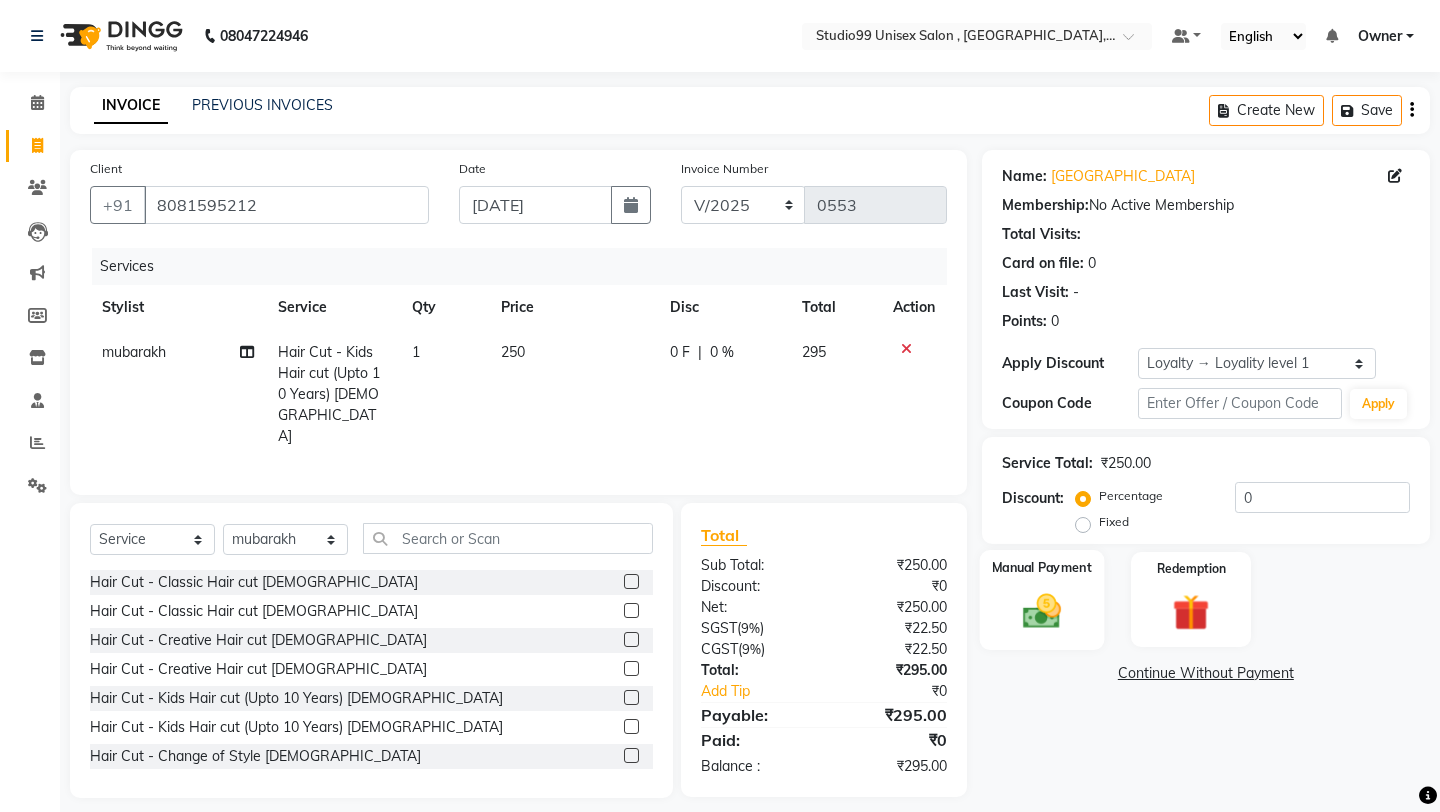 click 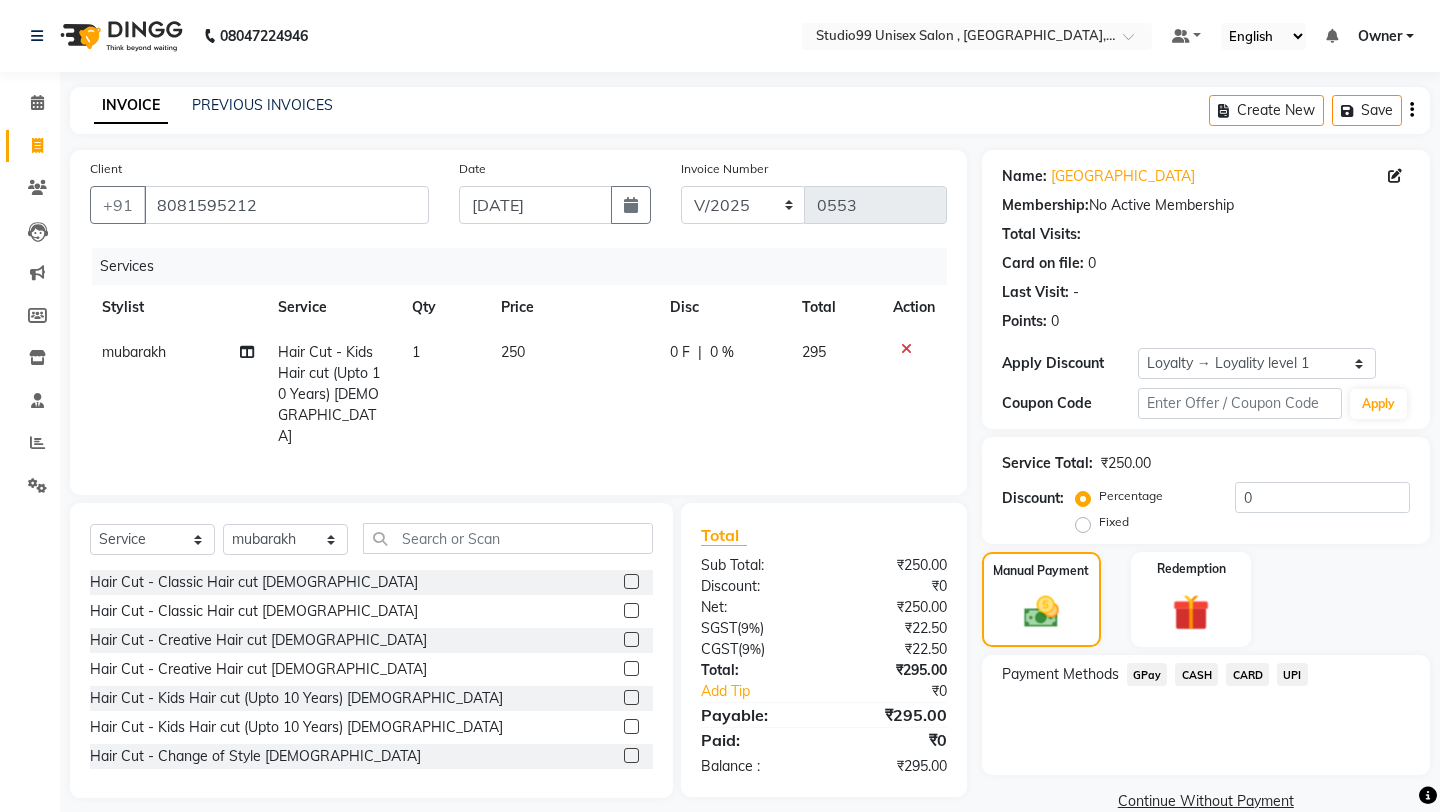 click on "CASH" 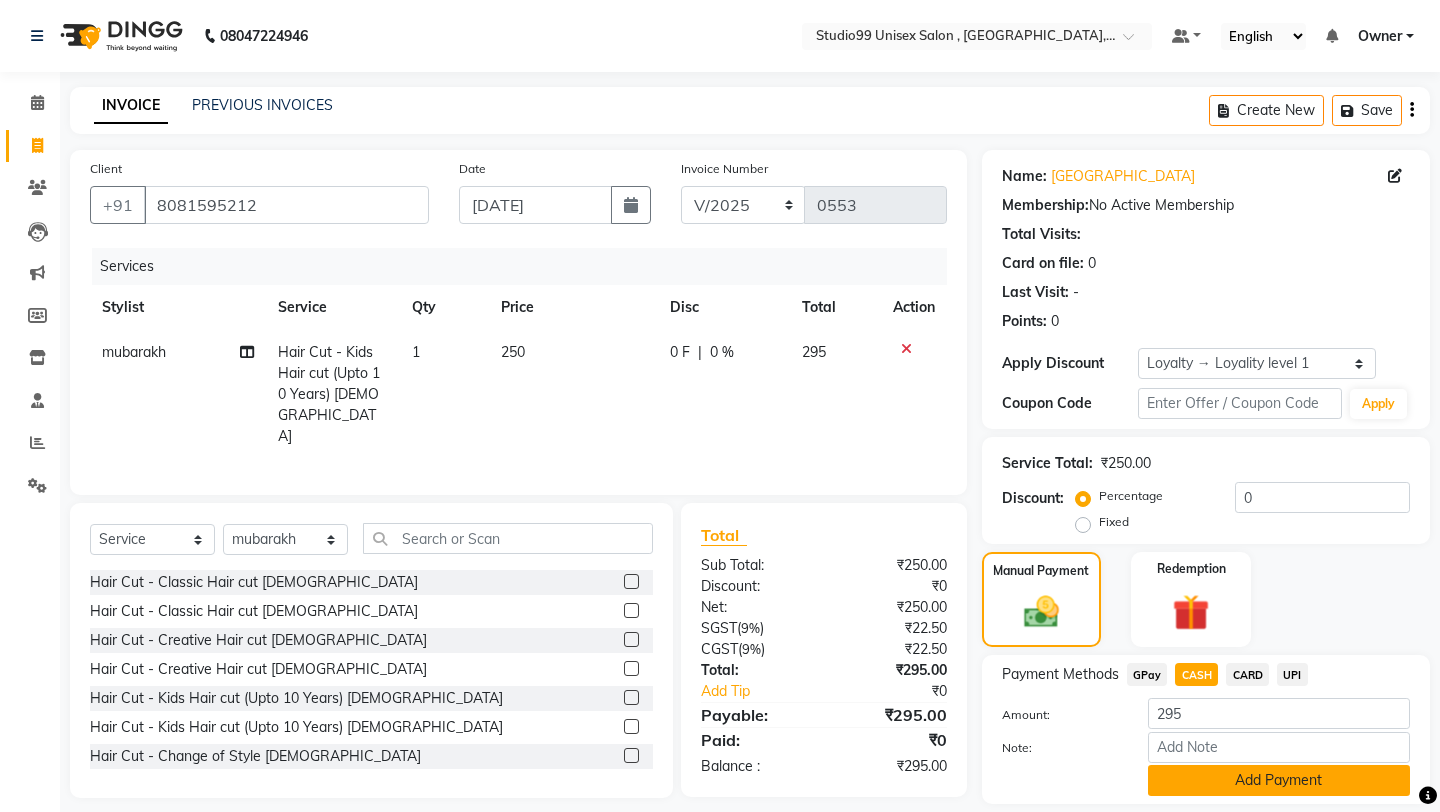 click on "Add Payment" 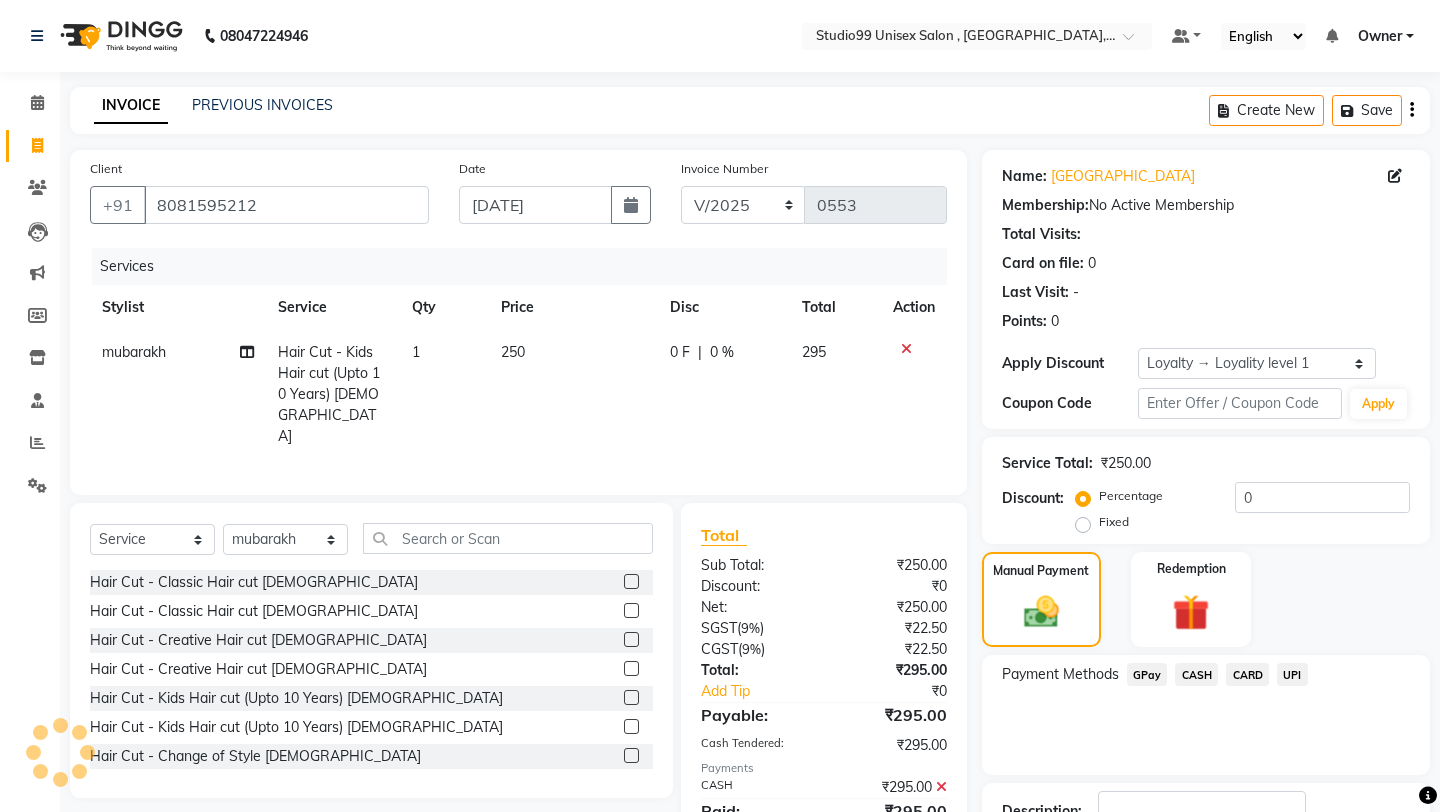 click on "Payment Methods  GPay   CASH   CARD   UPI" 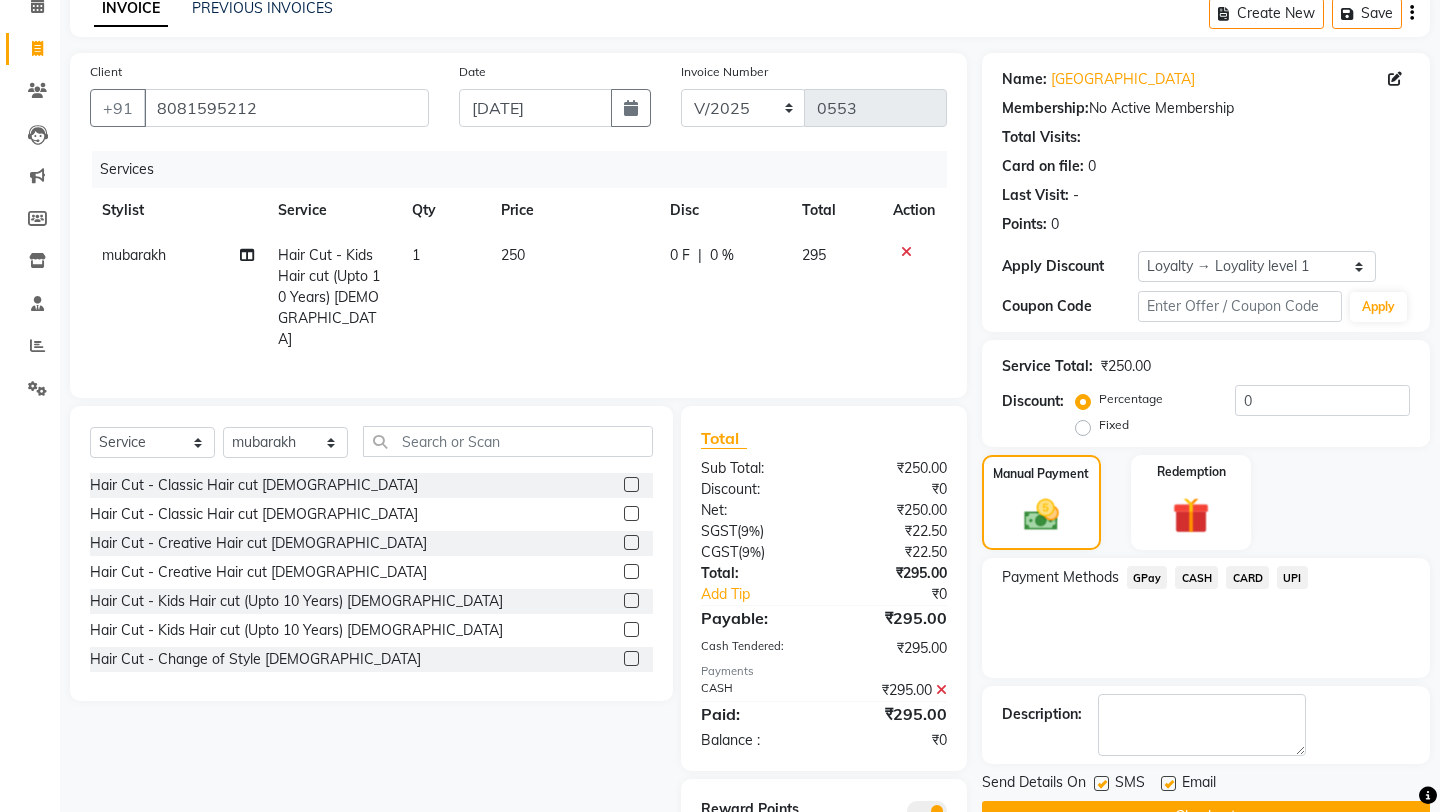 scroll, scrollTop: 158, scrollLeft: 0, axis: vertical 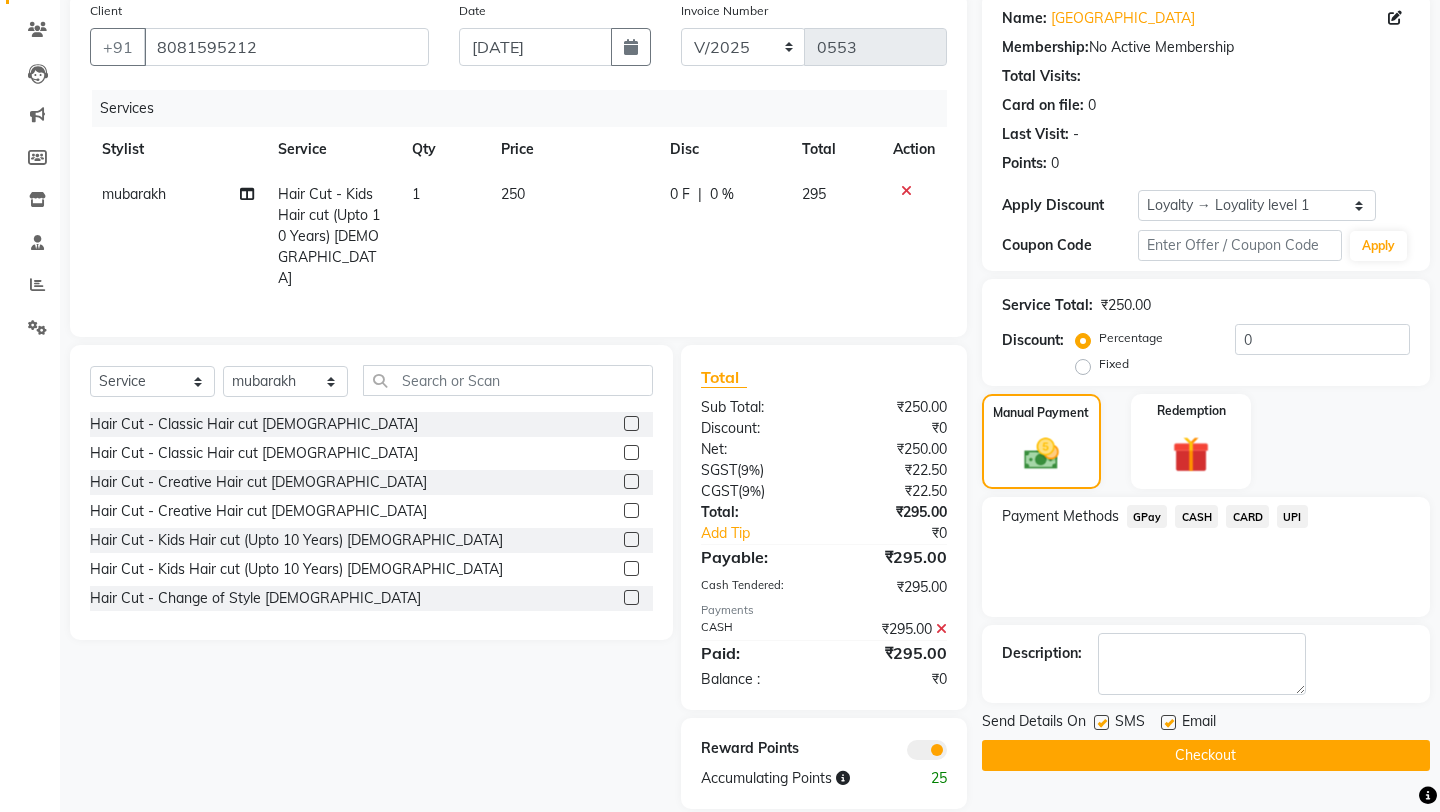 click on "Checkout" 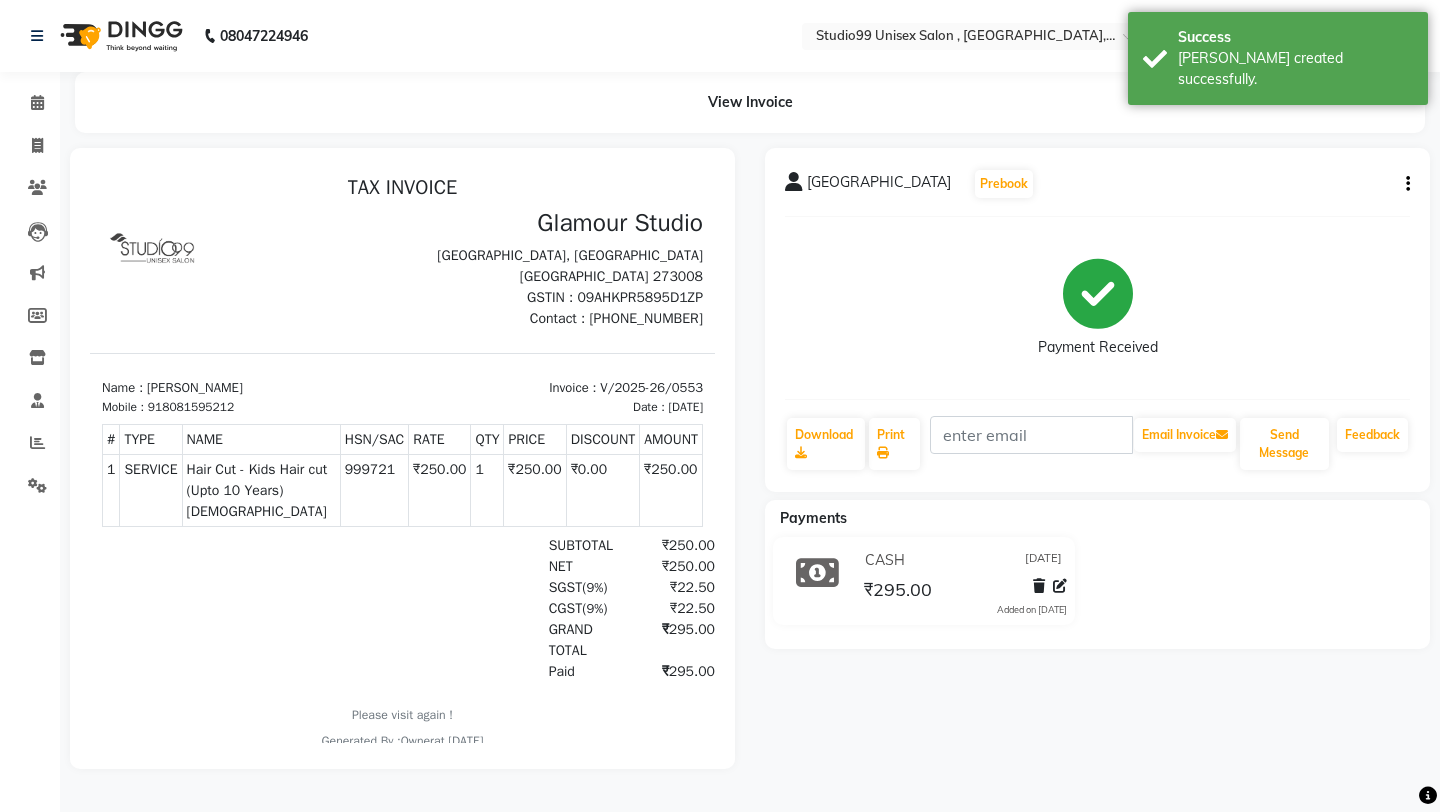 scroll, scrollTop: 0, scrollLeft: 0, axis: both 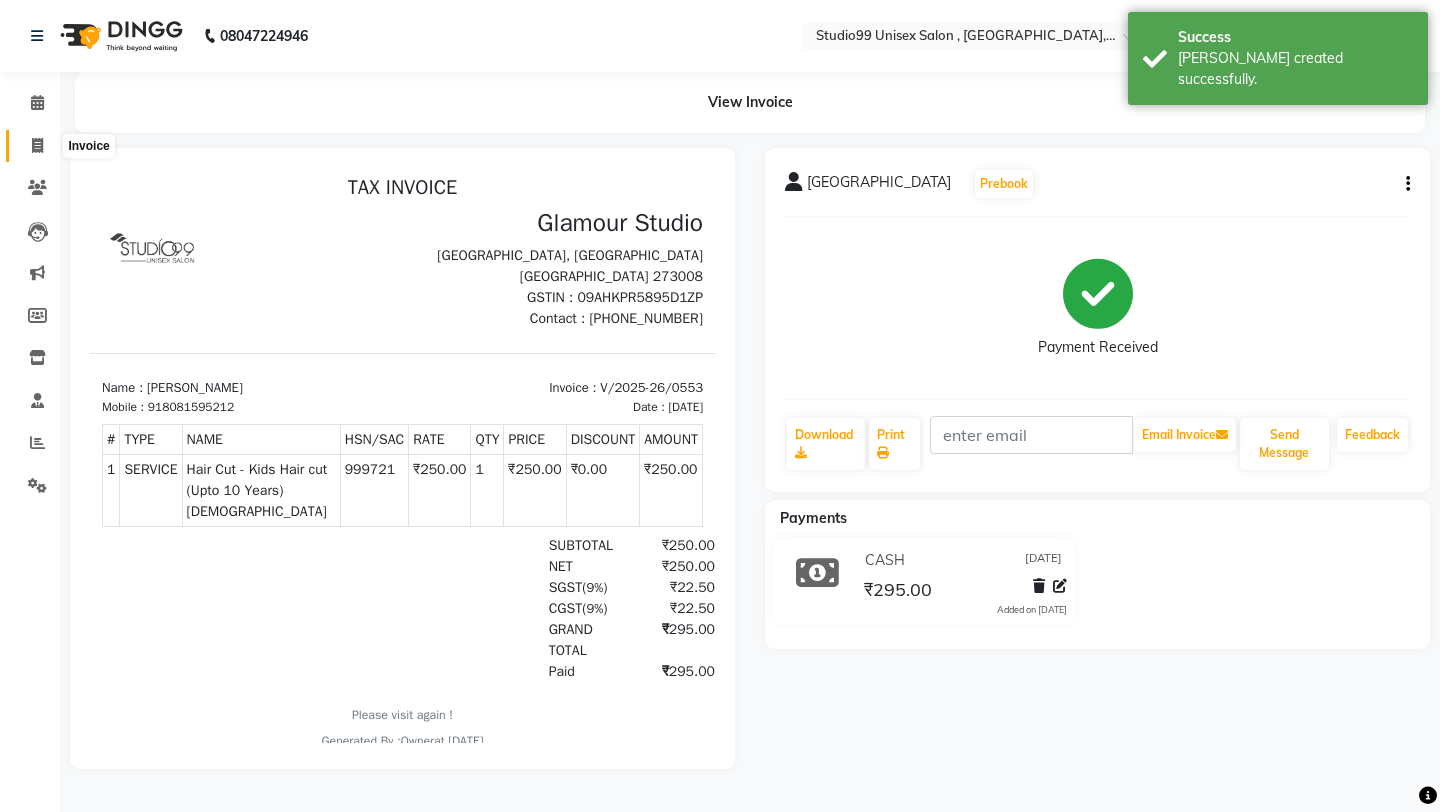 click 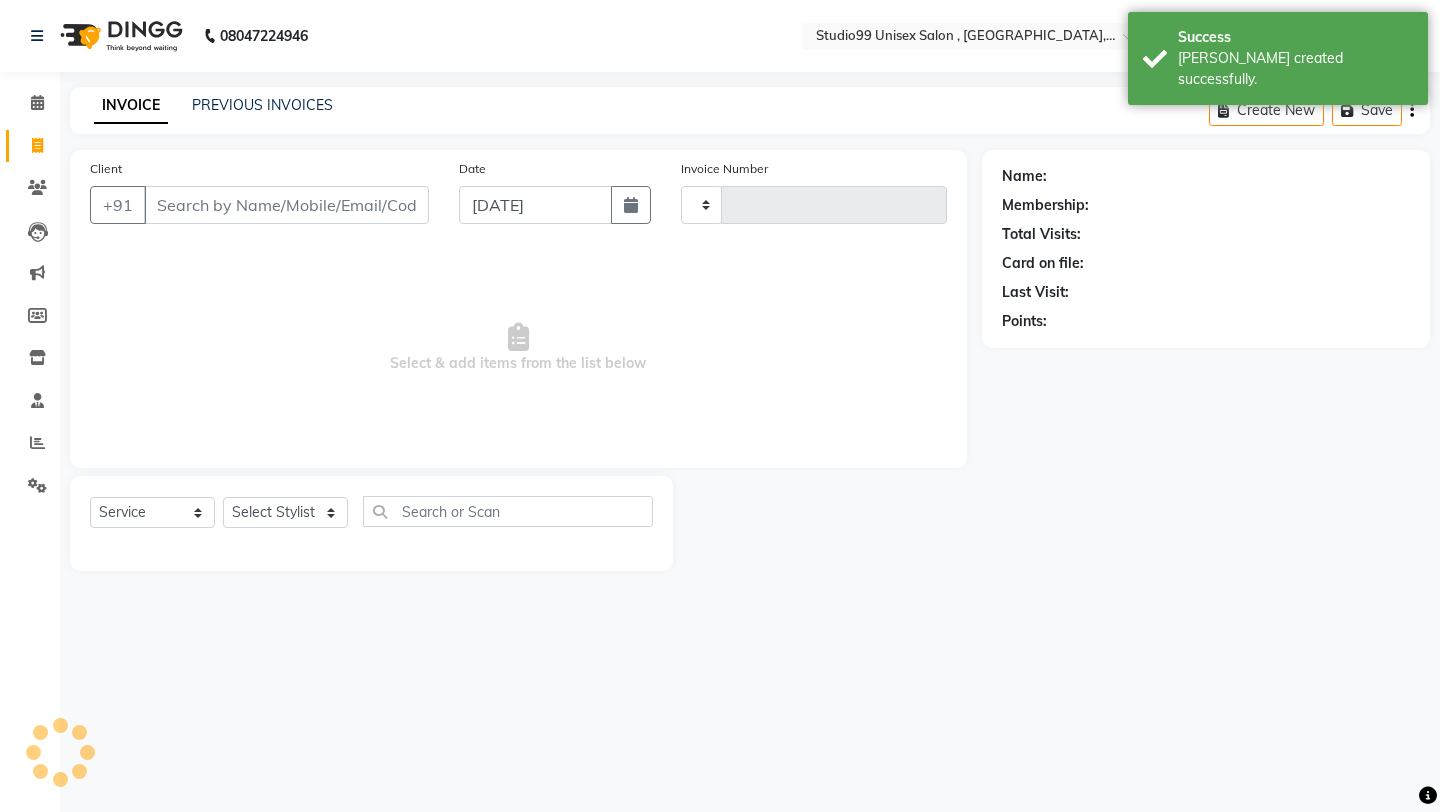type on "0554" 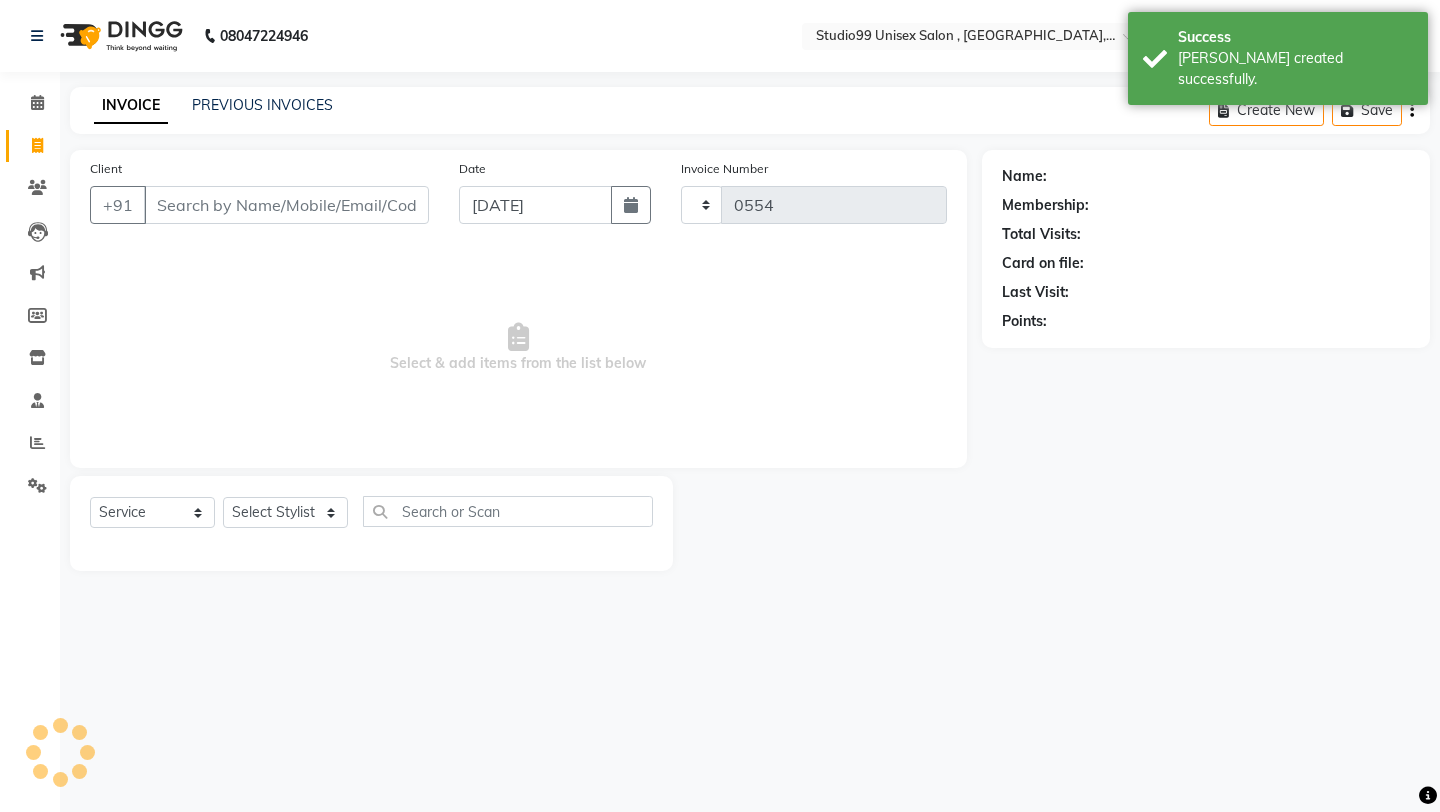 select on "8117" 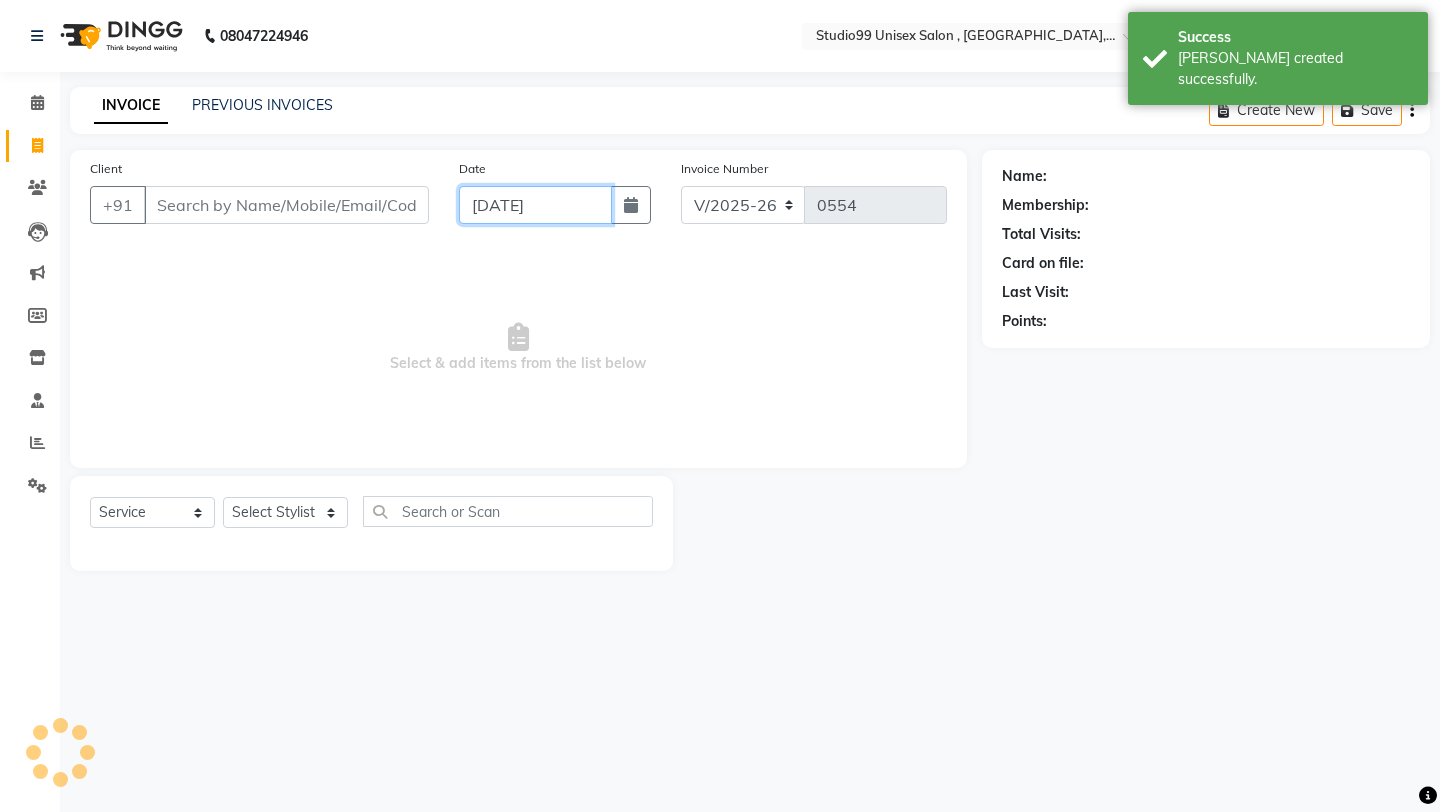 click on "[DATE]" 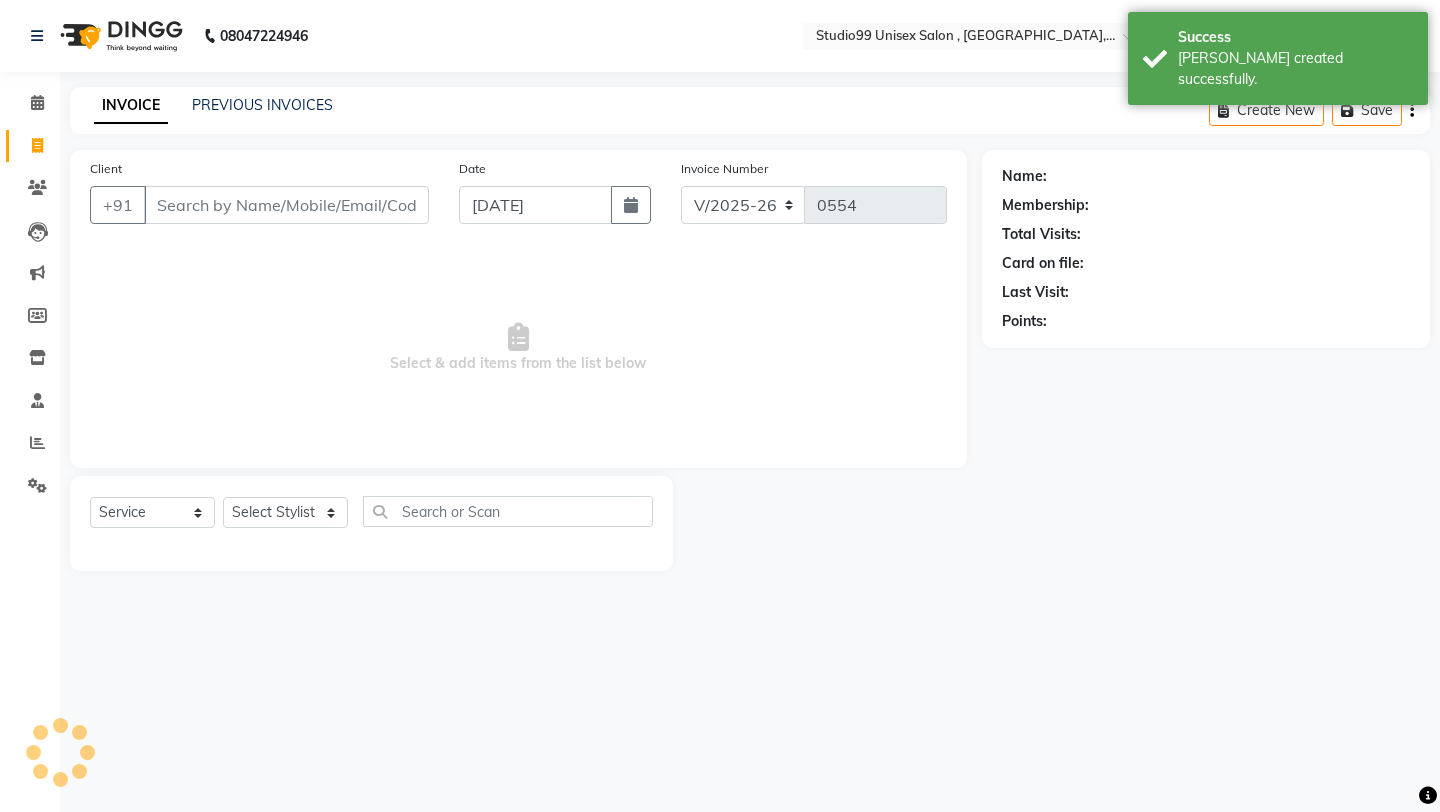 select on "7" 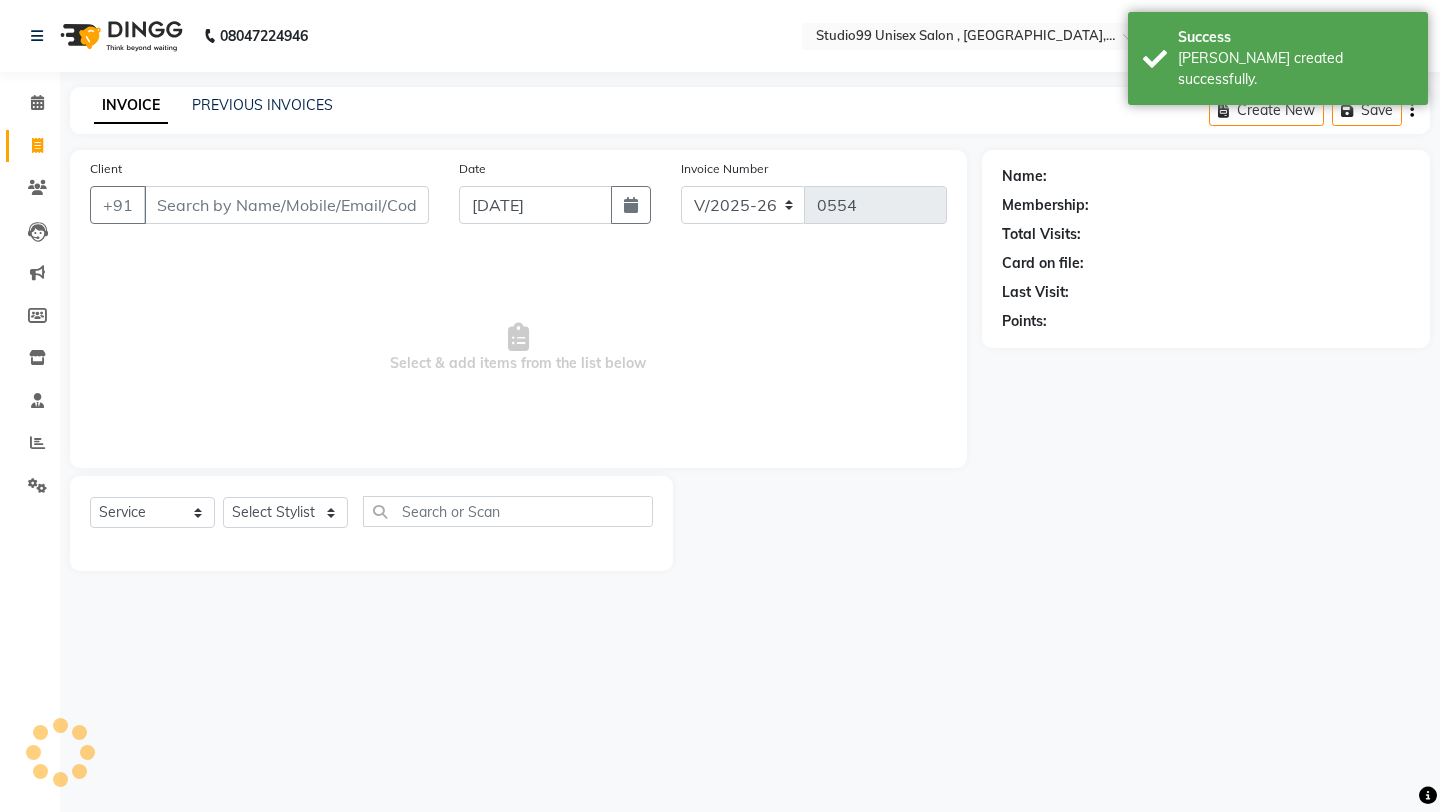 select on "2025" 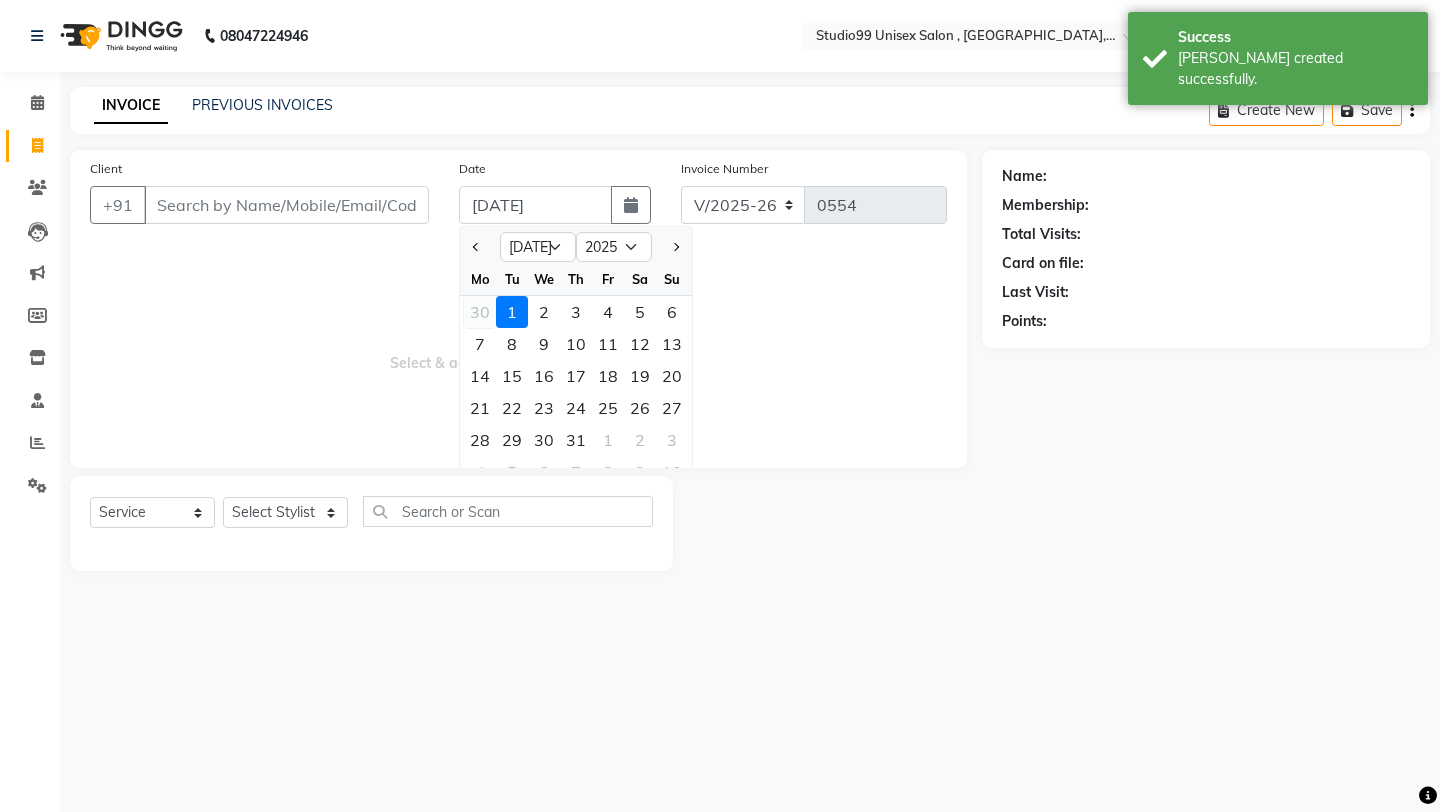 click on "30" 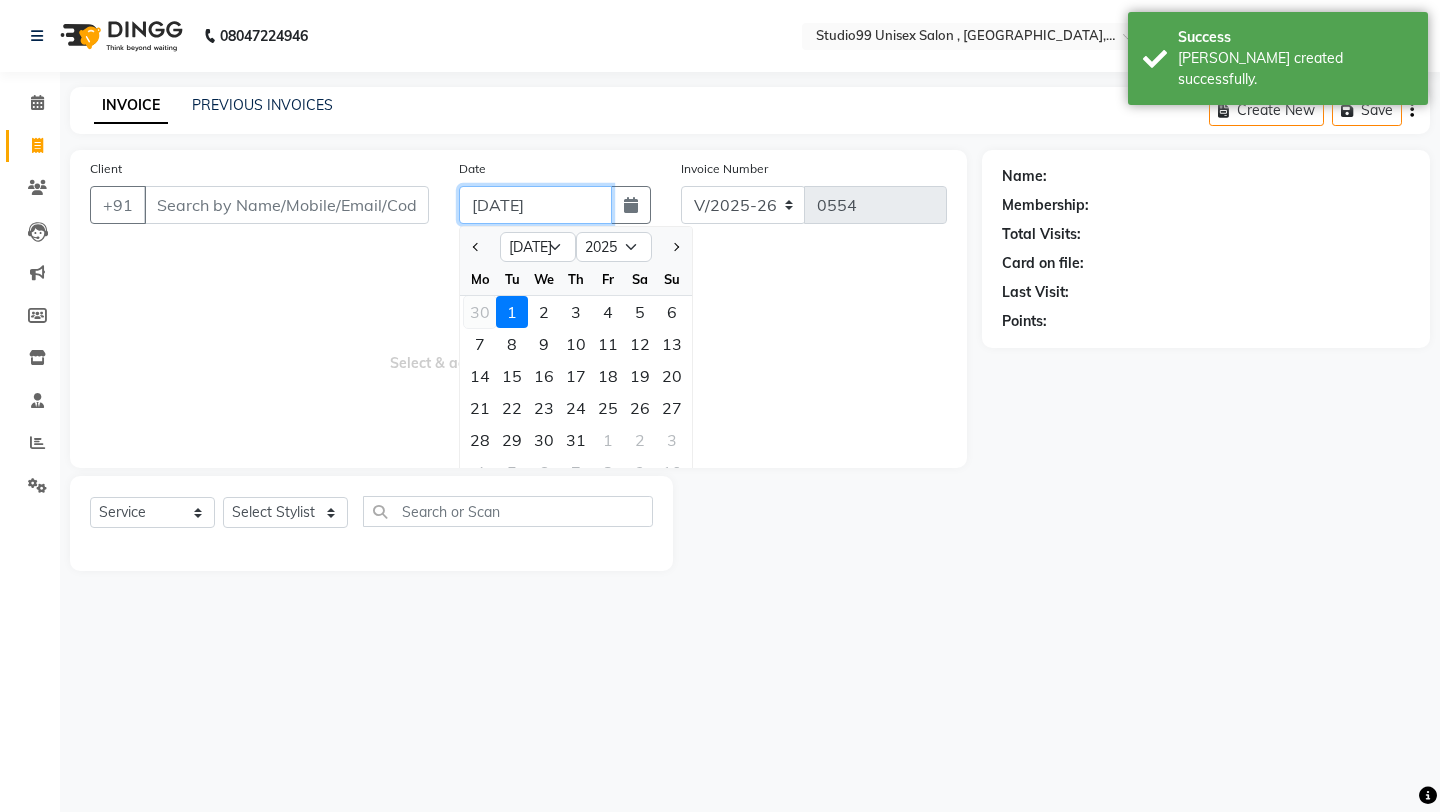 type on "[DATE]" 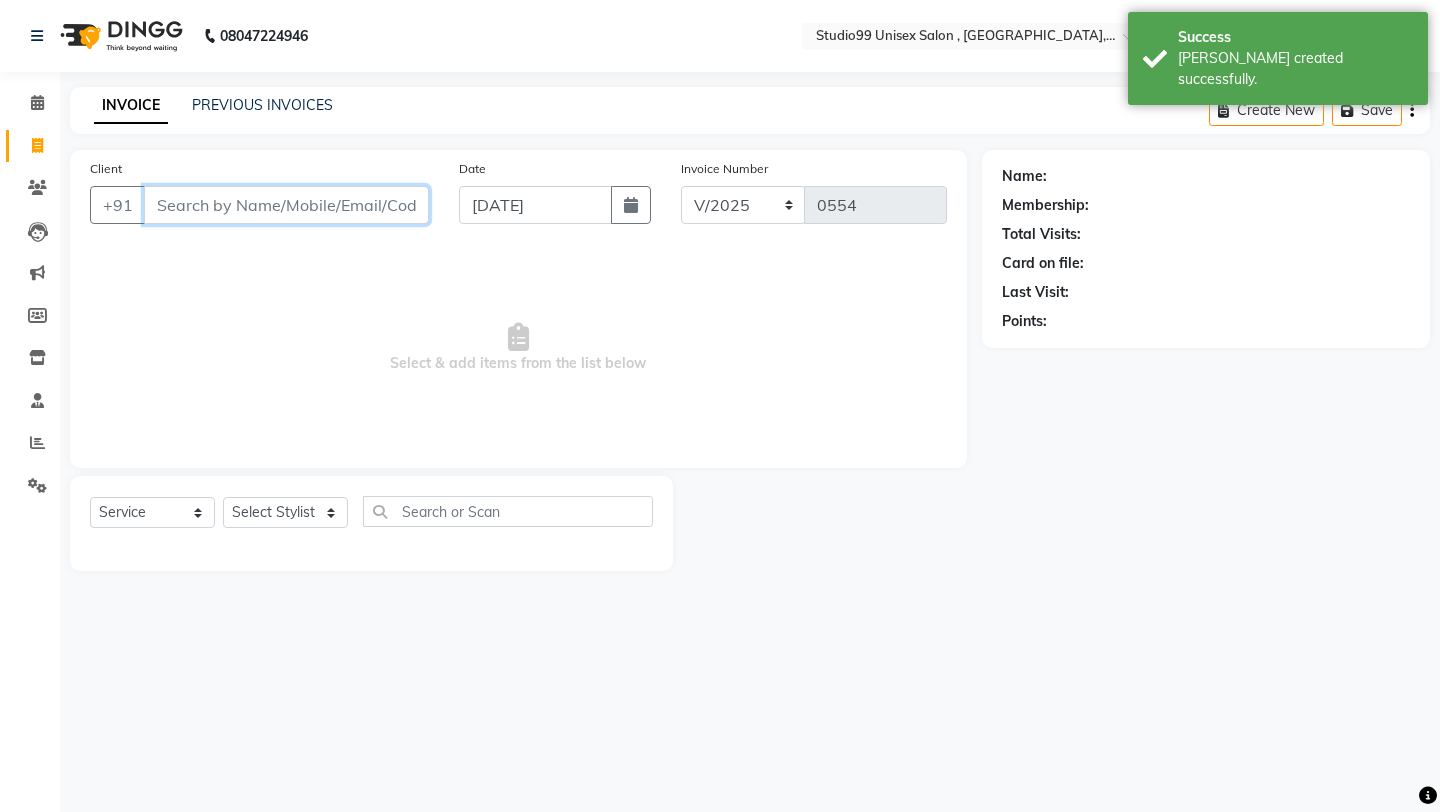 click on "Client" at bounding box center (286, 205) 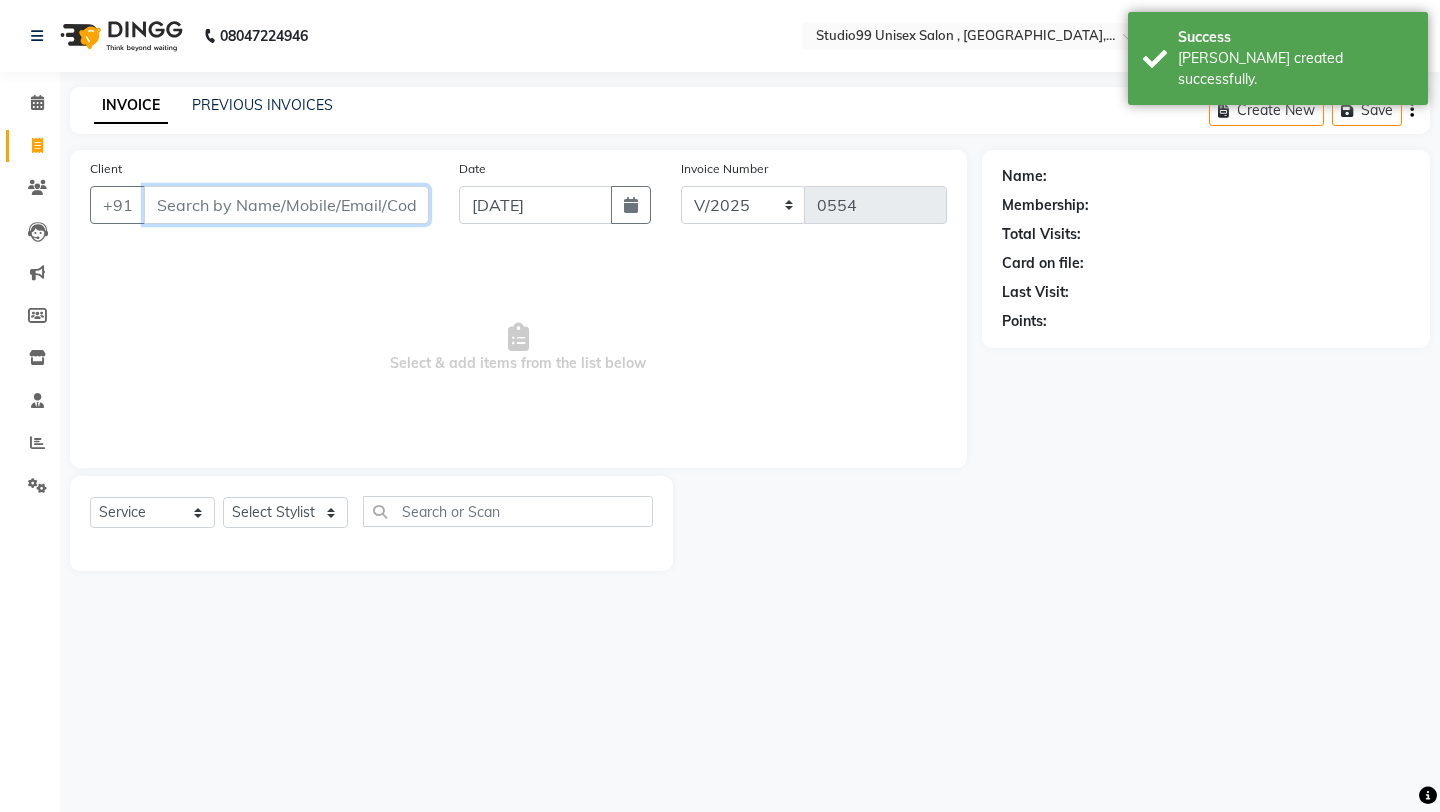 click on "Client" at bounding box center [286, 205] 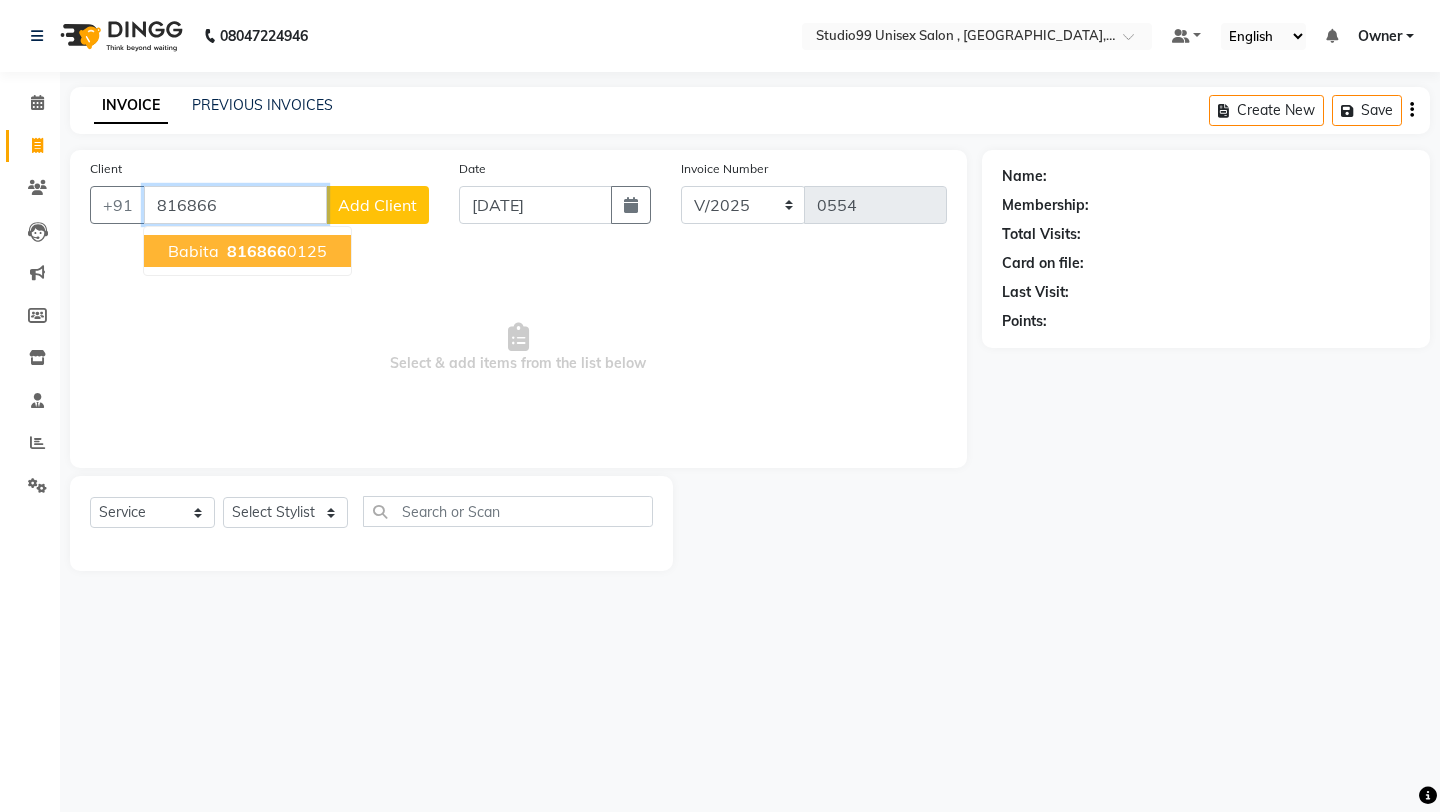 click on "816866 0125" at bounding box center (275, 251) 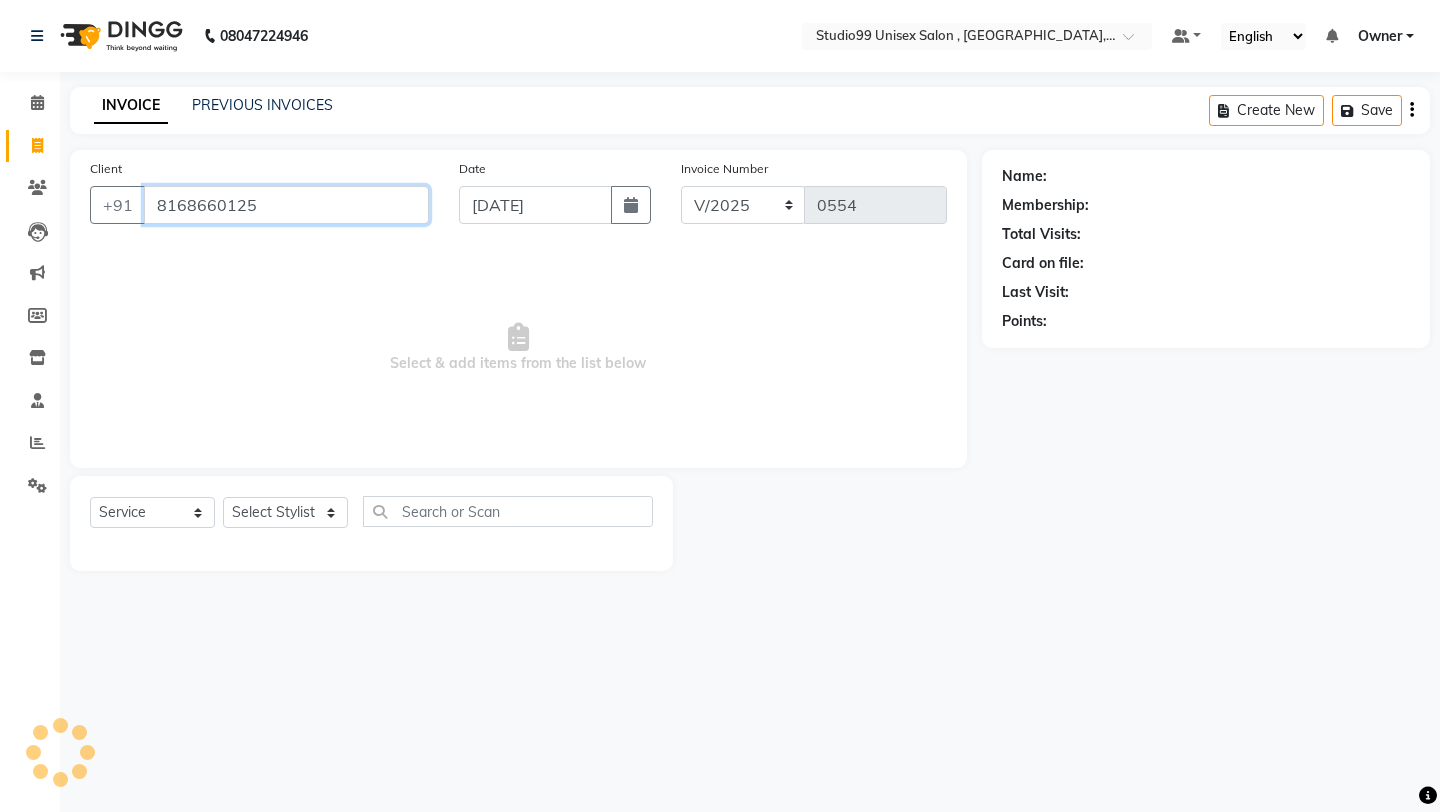 type on "8168660125" 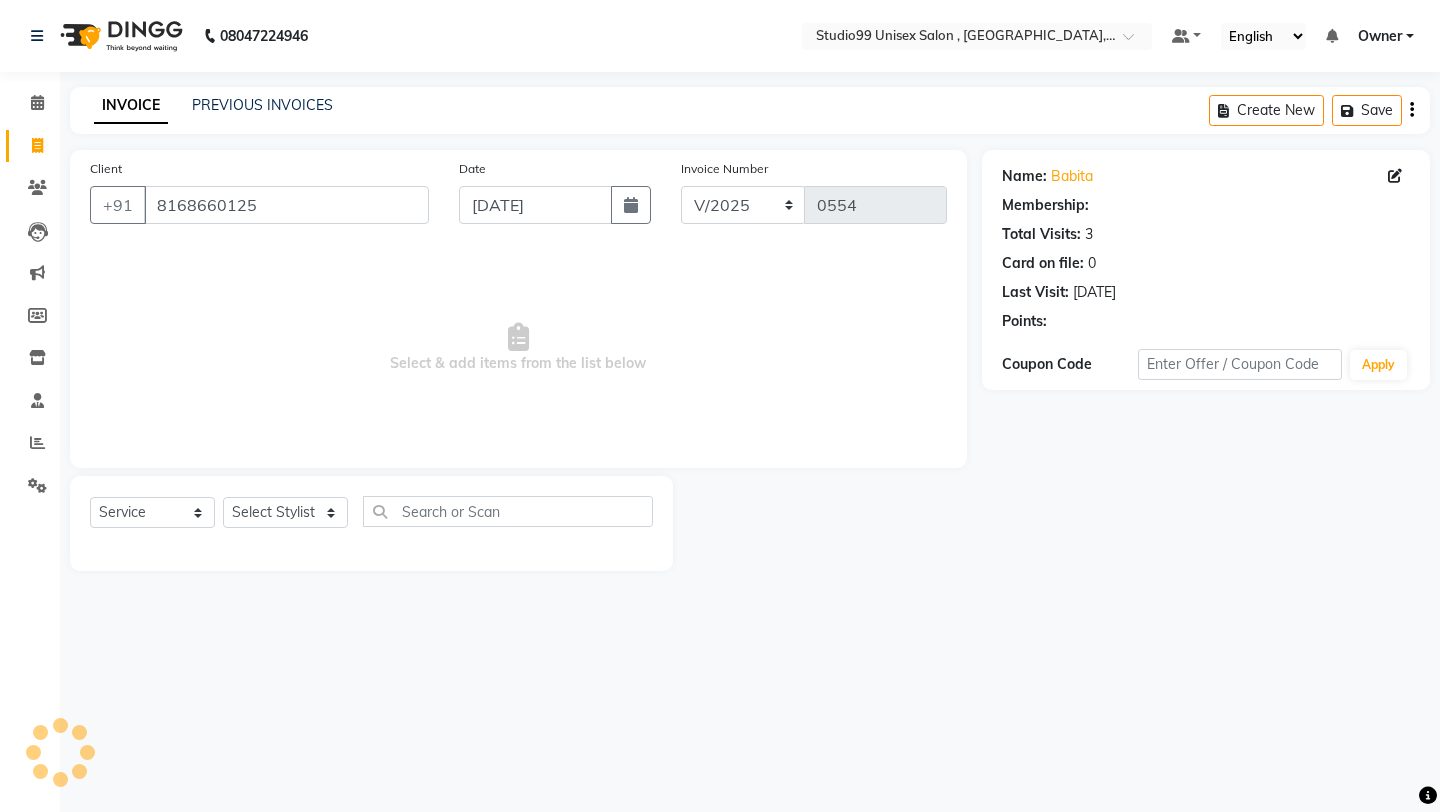 select on "1: Object" 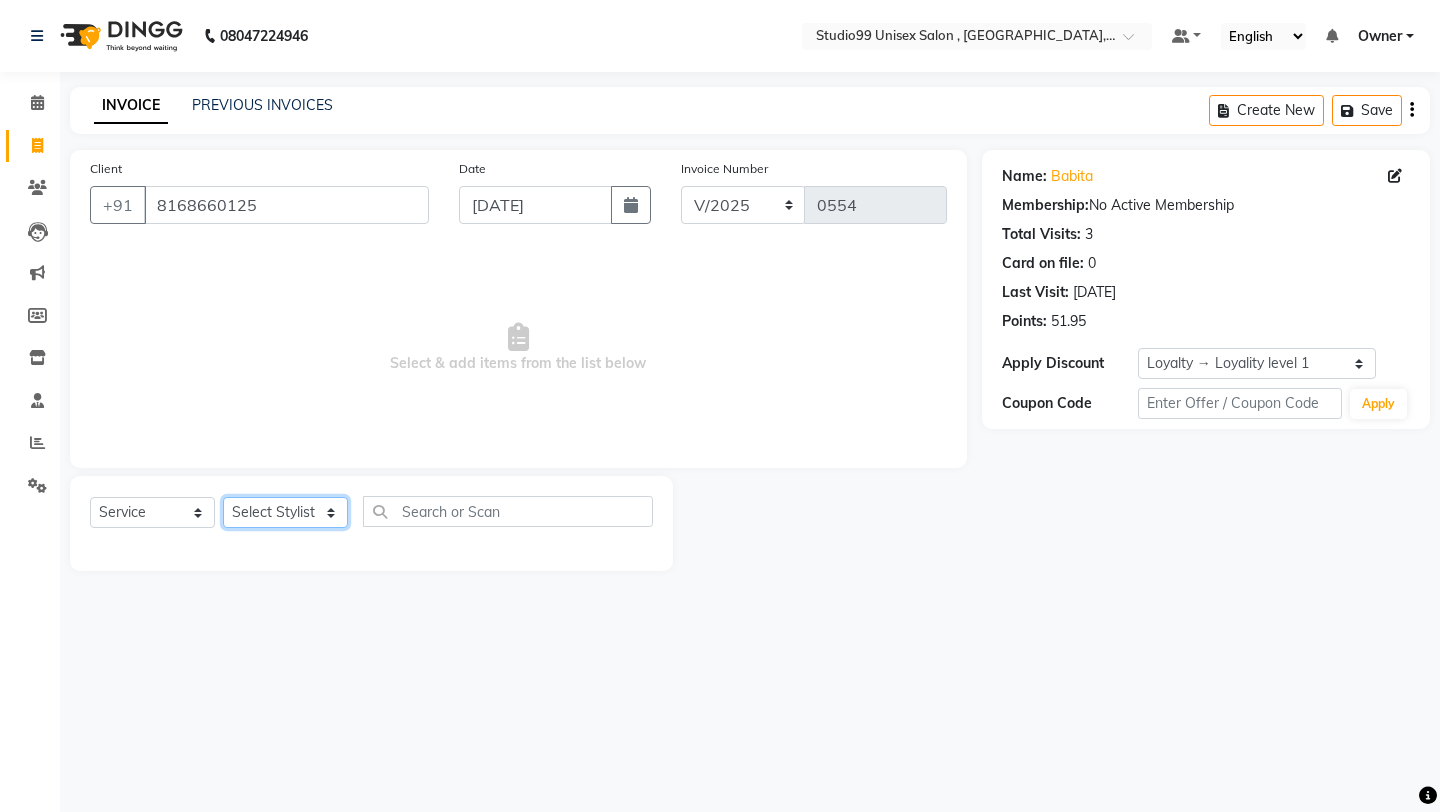 click on "Select Stylist [PERSON_NAME] Owner [PERSON_NAME] [PERSON_NAME] [PERSON_NAME] sulekha manager [PERSON_NAME]" 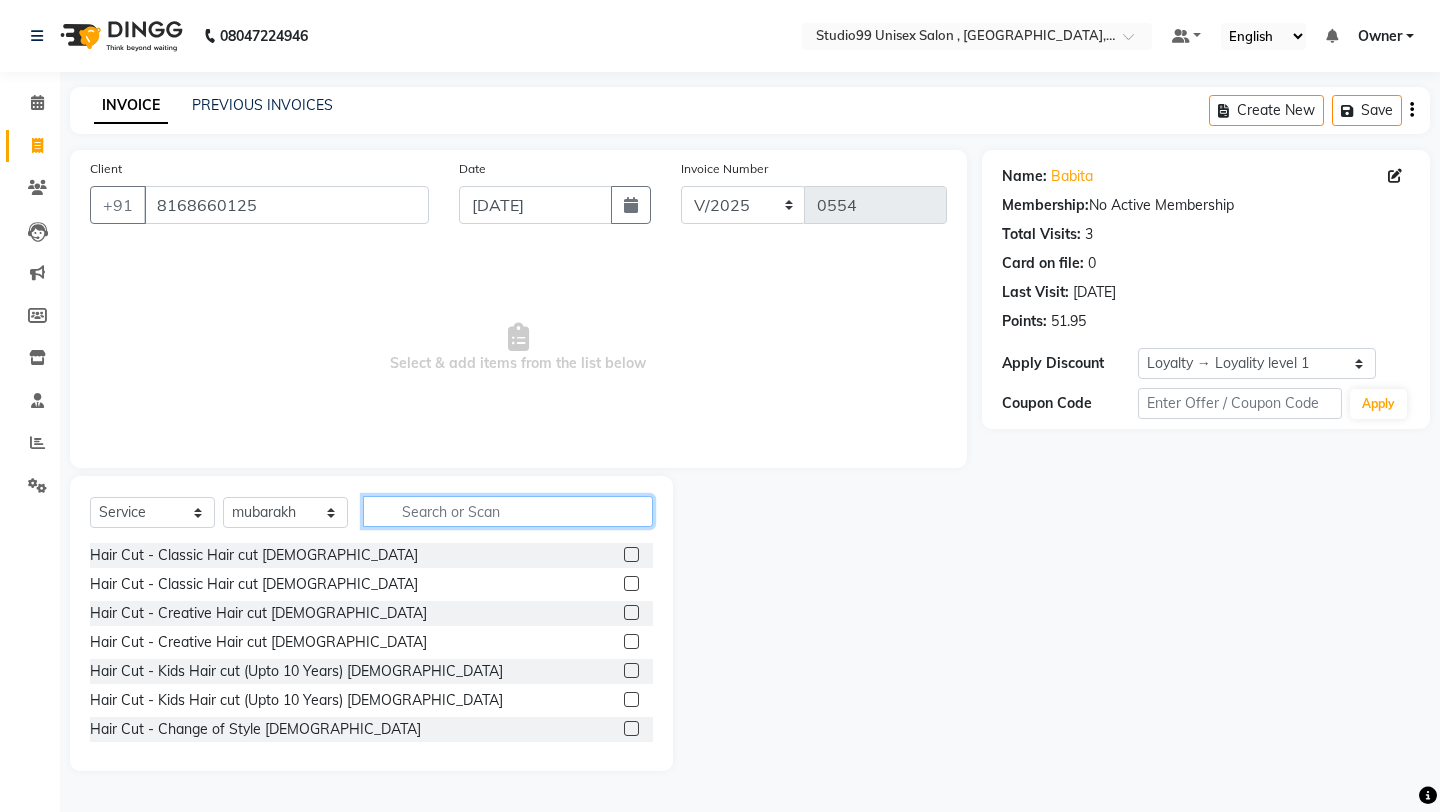 click 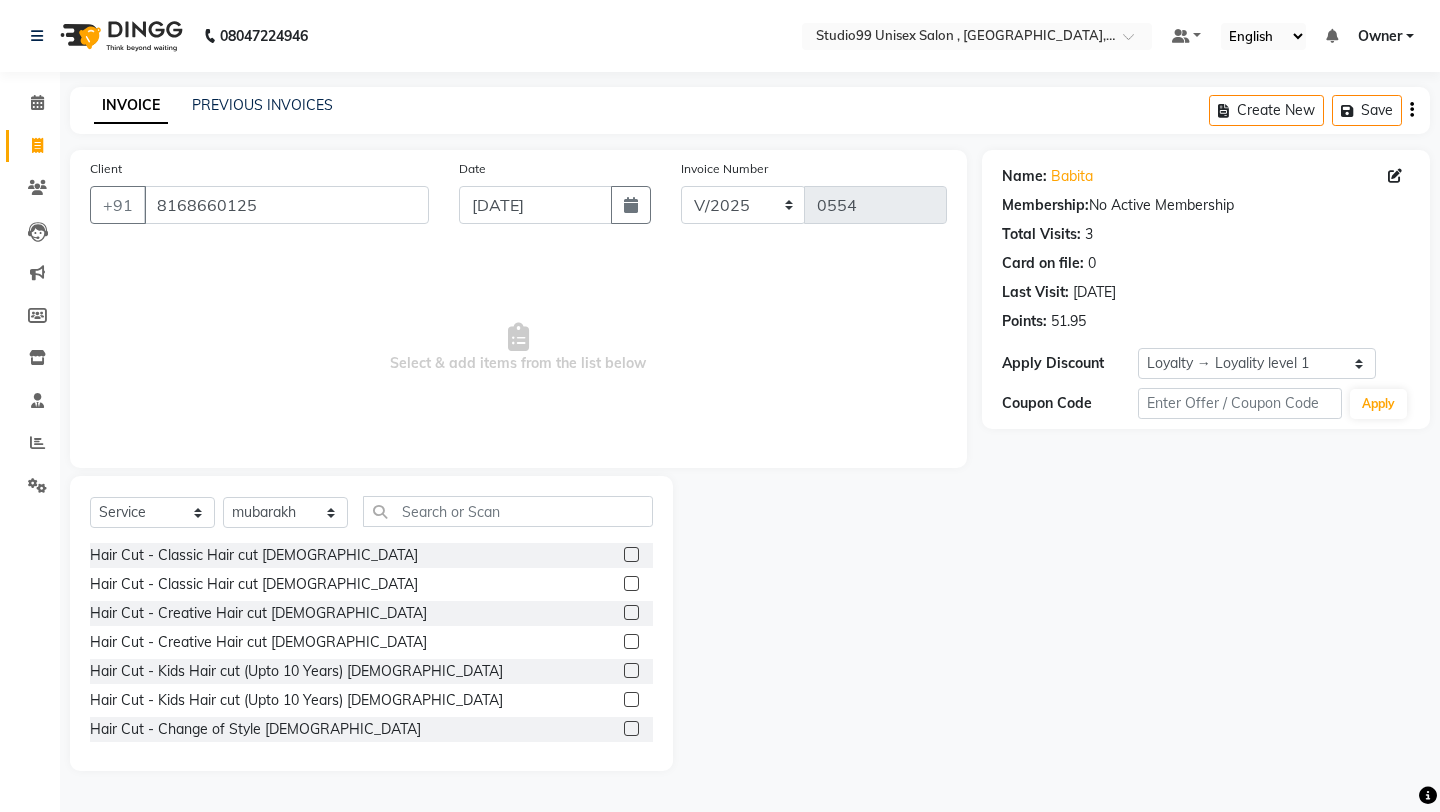 click 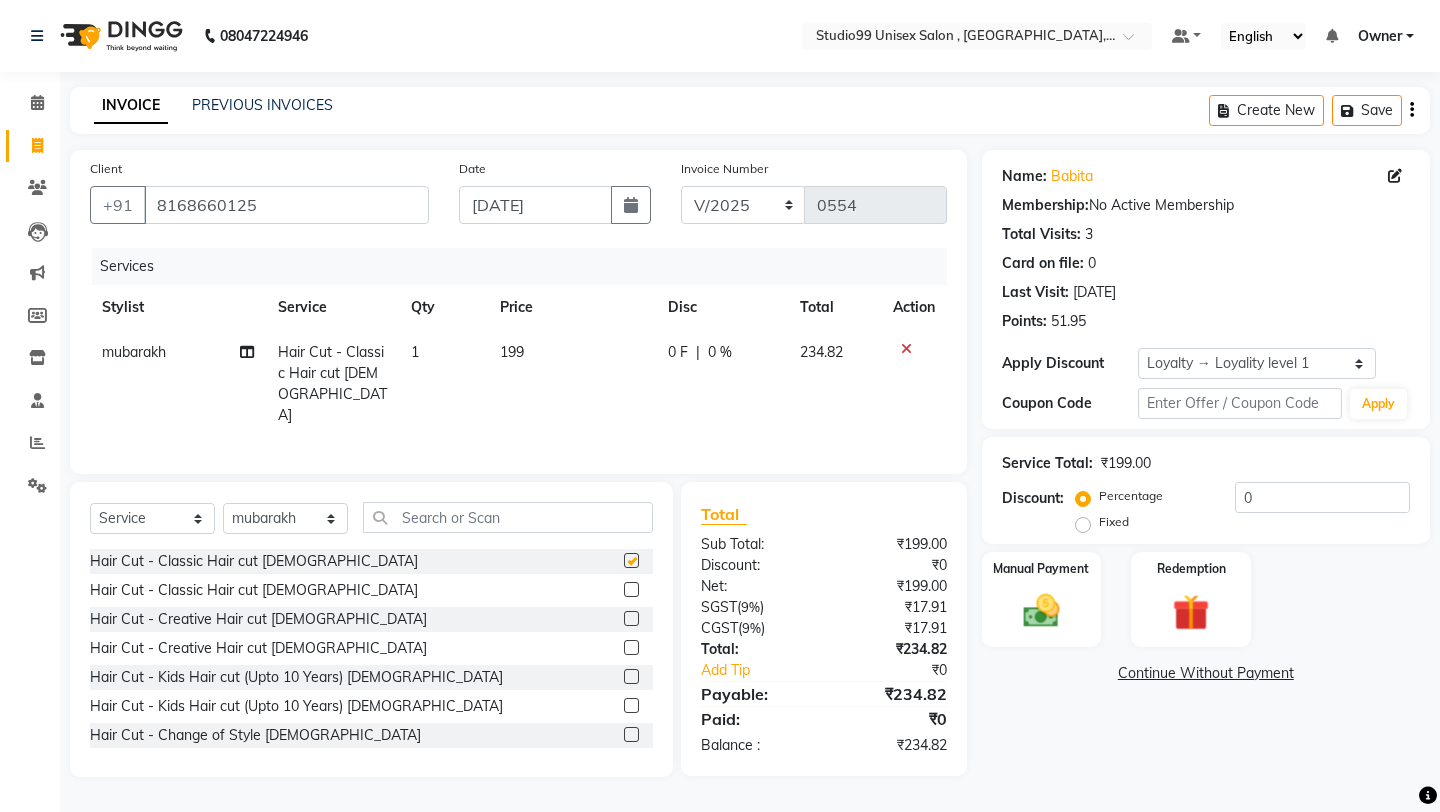 checkbox on "false" 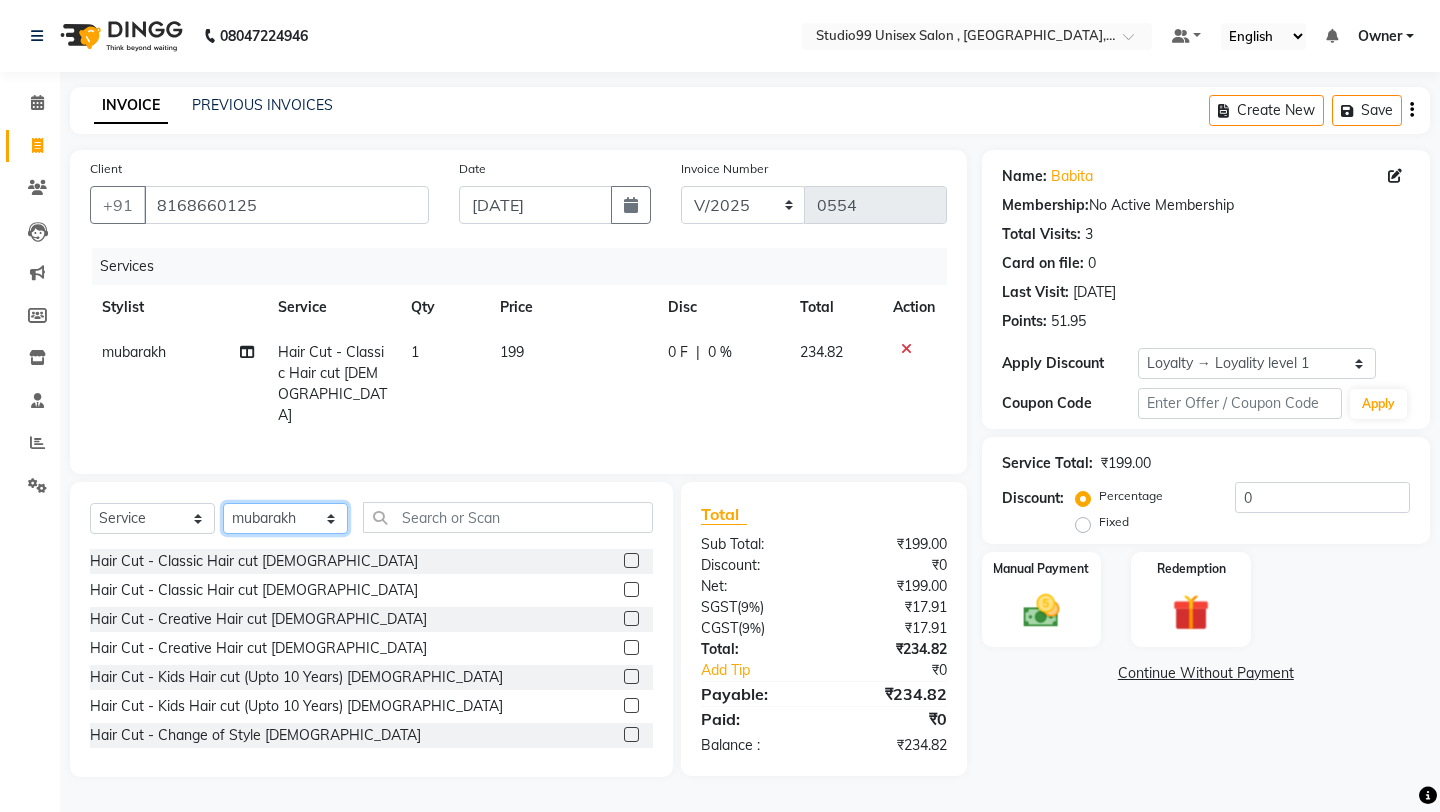 click on "Select Stylist [PERSON_NAME] Owner [PERSON_NAME] [PERSON_NAME] [PERSON_NAME] sulekha manager [PERSON_NAME]" 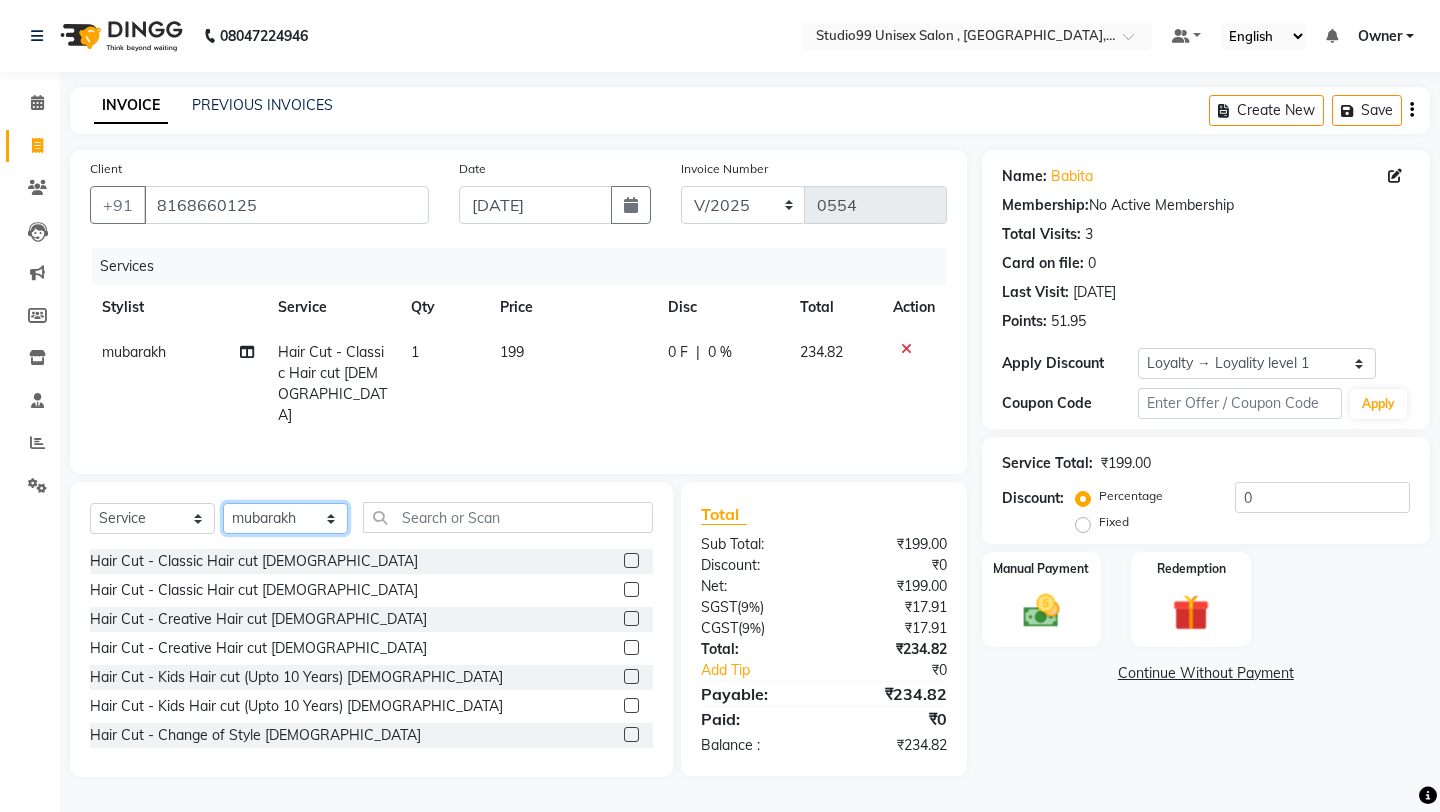 select on "84658" 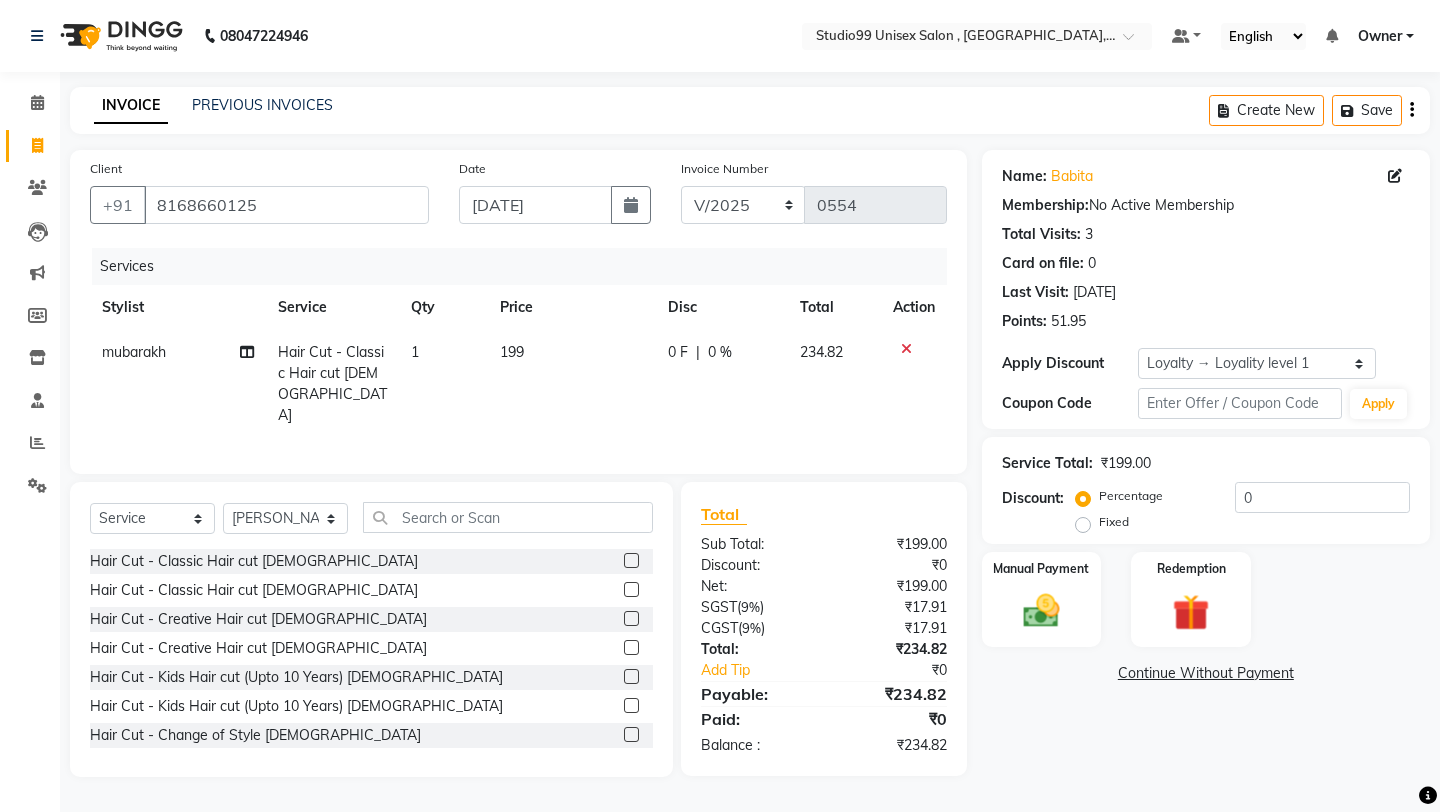 click 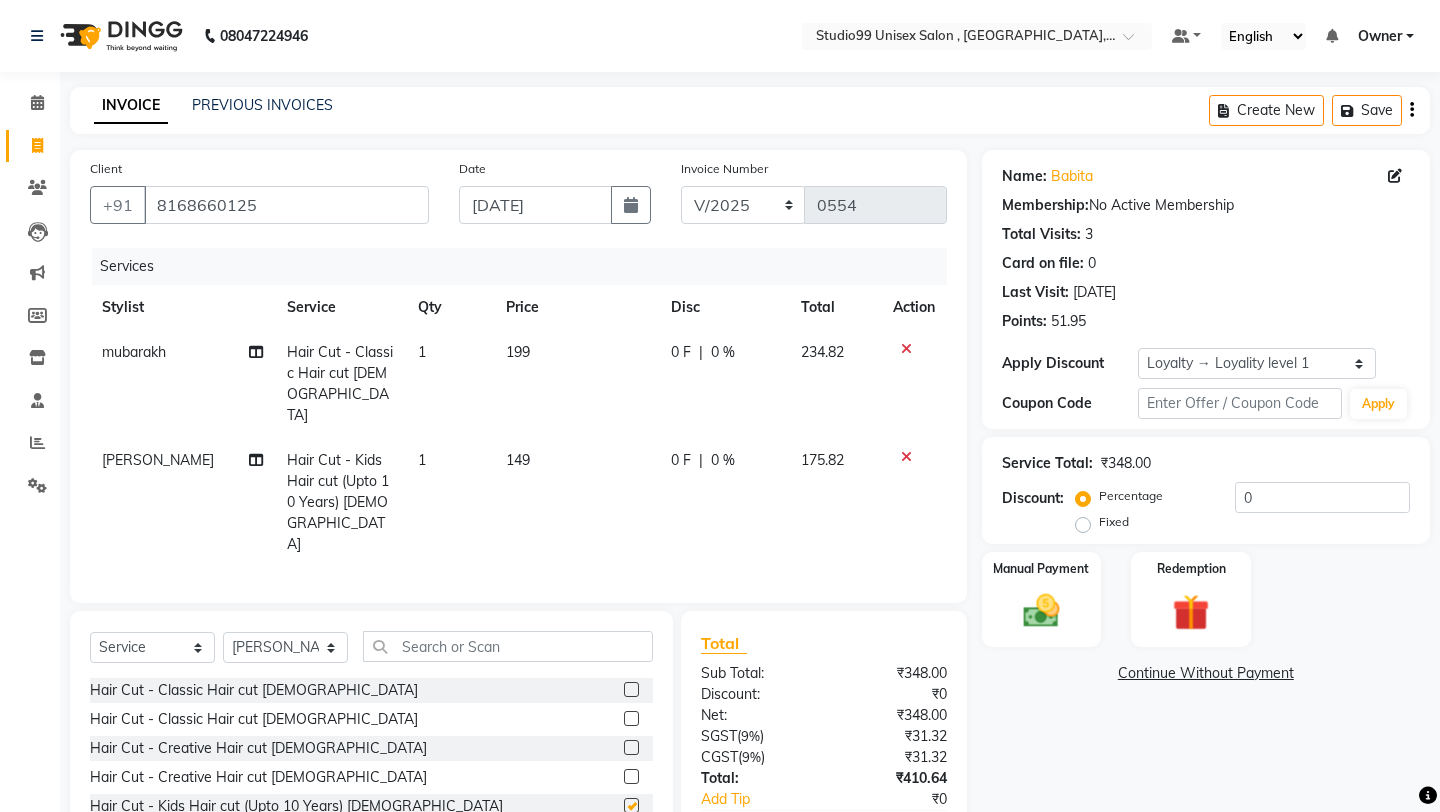 checkbox on "false" 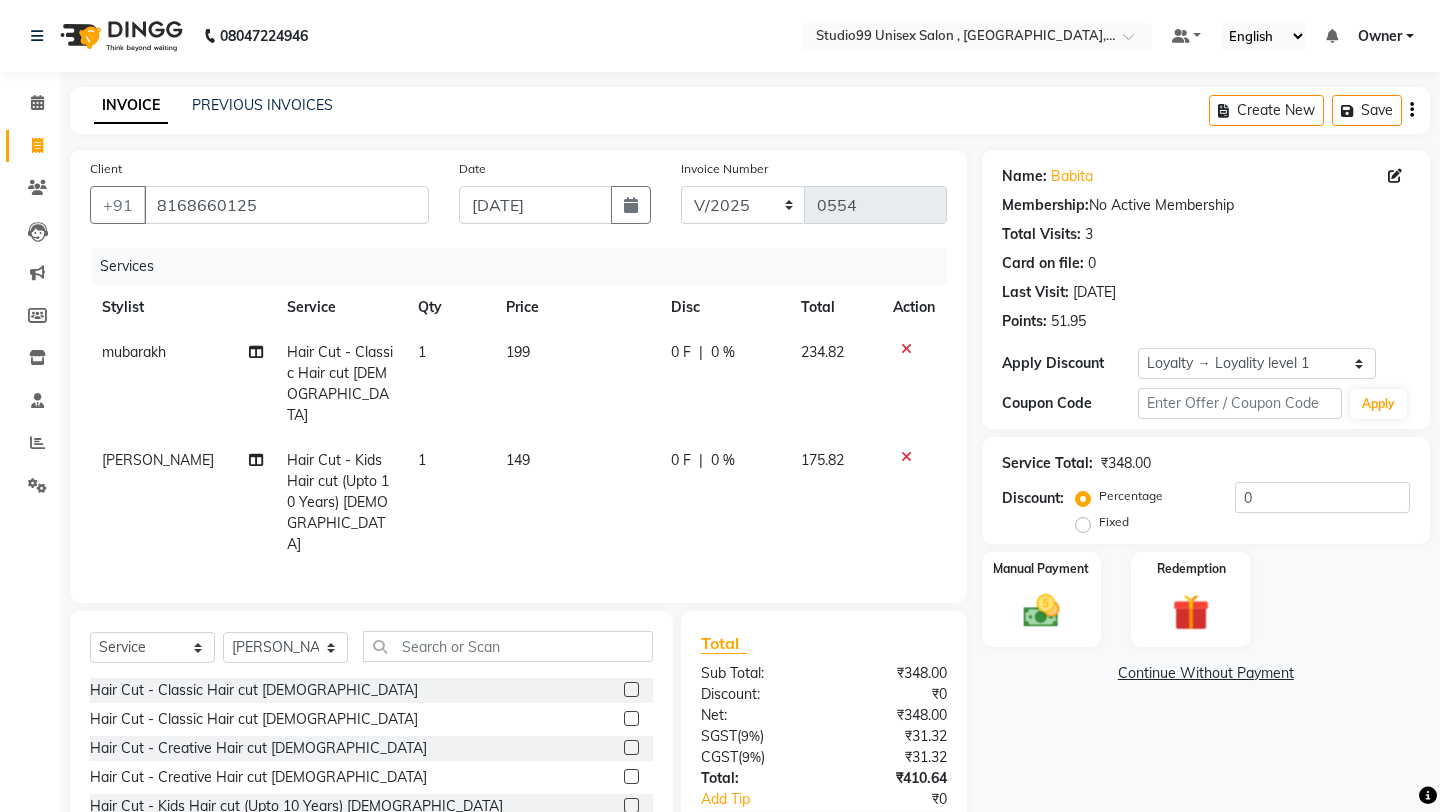 click 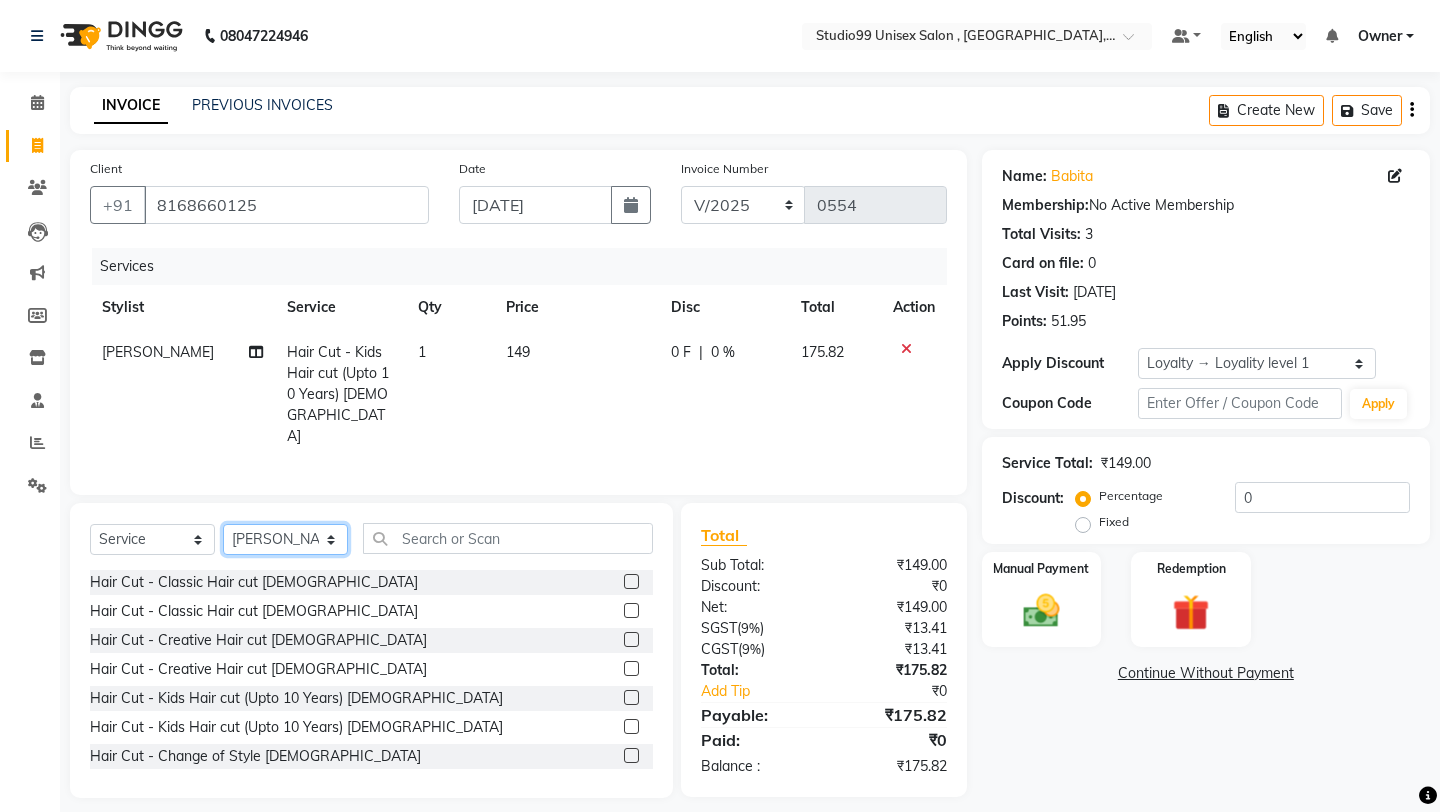 click on "Select Stylist [PERSON_NAME] Owner [PERSON_NAME] [PERSON_NAME] [PERSON_NAME] sulekha manager [PERSON_NAME]" 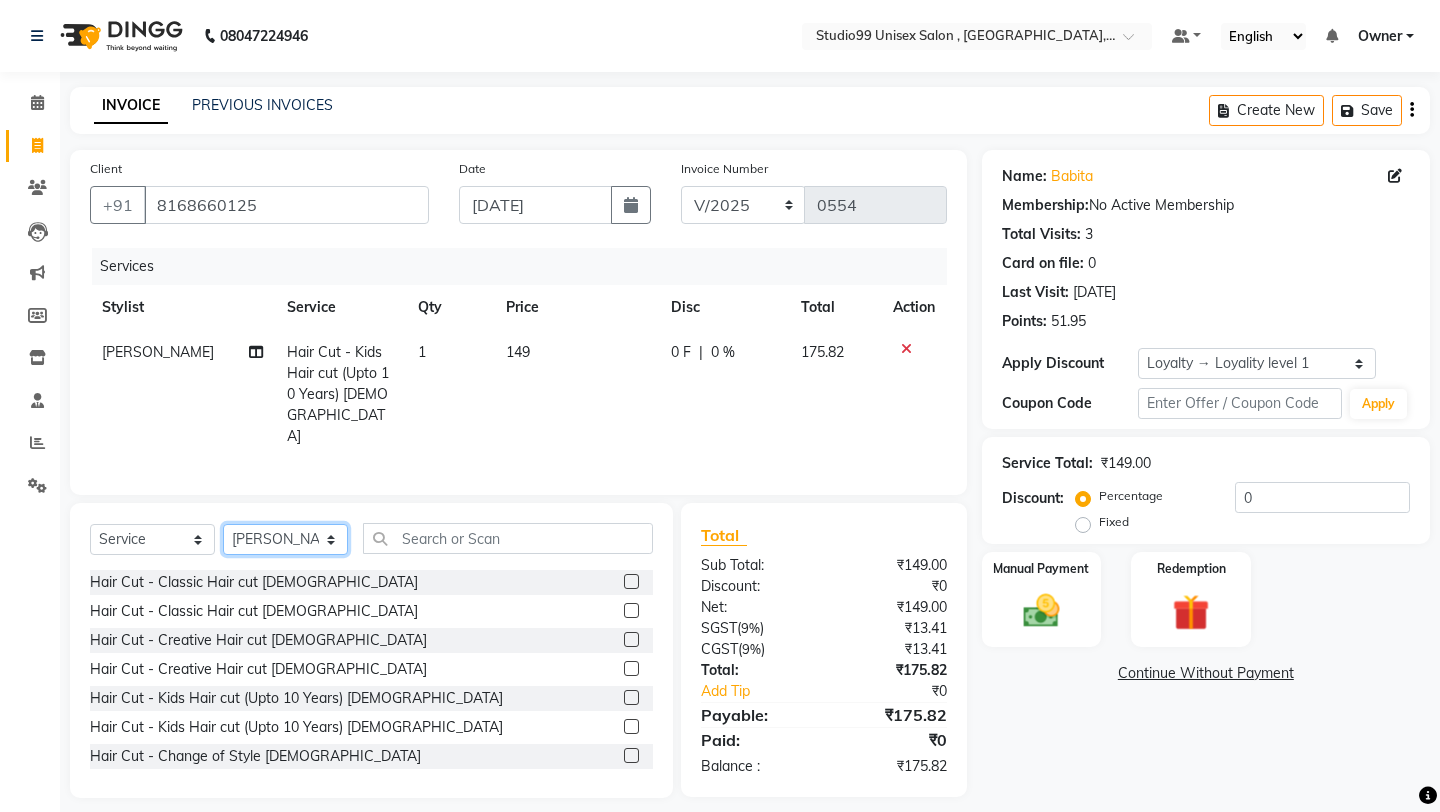 select on "83603" 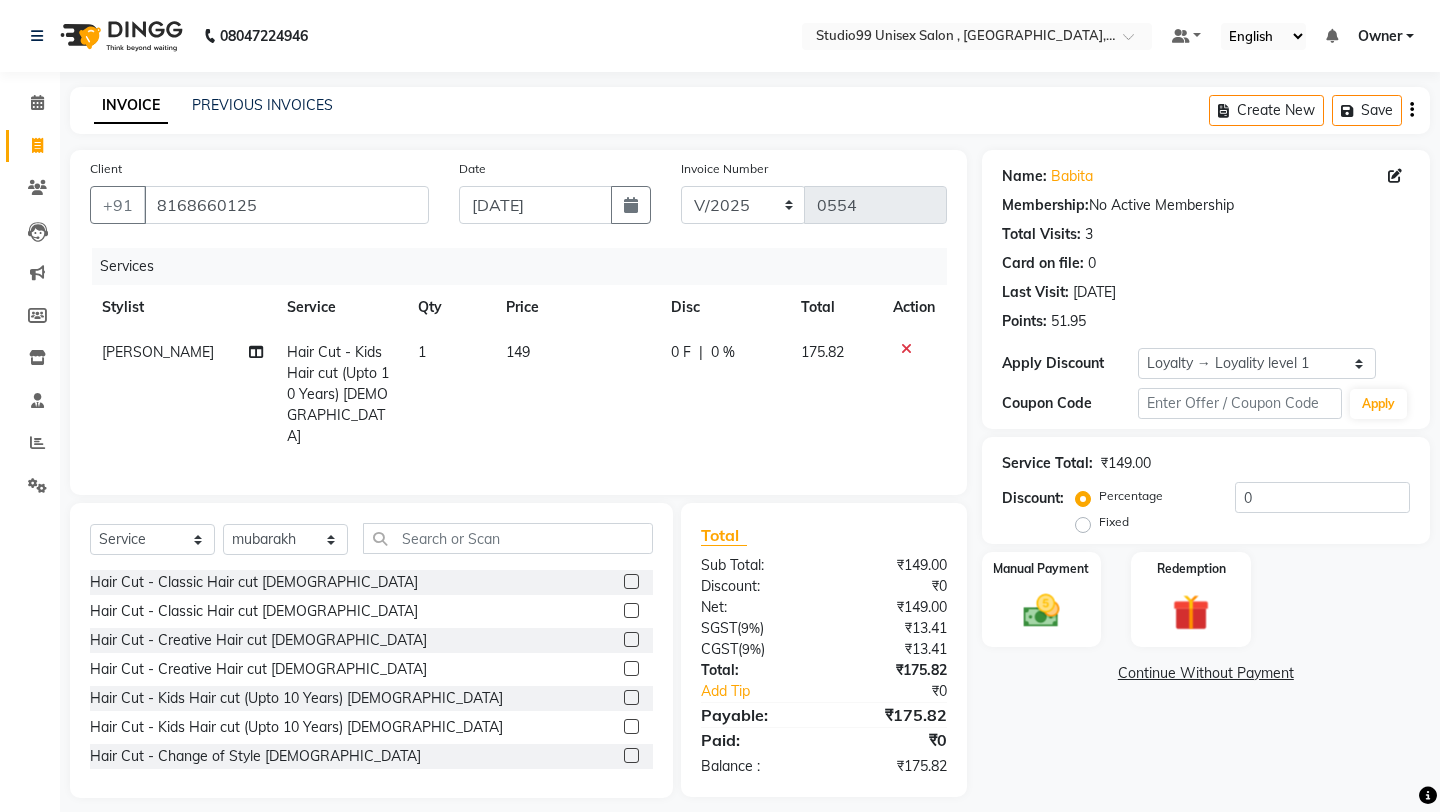 click 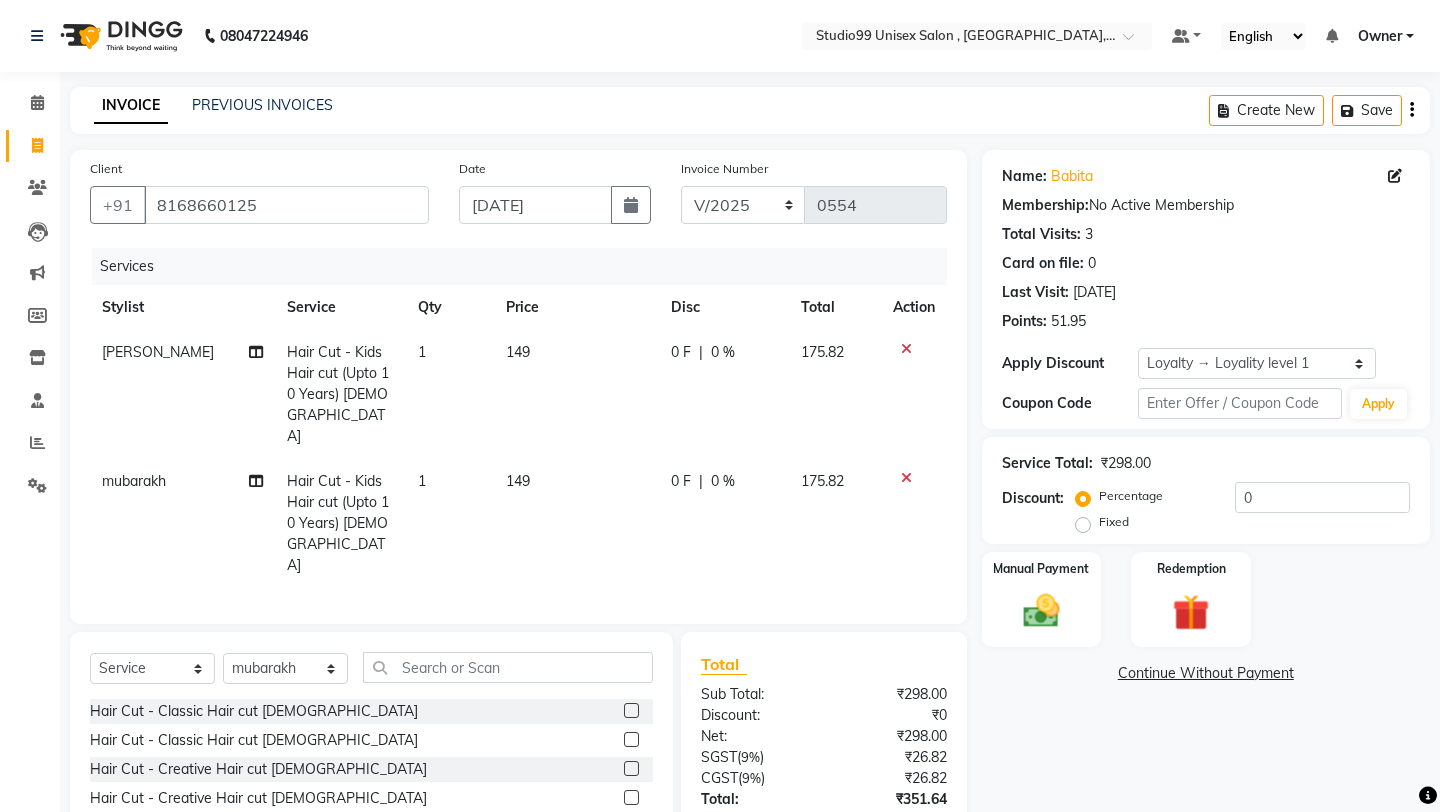 checkbox on "false" 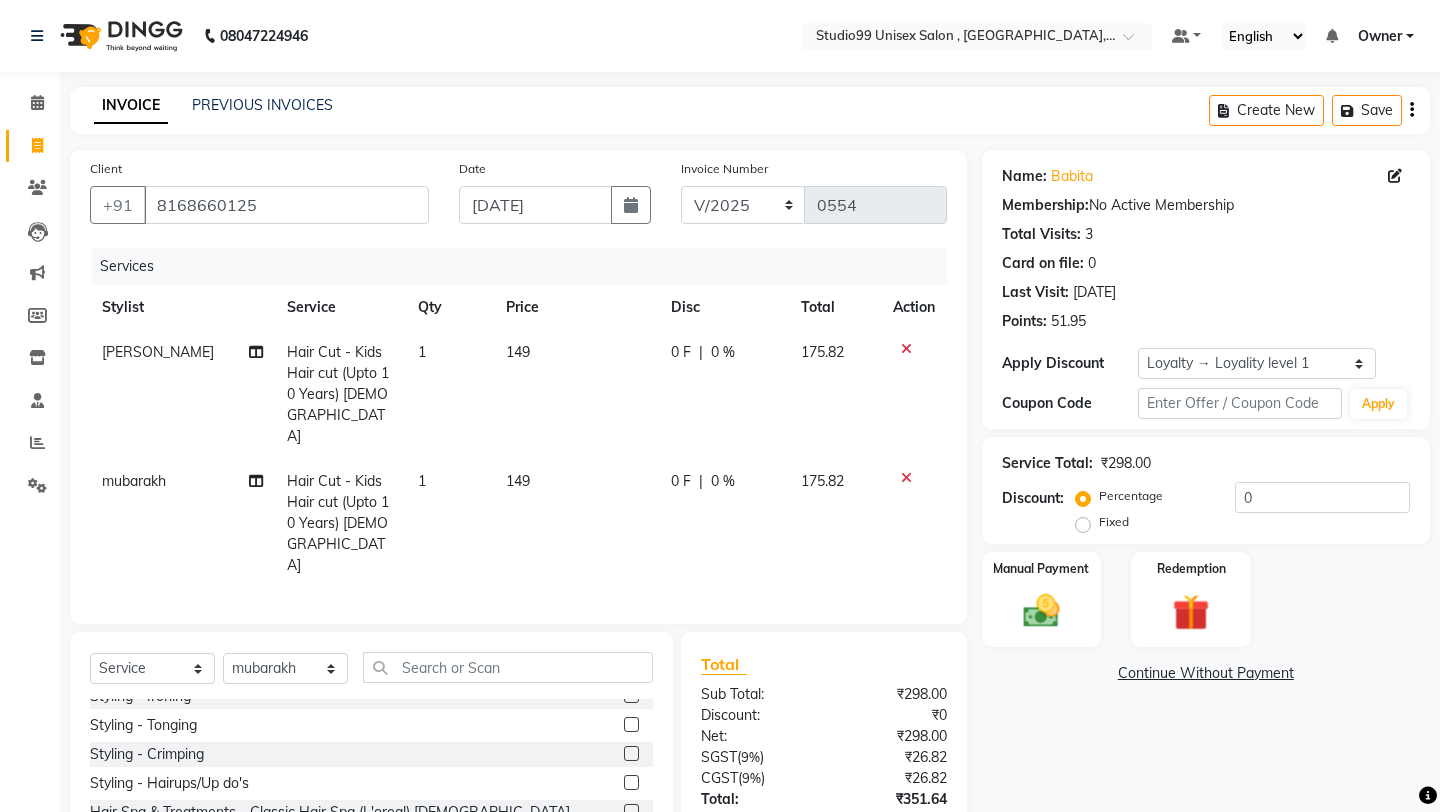 scroll, scrollTop: 320, scrollLeft: 0, axis: vertical 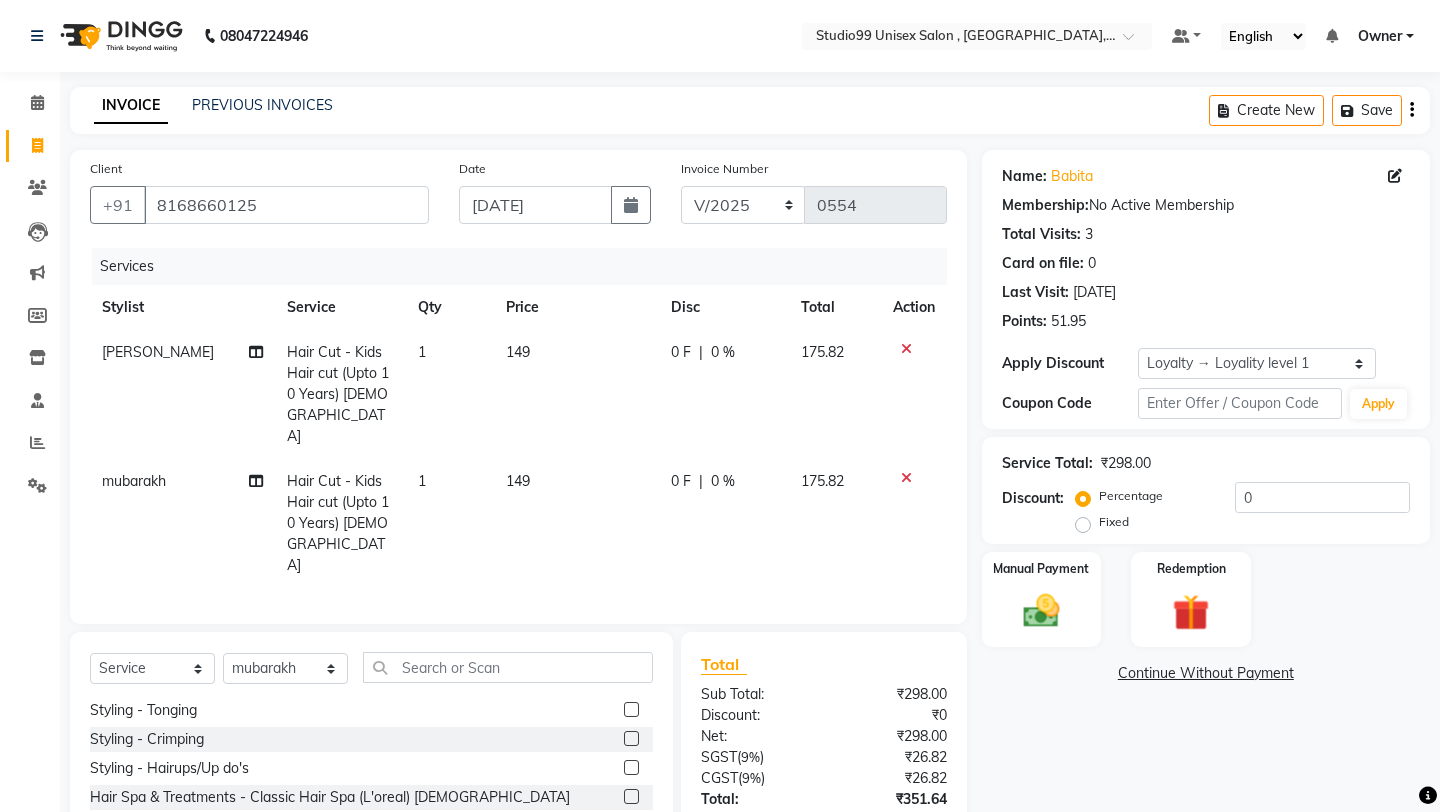 click on "Client [PHONE_NUMBER] Date [DATE] Invoice Number V/2025 V/[PHONE_NUMBER] Services Stylist Service Qty Price Disc Total Action [PERSON_NAME] Hair Cut - Kids Hair cut (Upto 10 Years) [DEMOGRAPHIC_DATA] 1 149 0 F | 0 % 175.82 mubarakh Hair Cut - Kids Hair cut (Upto 10 Years) [DEMOGRAPHIC_DATA] 1 149 0 F | 0 % 175.82" 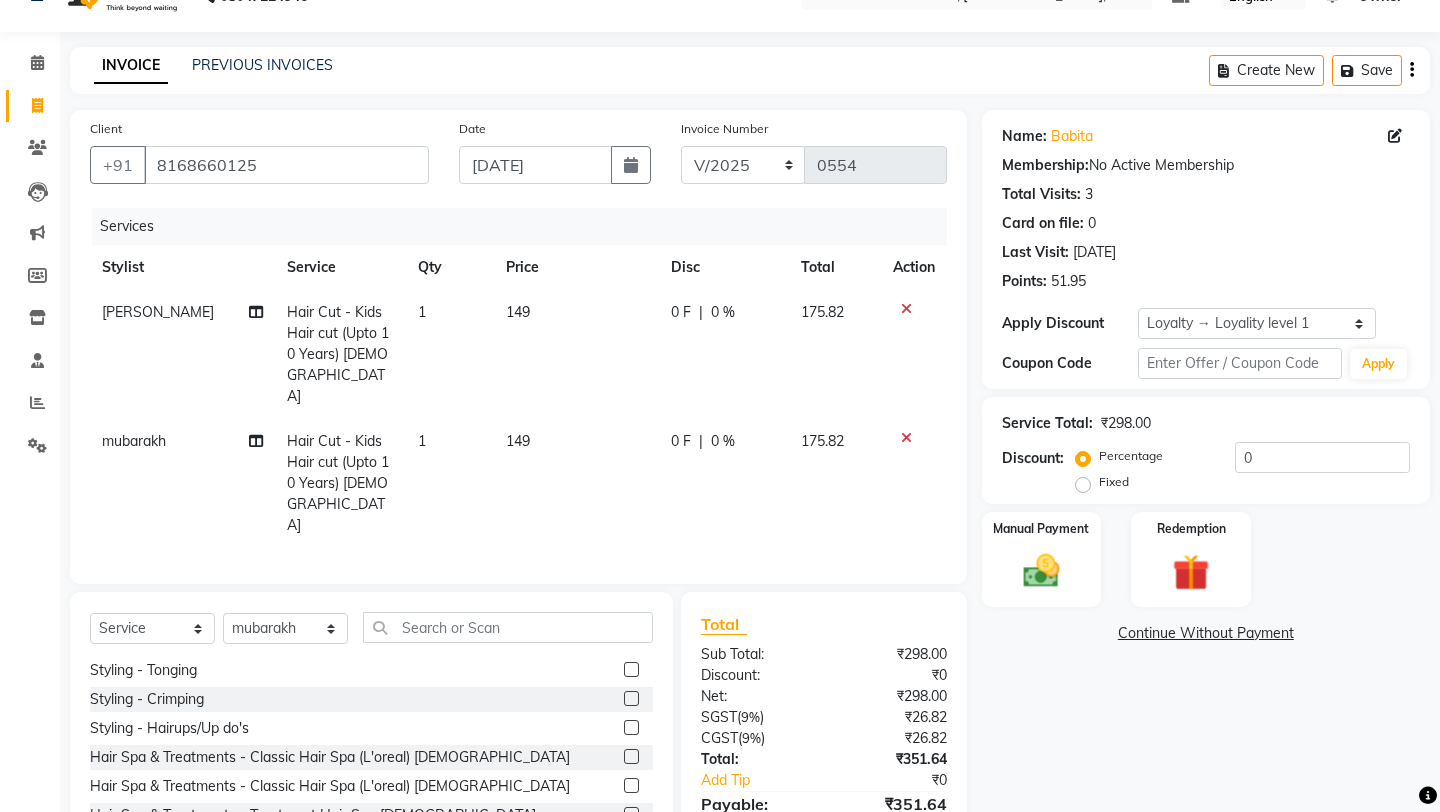 scroll, scrollTop: 61, scrollLeft: 0, axis: vertical 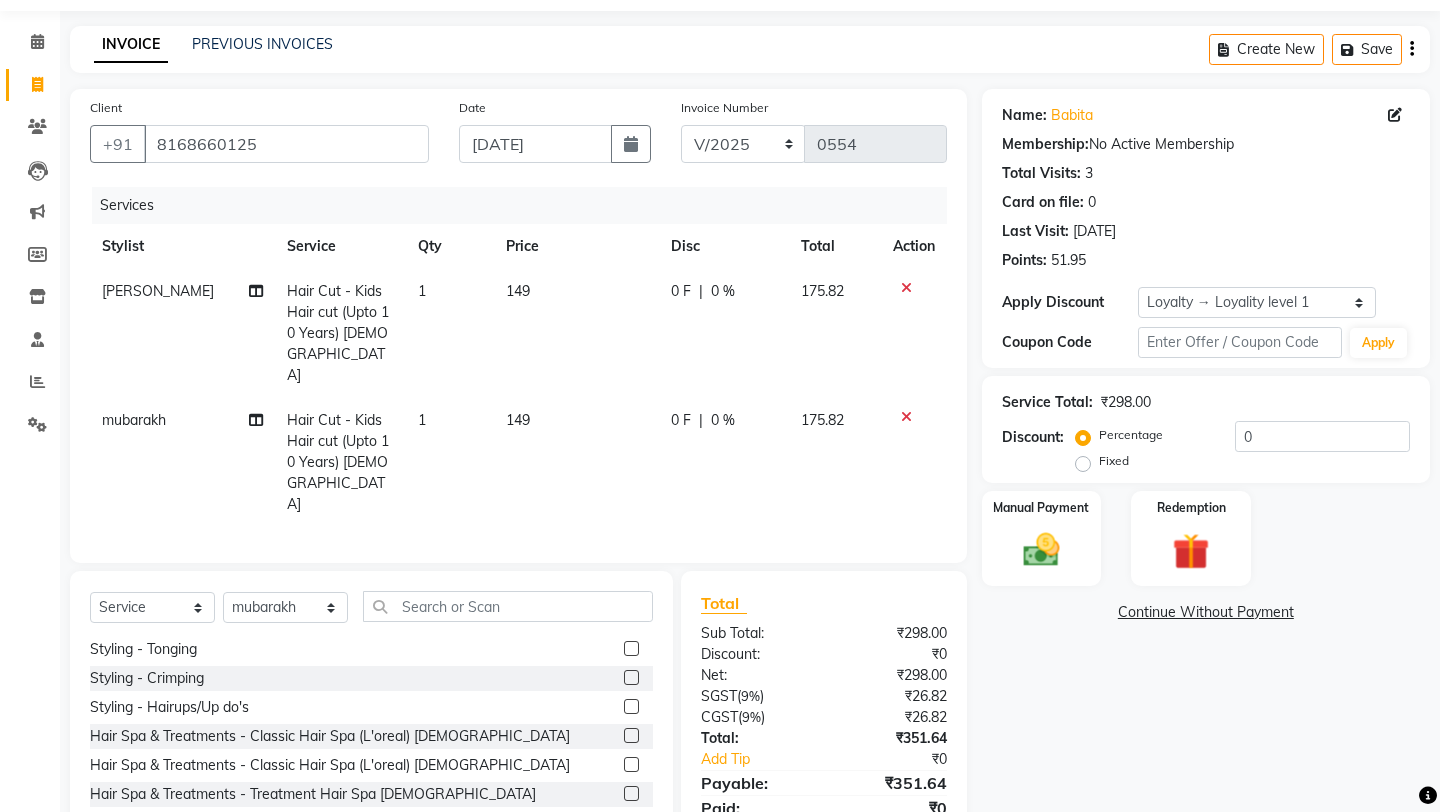 click on "Fixed" 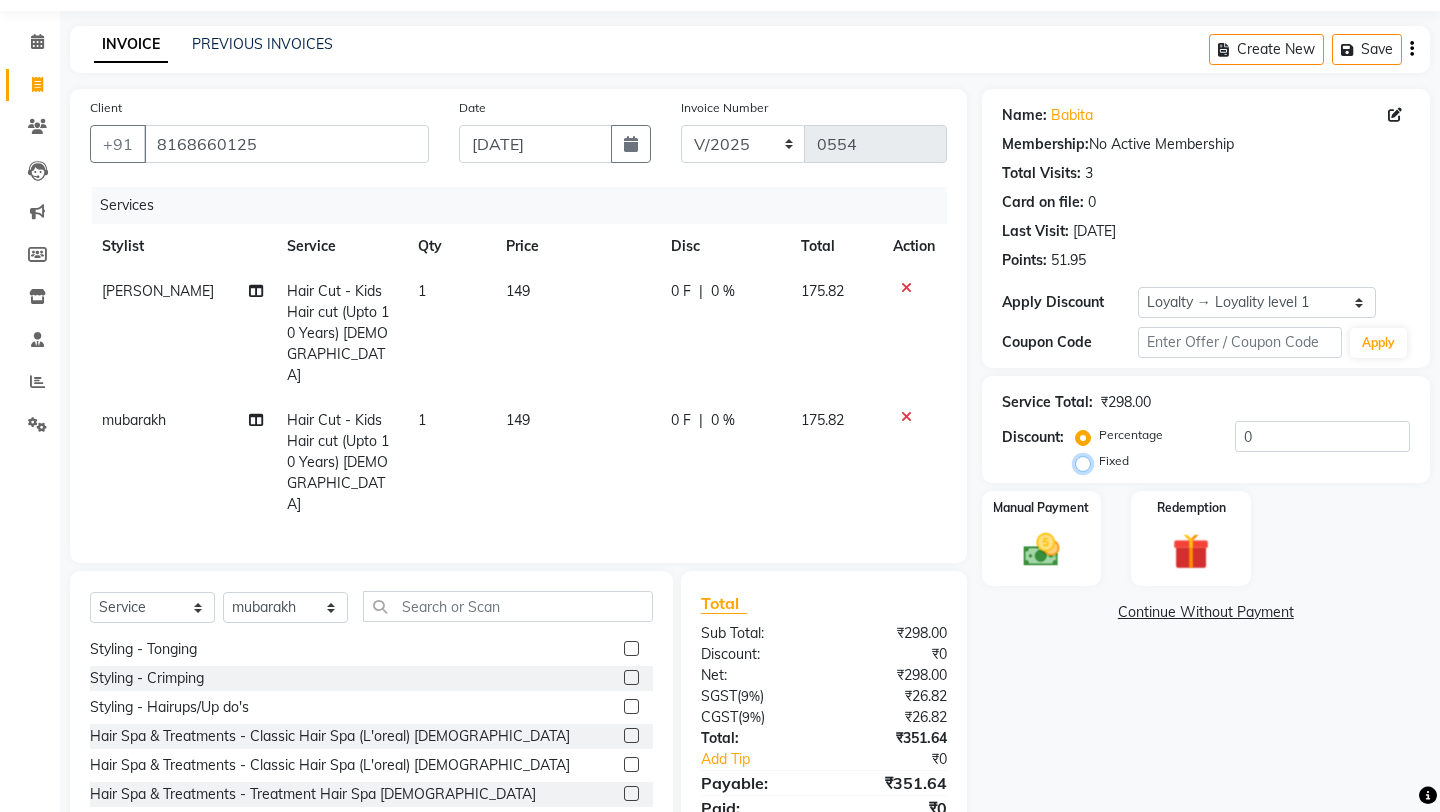 click on "Fixed" at bounding box center (1087, 461) 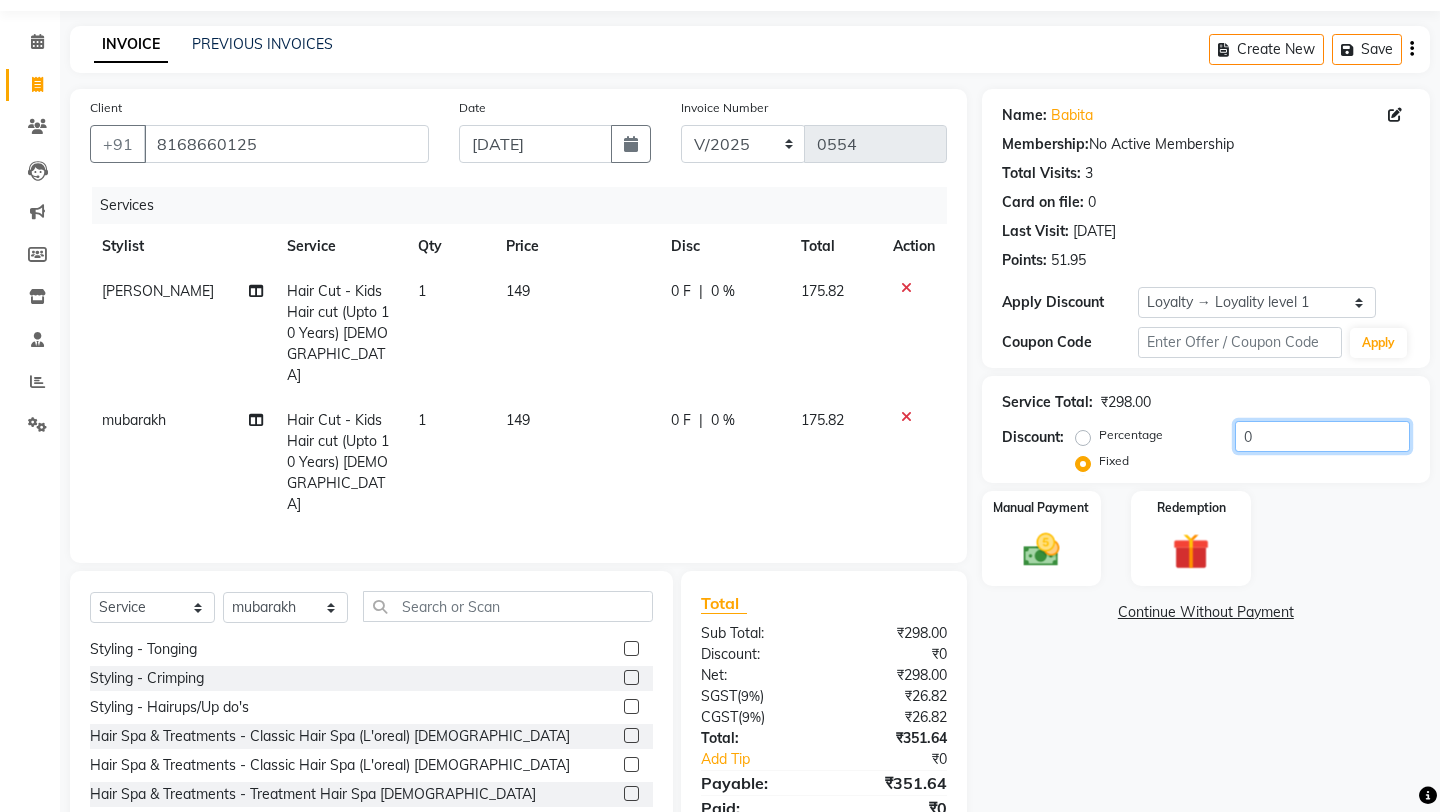 click on "0" 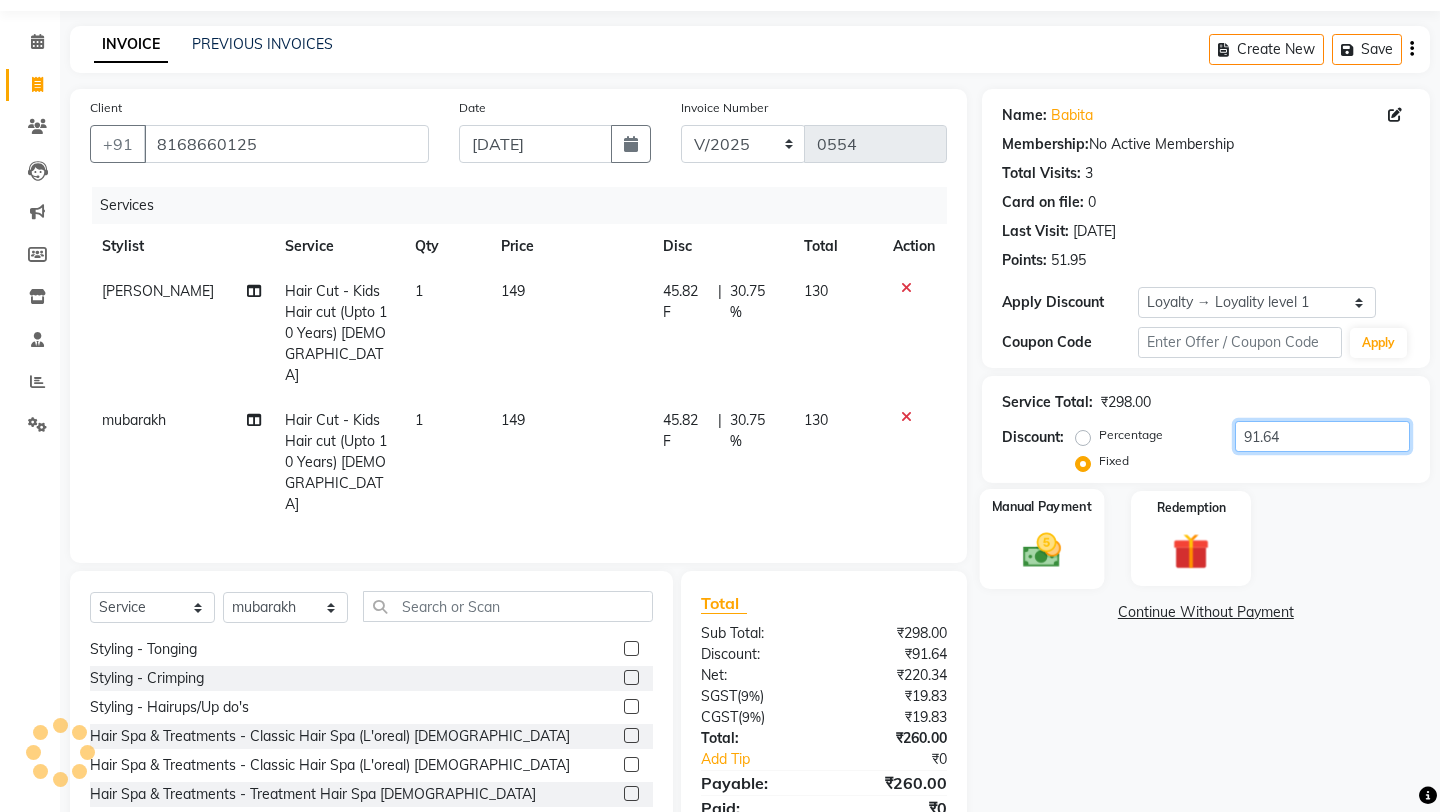 type on "91.64" 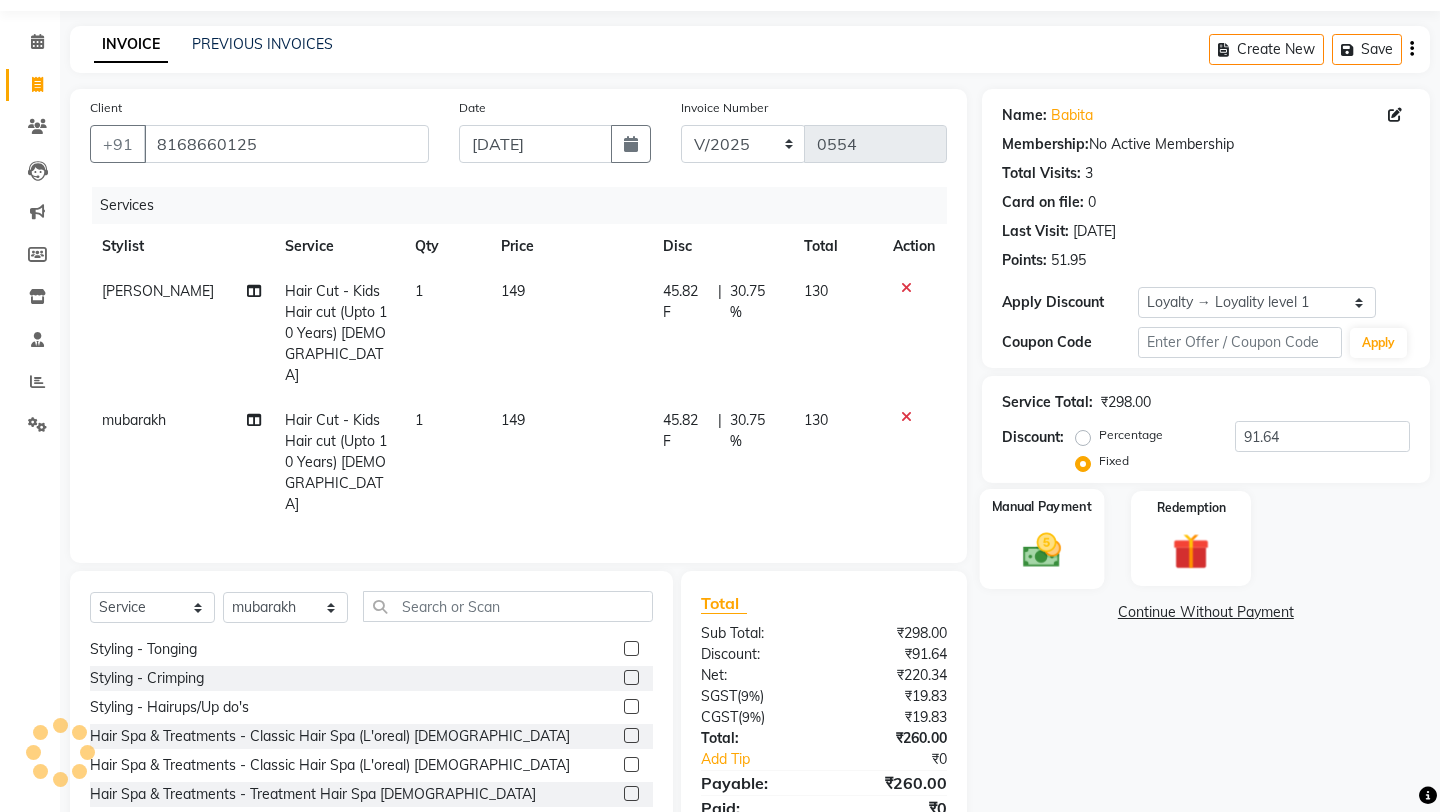 click 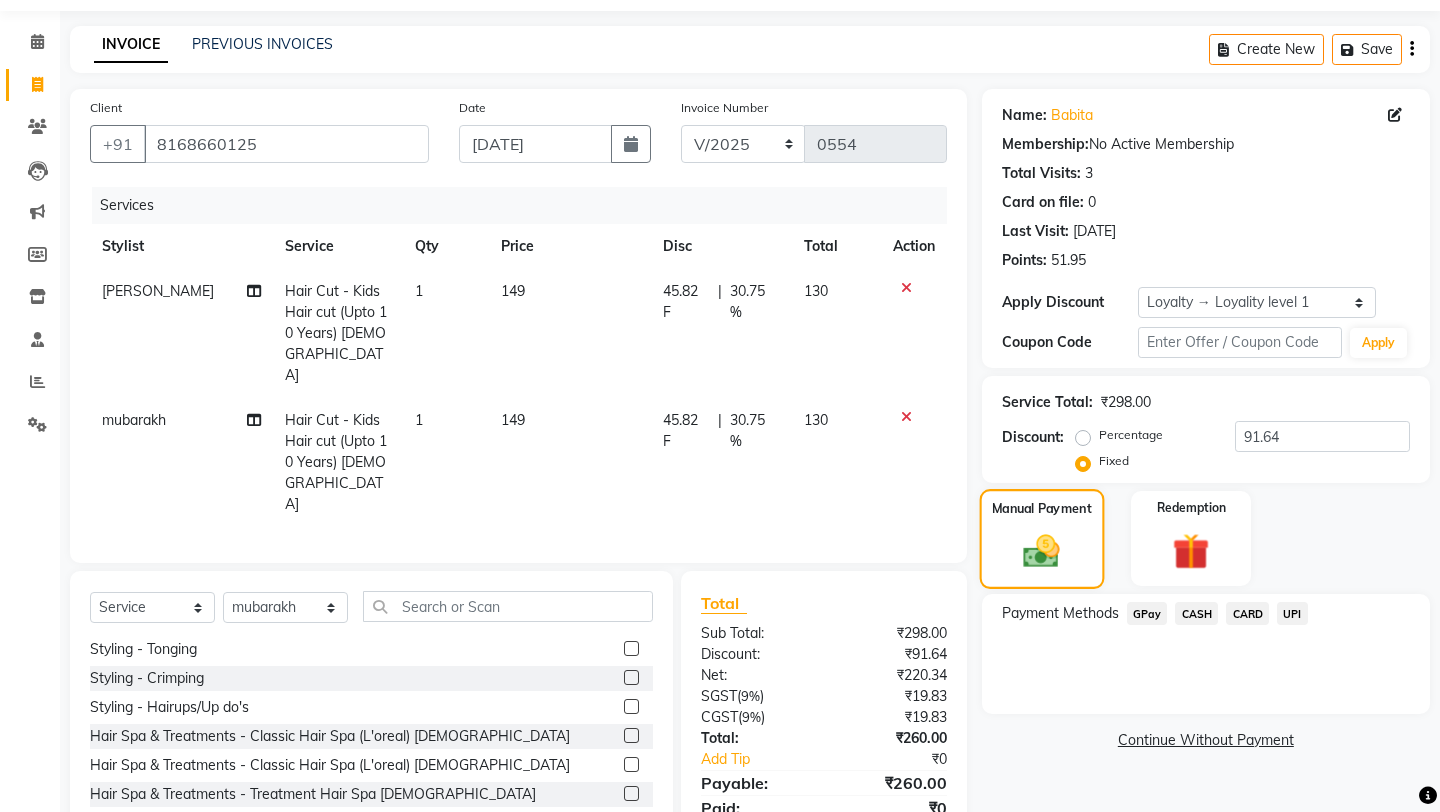 click 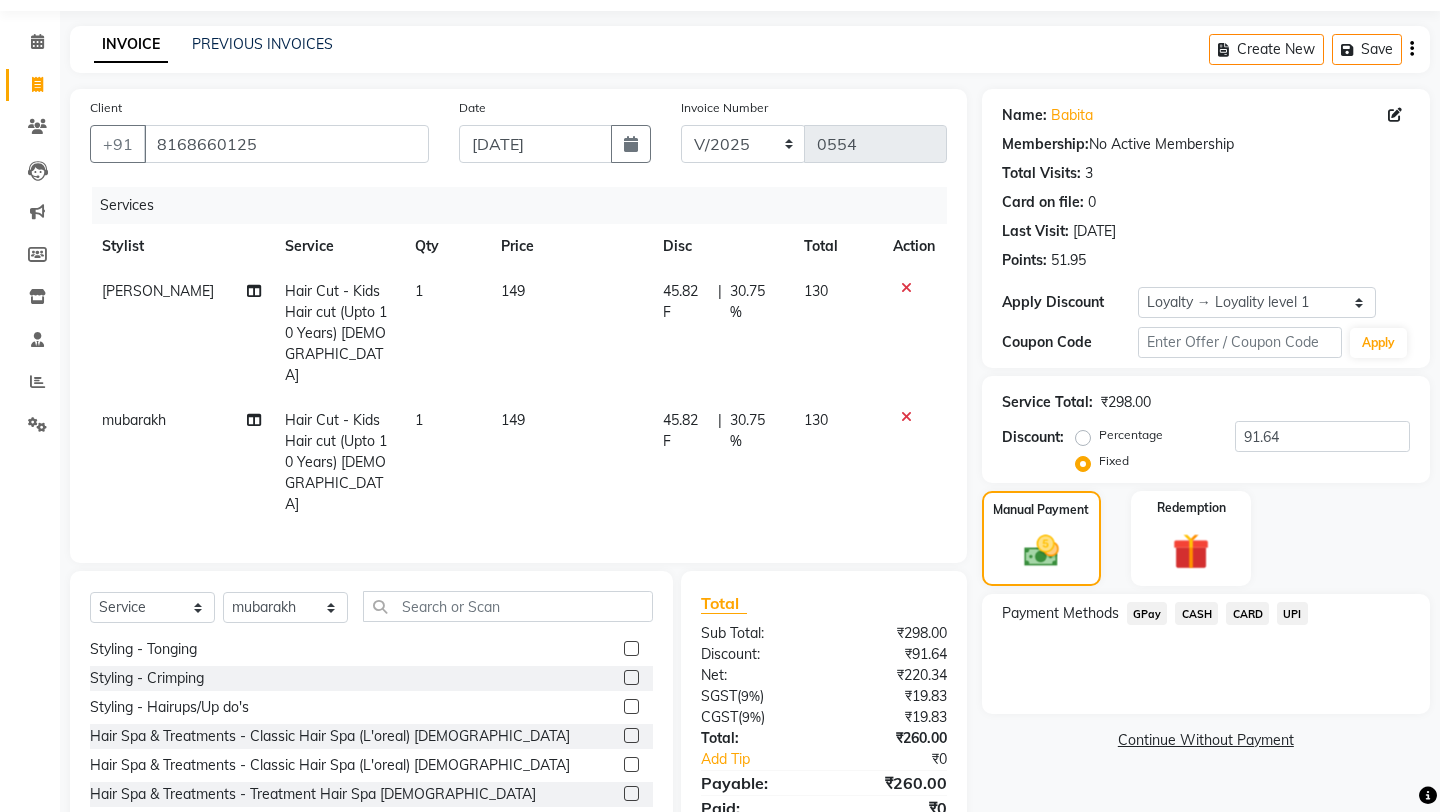 click on "UPI" 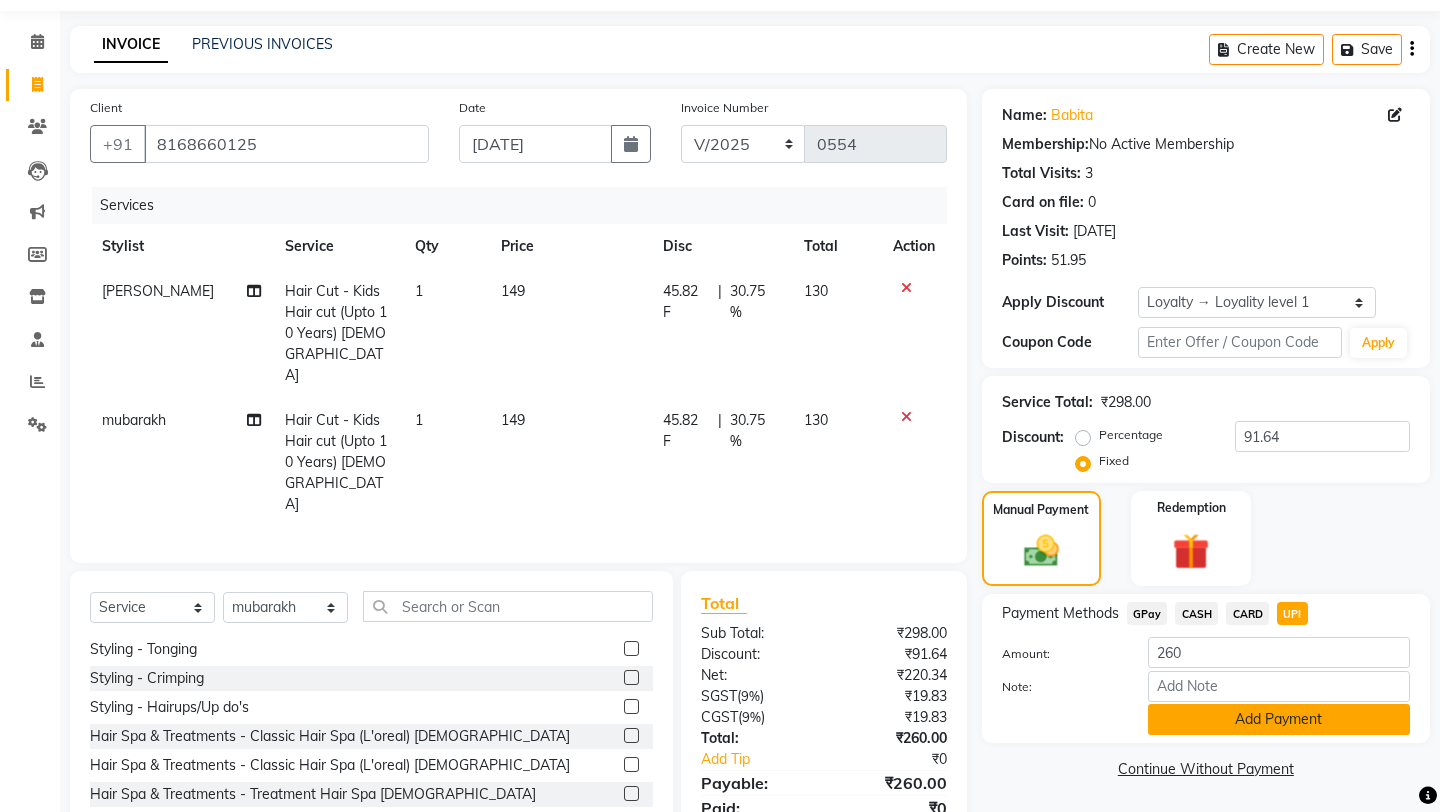 click on "Add Payment" 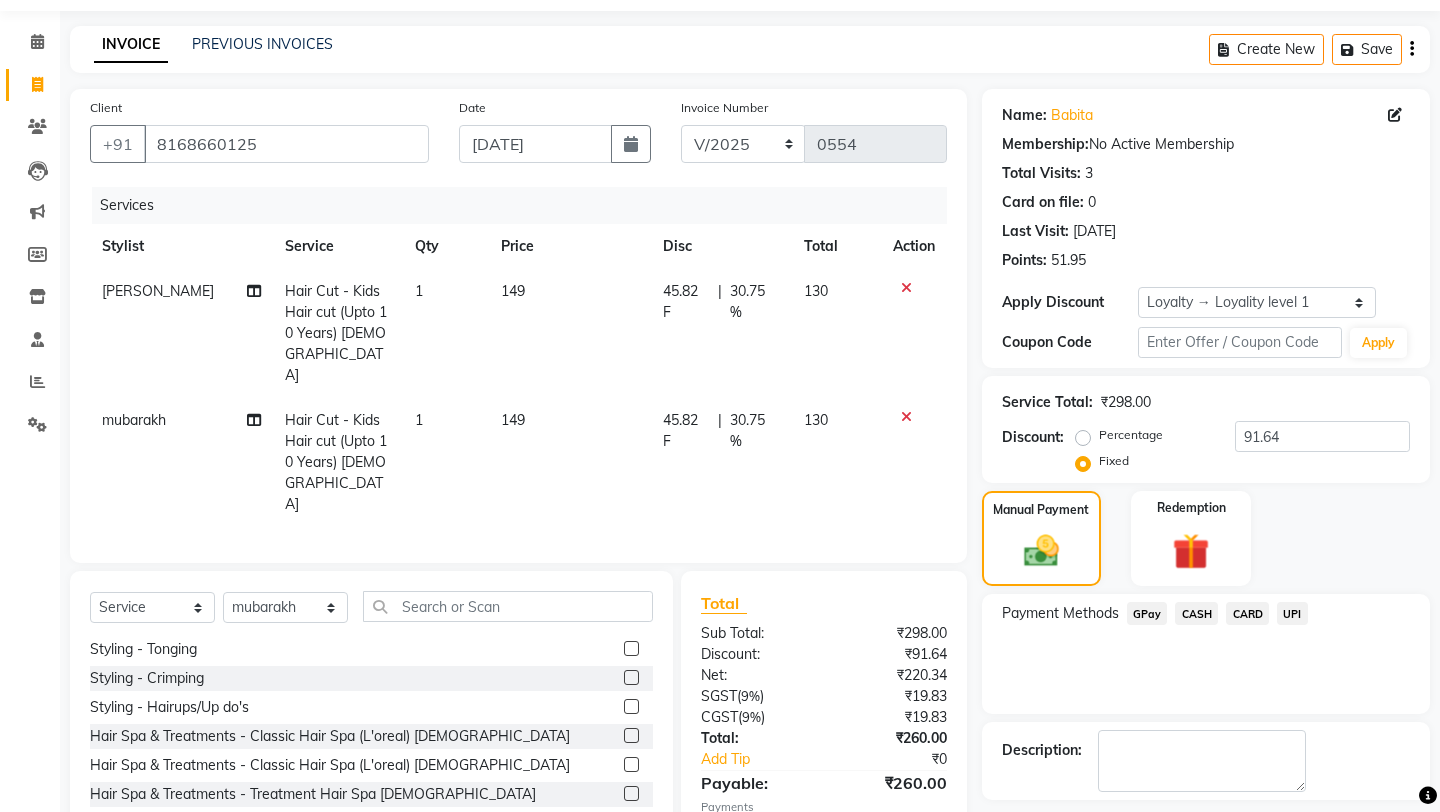 click on "Description:" 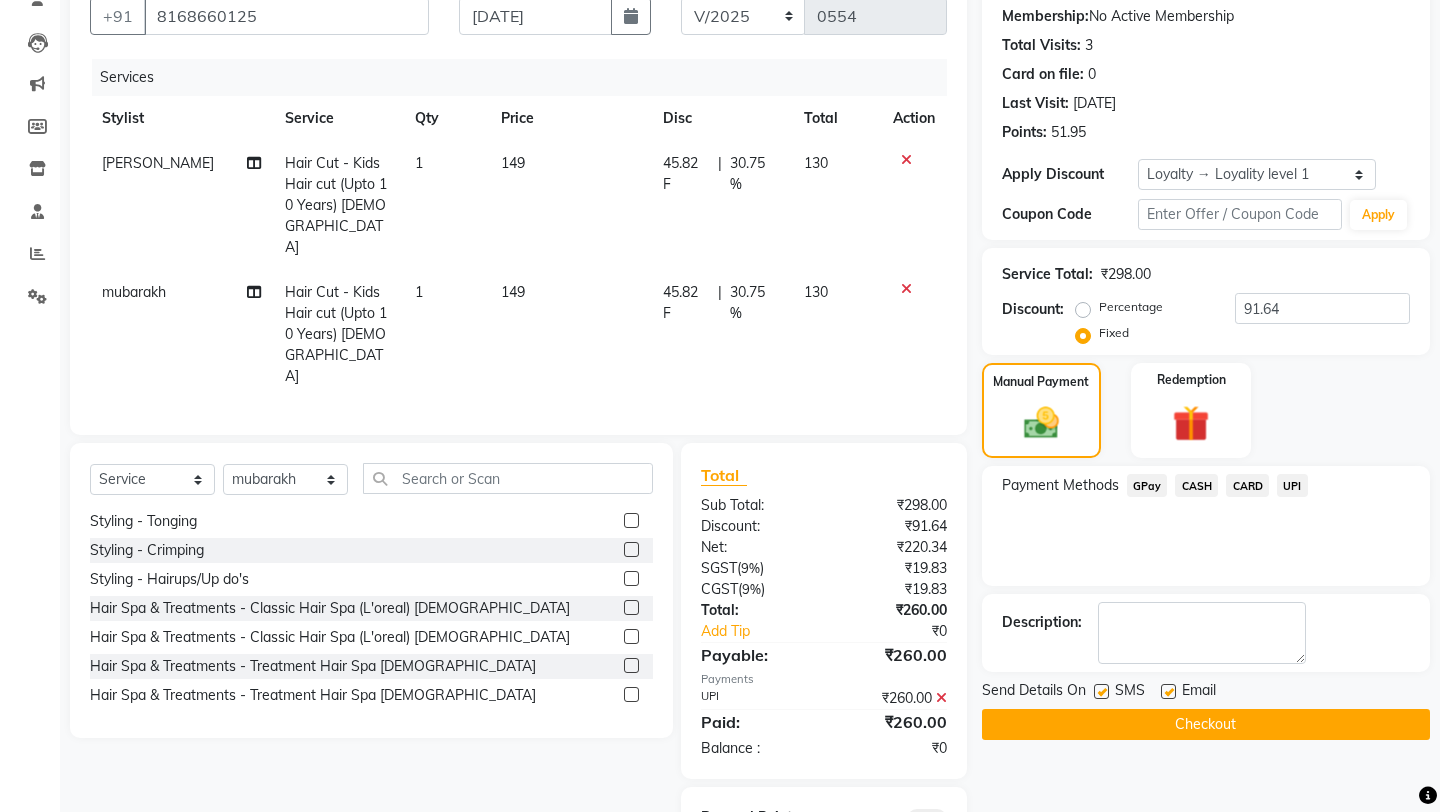 scroll, scrollTop: 201, scrollLeft: 0, axis: vertical 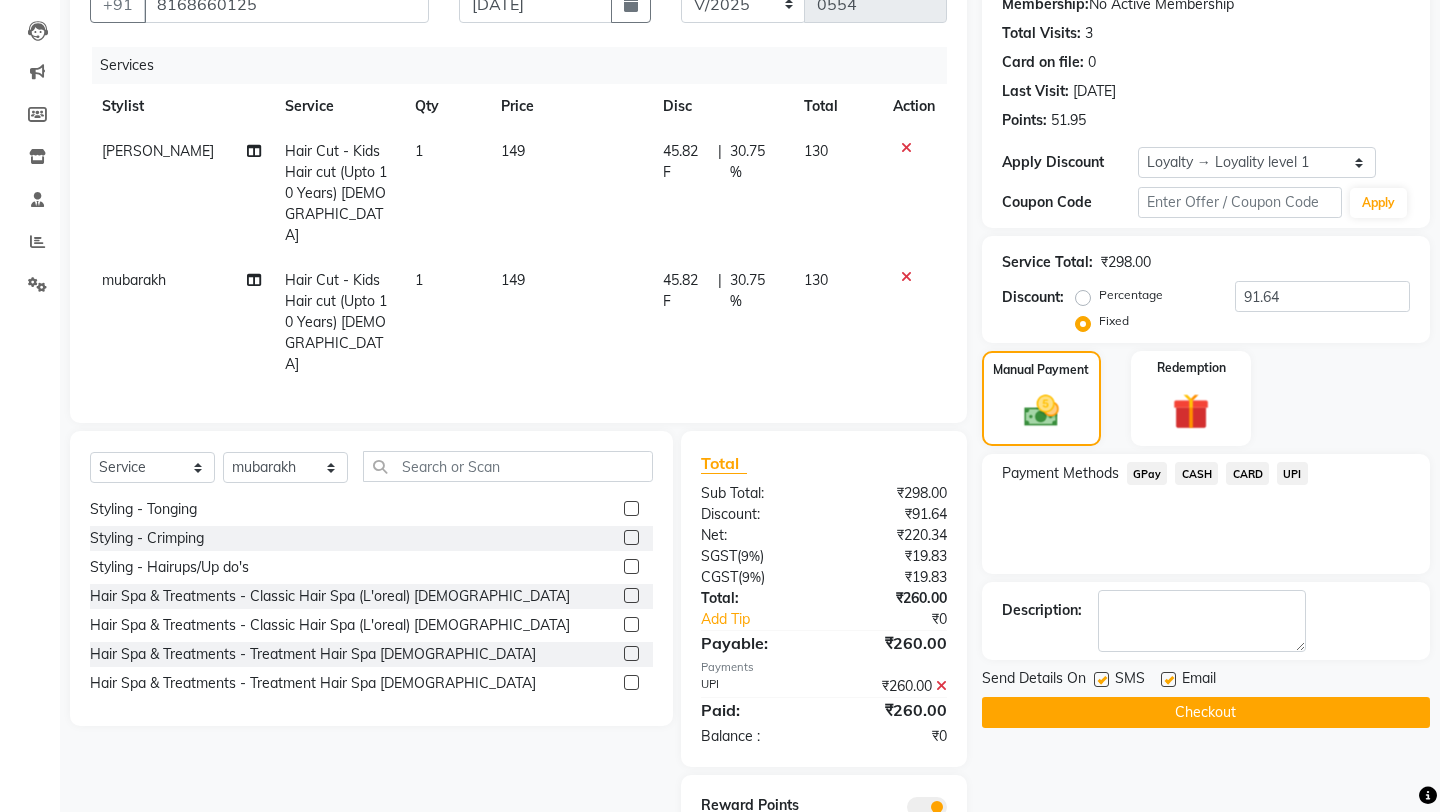 click on "Checkout" 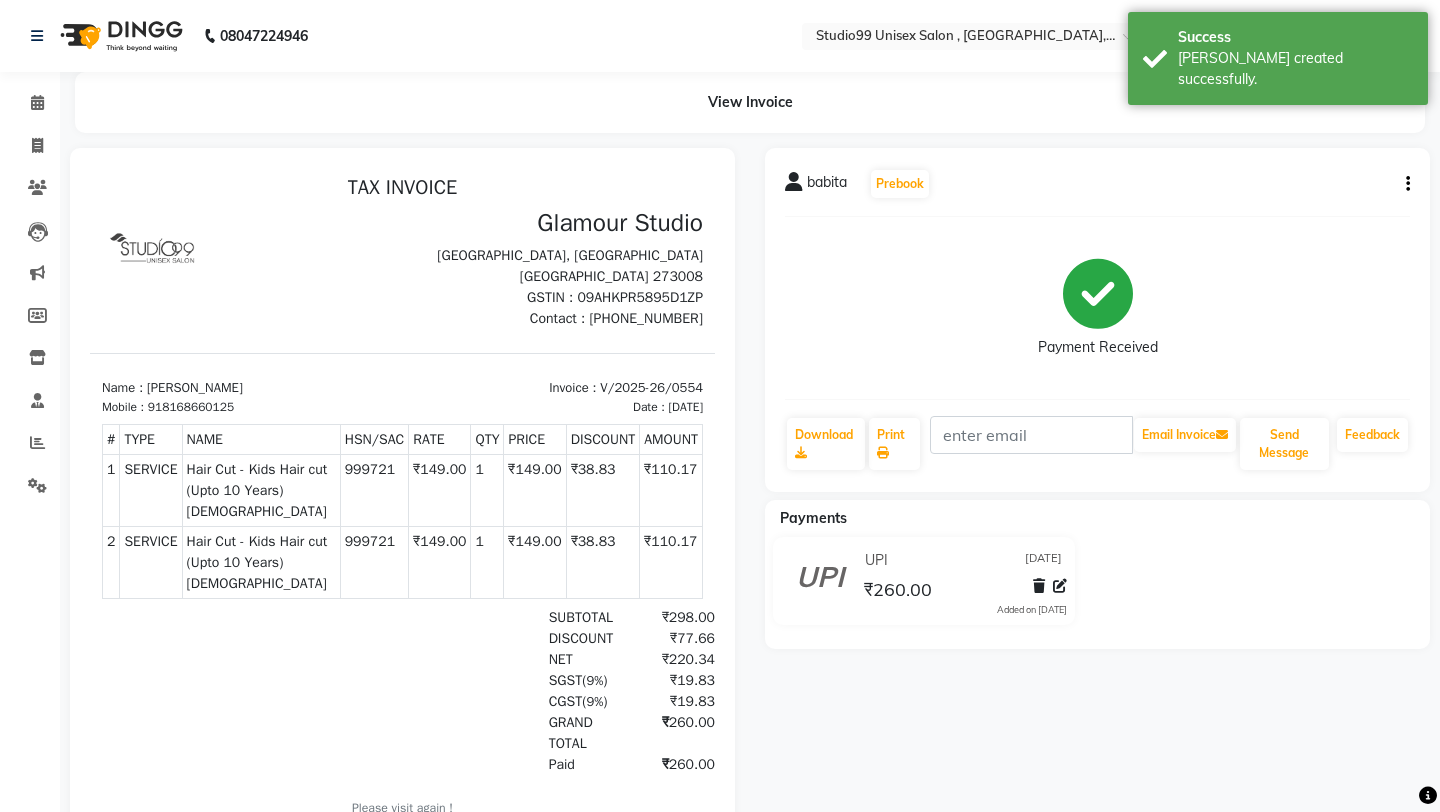 scroll, scrollTop: 0, scrollLeft: 0, axis: both 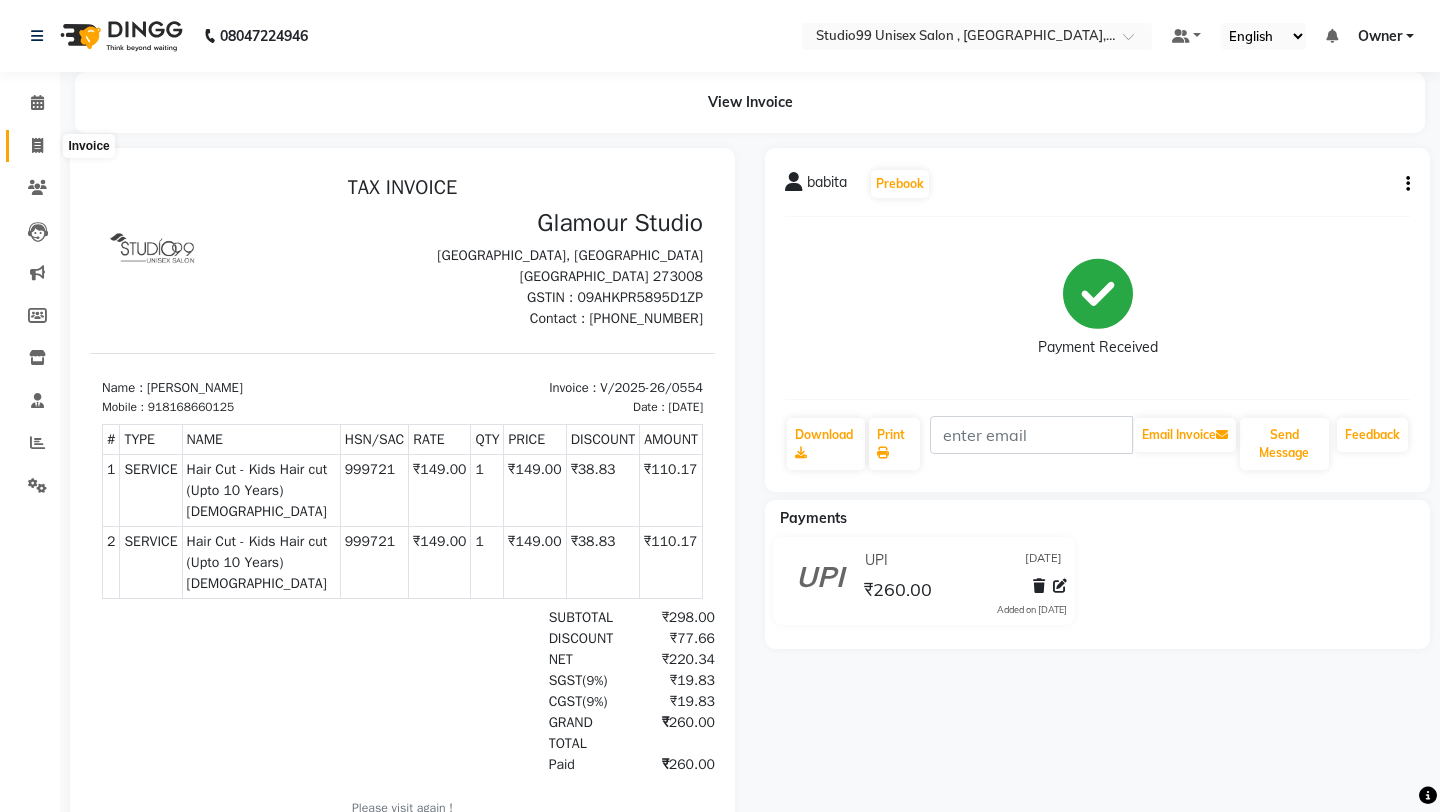 click 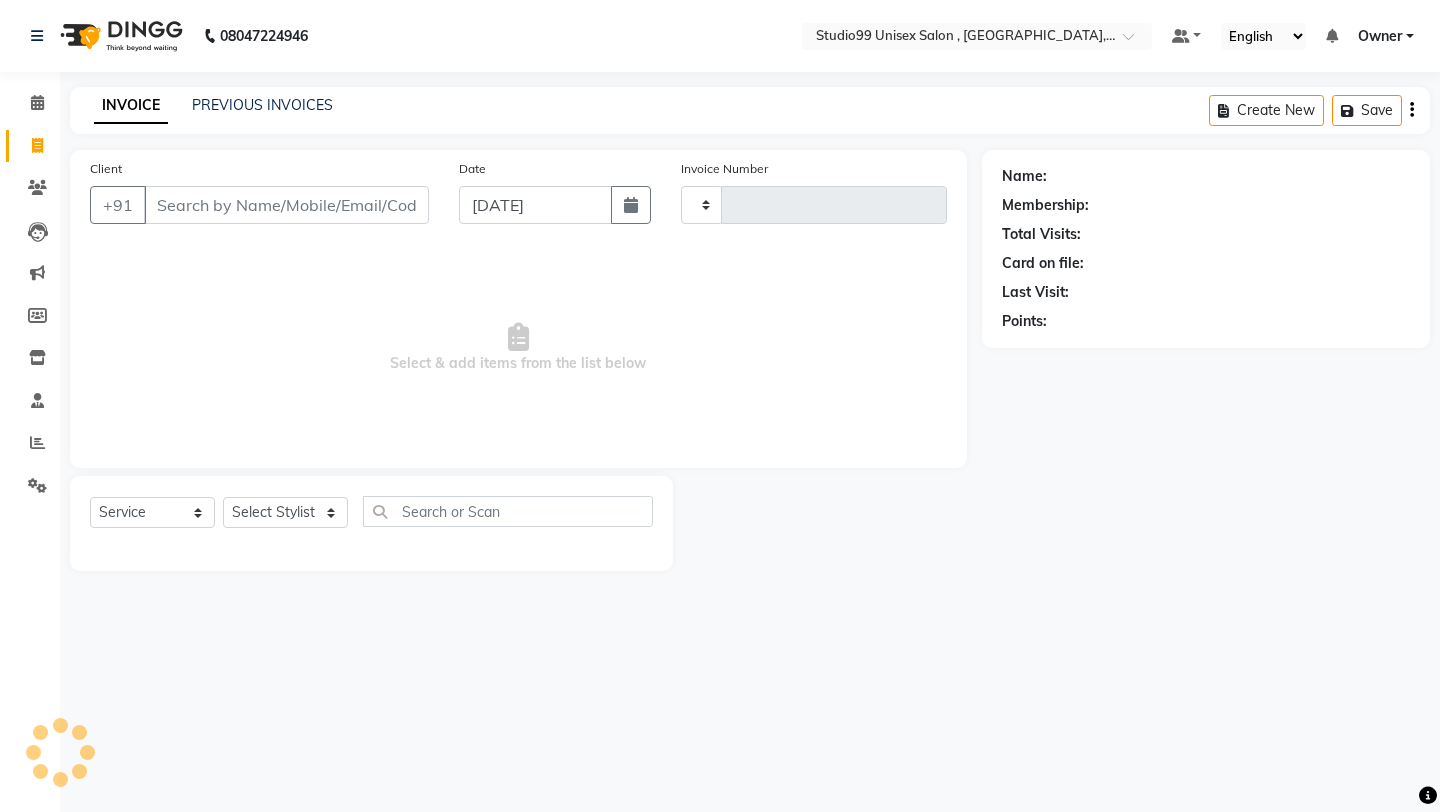 type on "0555" 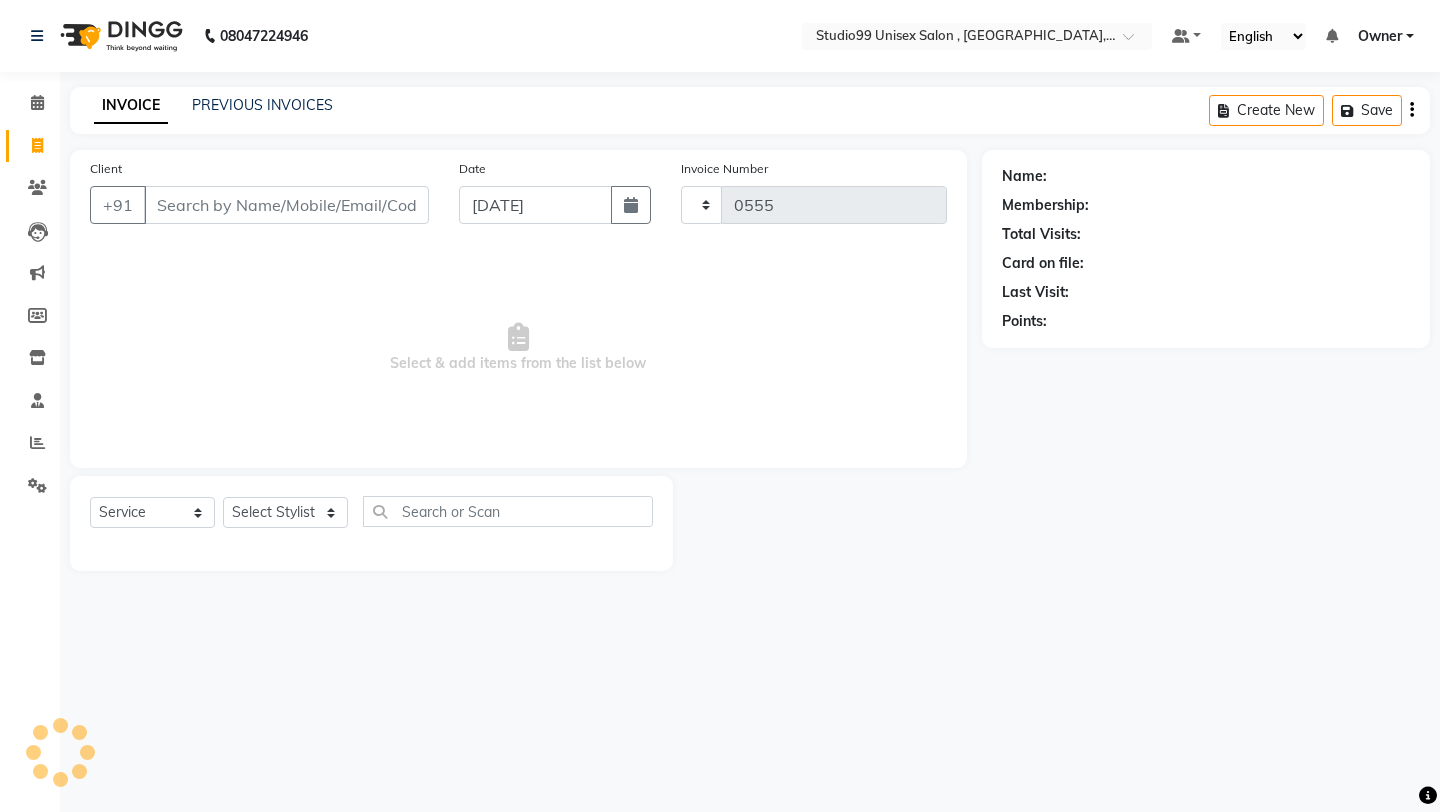 select on "8117" 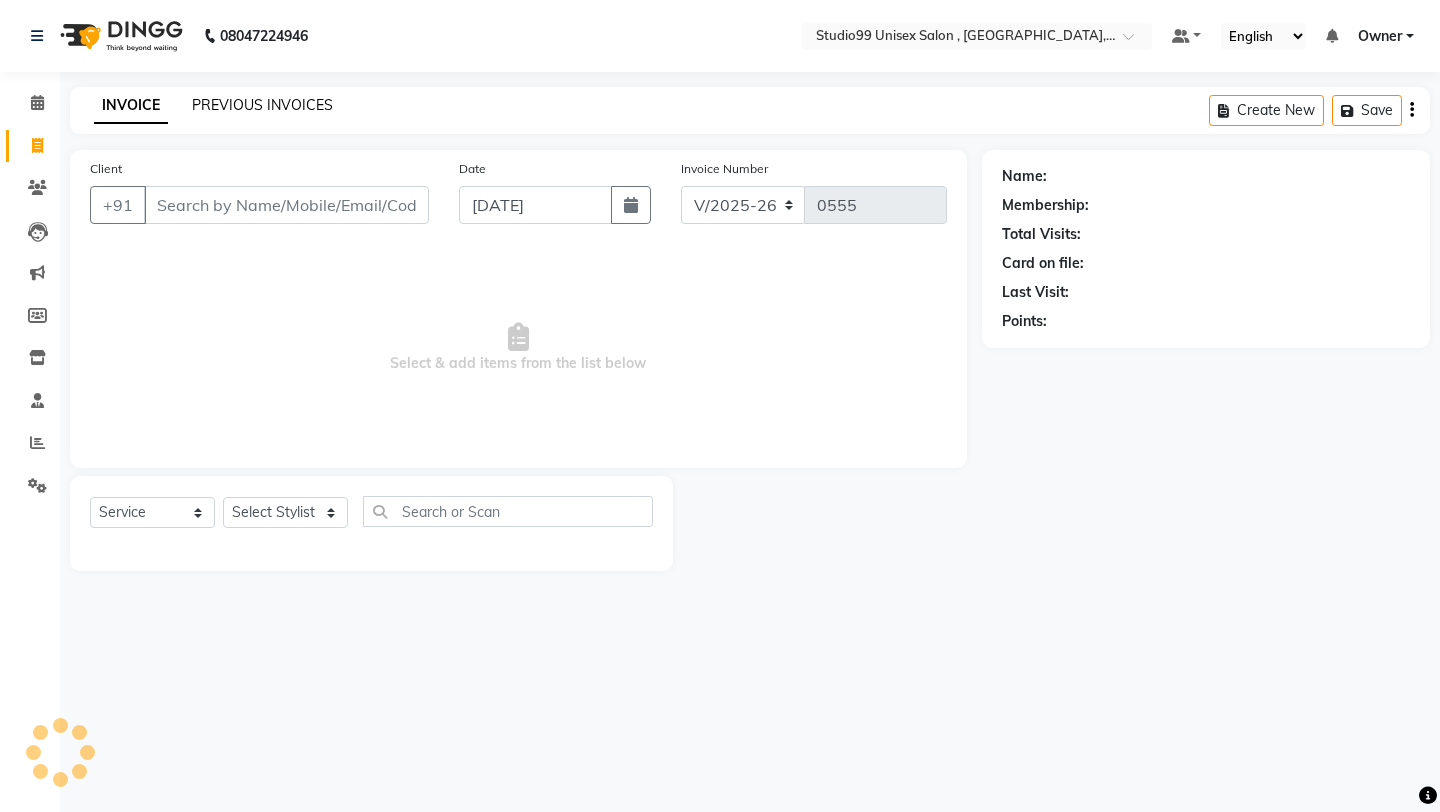 click on "PREVIOUS INVOICES" 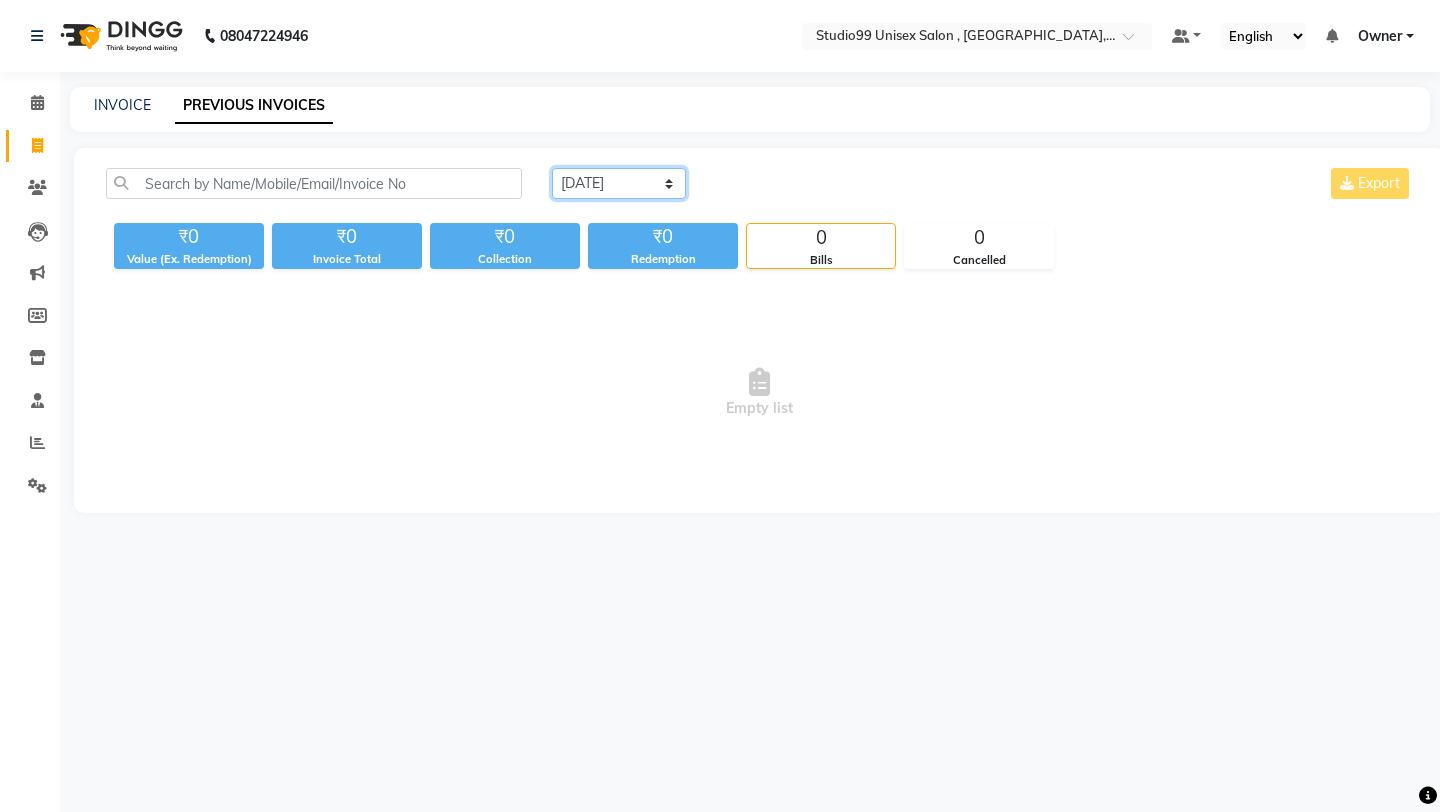 click on "[DATE] [DATE] Custom Range" 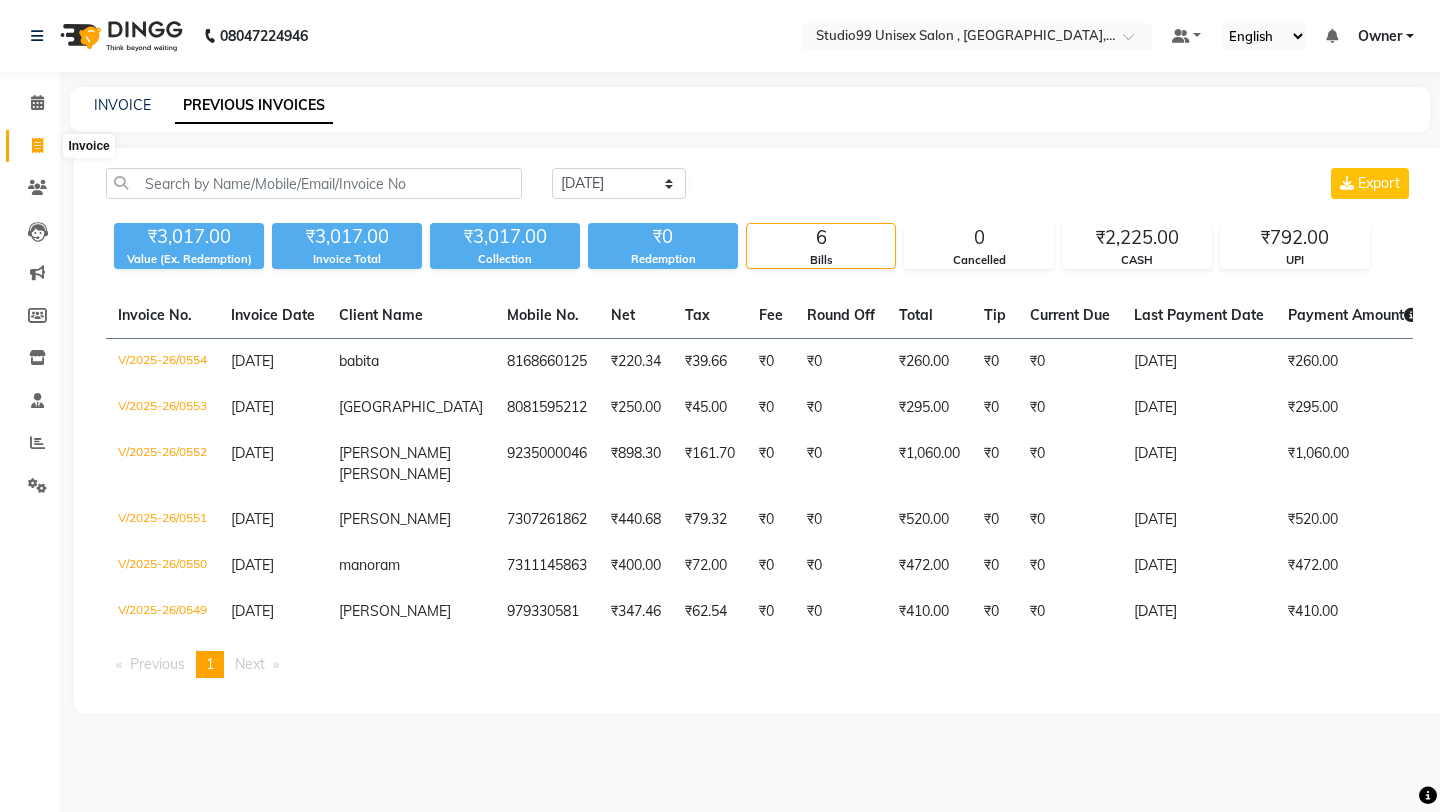 click 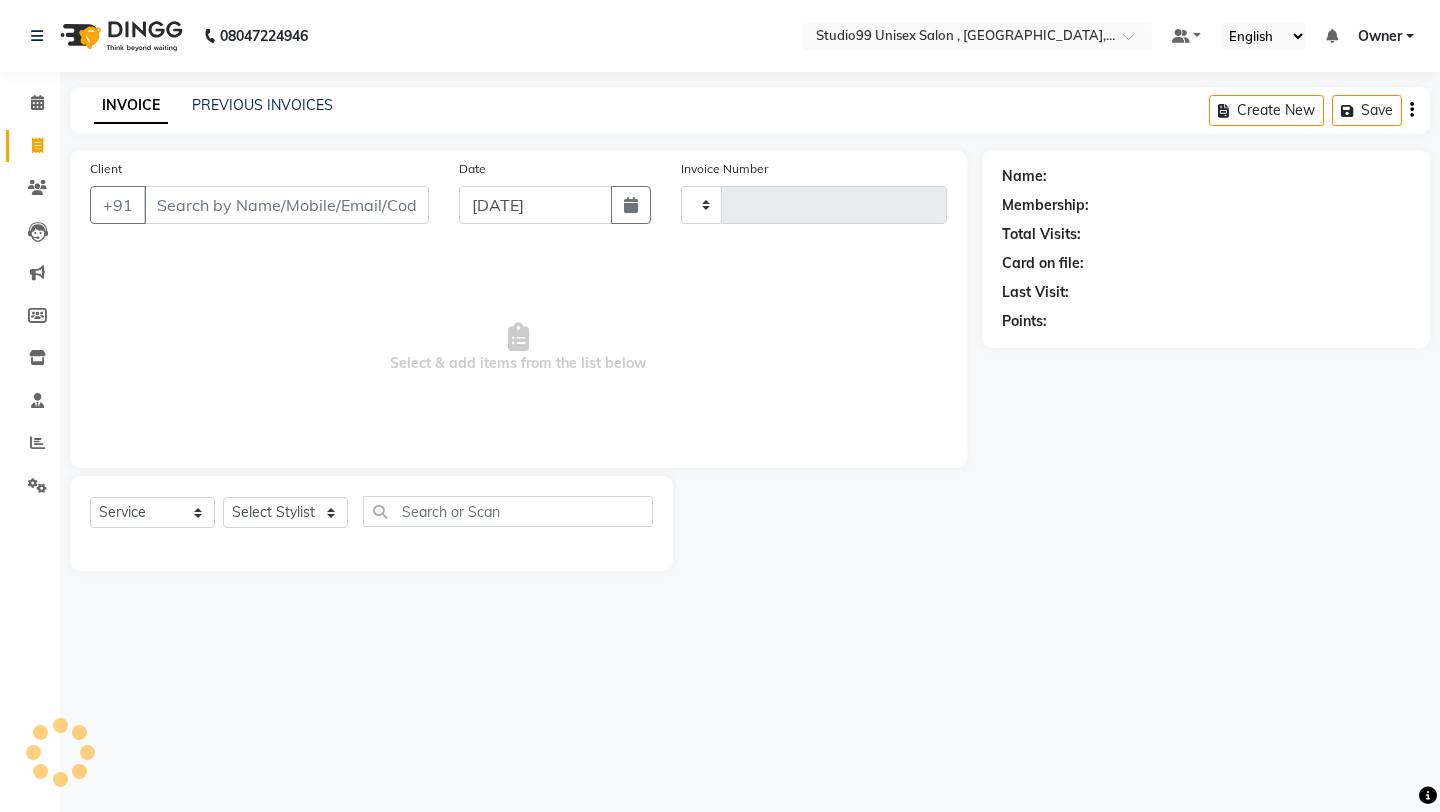 type on "0555" 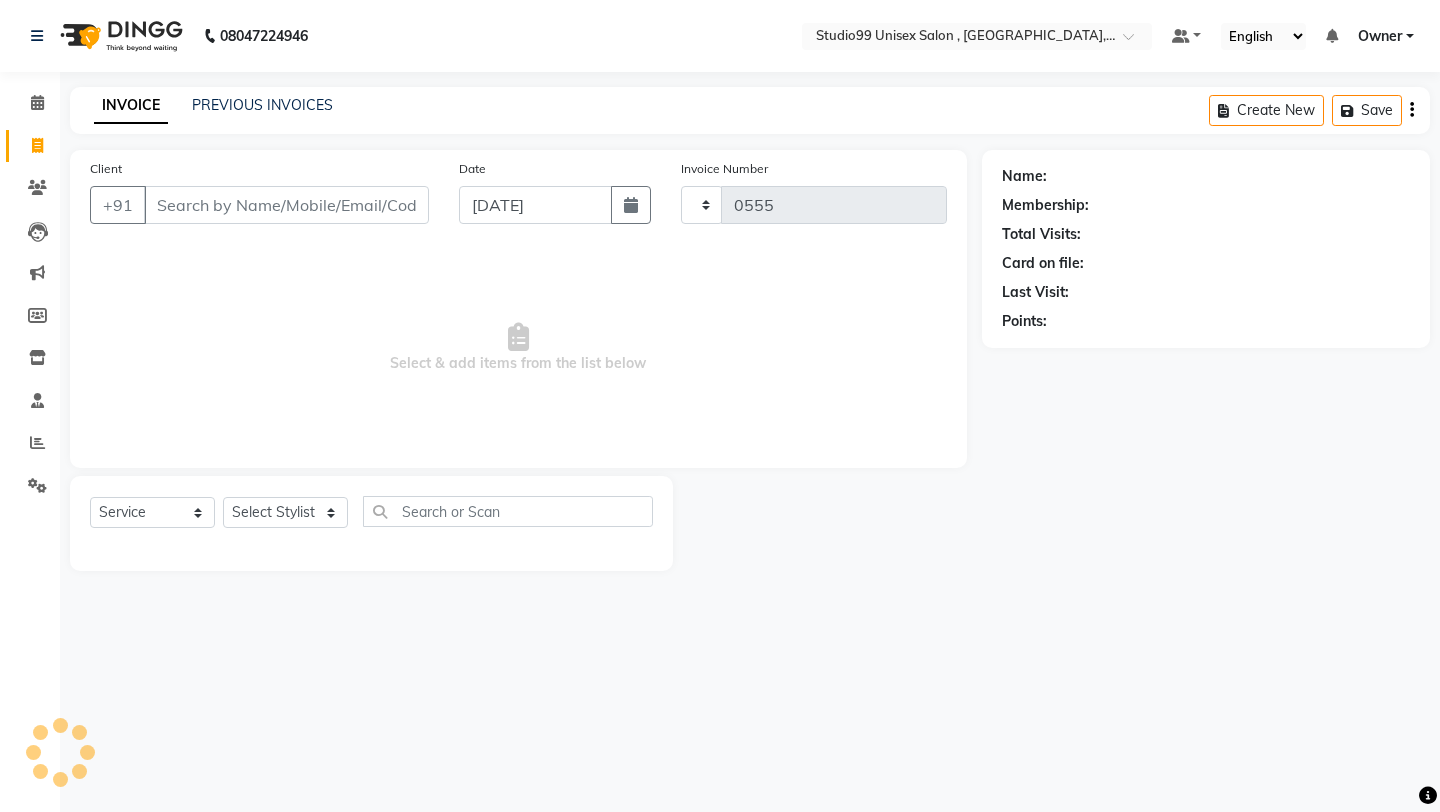 select on "8117" 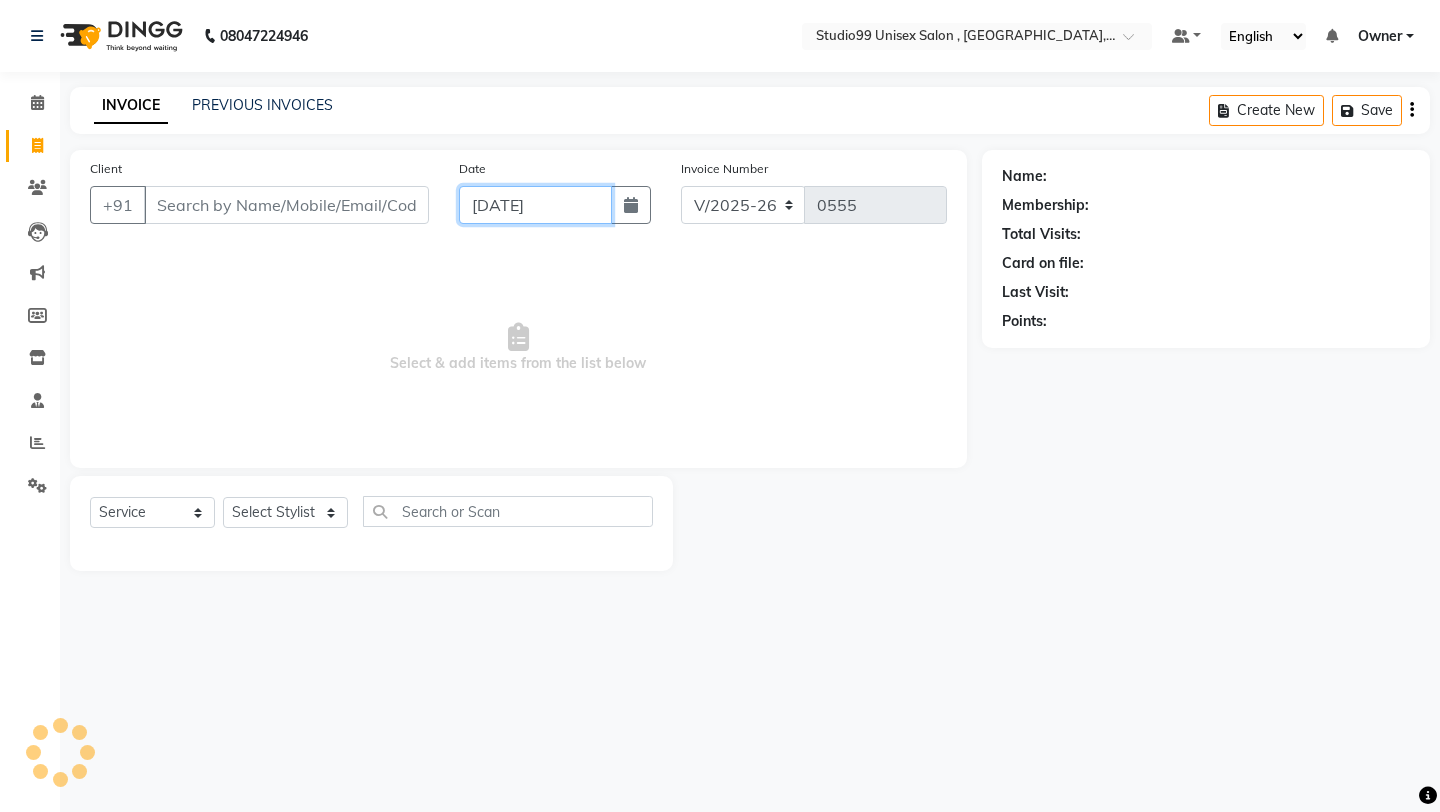 click on "[DATE]" 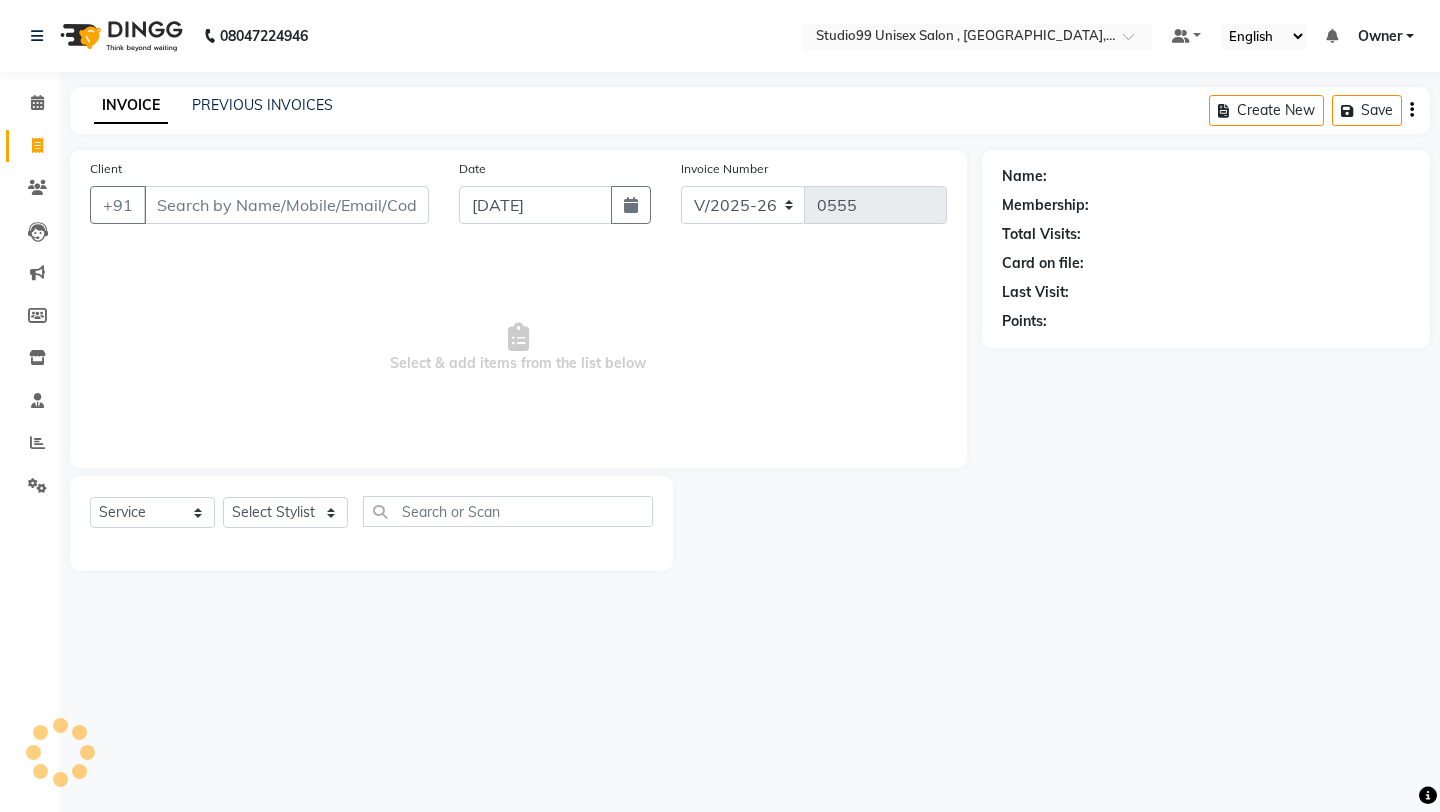 select on "7" 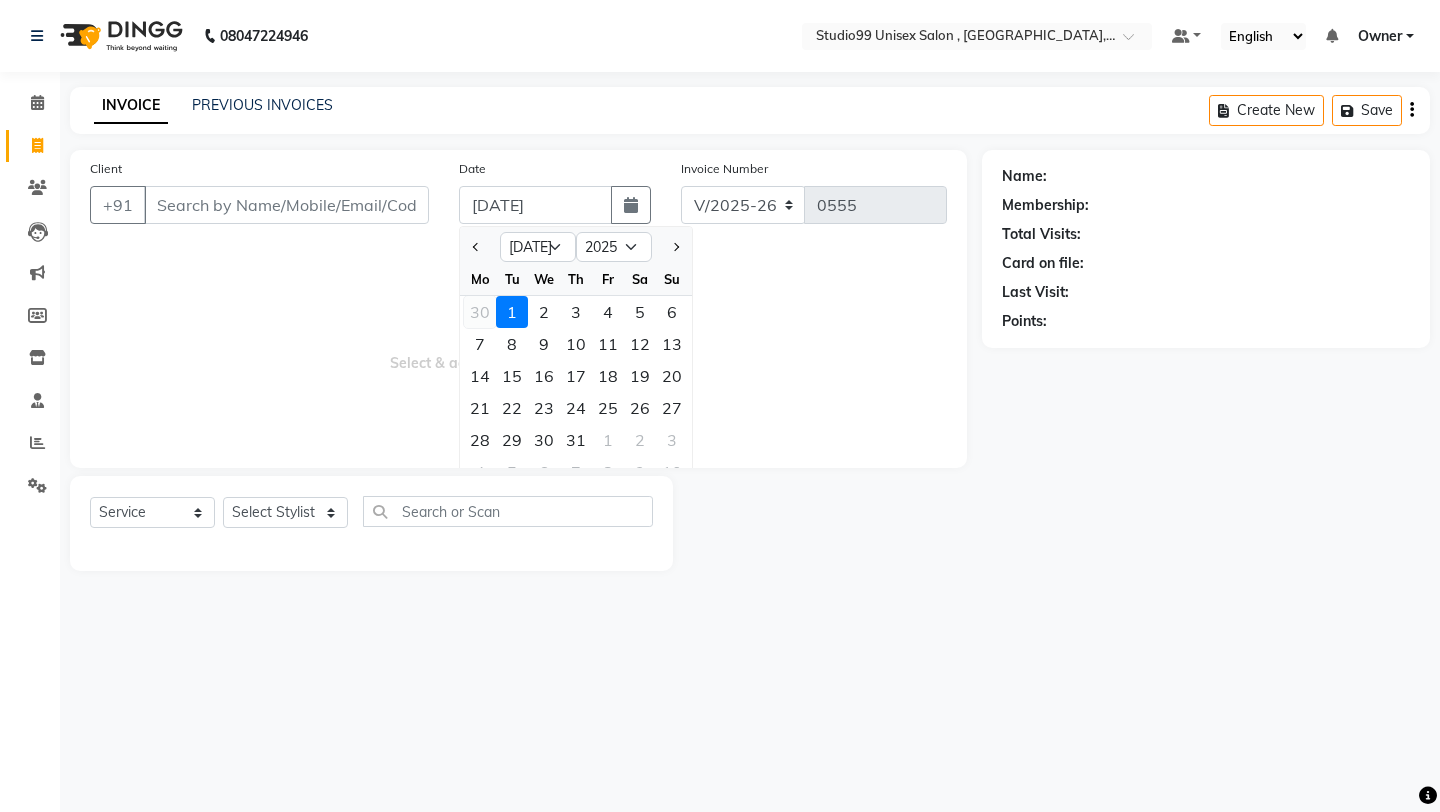 click on "30" 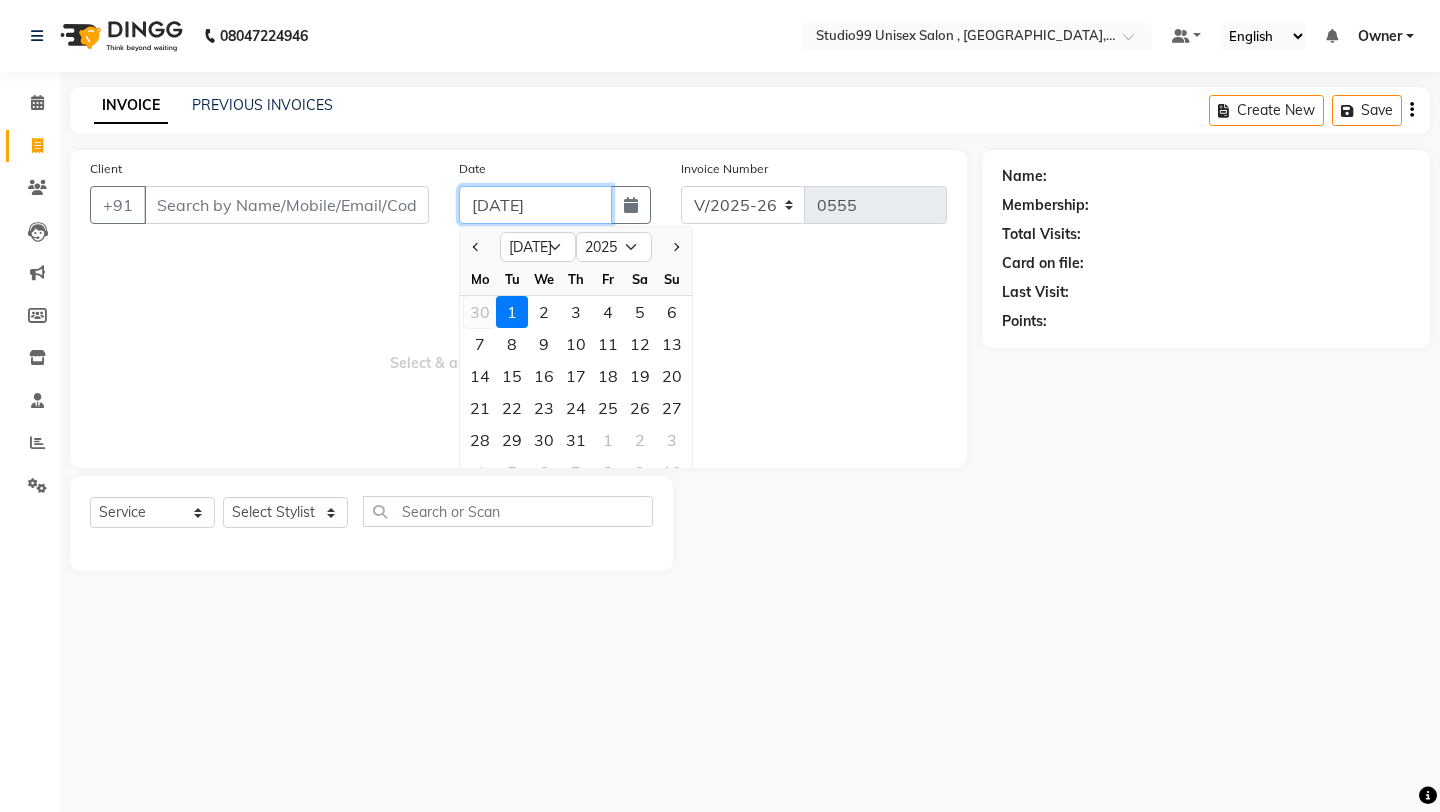 type on "[DATE]" 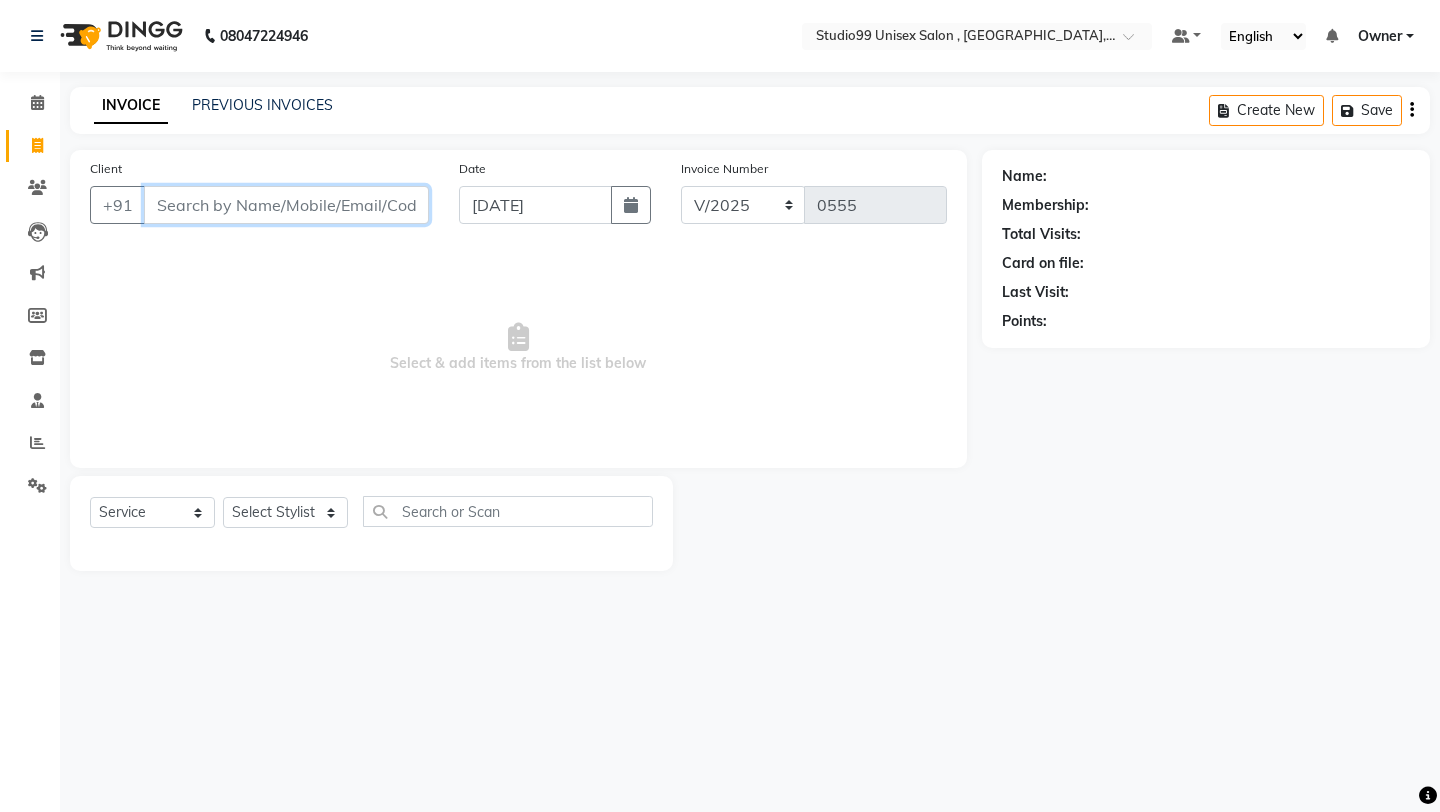 click on "Client" at bounding box center [286, 205] 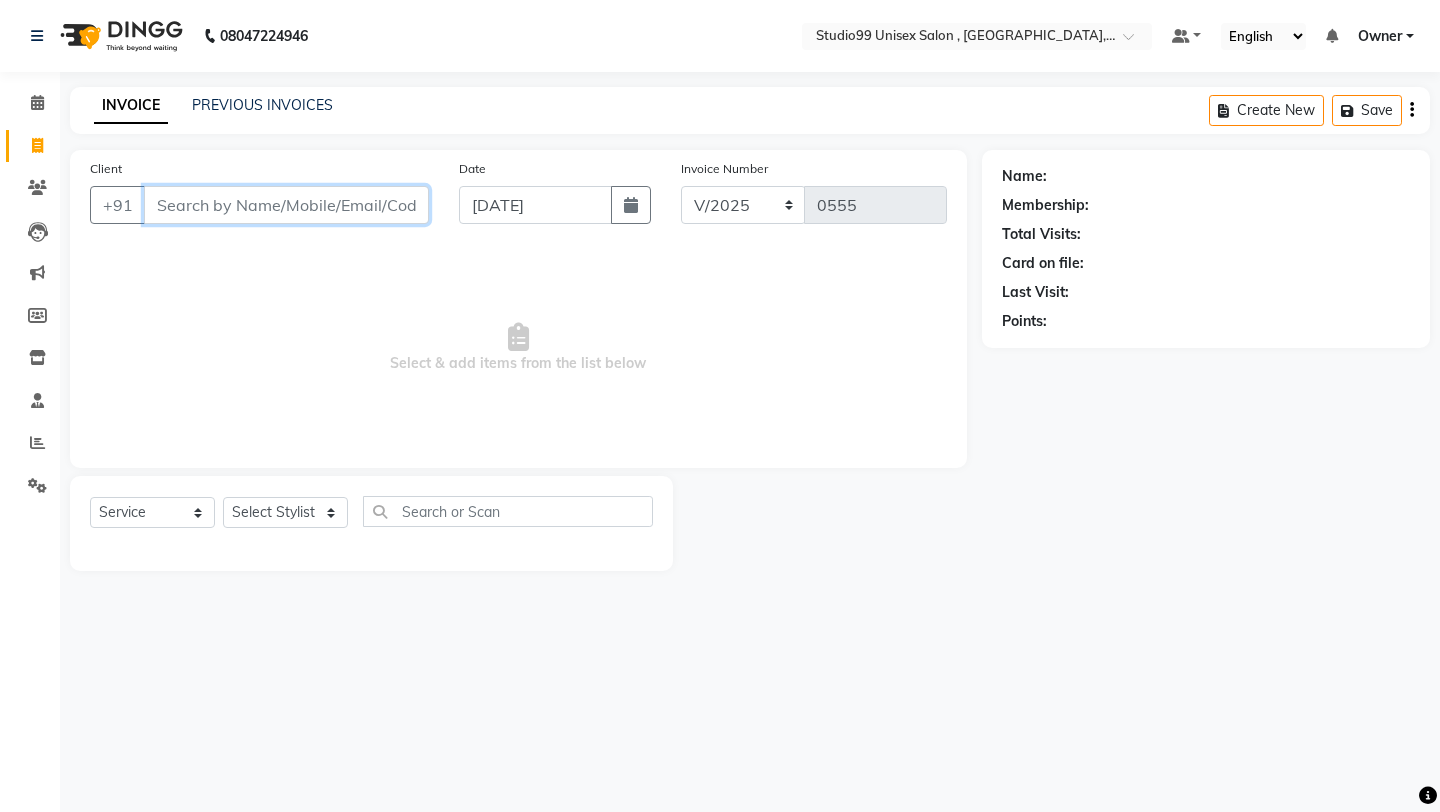 click on "Client" at bounding box center [286, 205] 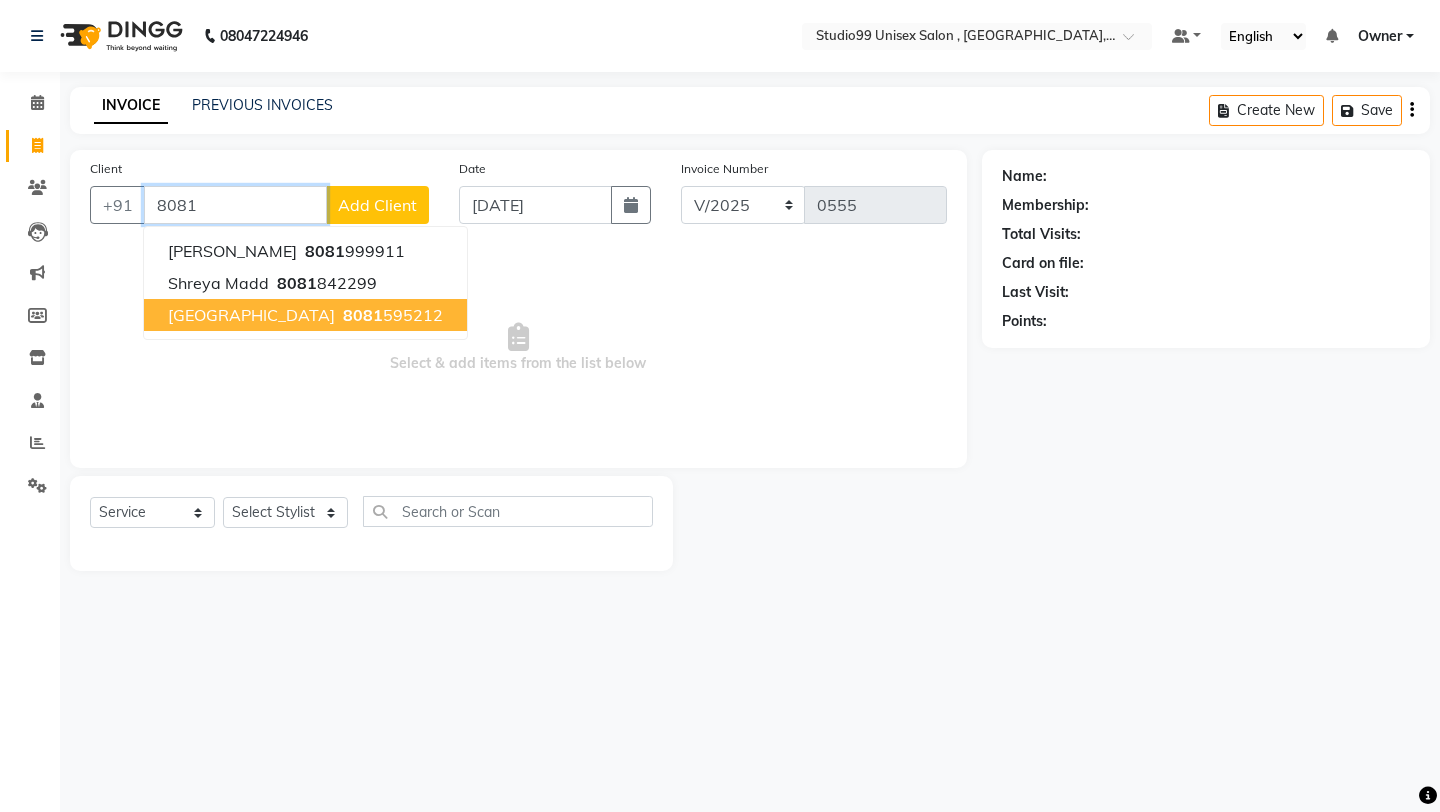 click on "8081 595212" at bounding box center [391, 315] 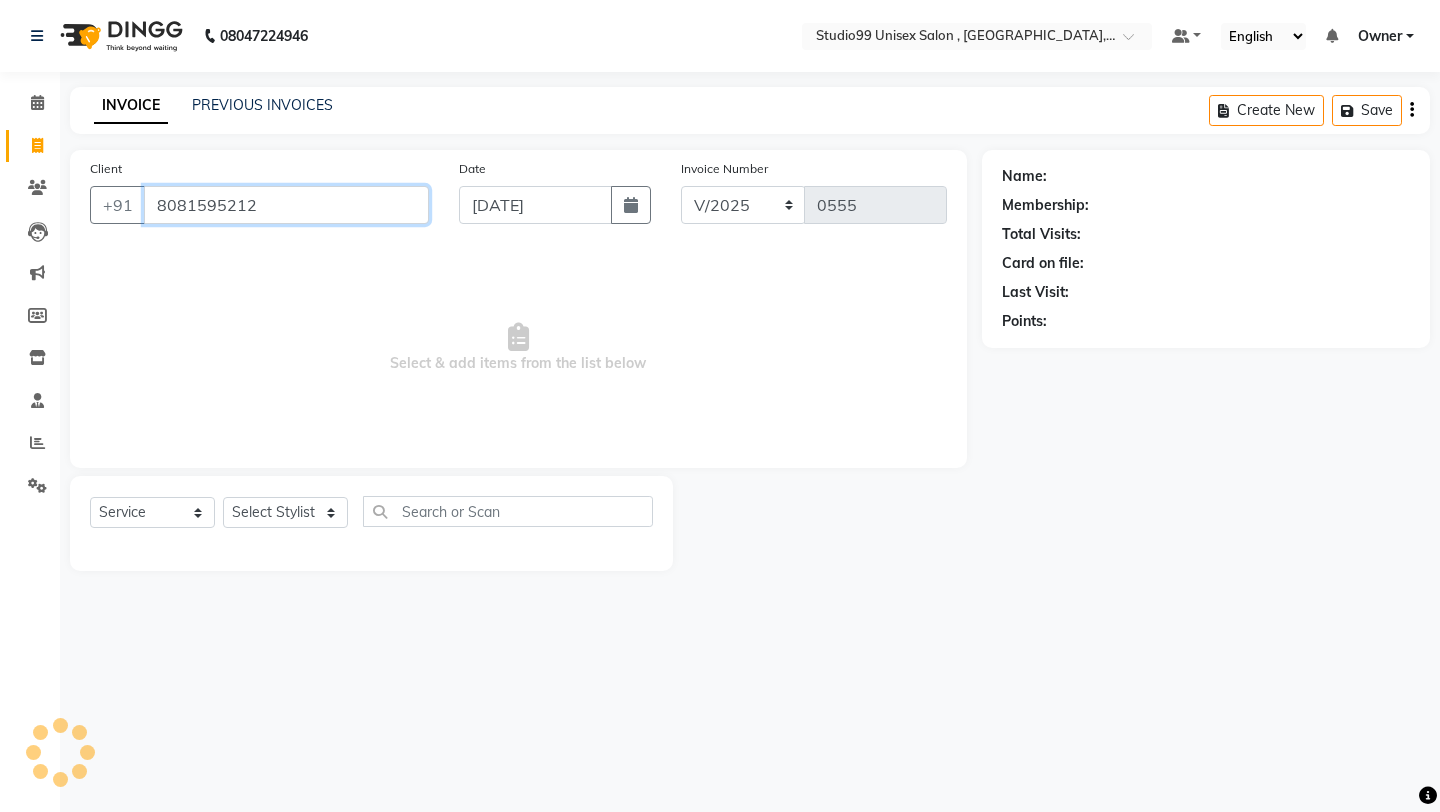 type on "8081595212" 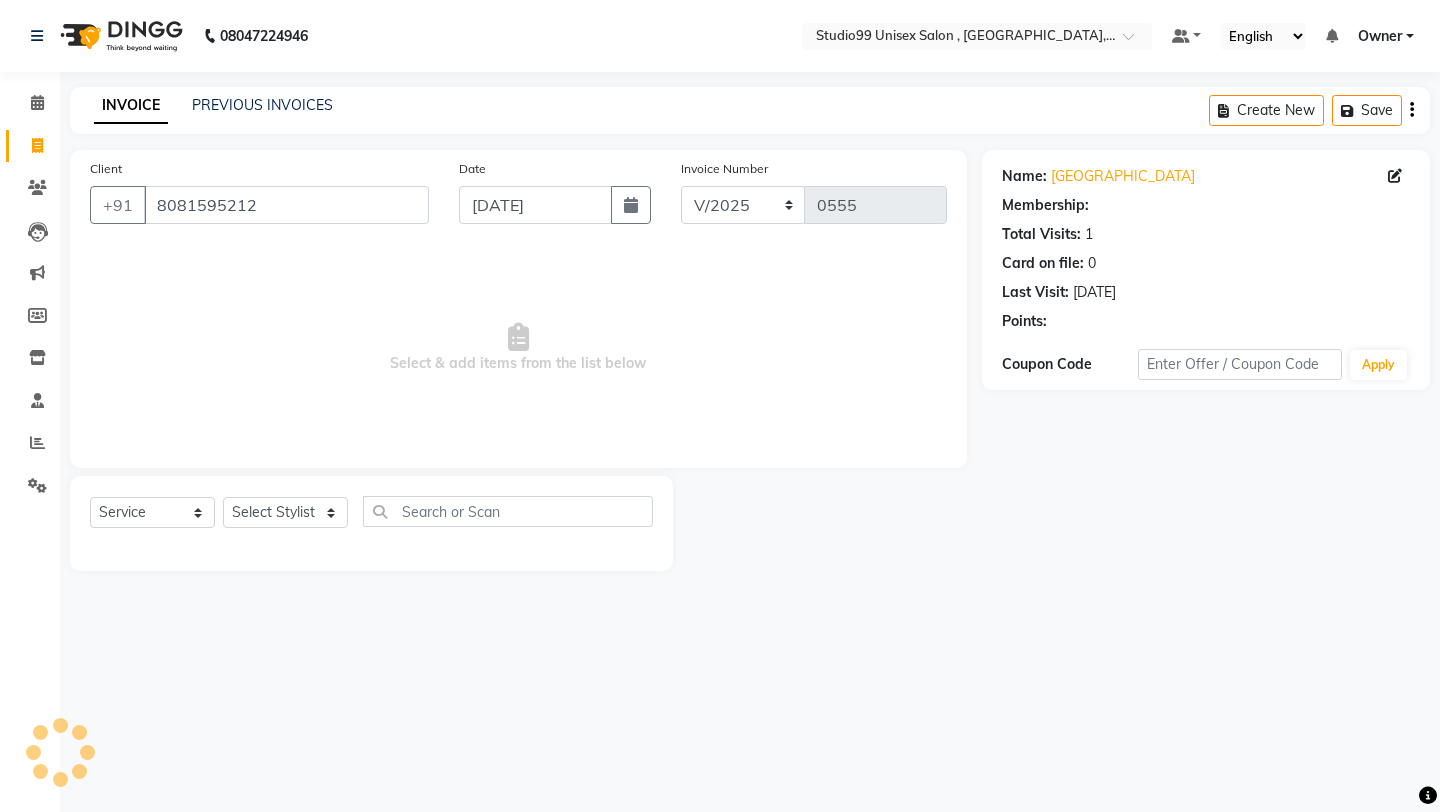 select on "1: Object" 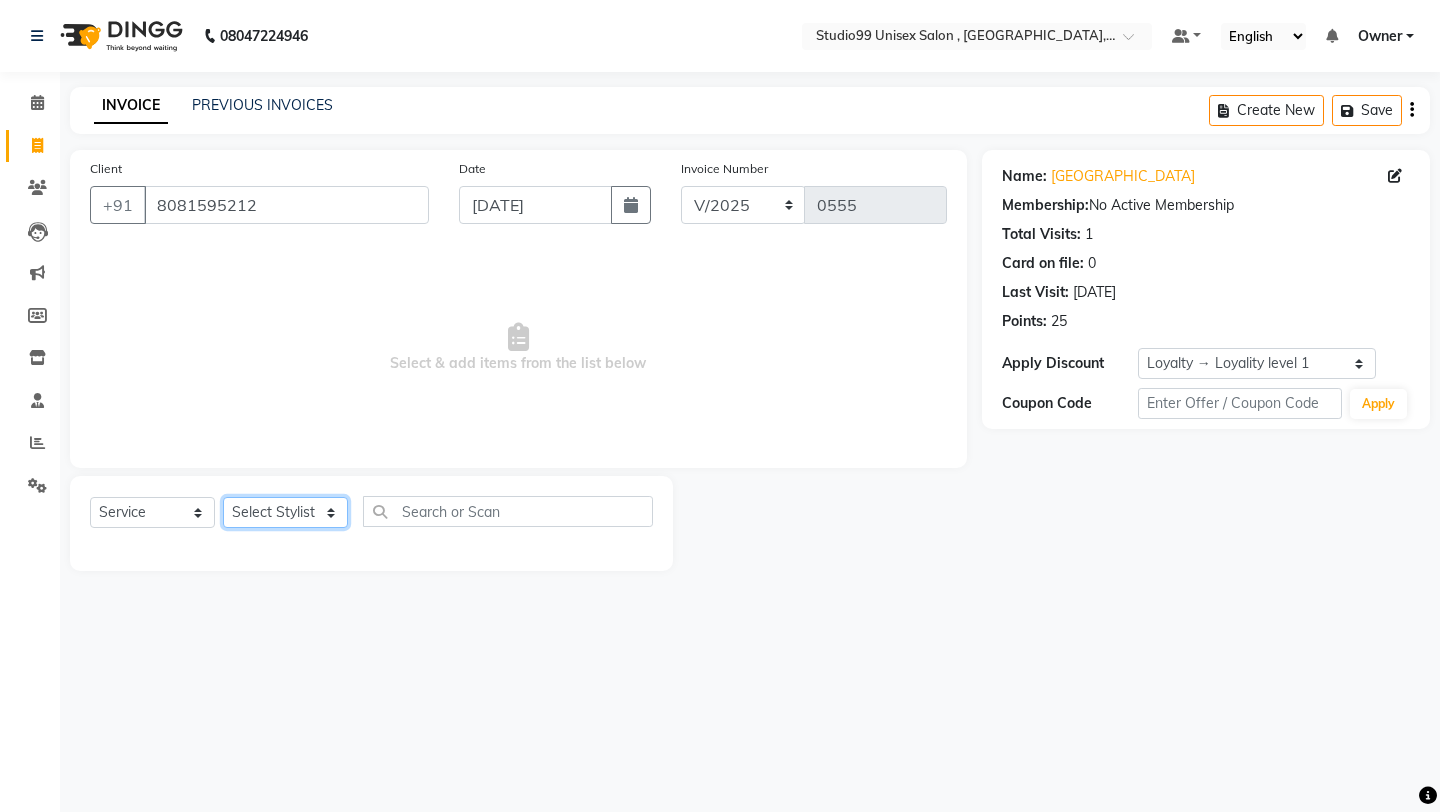 click on "Select Stylist [PERSON_NAME] Owner [PERSON_NAME] [PERSON_NAME] [PERSON_NAME] sulekha manager [PERSON_NAME]" 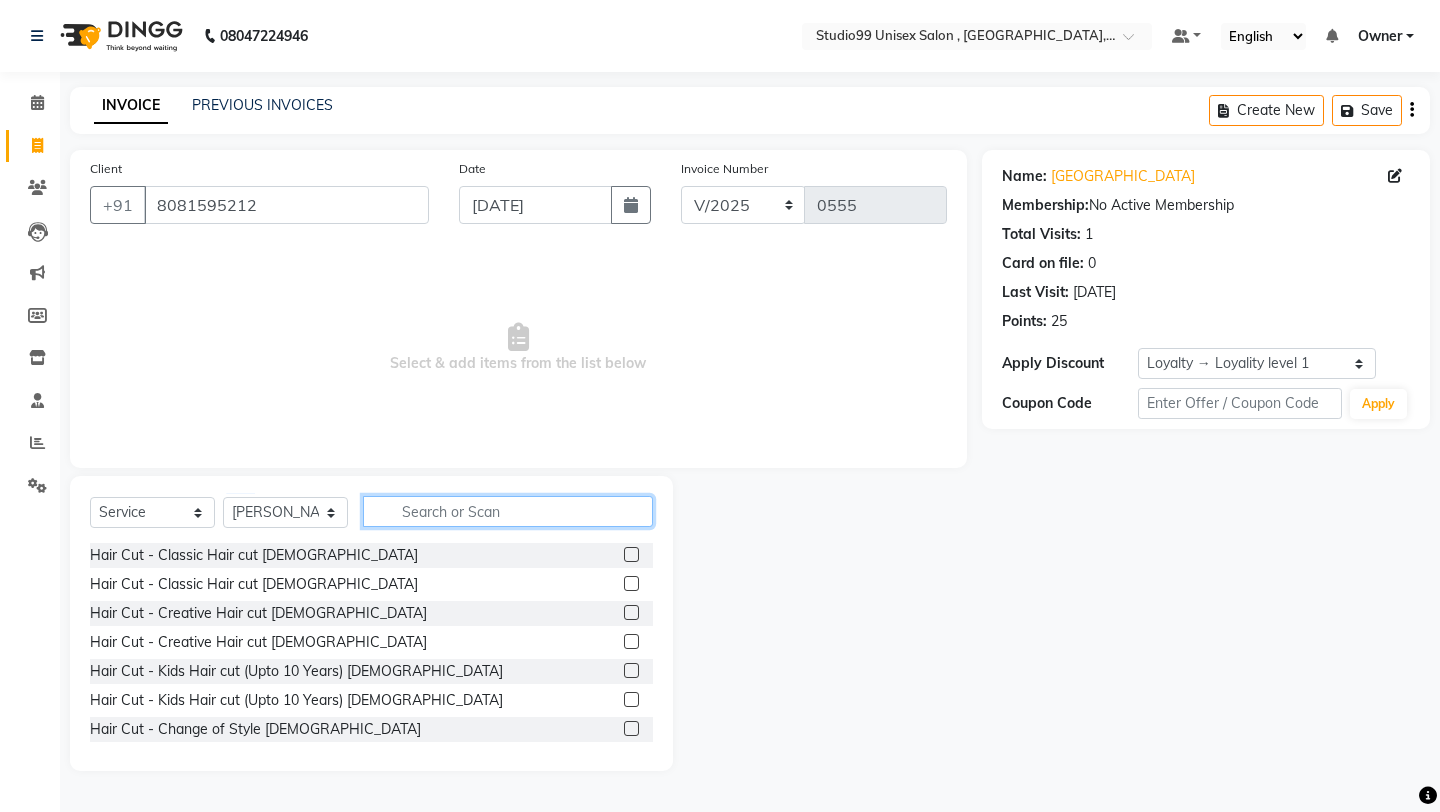 click 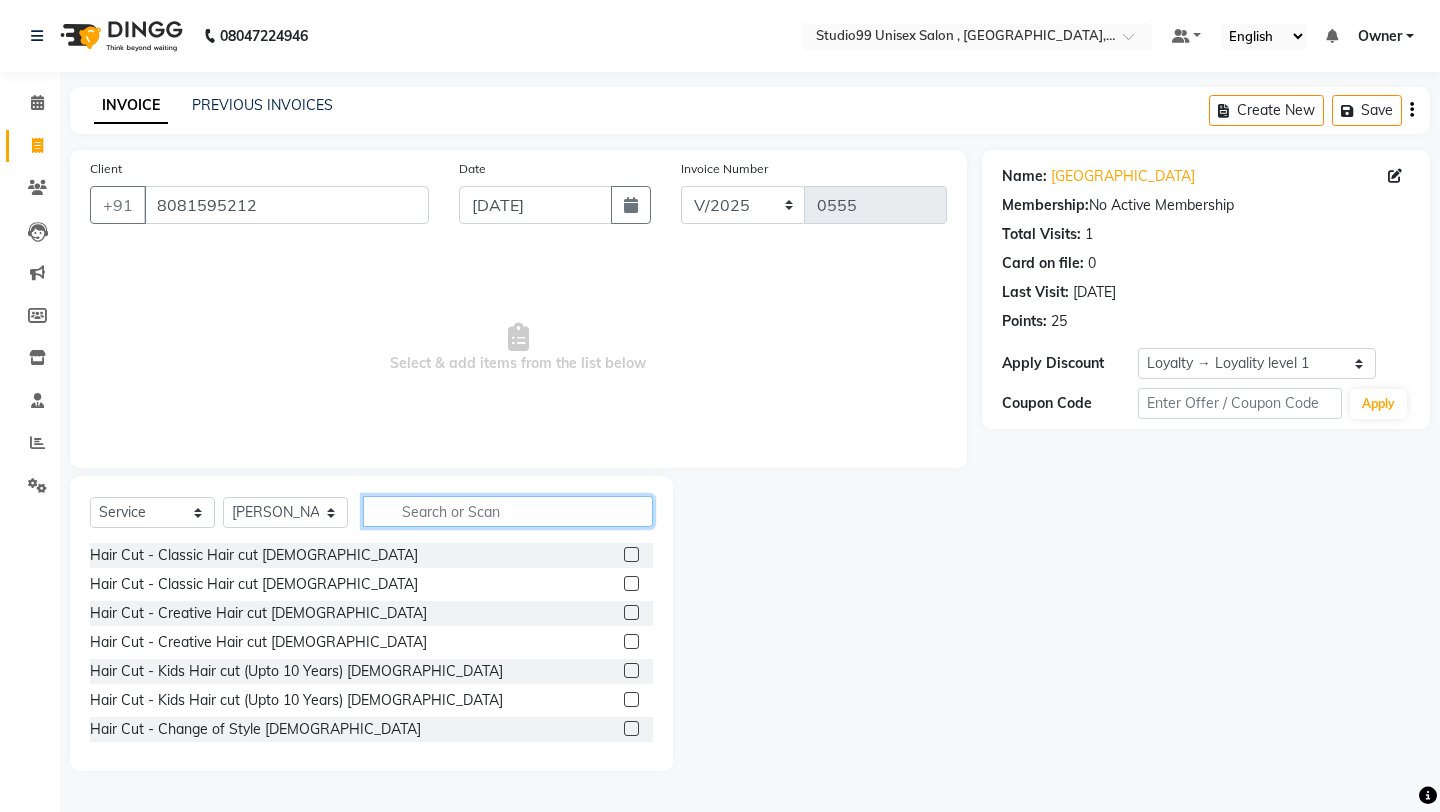 click 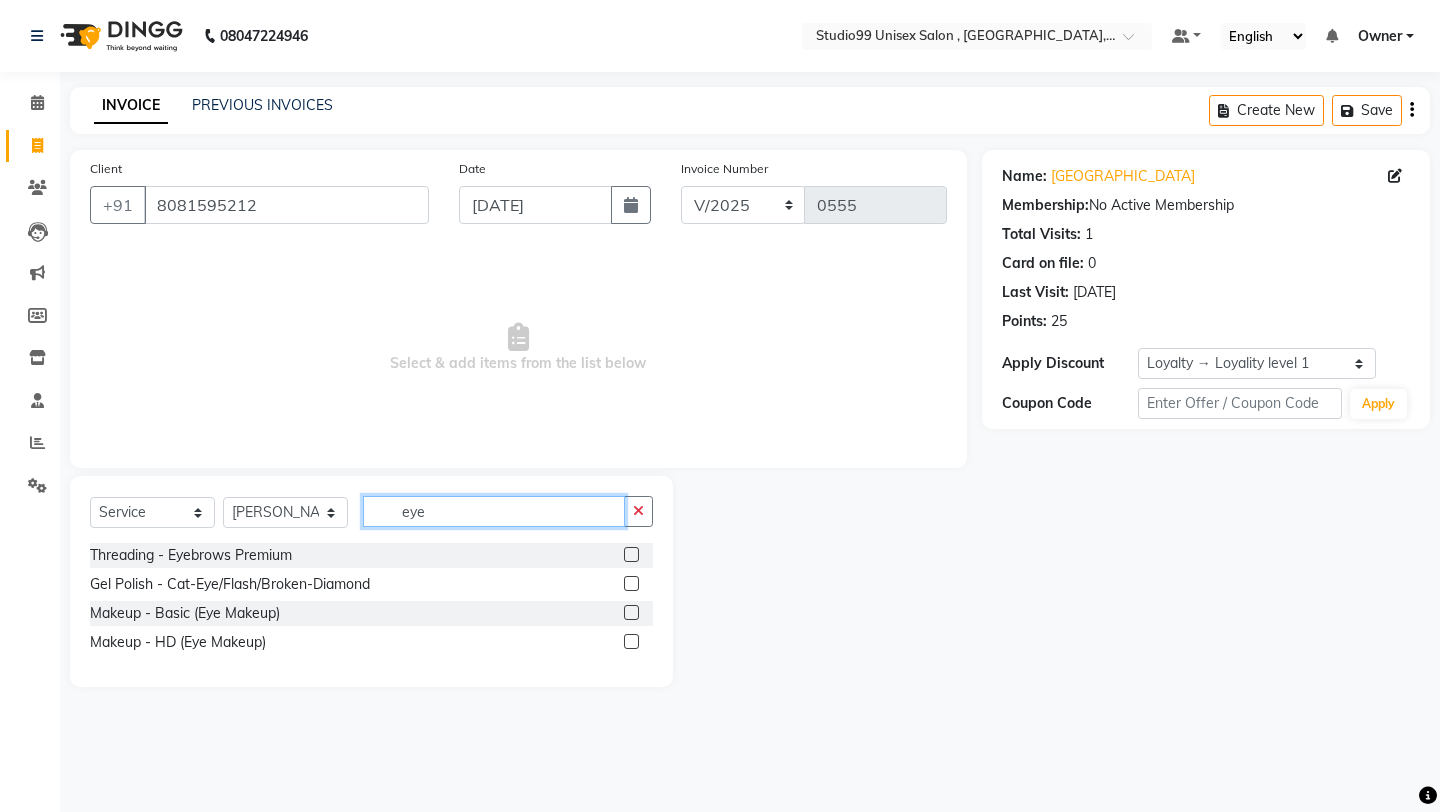 type on "eye" 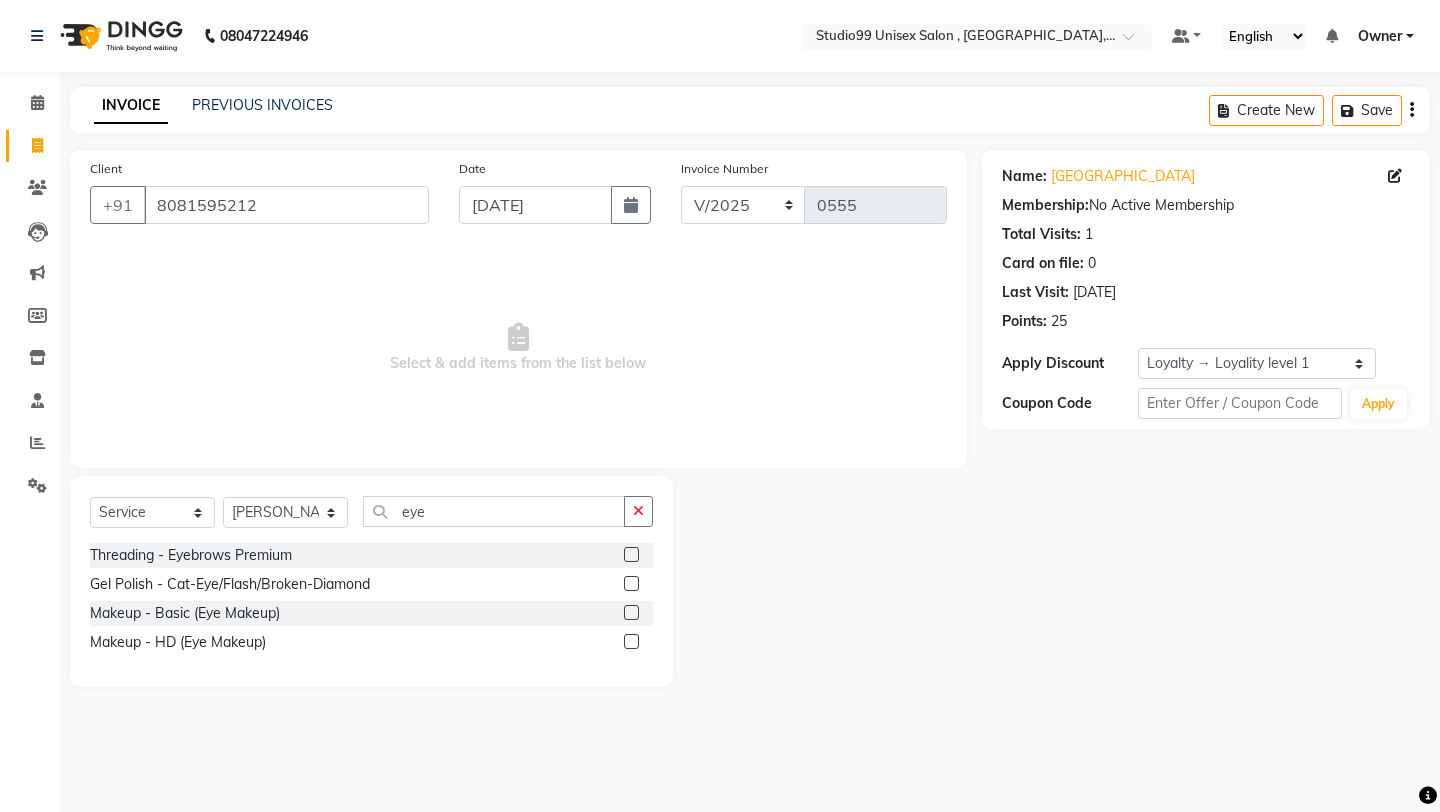 click 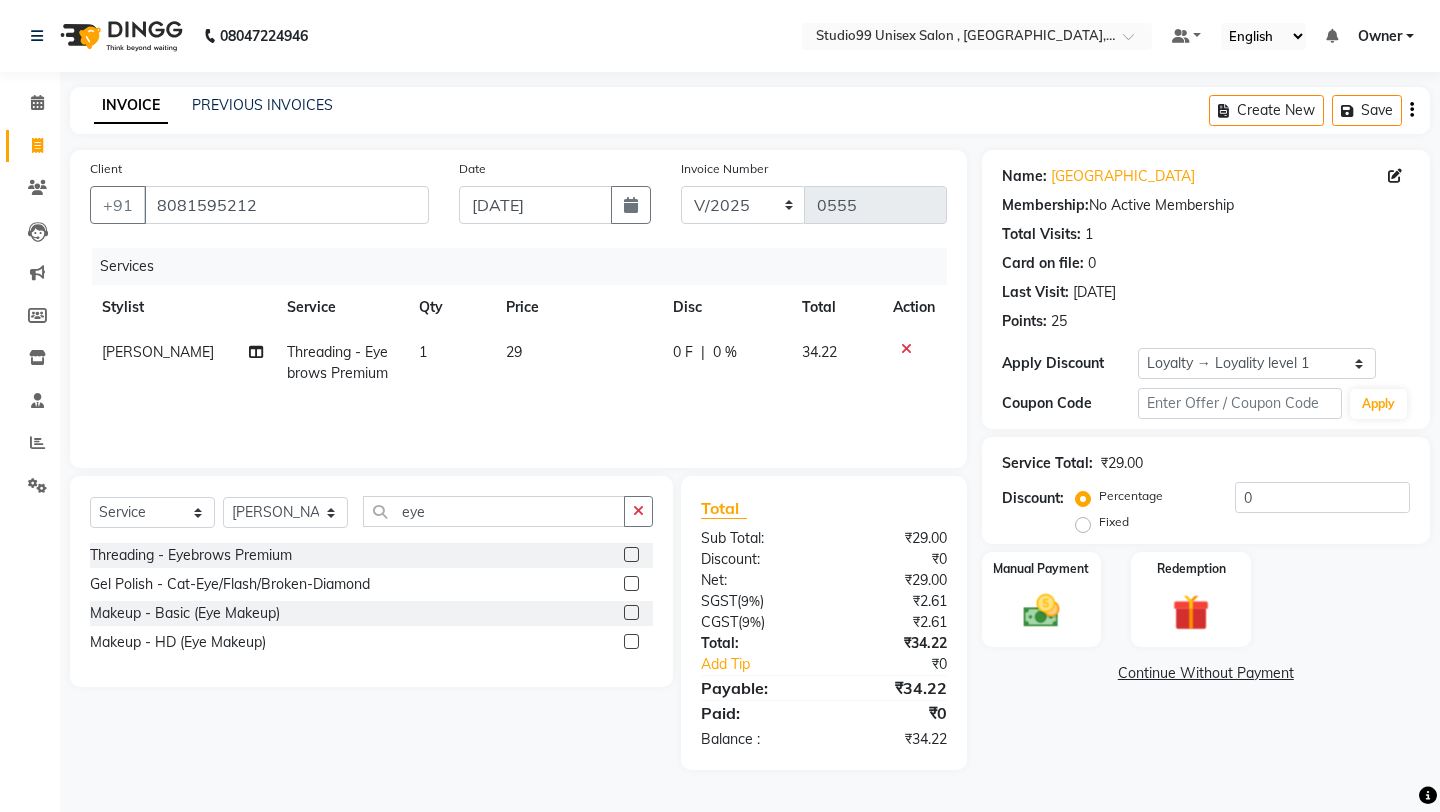 click 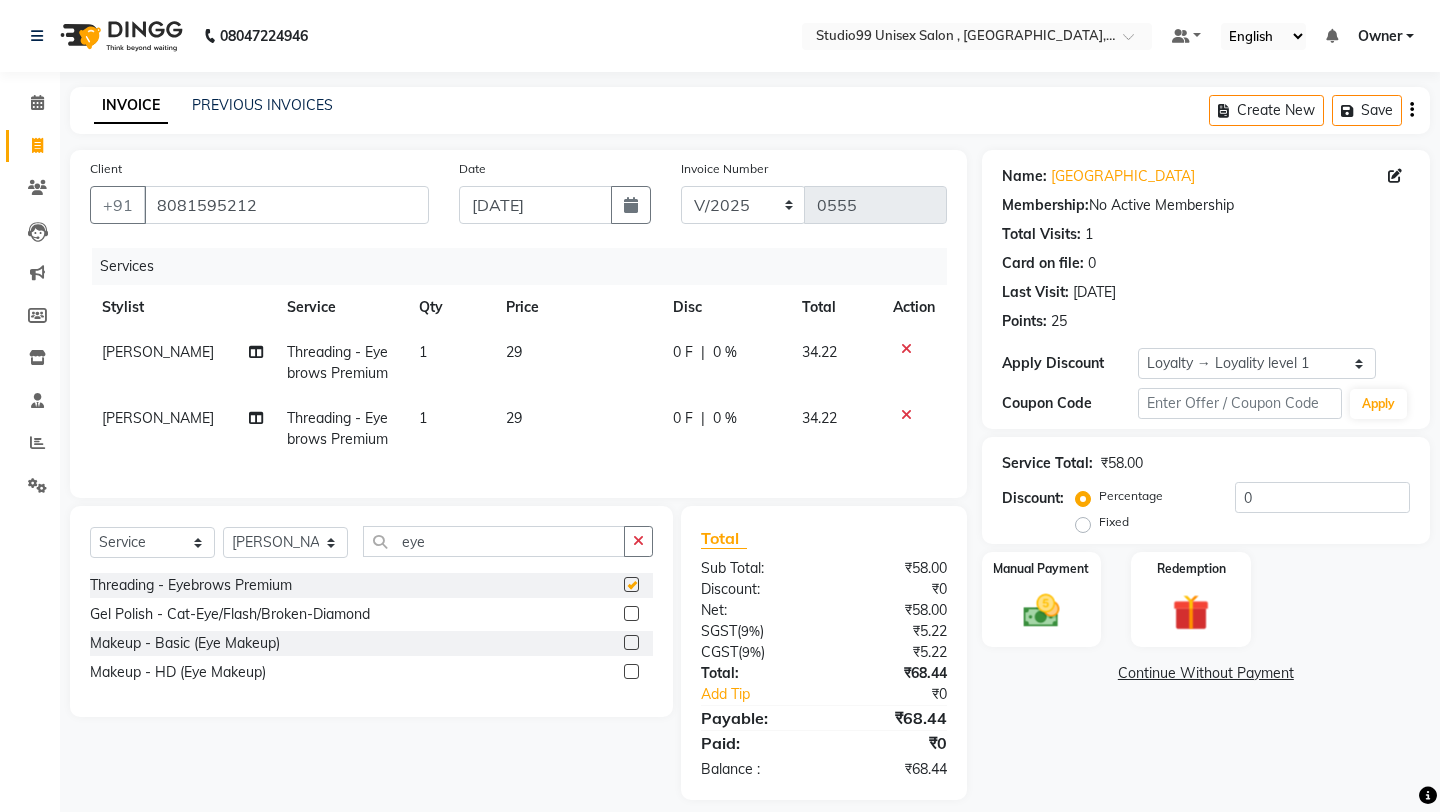 checkbox on "false" 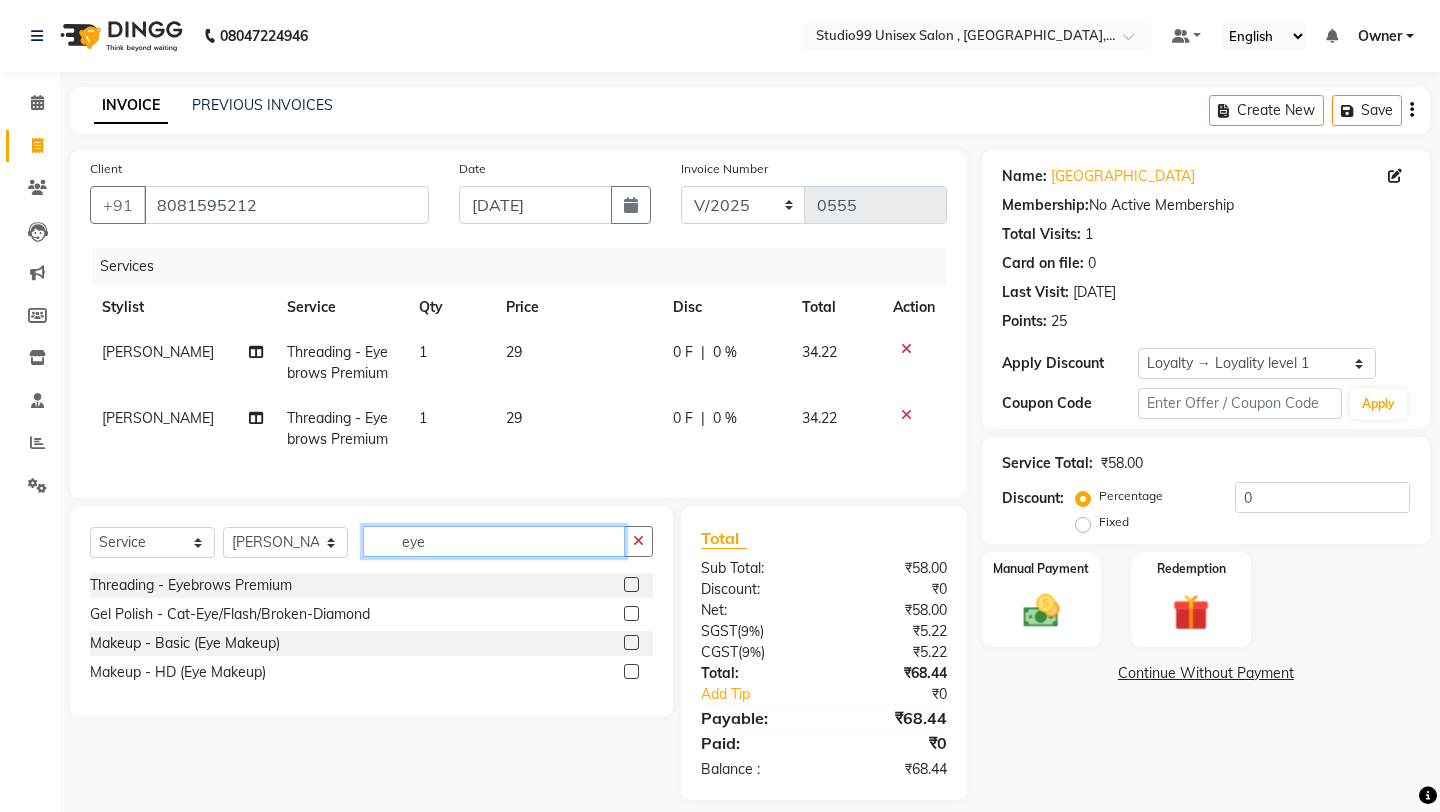 click on "eye" 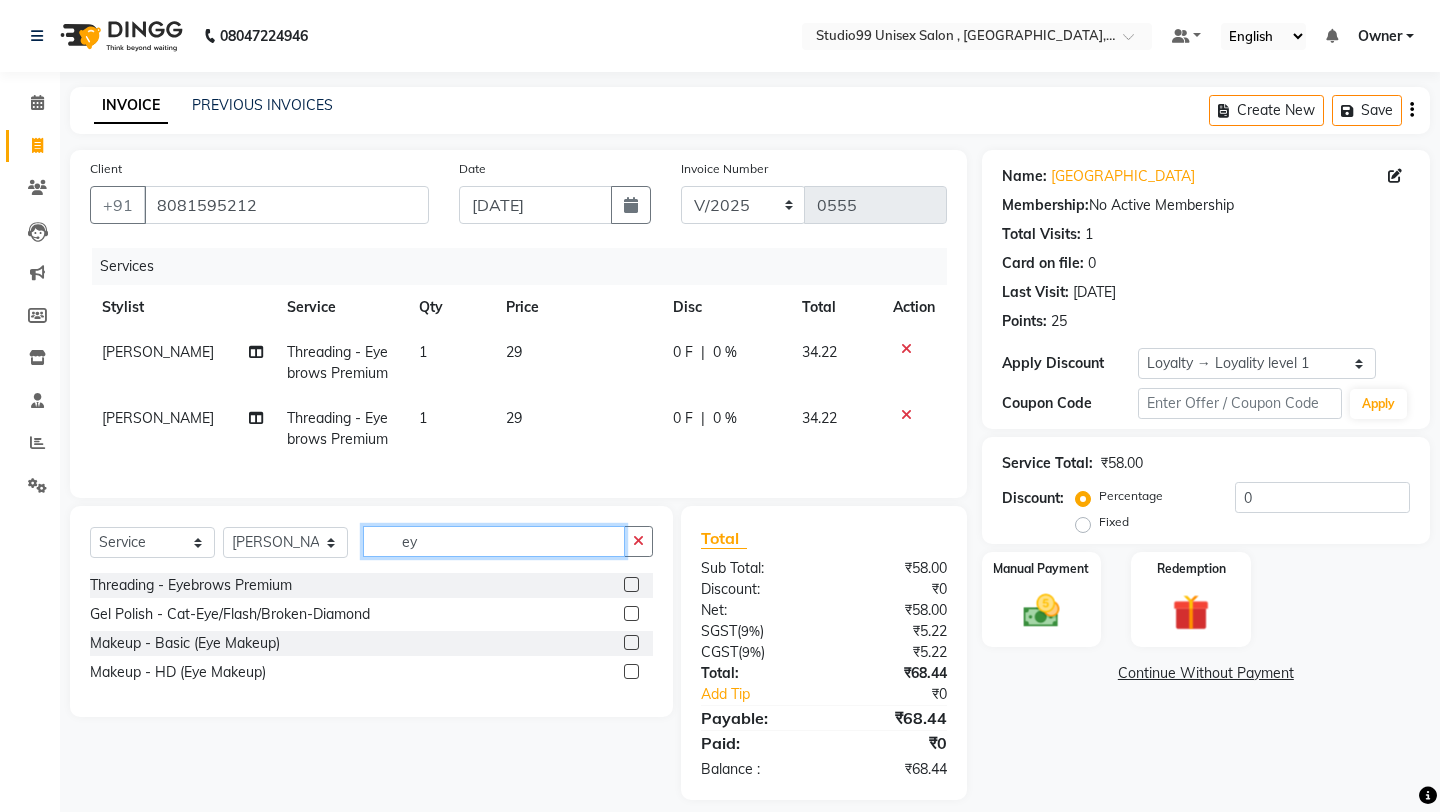 type on "e" 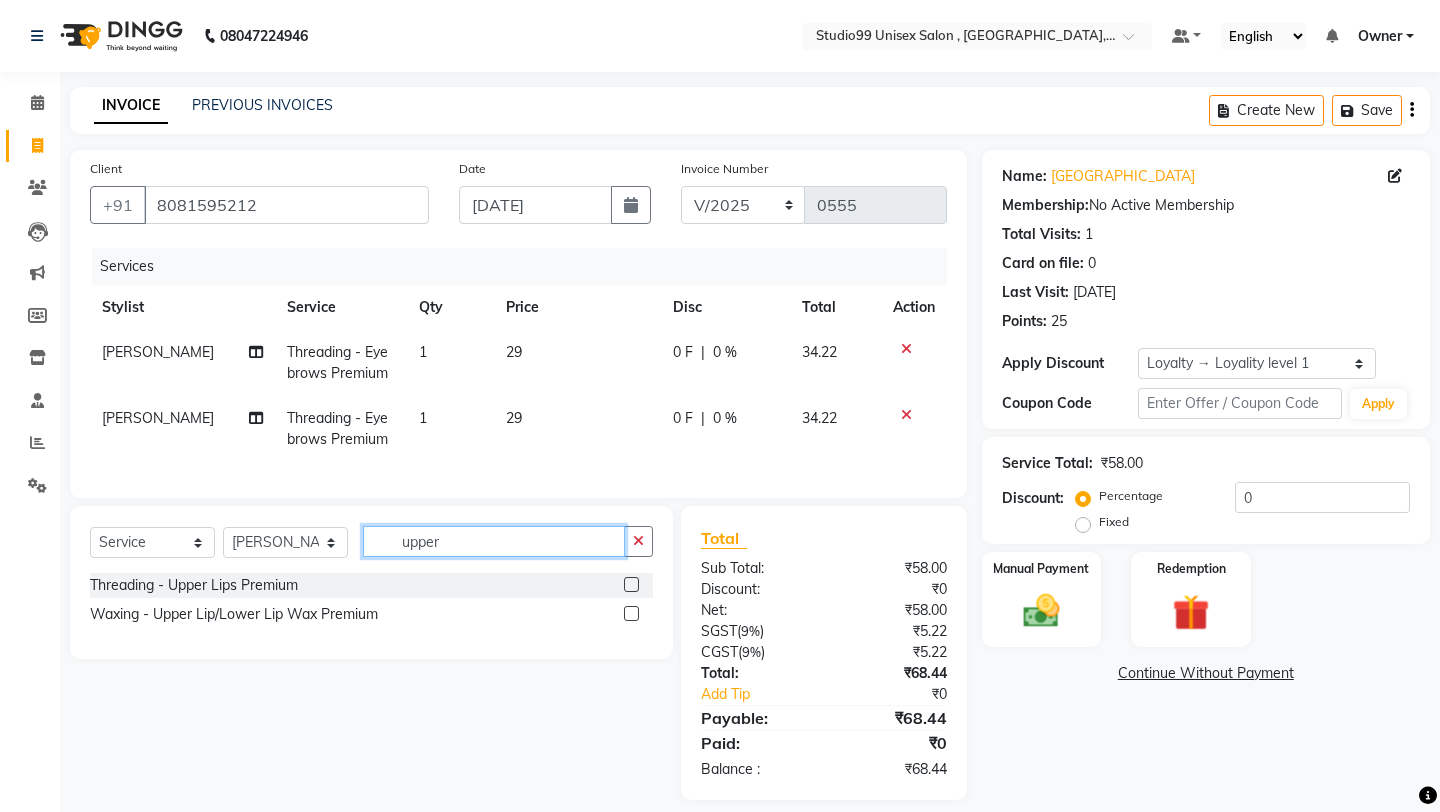 type on "upper" 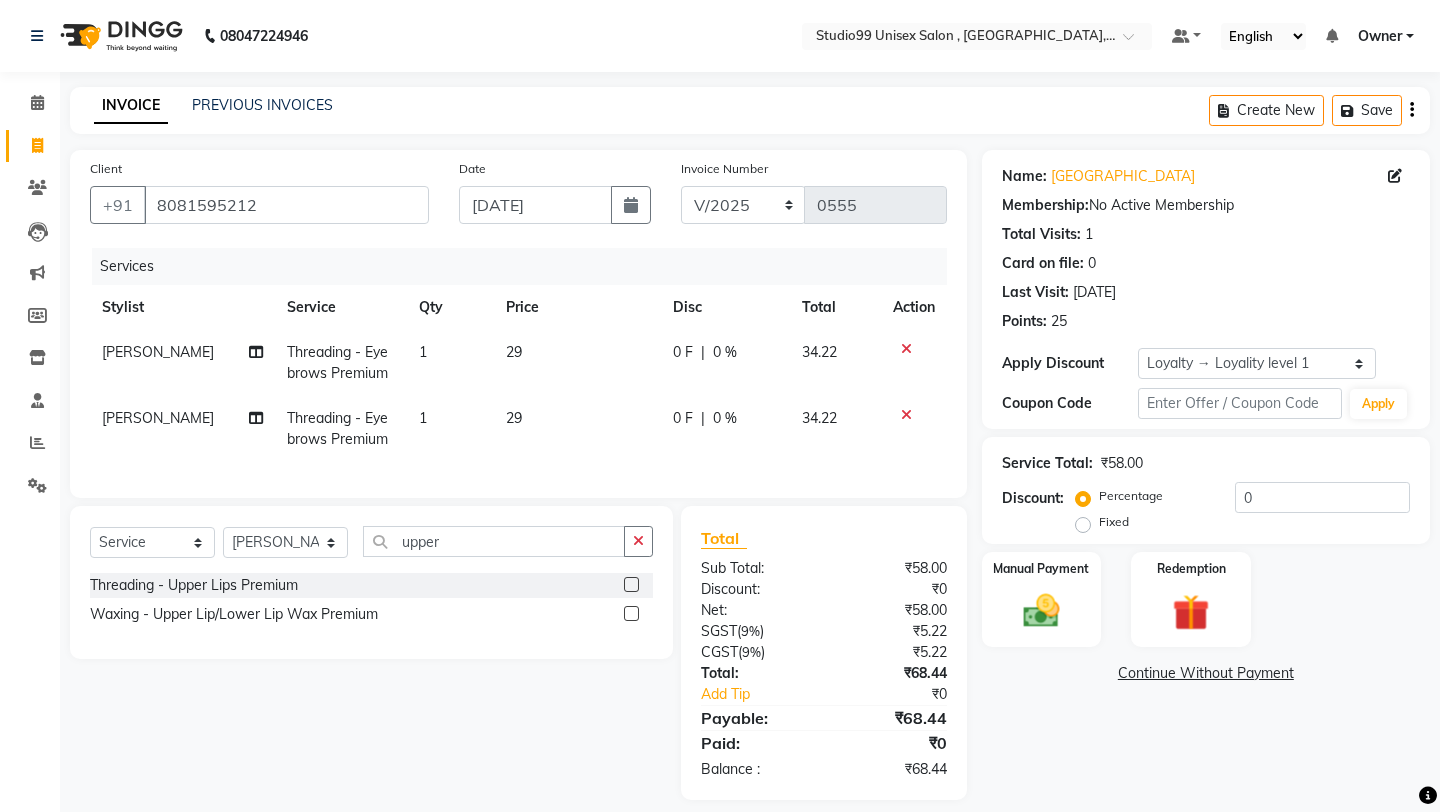 click 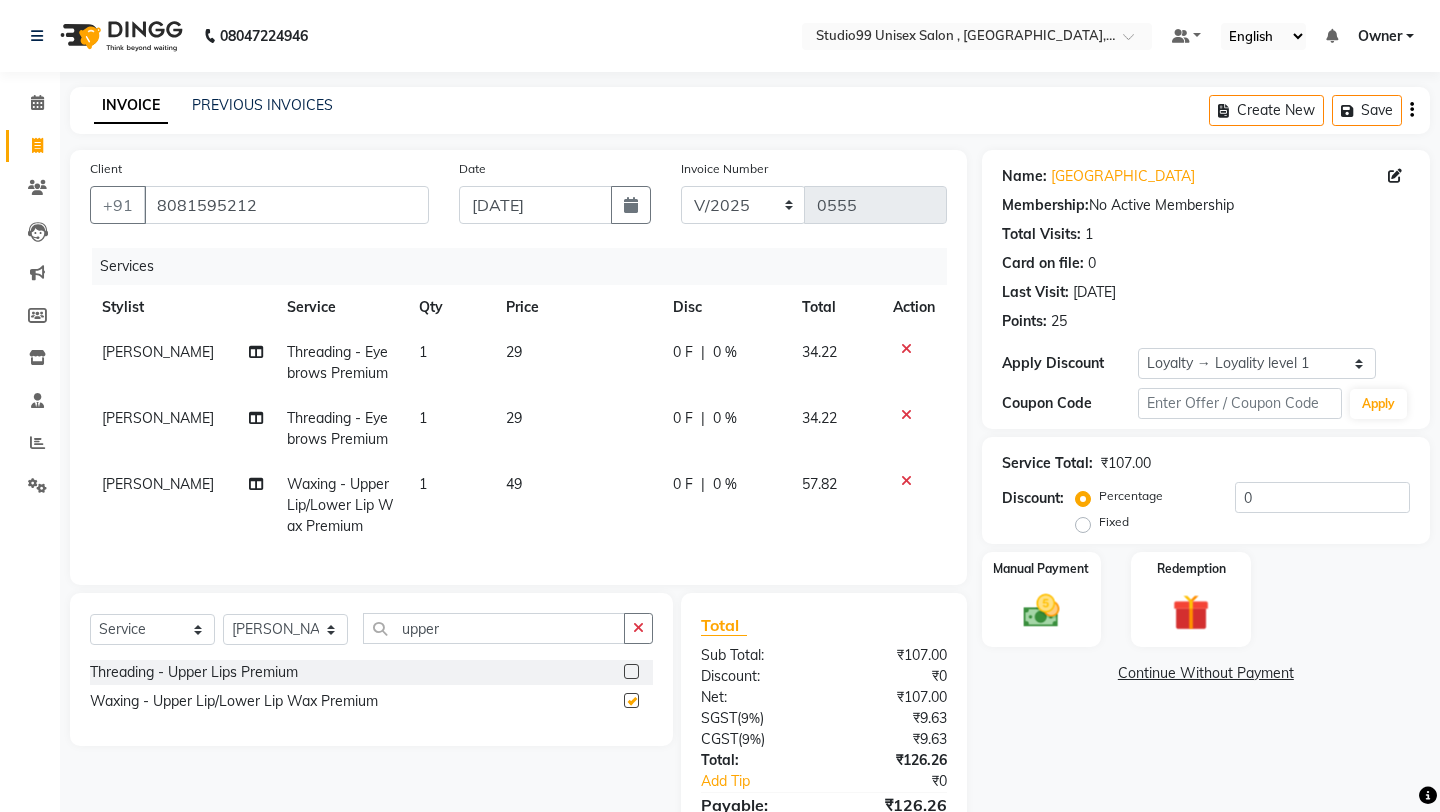 checkbox on "false" 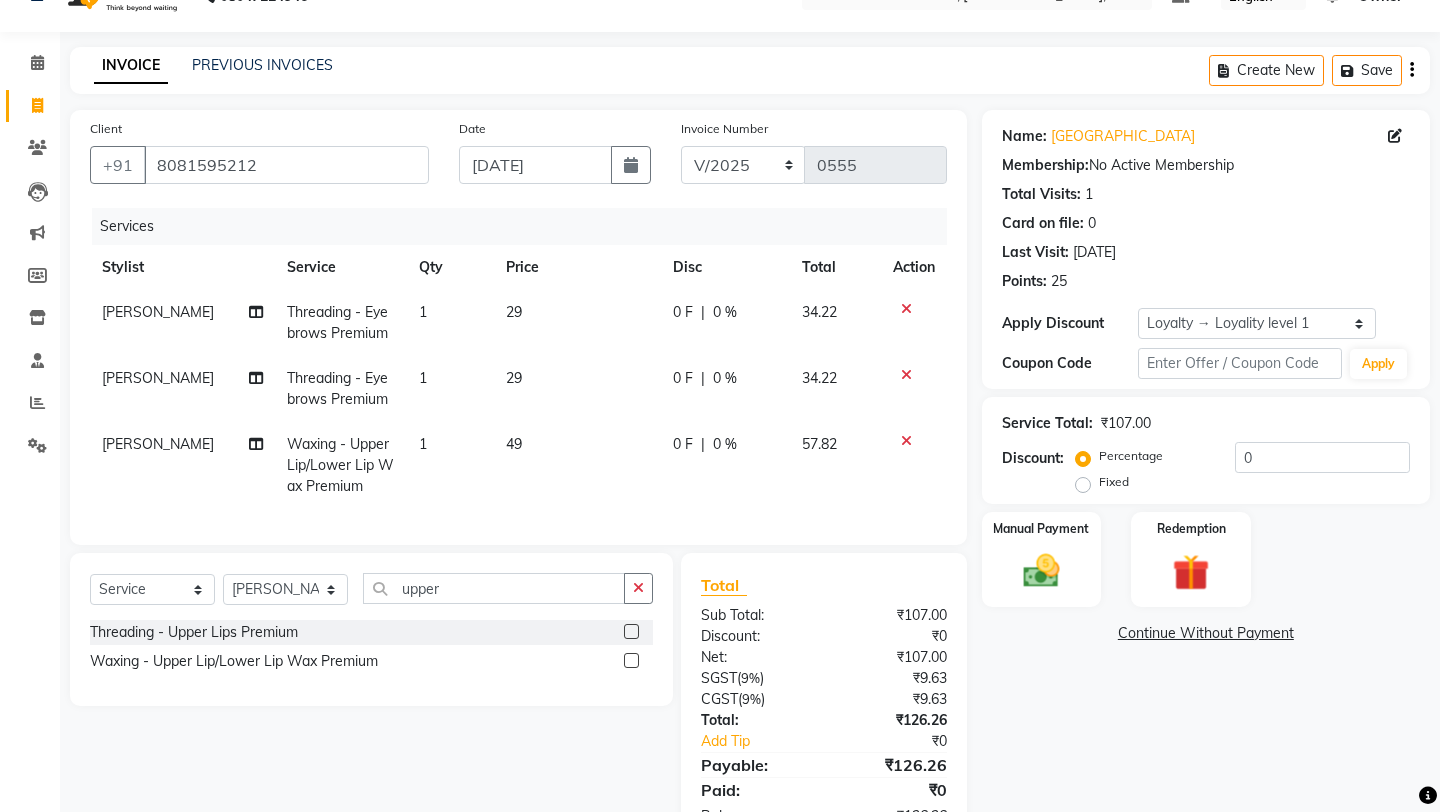 scroll, scrollTop: 105, scrollLeft: 0, axis: vertical 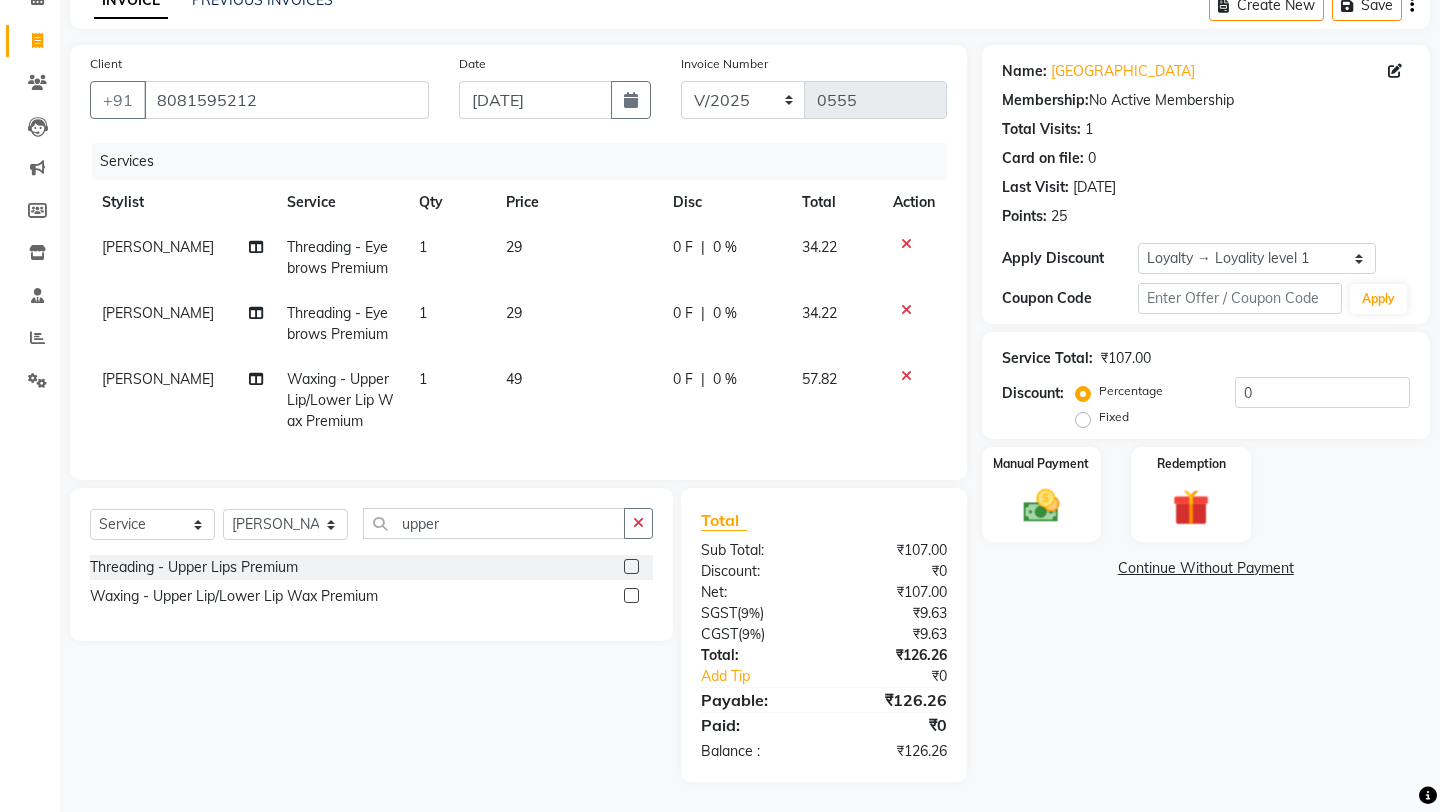 click on "29" 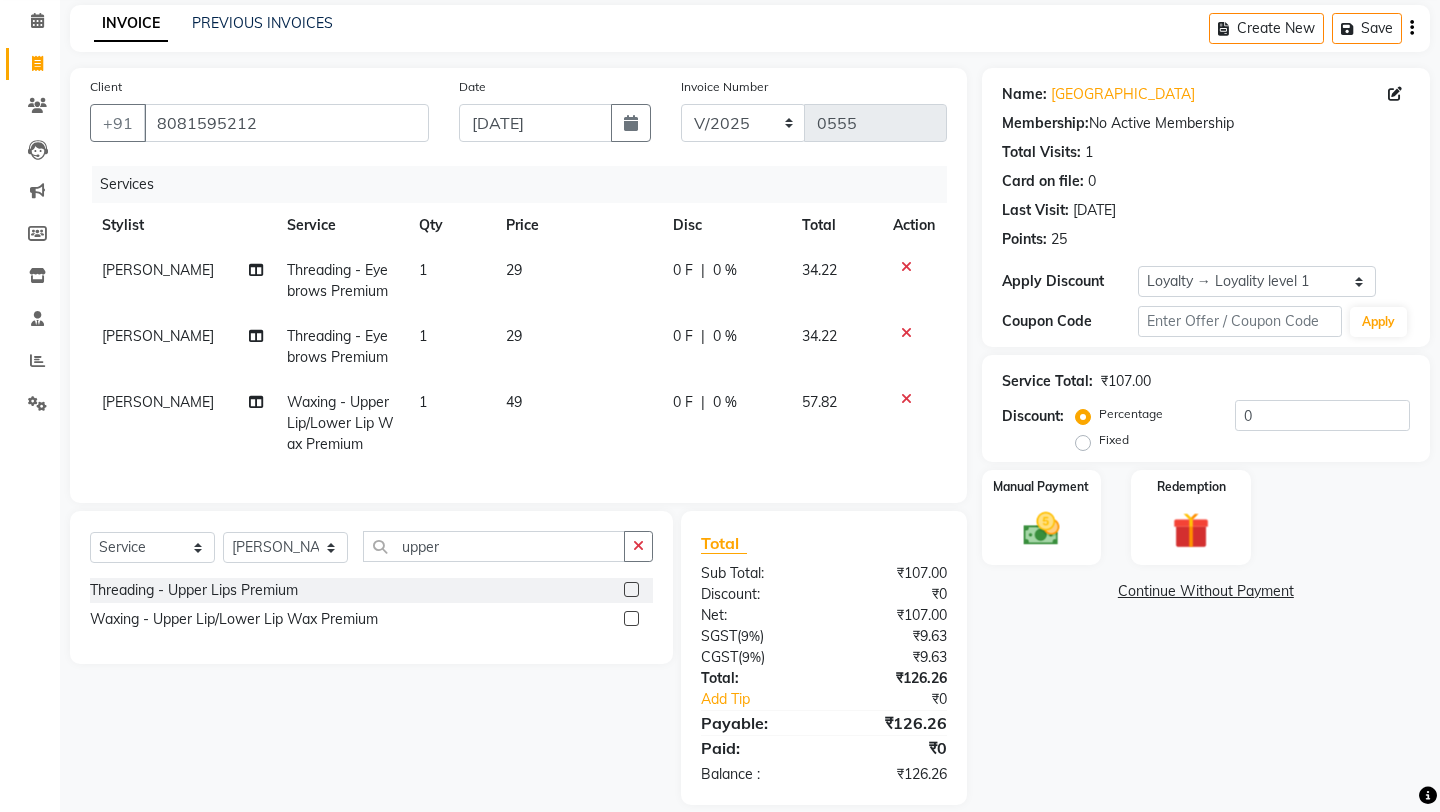 select on "84246" 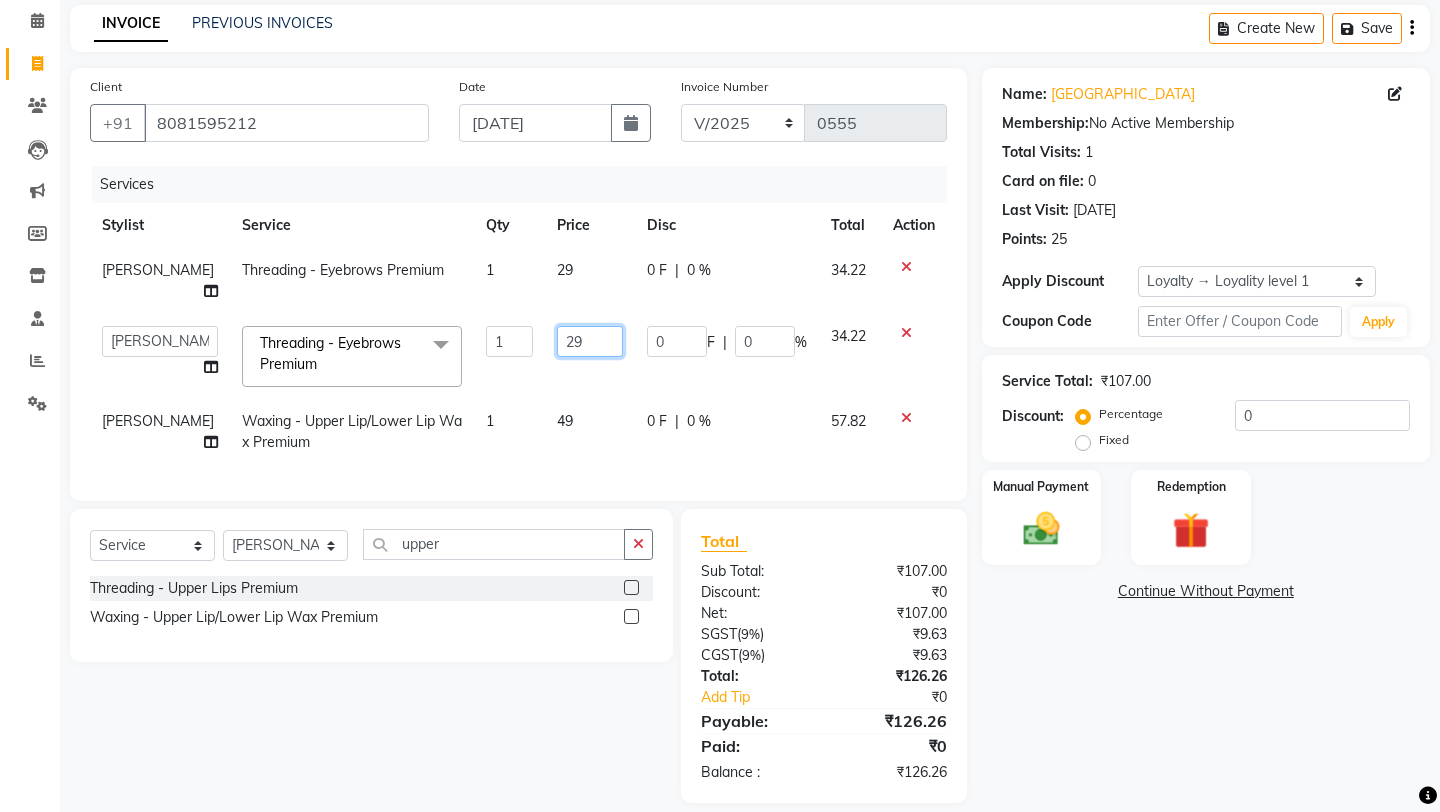 click on "29" 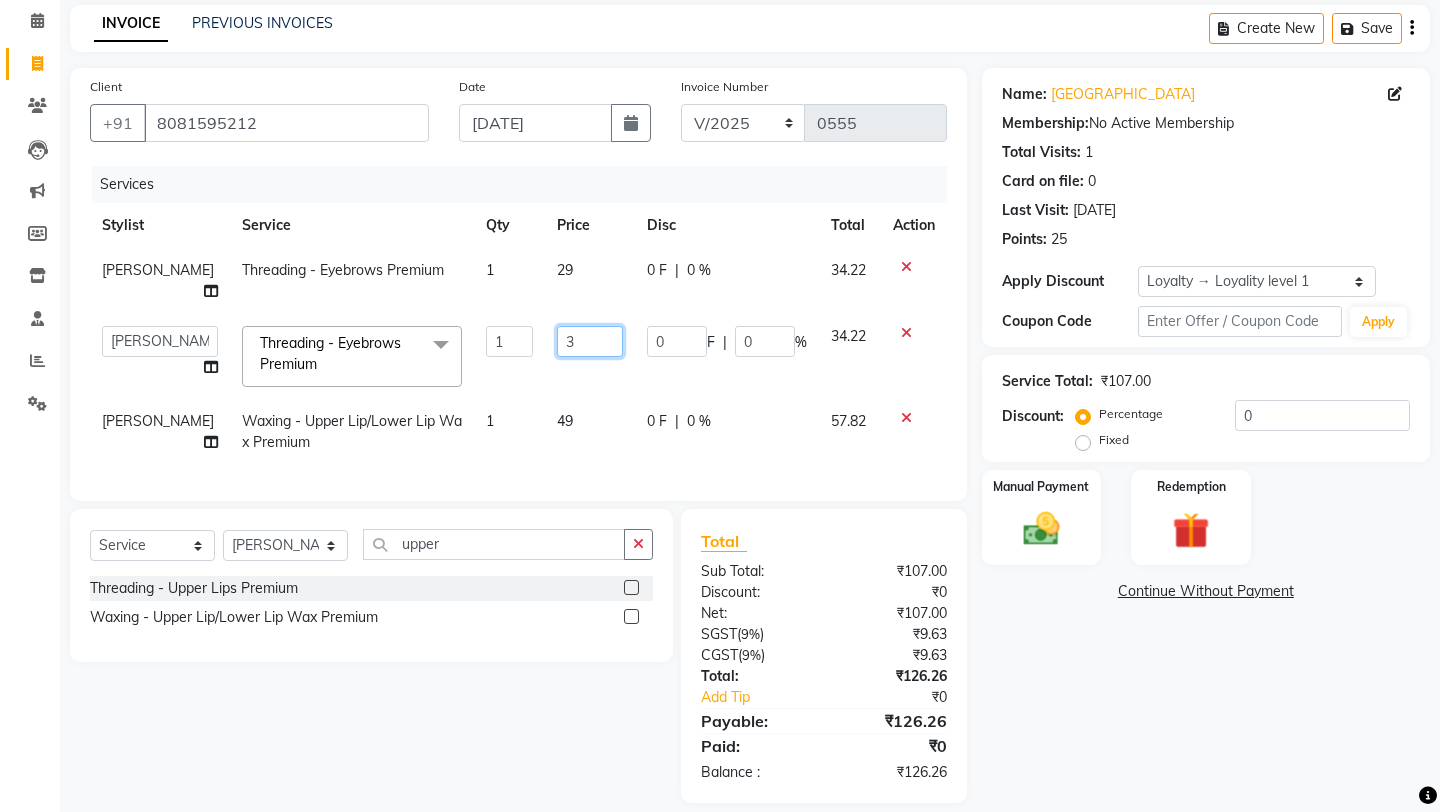 type on "30" 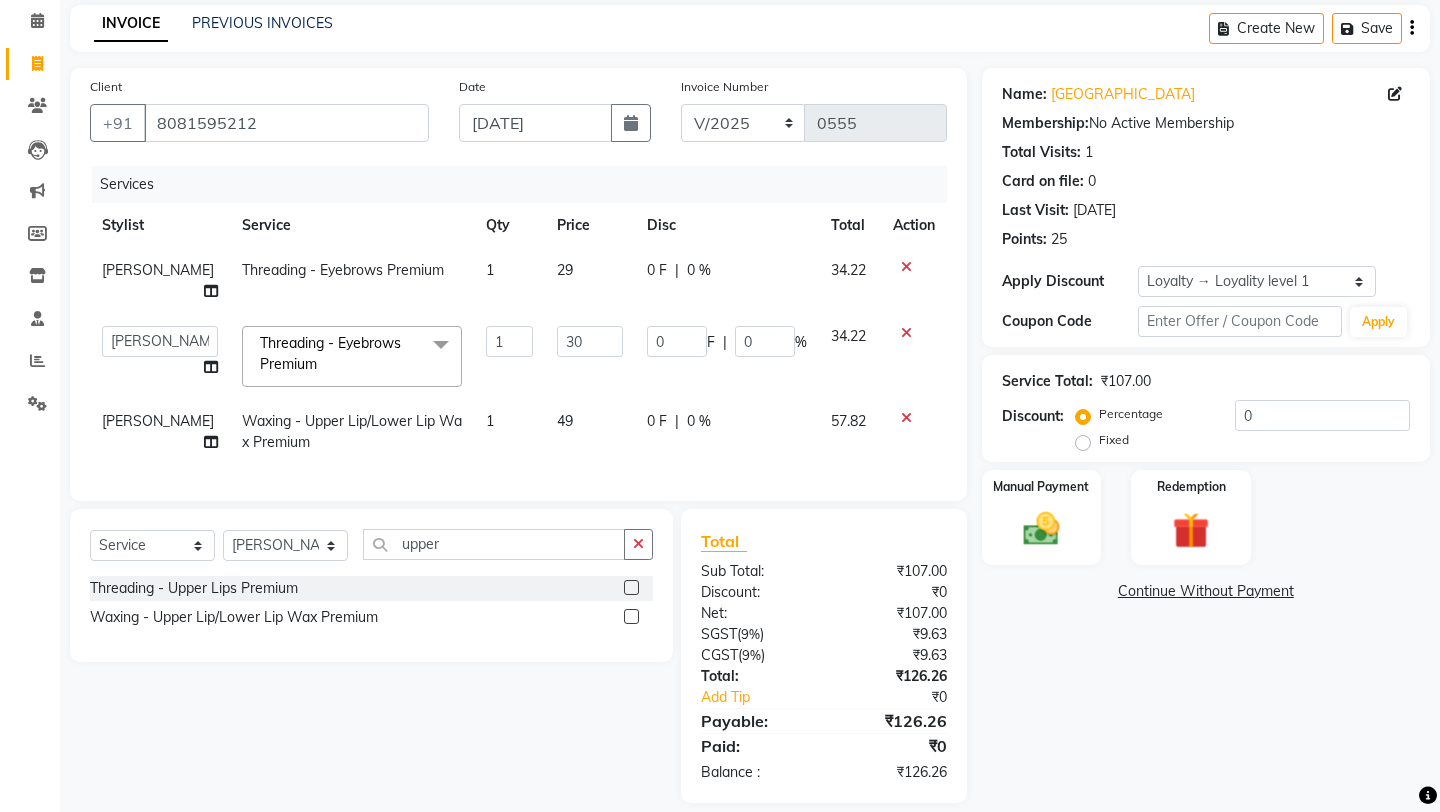 click on "49" 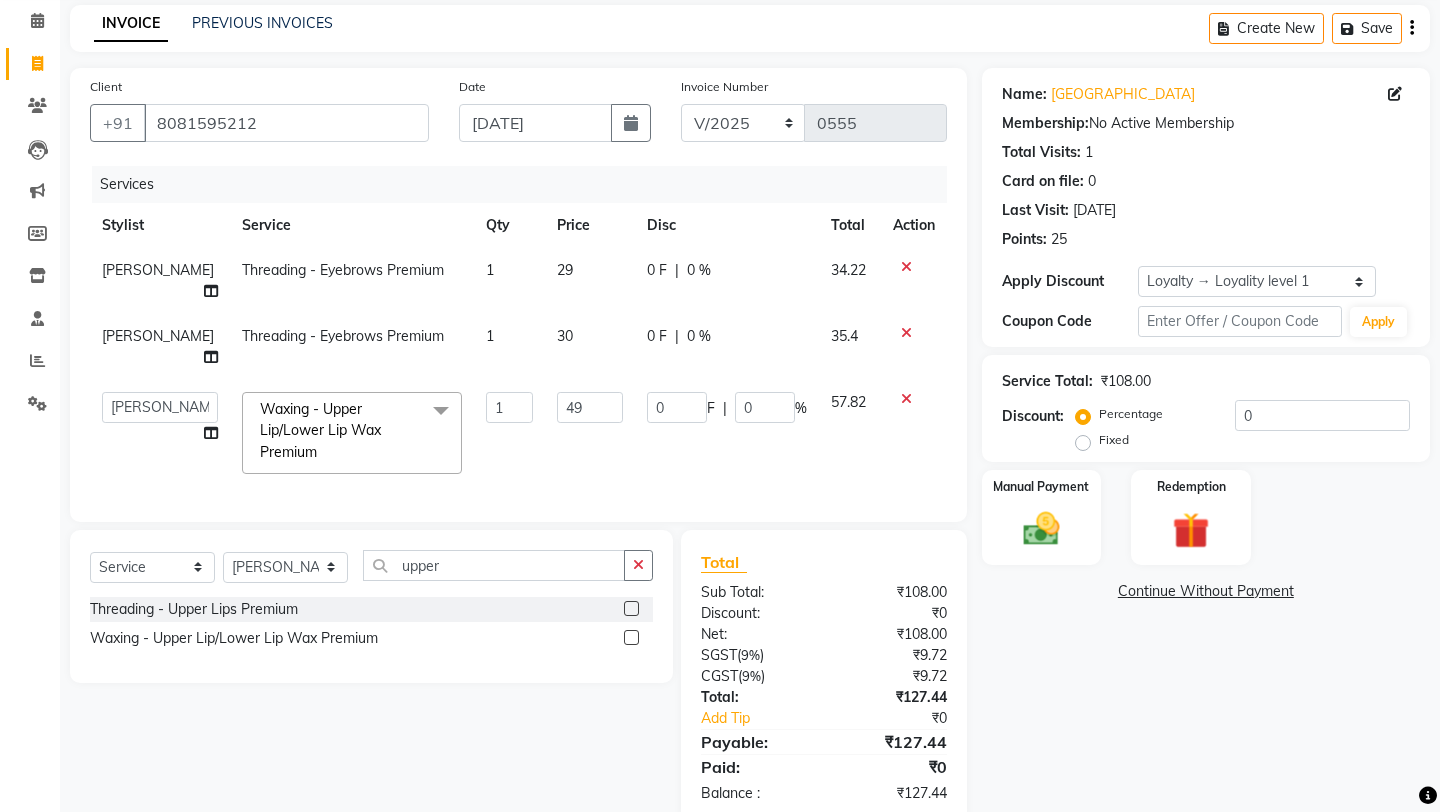 click on "29" 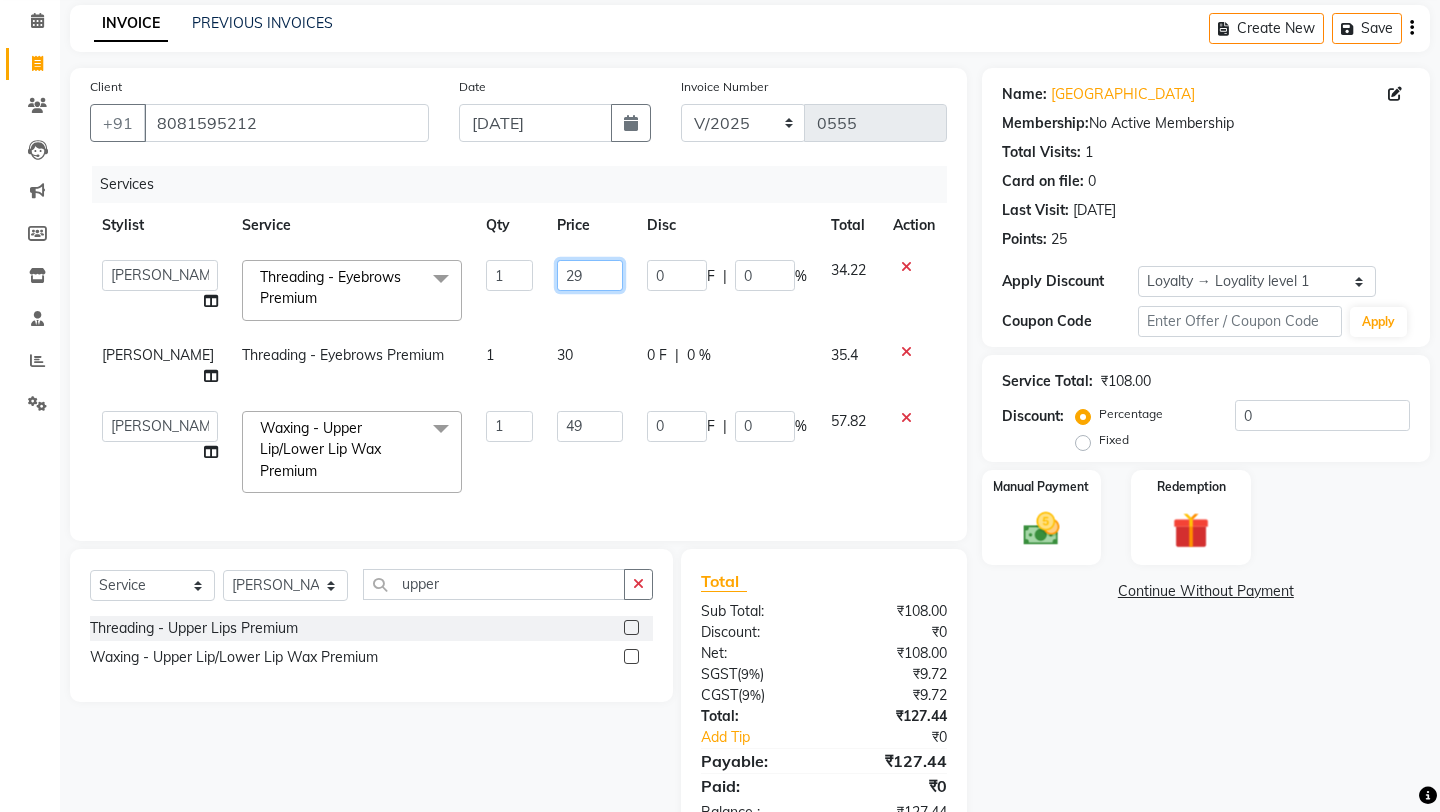 click on "29" 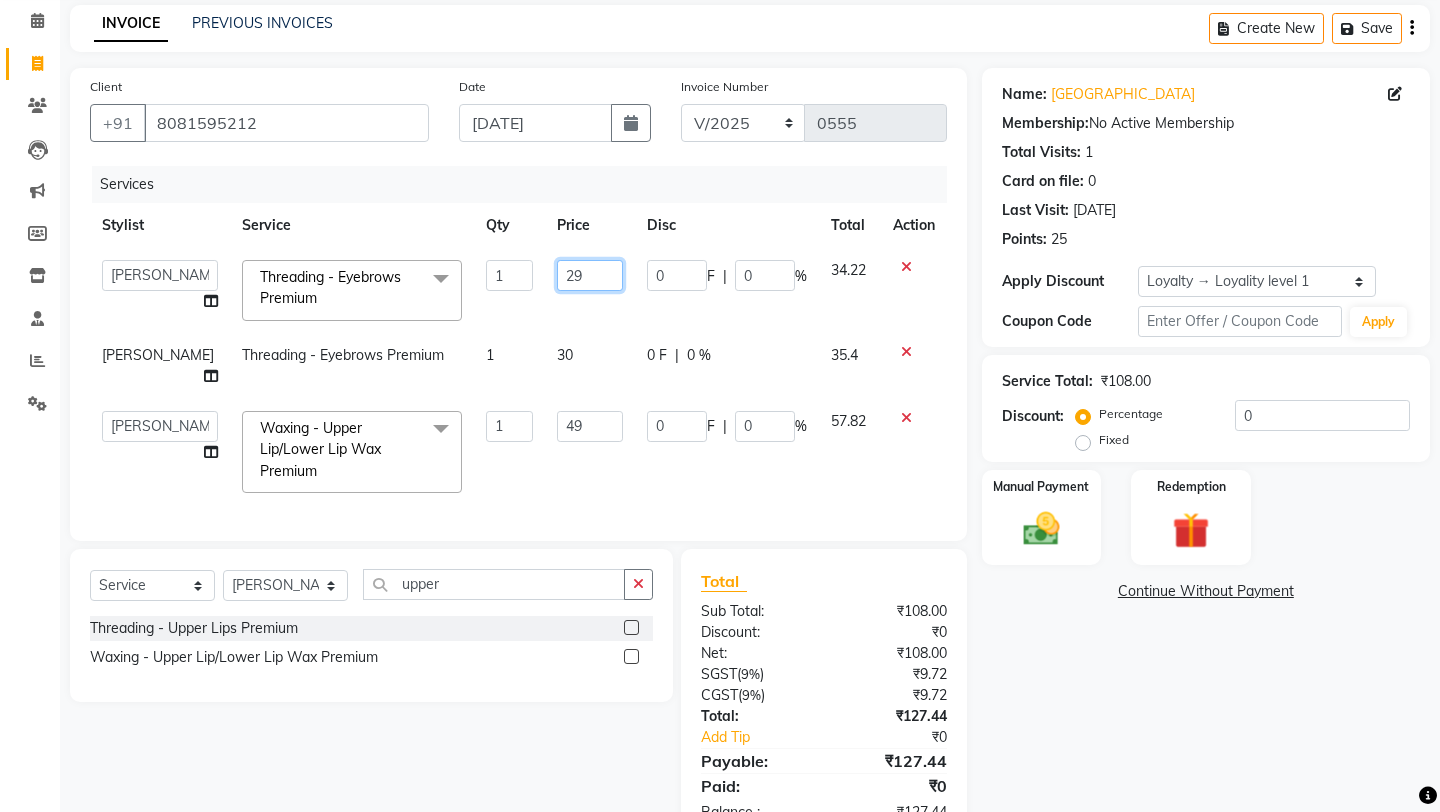 type on "2" 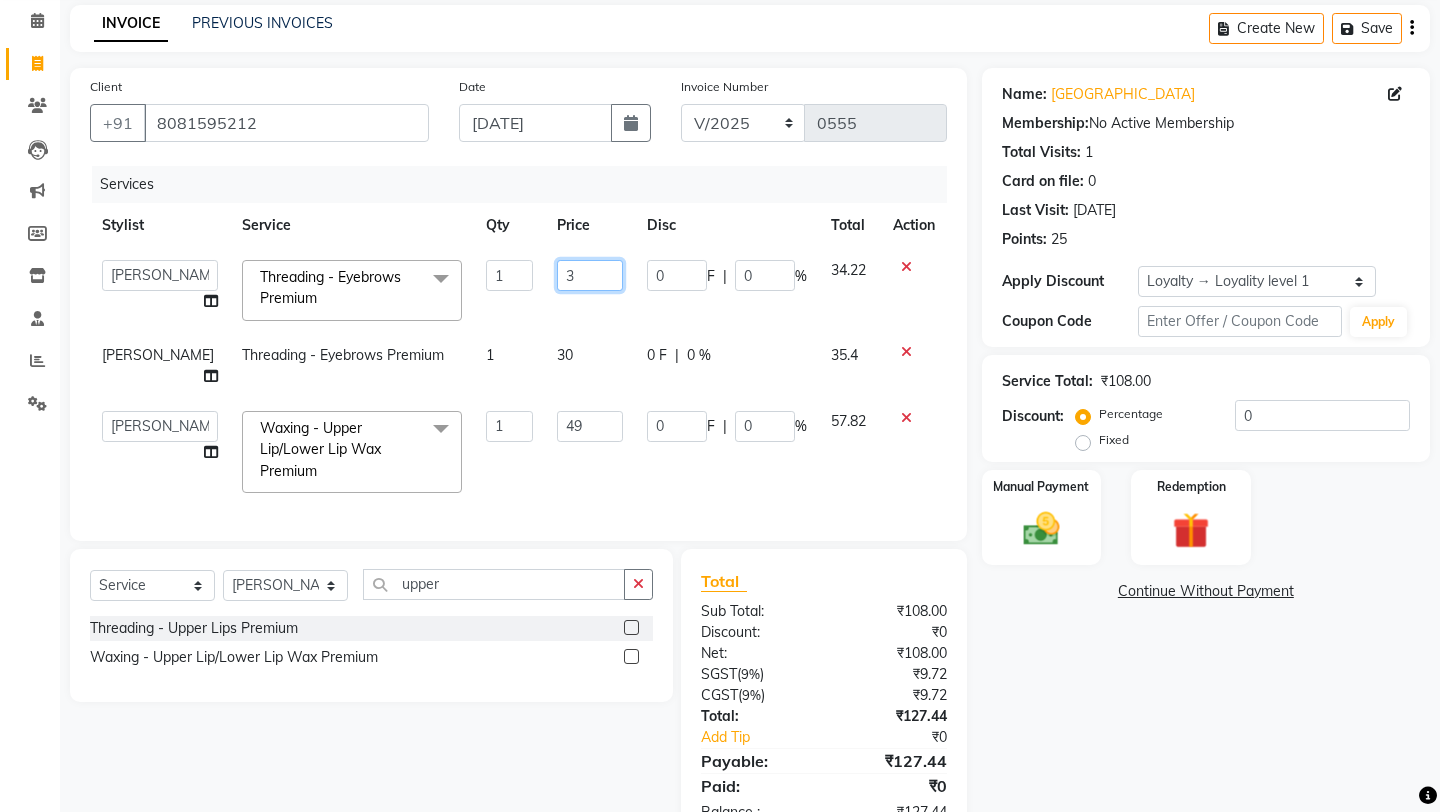 type on "30" 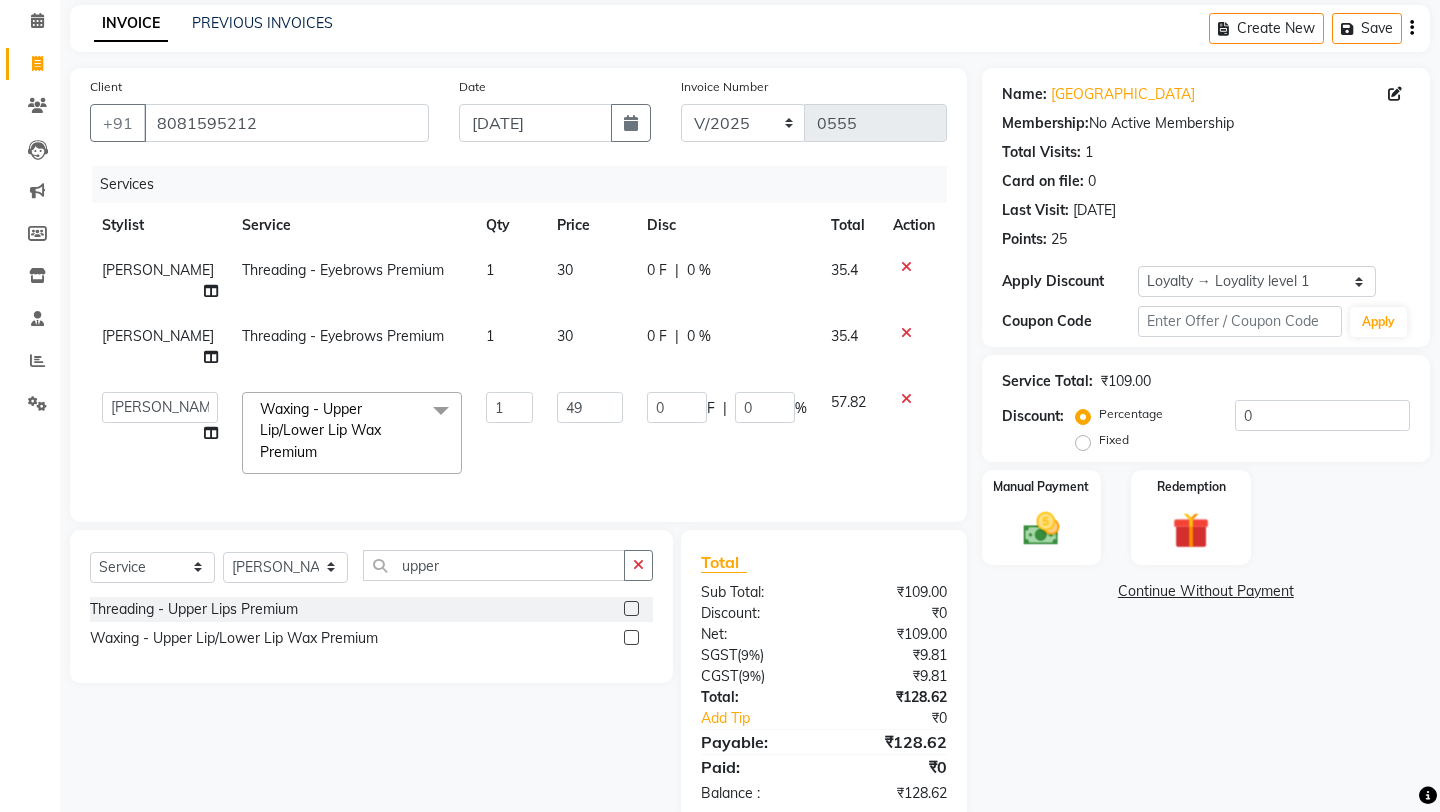 click on "30" 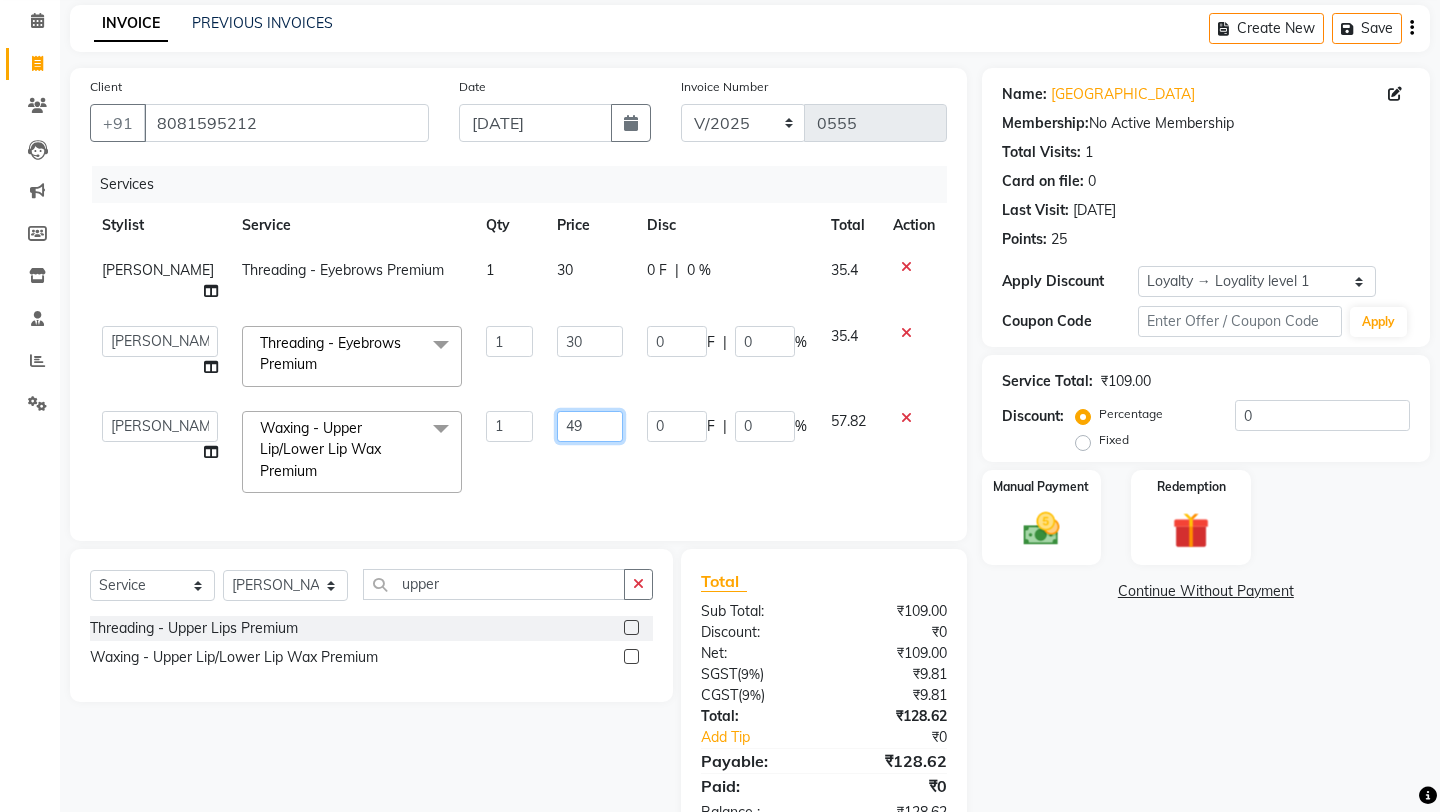 click on "49" 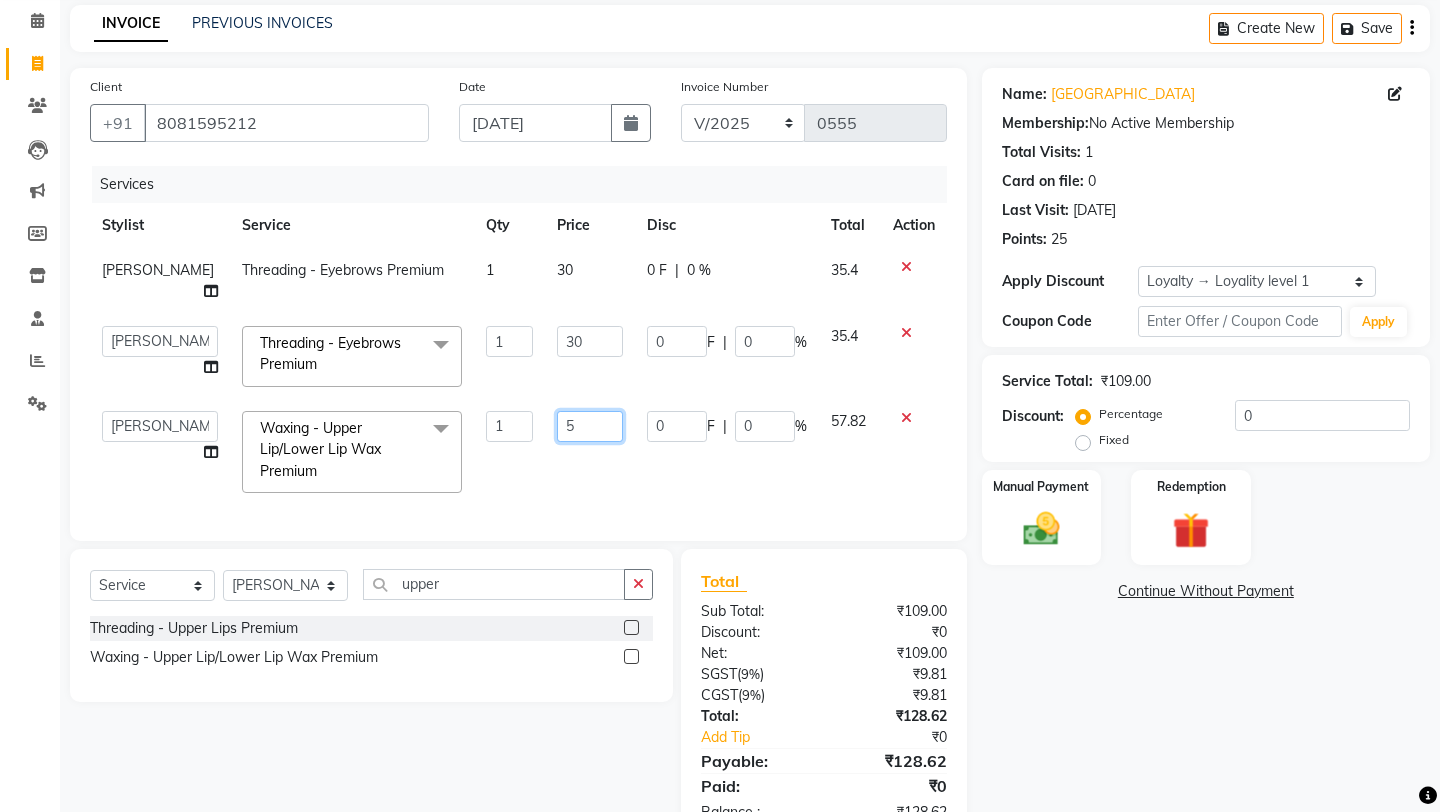type on "50" 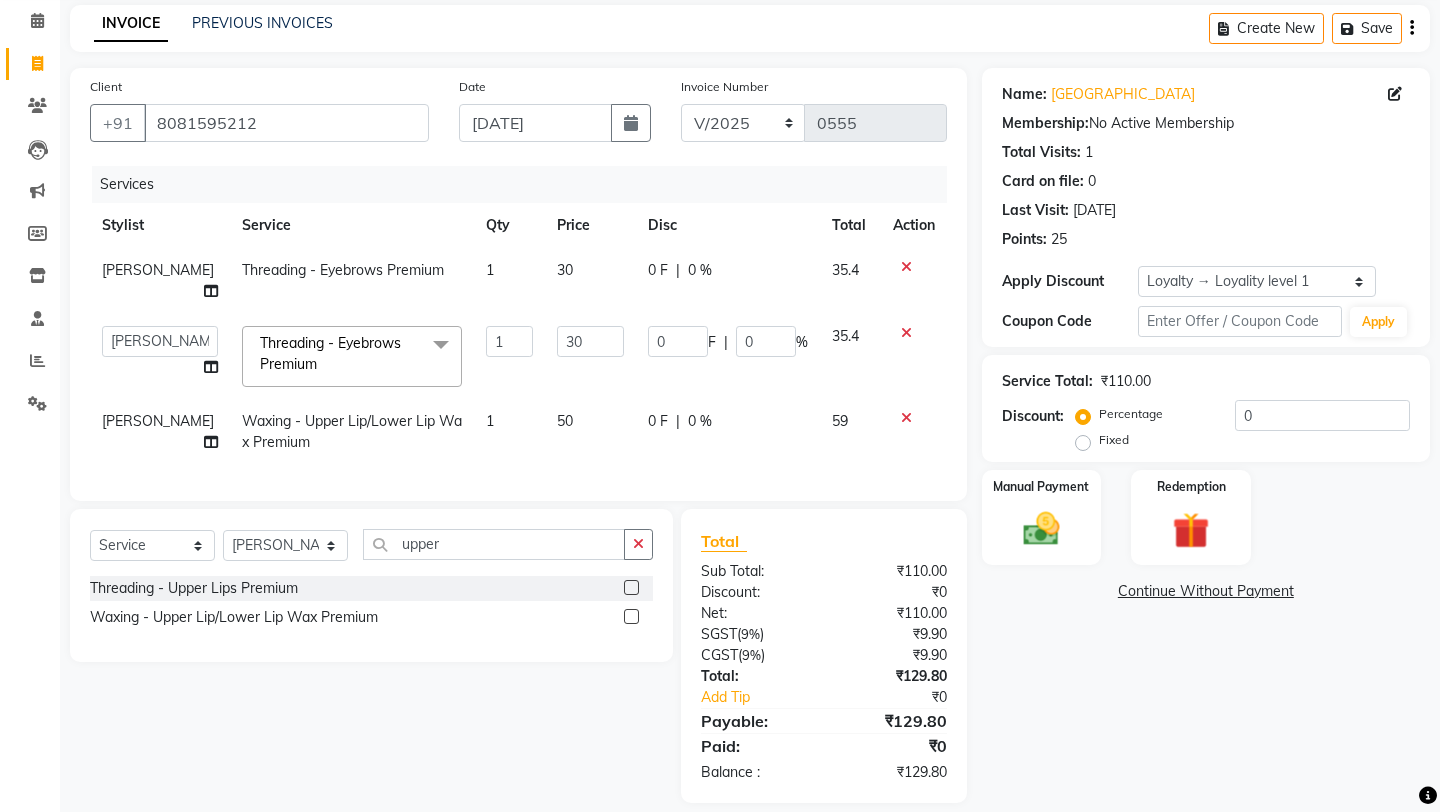 click on "Services Stylist Service Qty Price Disc Total Action [PERSON_NAME] Threading - Eyebrows Premium 1 30 0 F | 0 % 35.4  [PERSON_NAME]   mubarakh   Owner   [PERSON_NAME]   [PERSON_NAME]   [PERSON_NAME]   sulekha manager   [PERSON_NAME]  Threading - Eyebrows Premium  x Hair Cut - Classic Hair cut [DEMOGRAPHIC_DATA] Hair Cut - Classic Hair cut [DEMOGRAPHIC_DATA] Hair Cut - Creative Hair cut [DEMOGRAPHIC_DATA] Hair Cut - Creative Hair cut [DEMOGRAPHIC_DATA] Hair Cut - Kids Hair cut (Upto 10 Years) [DEMOGRAPHIC_DATA] Hair Cut - Kids Hair cut (Upto 10 Years) [DEMOGRAPHIC_DATA] Hair Cut - Change of Style [DEMOGRAPHIC_DATA] Hair Cut - Change of Style [DEMOGRAPHIC_DATA] Styling - Blow dry (out curls) Styling - Express blow dry (without wash) Styling - Ironing Styling - Tonging Styling - Crimping Styling - Hairups/Up do's Hair Spa & Treatments - Classic Hair Spa (L'oreal) [DEMOGRAPHIC_DATA] Hair Spa & Treatments - Classic Hair Spa (L'oreal) [DEMOGRAPHIC_DATA] Hair Spa & Treatments - Treatment Hair Spa [DEMOGRAPHIC_DATA] Hair Spa & Treatments - Treatment Hair Spa [DEMOGRAPHIC_DATA] Hair Spa & Treatments - Purifying & Anti [MEDICAL_DATA] [DEMOGRAPHIC_DATA] Hair Spa & Treatments - Purifying & Anti [MEDICAL_DATA] [DEMOGRAPHIC_DATA] 1 30" 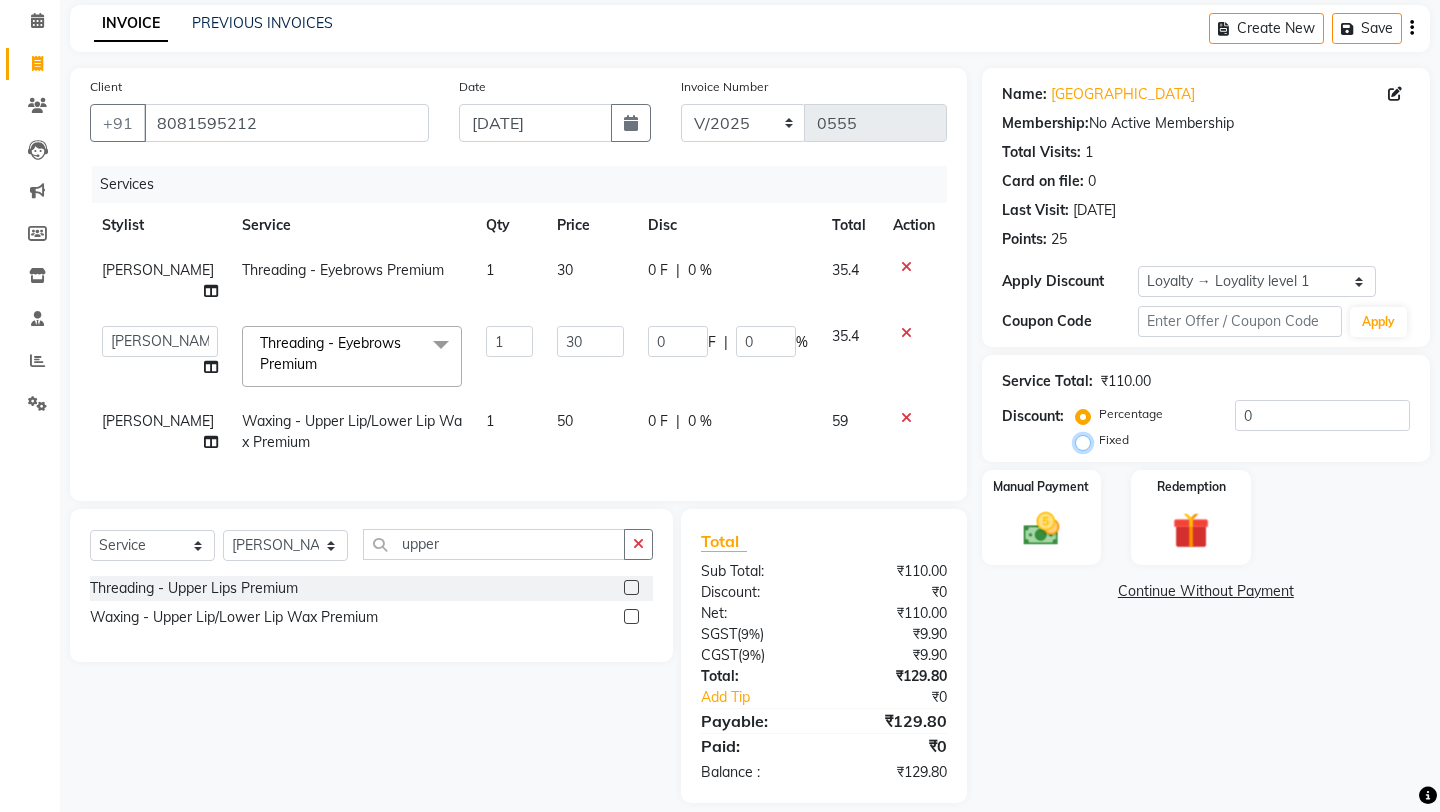 click on "Fixed" at bounding box center (1087, 440) 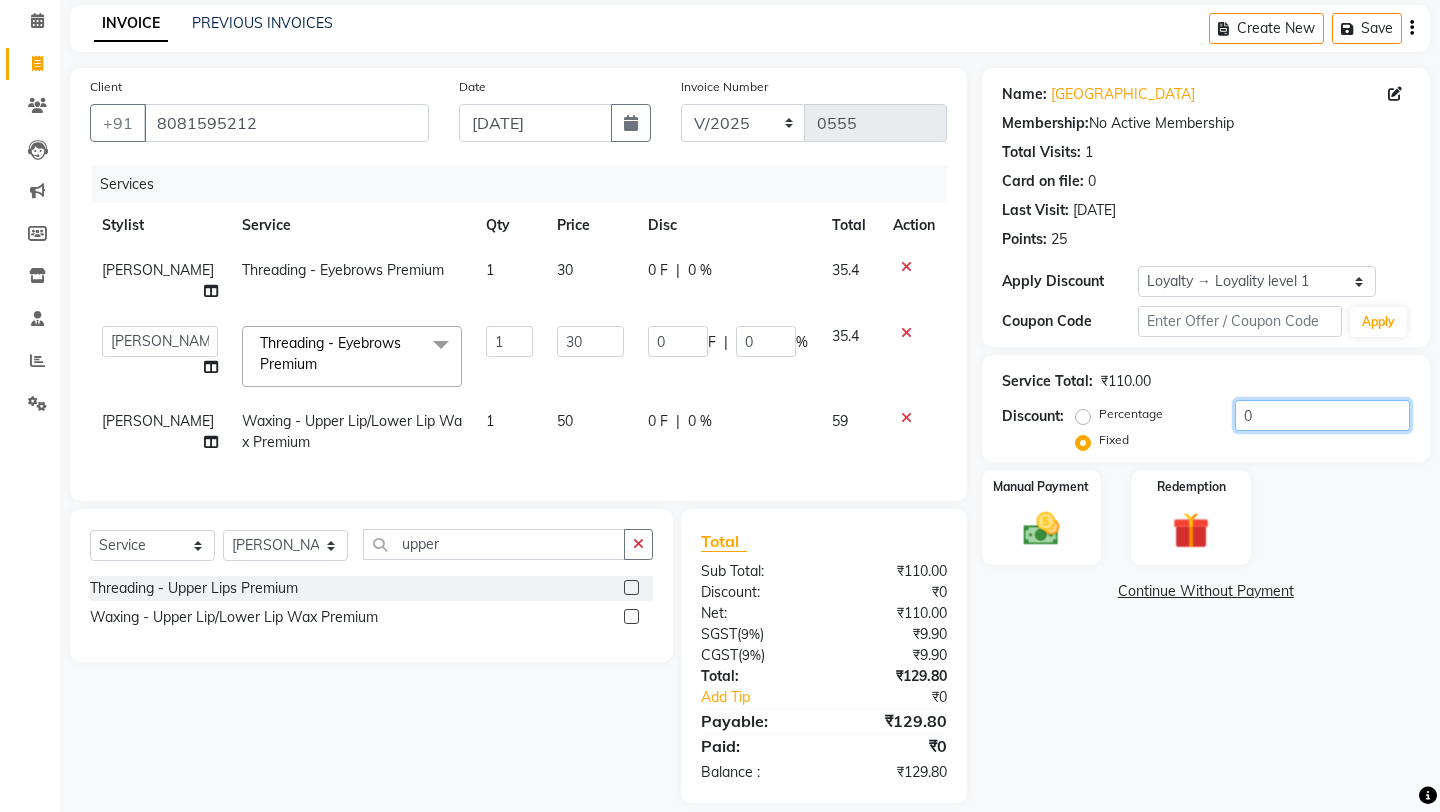 click on "0" 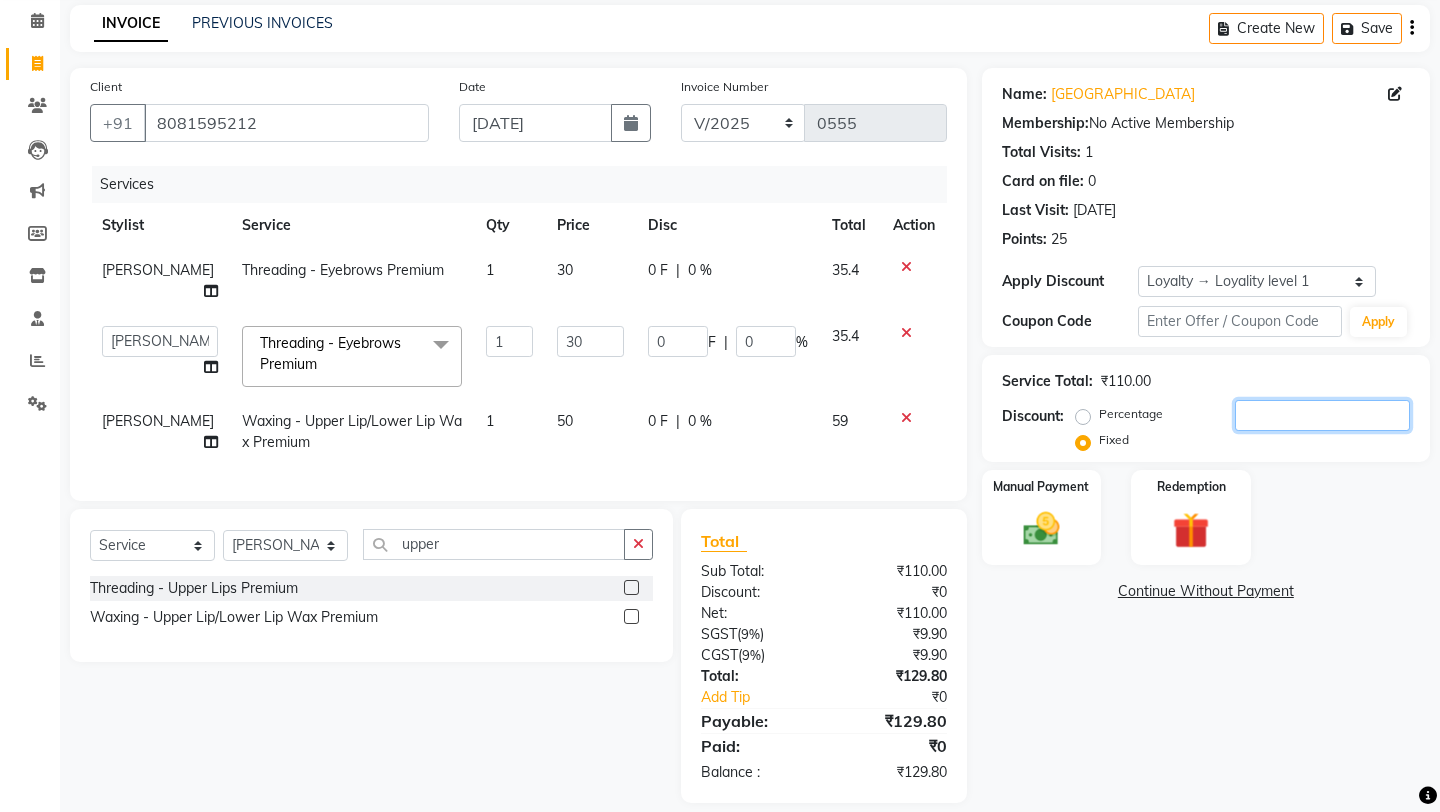 type on "1" 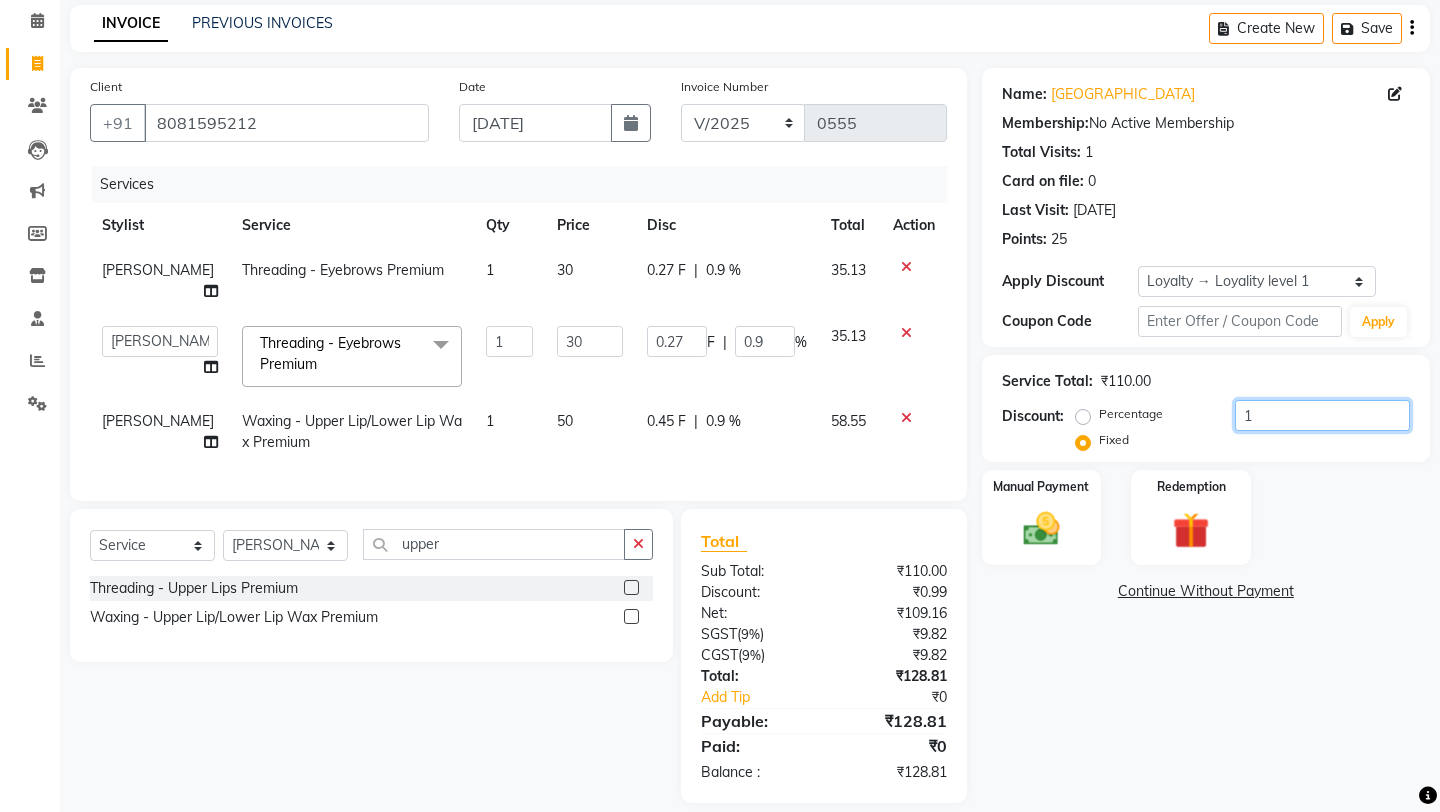 type on "1.9" 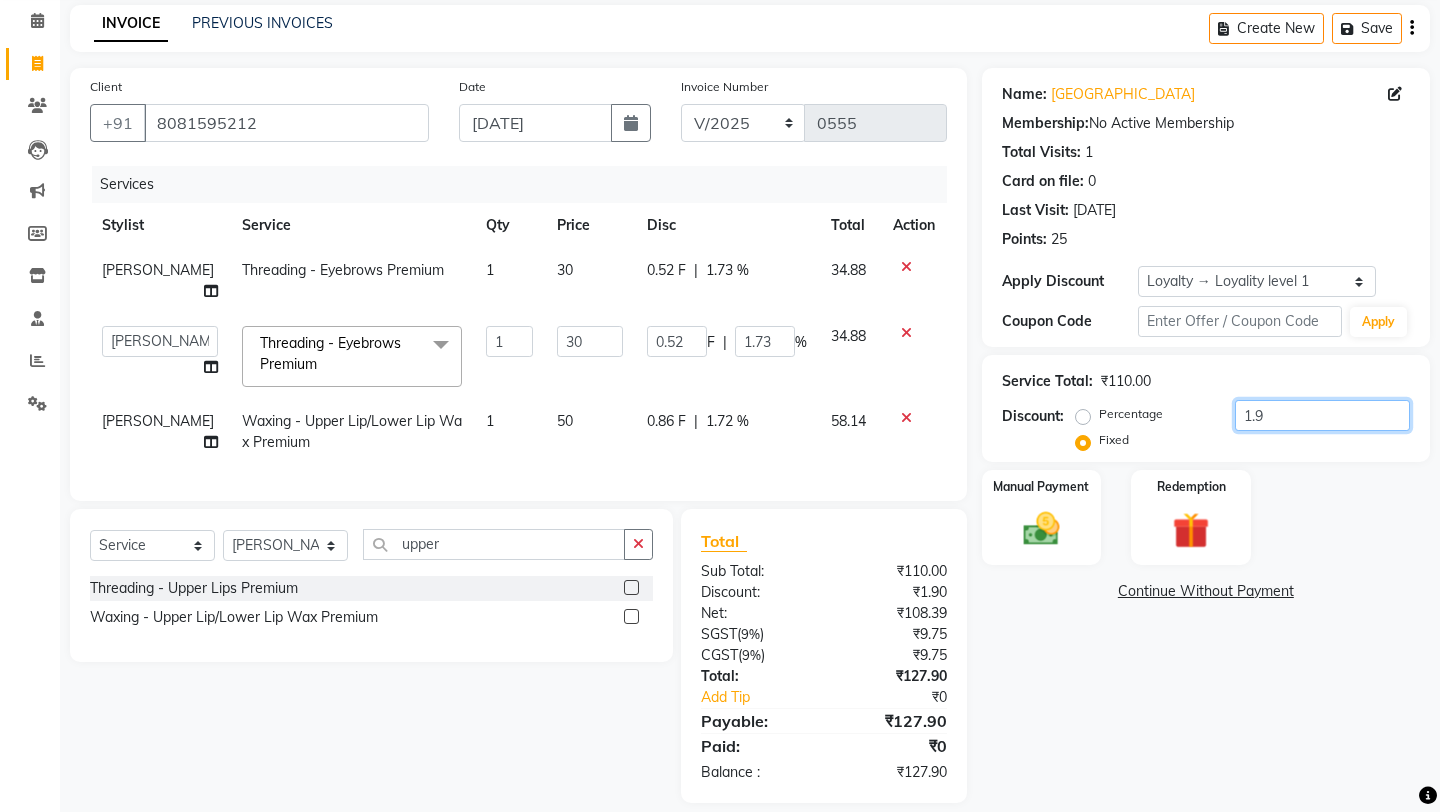 type on "1" 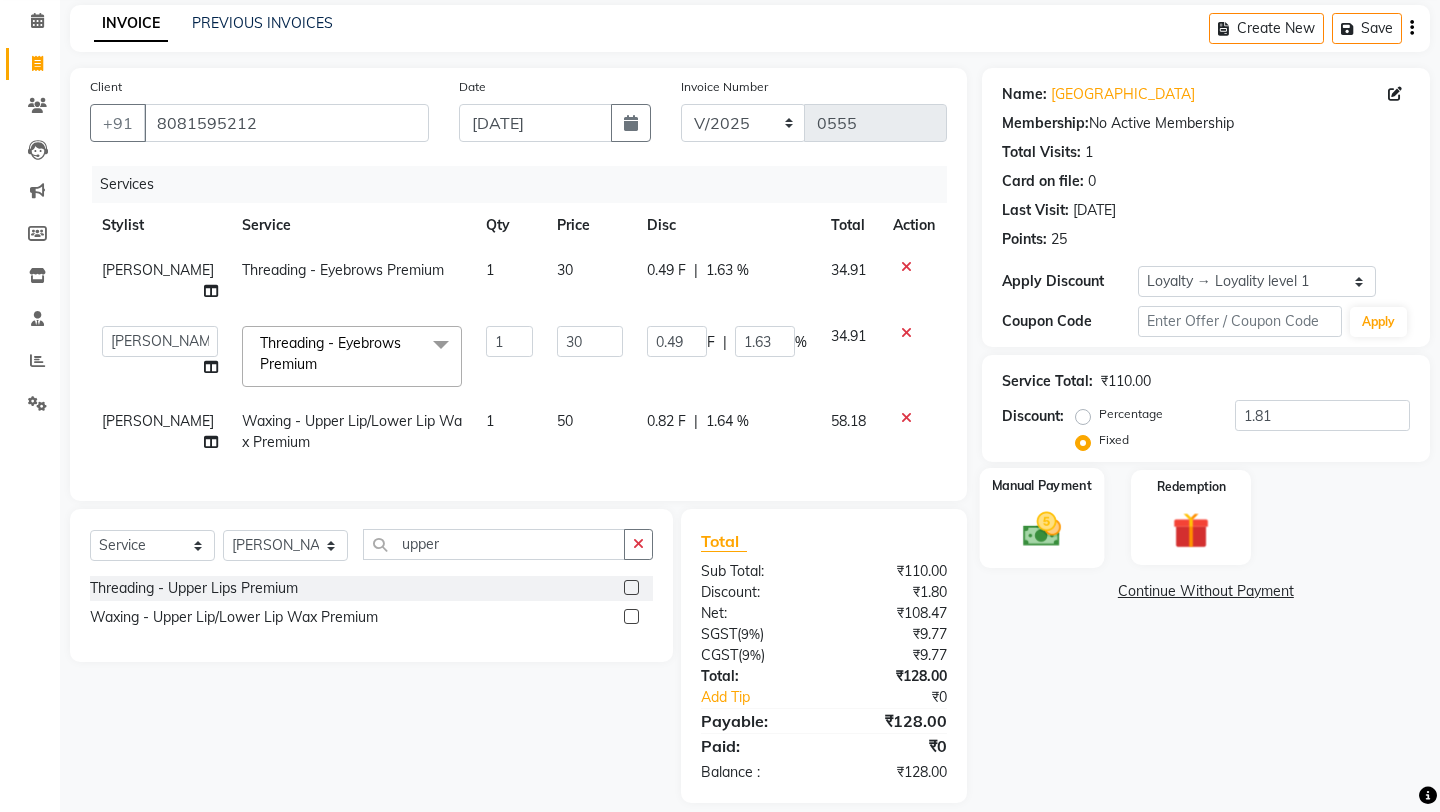 click 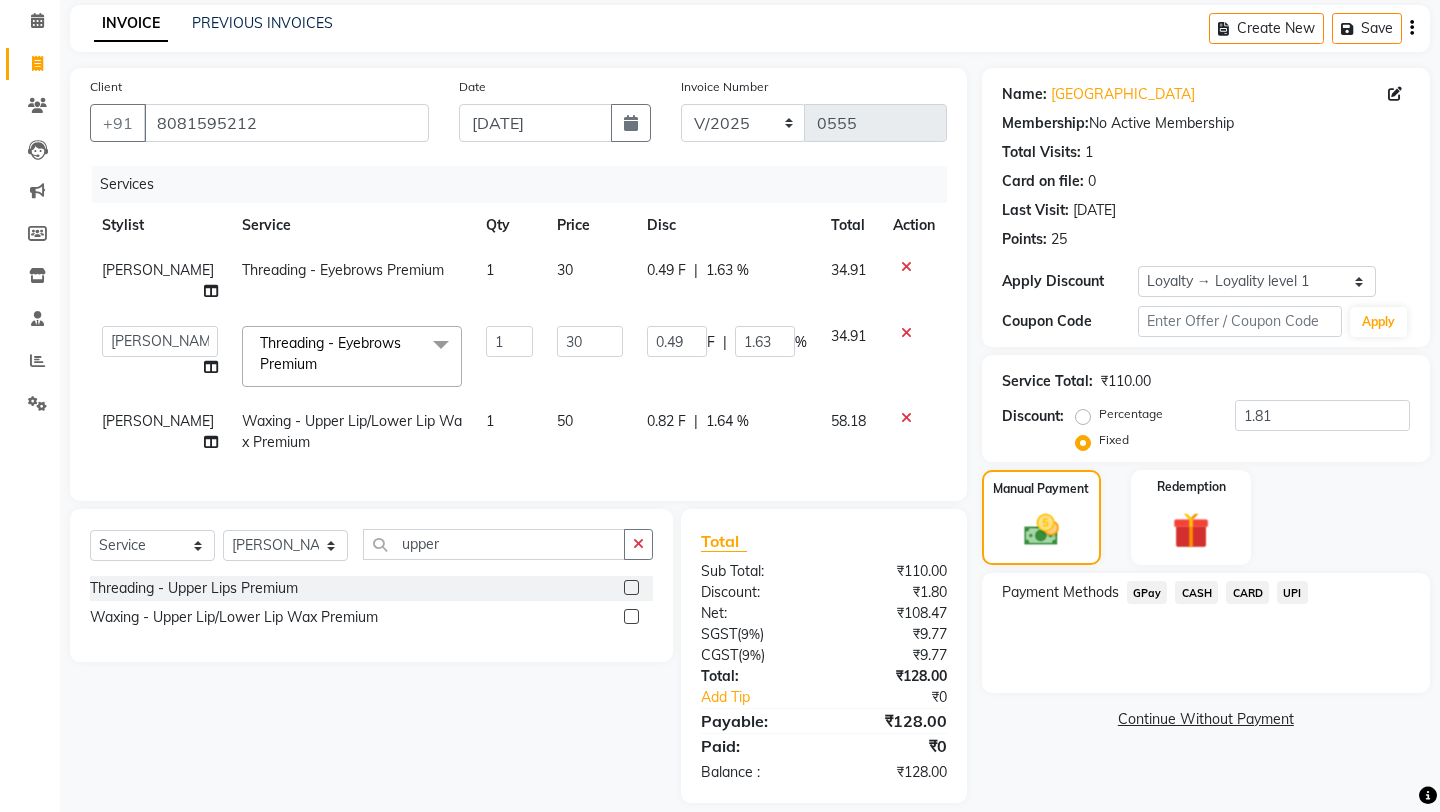 click on "UPI" 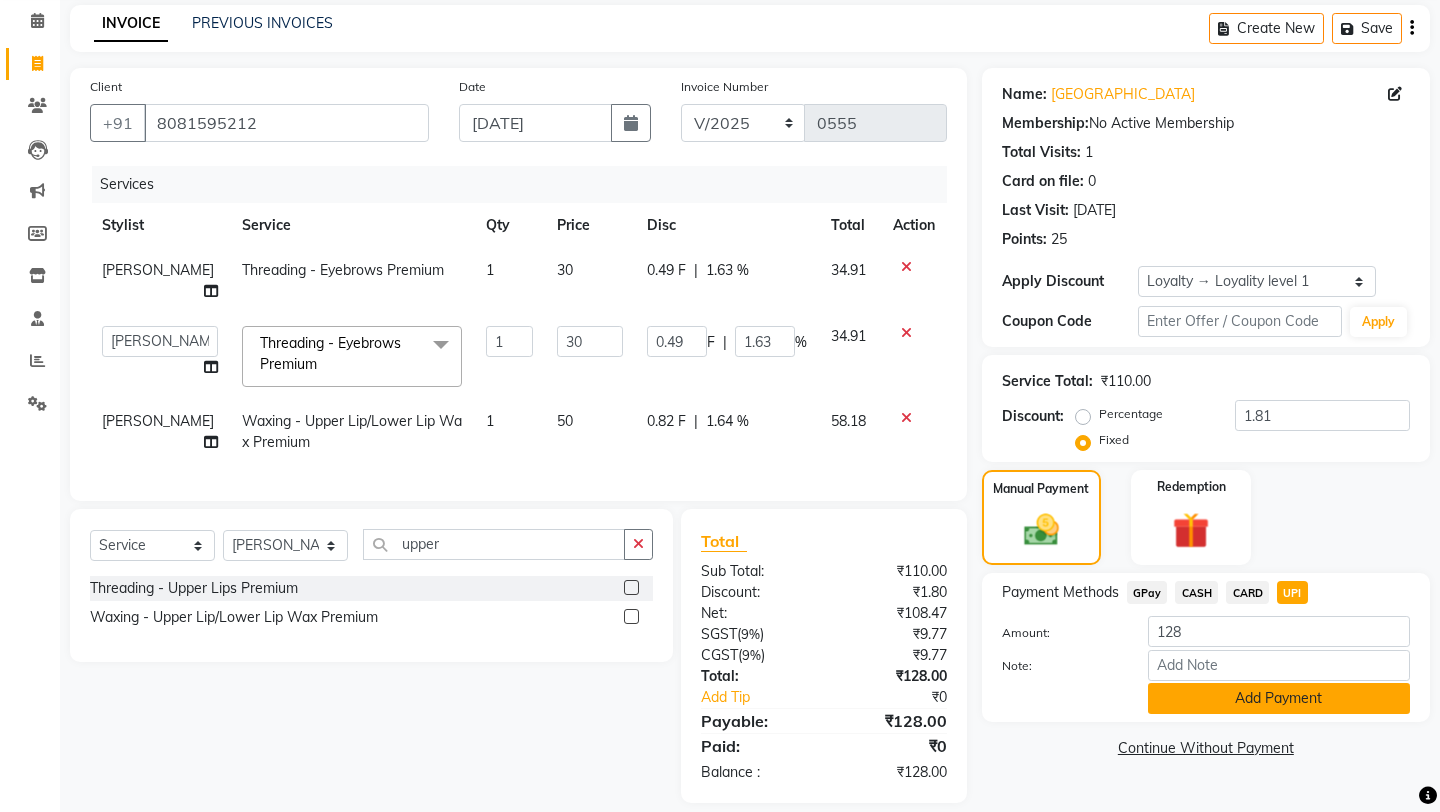 click on "Add Payment" 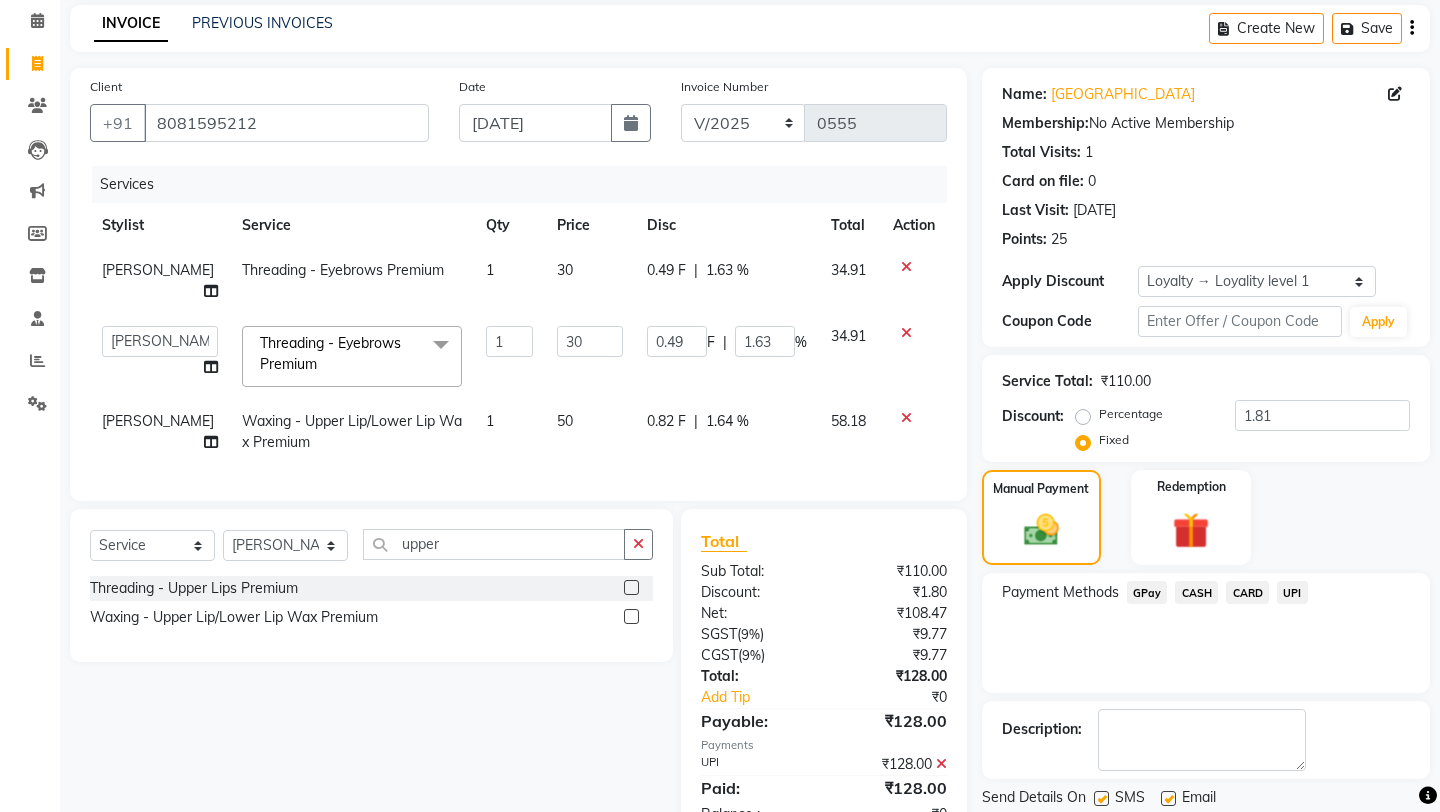 click on "Payment Methods  GPay   CASH   CARD   UPI" 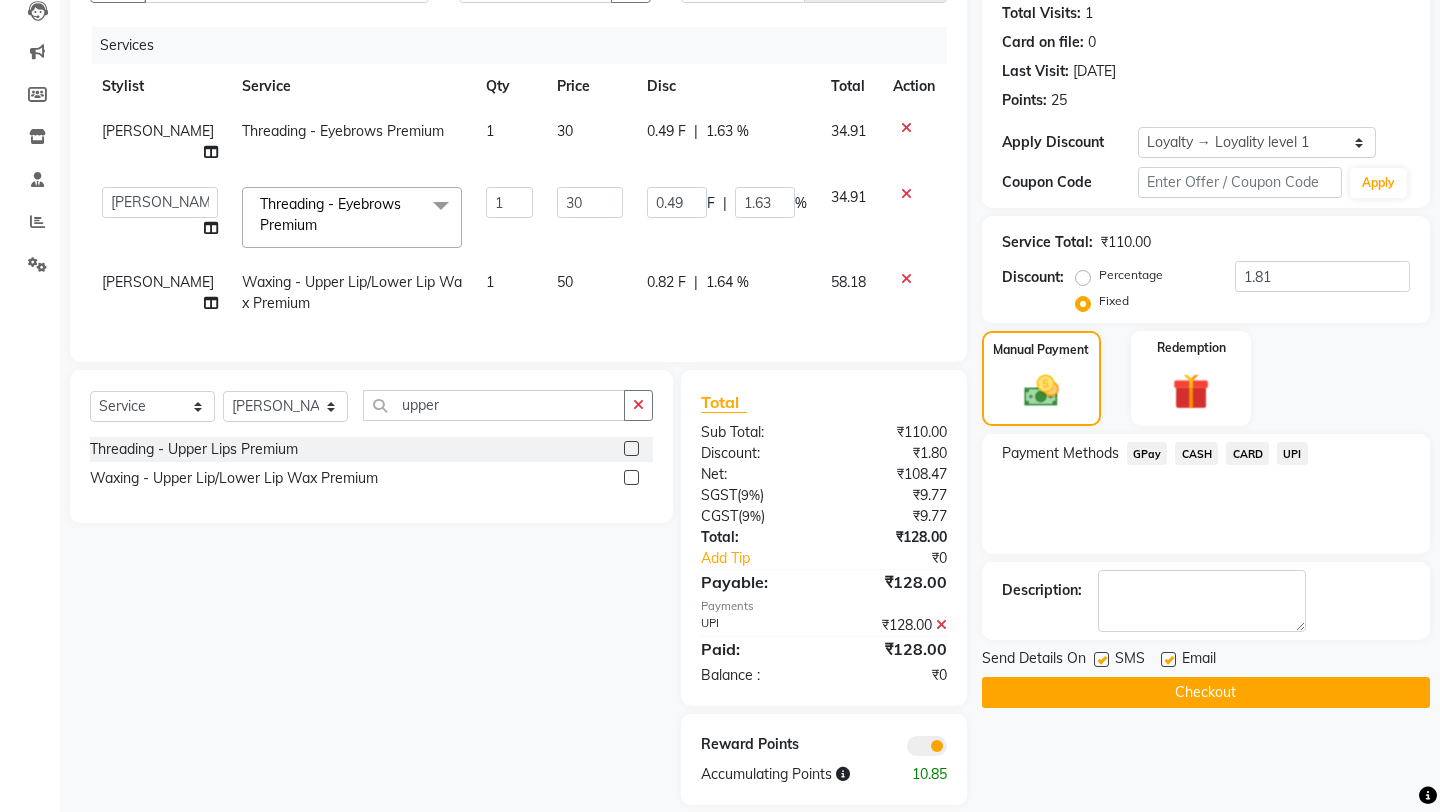 scroll, scrollTop: 222, scrollLeft: 0, axis: vertical 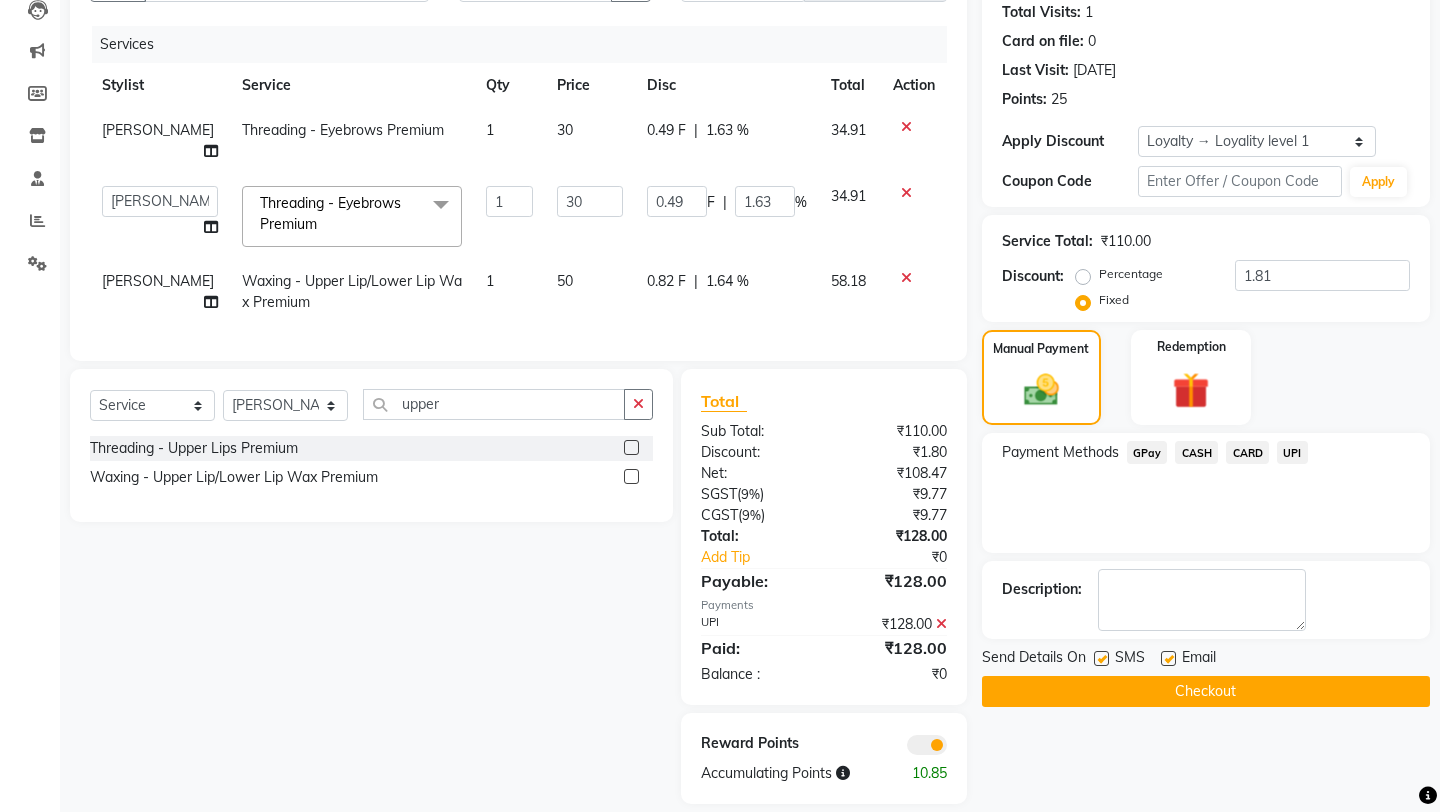 click on "Checkout" 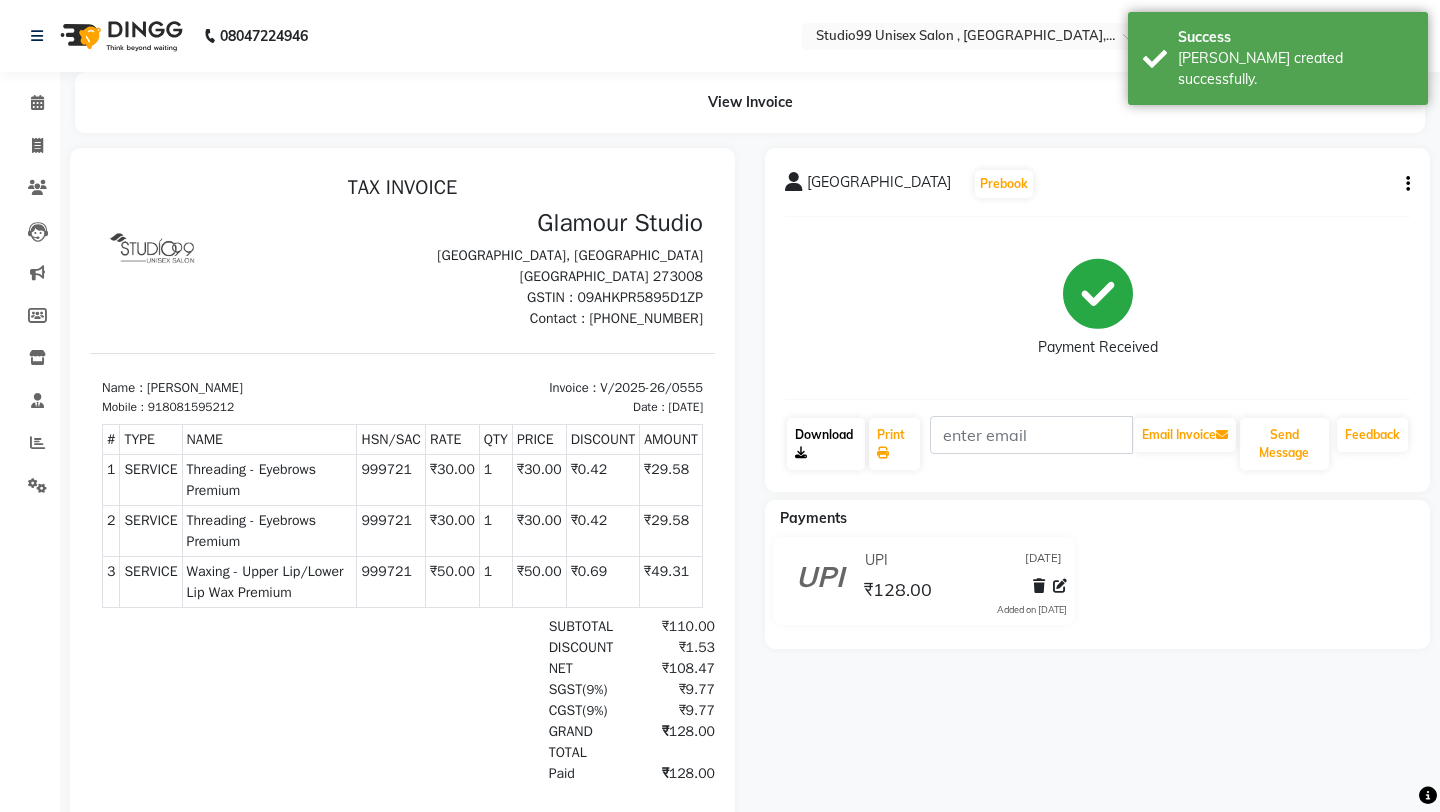 scroll, scrollTop: 0, scrollLeft: 0, axis: both 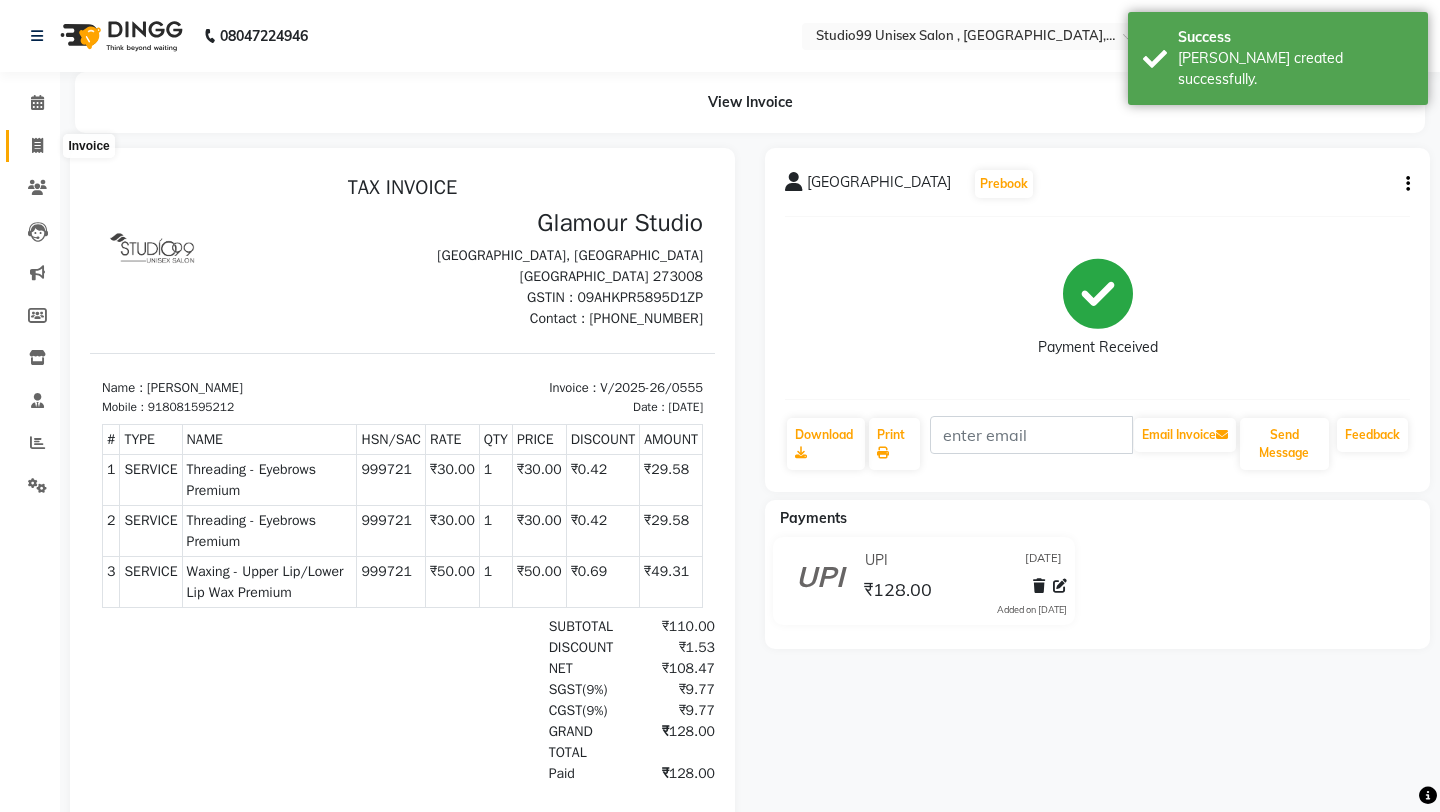 click 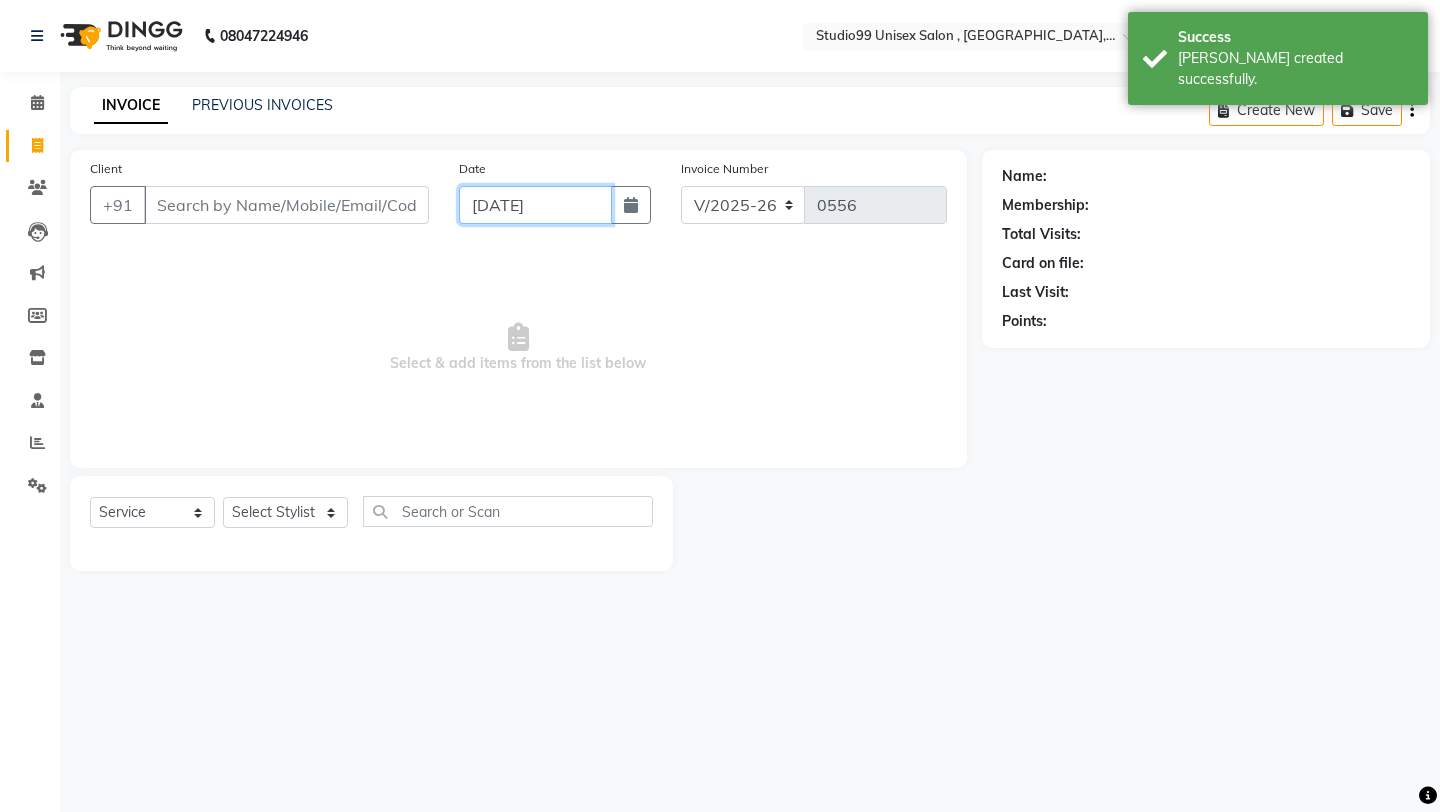 click on "[DATE]" 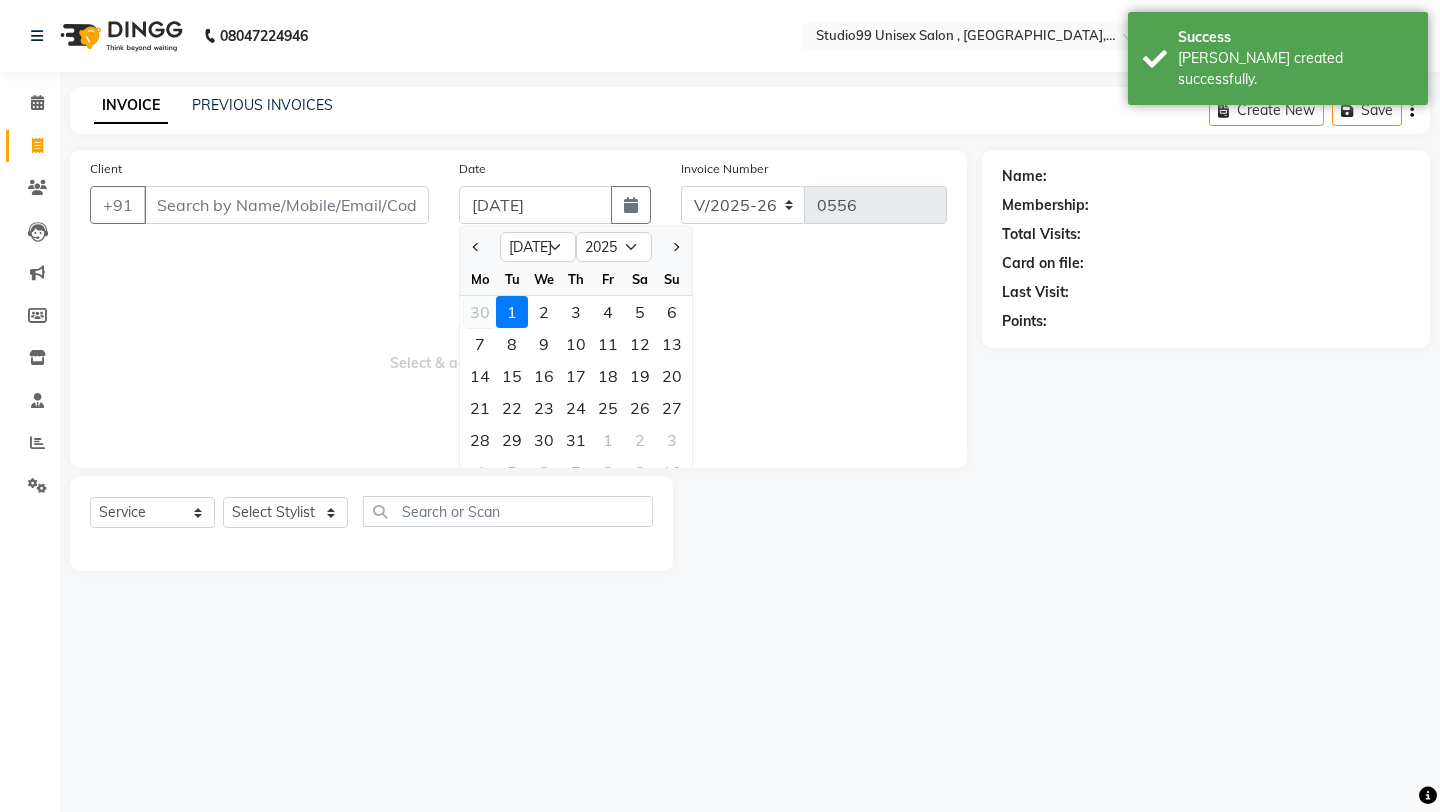 click on "30" 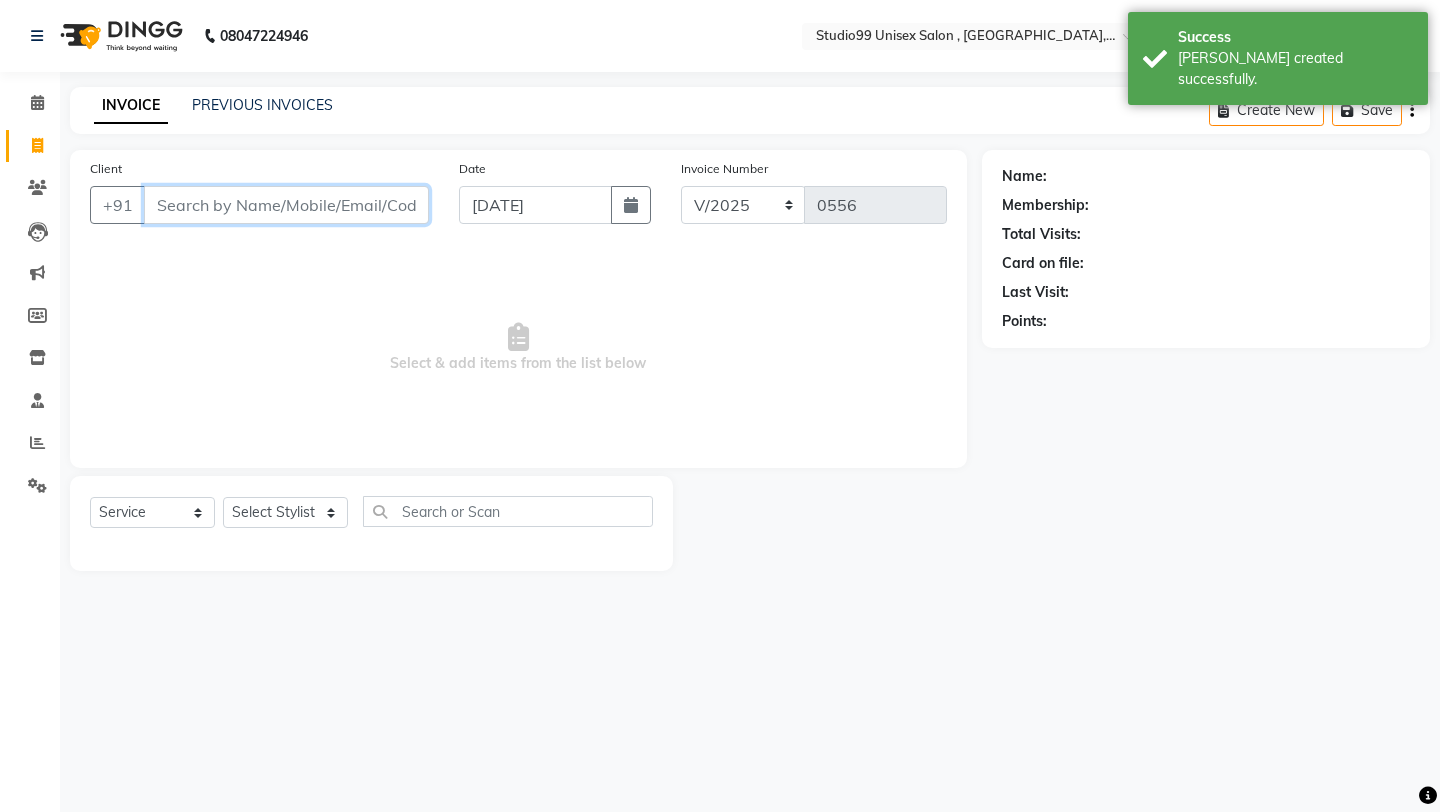 click on "Client" at bounding box center (286, 205) 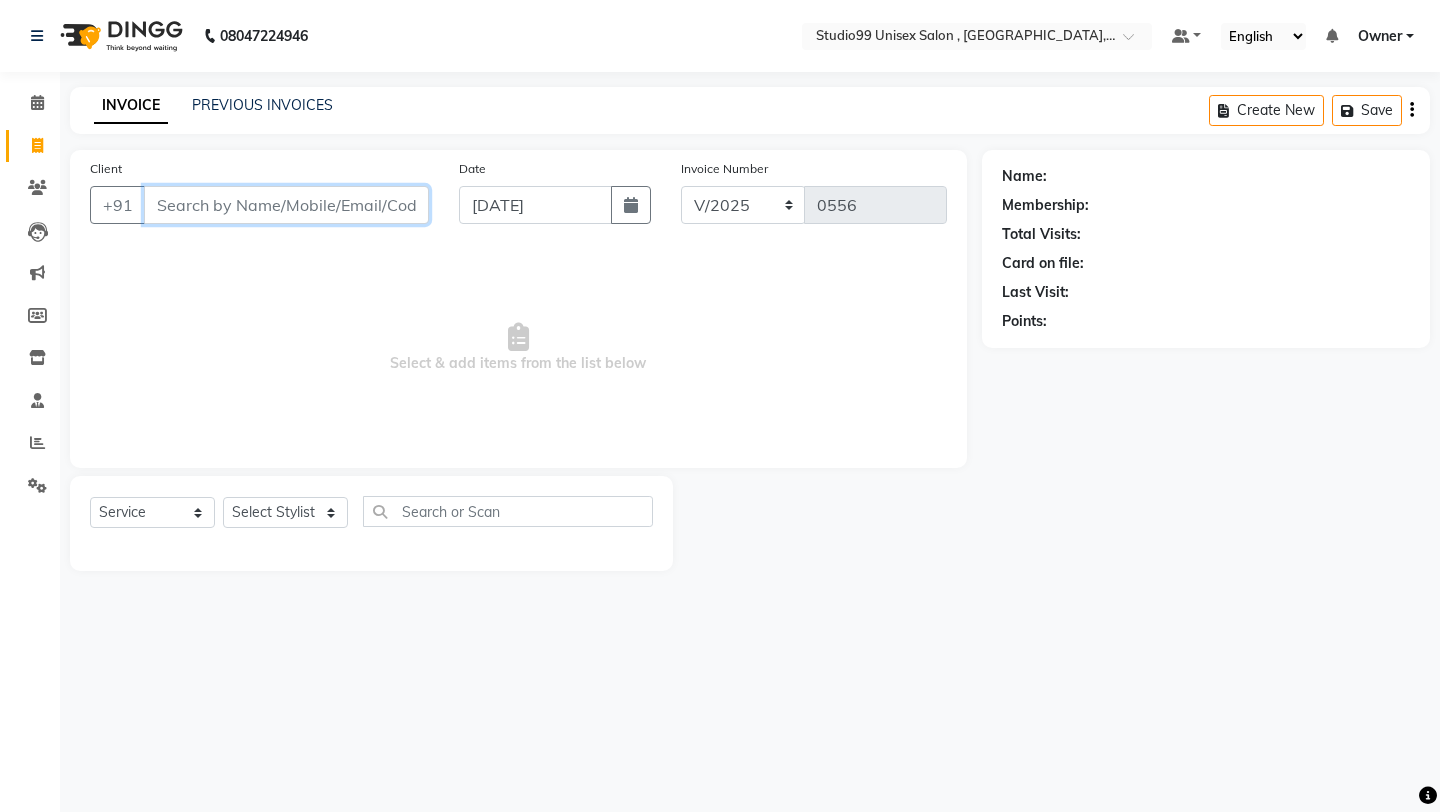 click on "Client" at bounding box center (286, 205) 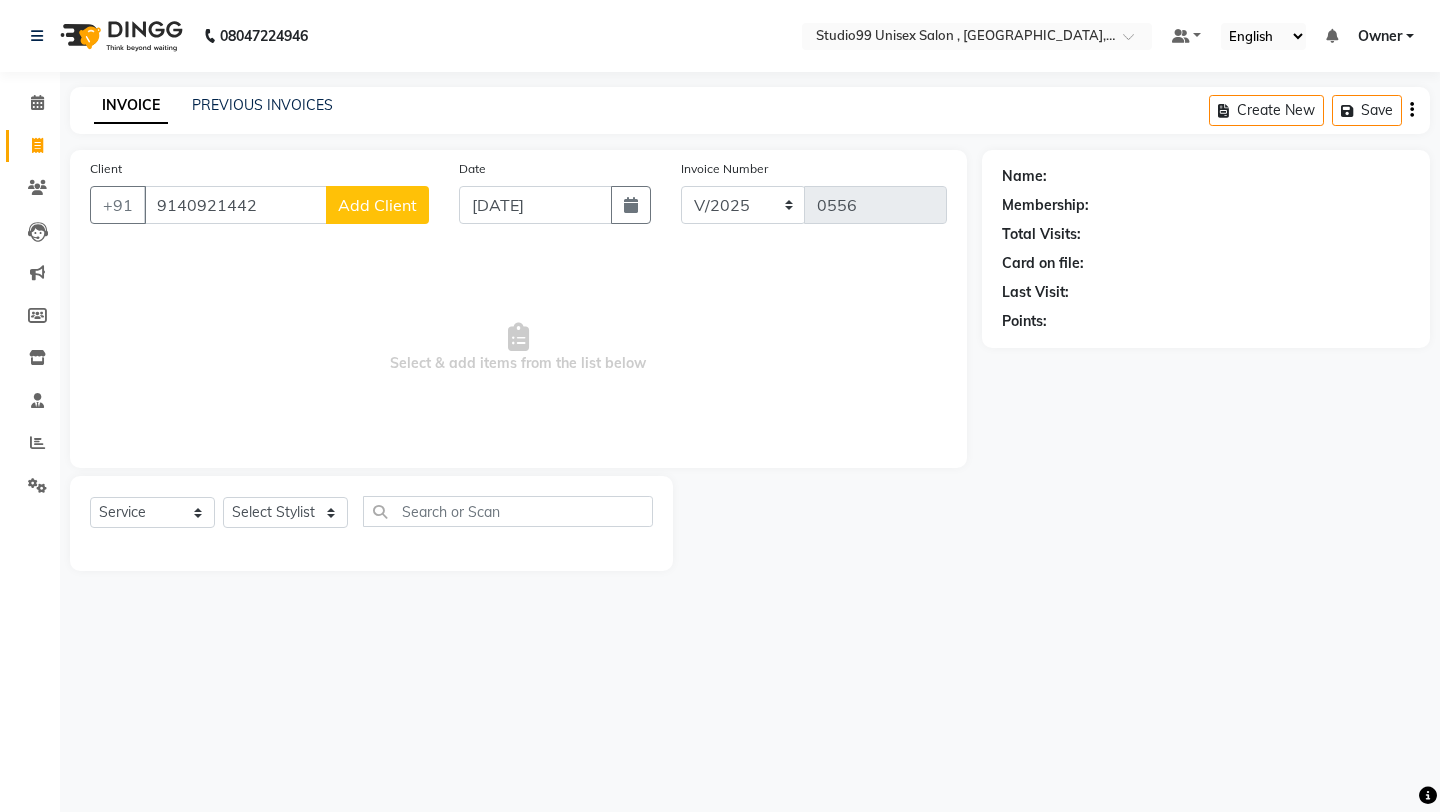 click on "Add Client" 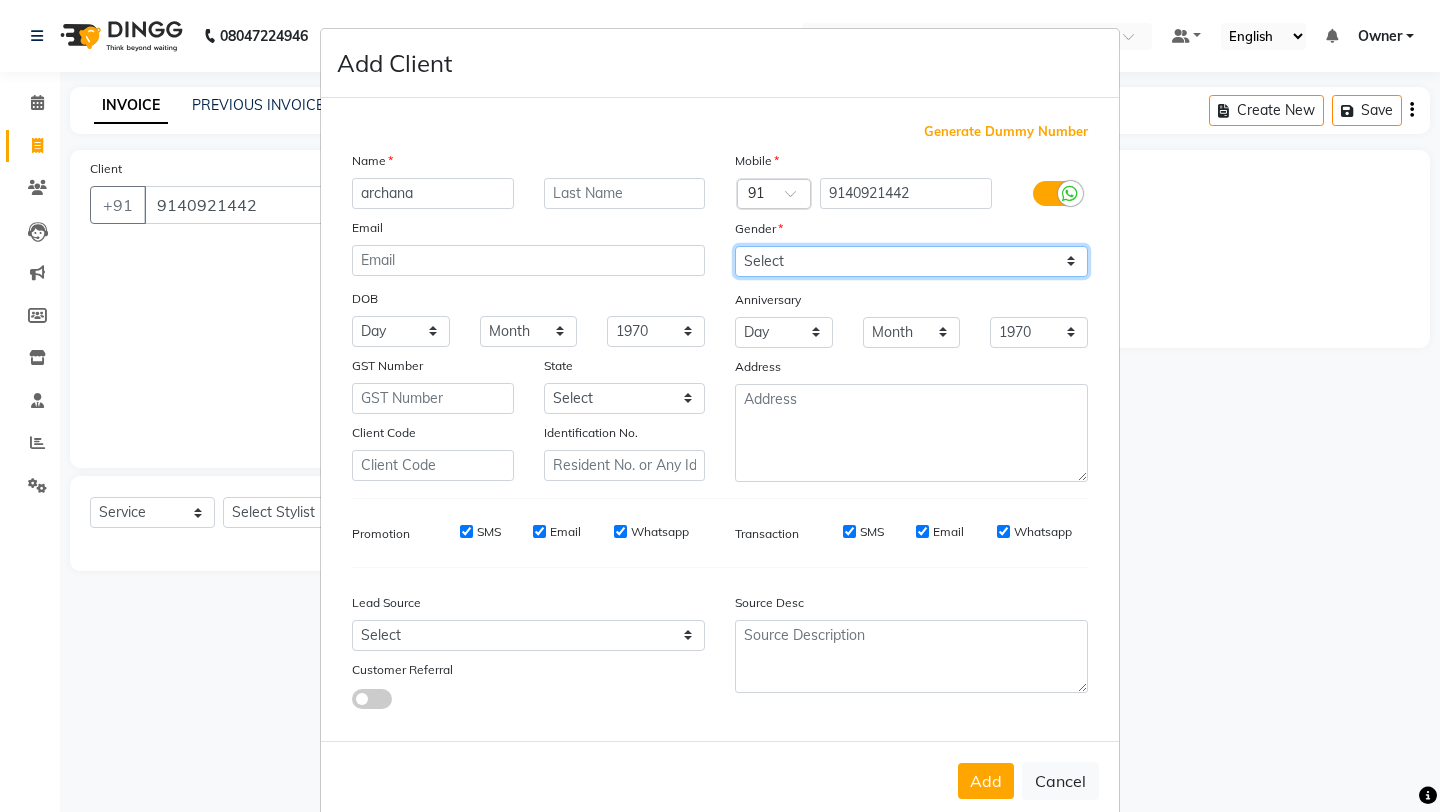 click on "Select [DEMOGRAPHIC_DATA] [DEMOGRAPHIC_DATA] Other Prefer Not To Say" at bounding box center [911, 261] 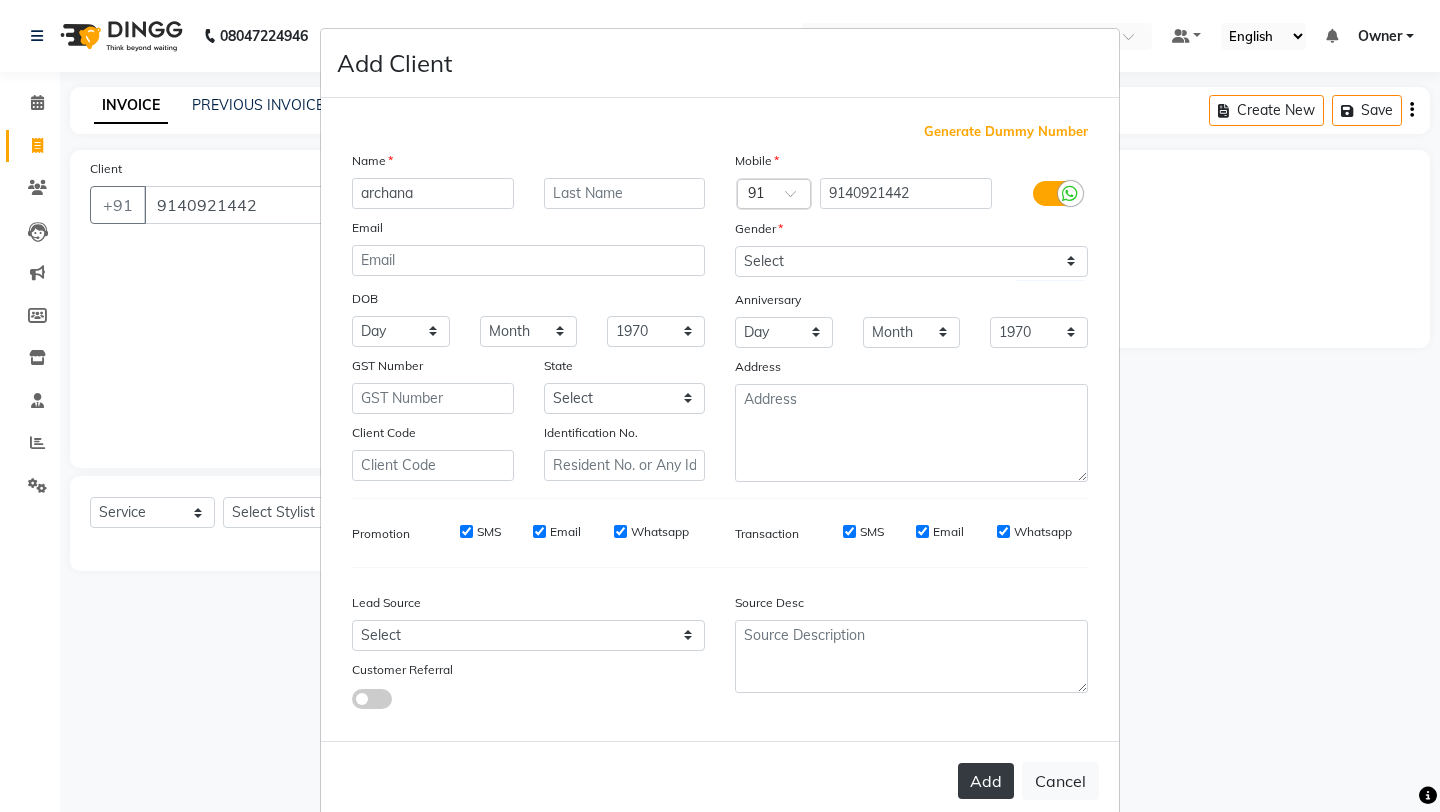 click on "Add" at bounding box center (986, 781) 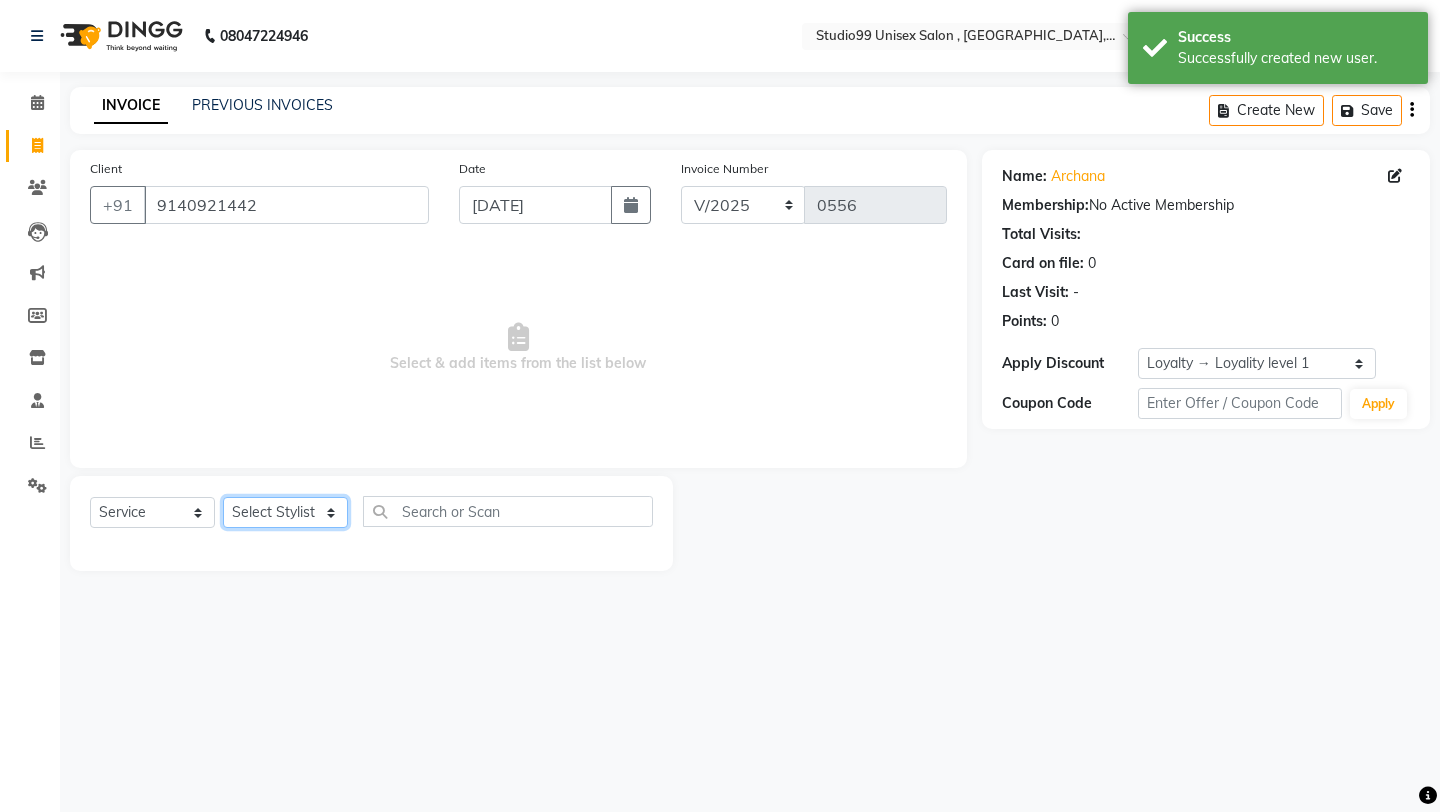 click on "Select Stylist [PERSON_NAME] Owner [PERSON_NAME] [PERSON_NAME] [PERSON_NAME] sulekha manager [PERSON_NAME]" 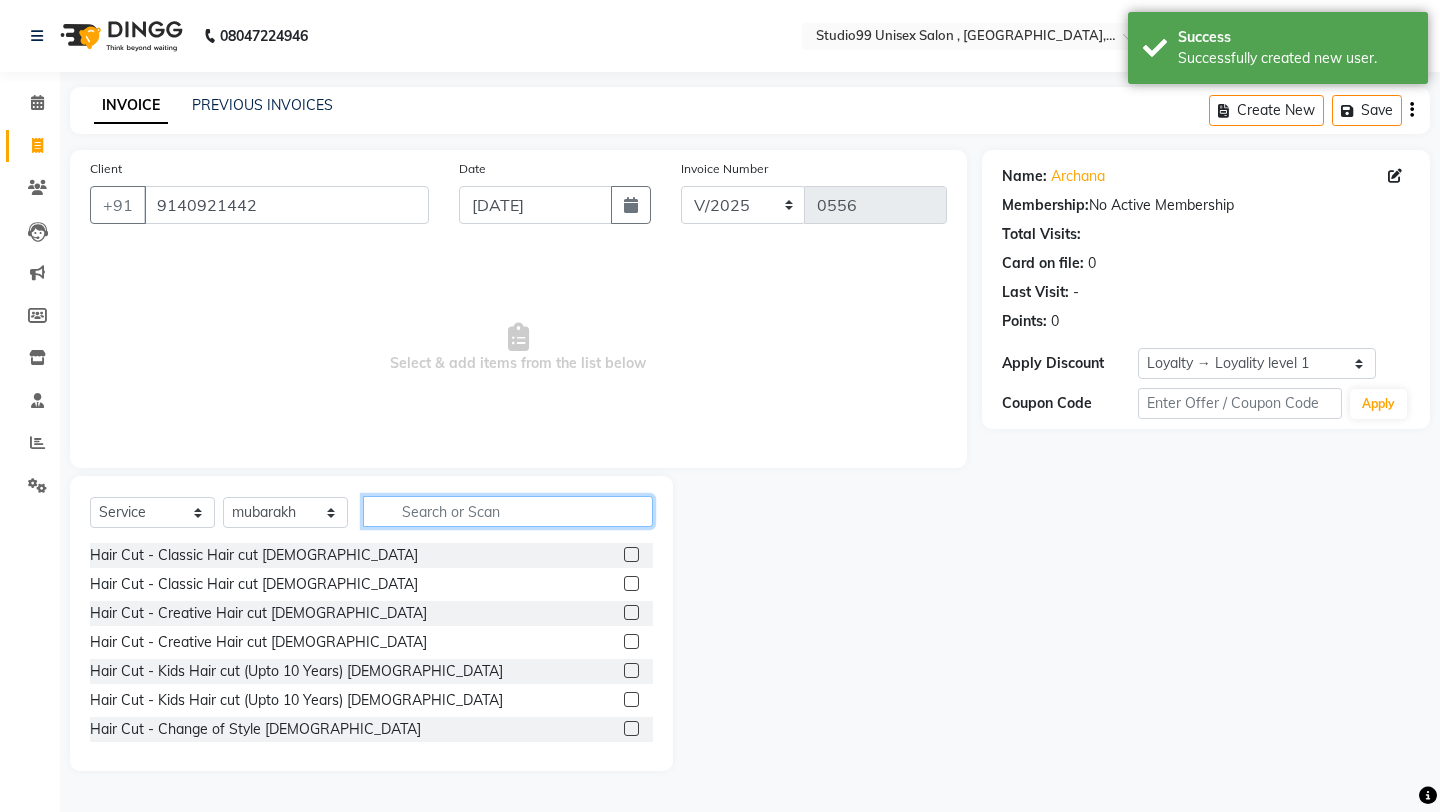click 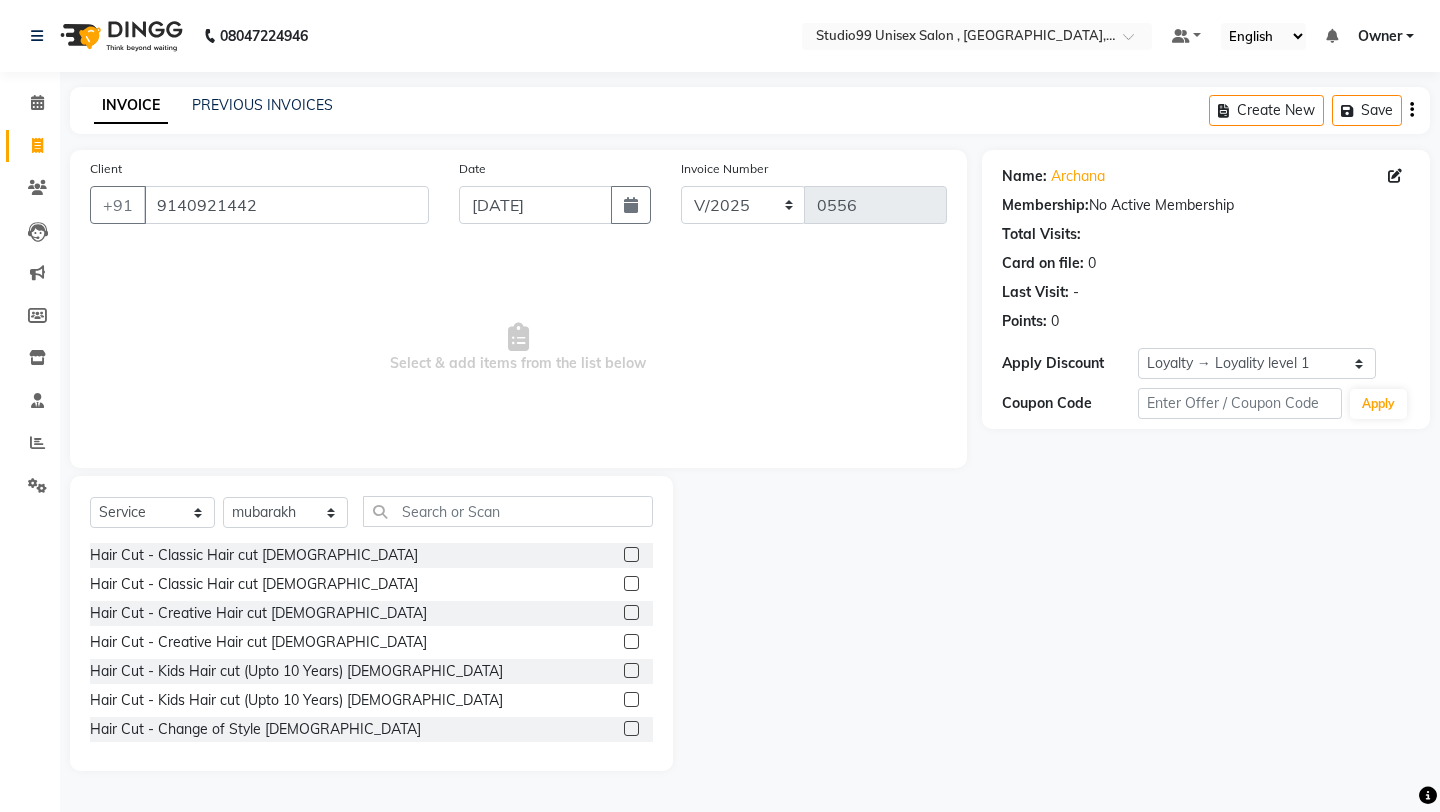 click 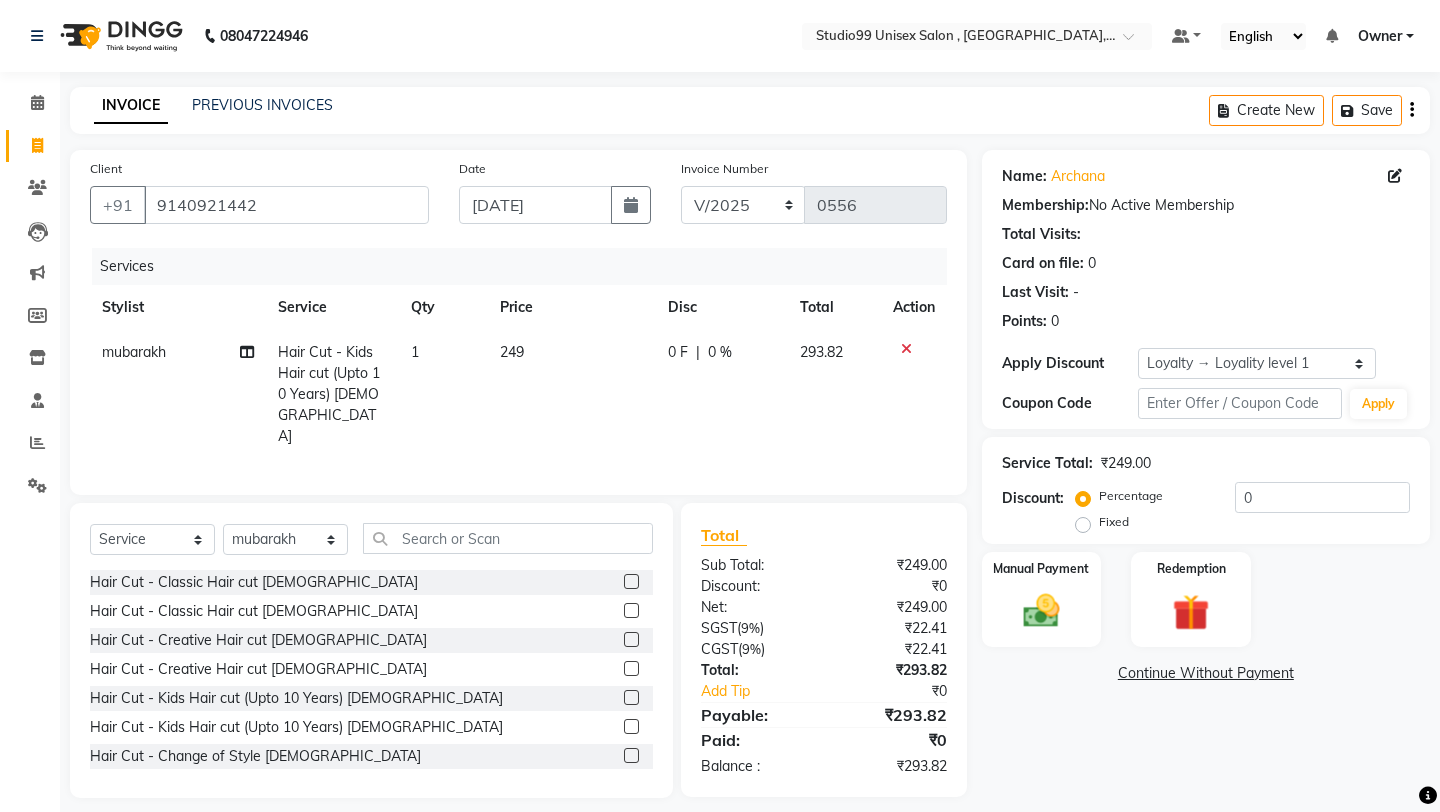 click on "Fixed" 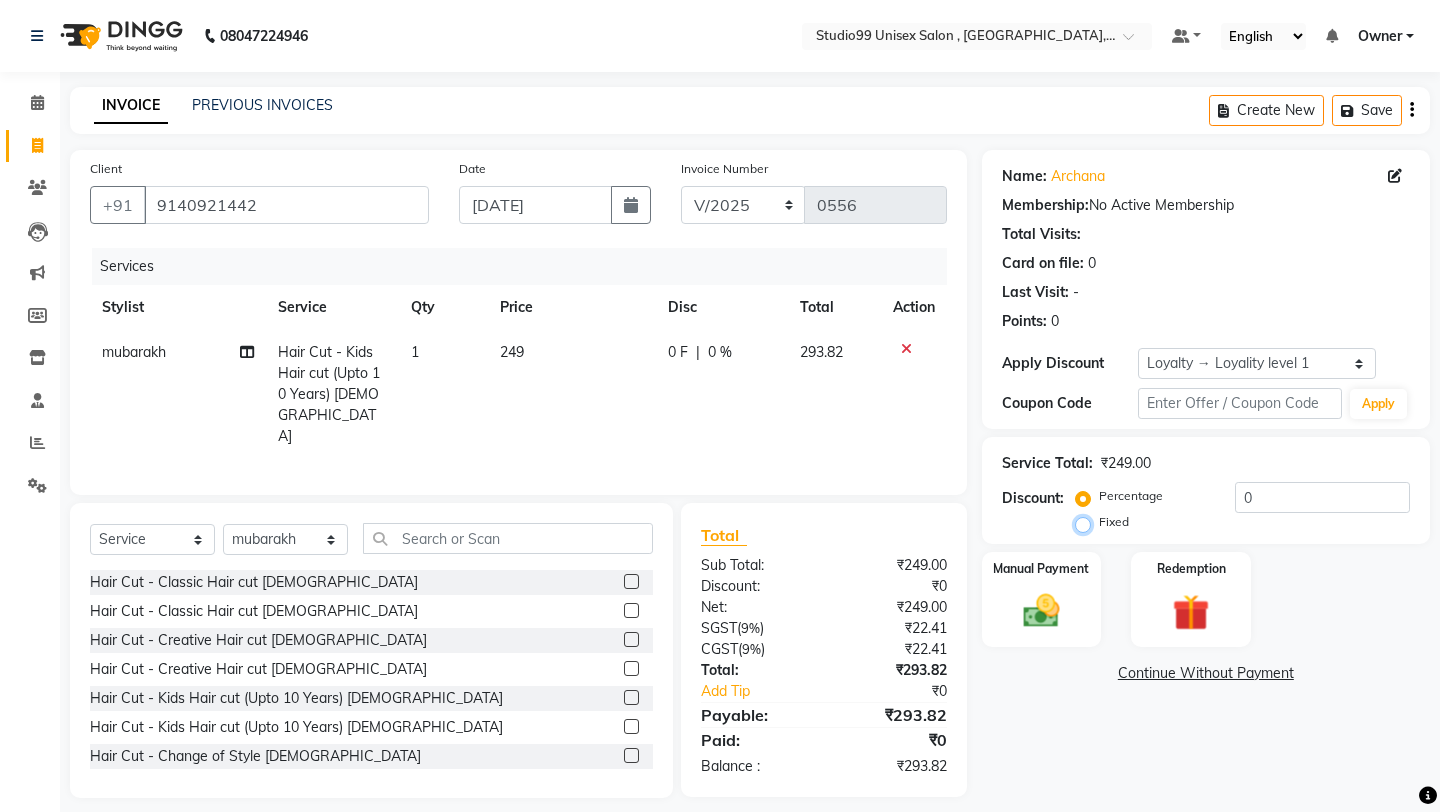 click on "Fixed" at bounding box center (1087, 522) 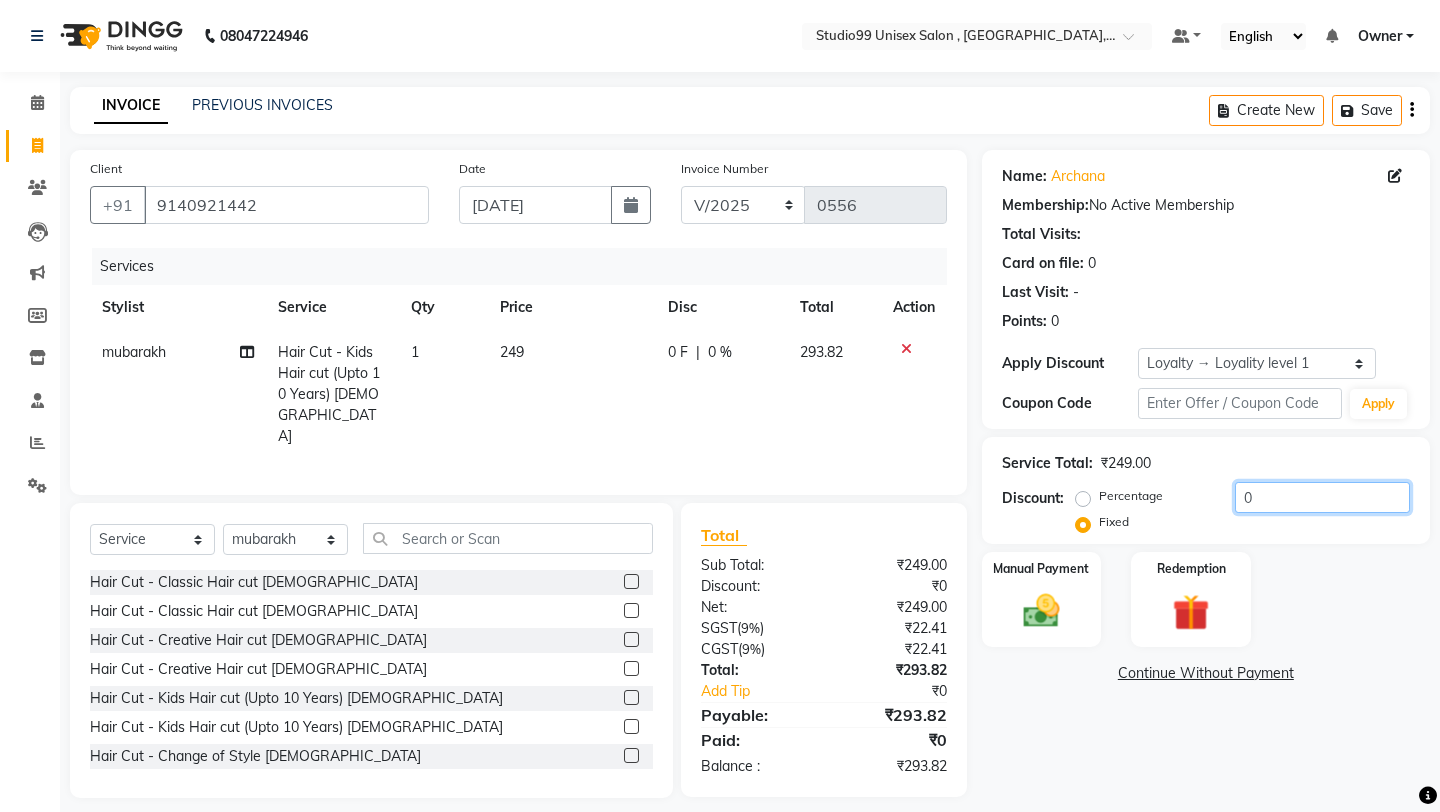 click on "0" 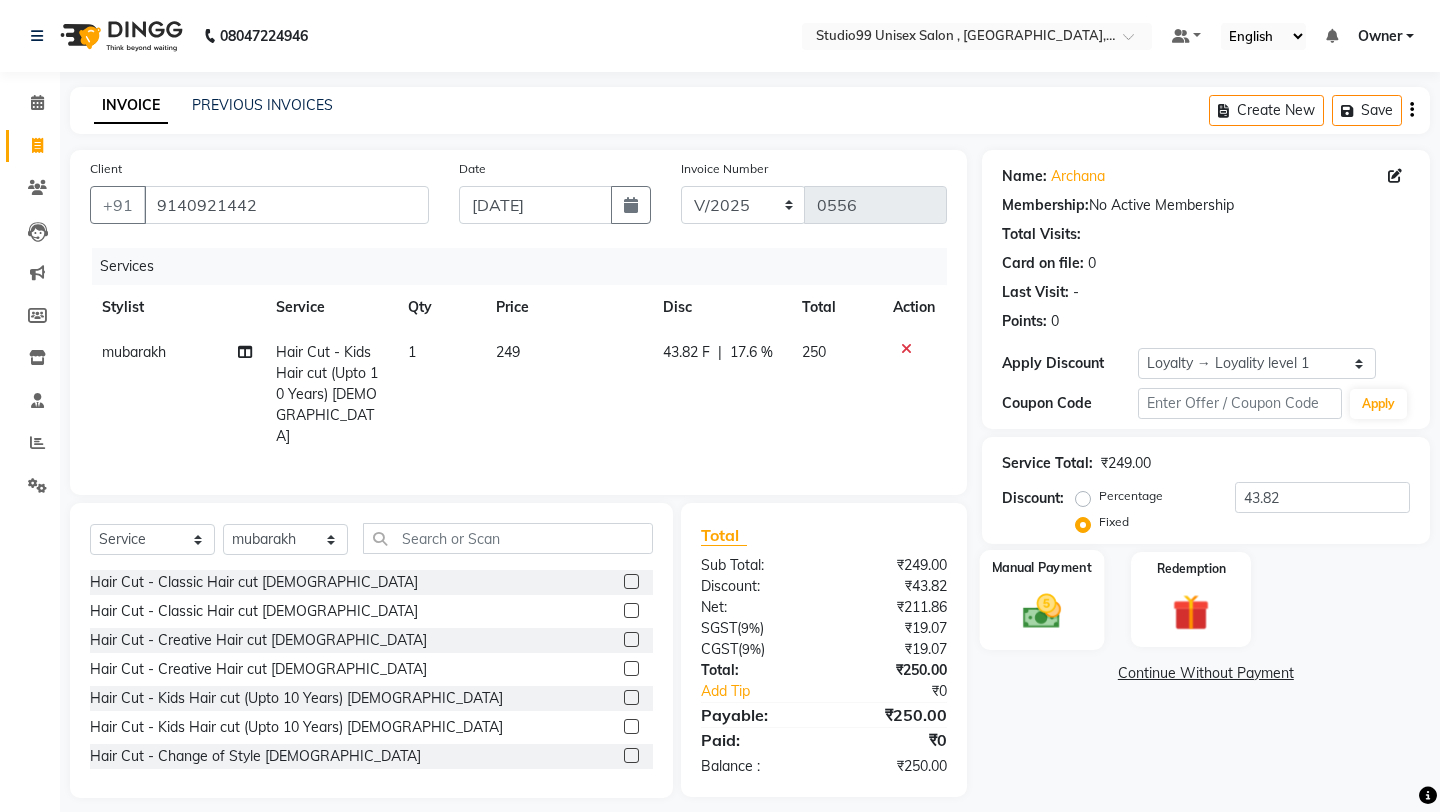 click on "Manual Payment" 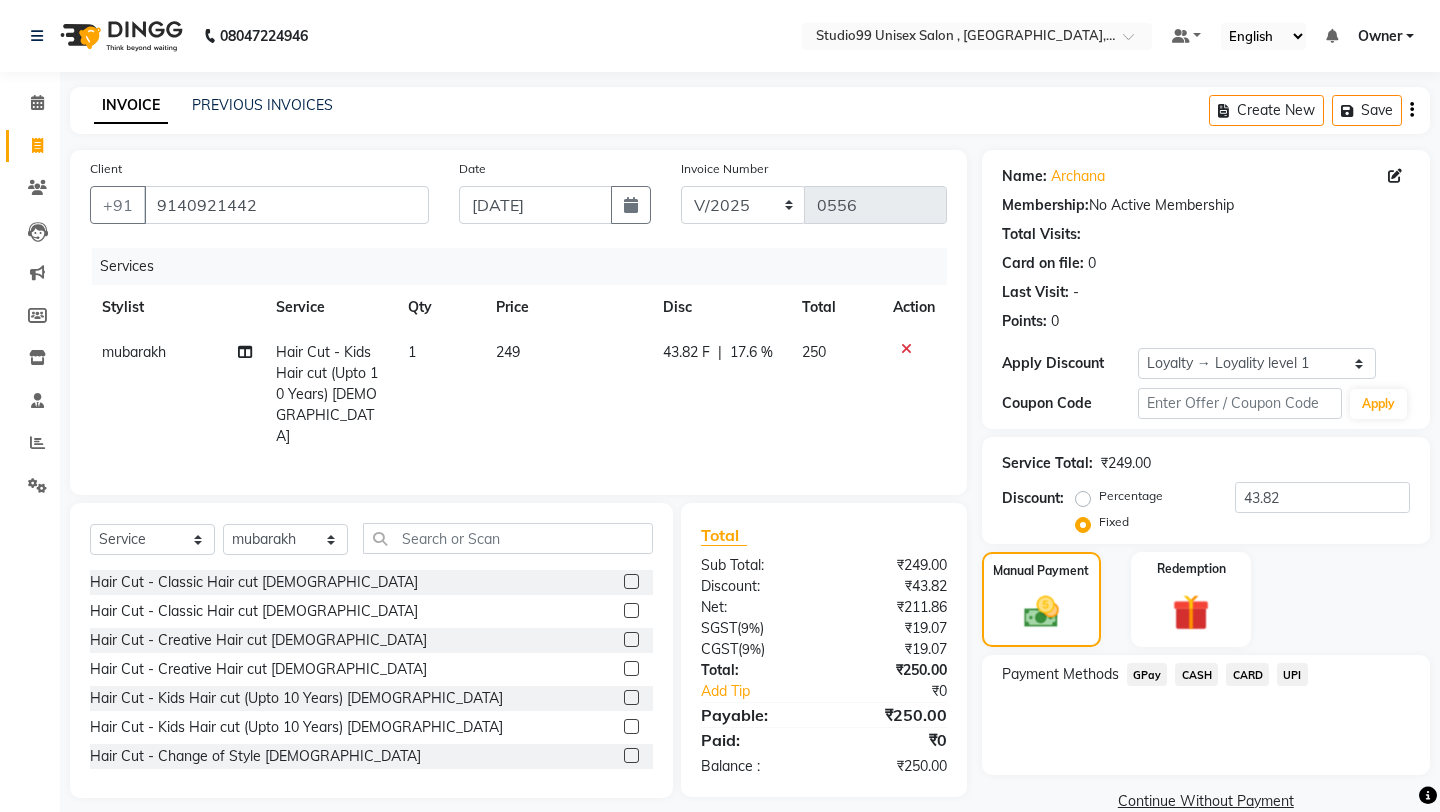 click on "CASH" 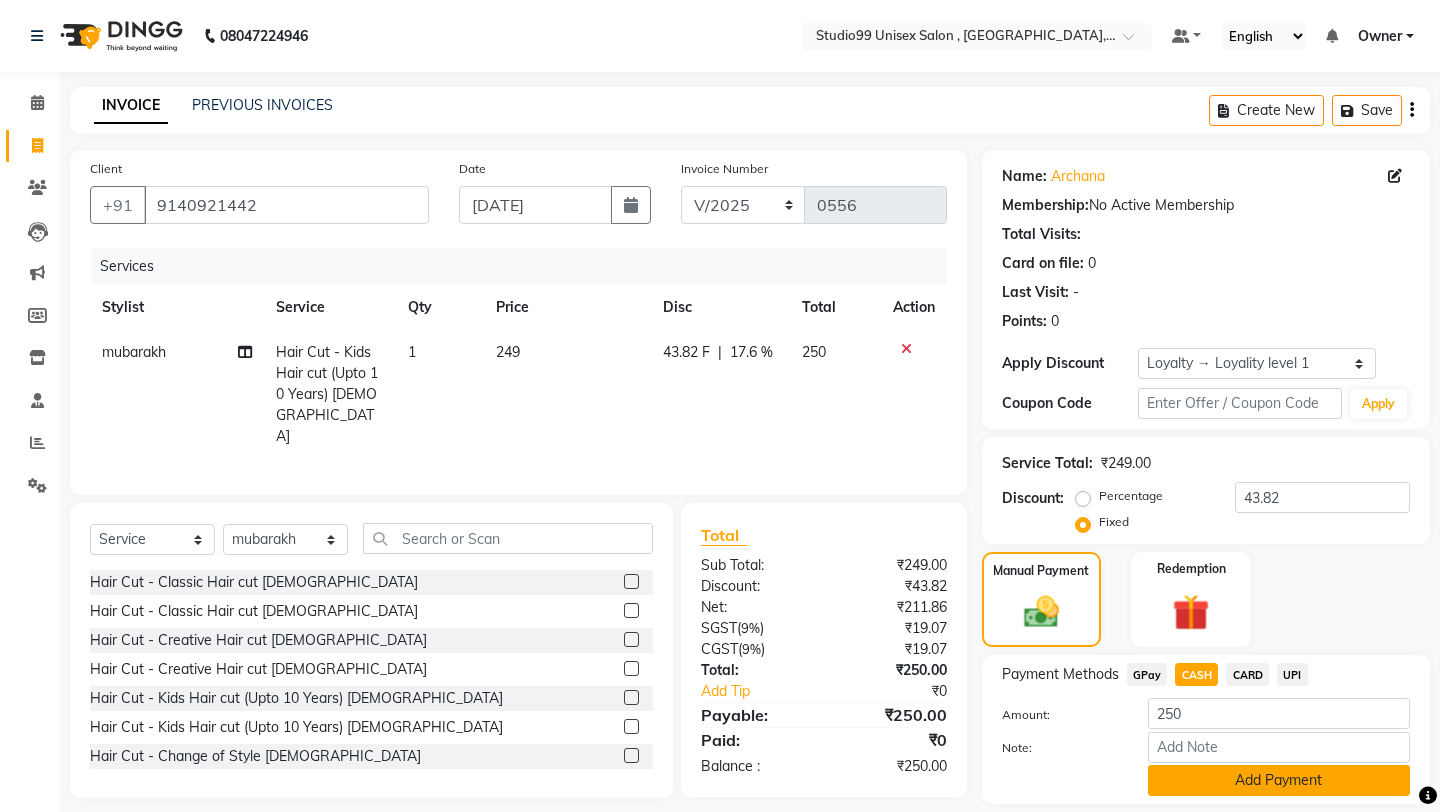 click on "Add Payment" 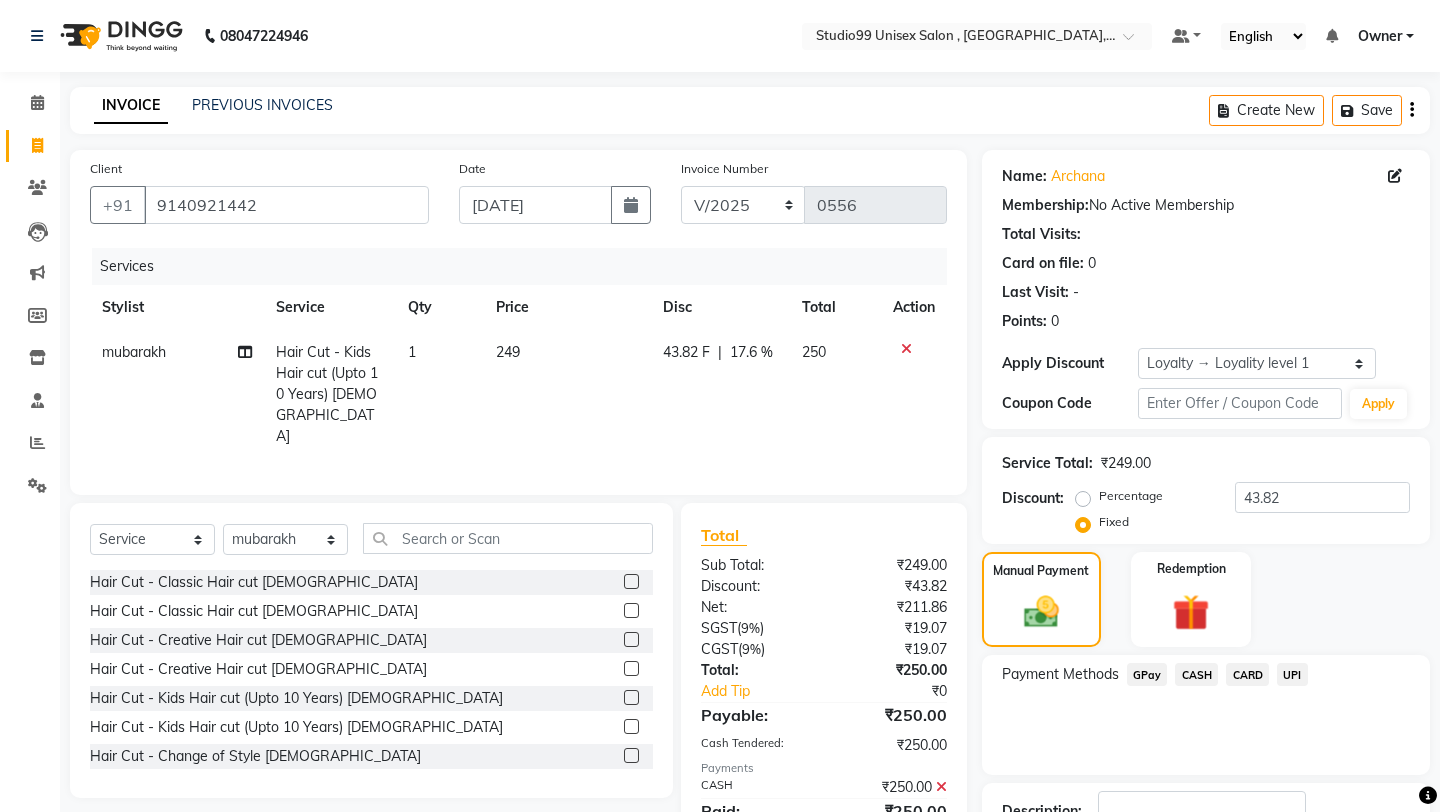 click on "Payment Methods  GPay   CASH   CARD   UPI" 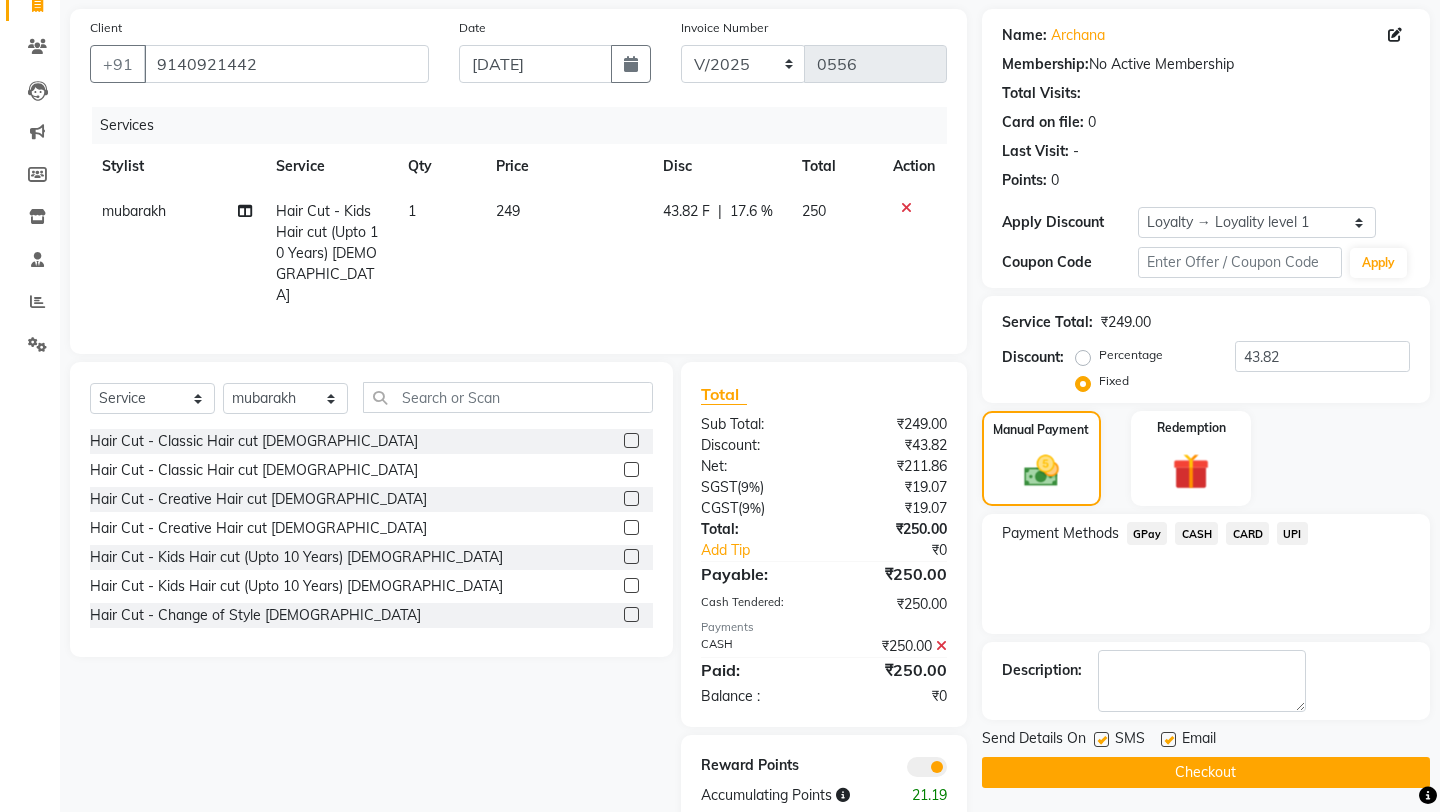 scroll, scrollTop: 158, scrollLeft: 0, axis: vertical 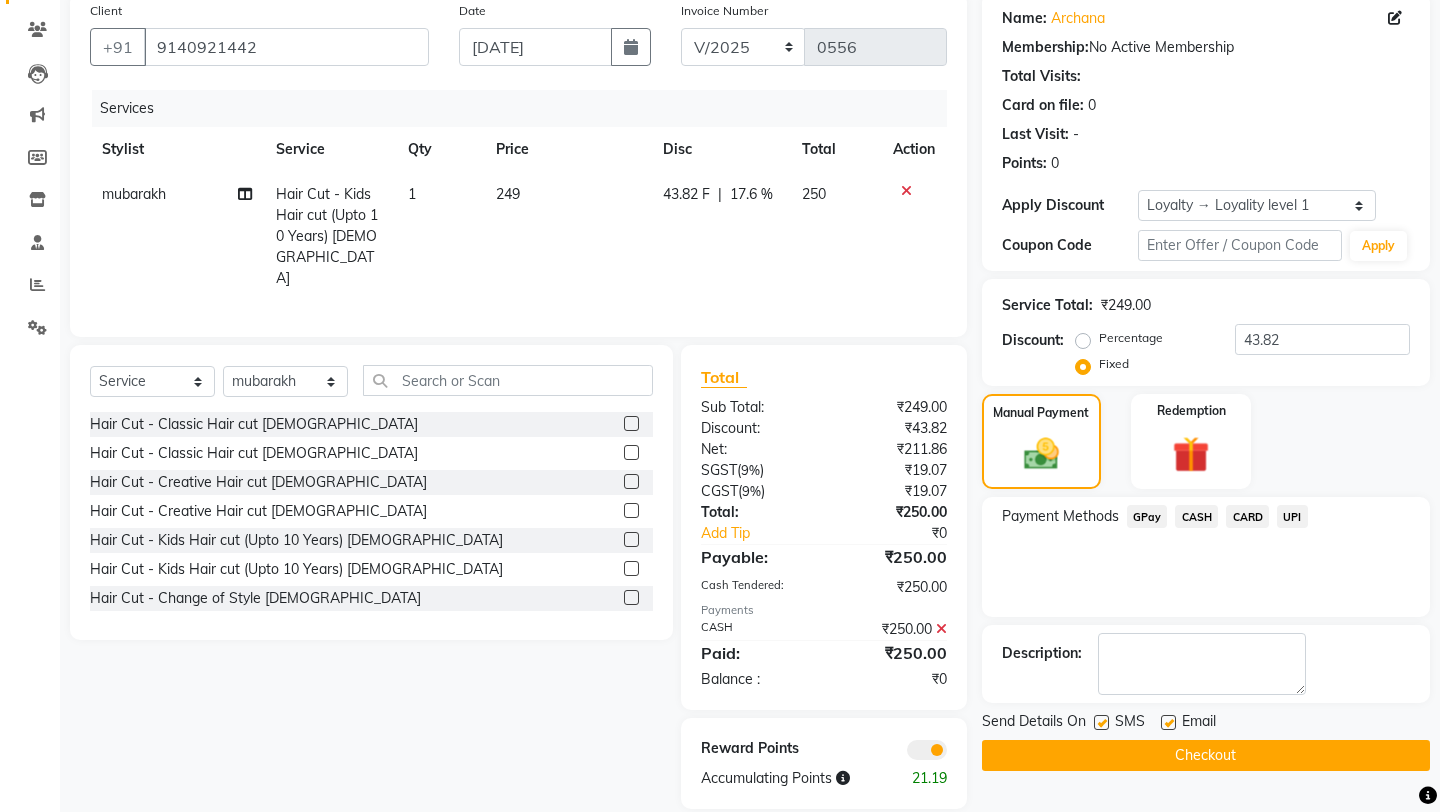 click on "Checkout" 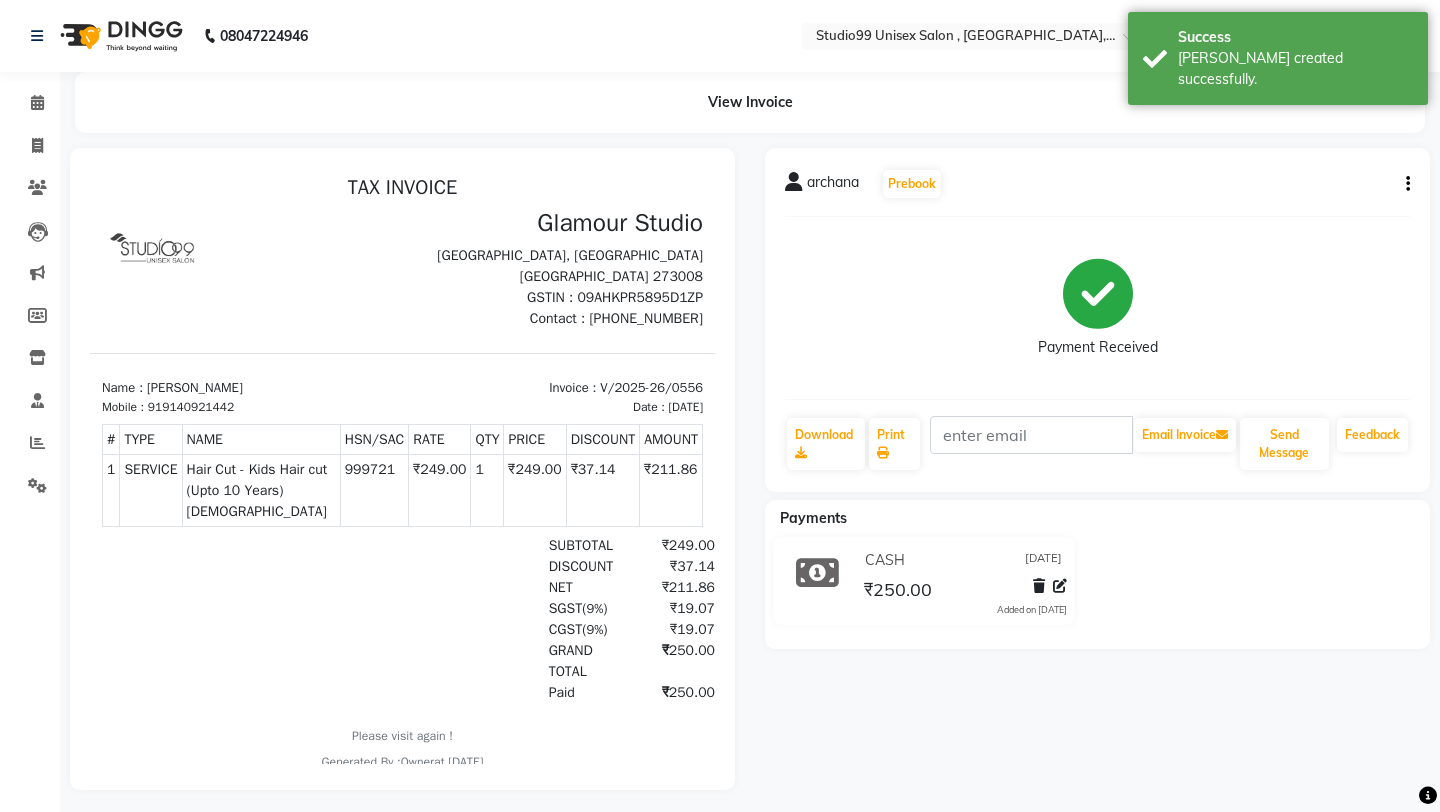 scroll, scrollTop: 0, scrollLeft: 0, axis: both 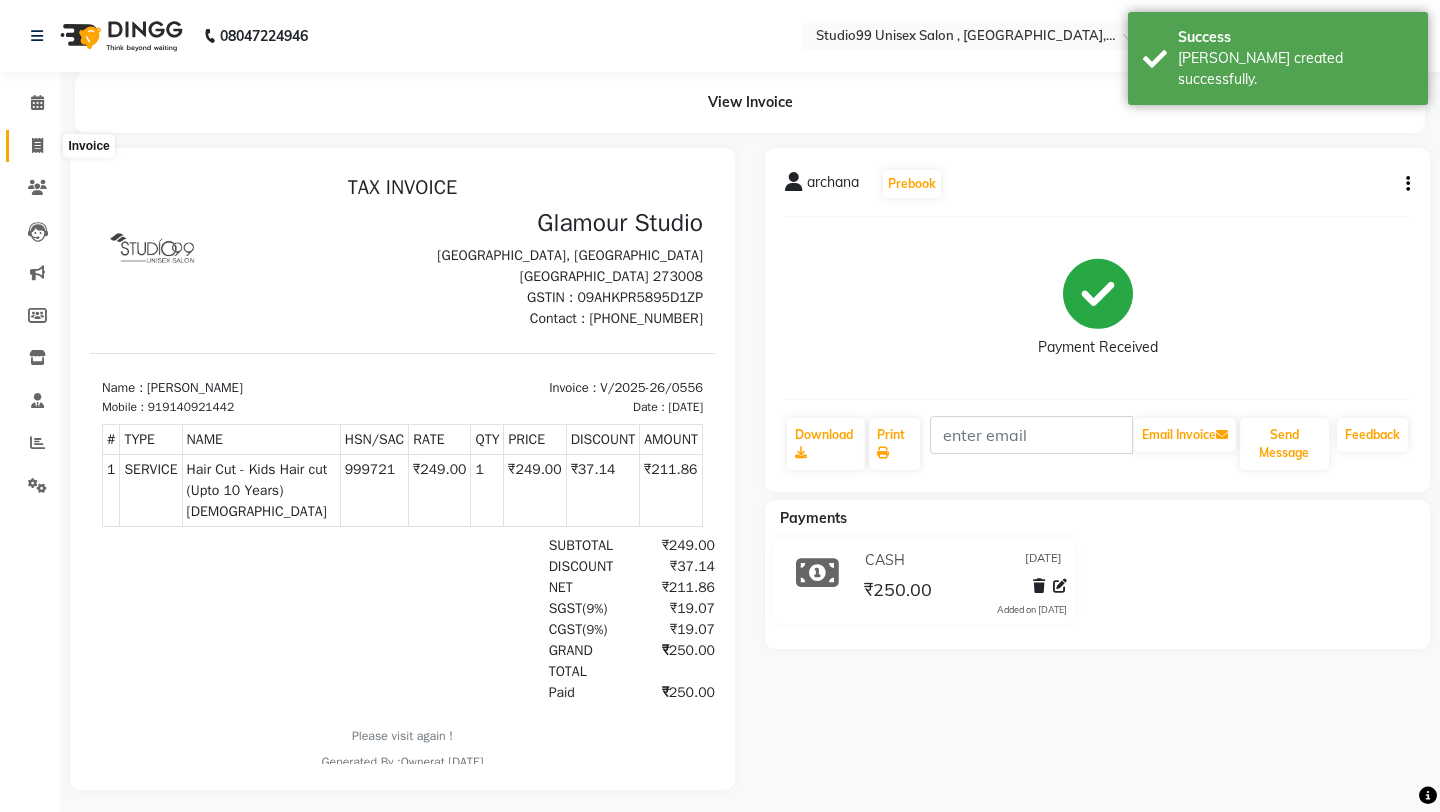 click 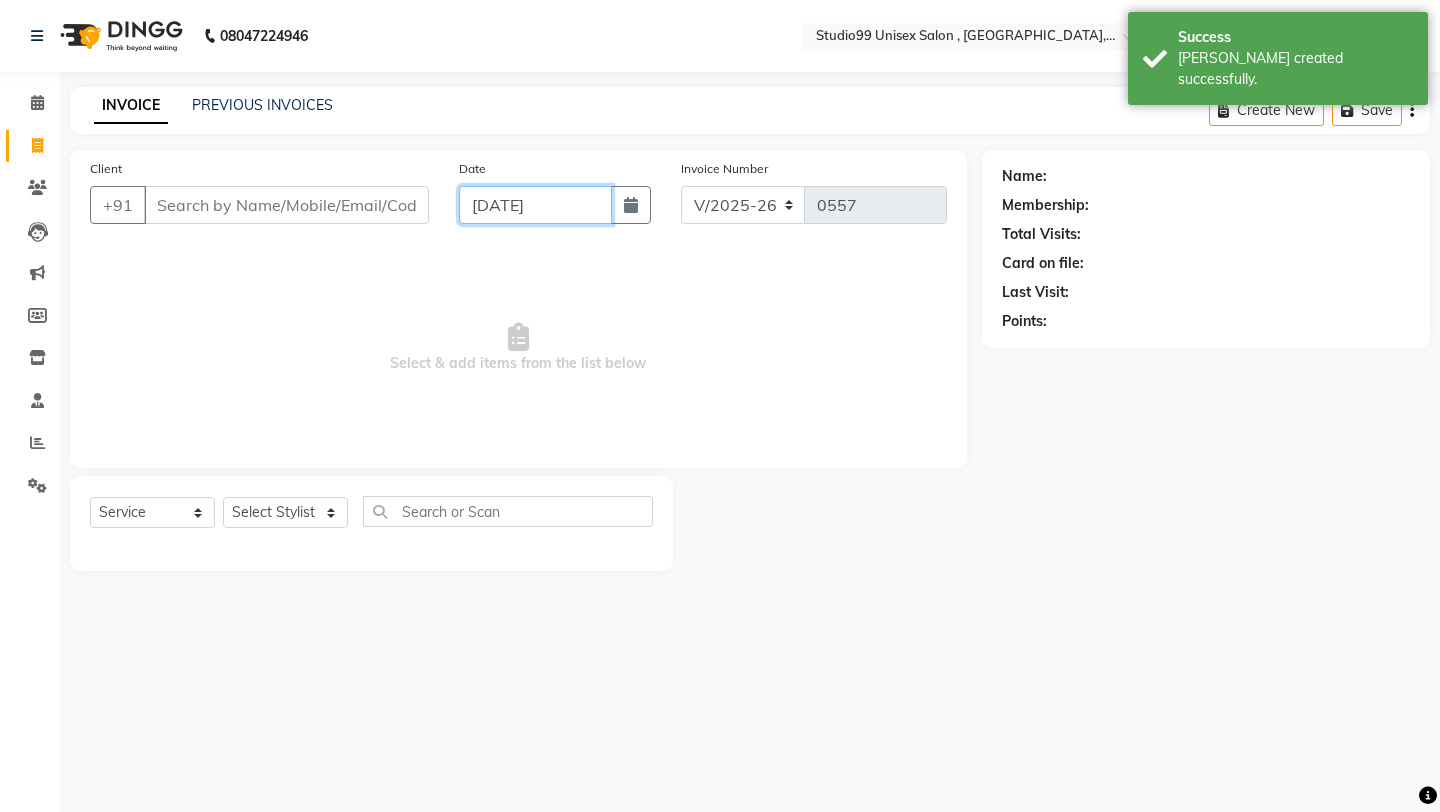 click on "[DATE]" 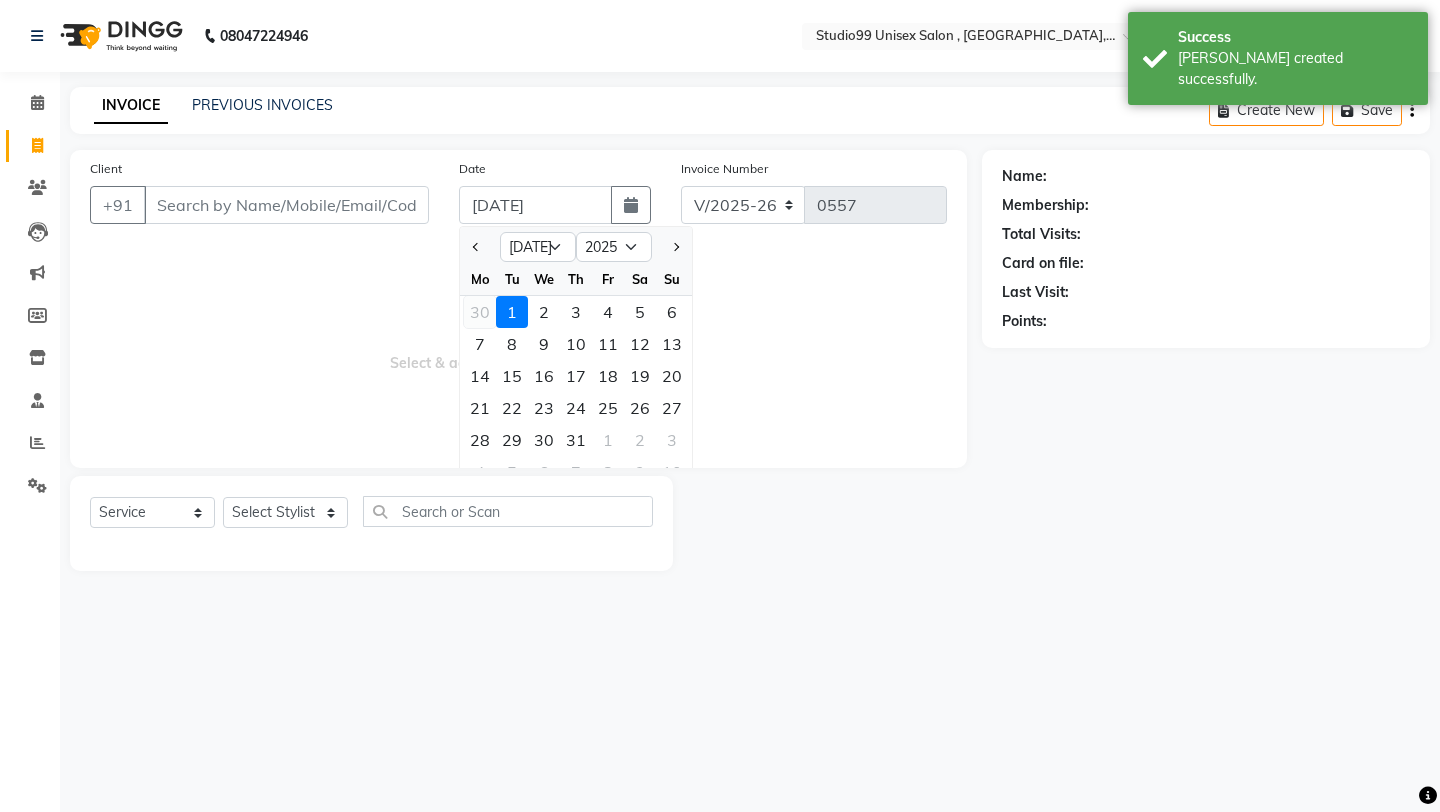 click on "30" 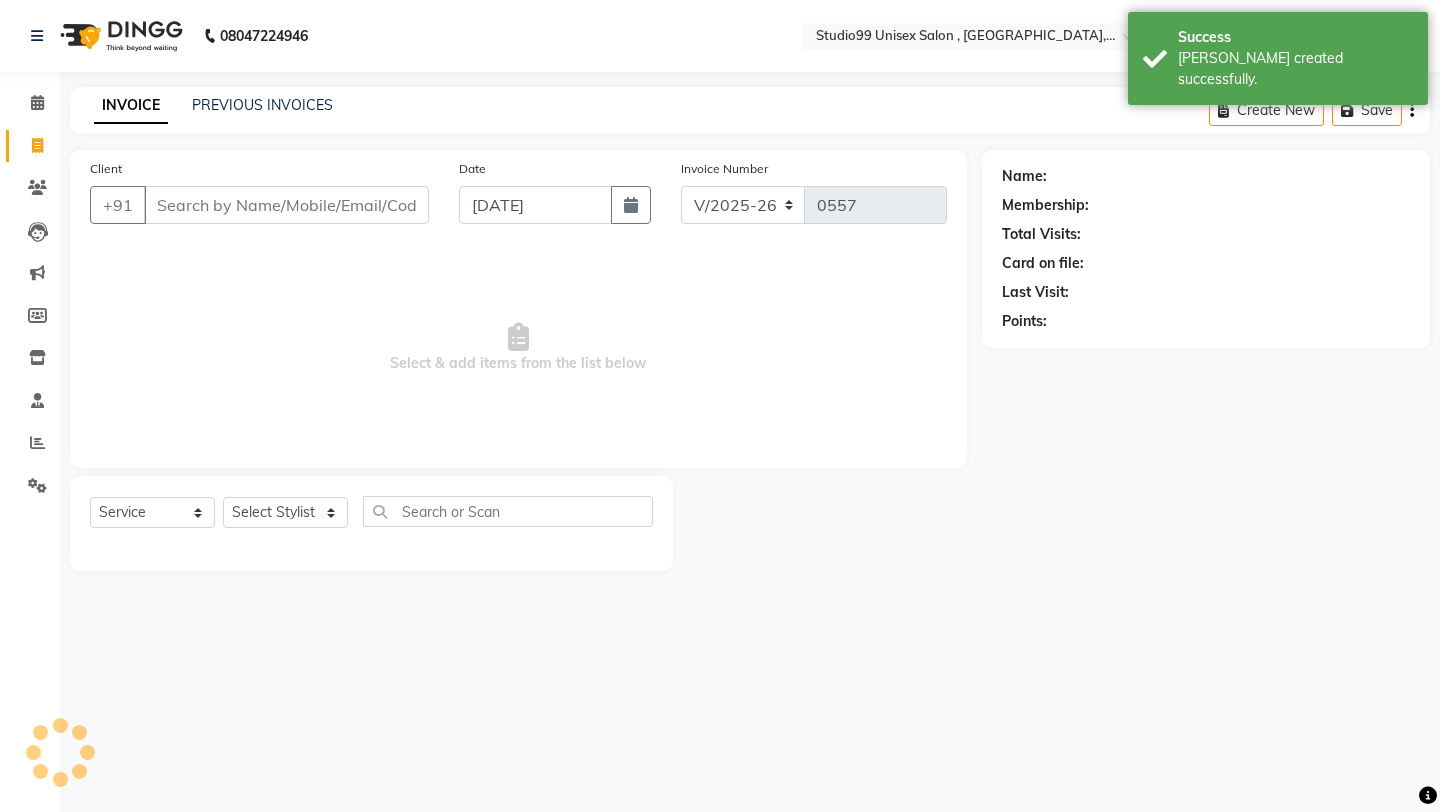 click on "Client +91" 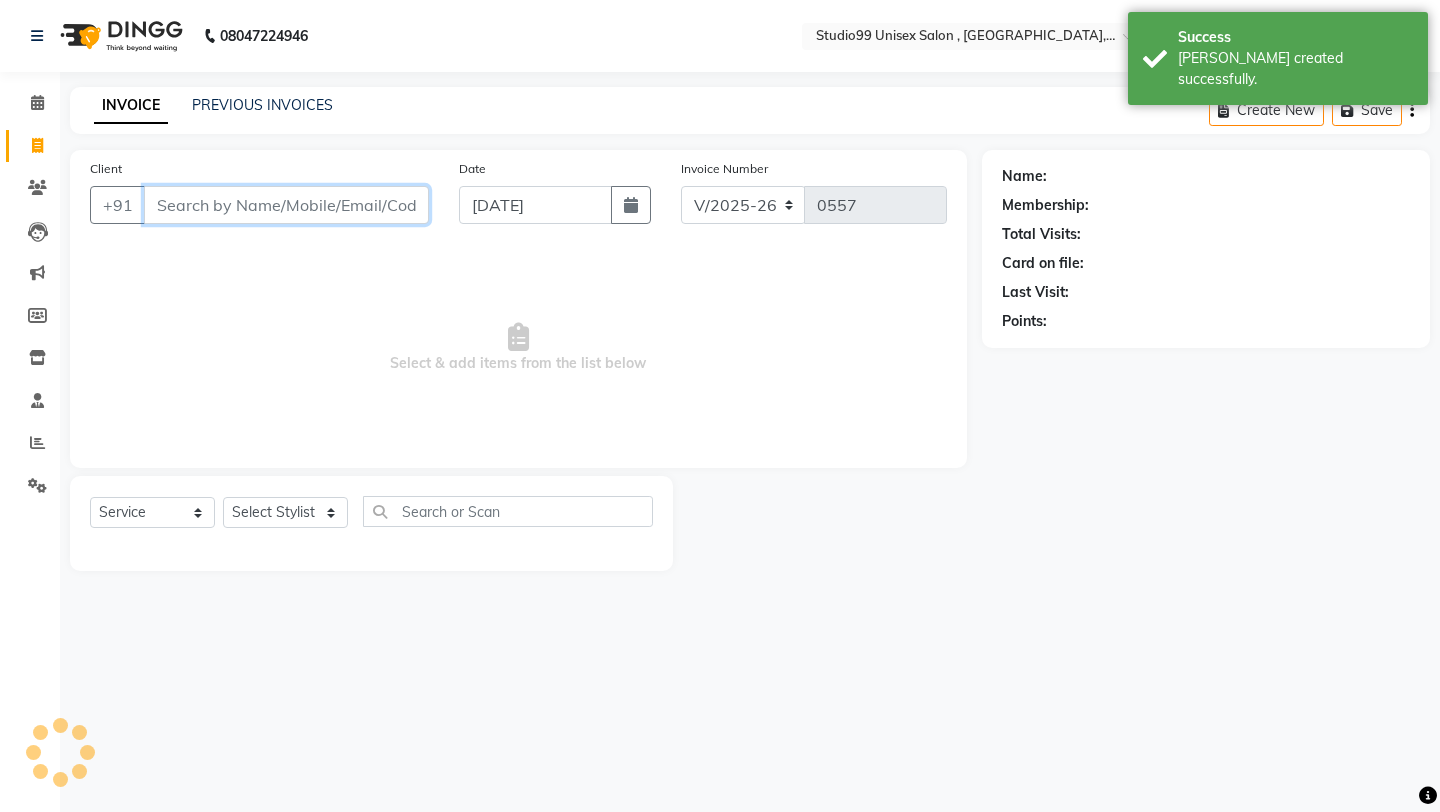 click on "Client" at bounding box center [286, 205] 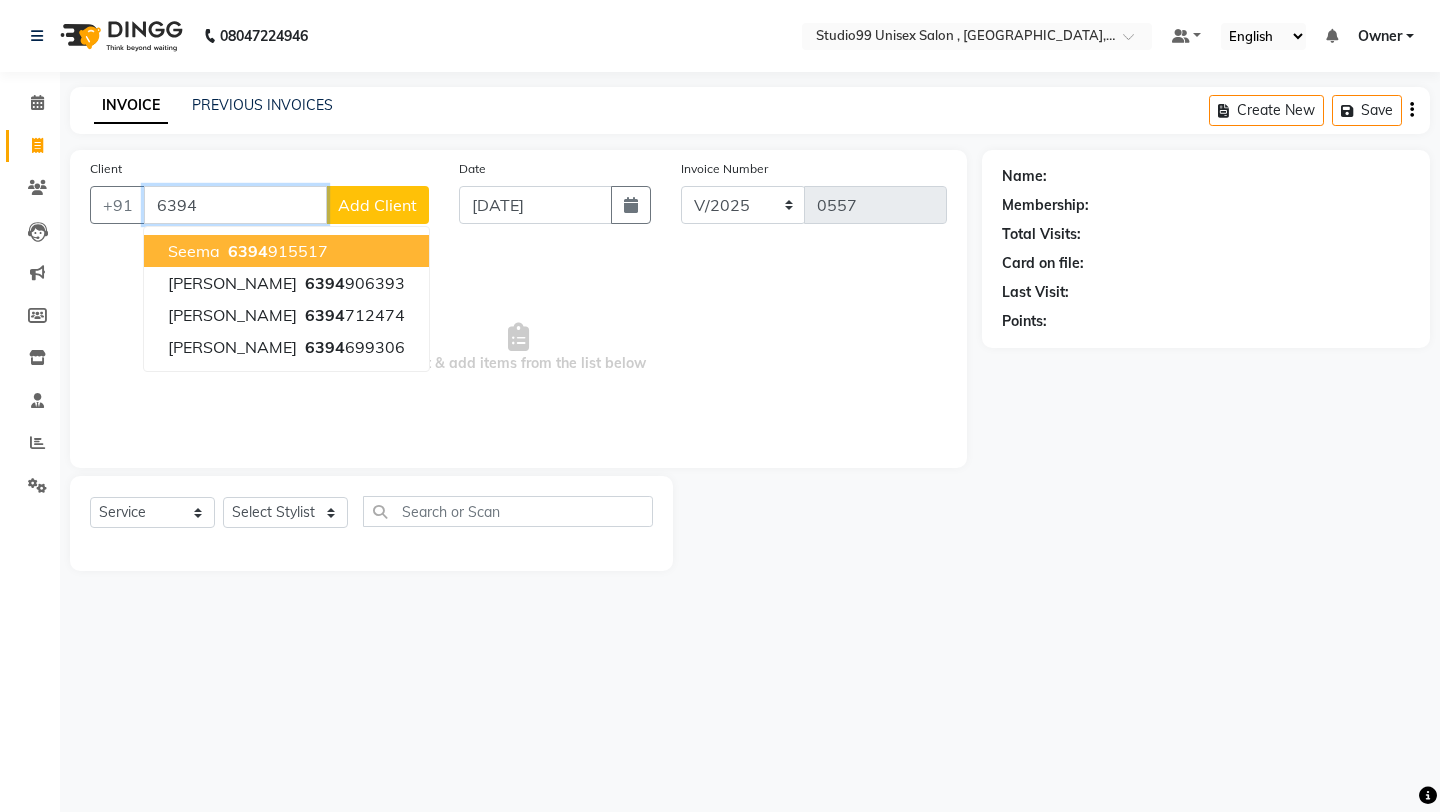 click on "6394 915517" at bounding box center [276, 251] 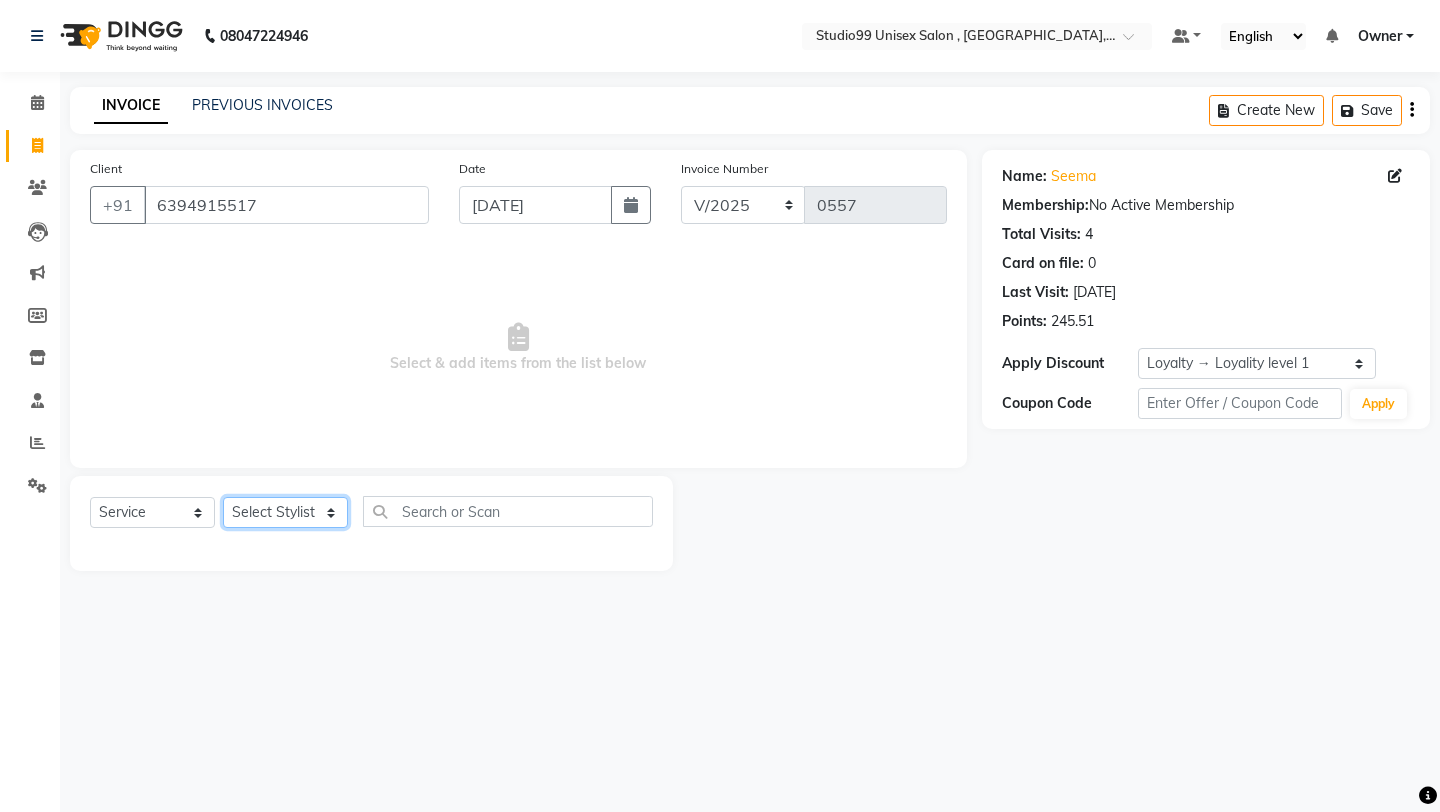 click on "Select Stylist [PERSON_NAME] Owner [PERSON_NAME] [PERSON_NAME] [PERSON_NAME] sulekha manager [PERSON_NAME]" 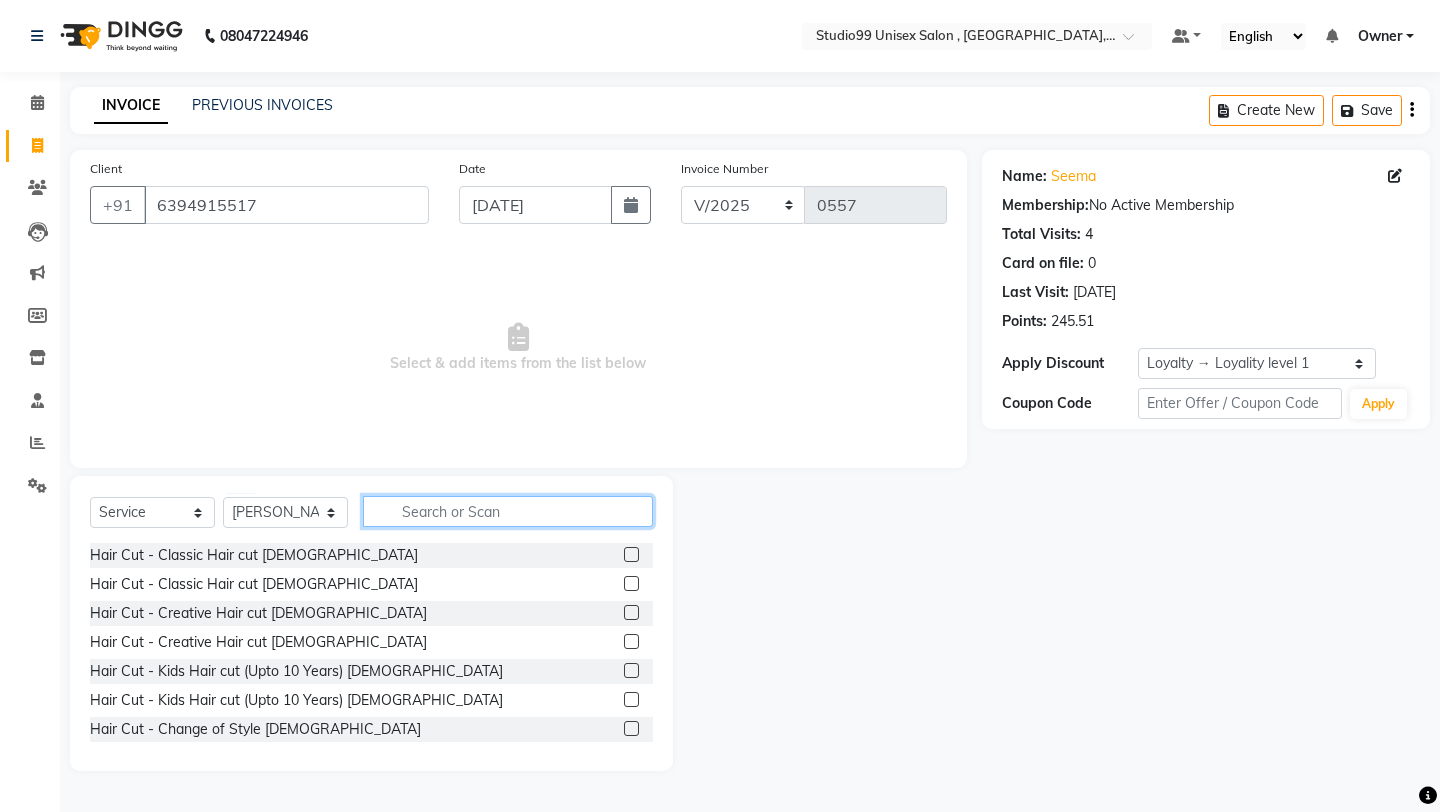 click 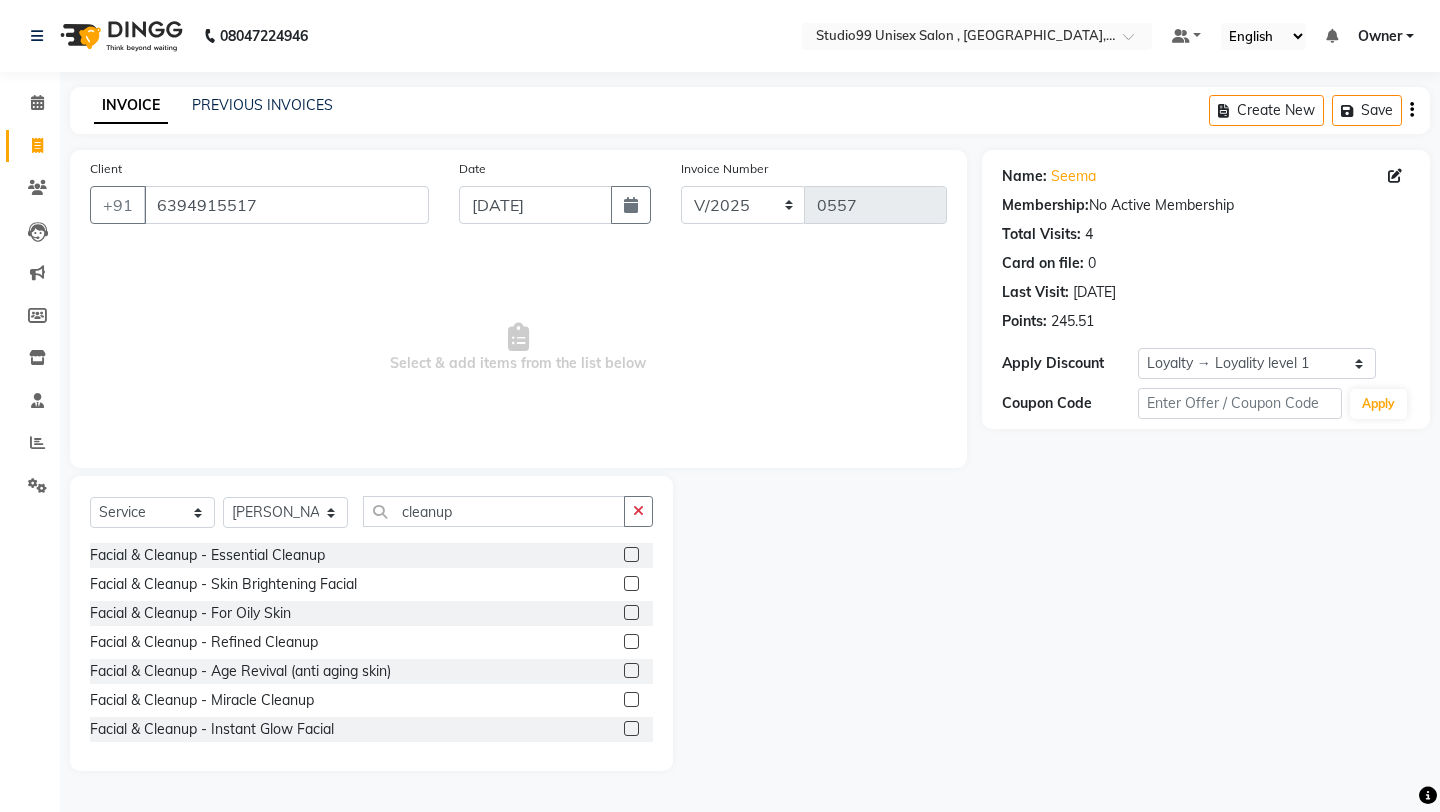 click 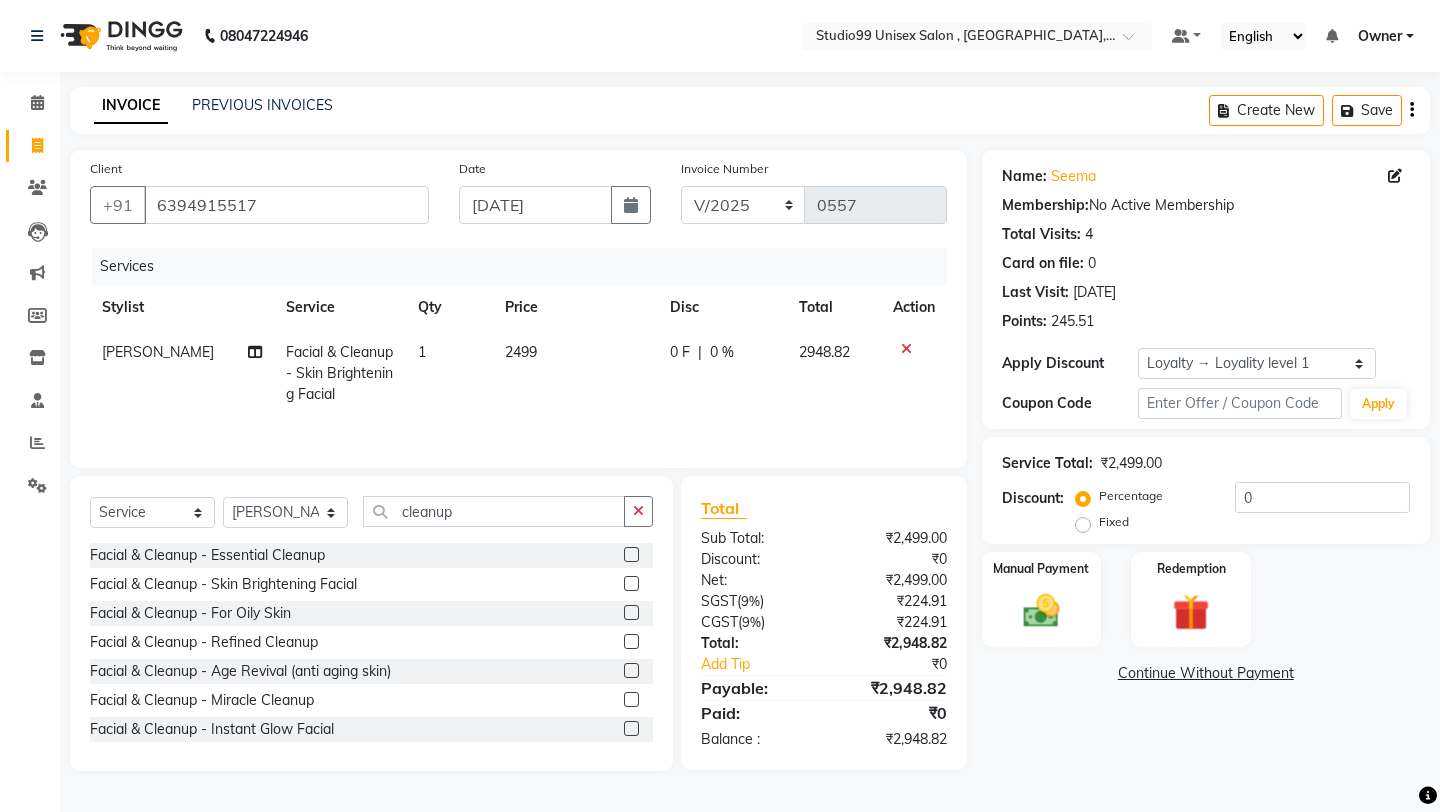 click on "2499" 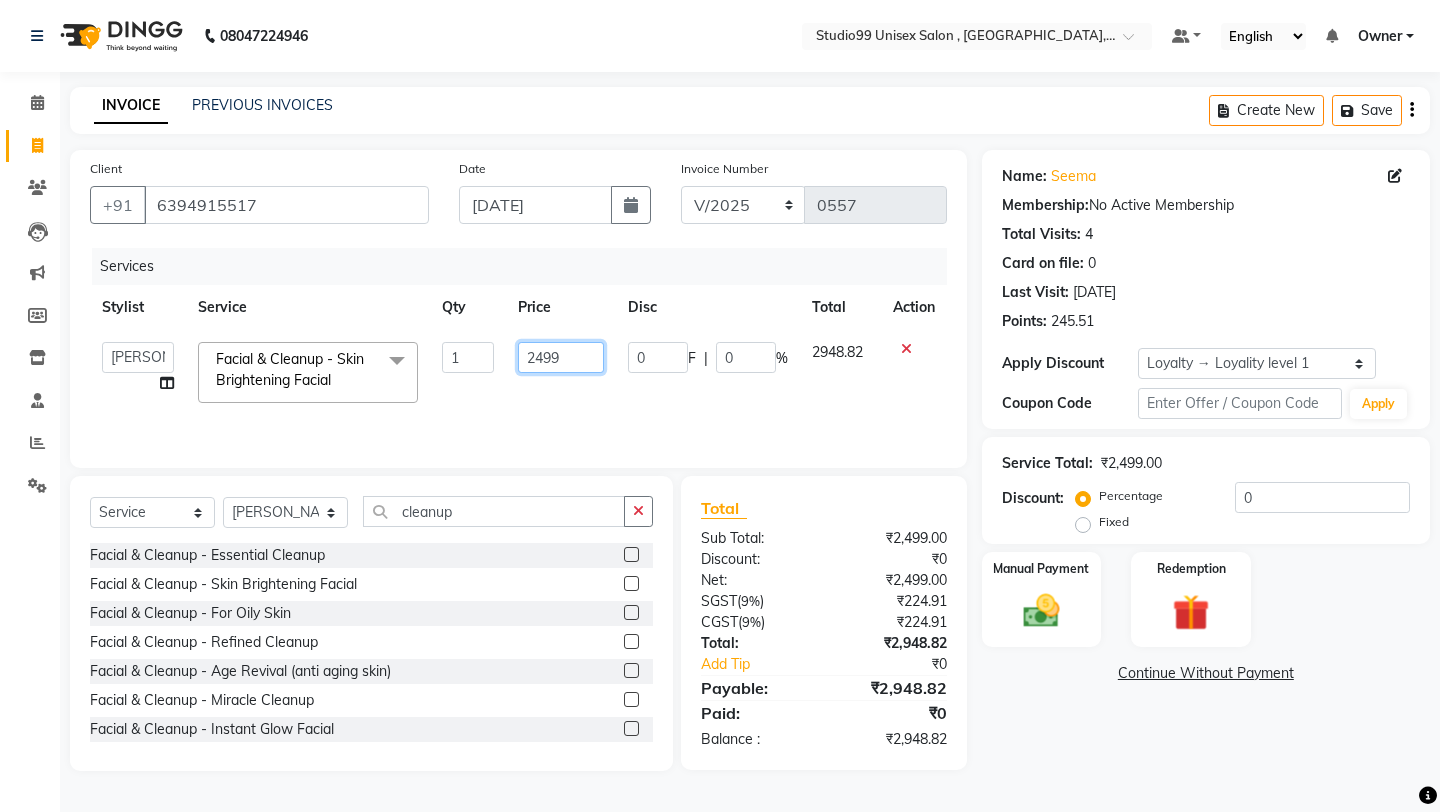 click on "2499" 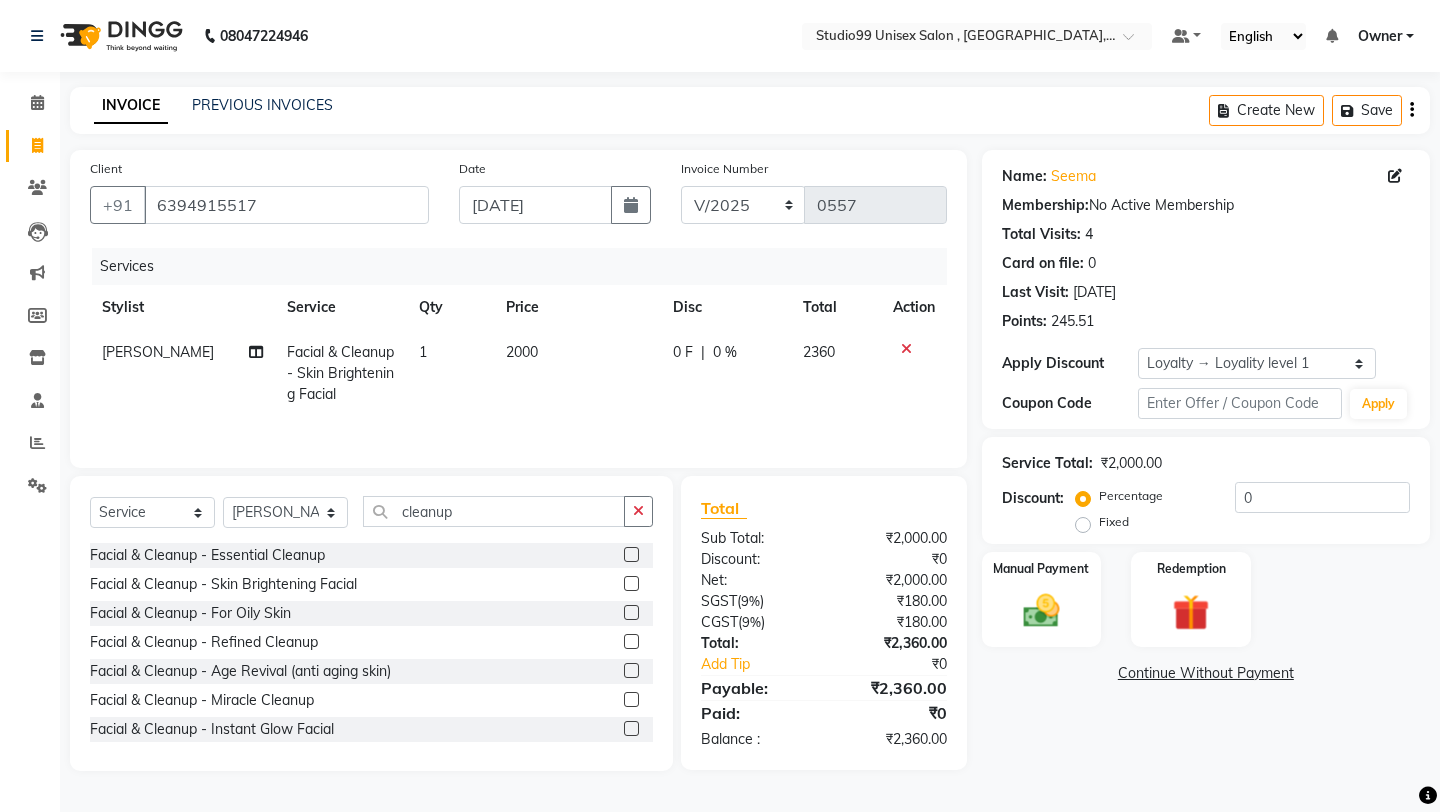 click on "[PERSON_NAME] Facial & Cleanup - Skin Brightening Facial 1 2000 0 F | 0 % 2360" 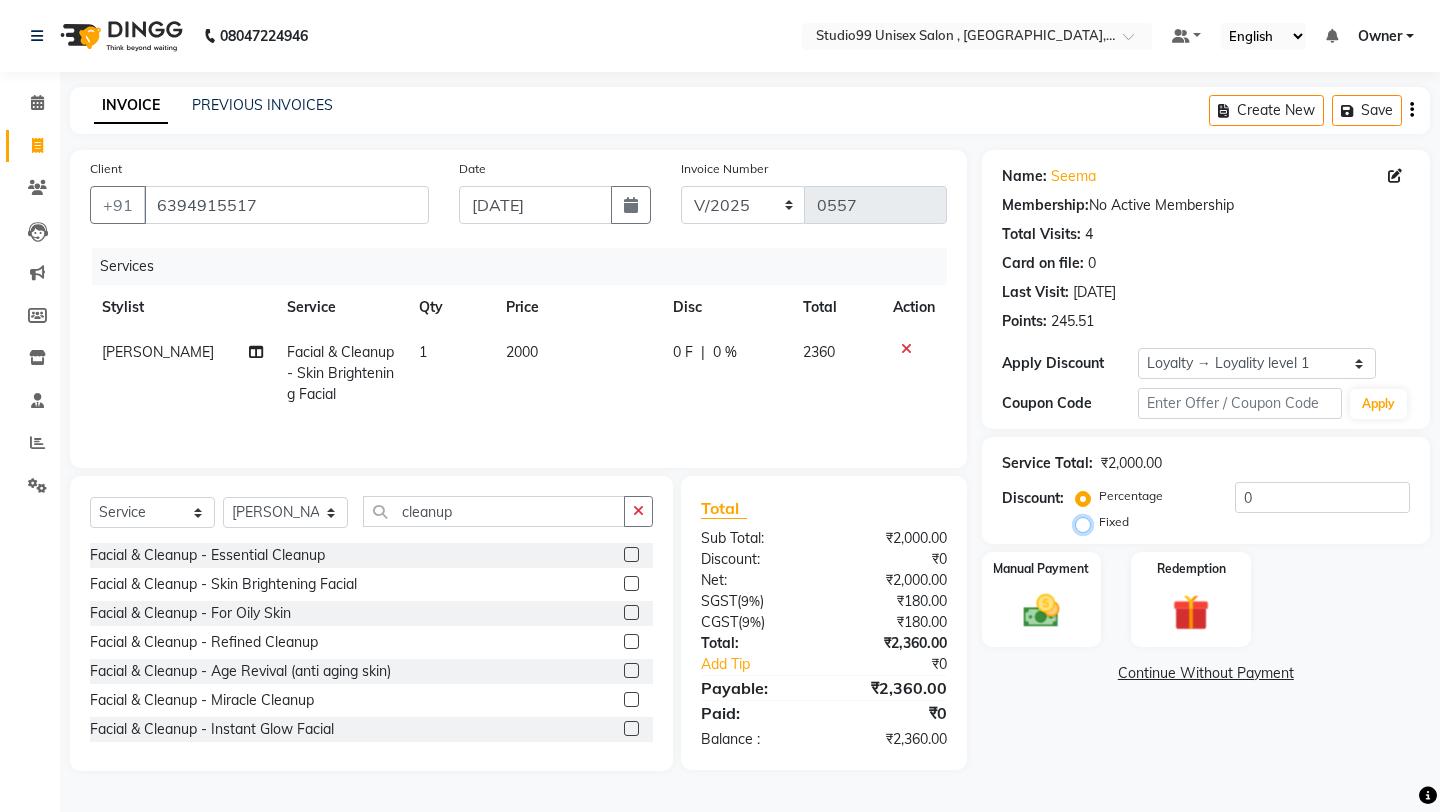 click on "Fixed" at bounding box center [1087, 522] 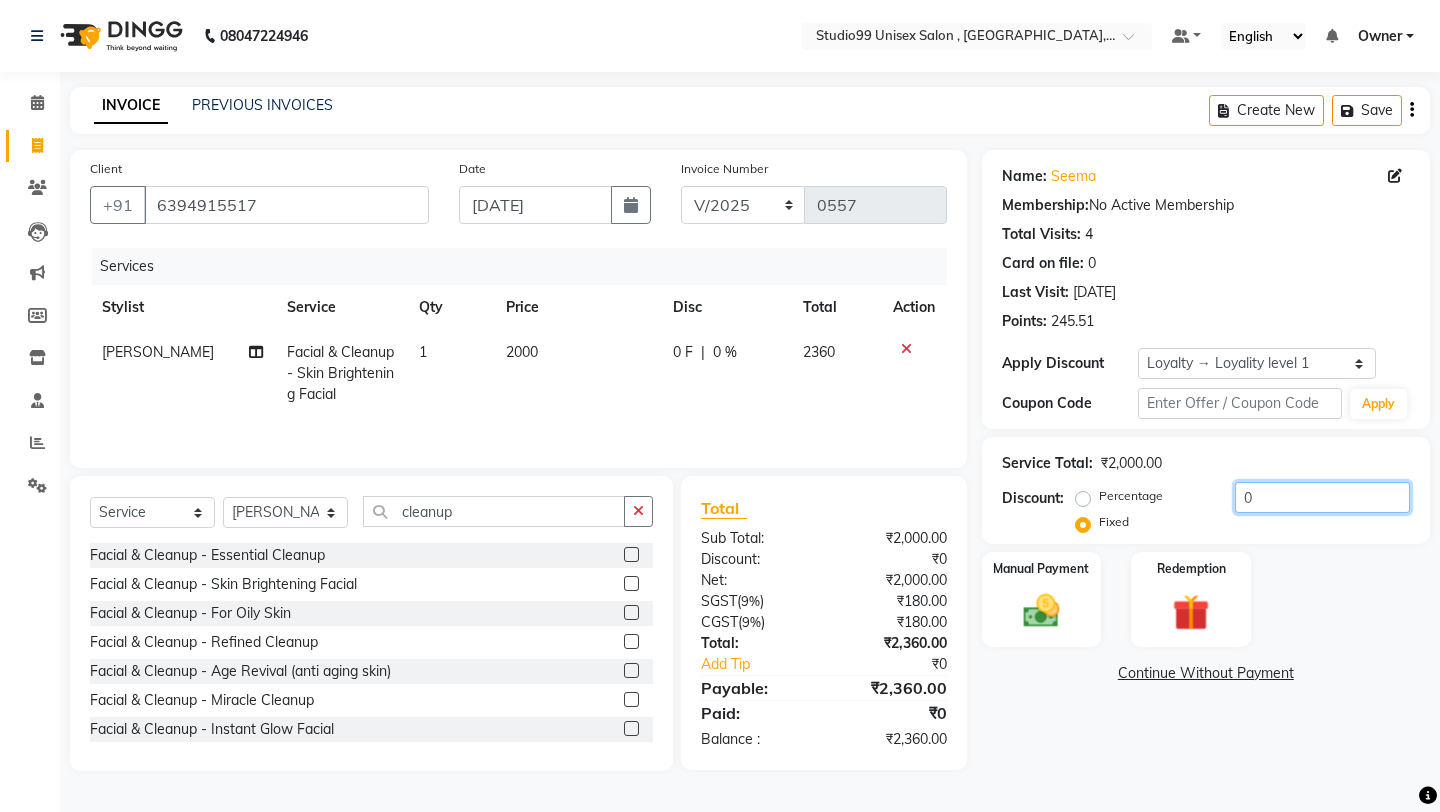 click on "0" 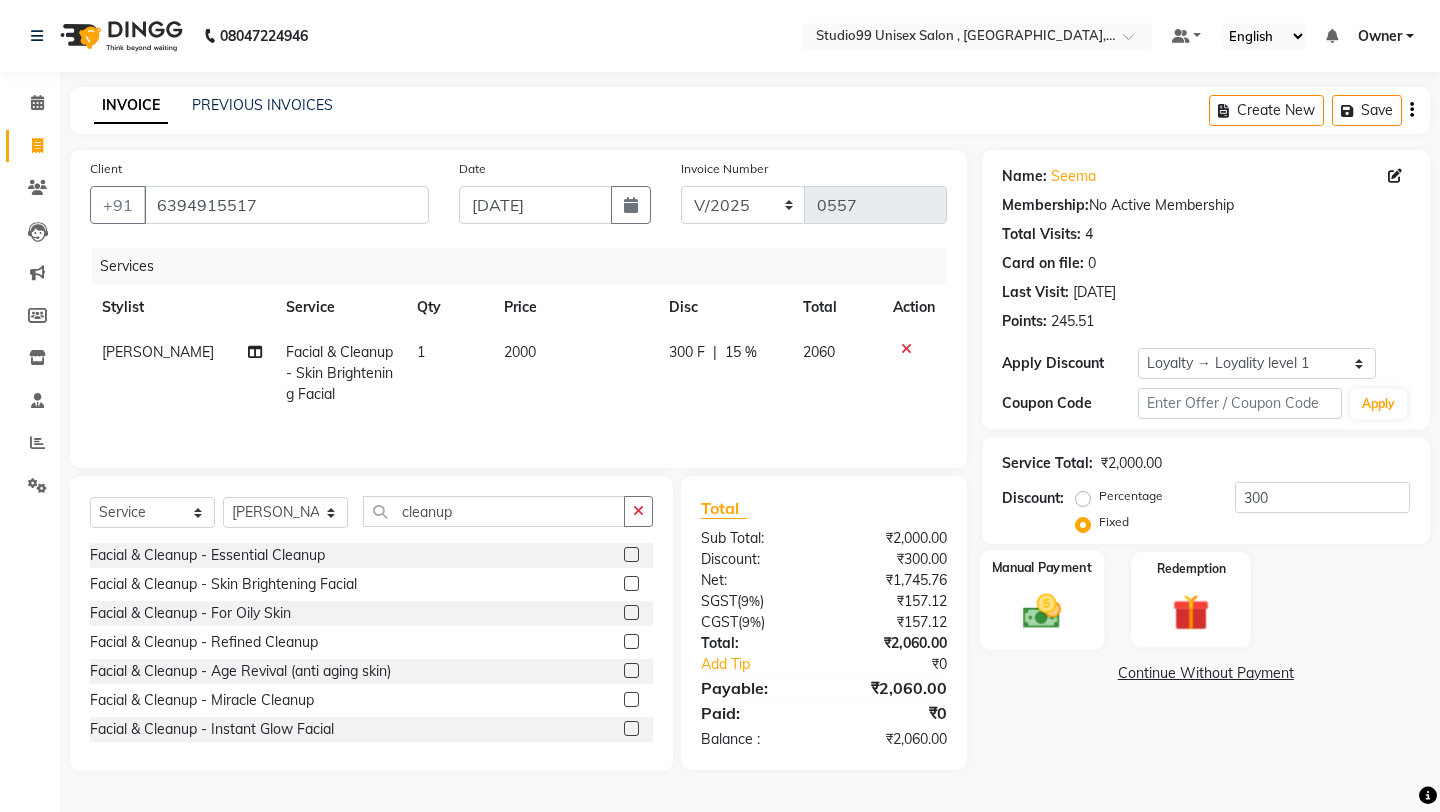 click 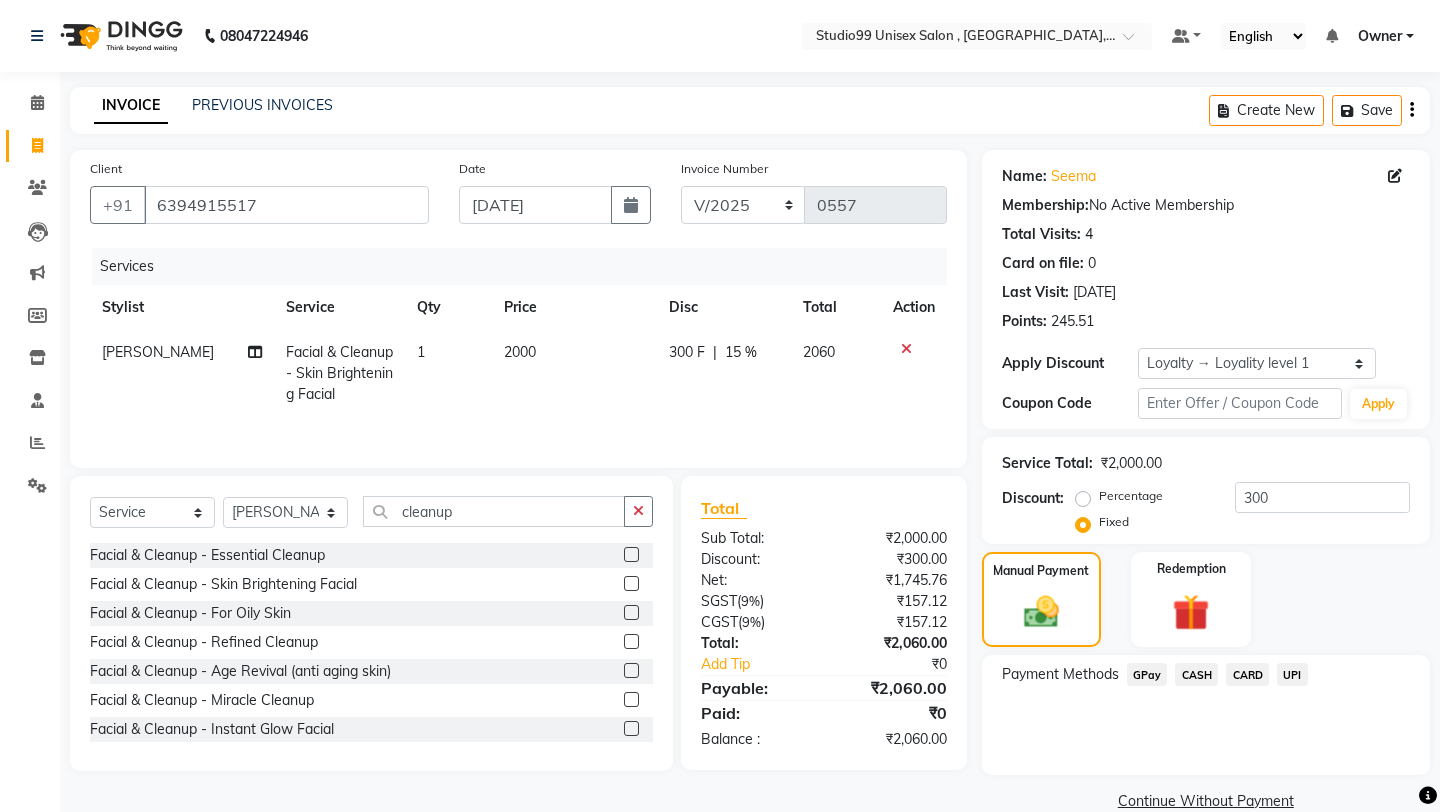 click on "CASH" 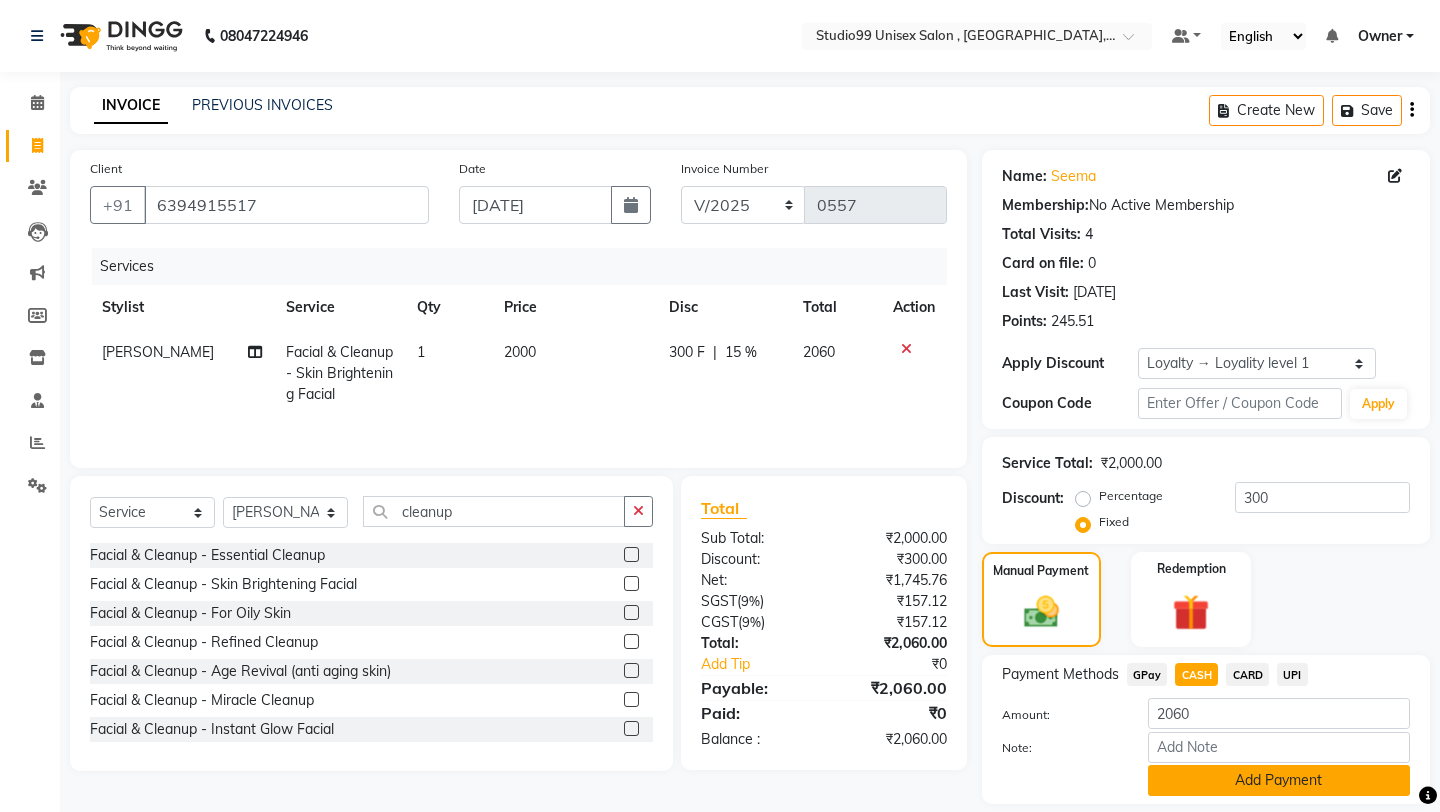 click on "Add Payment" 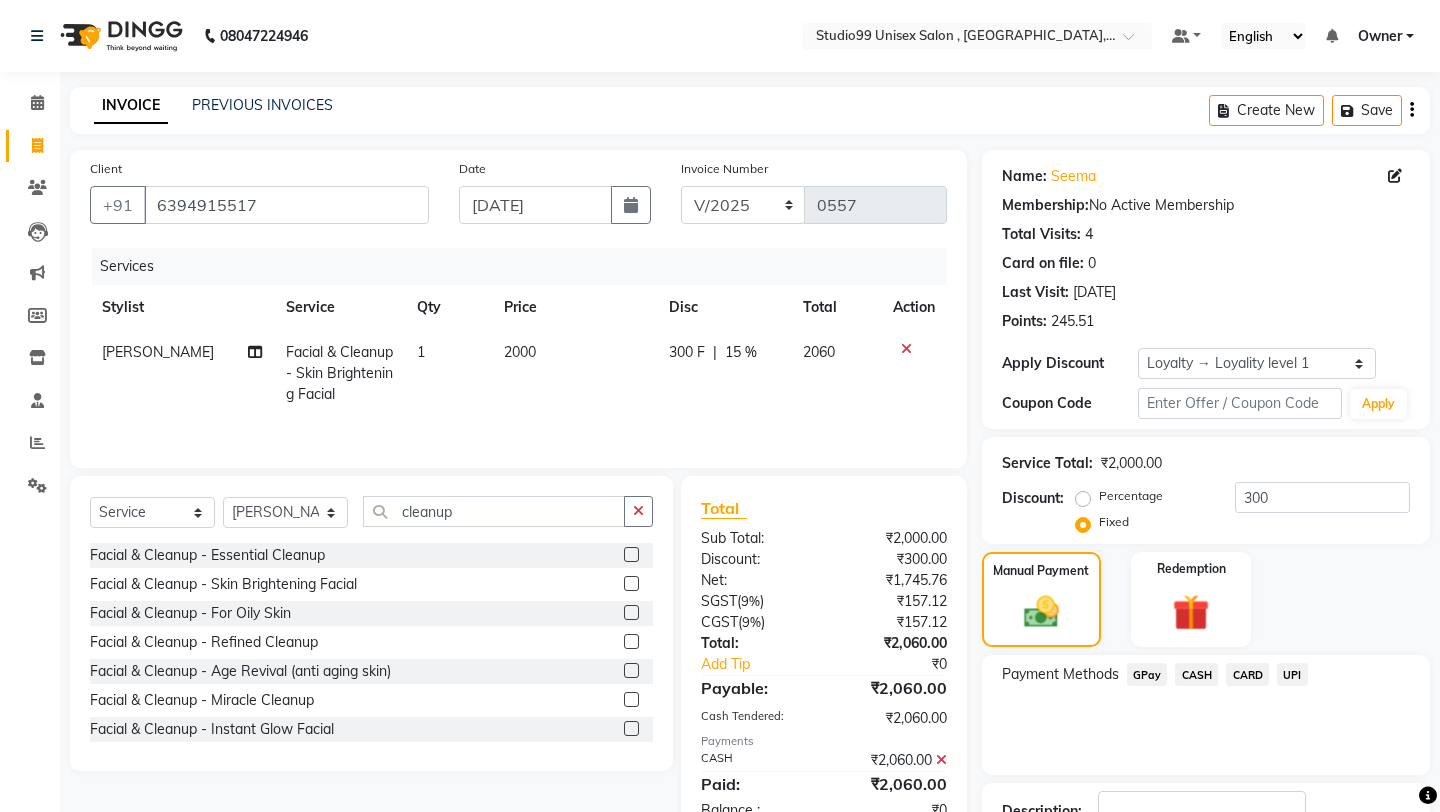 click on "Payment Methods  GPay   CASH   CARD   UPI" 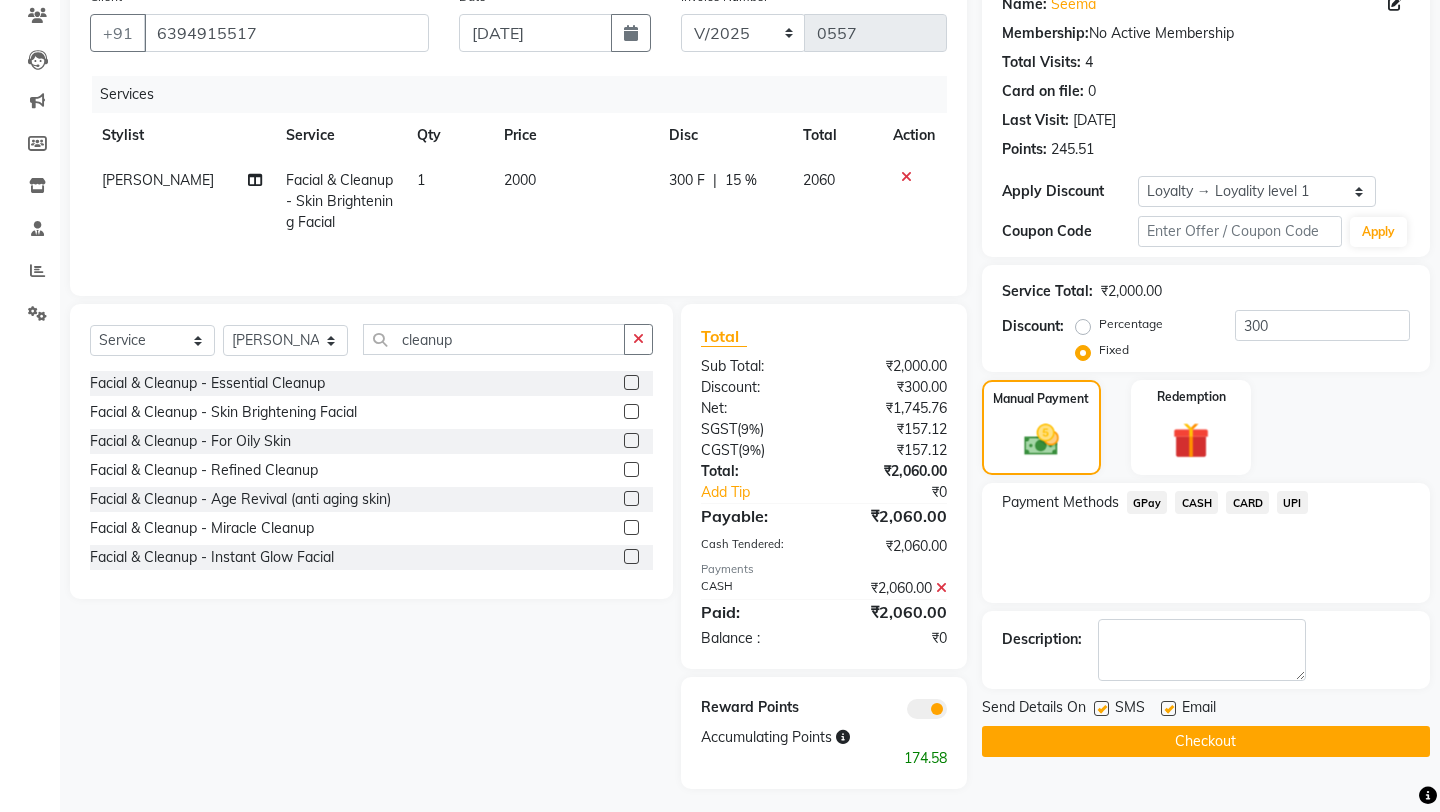scroll, scrollTop: 179, scrollLeft: 0, axis: vertical 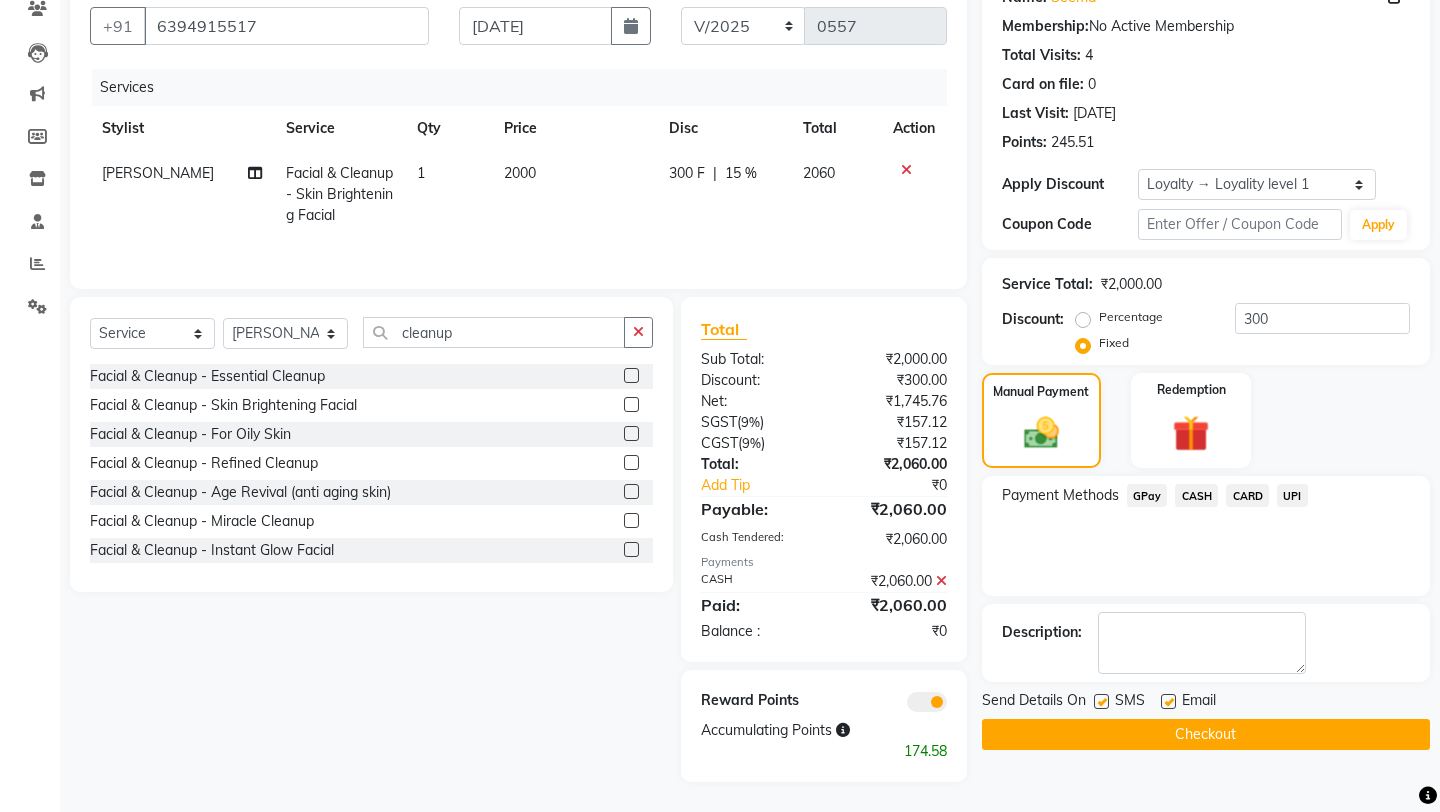 click on "Checkout" 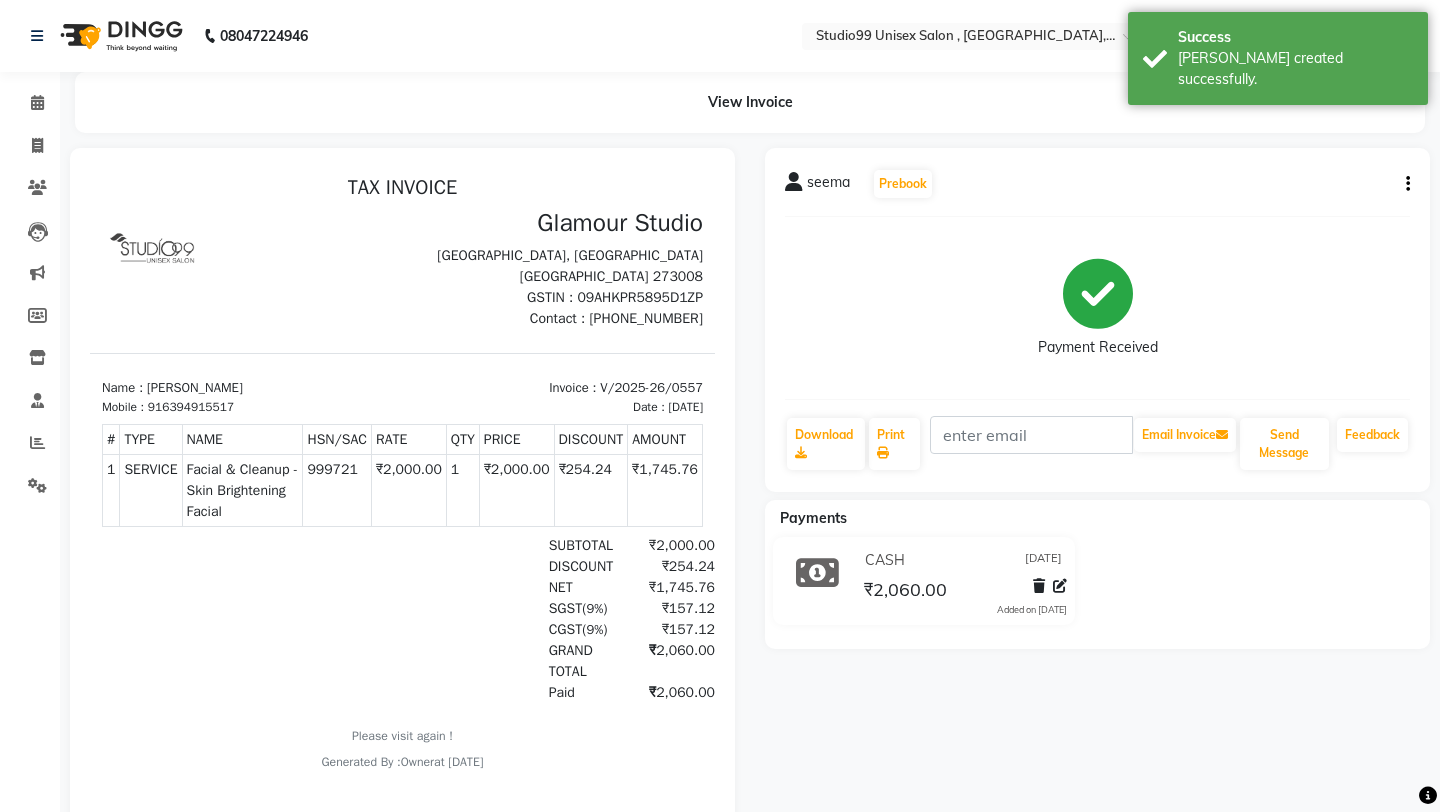 scroll, scrollTop: 0, scrollLeft: 0, axis: both 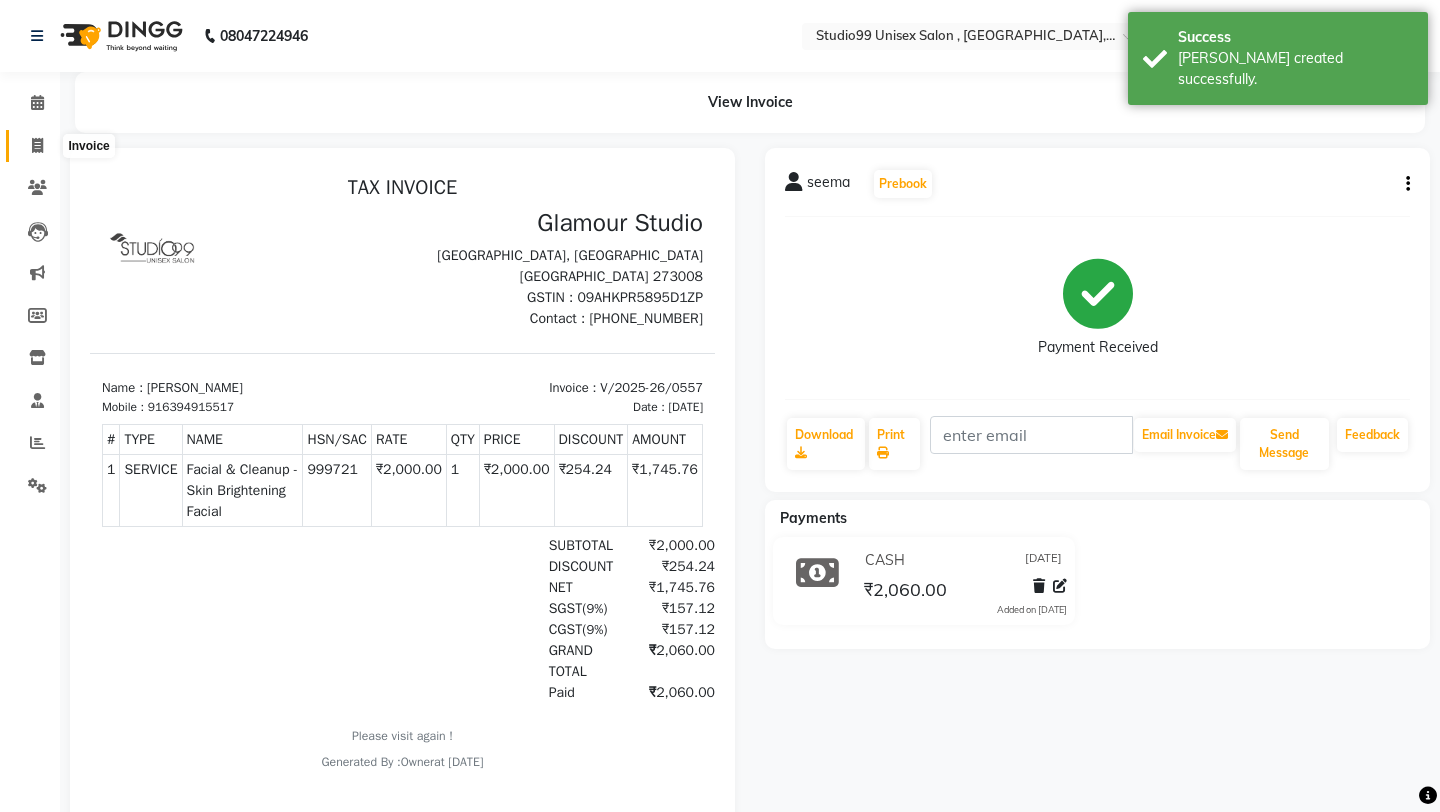 click 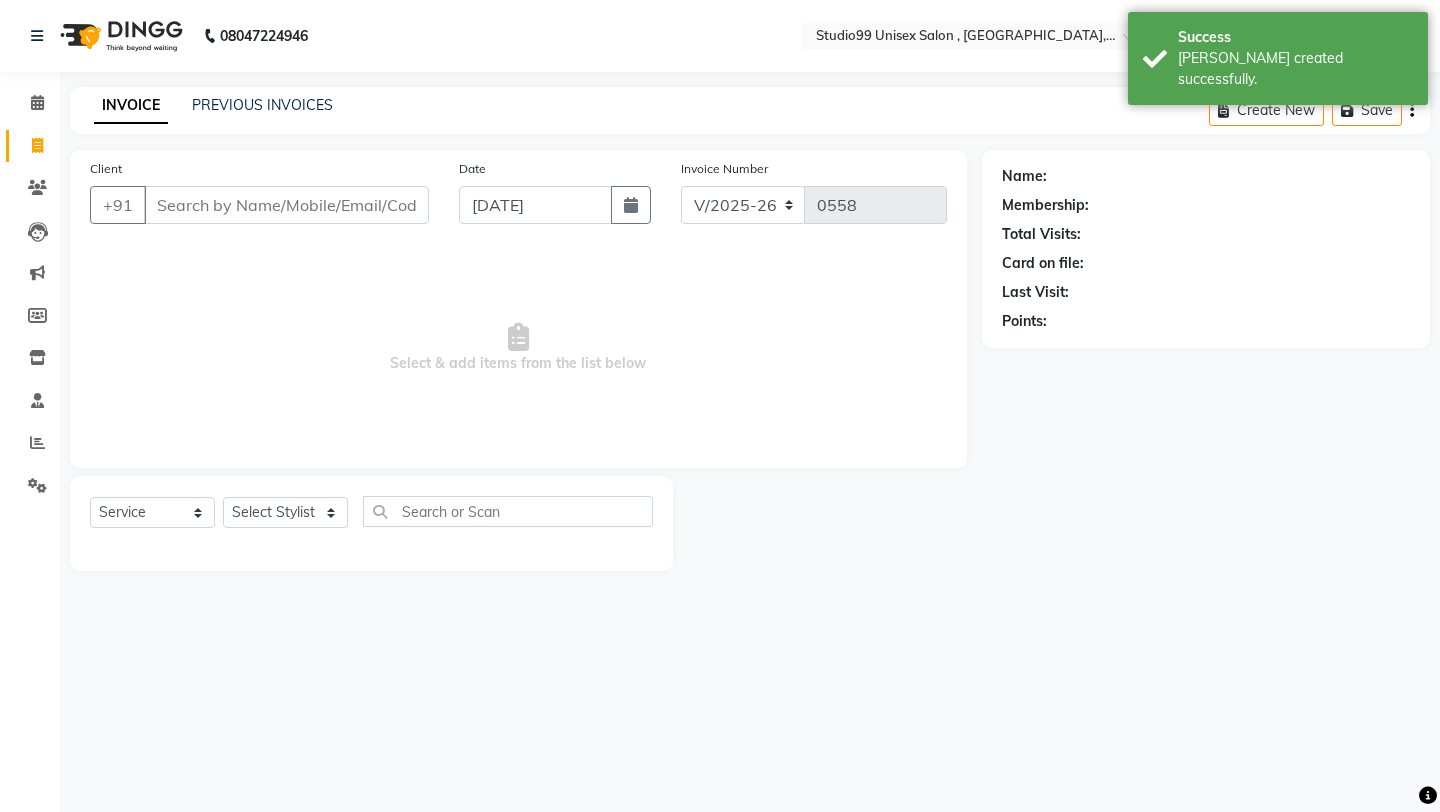 click on "Client" at bounding box center (286, 205) 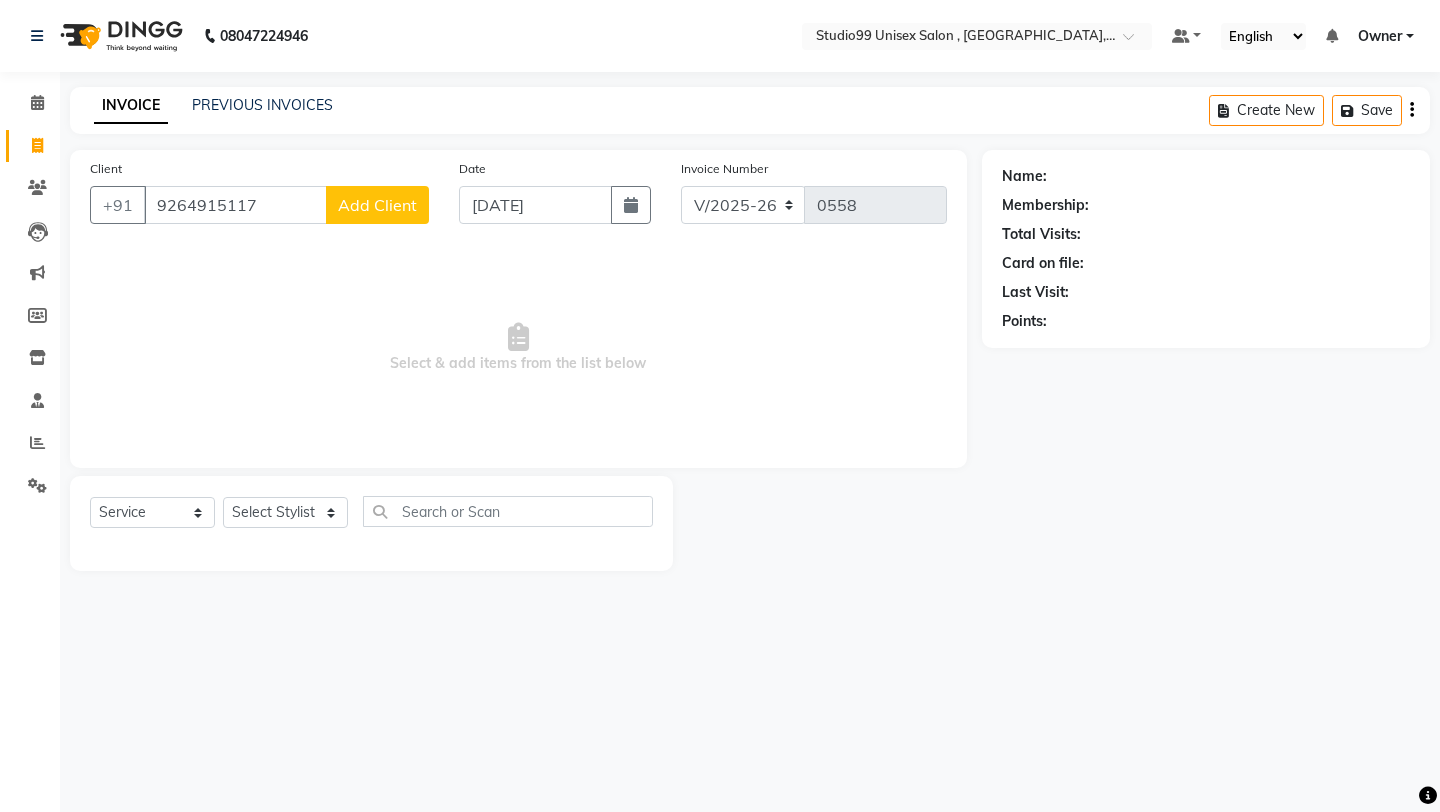 click on "9264915117" at bounding box center (235, 205) 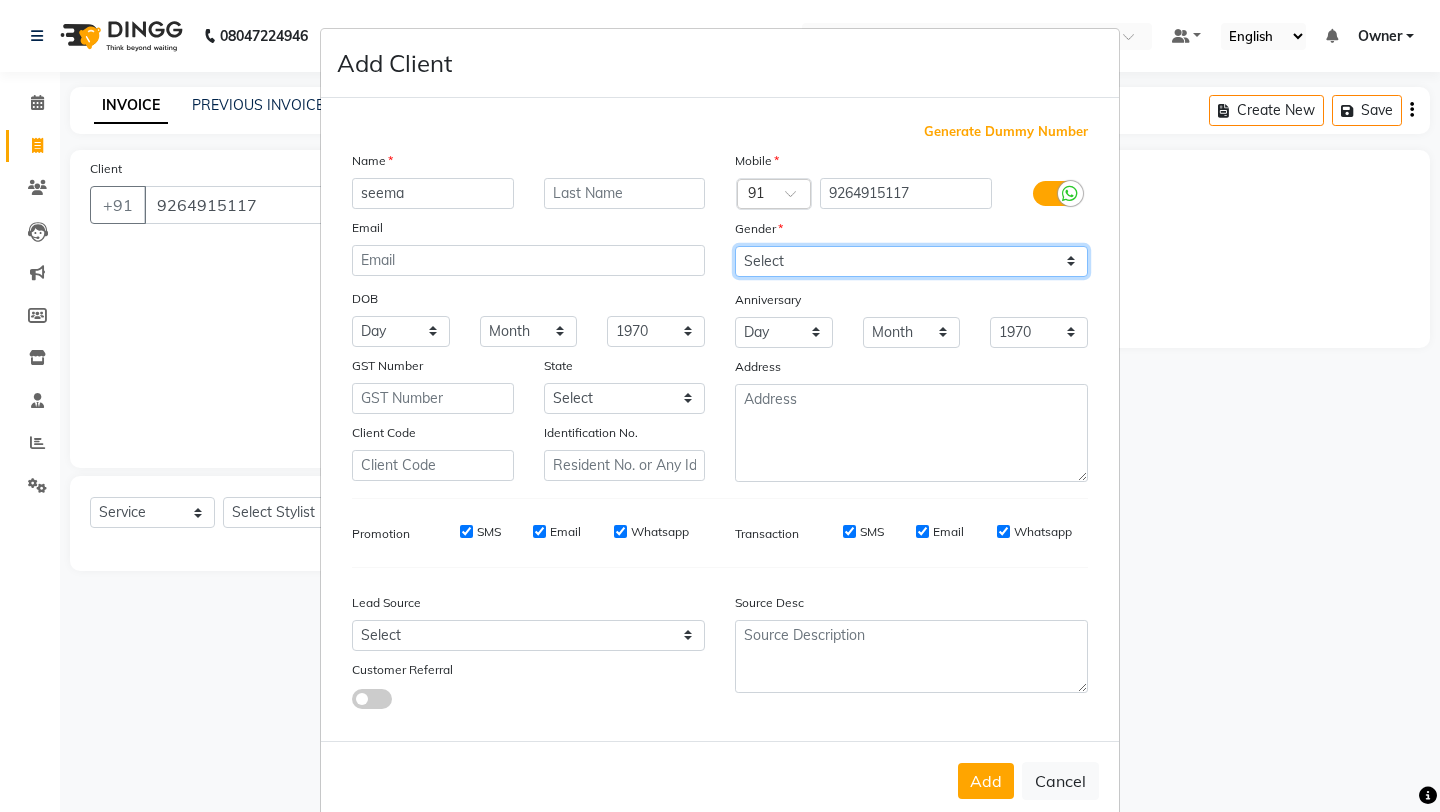 click on "Select [DEMOGRAPHIC_DATA] [DEMOGRAPHIC_DATA] Other Prefer Not To Say" at bounding box center (911, 261) 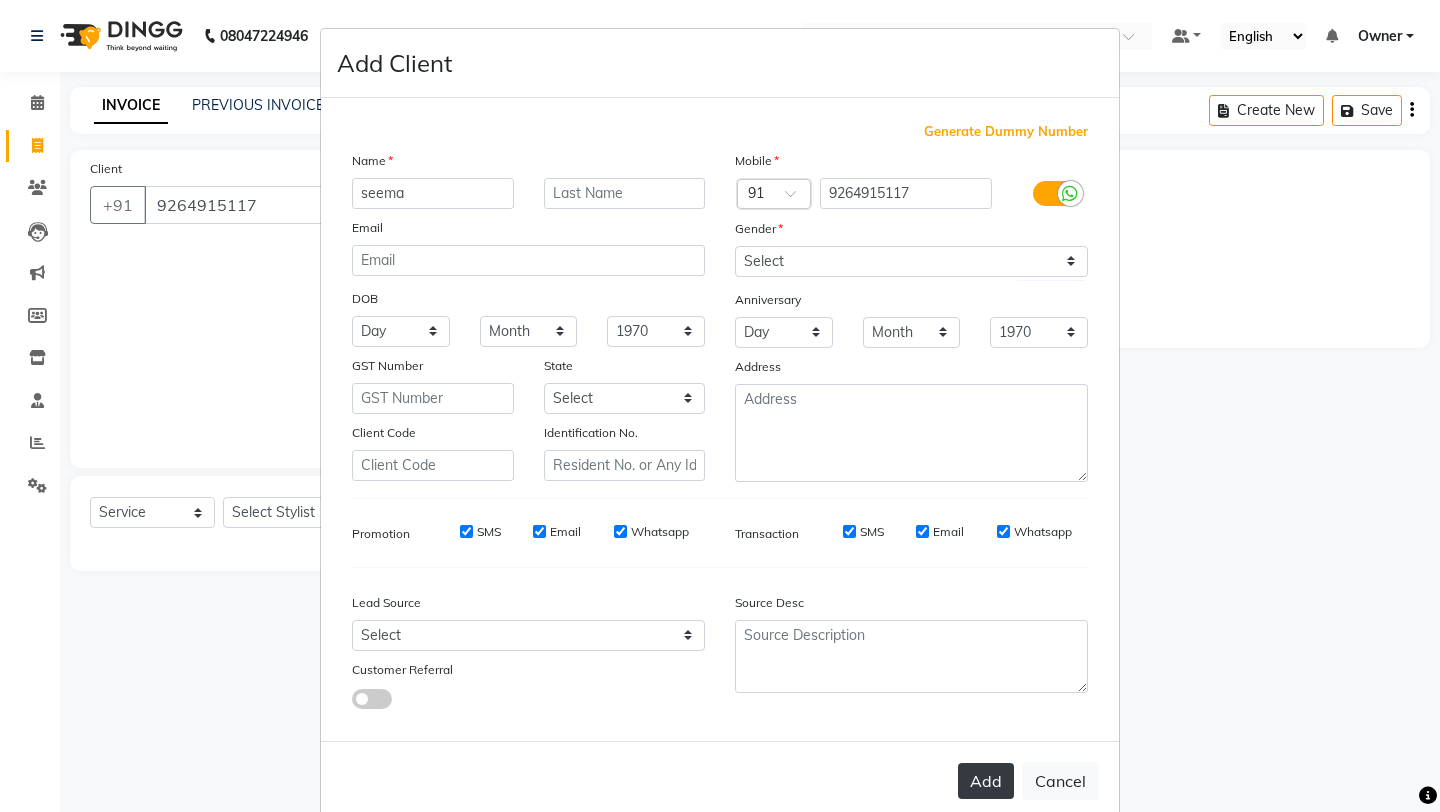 click on "Add" at bounding box center (986, 781) 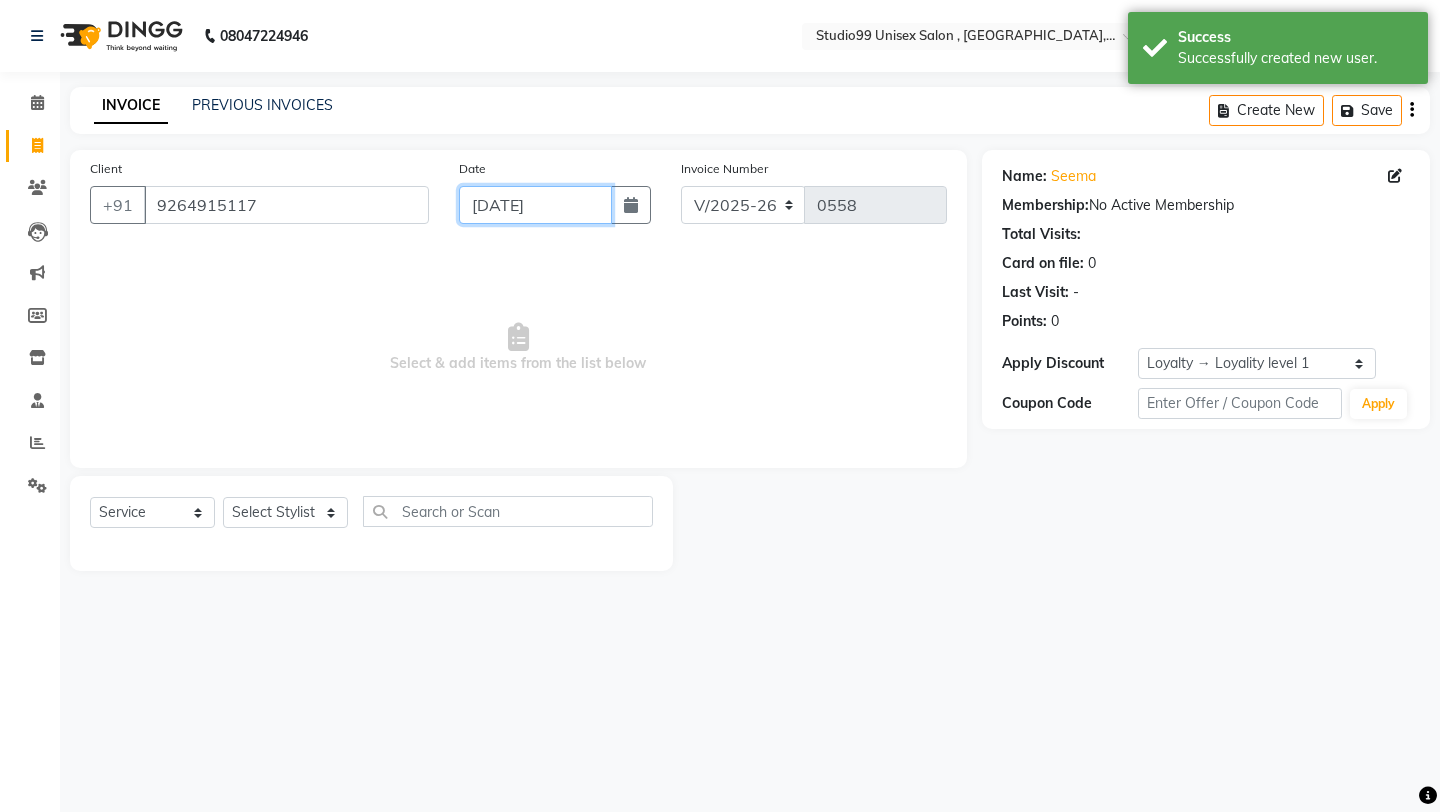 click on "[DATE]" 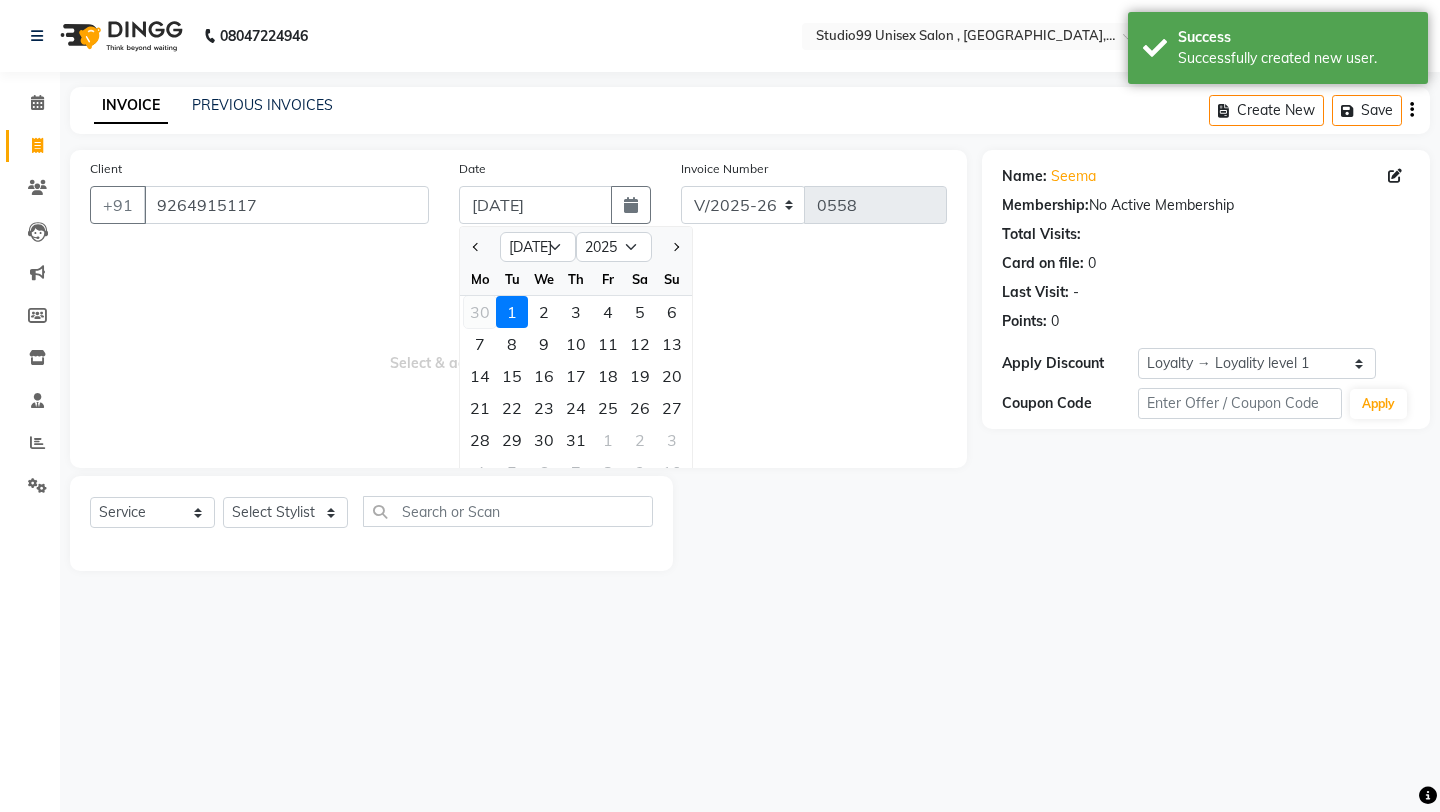 click on "30" 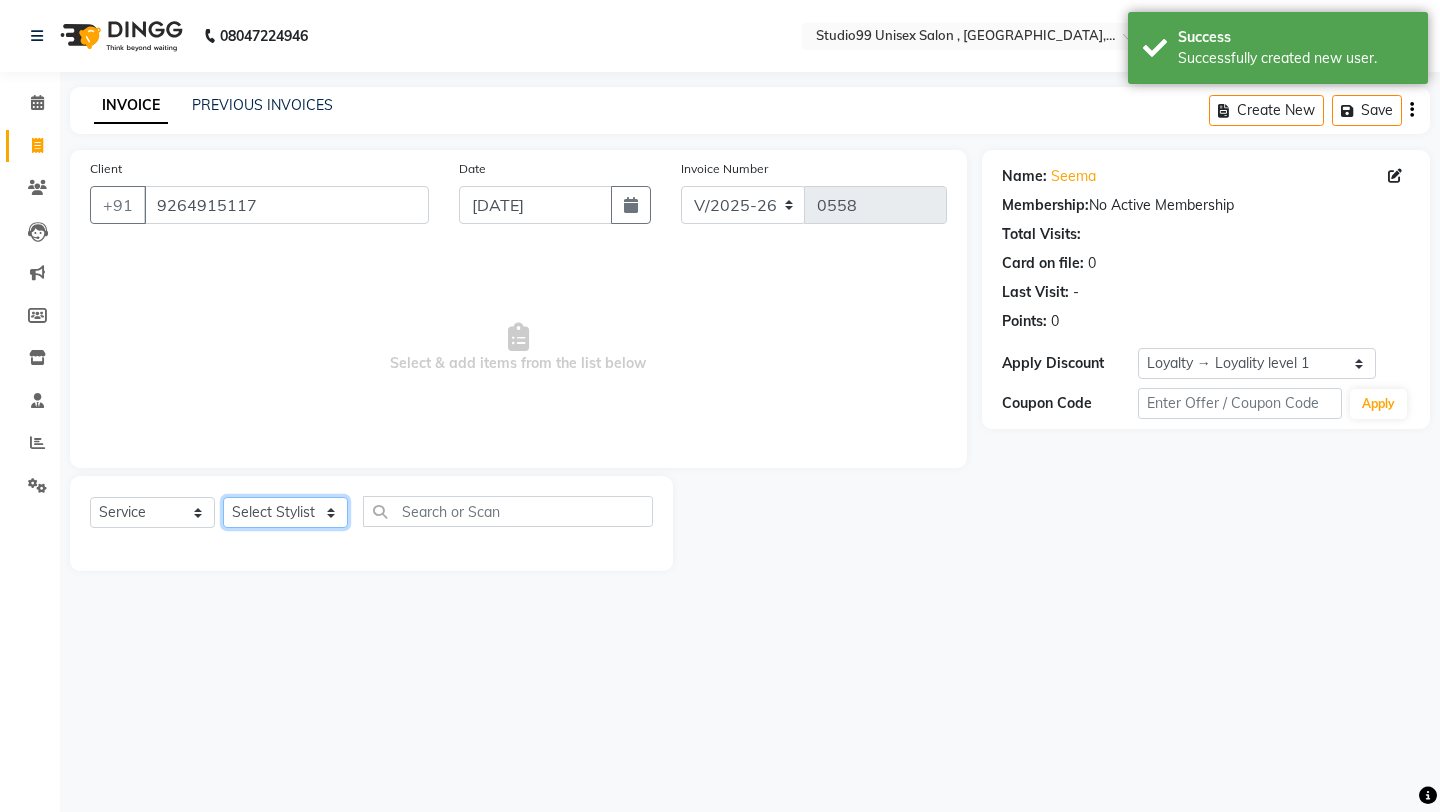 click on "Select Stylist [PERSON_NAME] Owner [PERSON_NAME] [PERSON_NAME] [PERSON_NAME] sulekha manager [PERSON_NAME]" 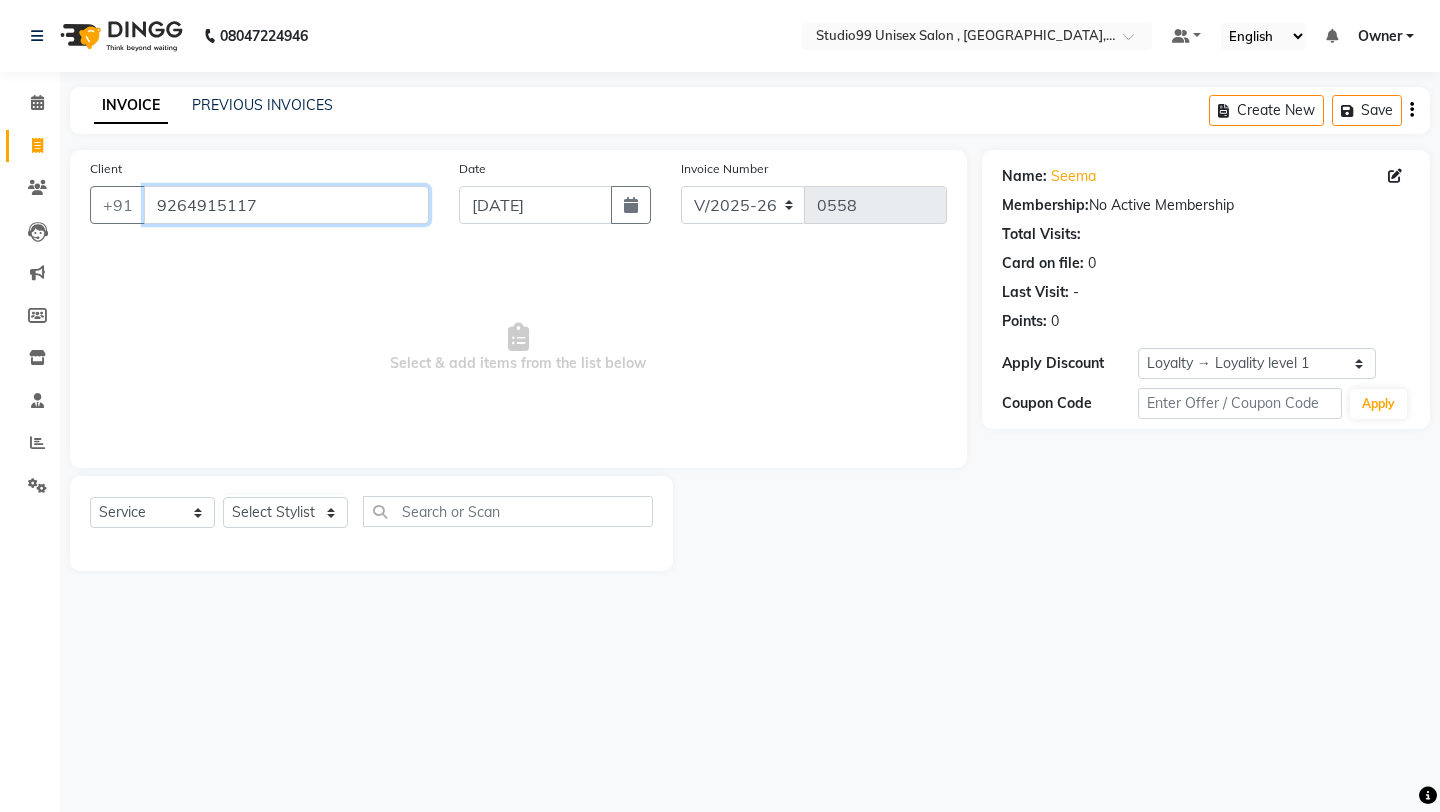 click on "9264915117" at bounding box center (286, 205) 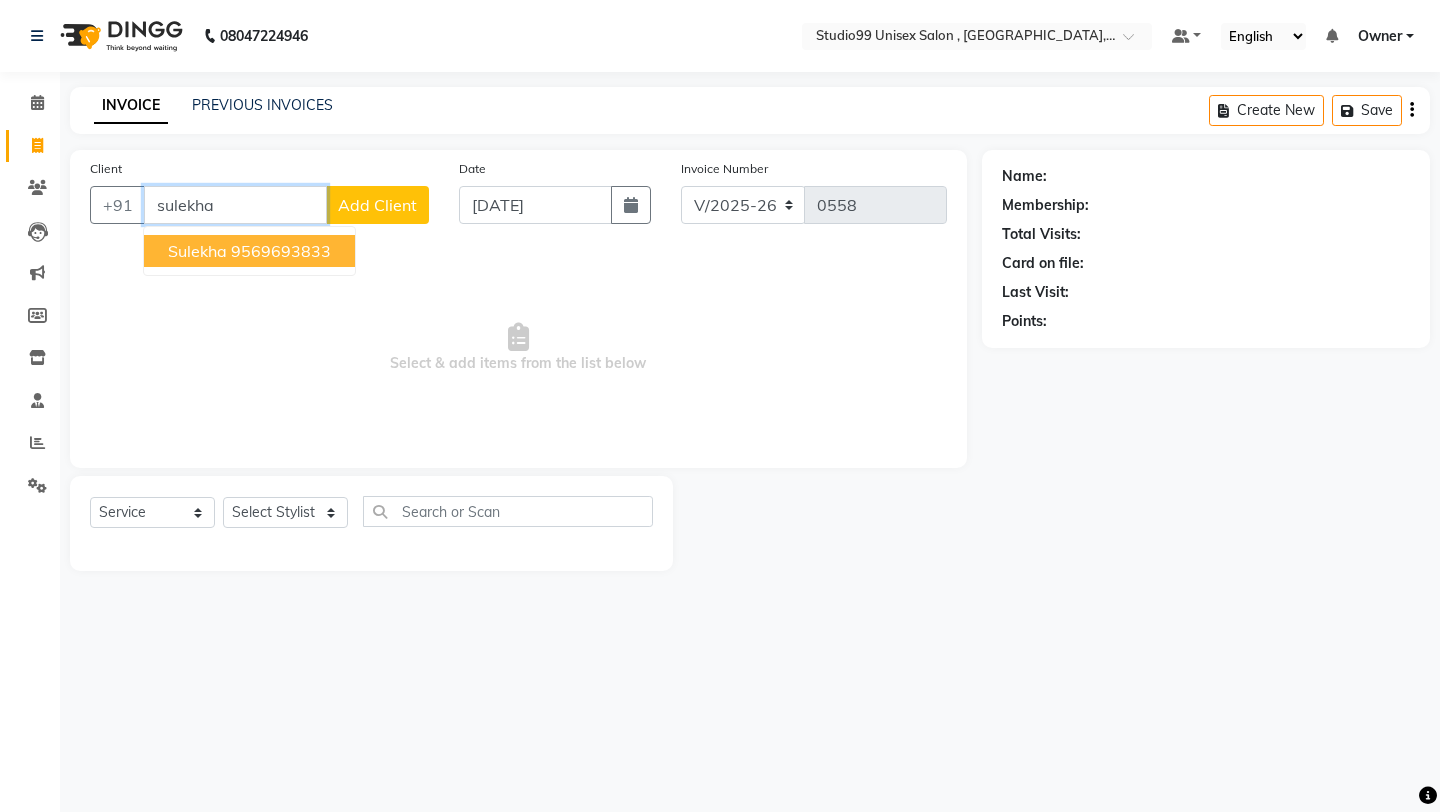 click on "9569693833" at bounding box center [281, 251] 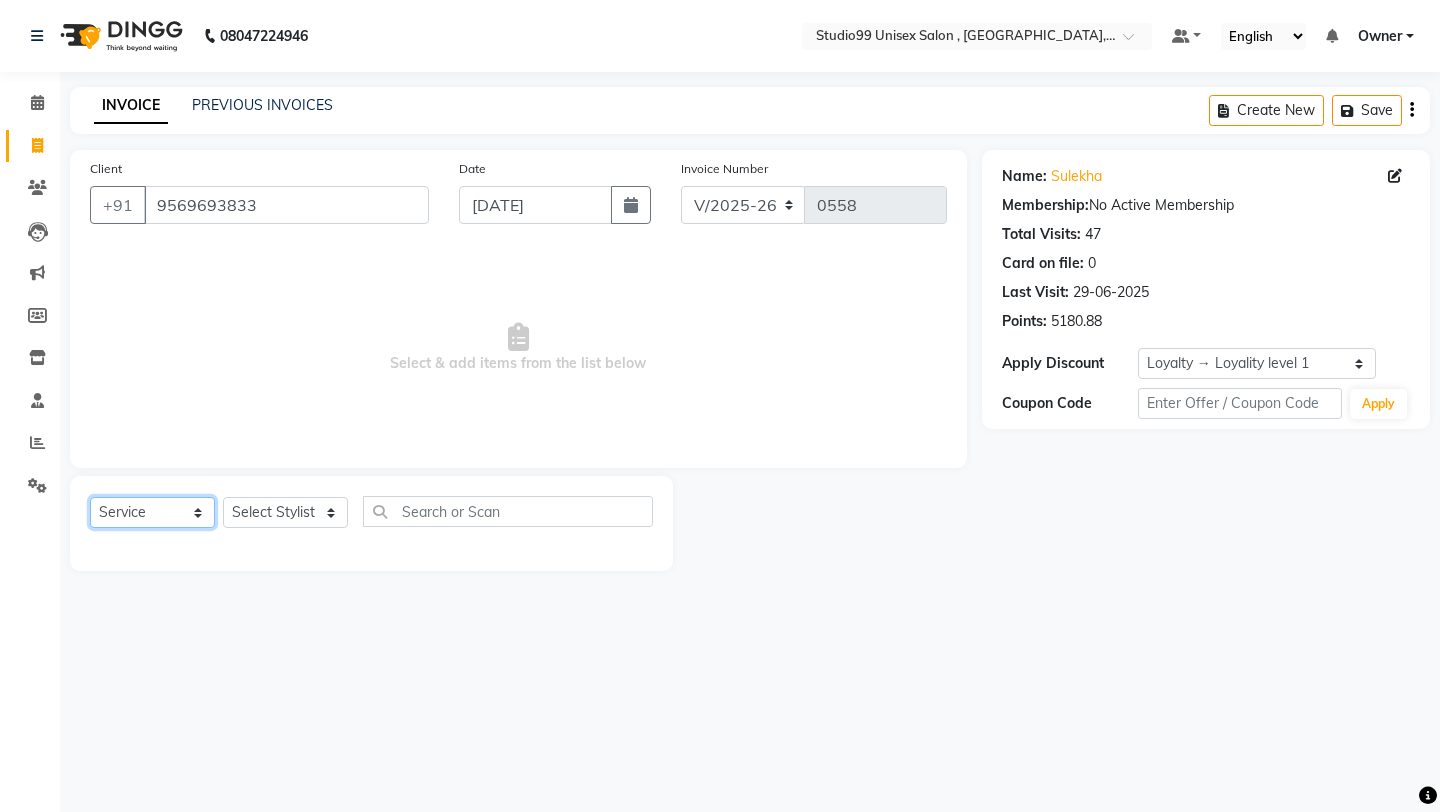 click on "Select  Service  Product  Membership  Package Voucher Prepaid Gift Card" 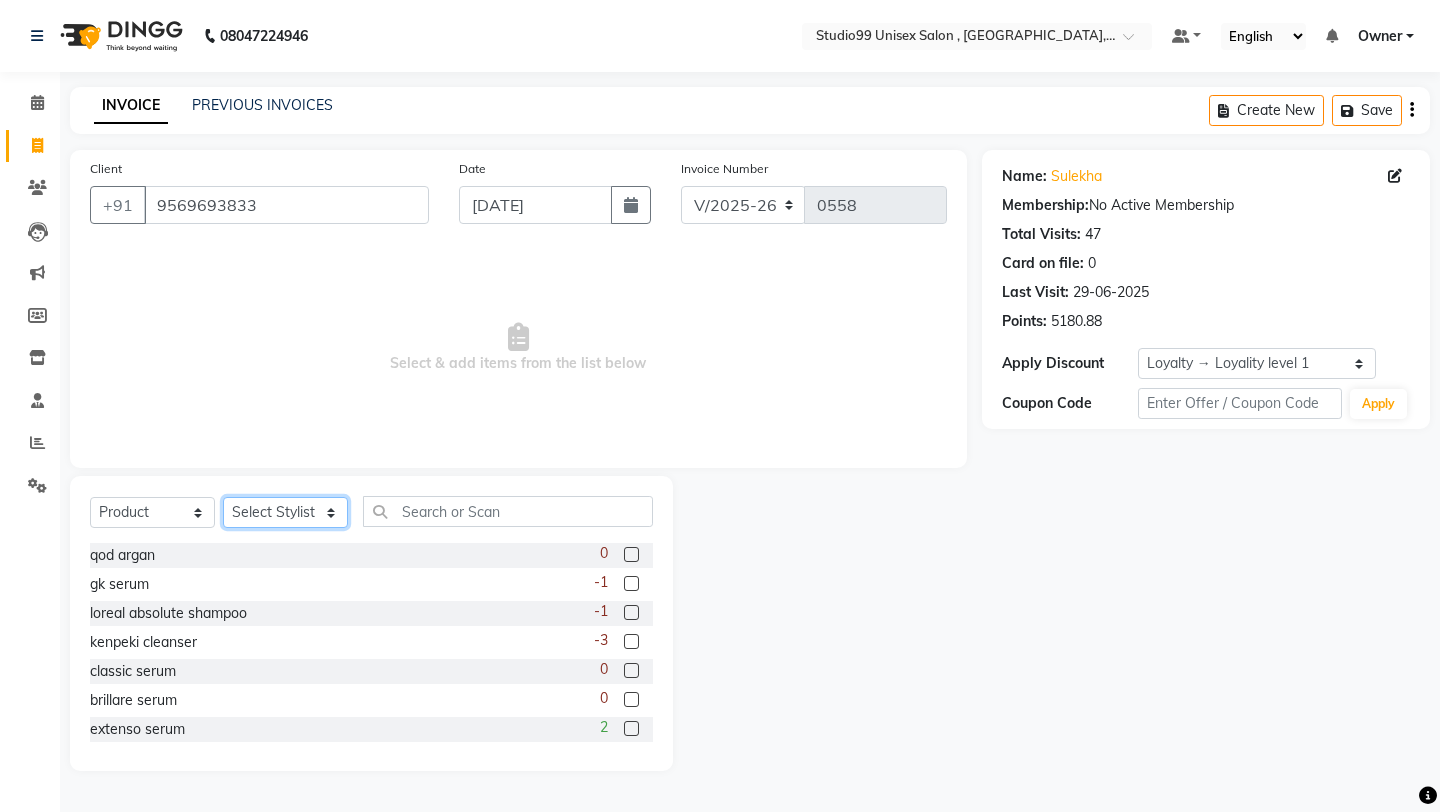 click on "Select Stylist [PERSON_NAME] Owner [PERSON_NAME] [PERSON_NAME] [PERSON_NAME] sulekha manager [PERSON_NAME]" 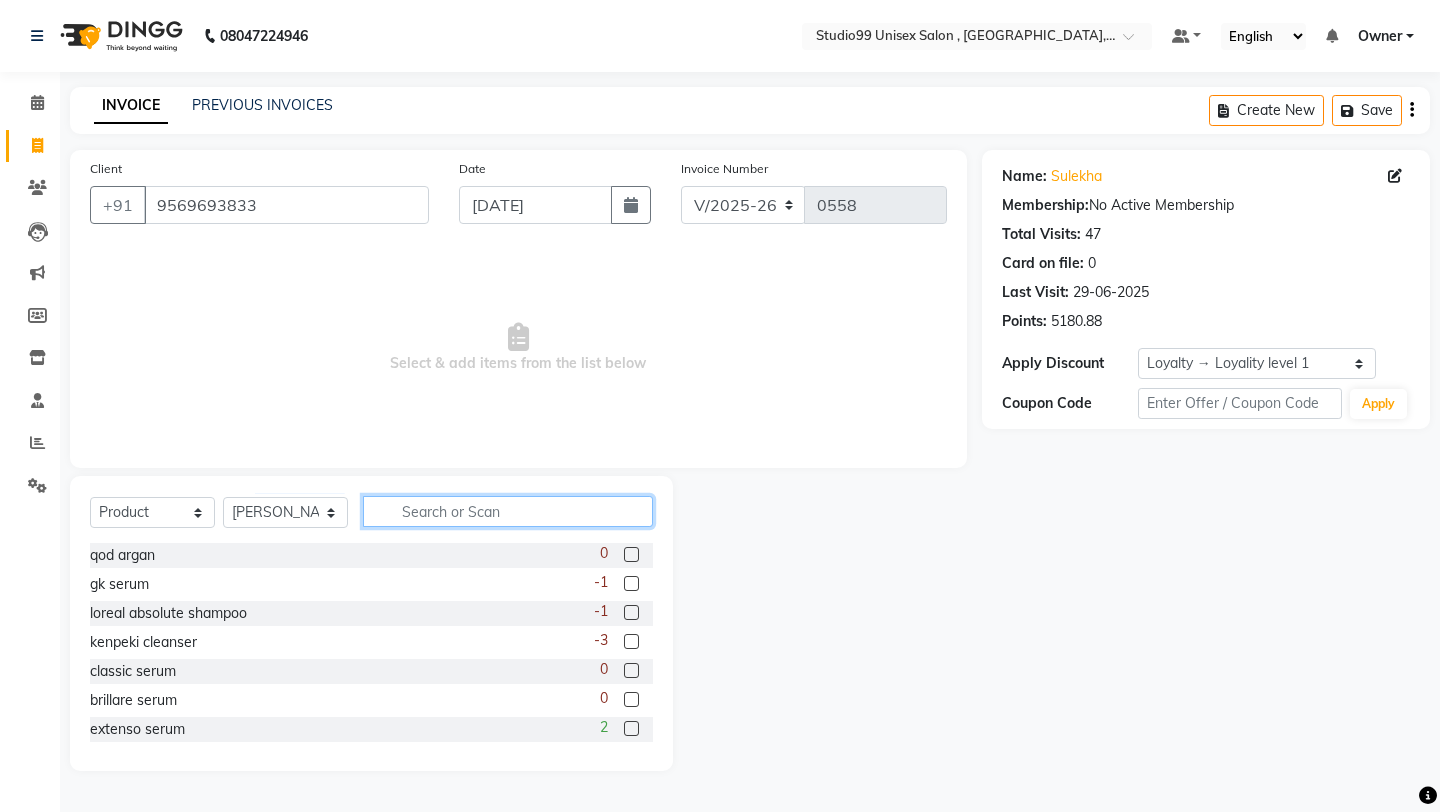 click 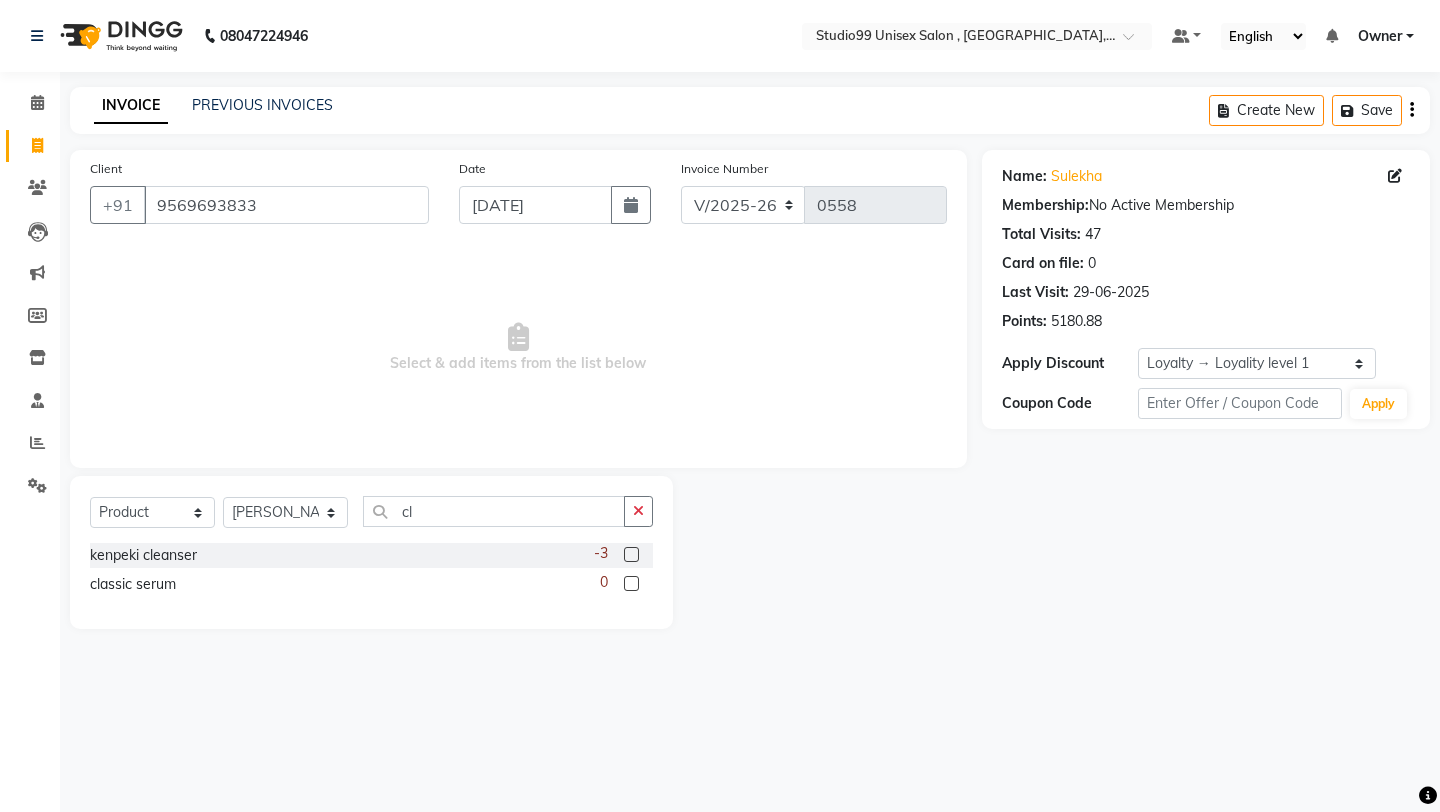 click 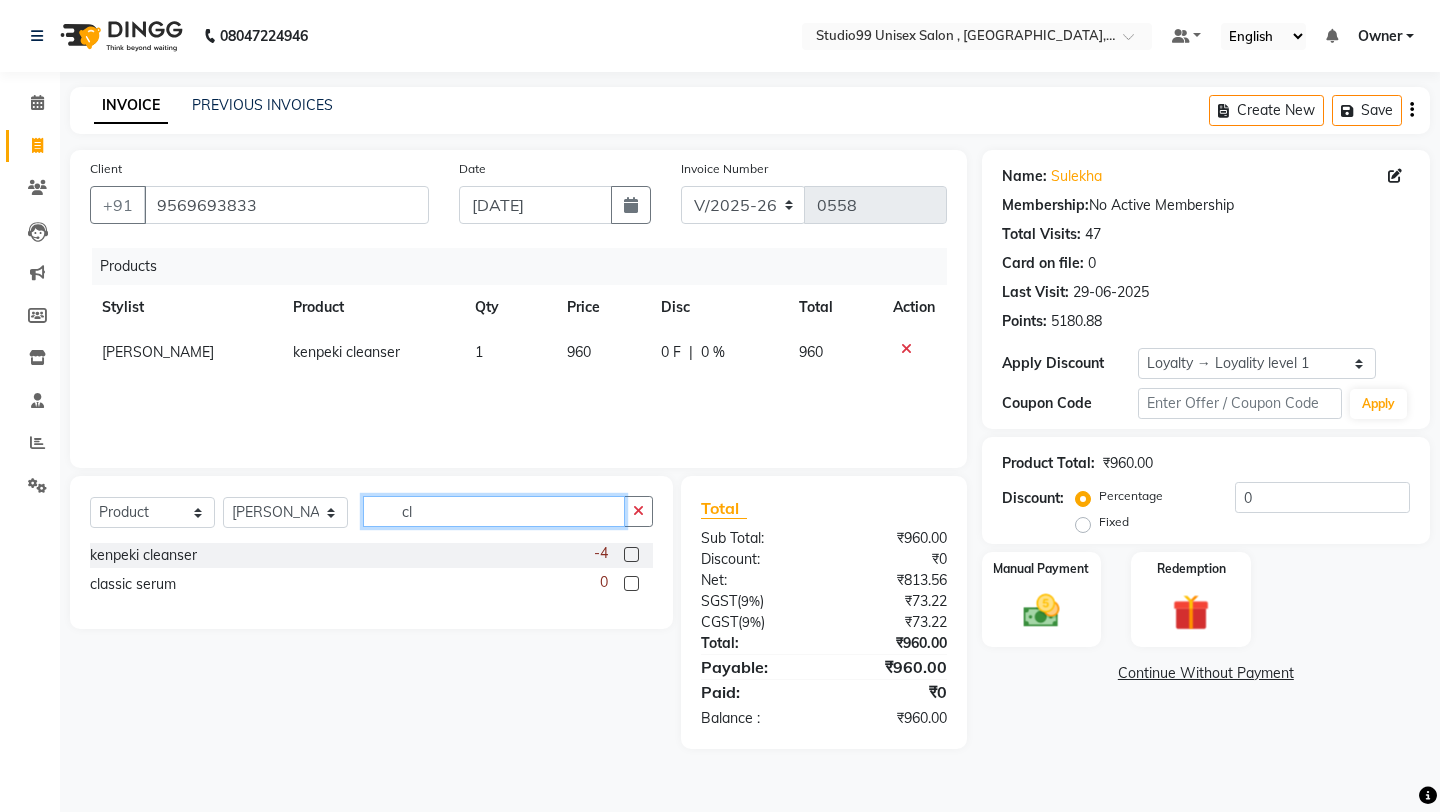 click on "cl" 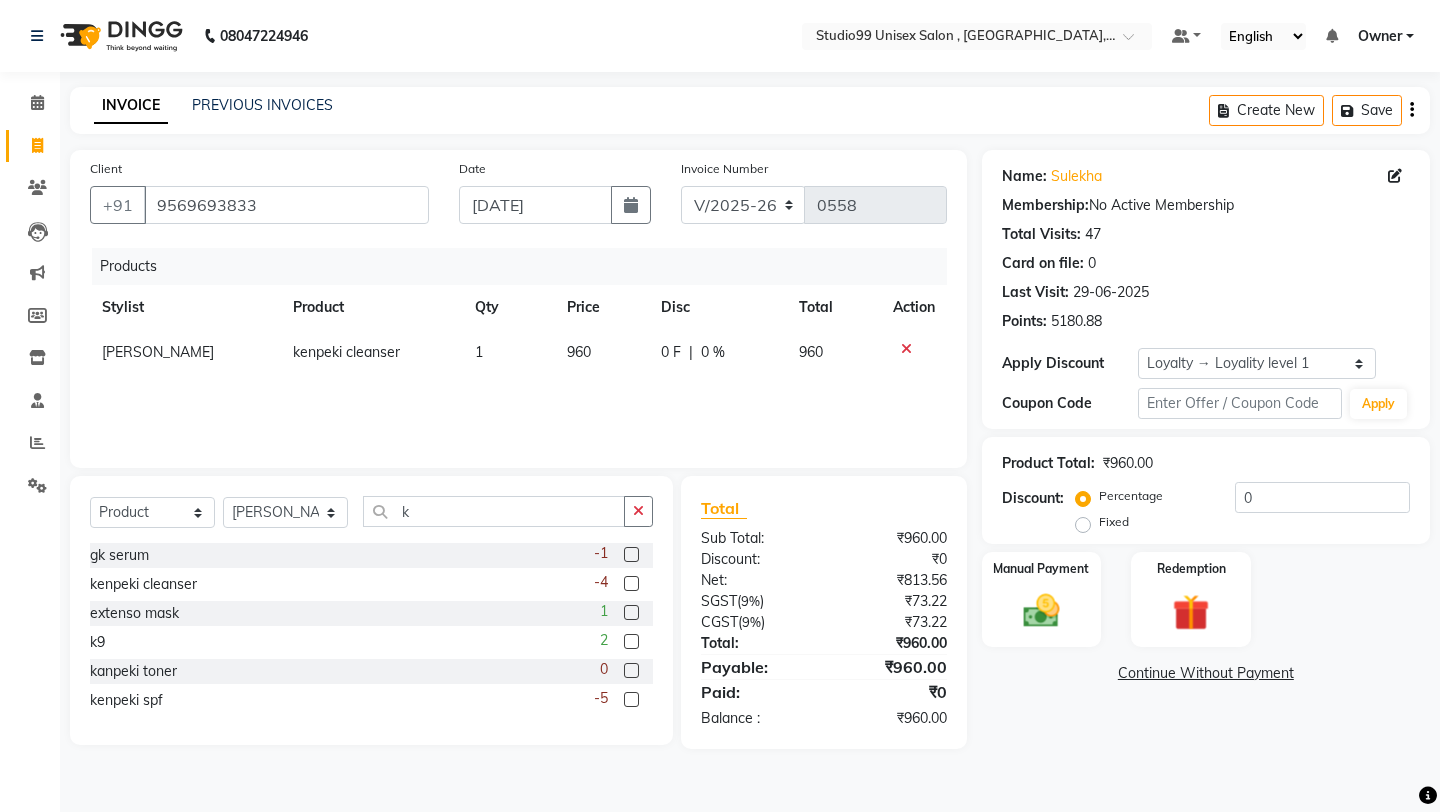 click 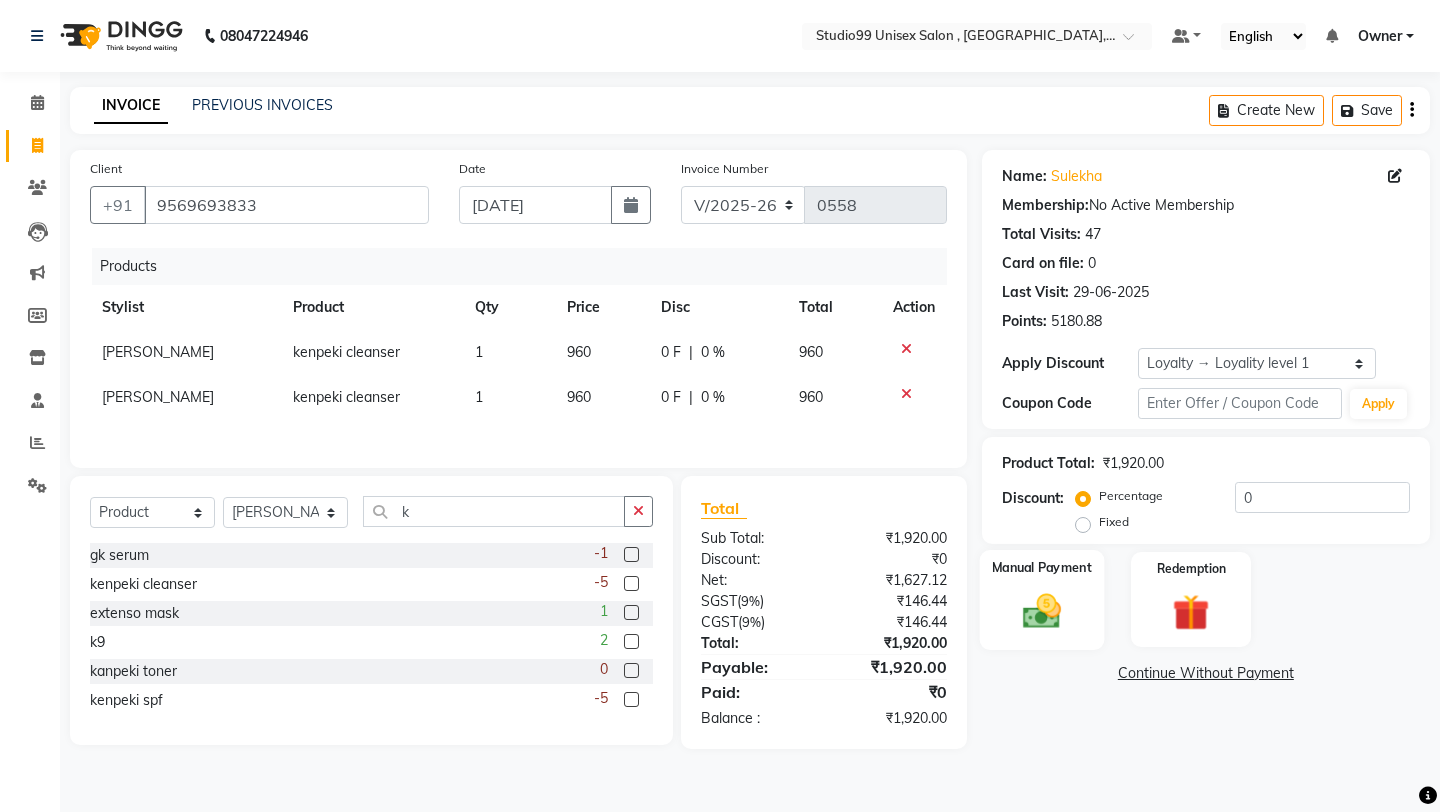 click 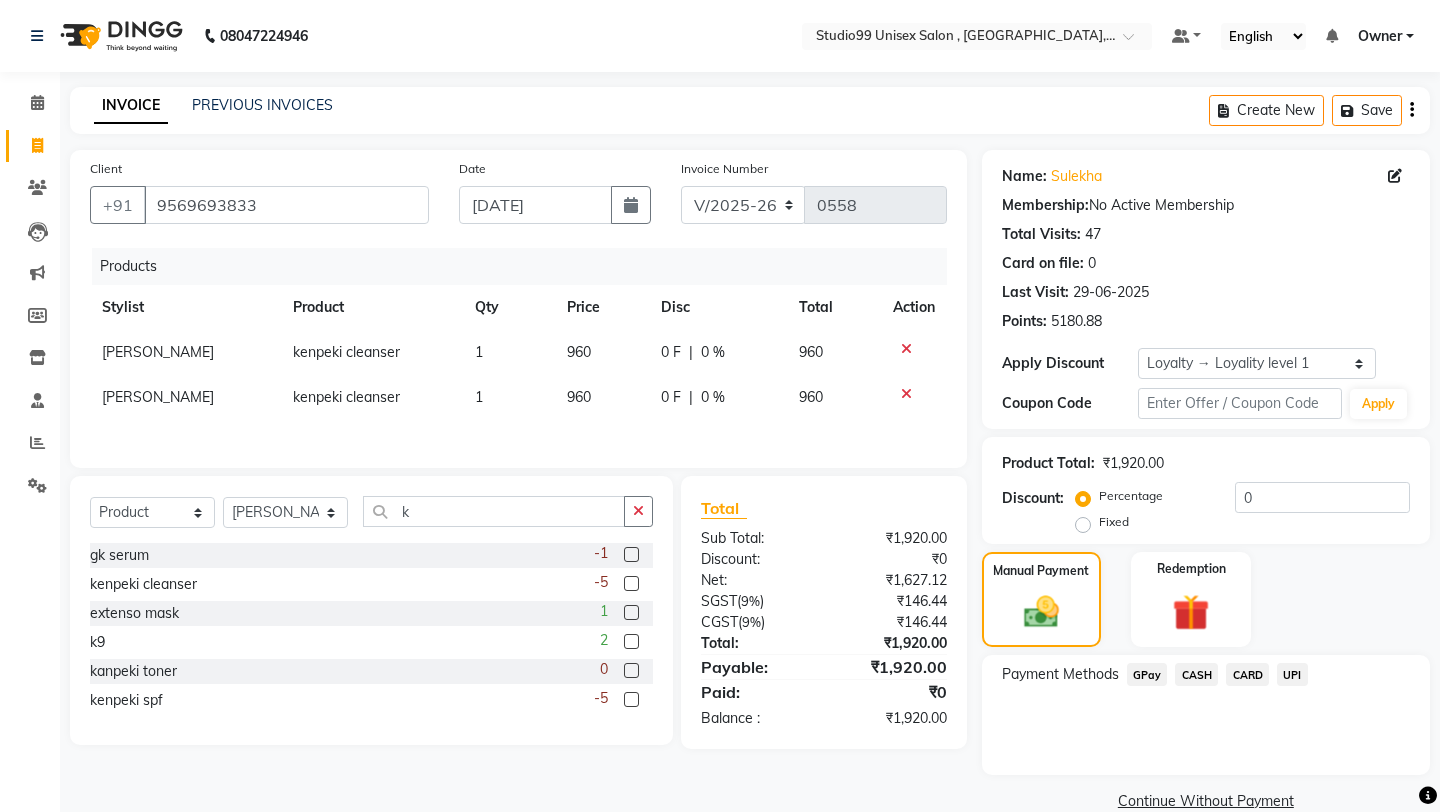 click on "UPI" 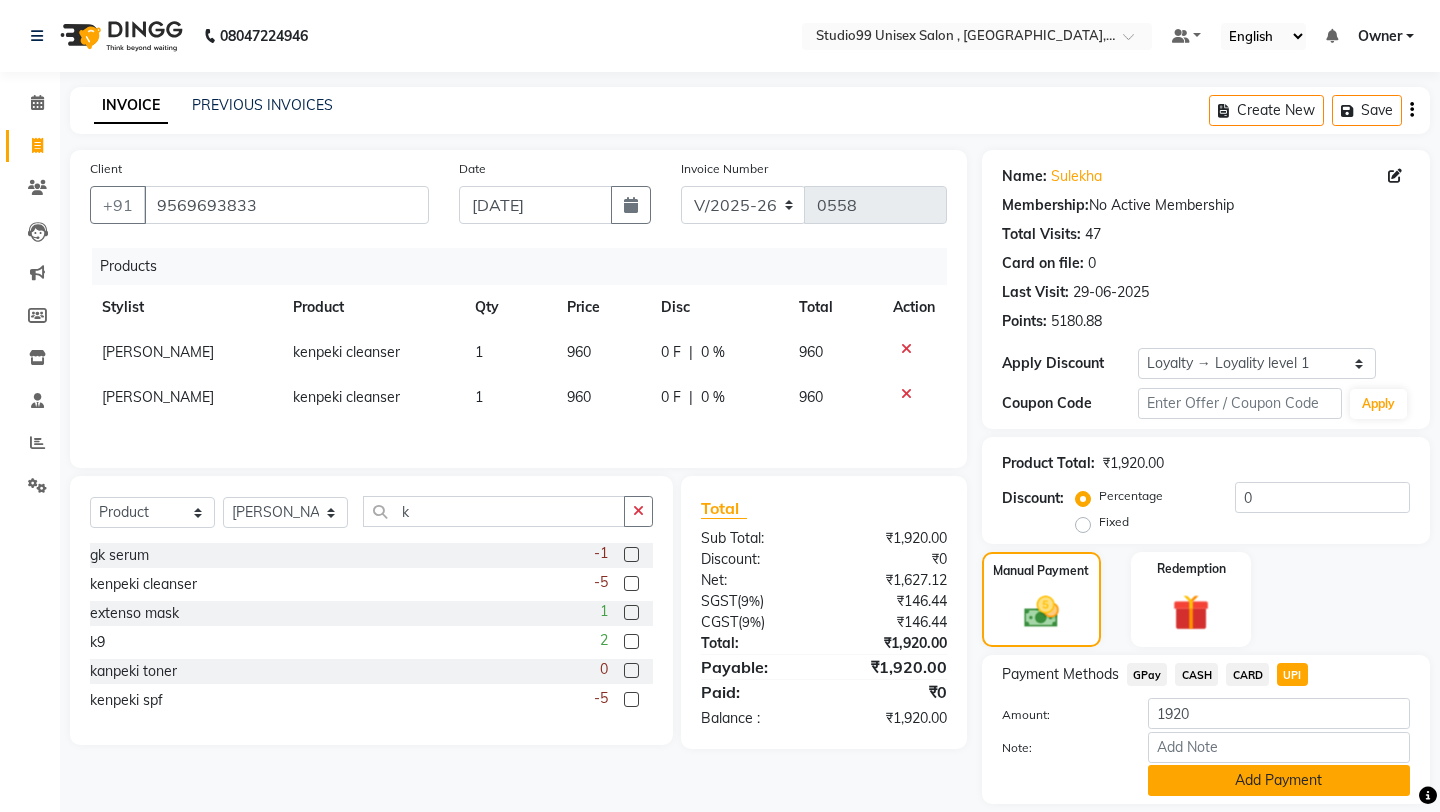 click on "Add Payment" 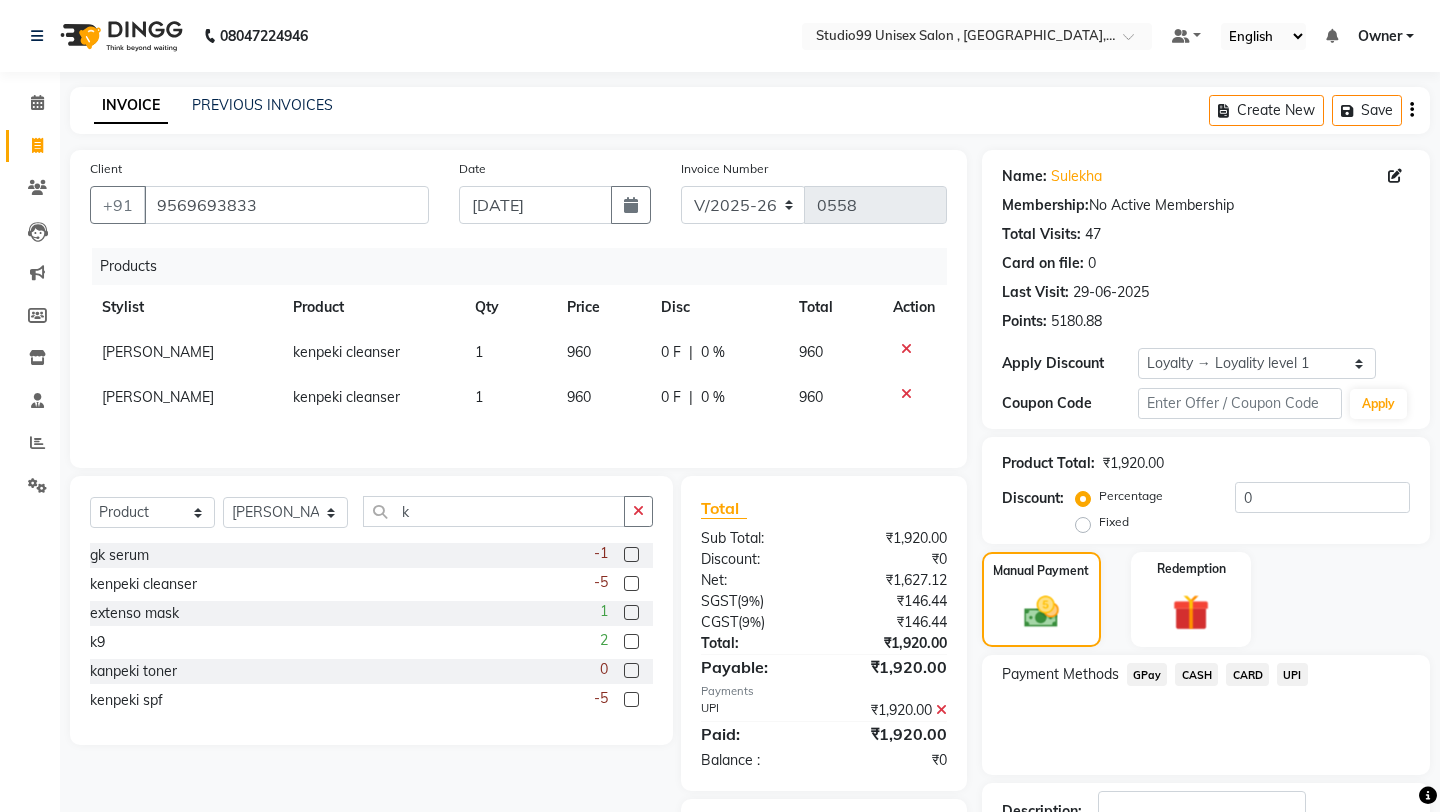 click on "Payment Methods  GPay   CASH   CARD   UPI" 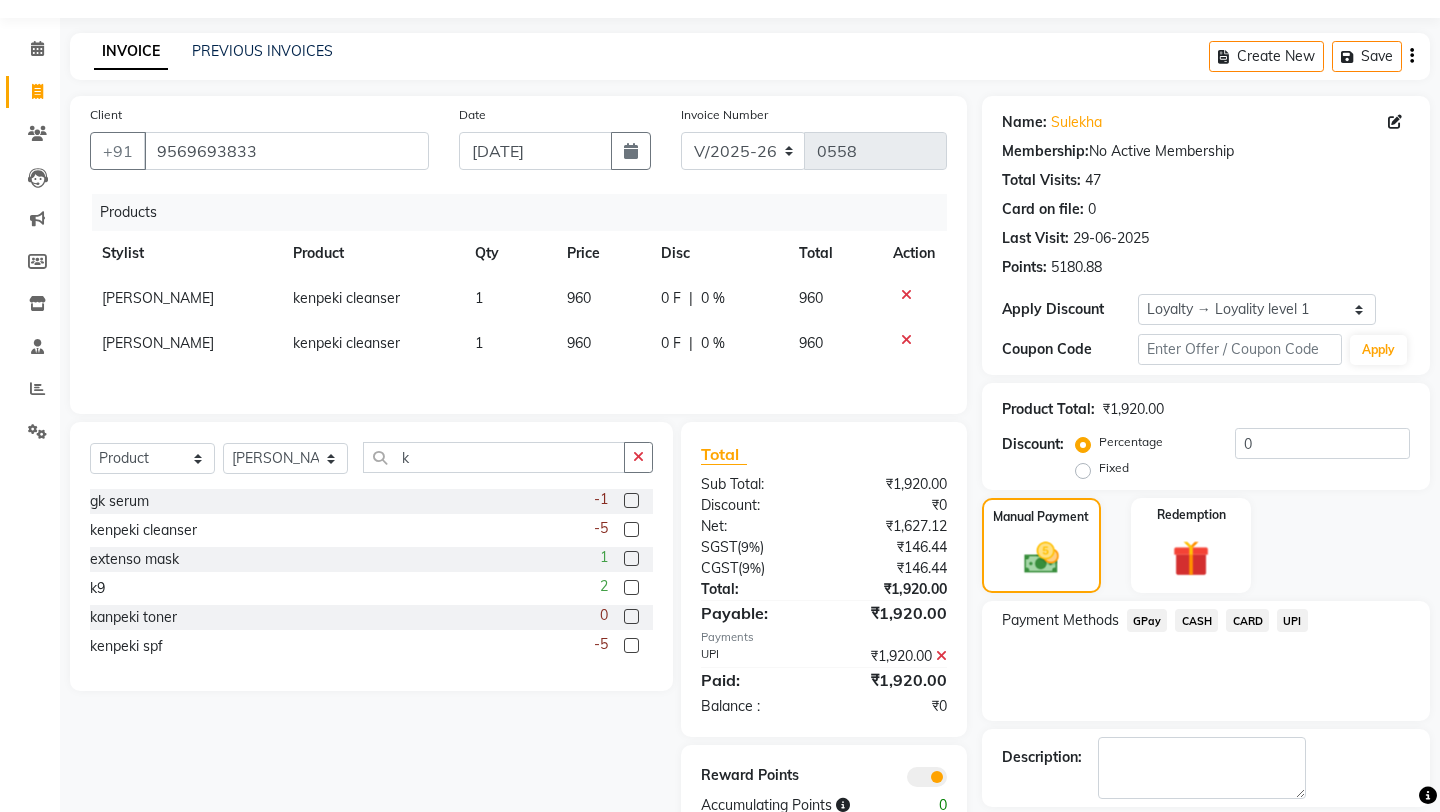 scroll, scrollTop: 124, scrollLeft: 0, axis: vertical 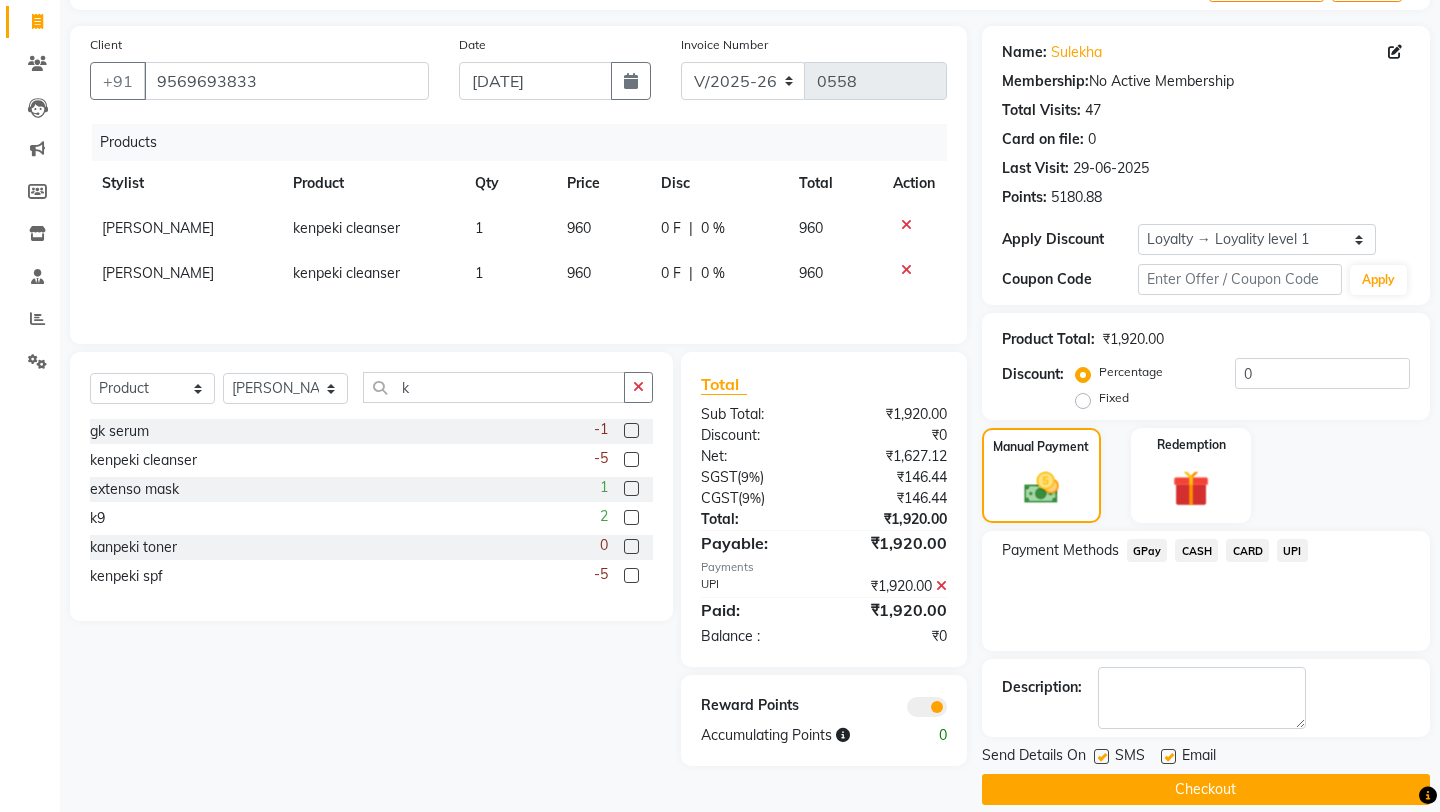 click on "Checkout" 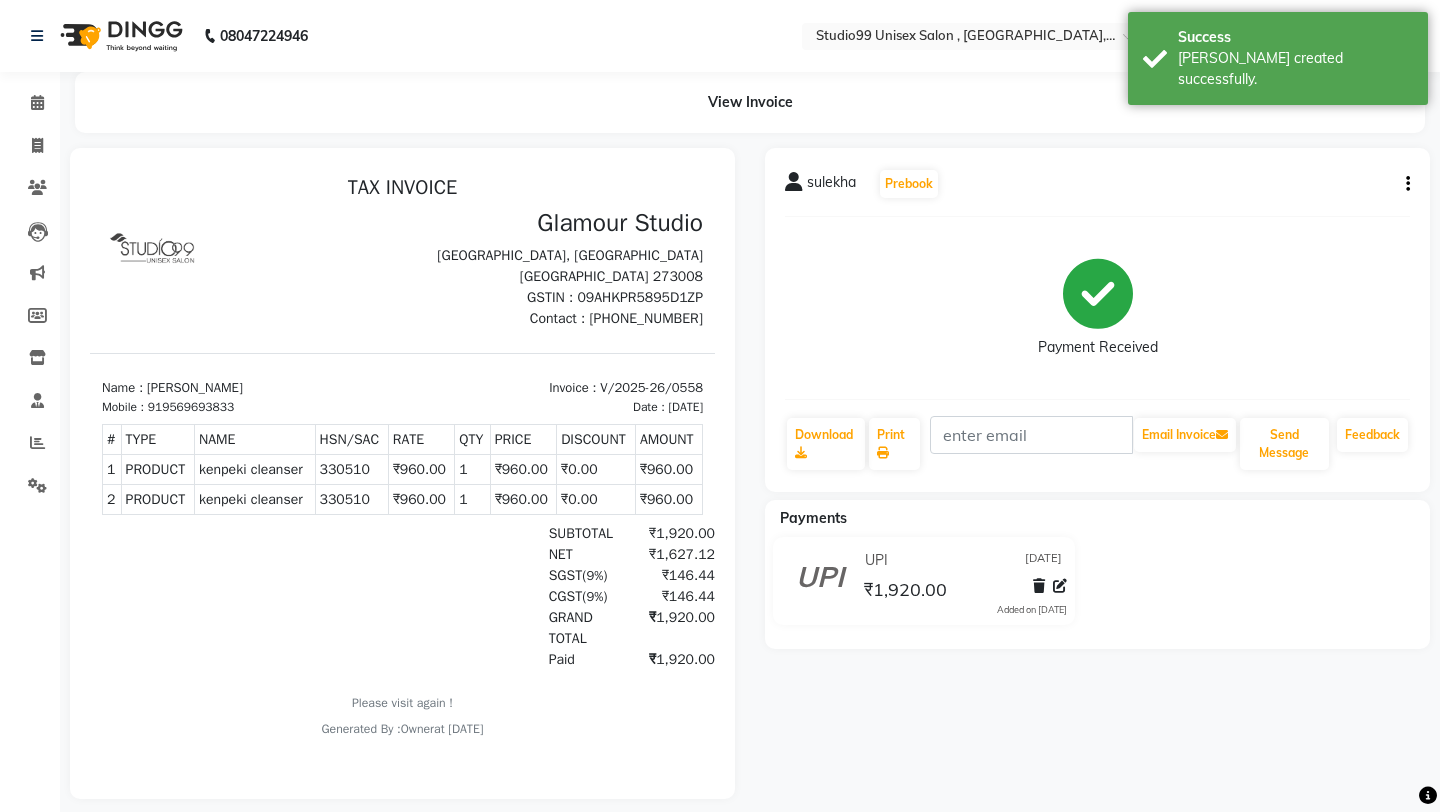 scroll, scrollTop: 0, scrollLeft: 0, axis: both 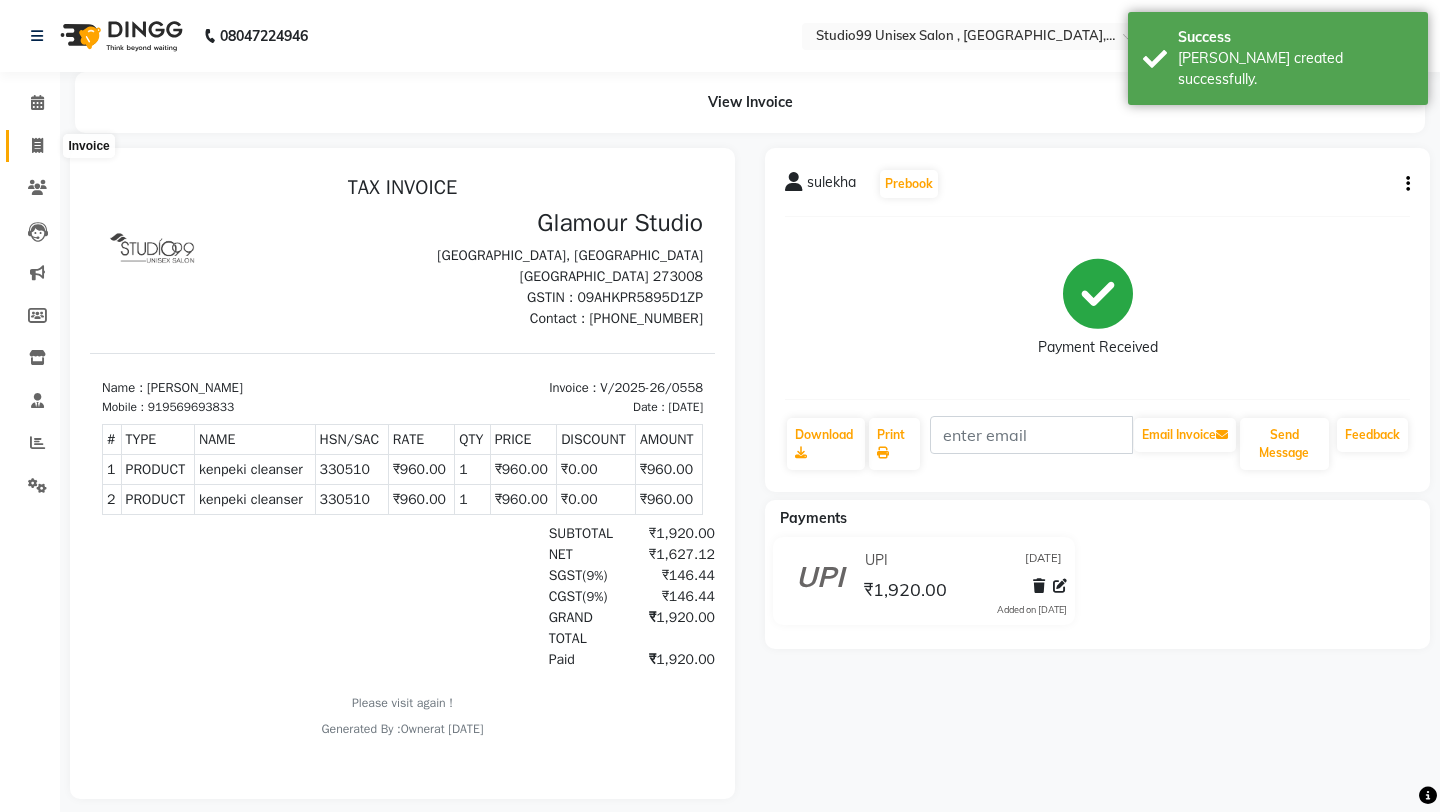 click 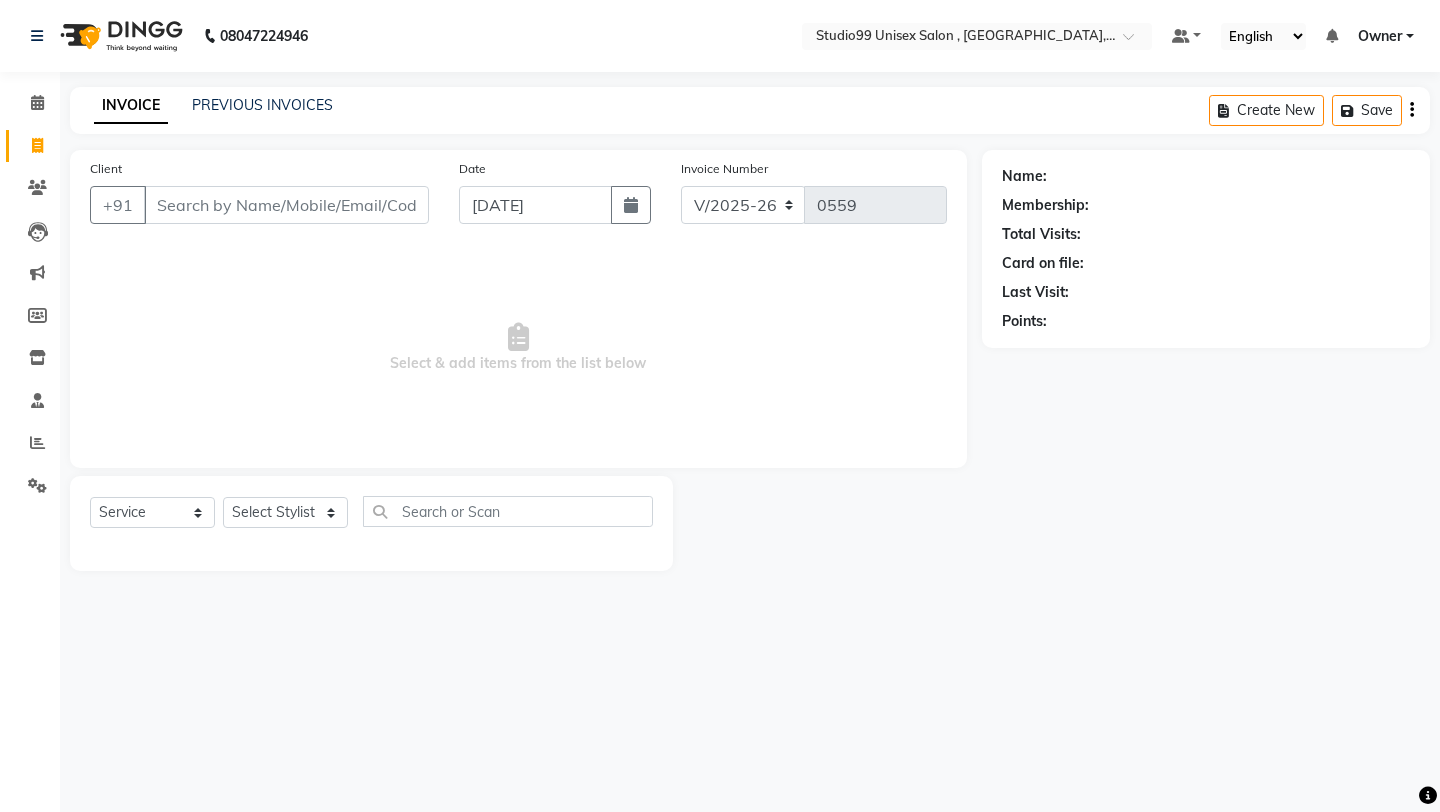 click on "Client" at bounding box center [286, 205] 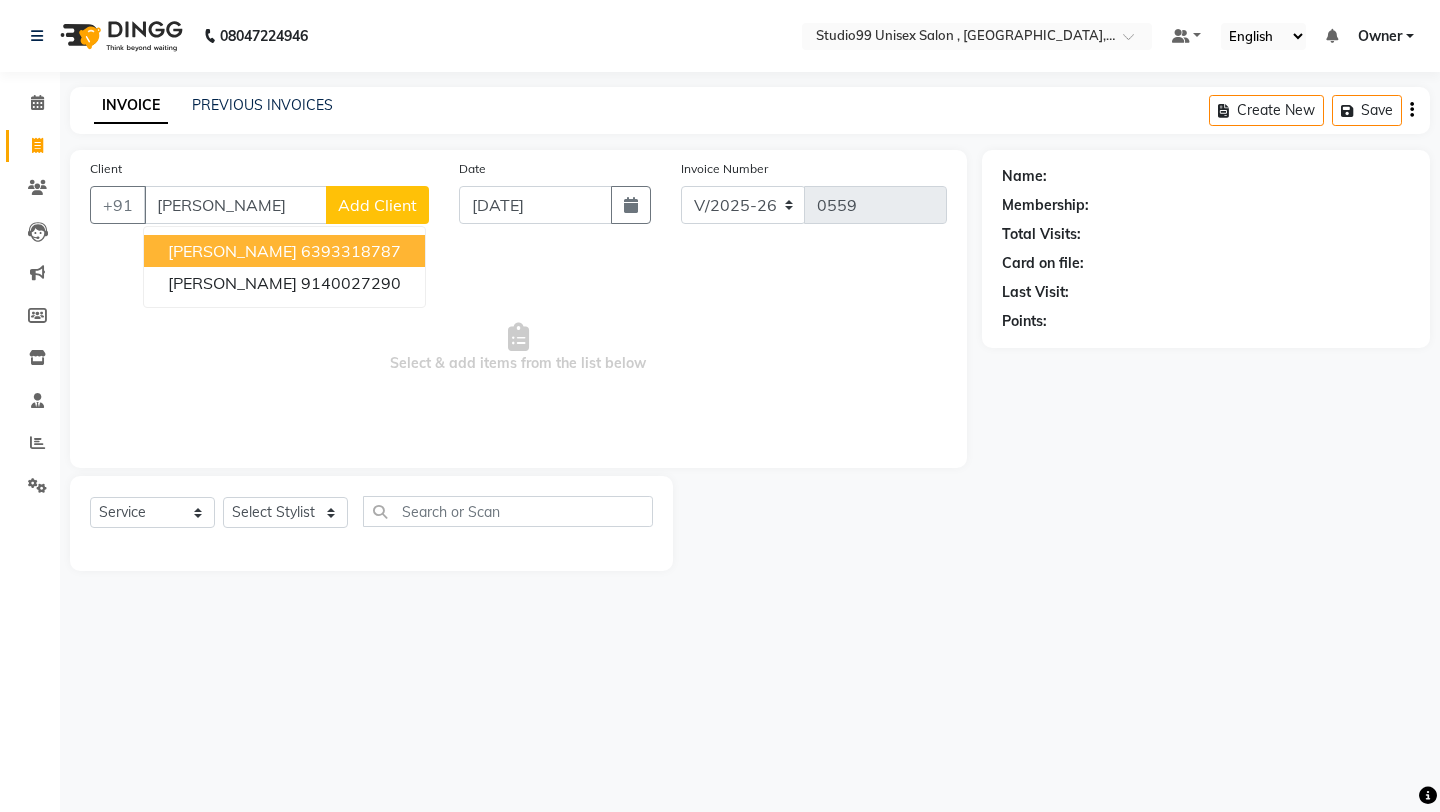 click on "[PERSON_NAME]  6393318787" at bounding box center (284, 251) 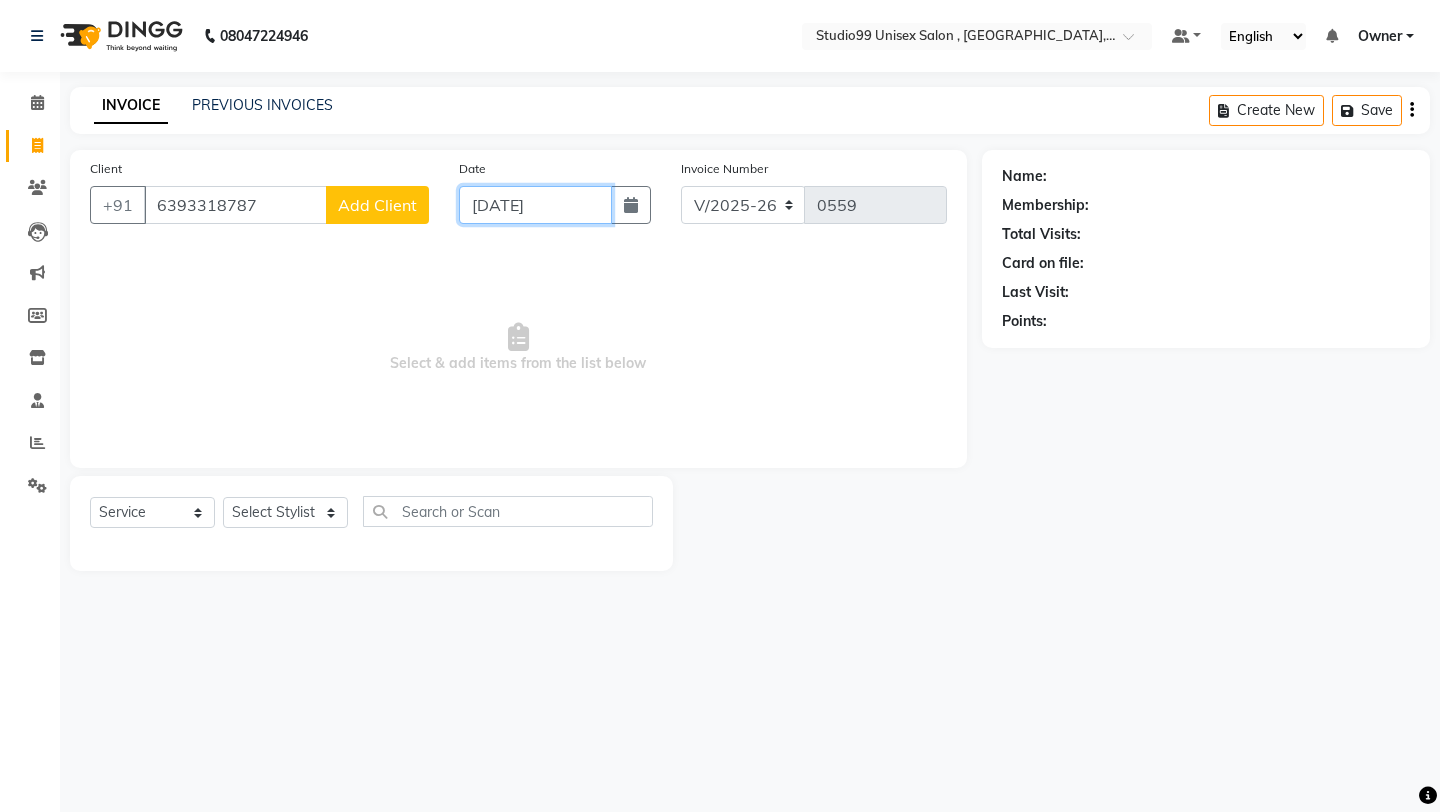 click on "[DATE]" 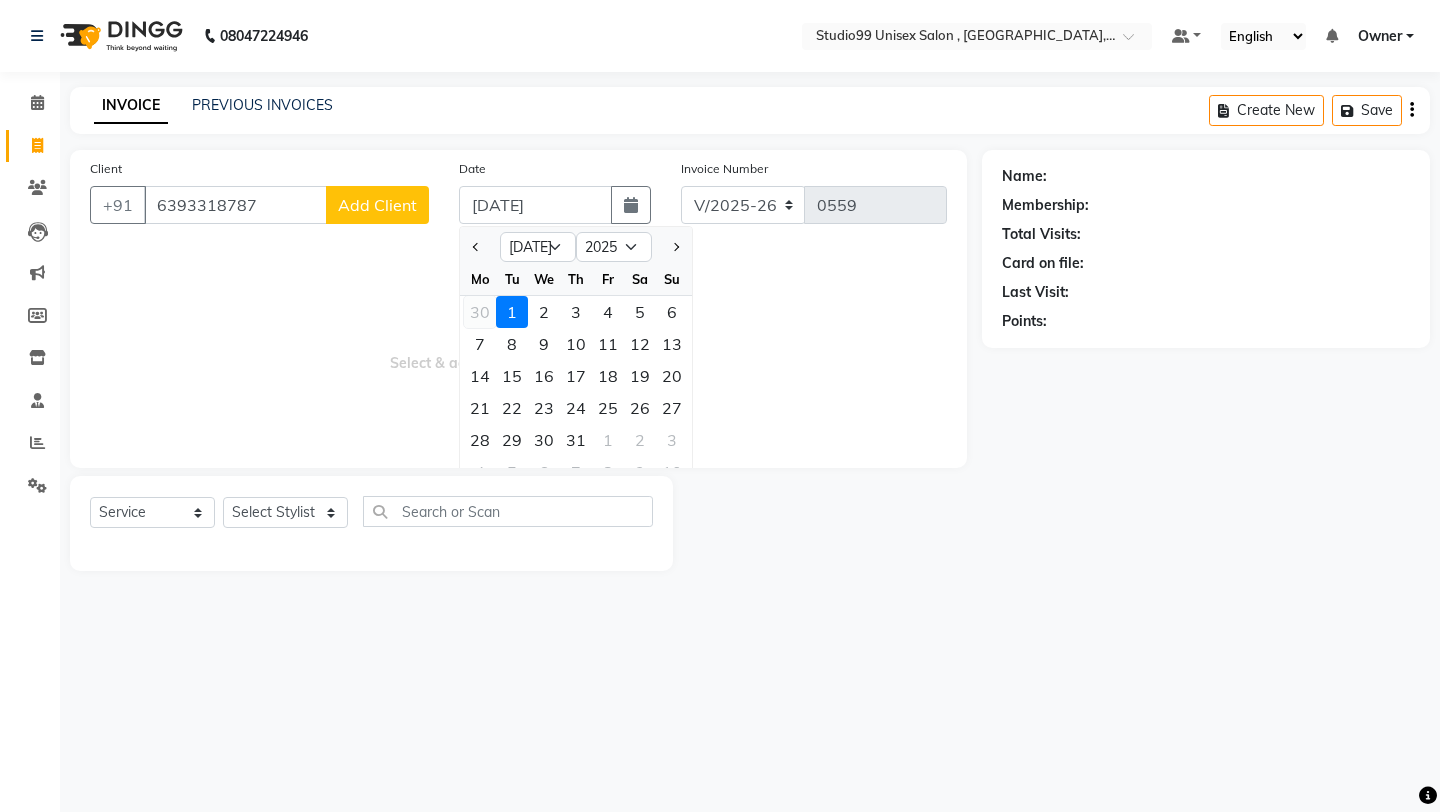 click on "30" 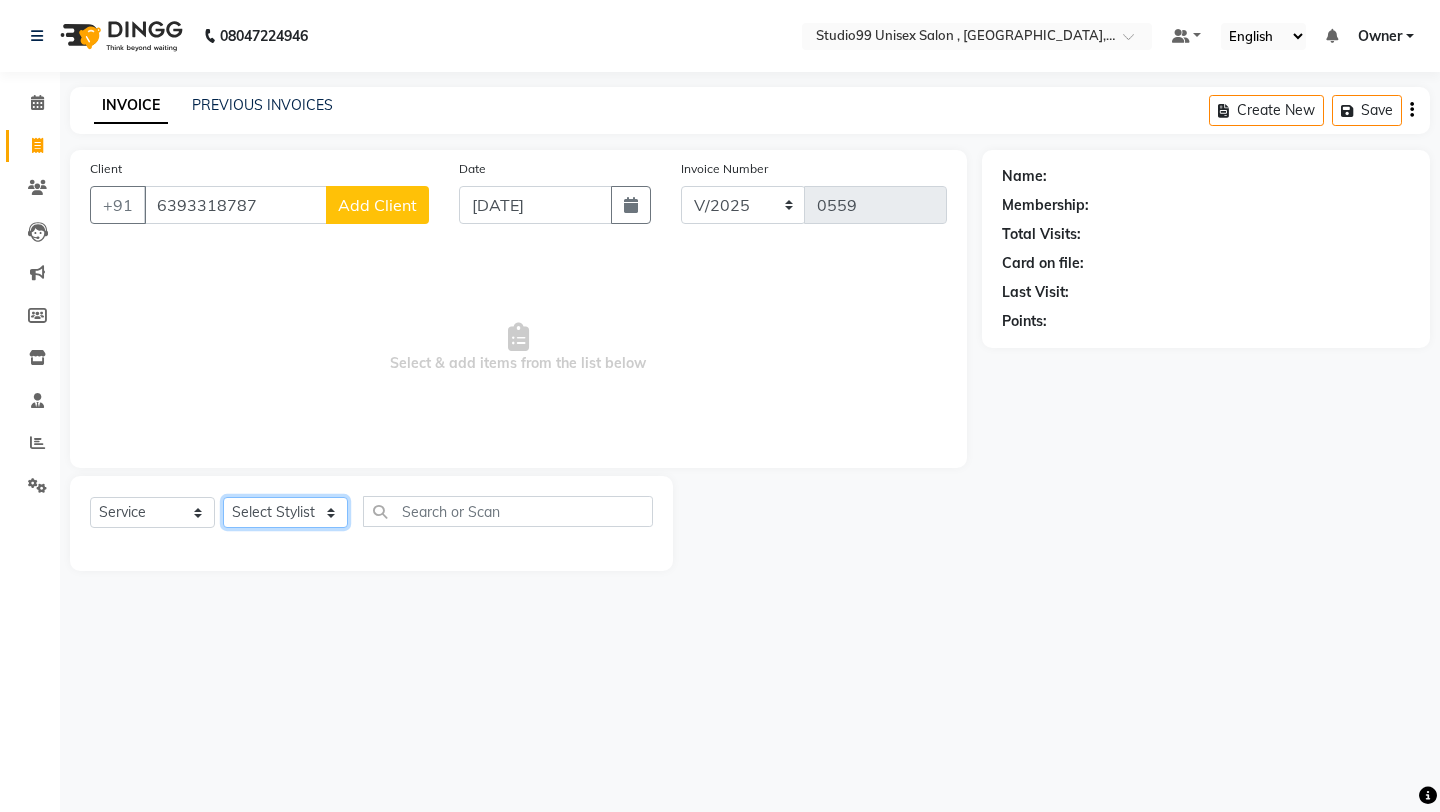 click on "Select Stylist [PERSON_NAME] Owner [PERSON_NAME] [PERSON_NAME] [PERSON_NAME] sulekha manager [PERSON_NAME]" 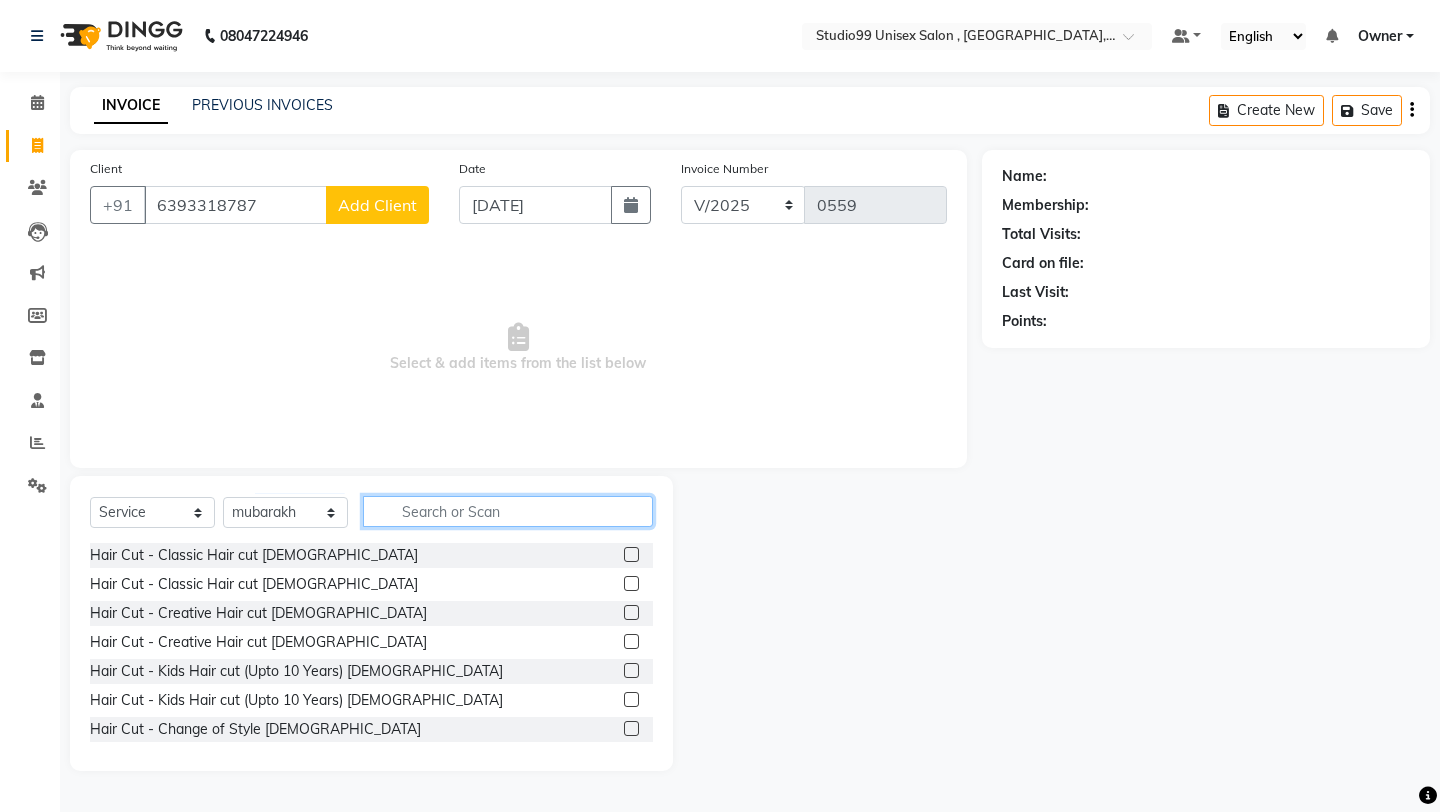 click 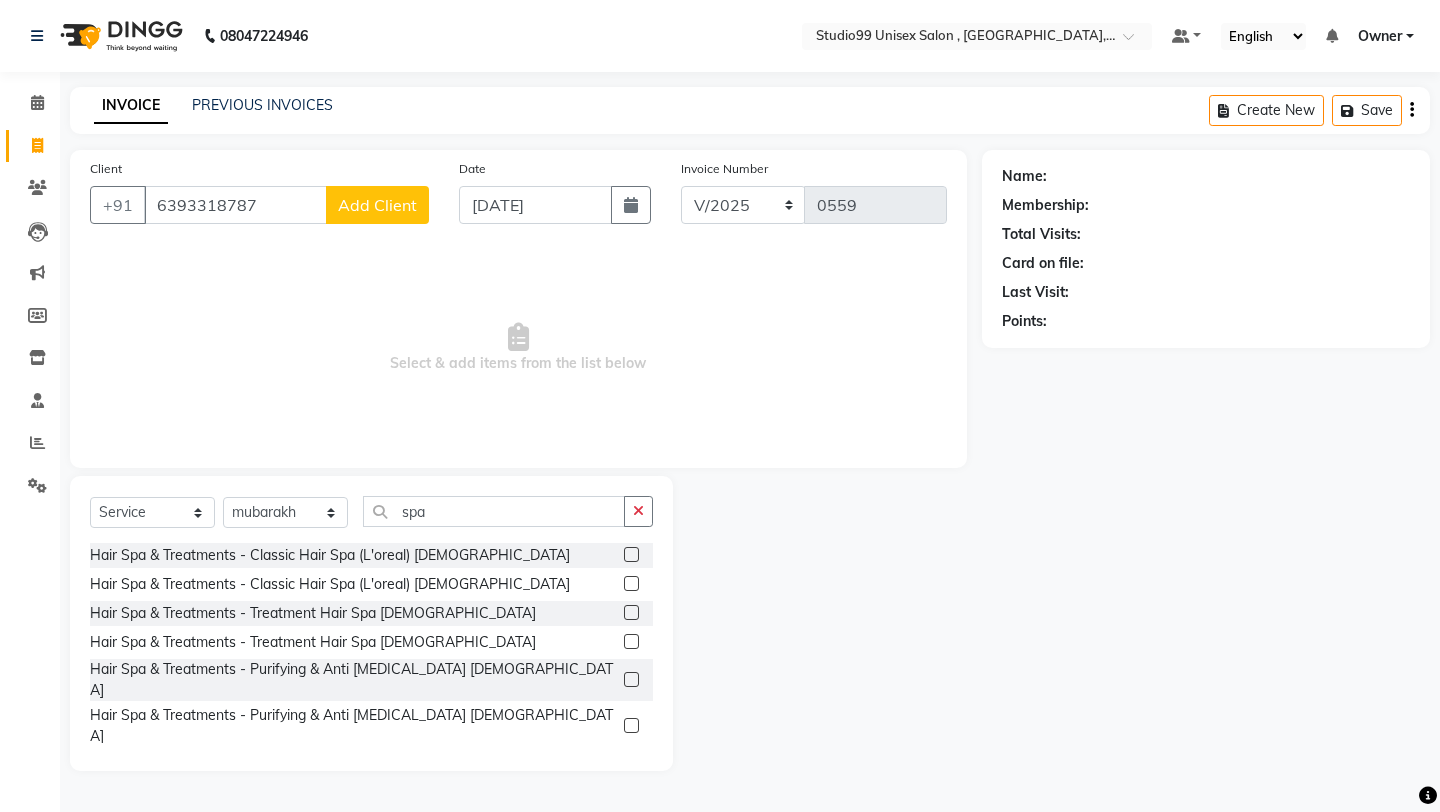 click 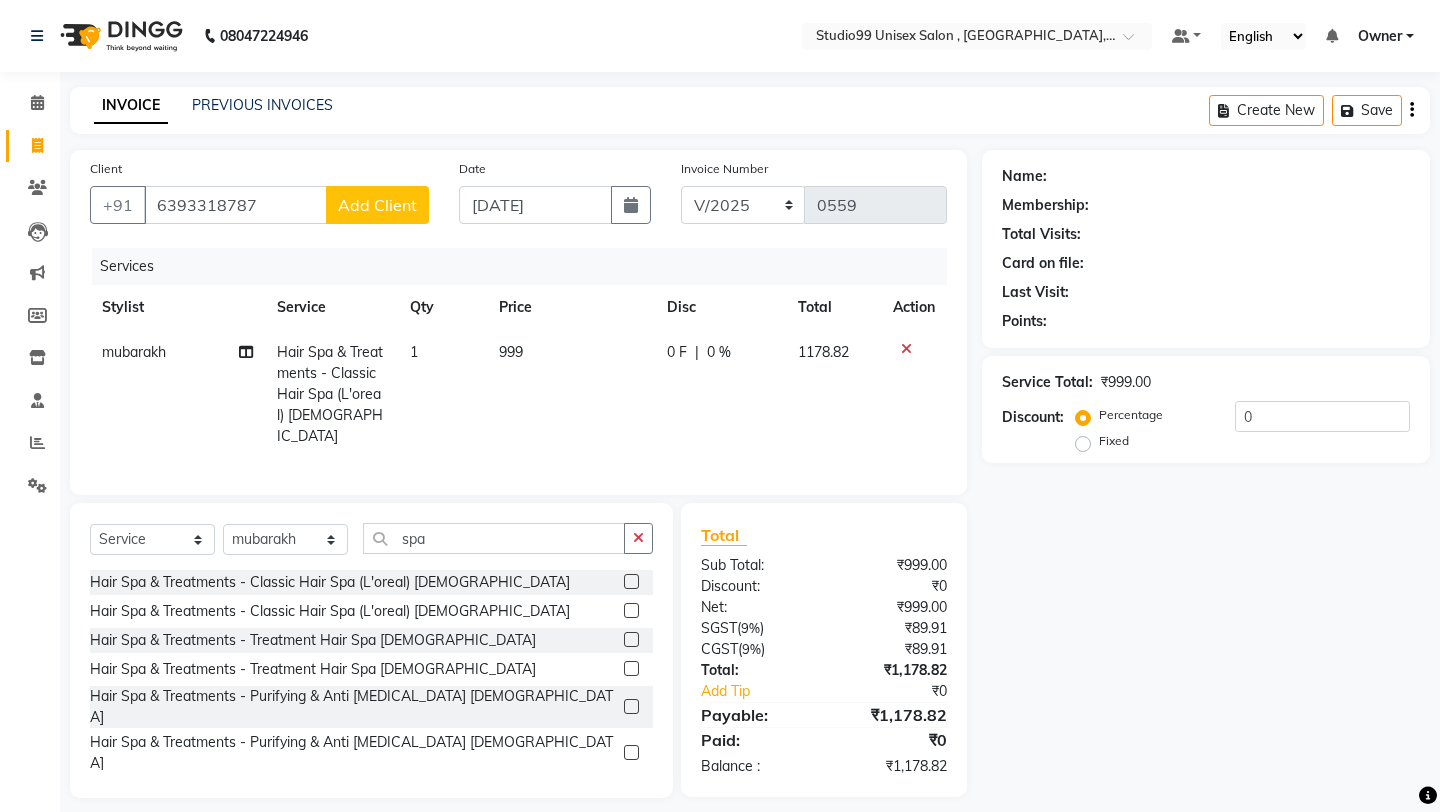 click on "Total" 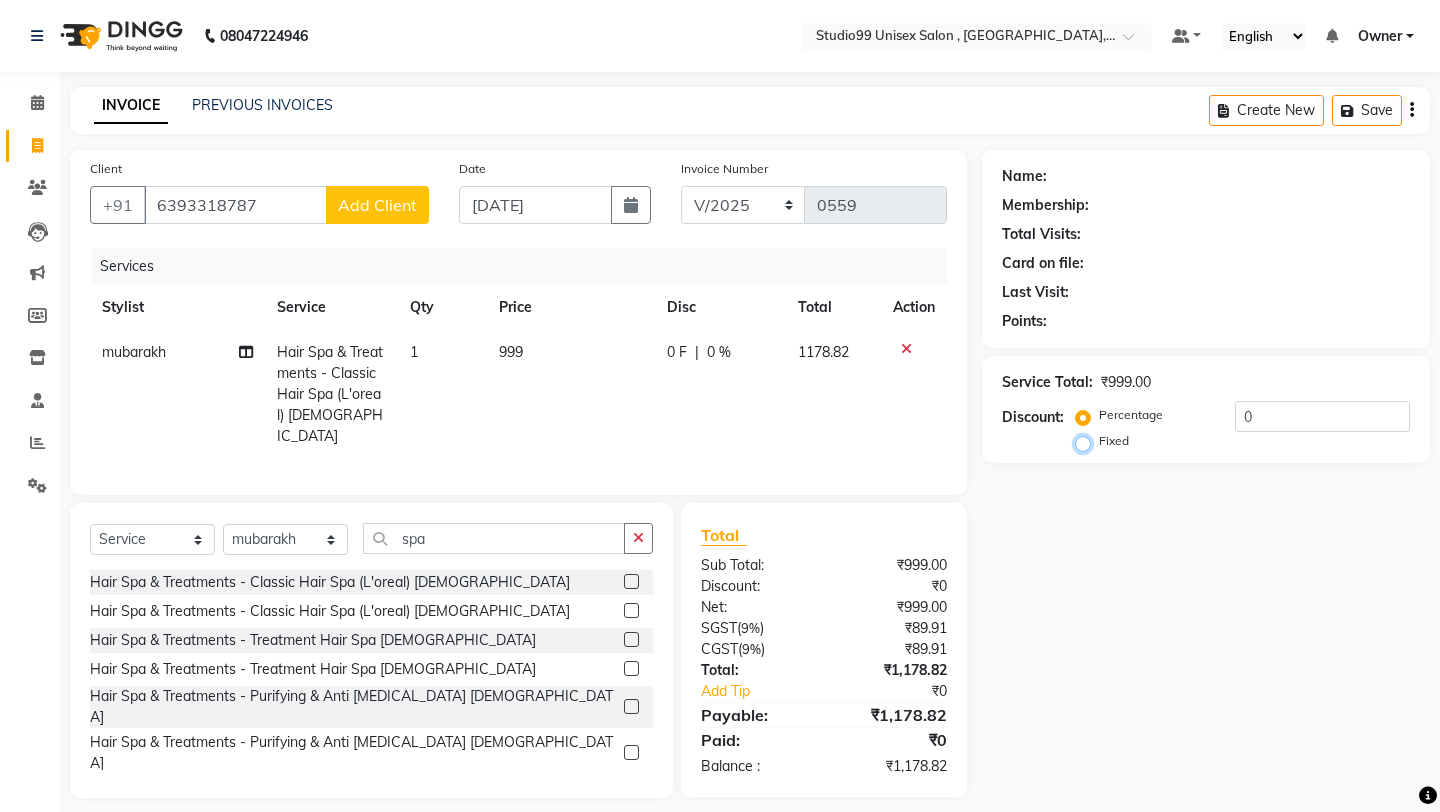 click on "Fixed" at bounding box center (1087, 441) 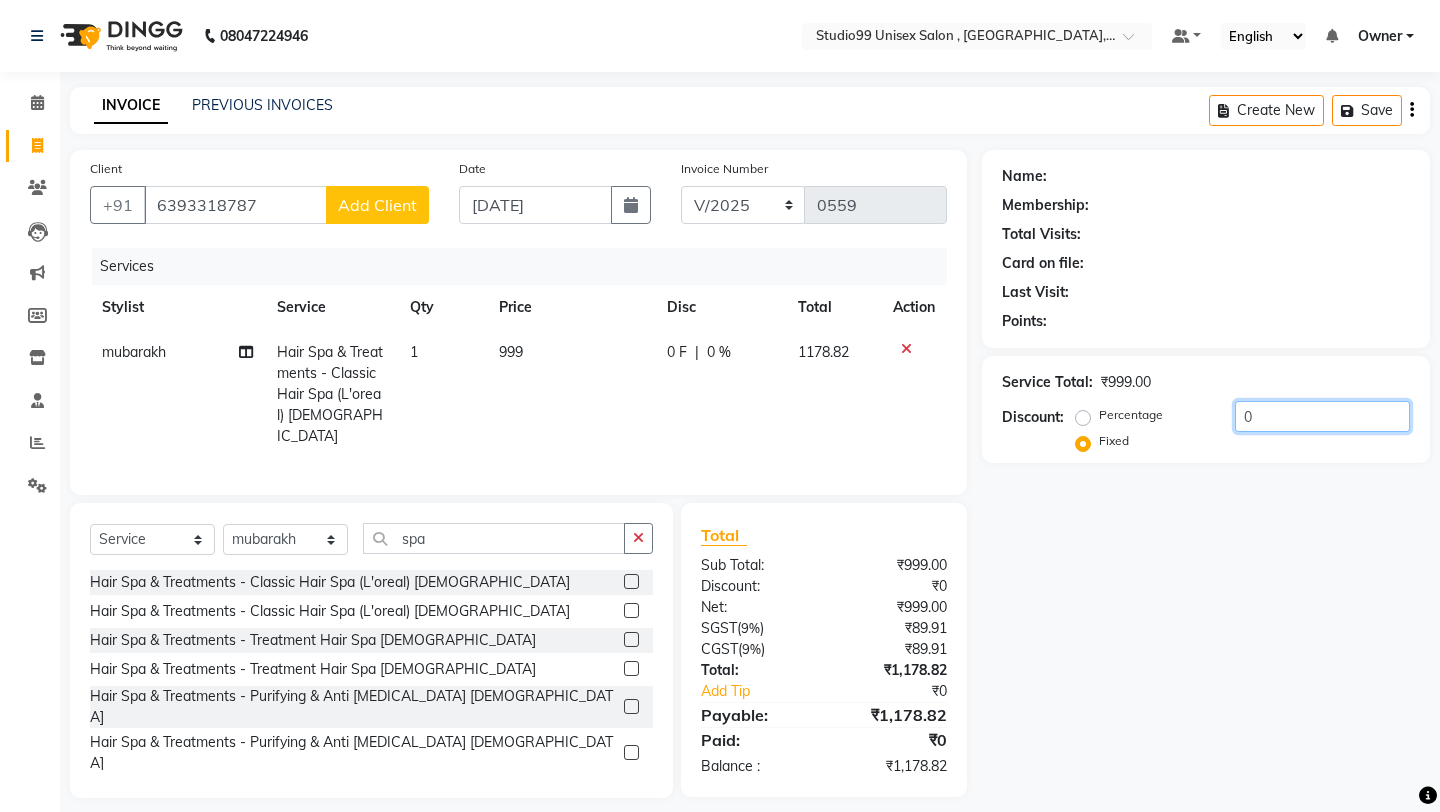 click on "0" 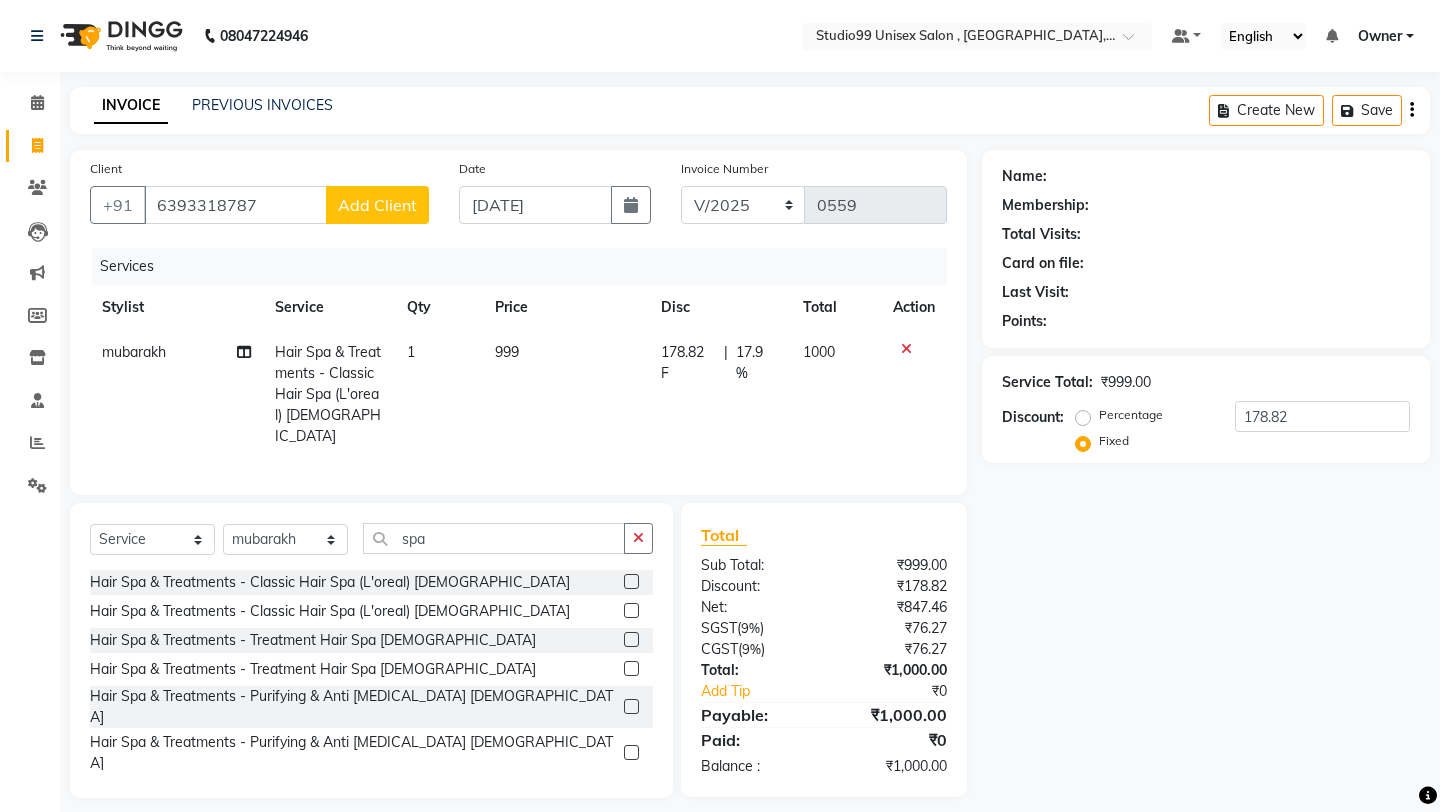 click on "Name: Membership: Total Visits: Card on file: Last Visit:  Points:  Service Total:  ₹999.00  Discount:  Percentage   Fixed  178.82" 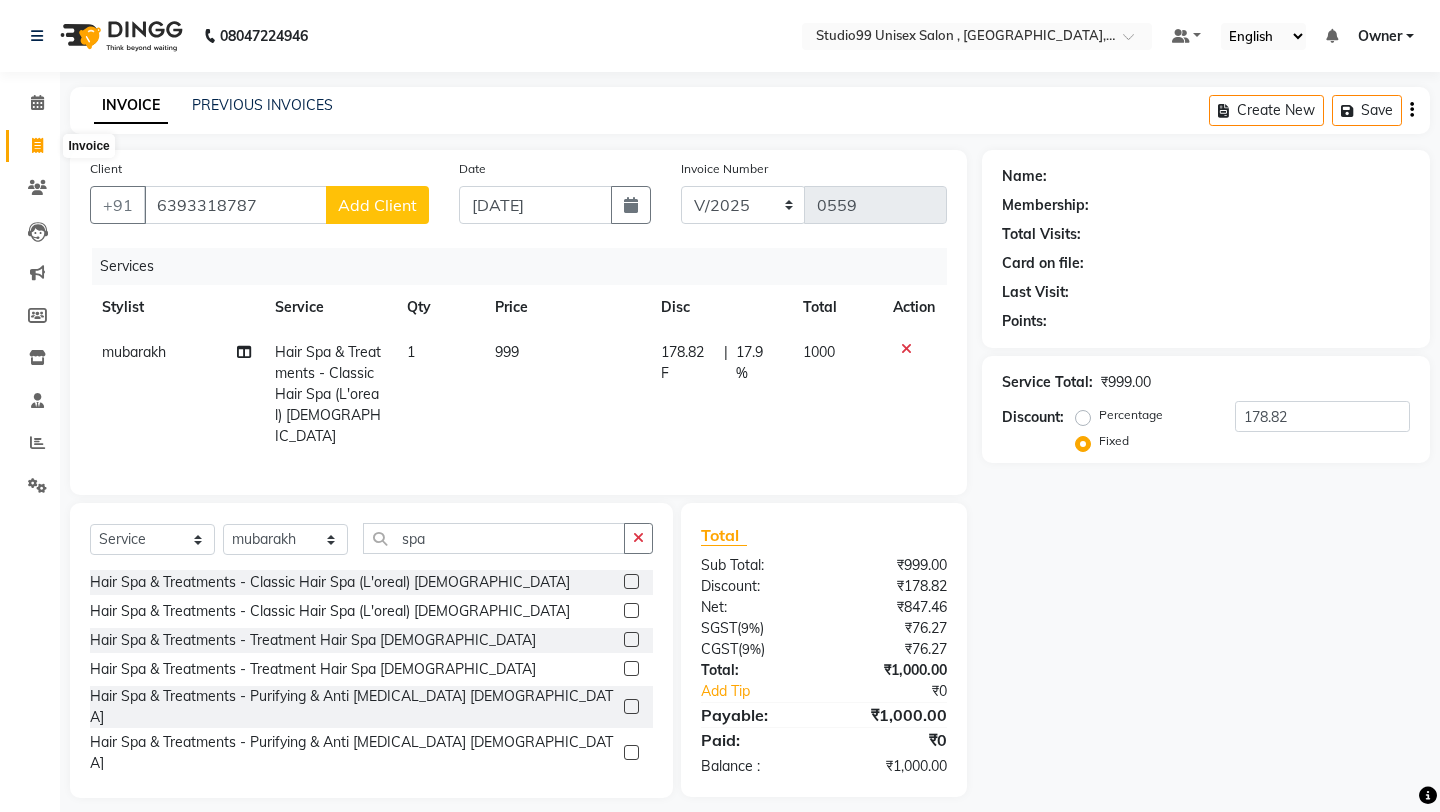 click 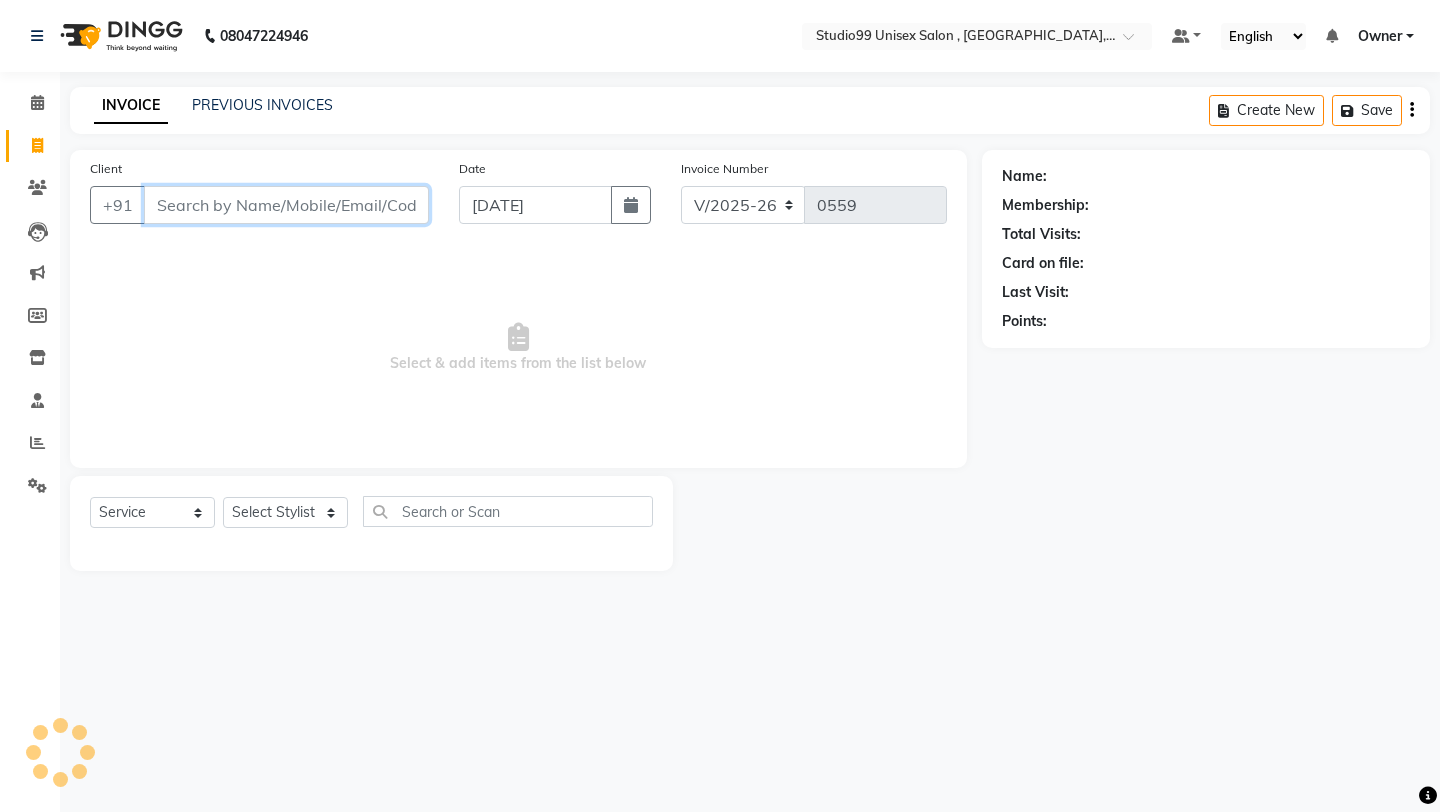 click on "Client" at bounding box center [286, 205] 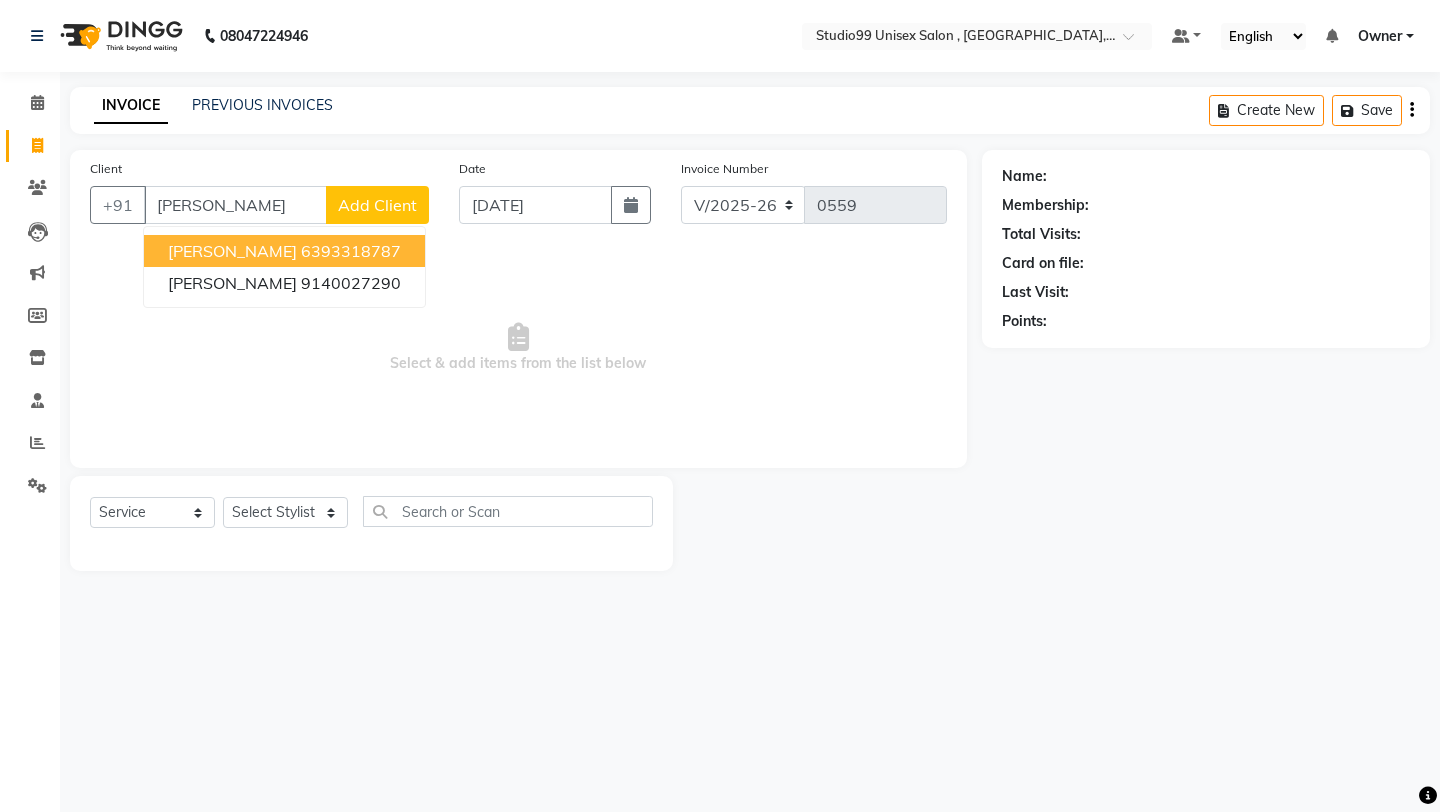 click on "Add Client" 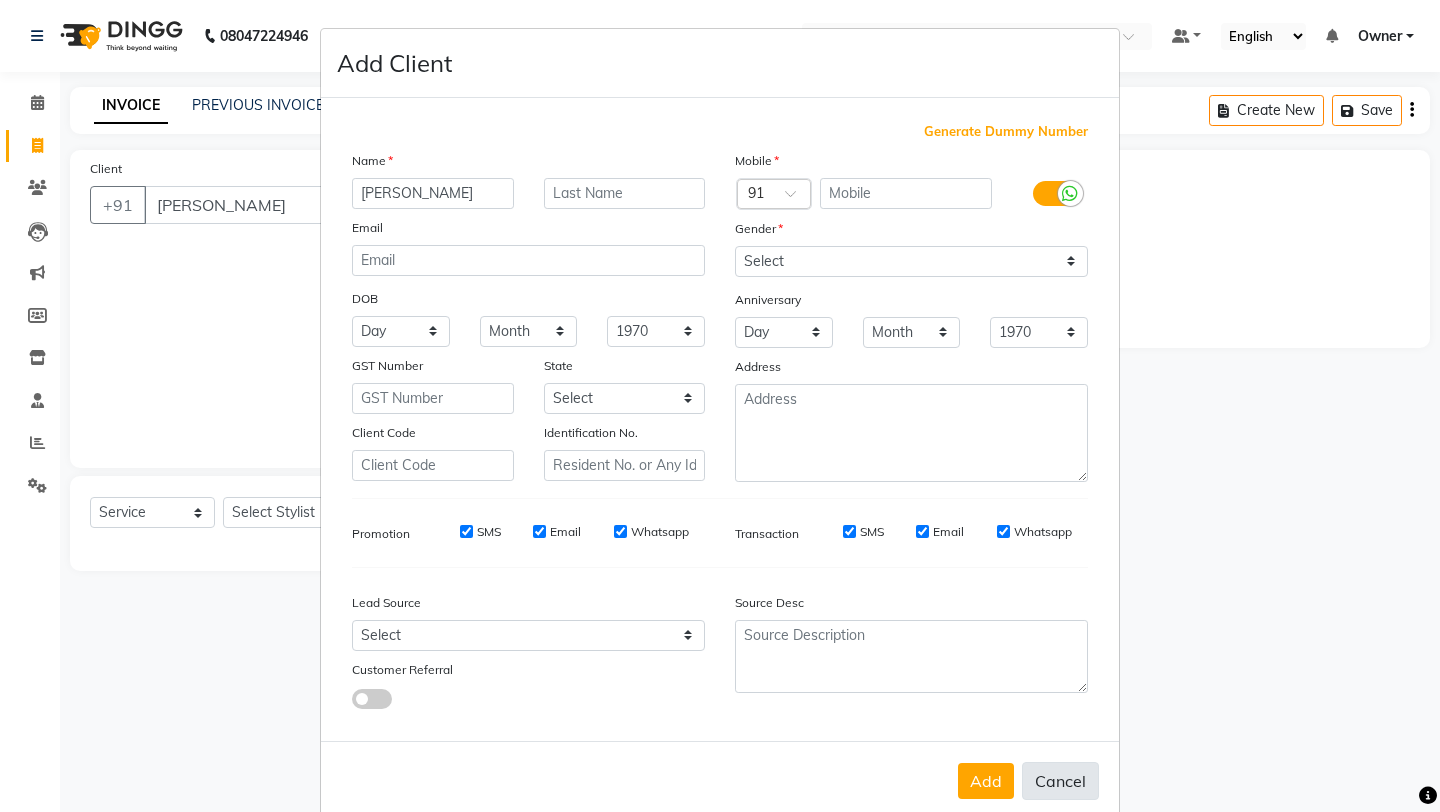 click on "Cancel" at bounding box center [1060, 781] 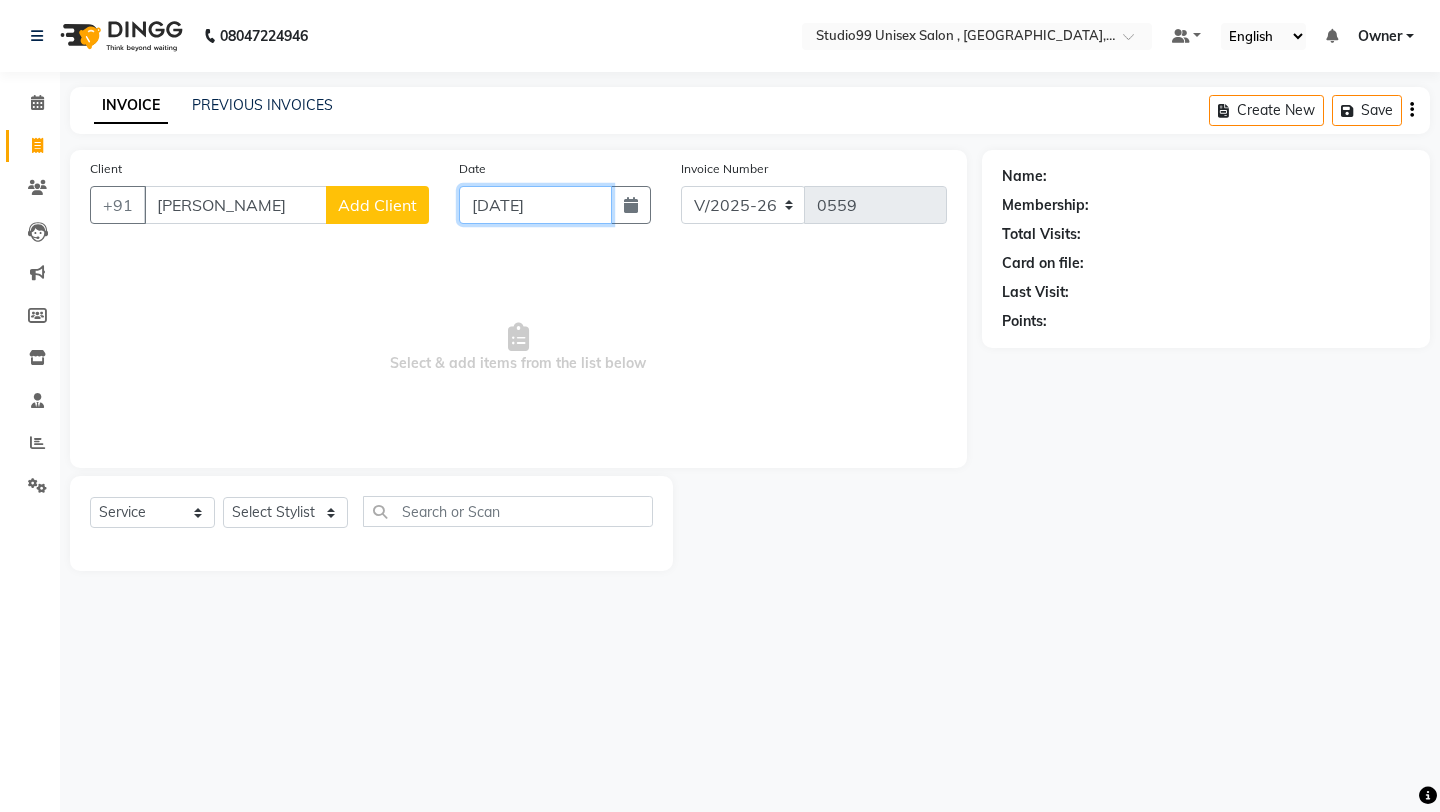 click on "[DATE]" 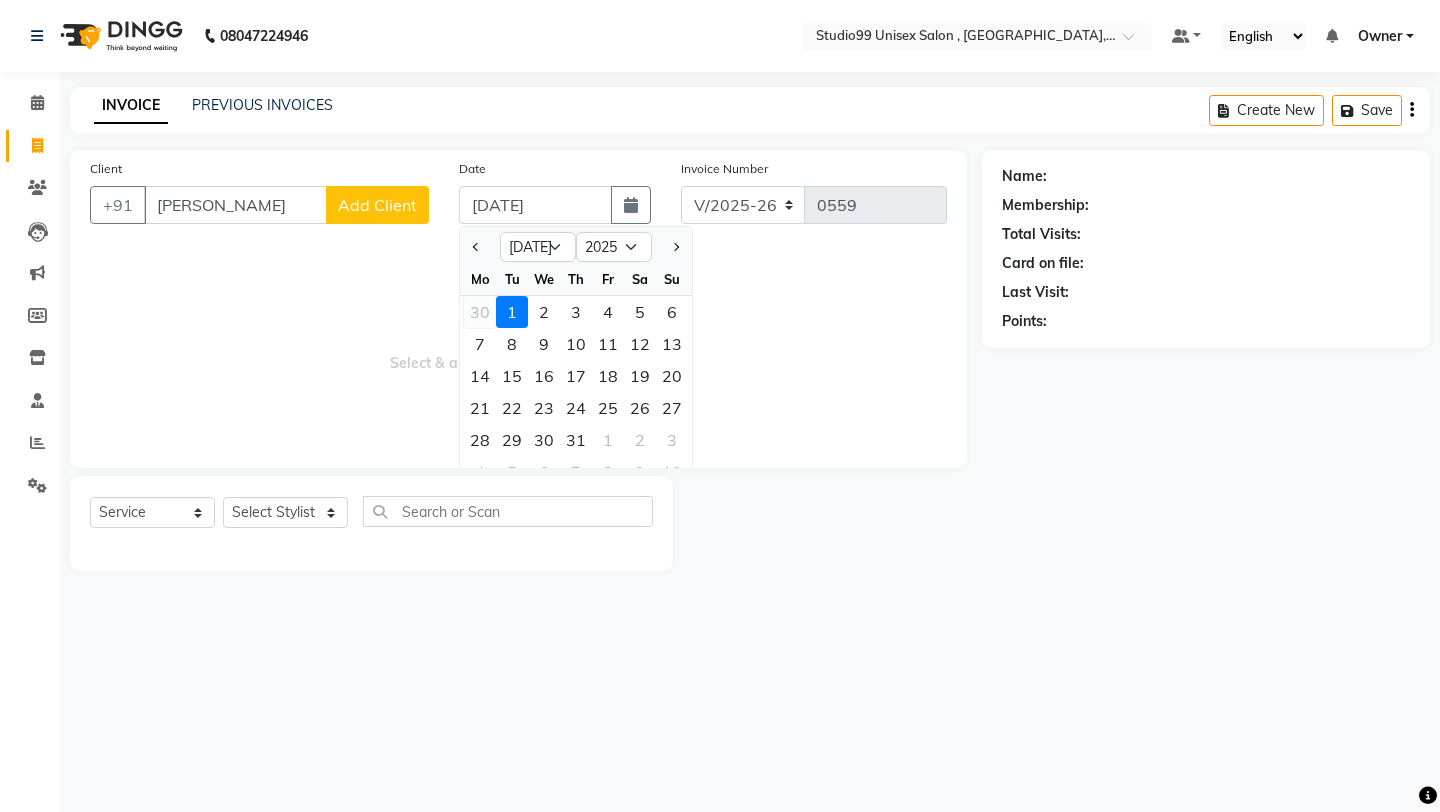 click on "30" 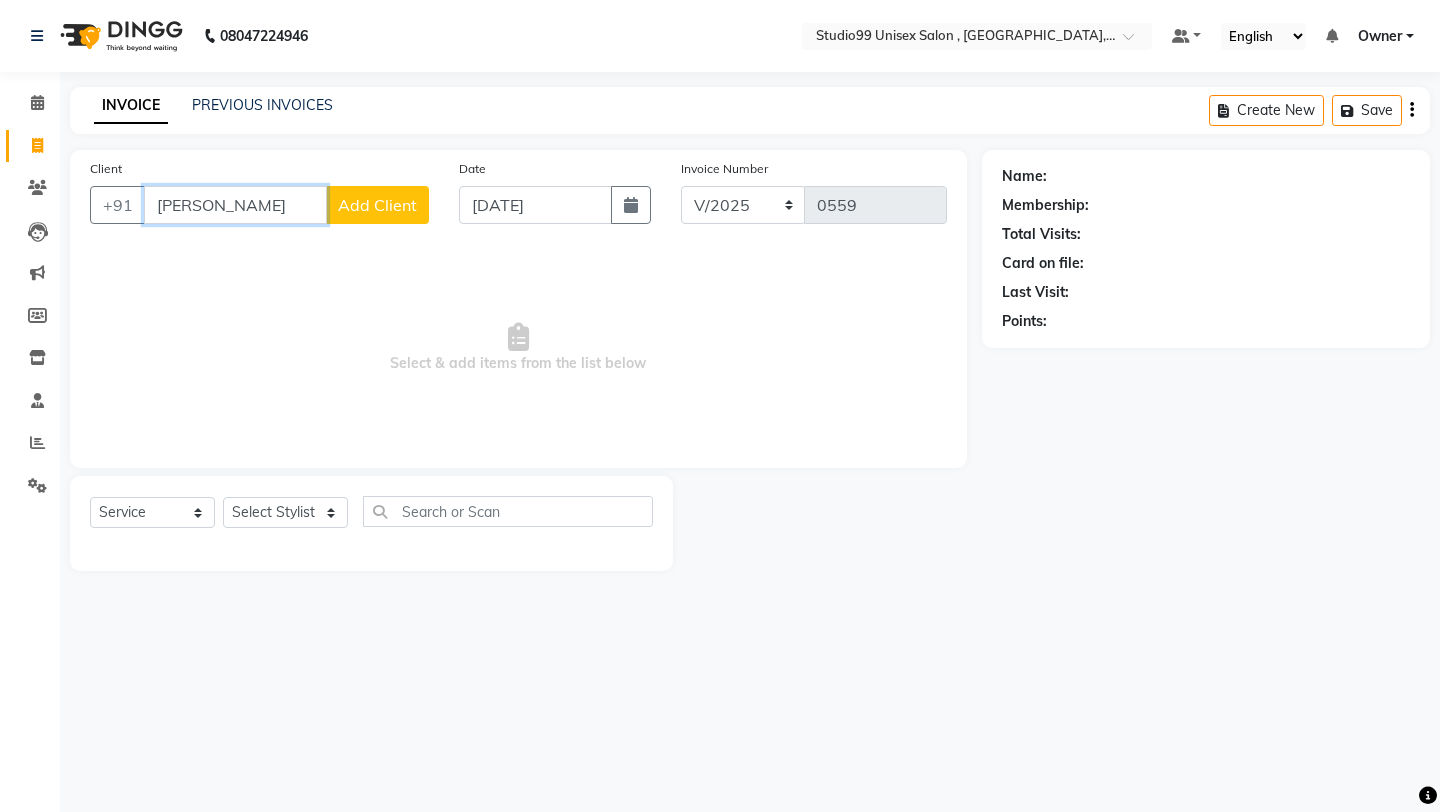 click on "[PERSON_NAME]" at bounding box center (235, 205) 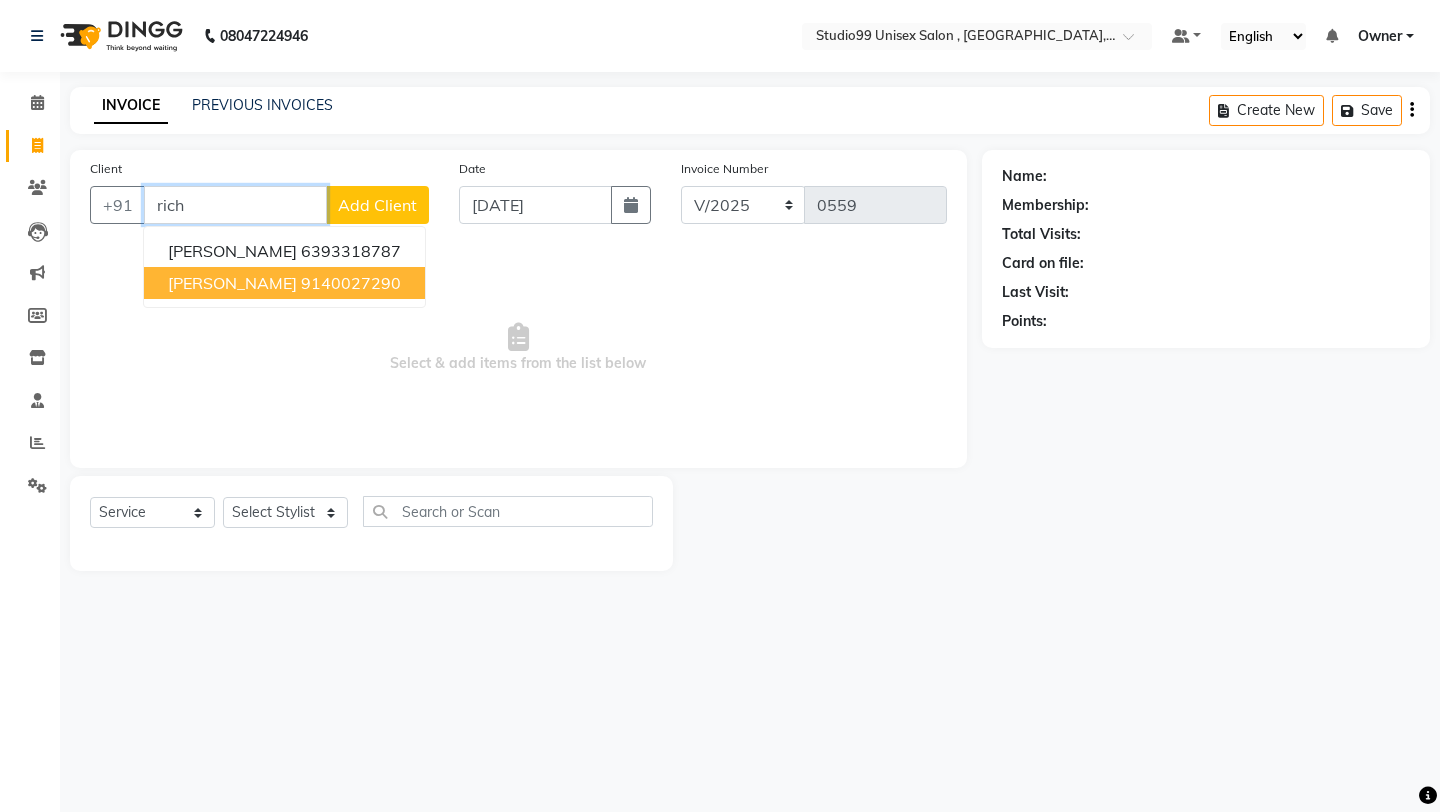 click on "9140027290" at bounding box center [351, 283] 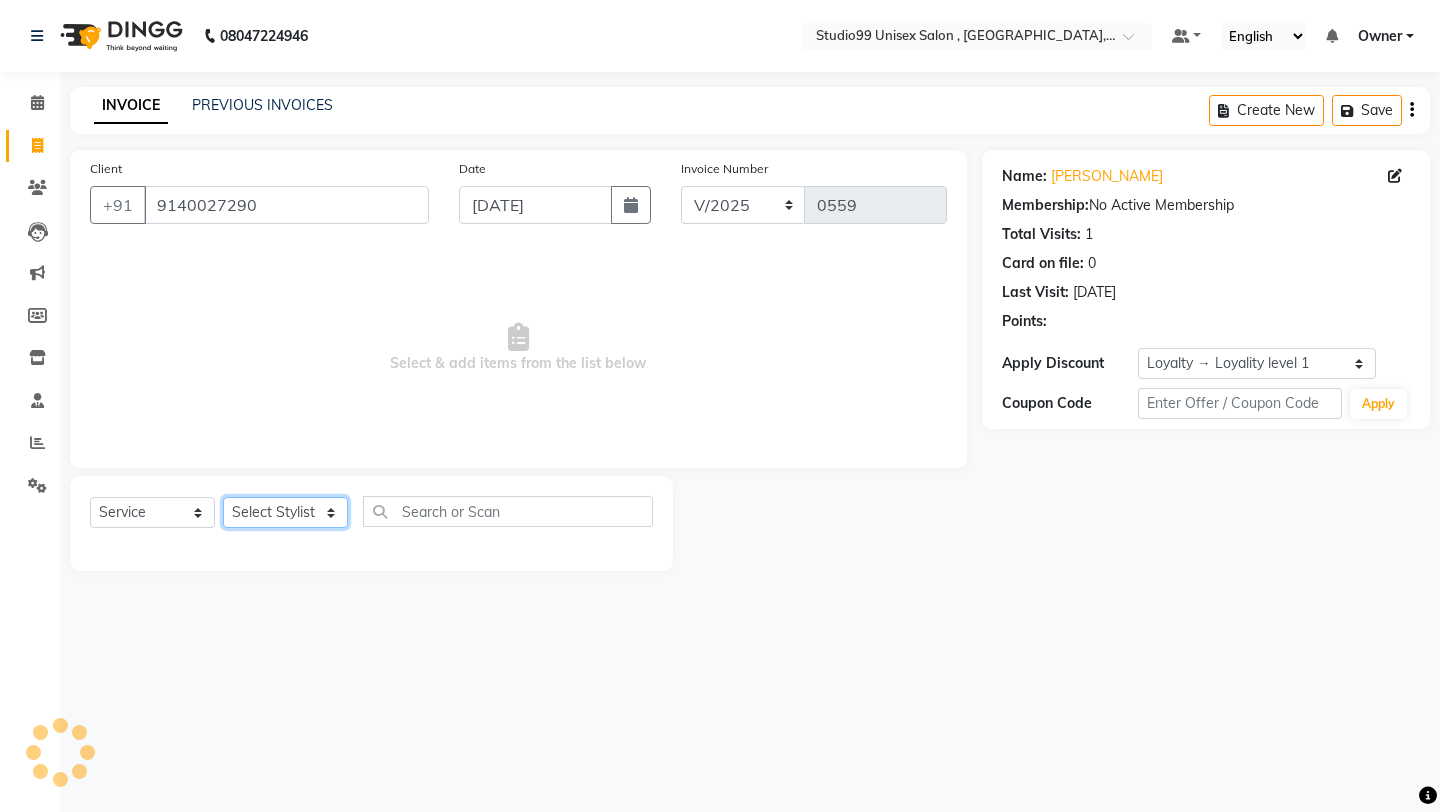 click on "Select Stylist [PERSON_NAME] Owner [PERSON_NAME] [PERSON_NAME] [PERSON_NAME] sulekha manager [PERSON_NAME]" 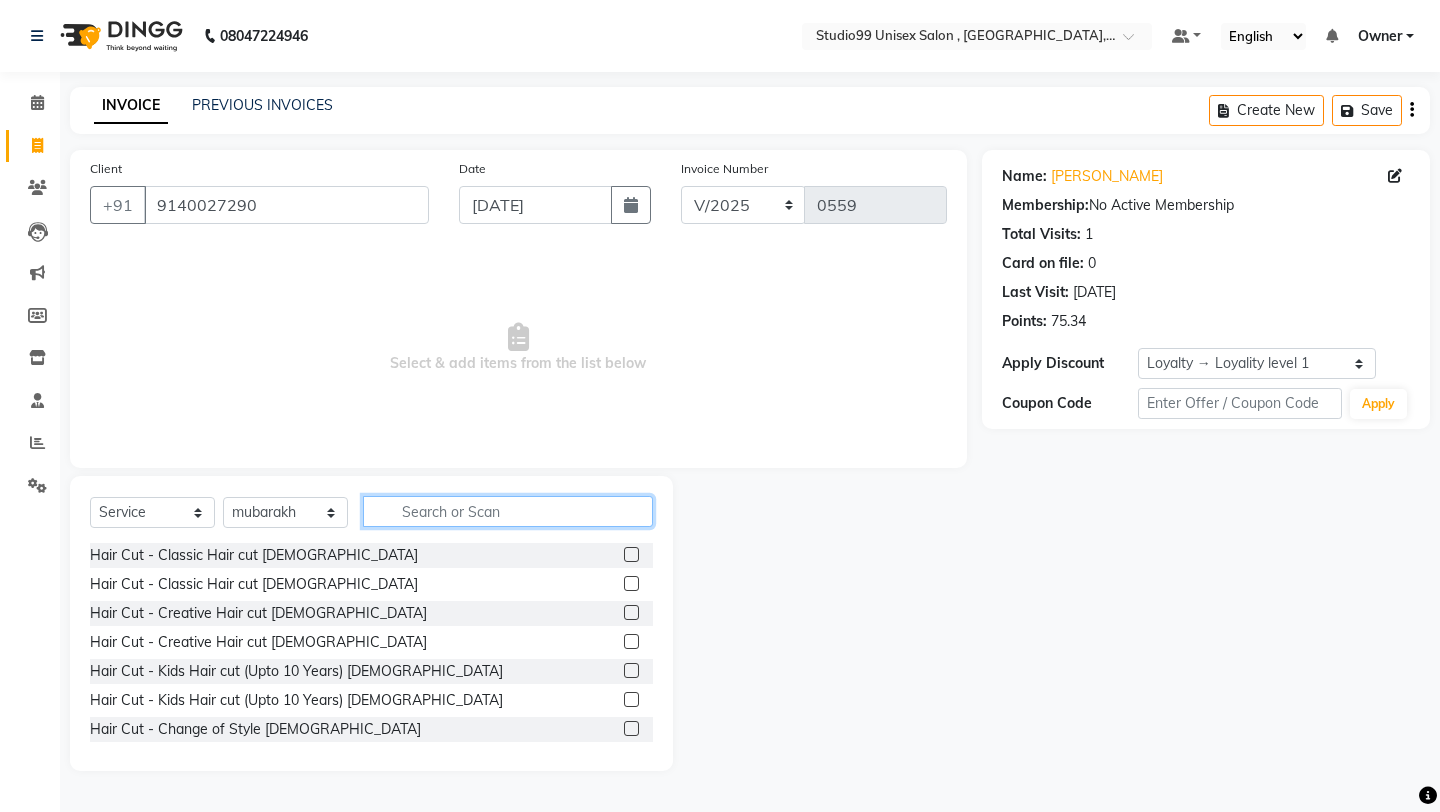 click 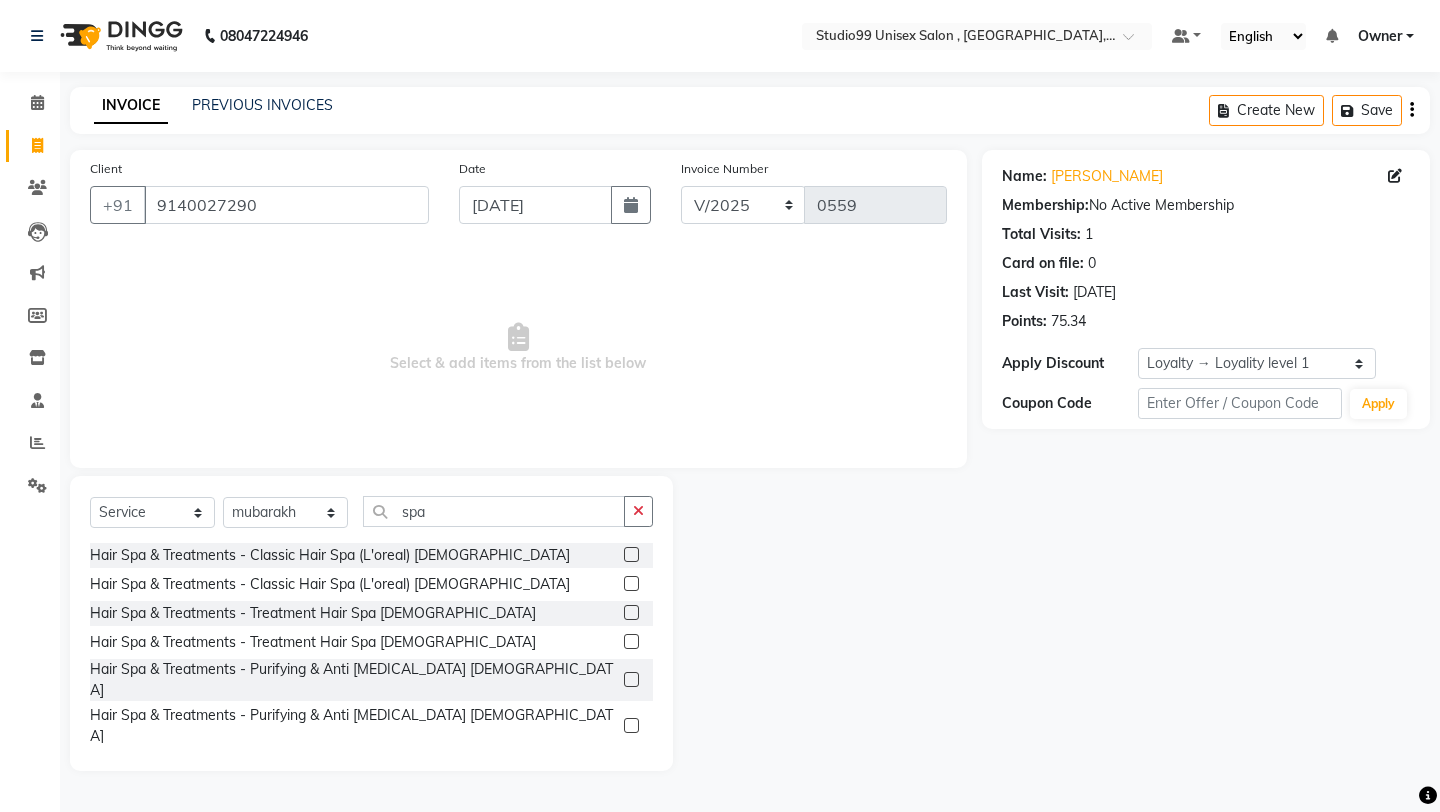 click 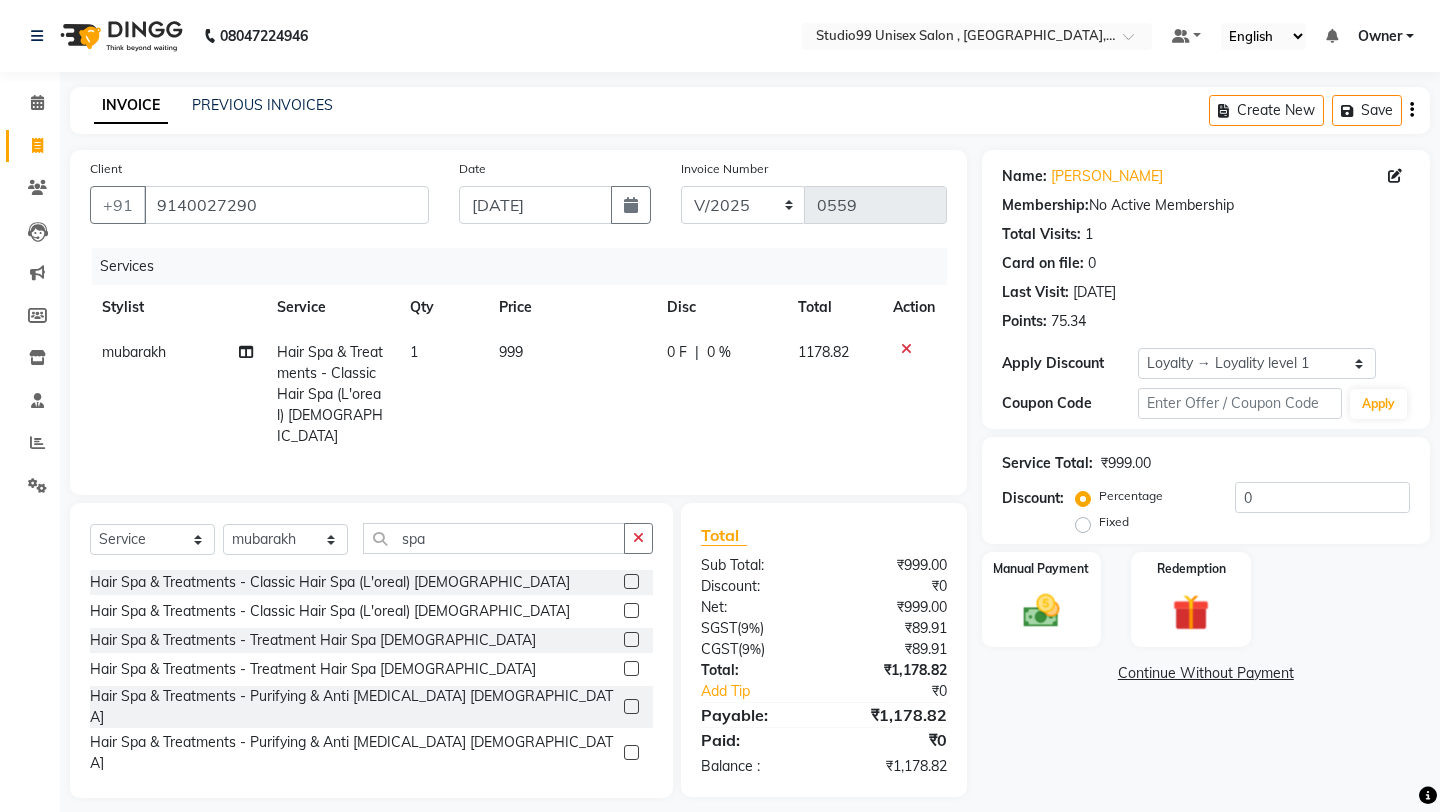 click on "Fixed" 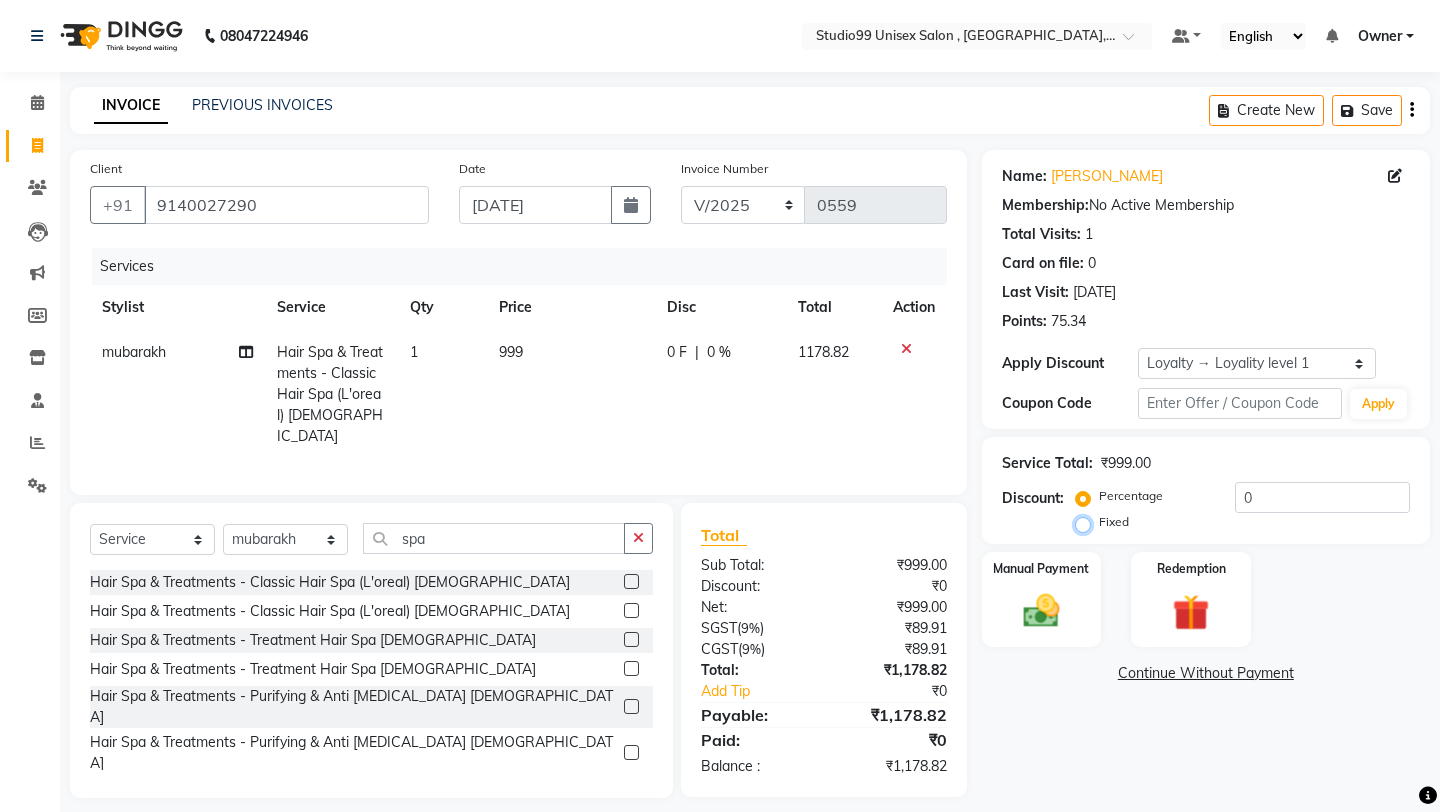click on "Fixed" at bounding box center [1087, 522] 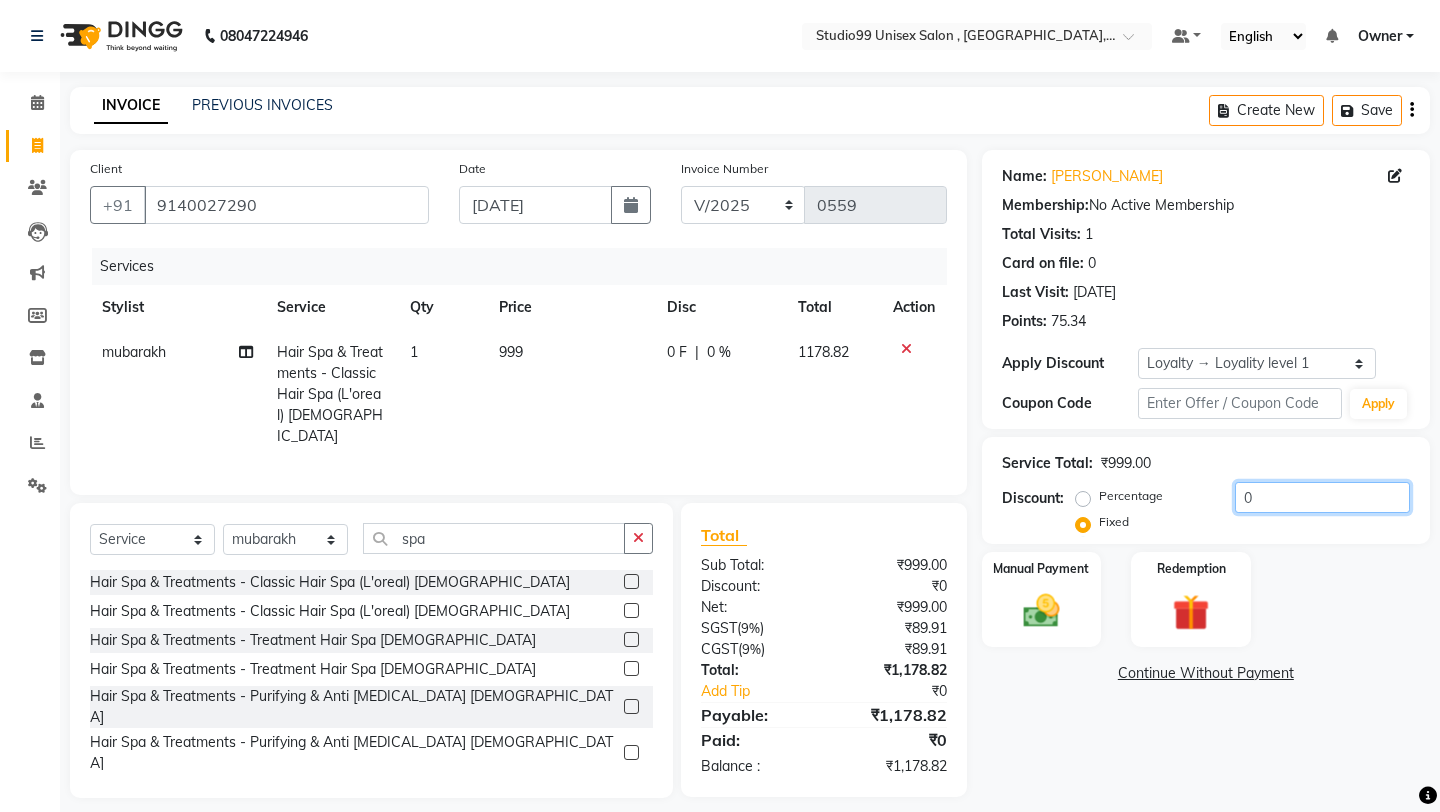 click on "0" 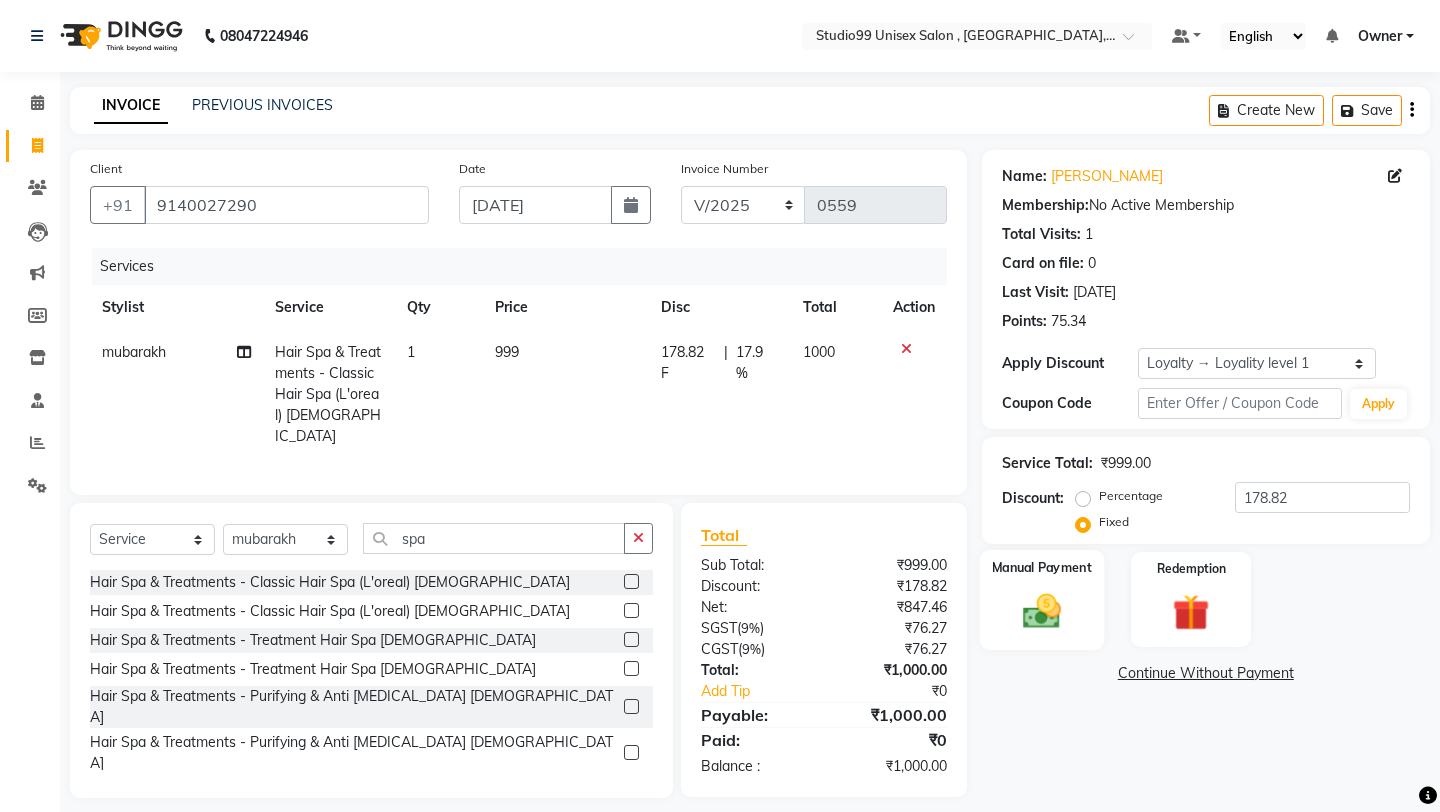 click 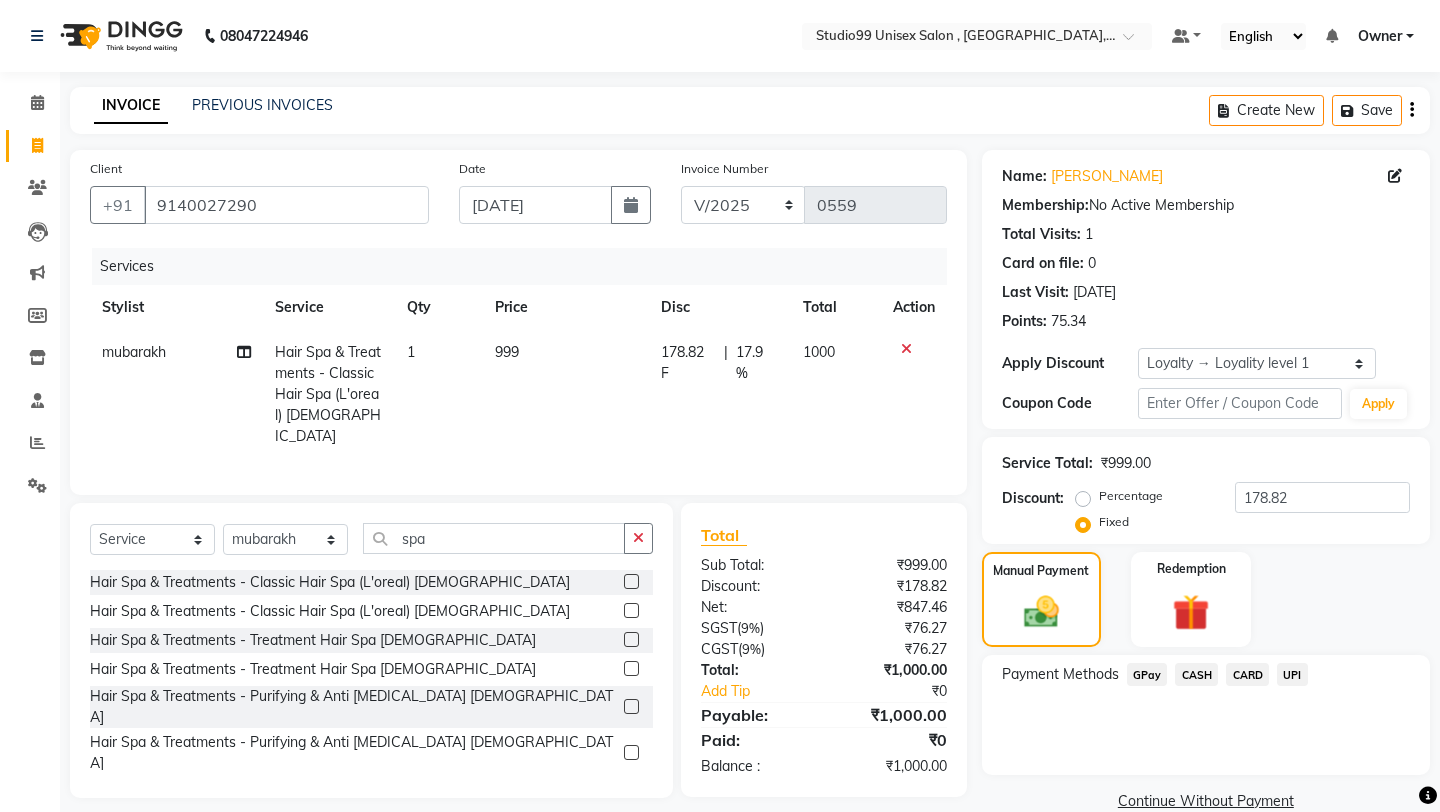 click on "UPI" 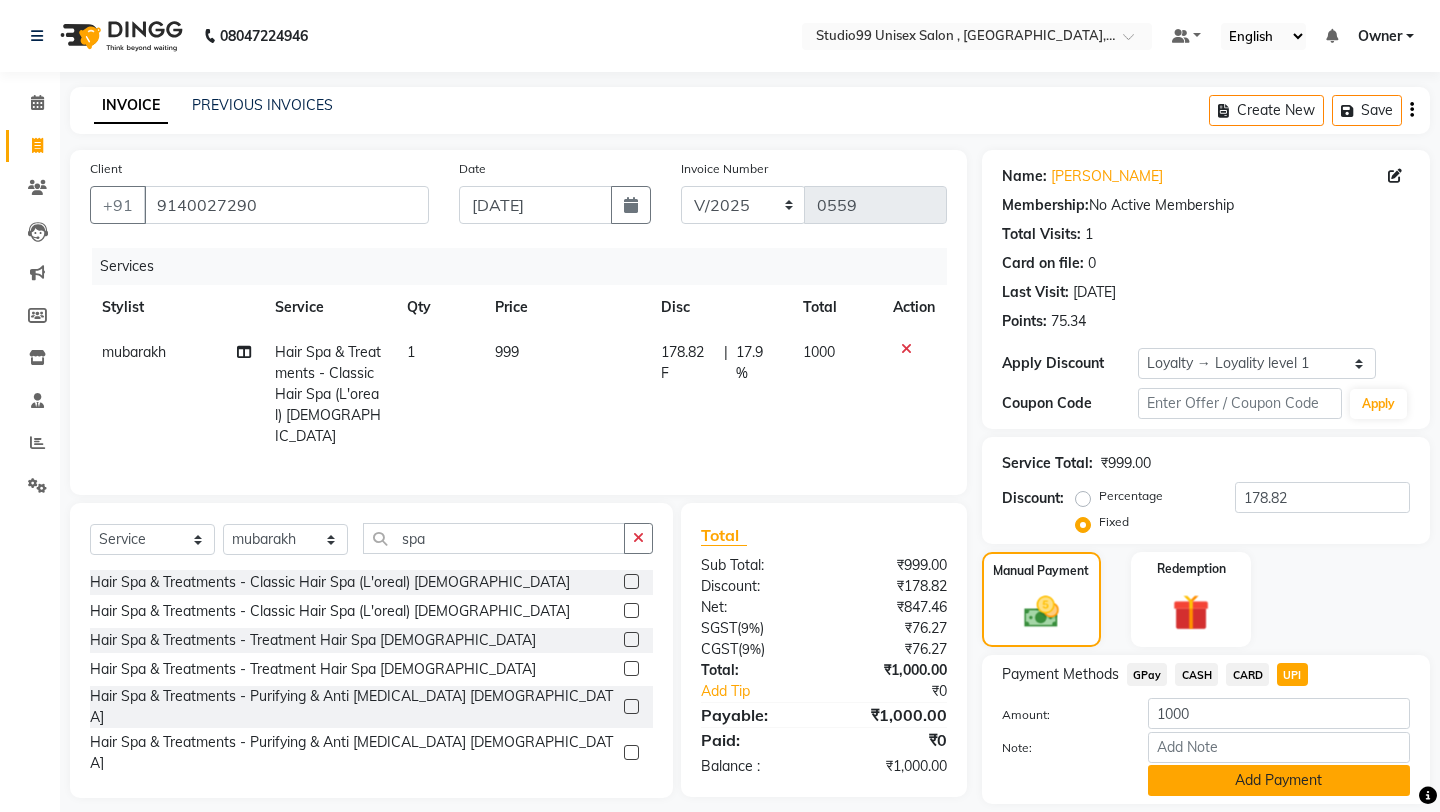click on "Add Payment" 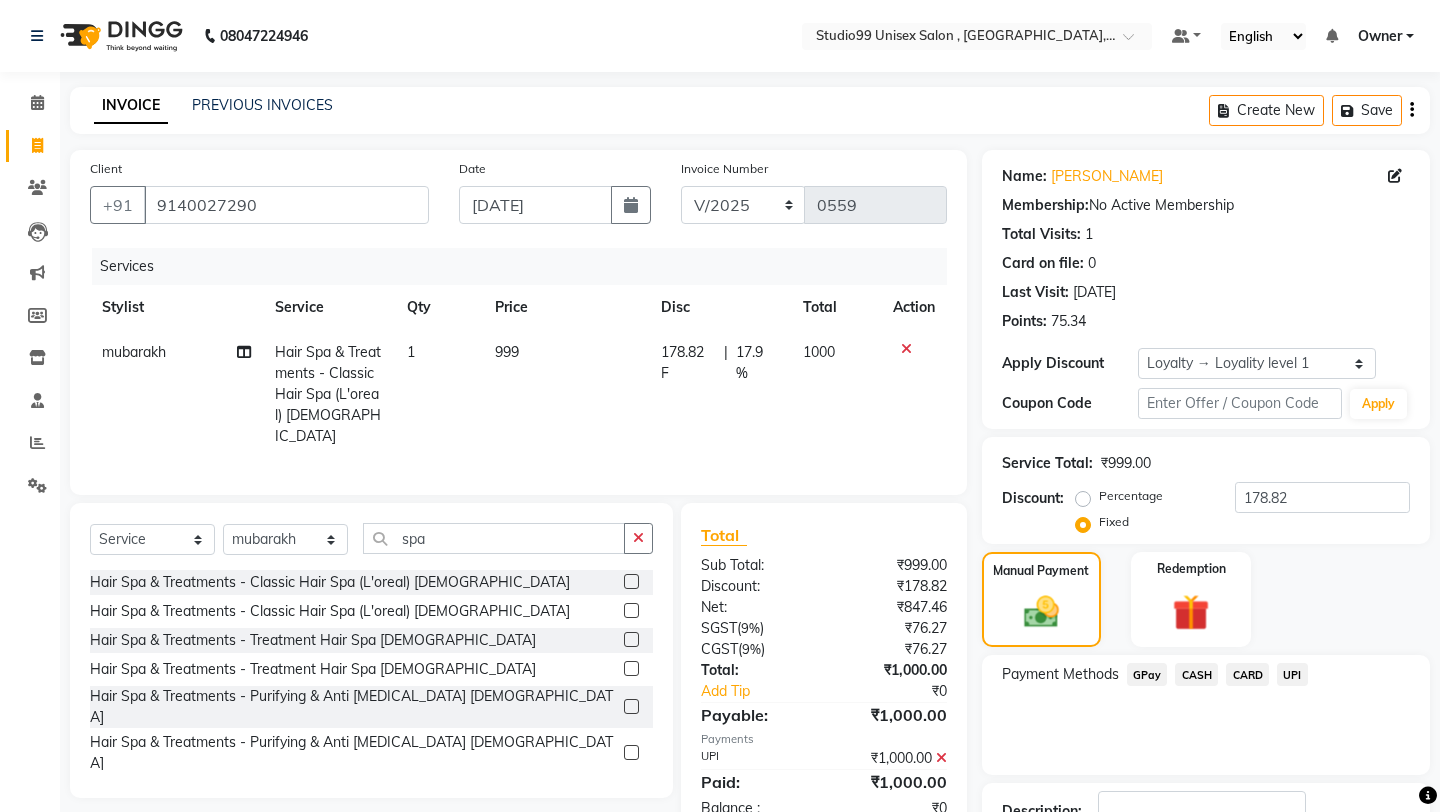 click on "Payment Methods  GPay   CASH   CARD   UPI" 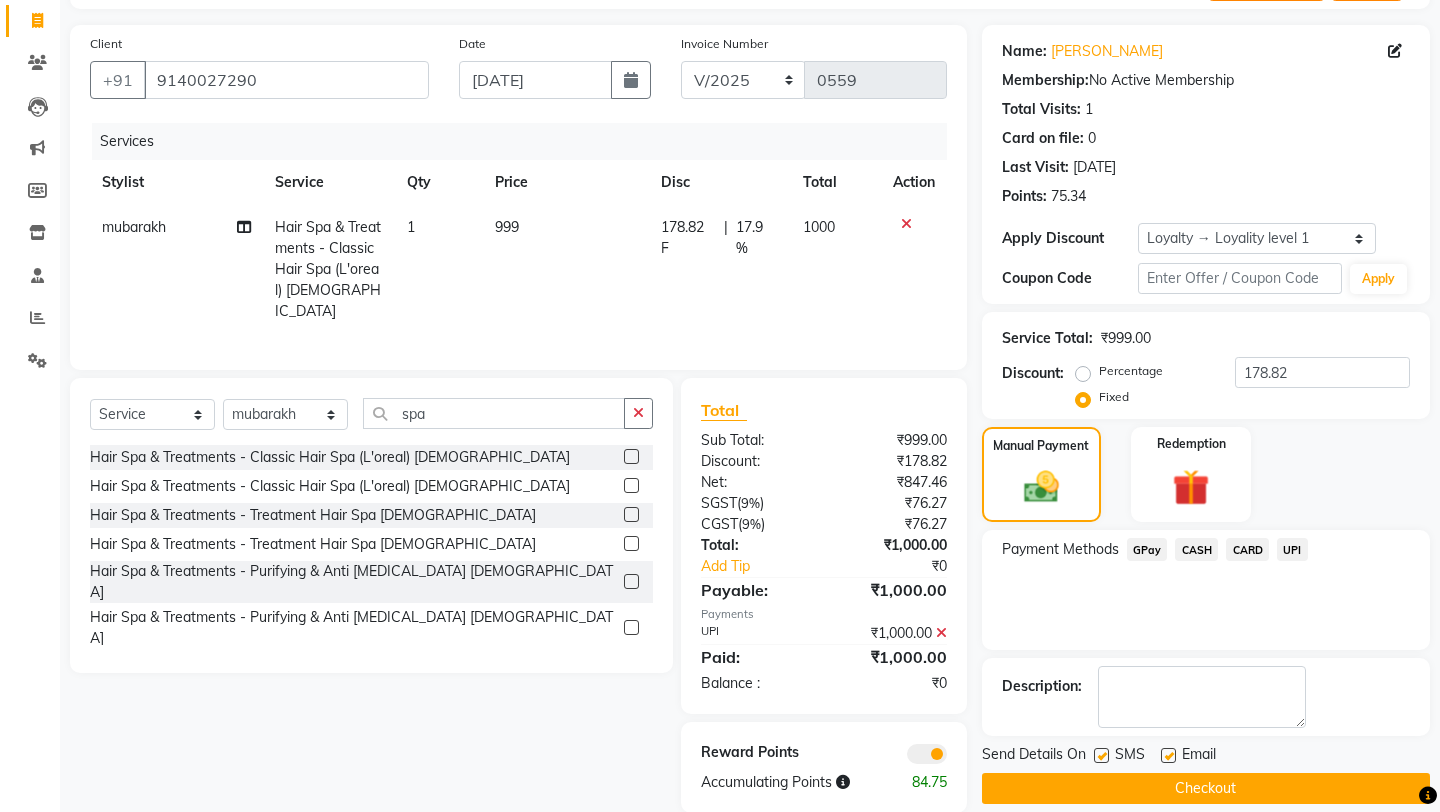 scroll, scrollTop: 135, scrollLeft: 0, axis: vertical 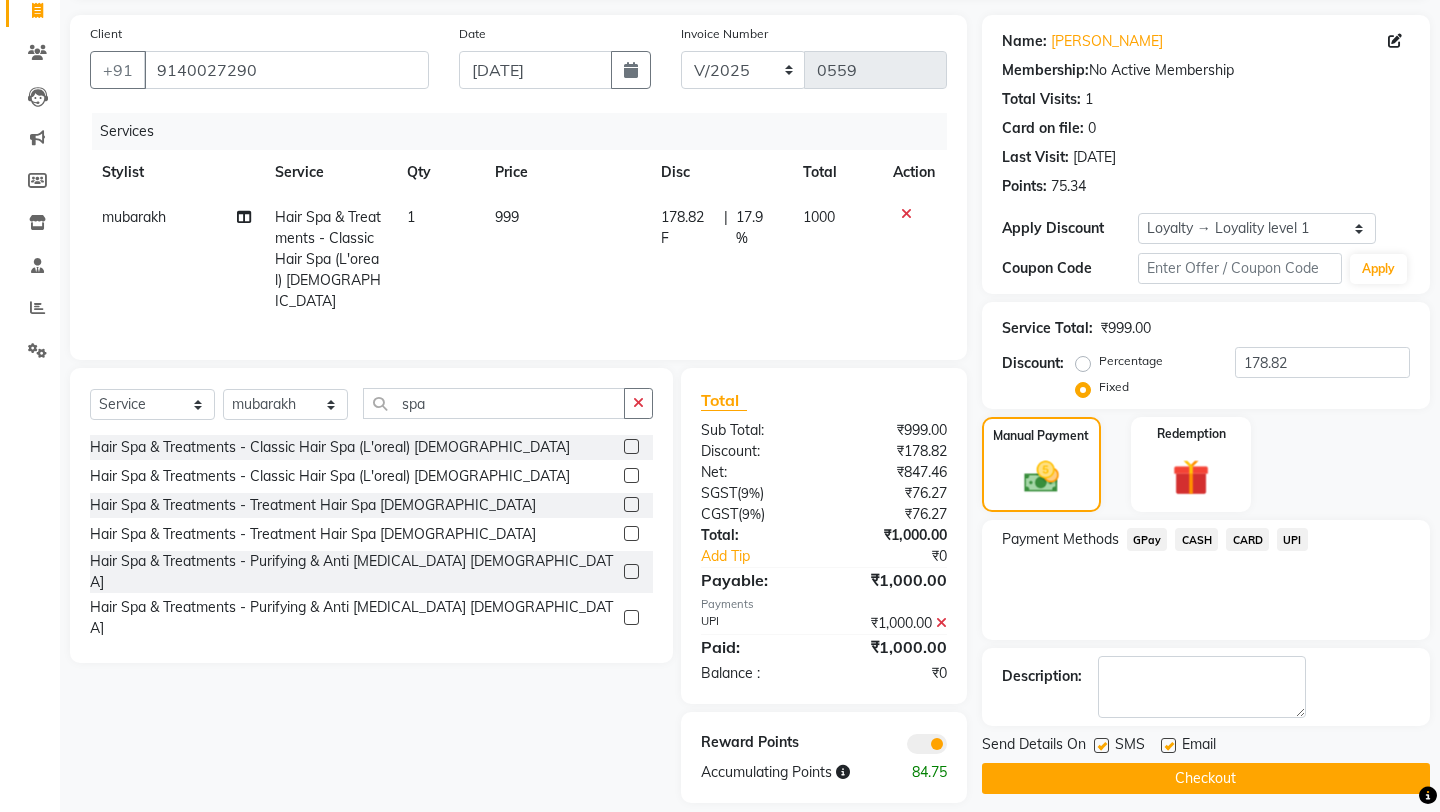 click on "Checkout" 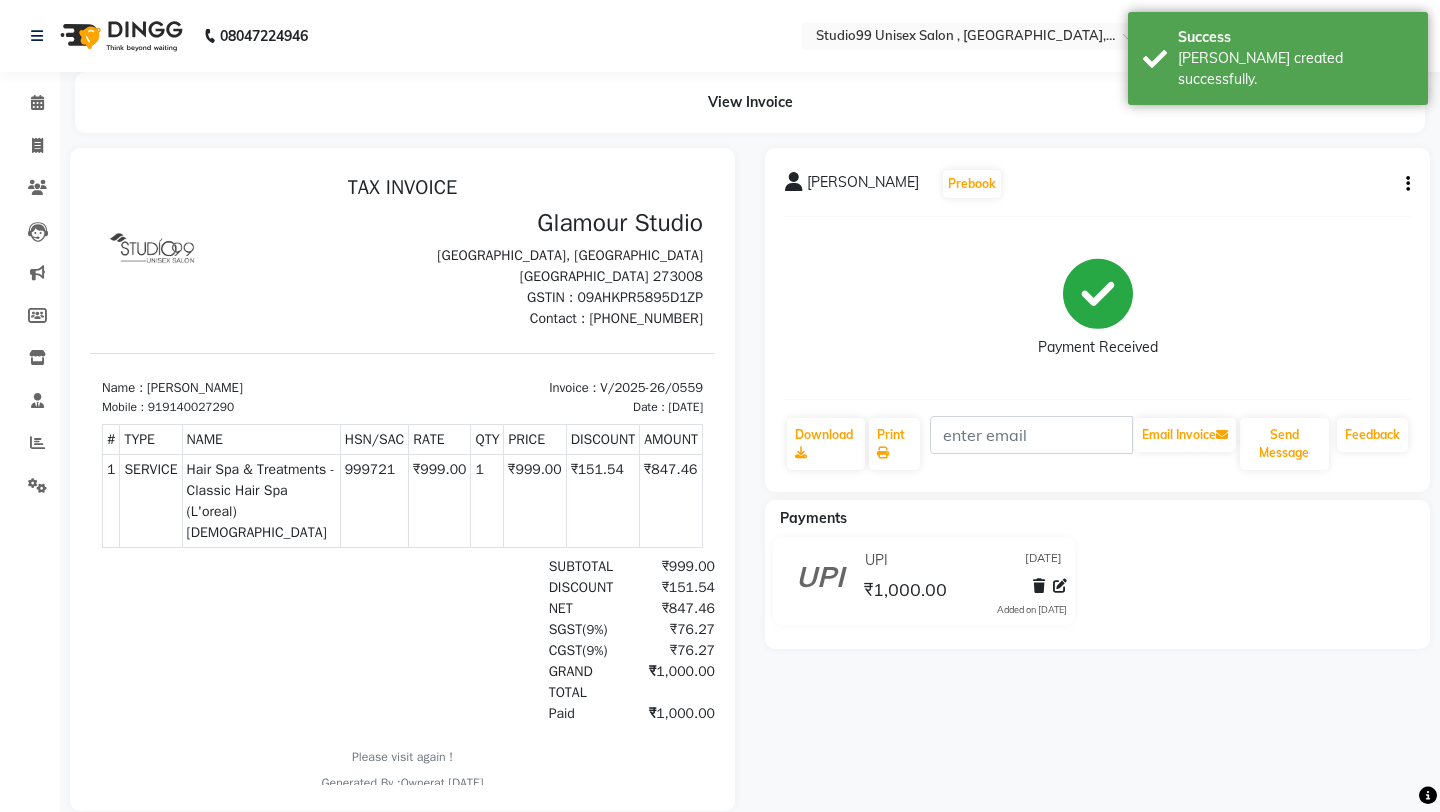 scroll, scrollTop: 0, scrollLeft: 0, axis: both 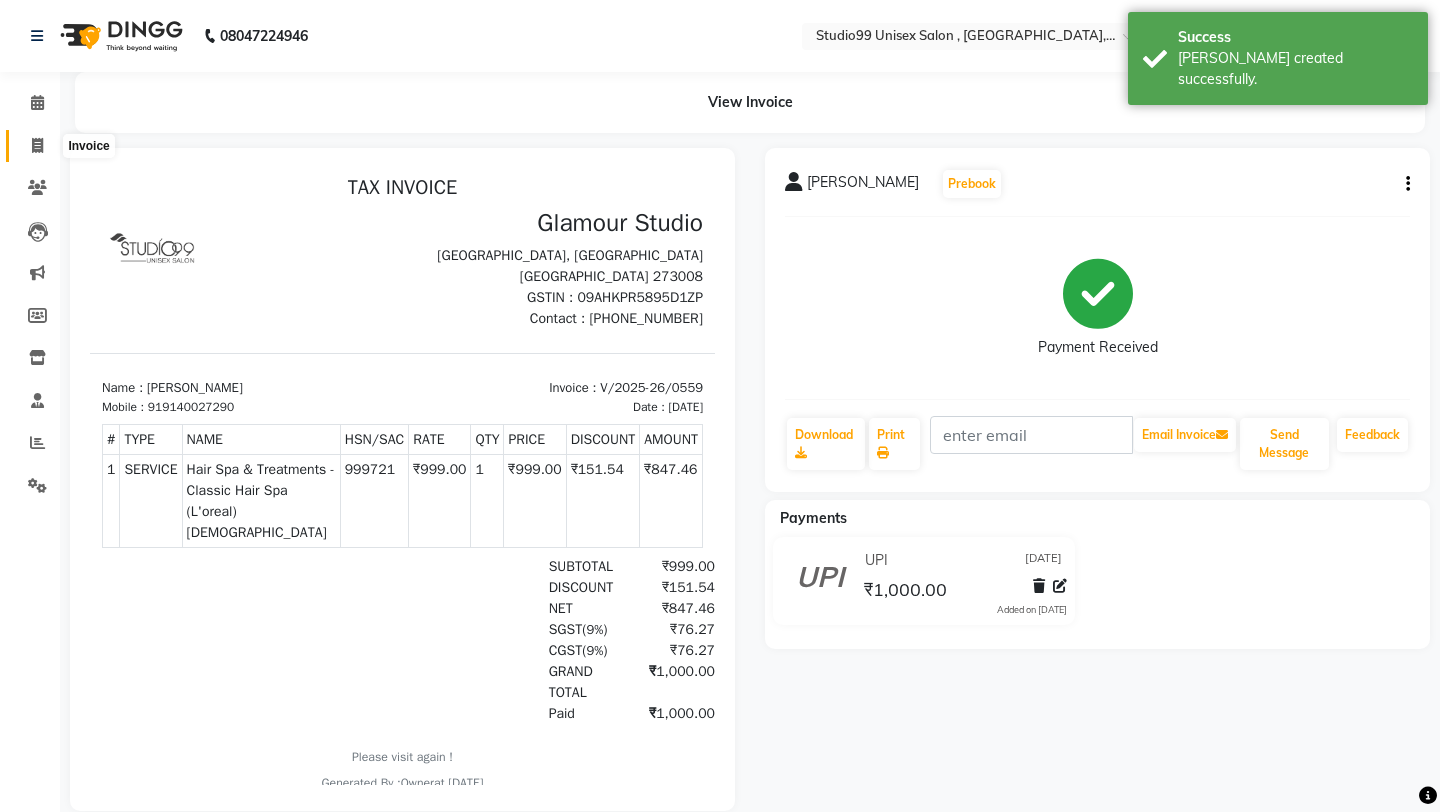click 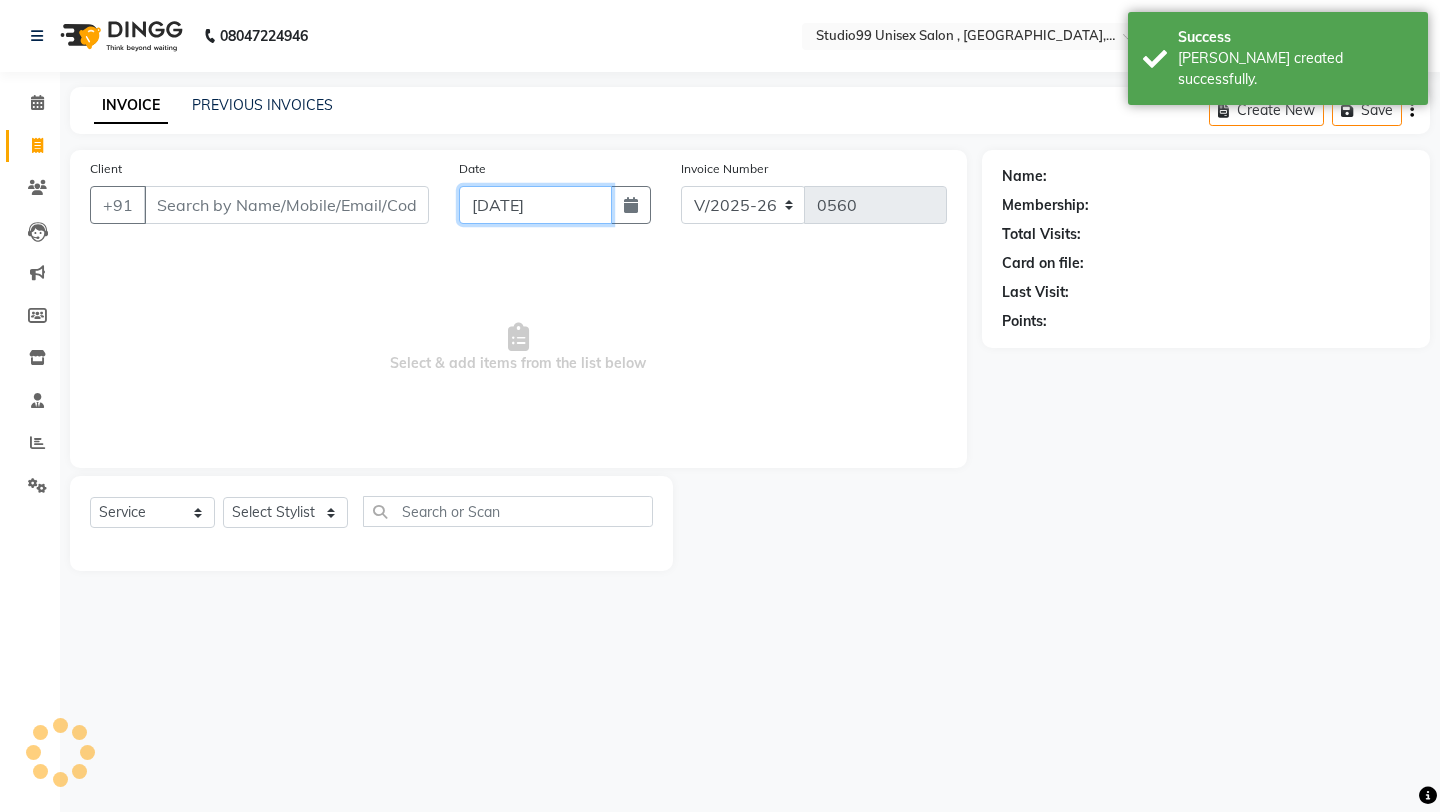 click on "[DATE]" 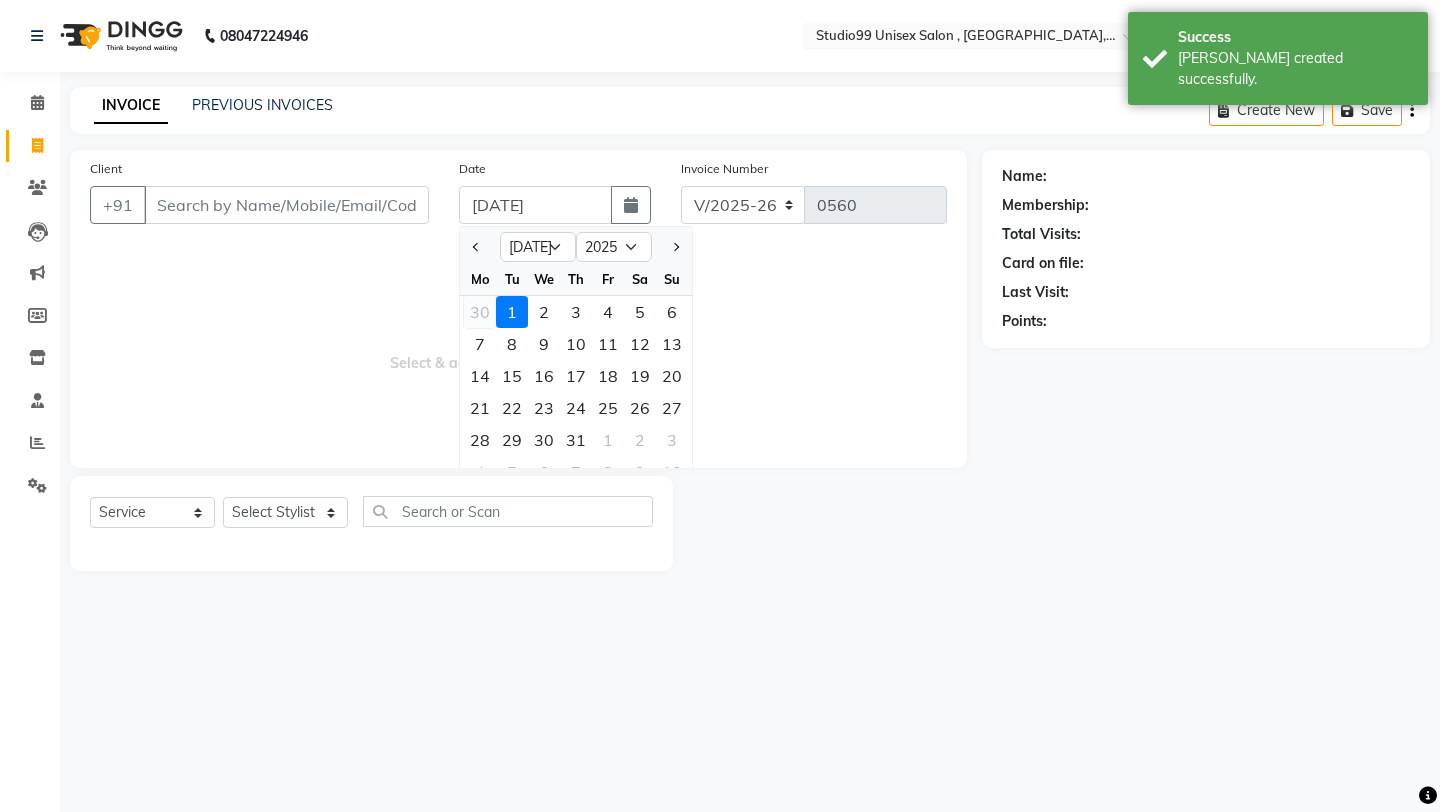 click on "30" 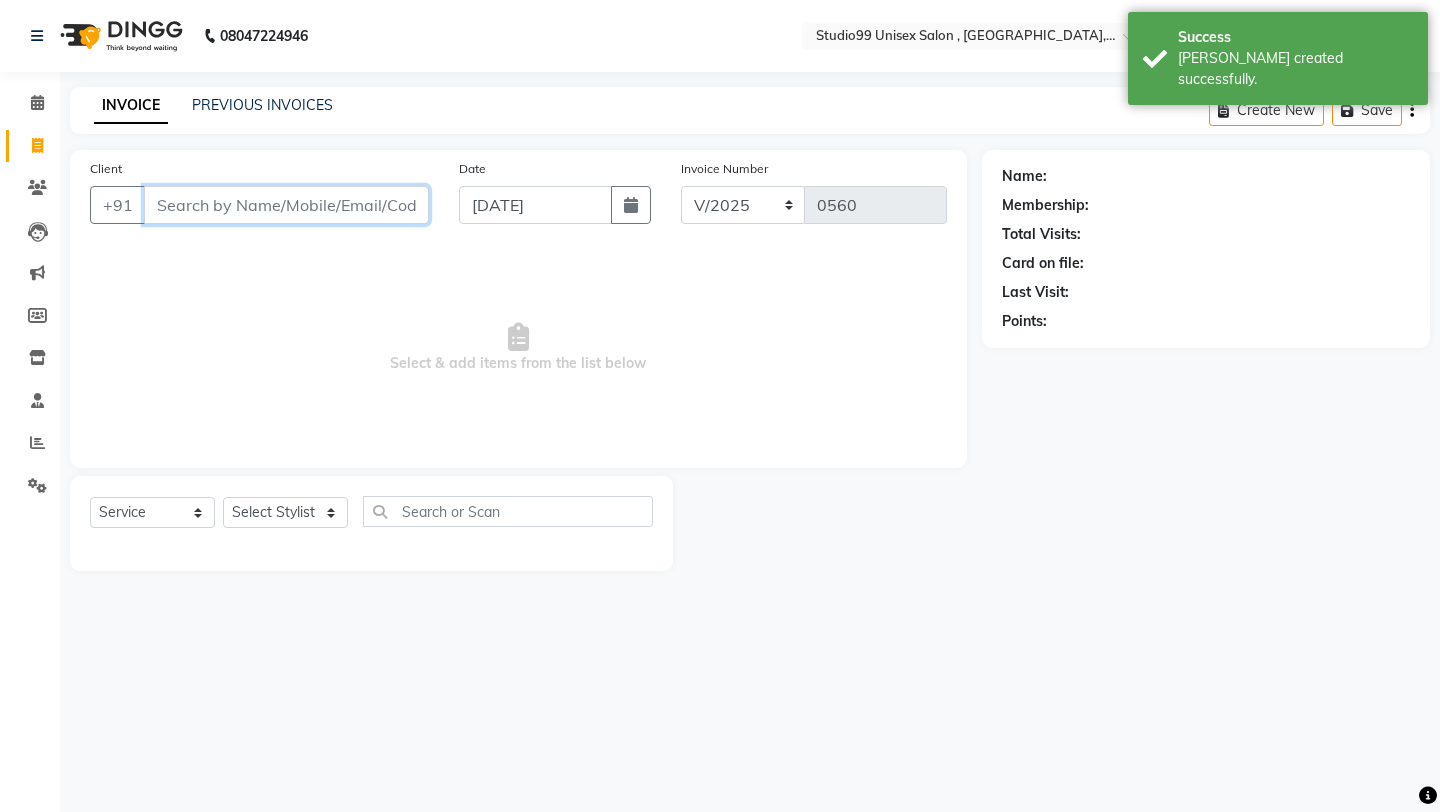 click on "Client" at bounding box center (286, 205) 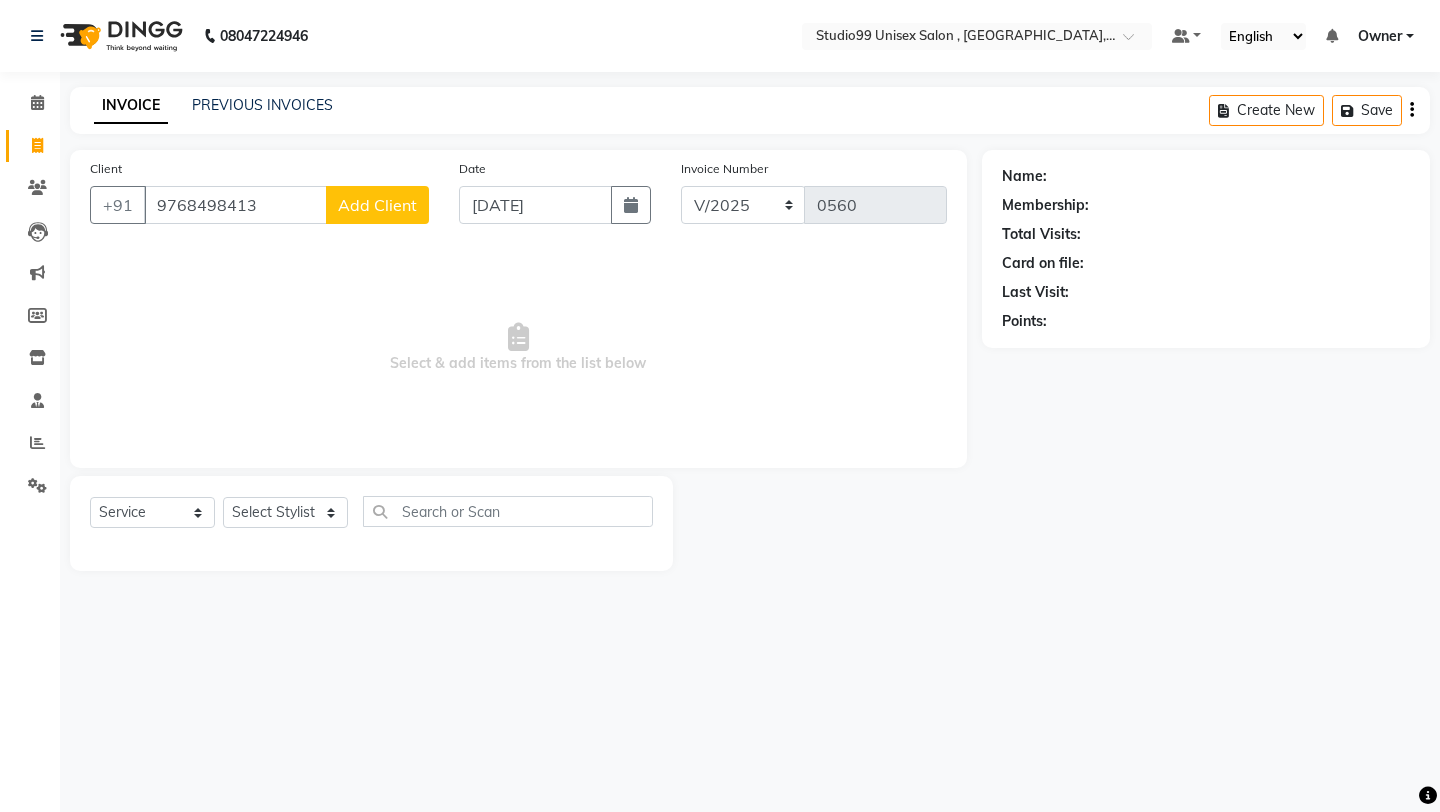 click on "Add Client" 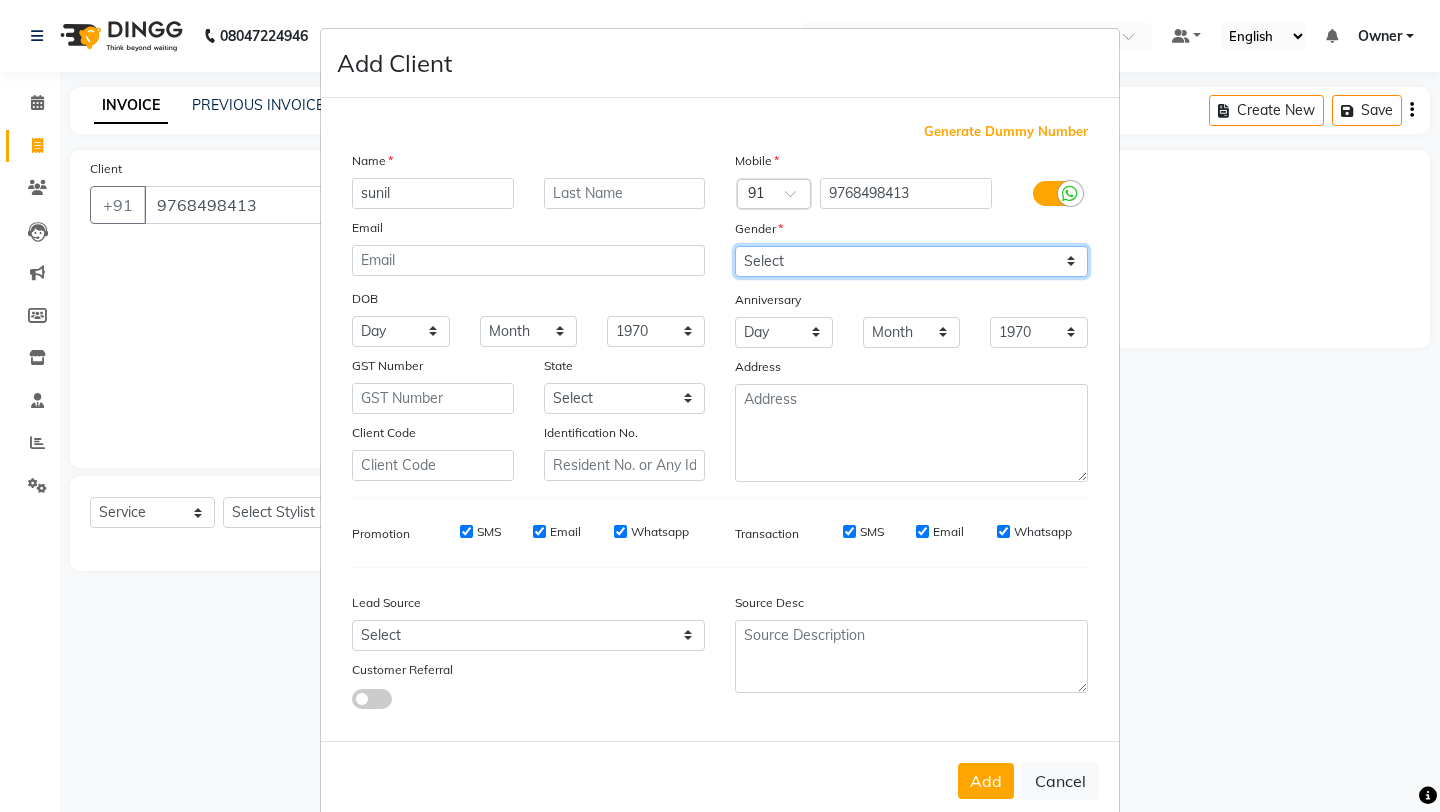 click on "Select [DEMOGRAPHIC_DATA] [DEMOGRAPHIC_DATA] Other Prefer Not To Say" at bounding box center [911, 261] 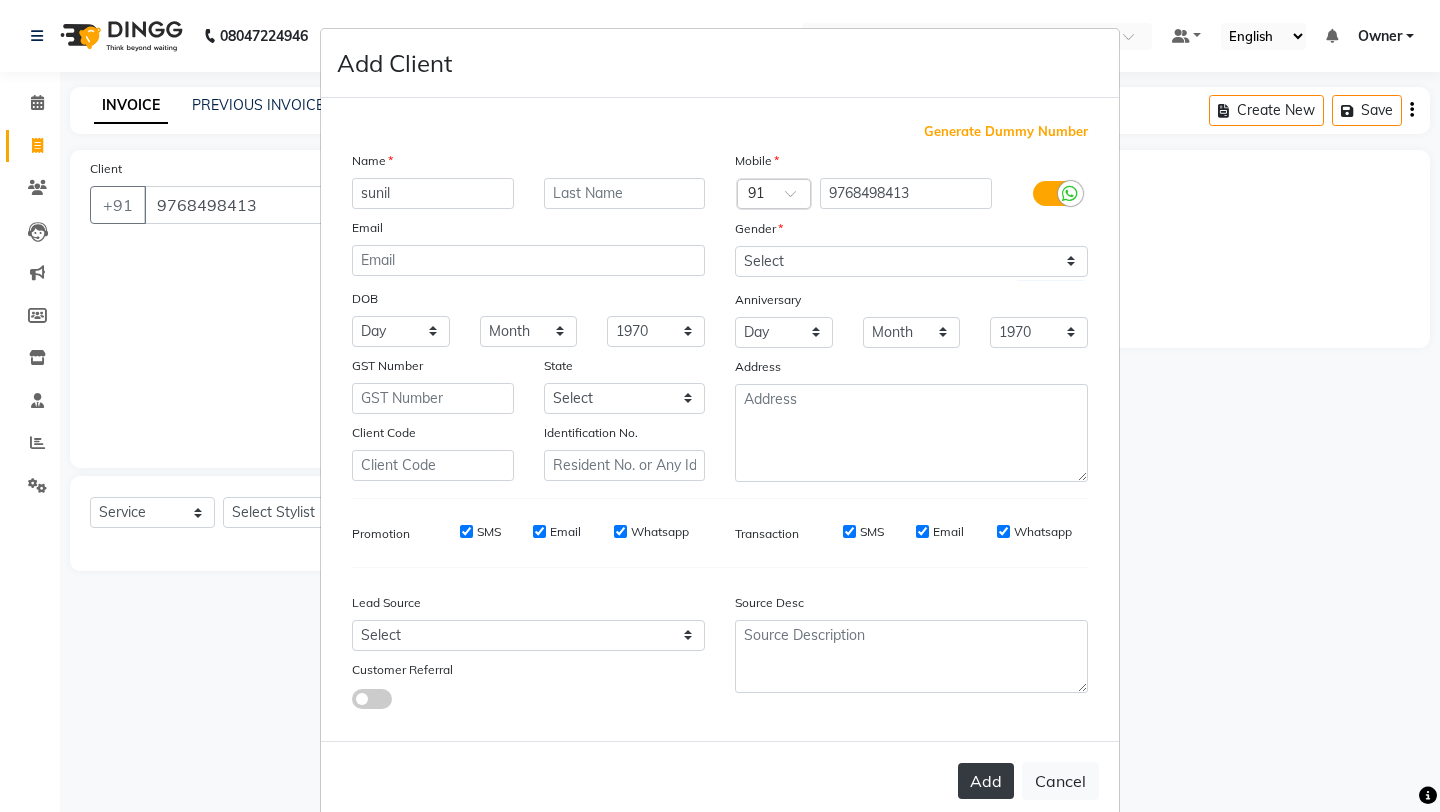 click on "Add" at bounding box center [986, 781] 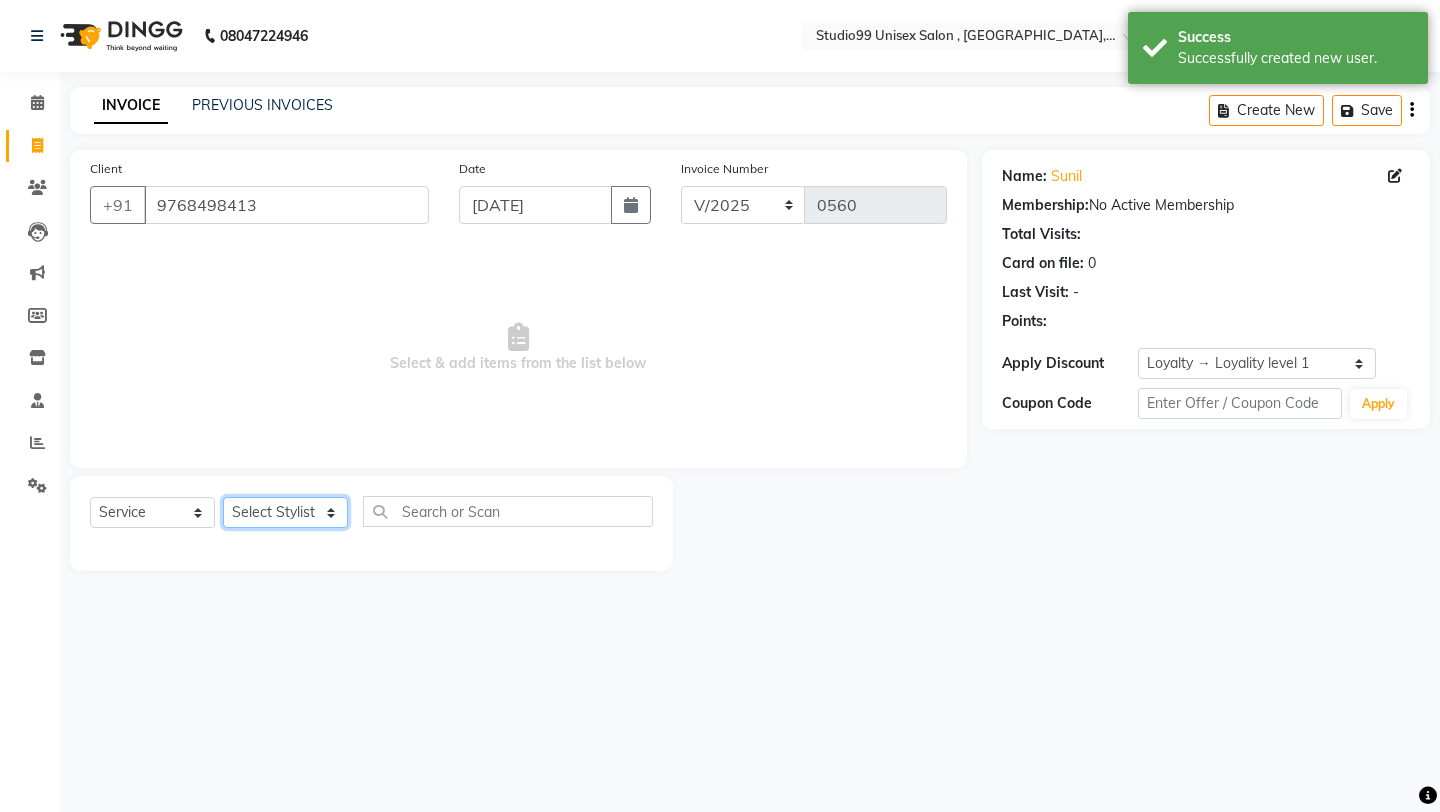 click on "Select Stylist [PERSON_NAME] Owner [PERSON_NAME] [PERSON_NAME] [PERSON_NAME] sulekha manager [PERSON_NAME]" 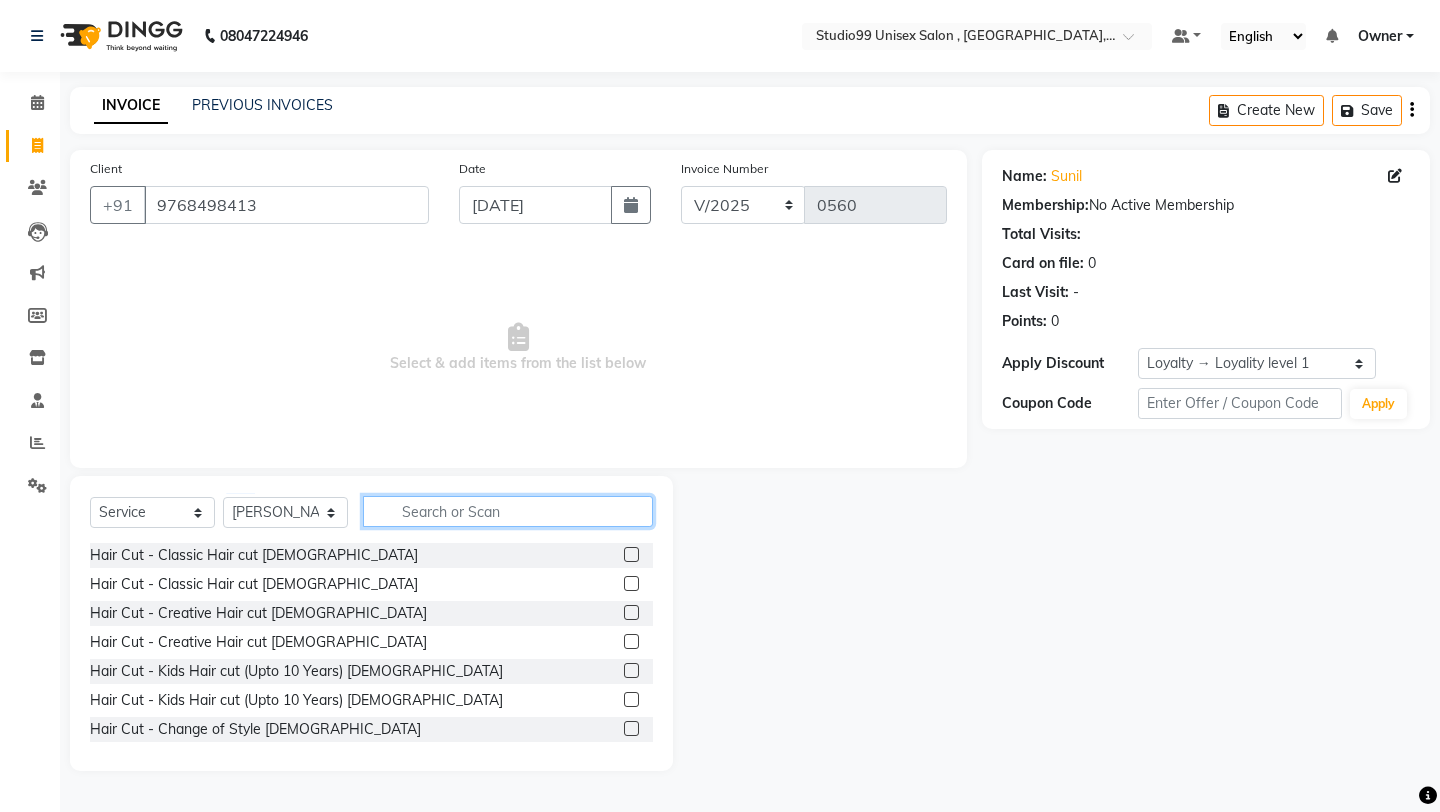 click 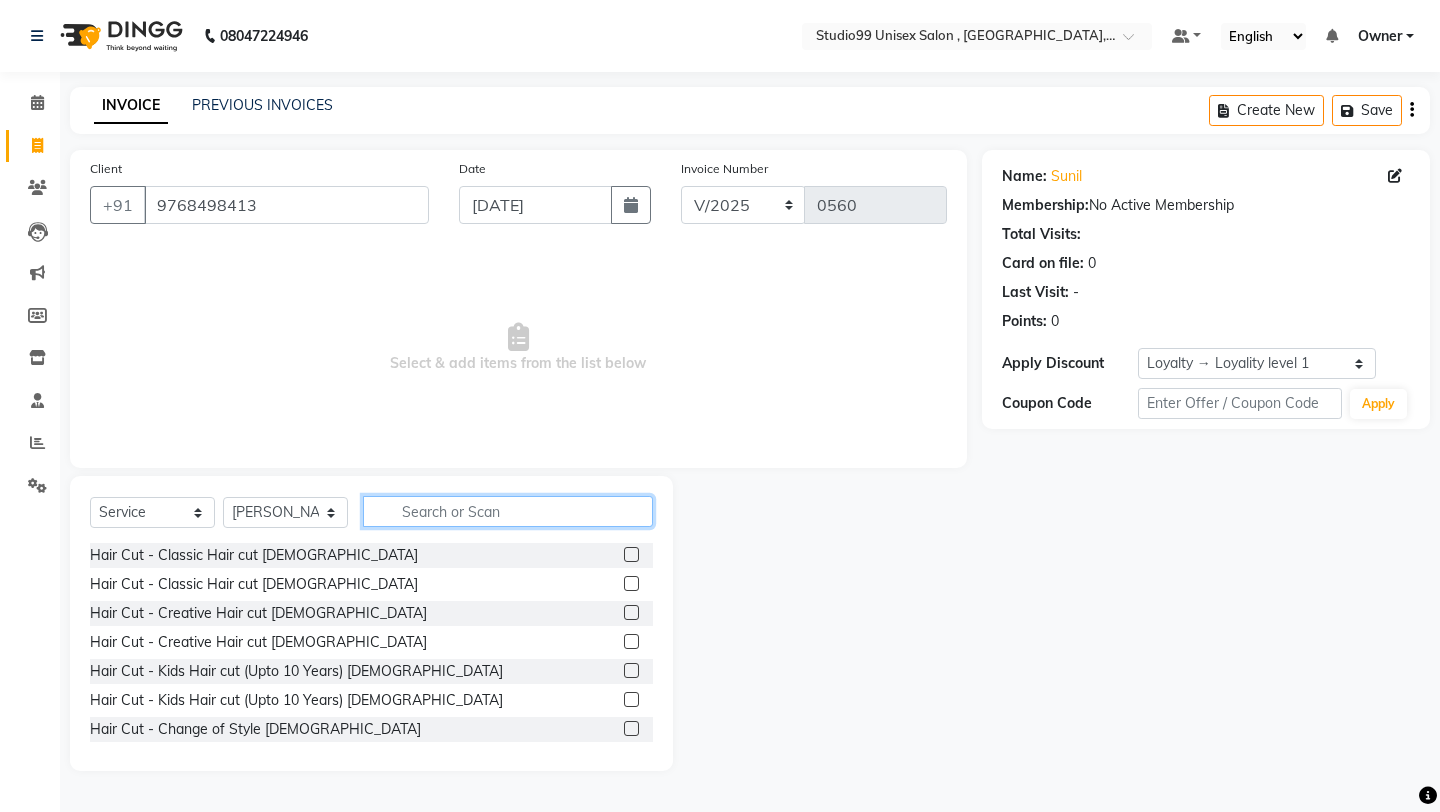 click 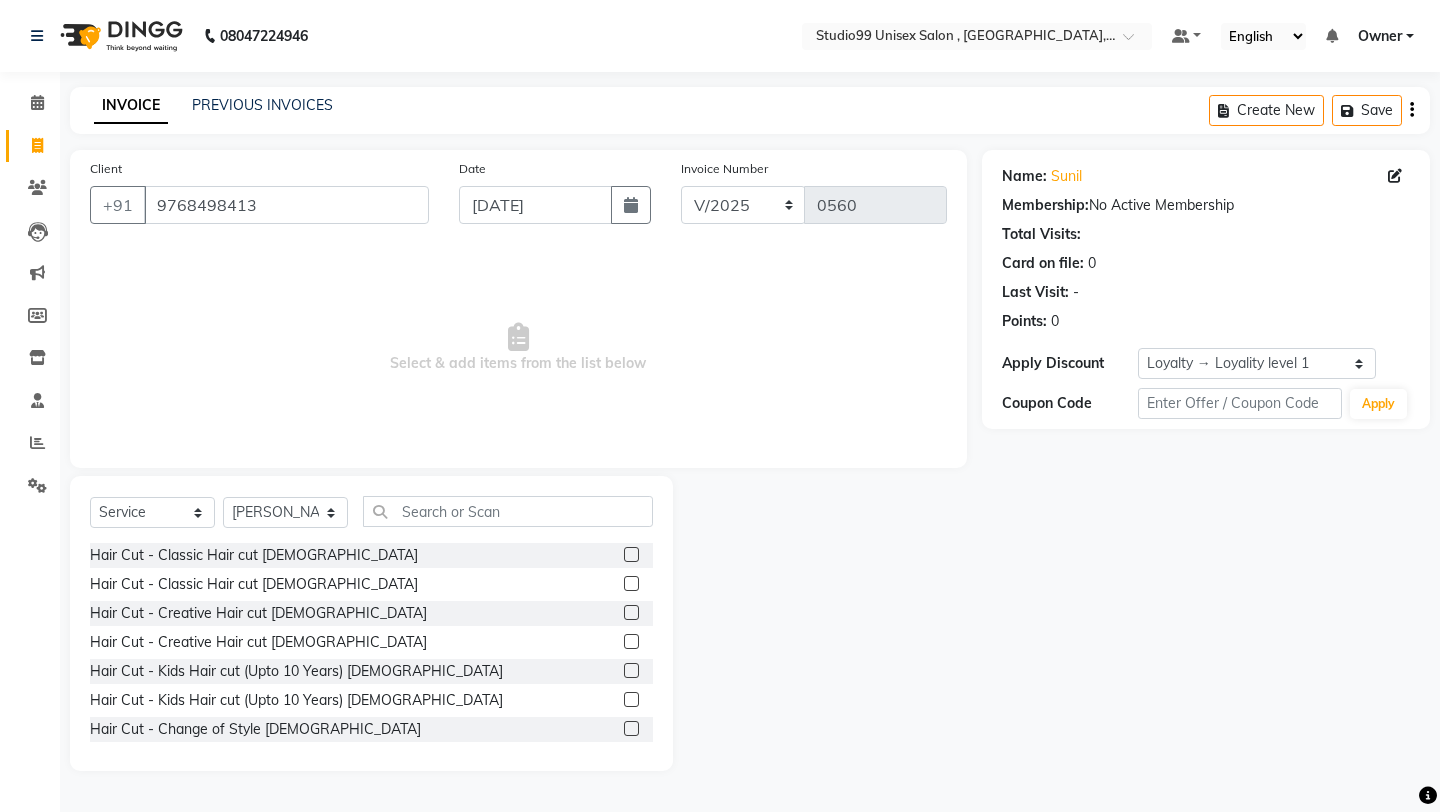 click 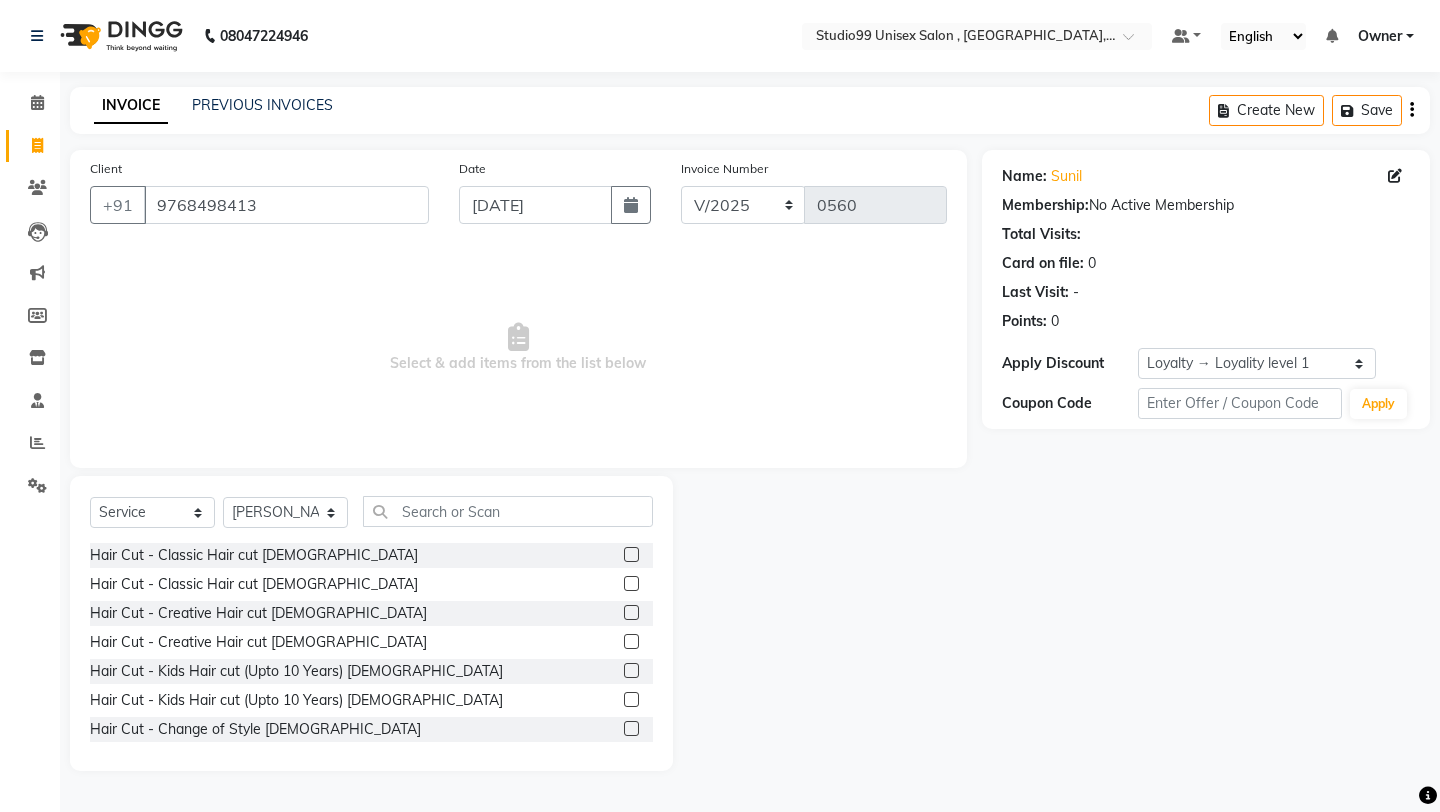 click 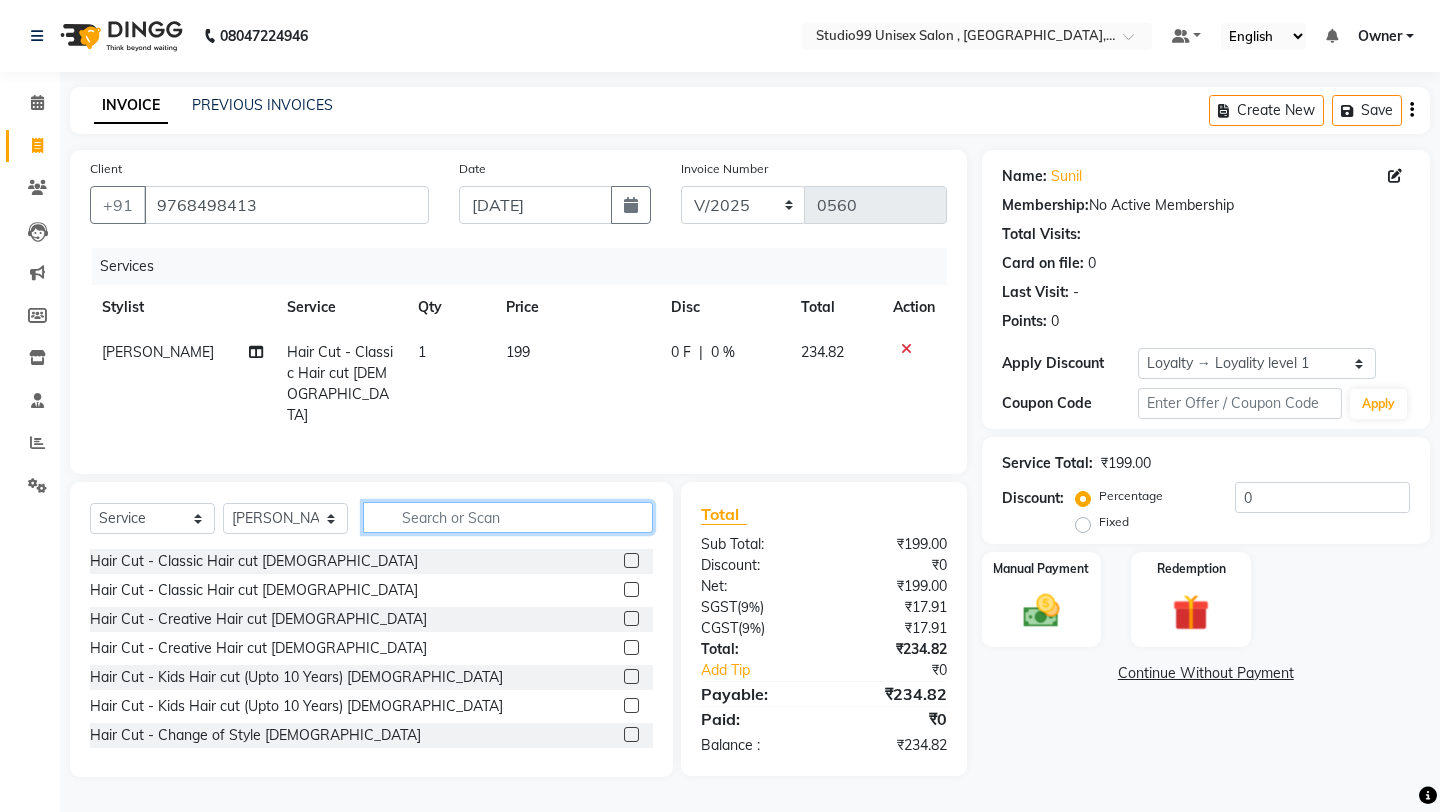 click 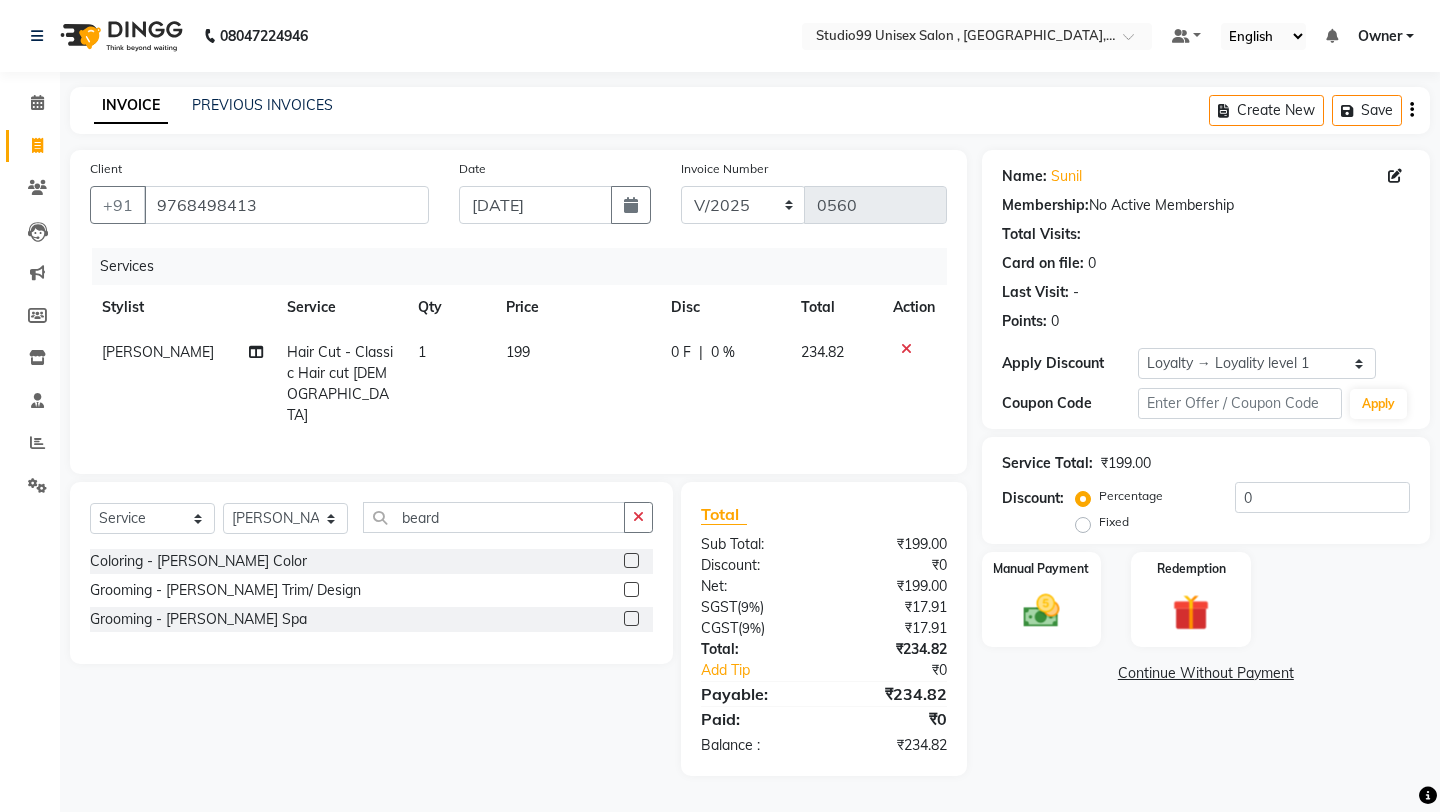 click 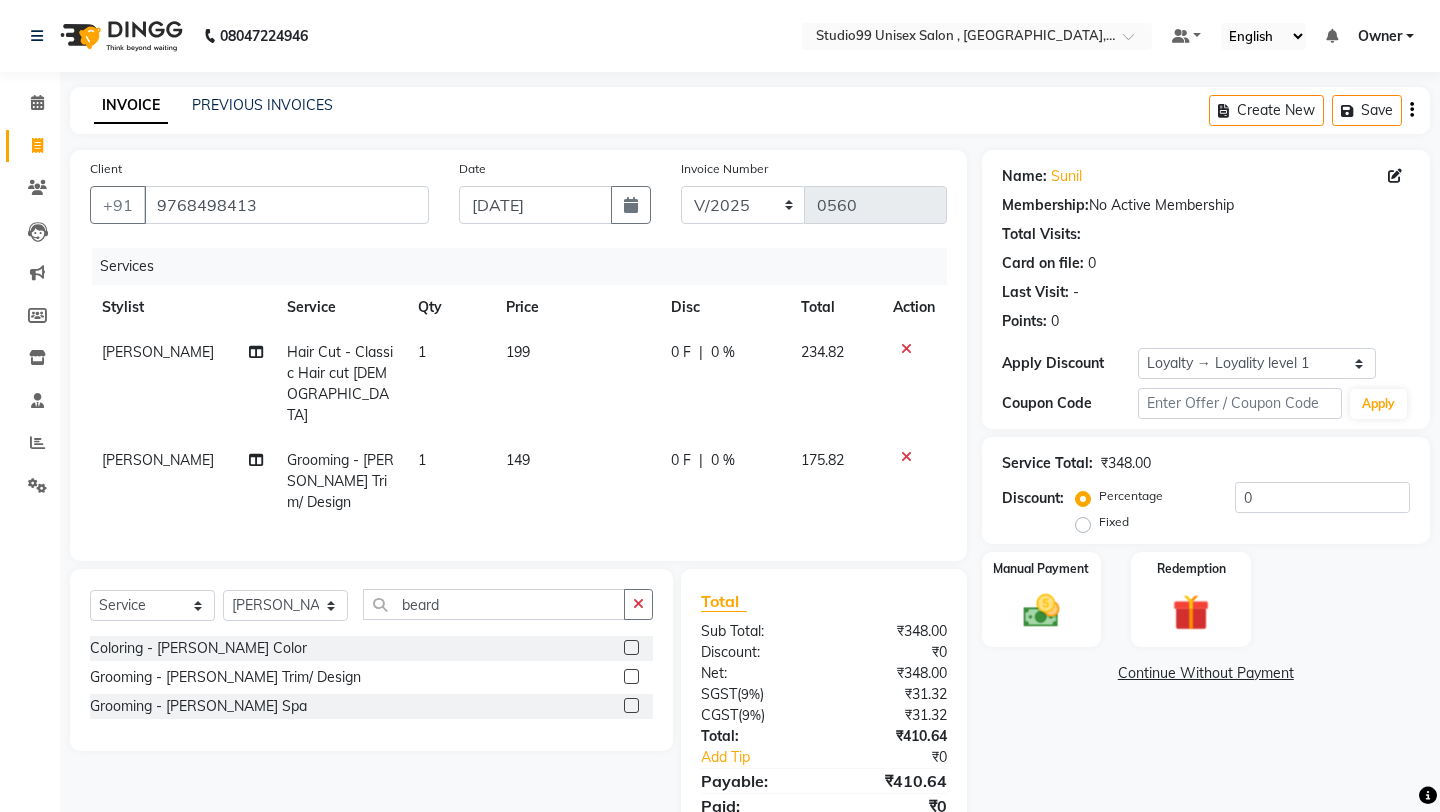 scroll, scrollTop: 18, scrollLeft: 0, axis: vertical 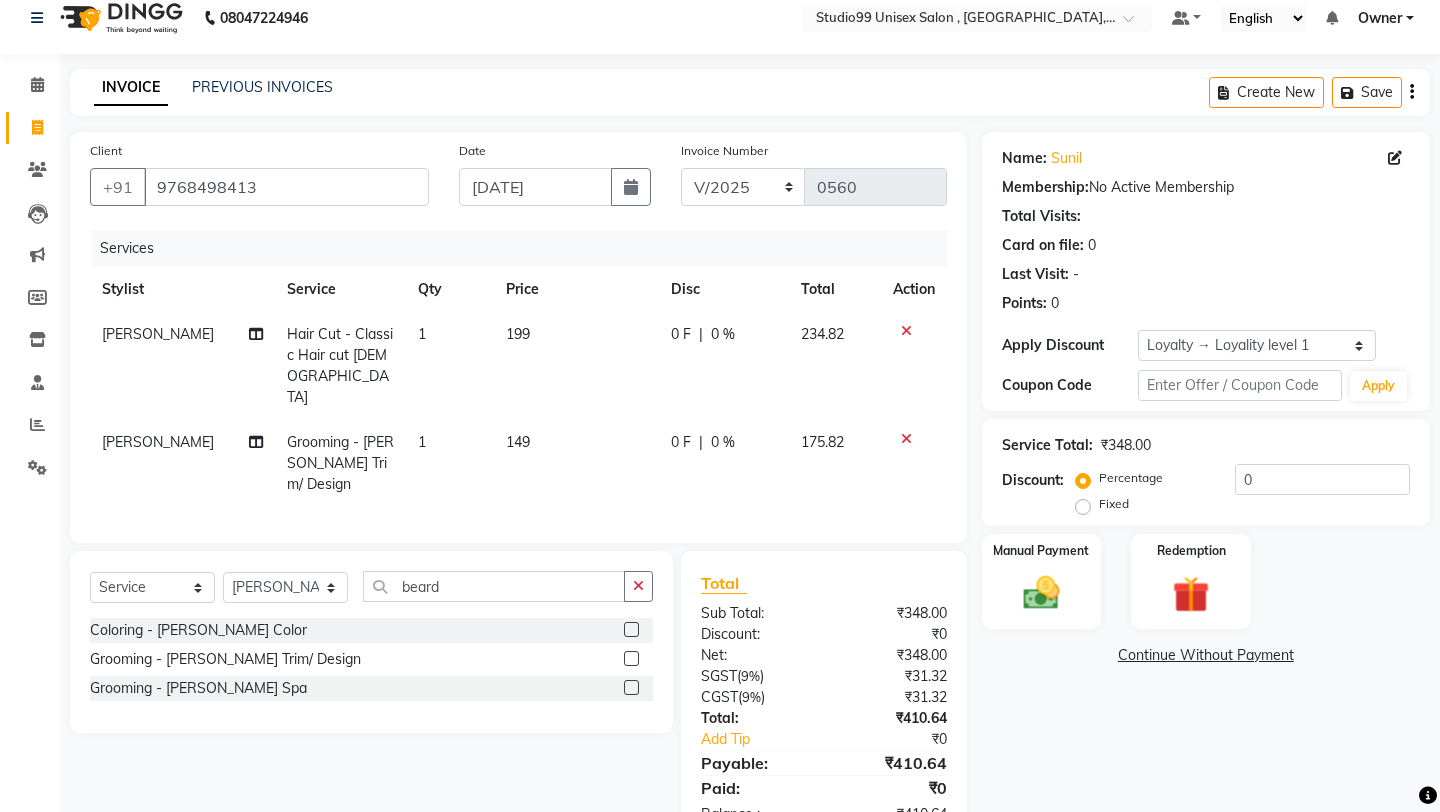 click on "Fixed" 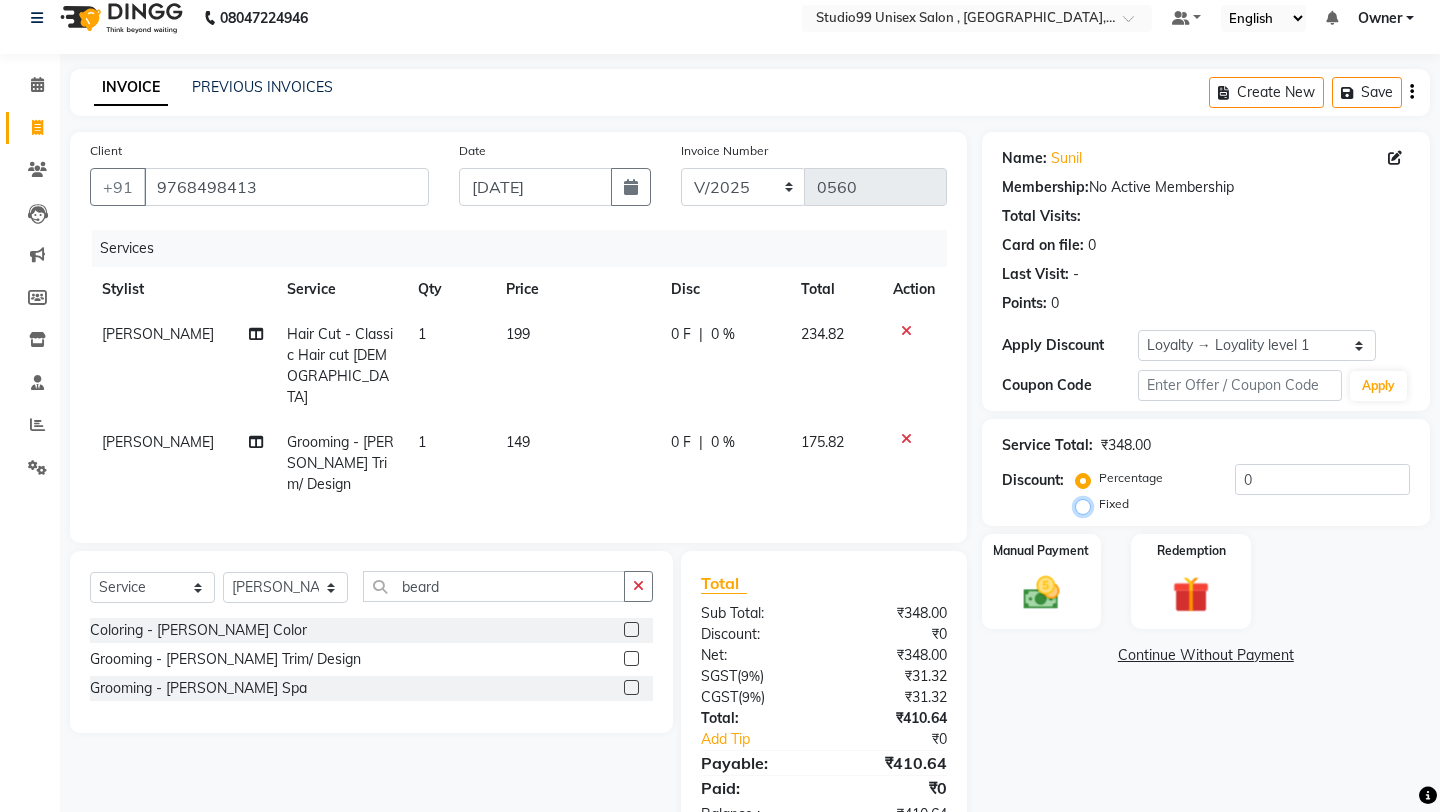 click on "Fixed" at bounding box center [1087, 504] 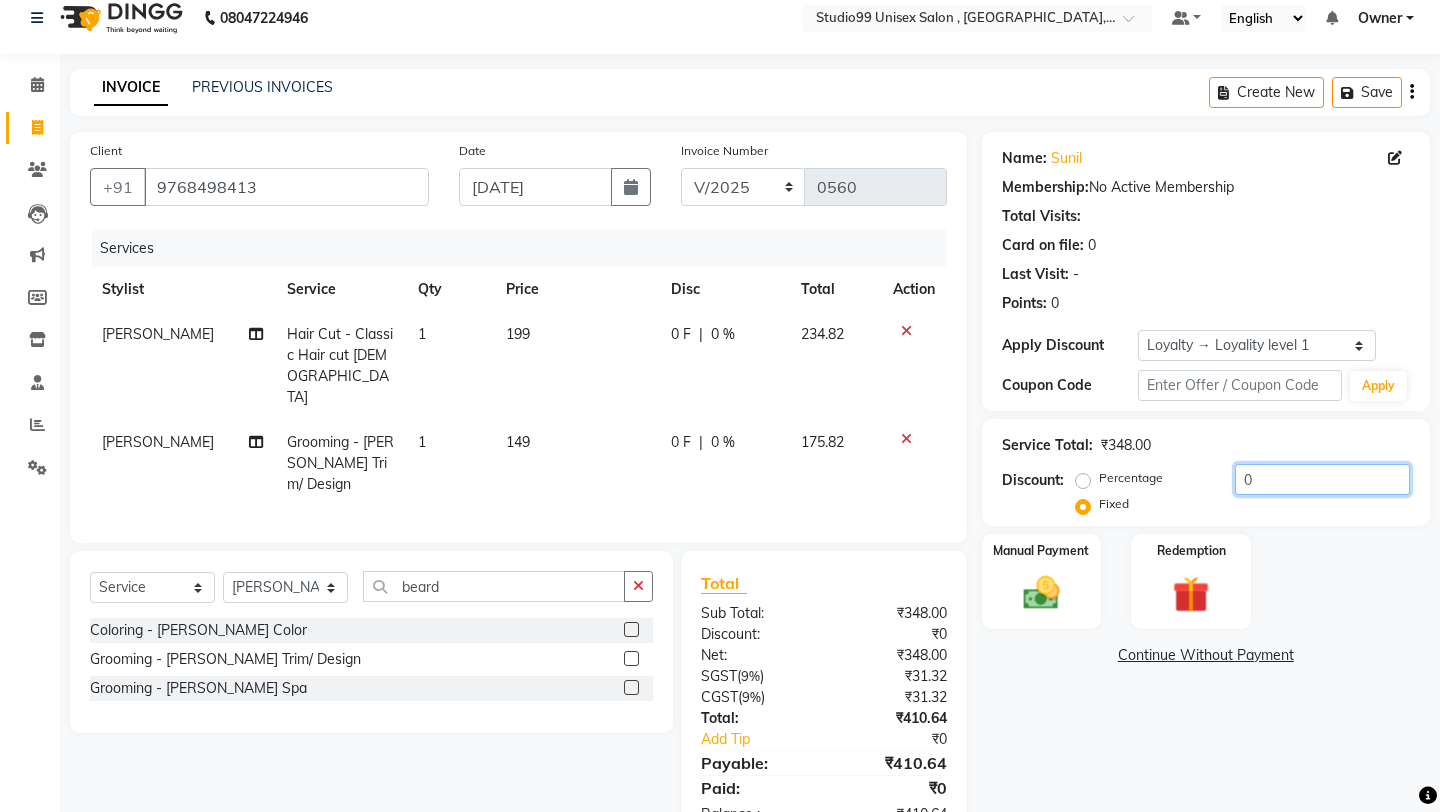 click on "0" 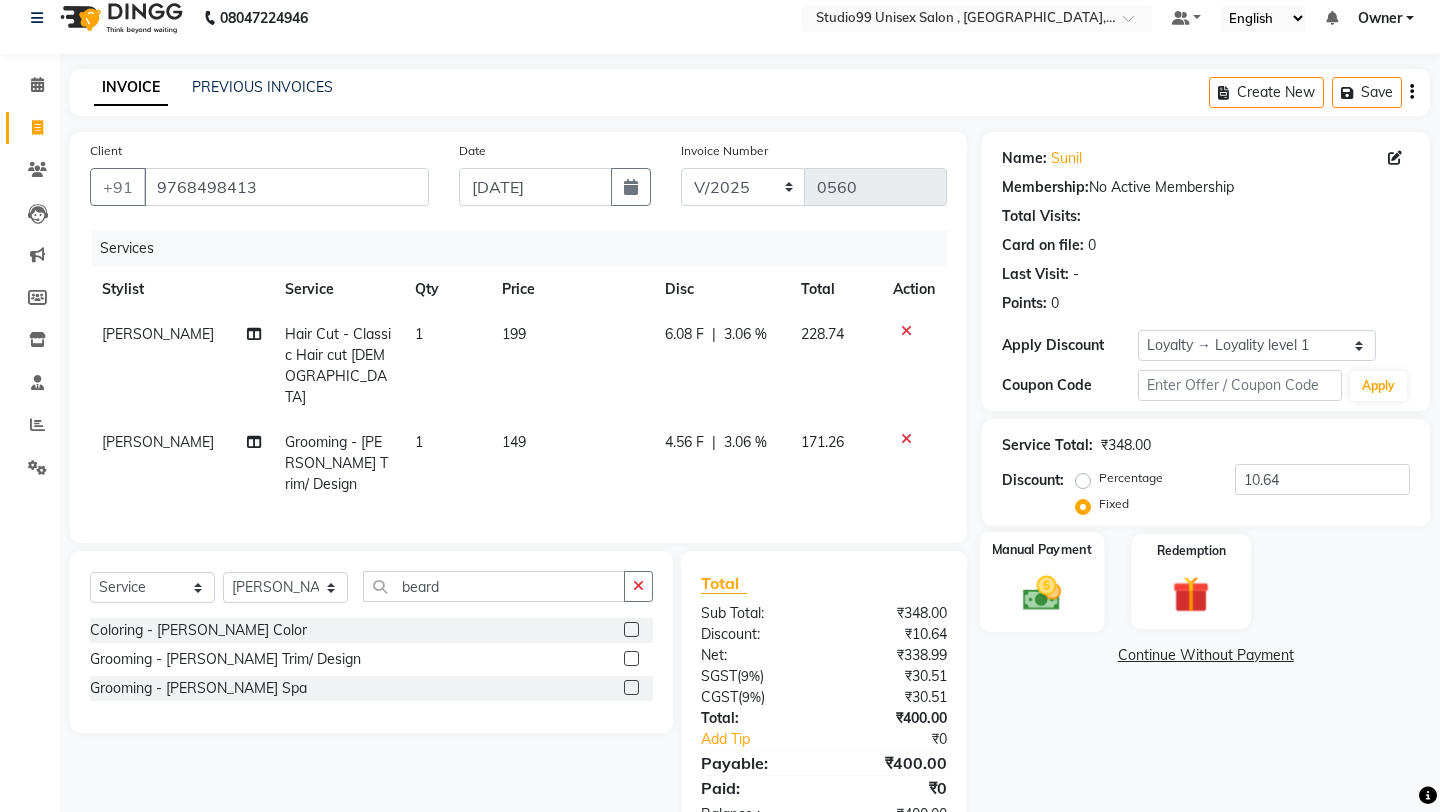 click on "Manual Payment" 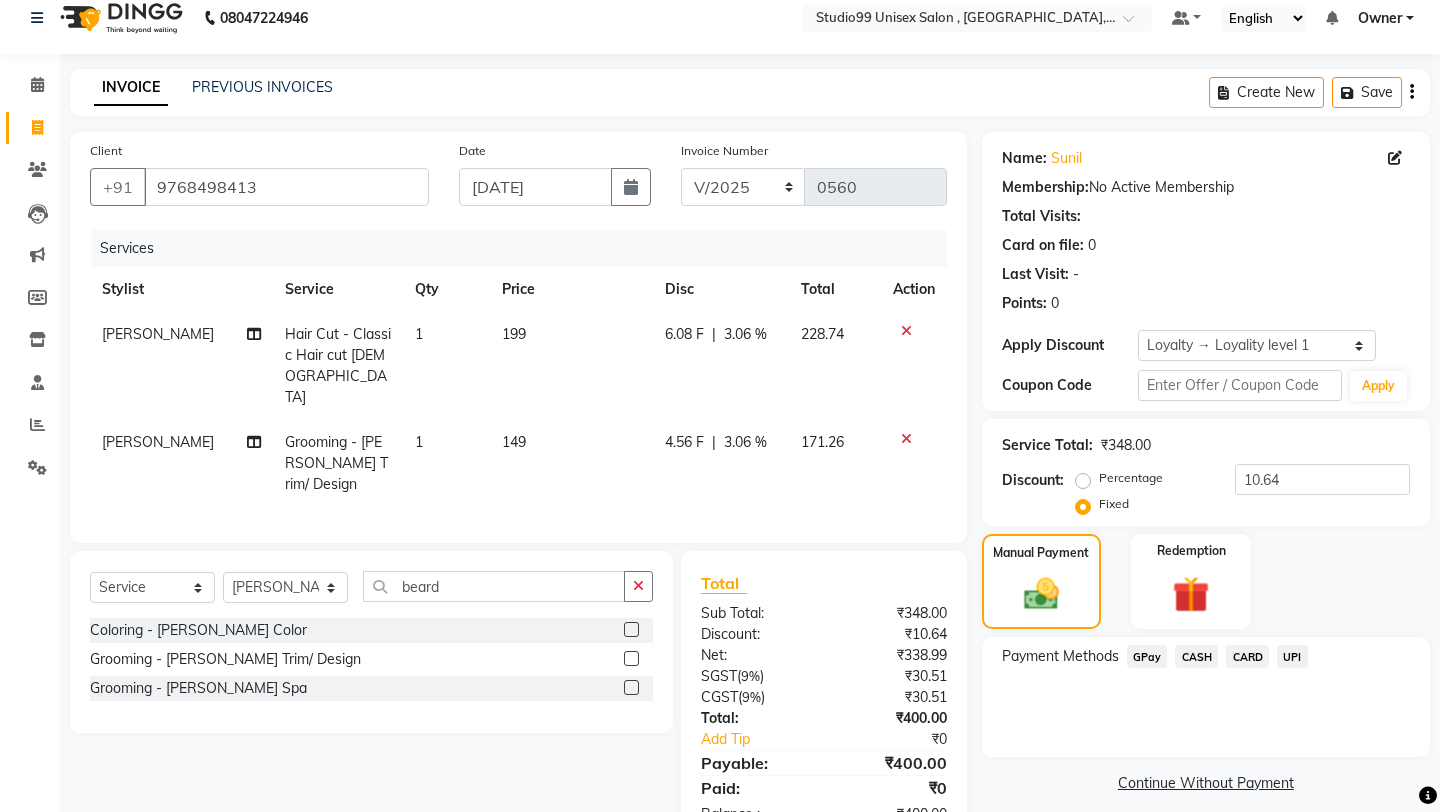click on "UPI" 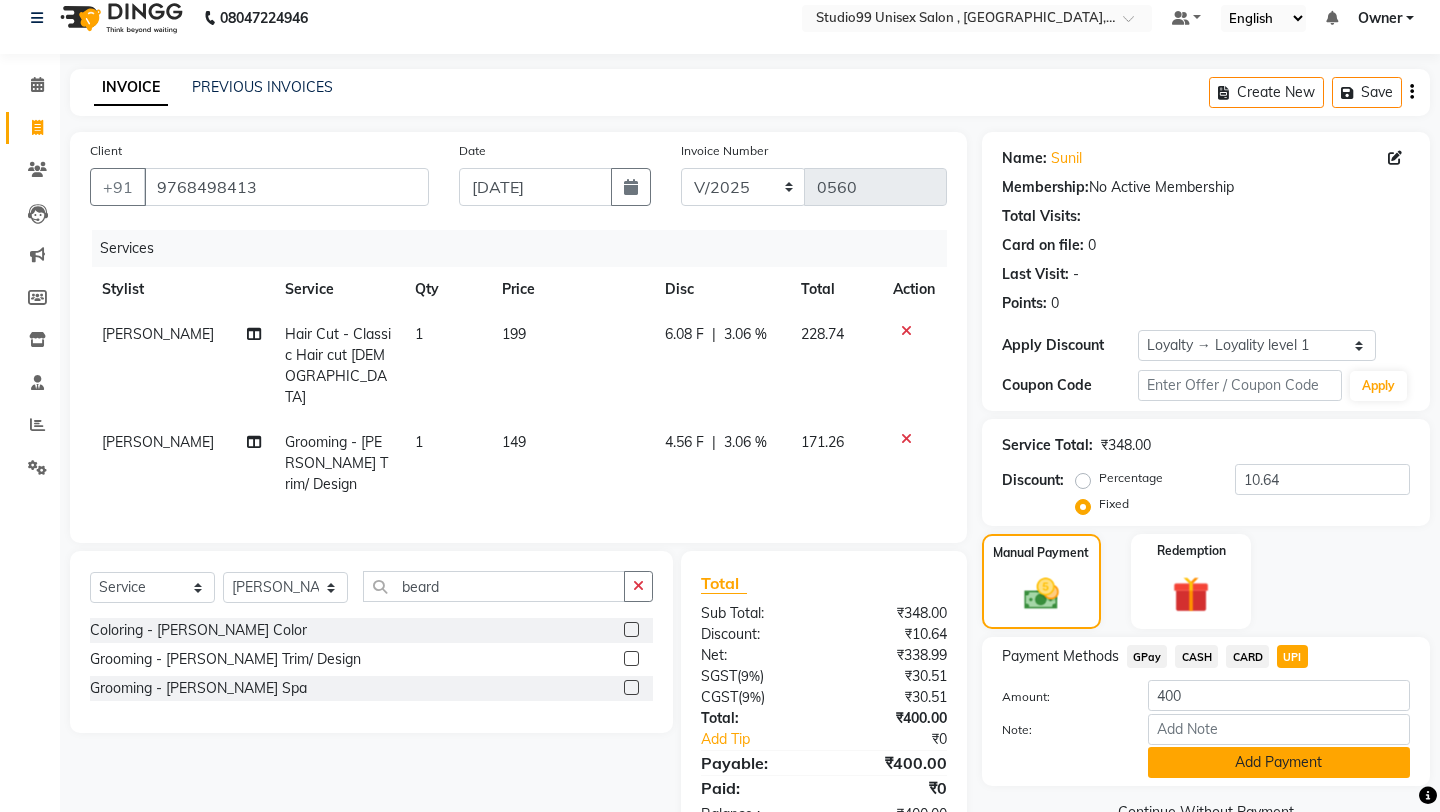 click on "Add Payment" 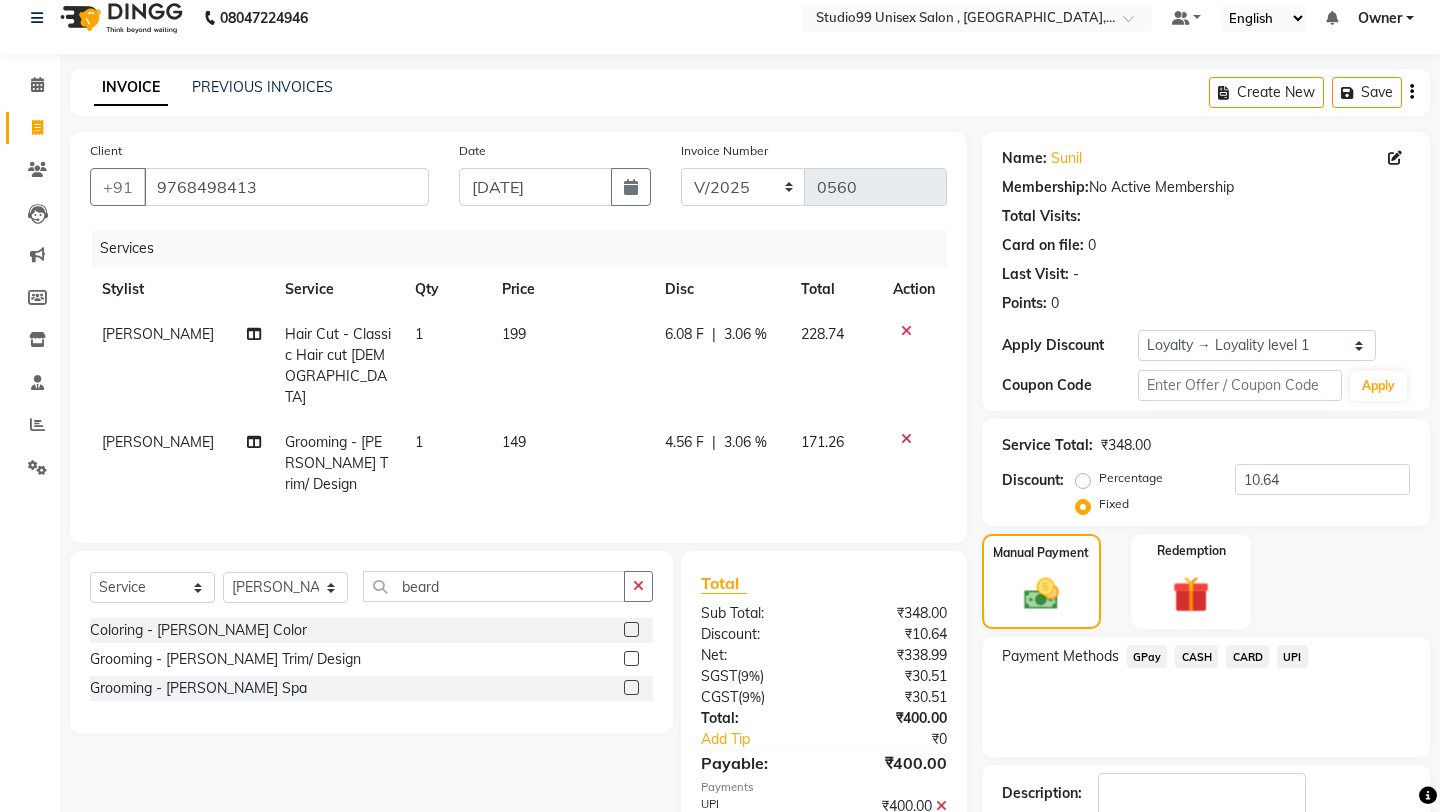 click on "Payment Methods  GPay   CASH   CARD   UPI" 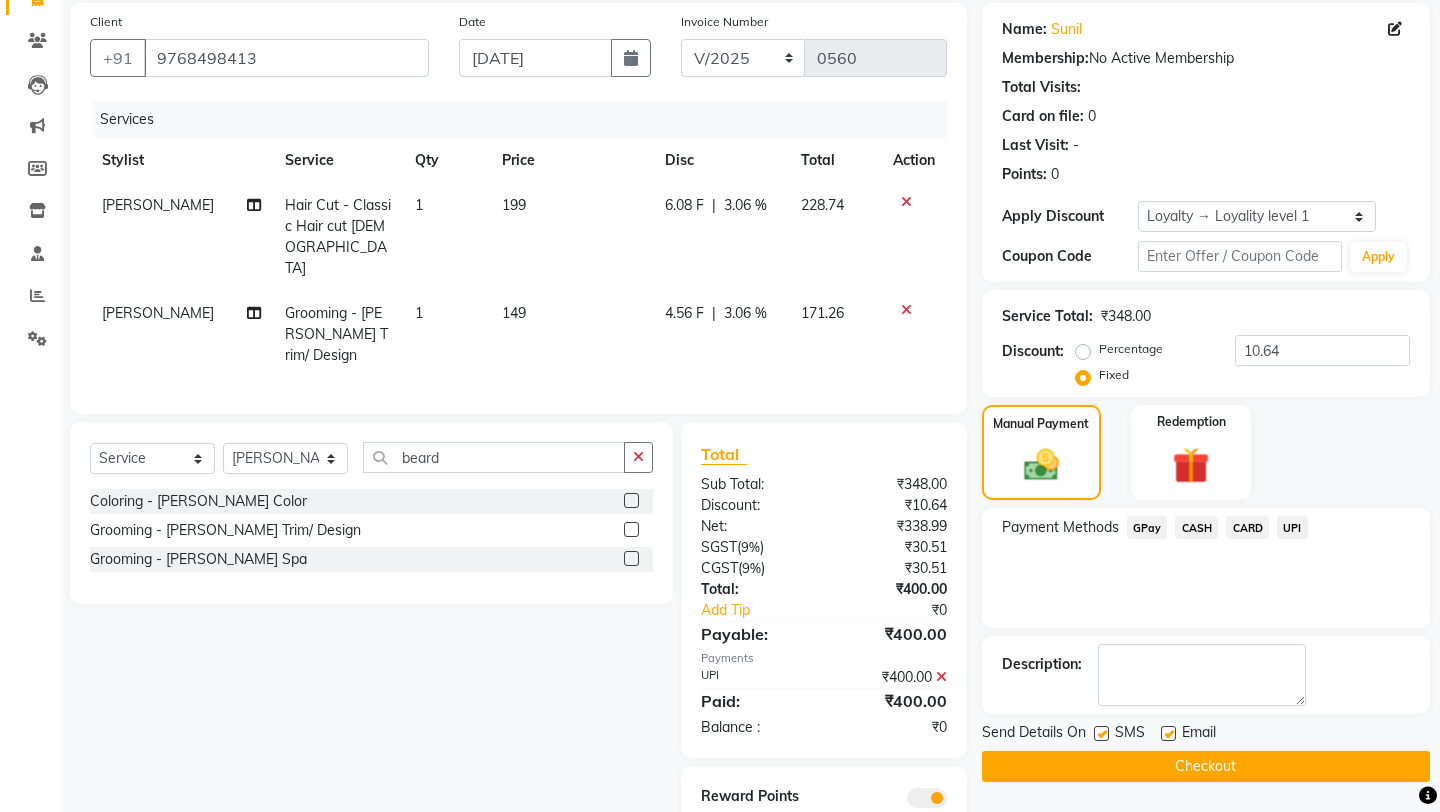 scroll, scrollTop: 159, scrollLeft: 0, axis: vertical 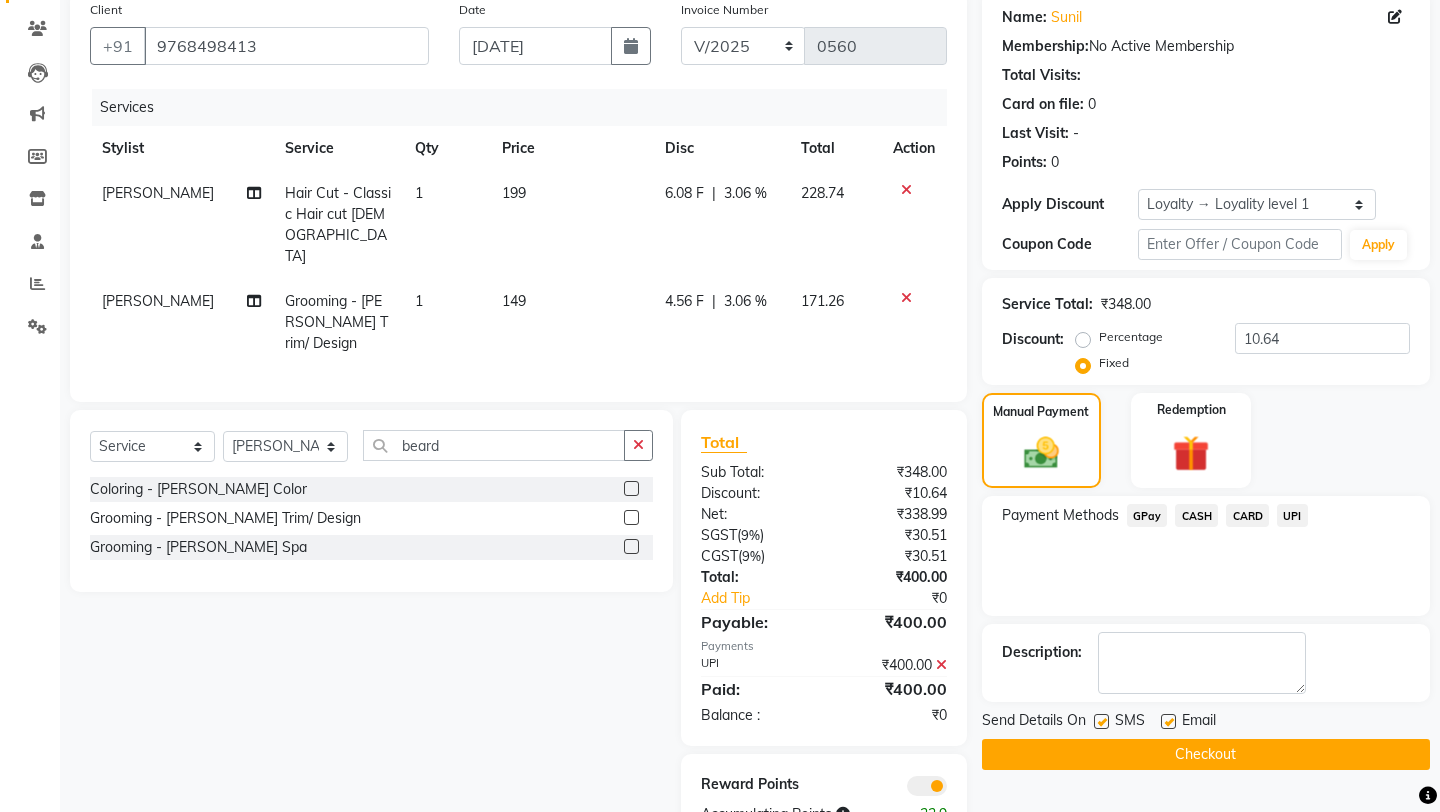 click on "Checkout" 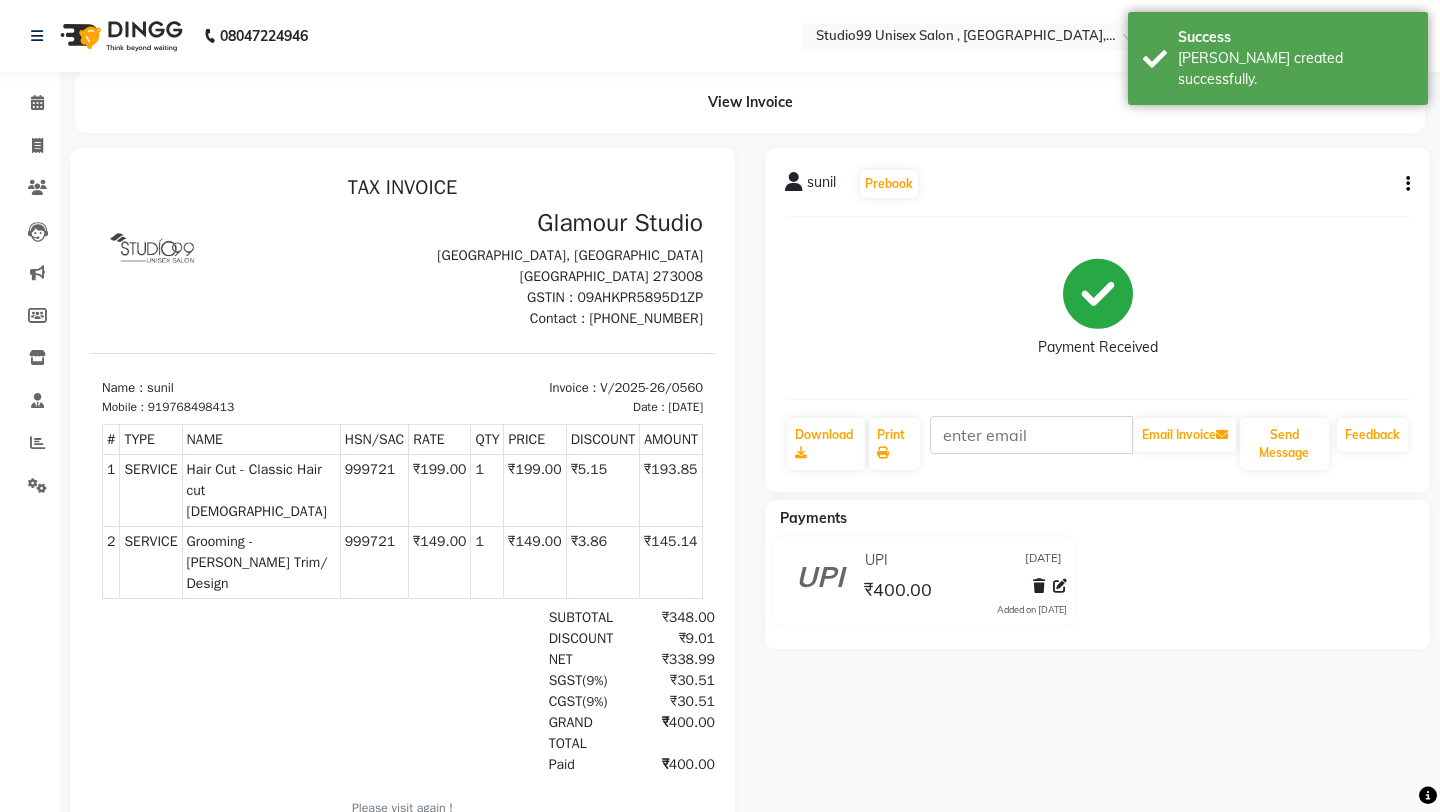scroll, scrollTop: 0, scrollLeft: 0, axis: both 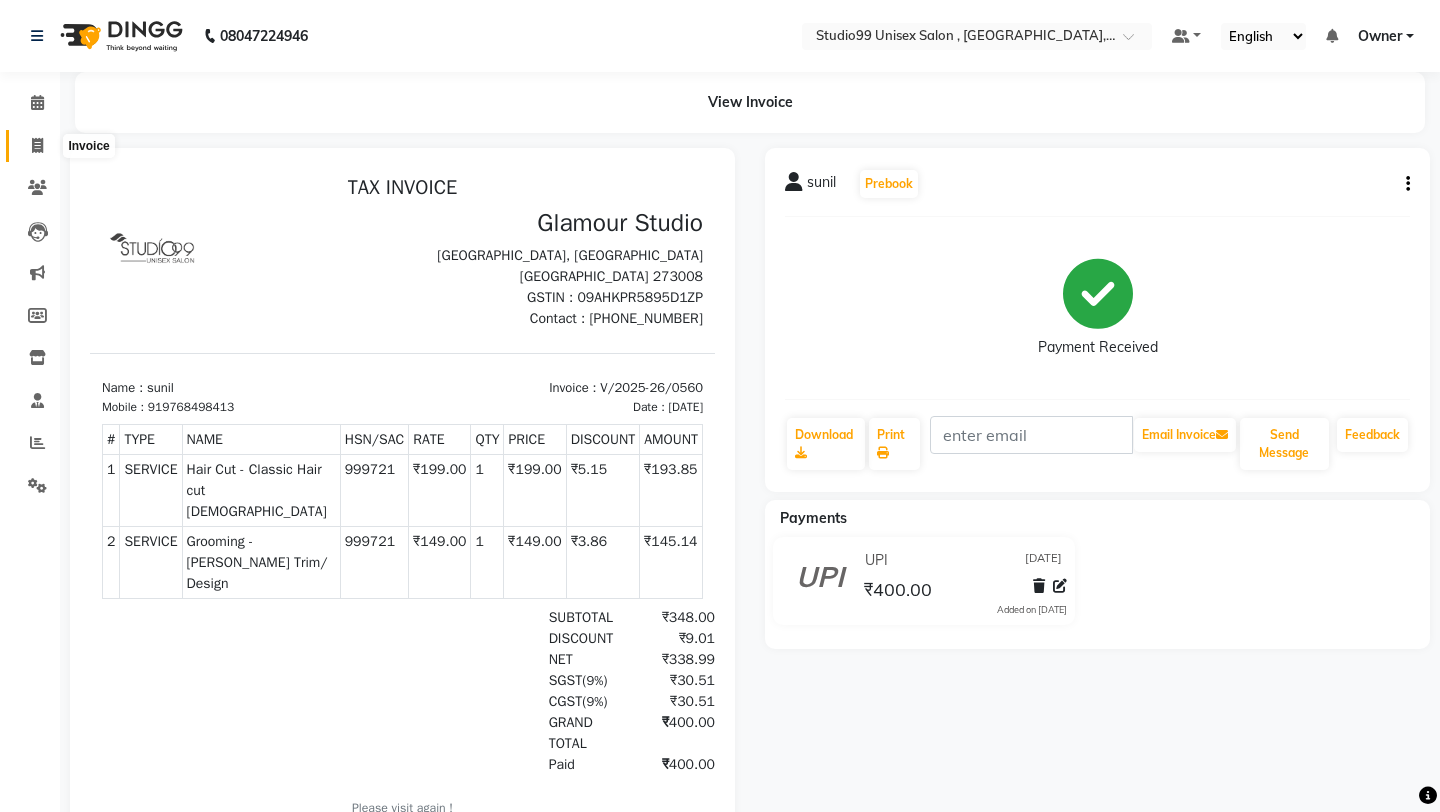 click 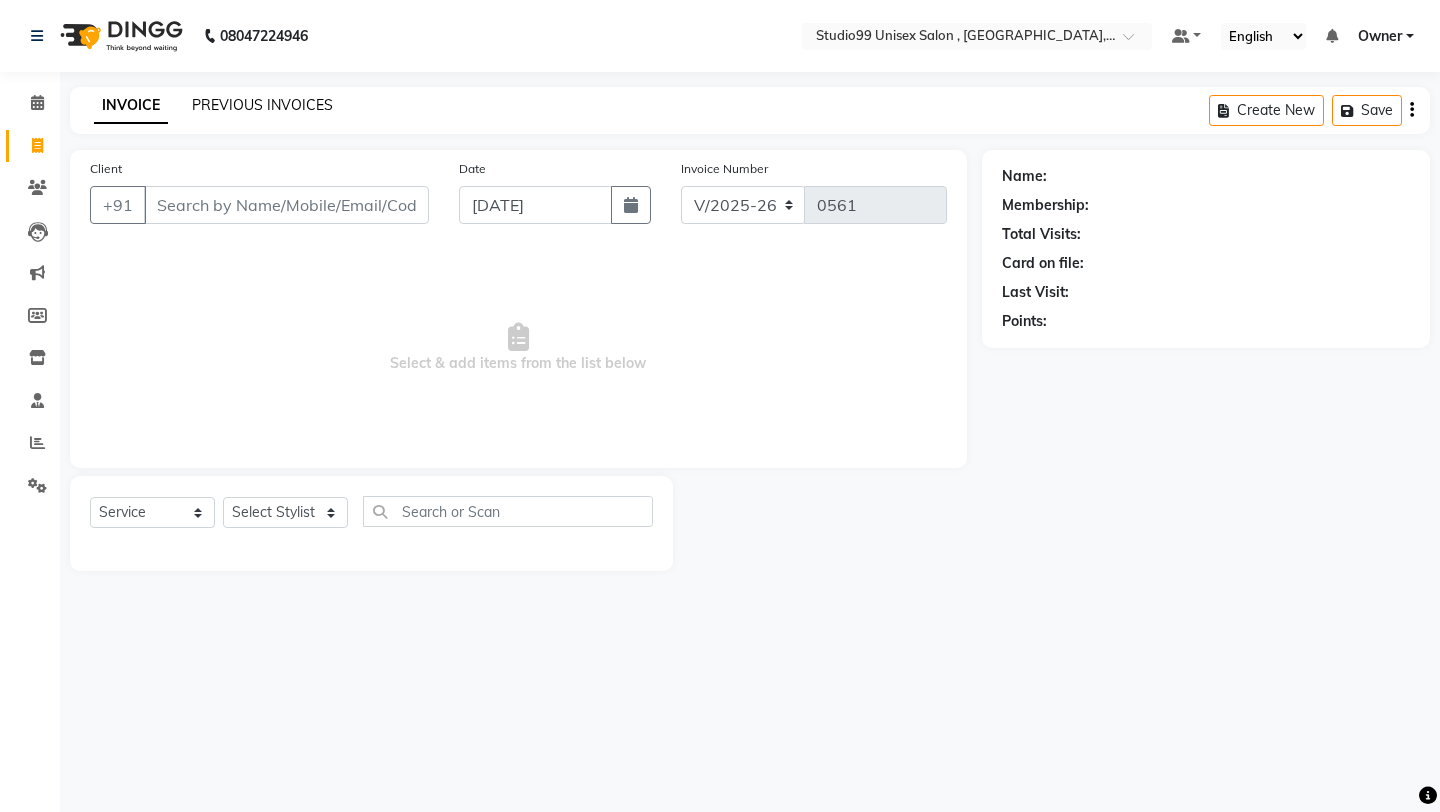click on "PREVIOUS INVOICES" 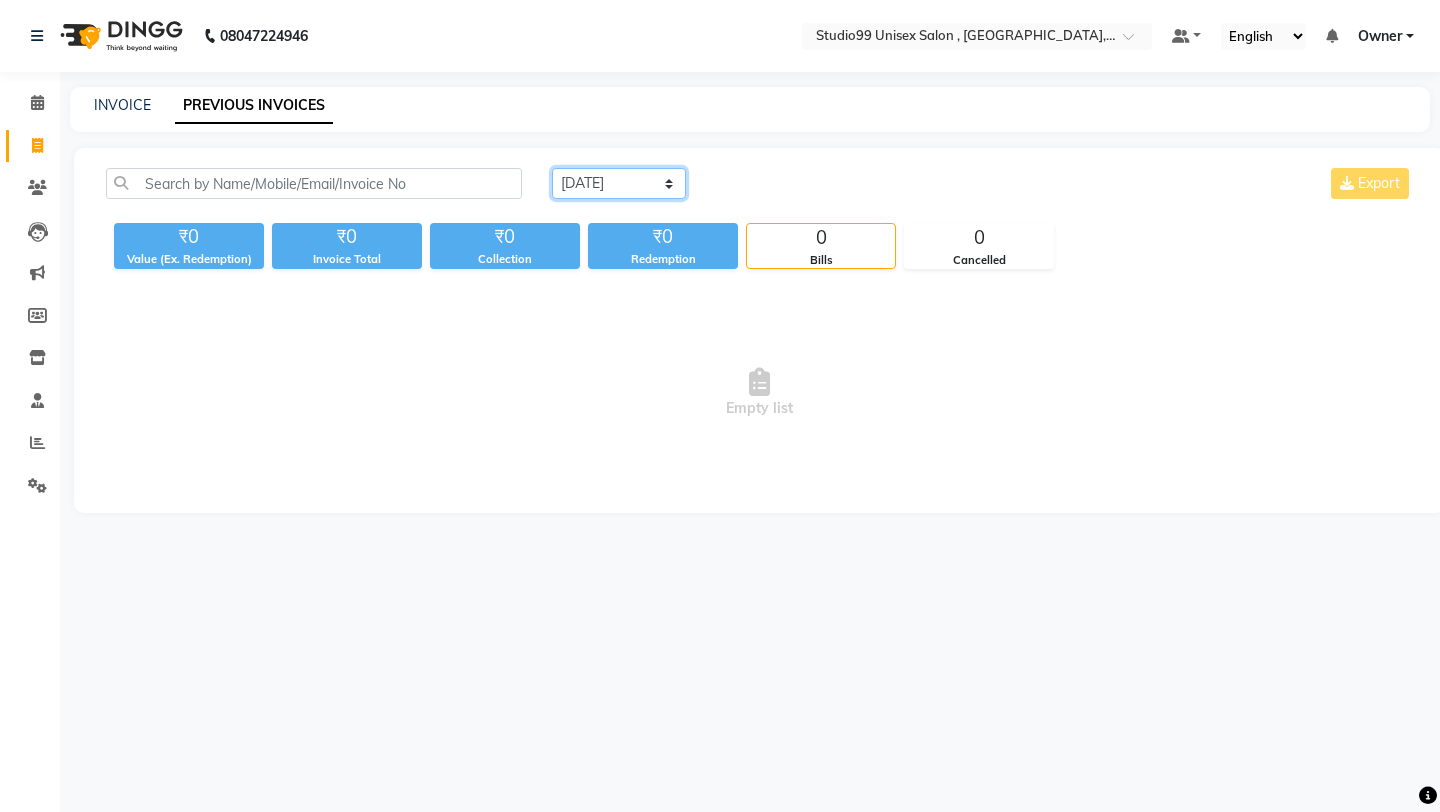 click on "[DATE] [DATE] Custom Range" 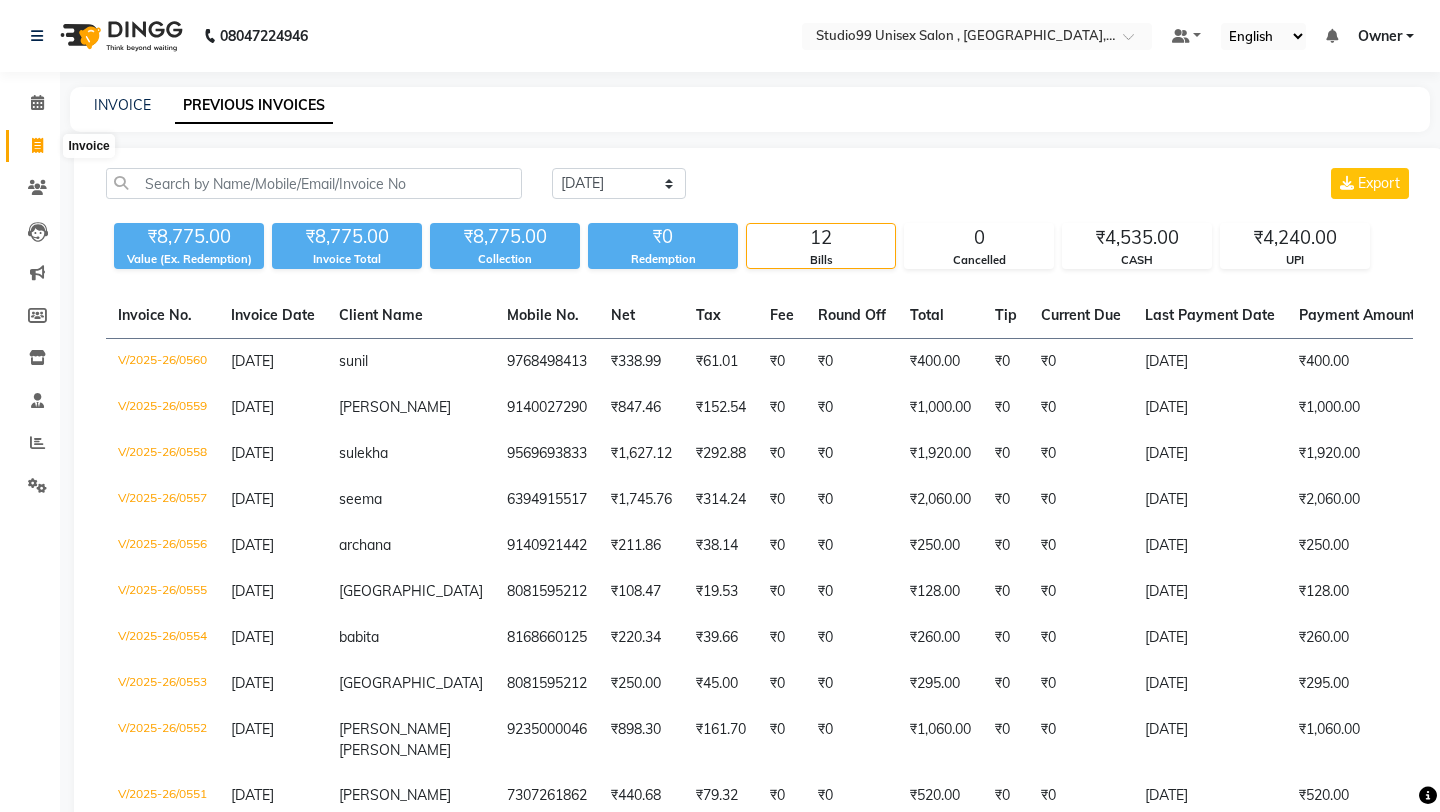 click 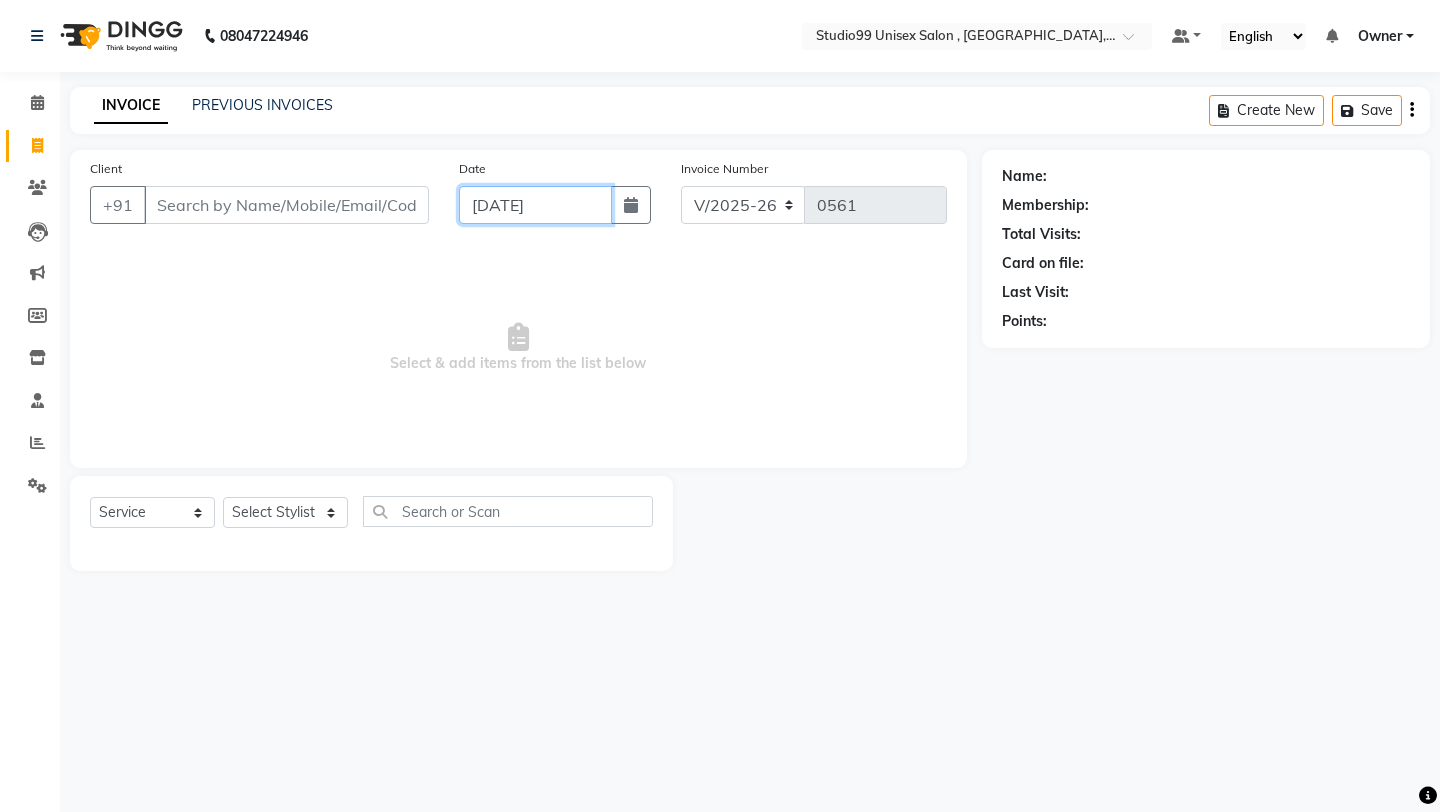 click on "[DATE]" 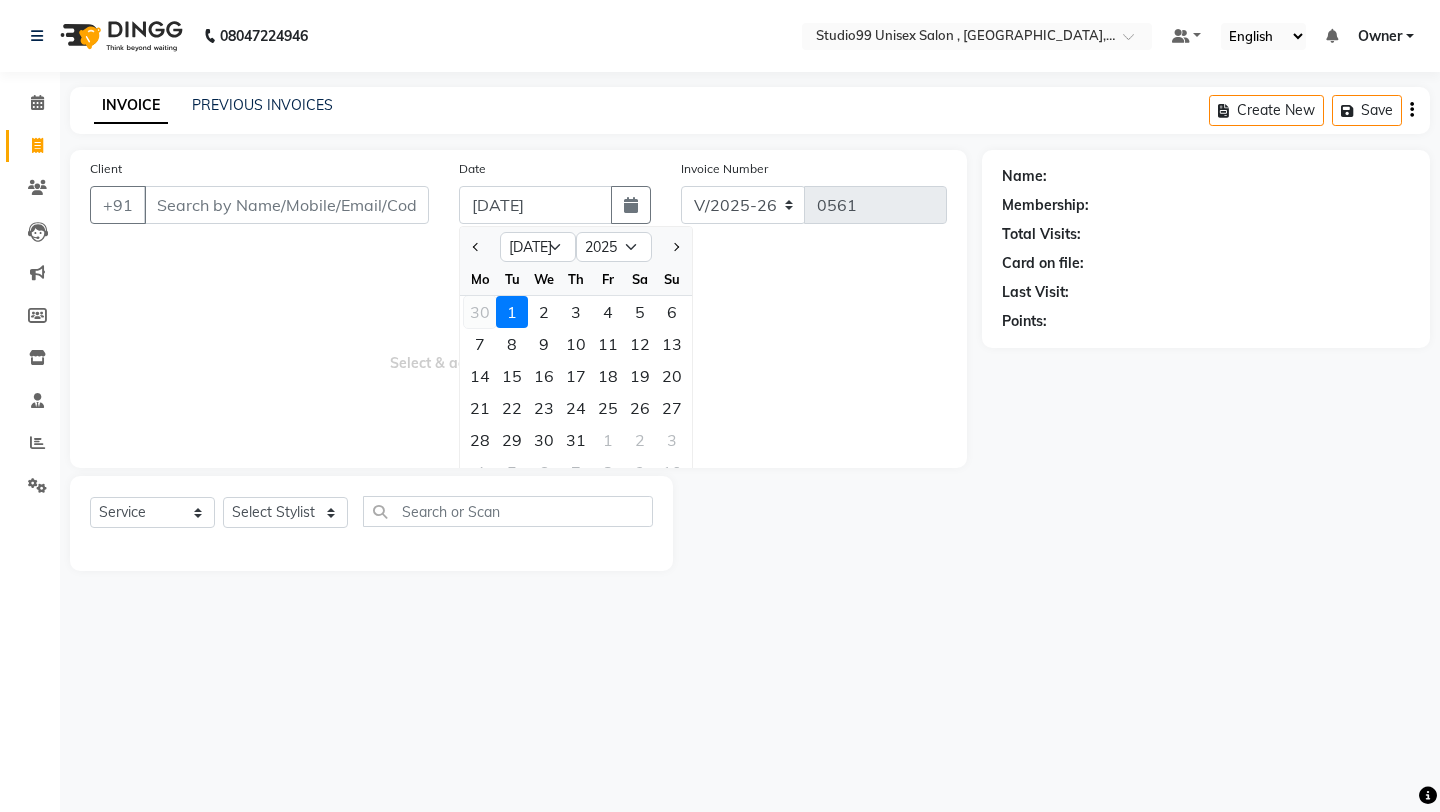 click on "30" 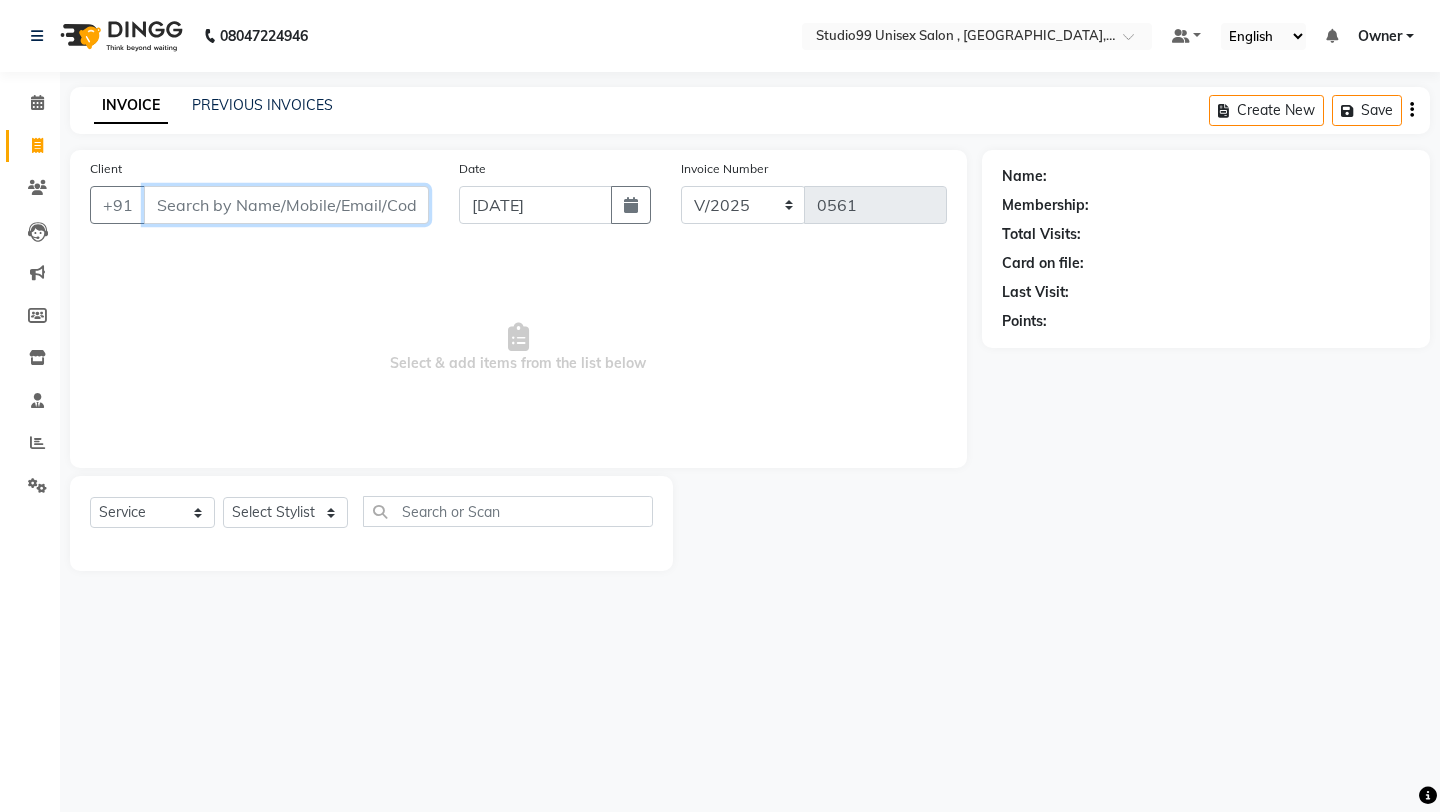 click on "Client" at bounding box center (286, 205) 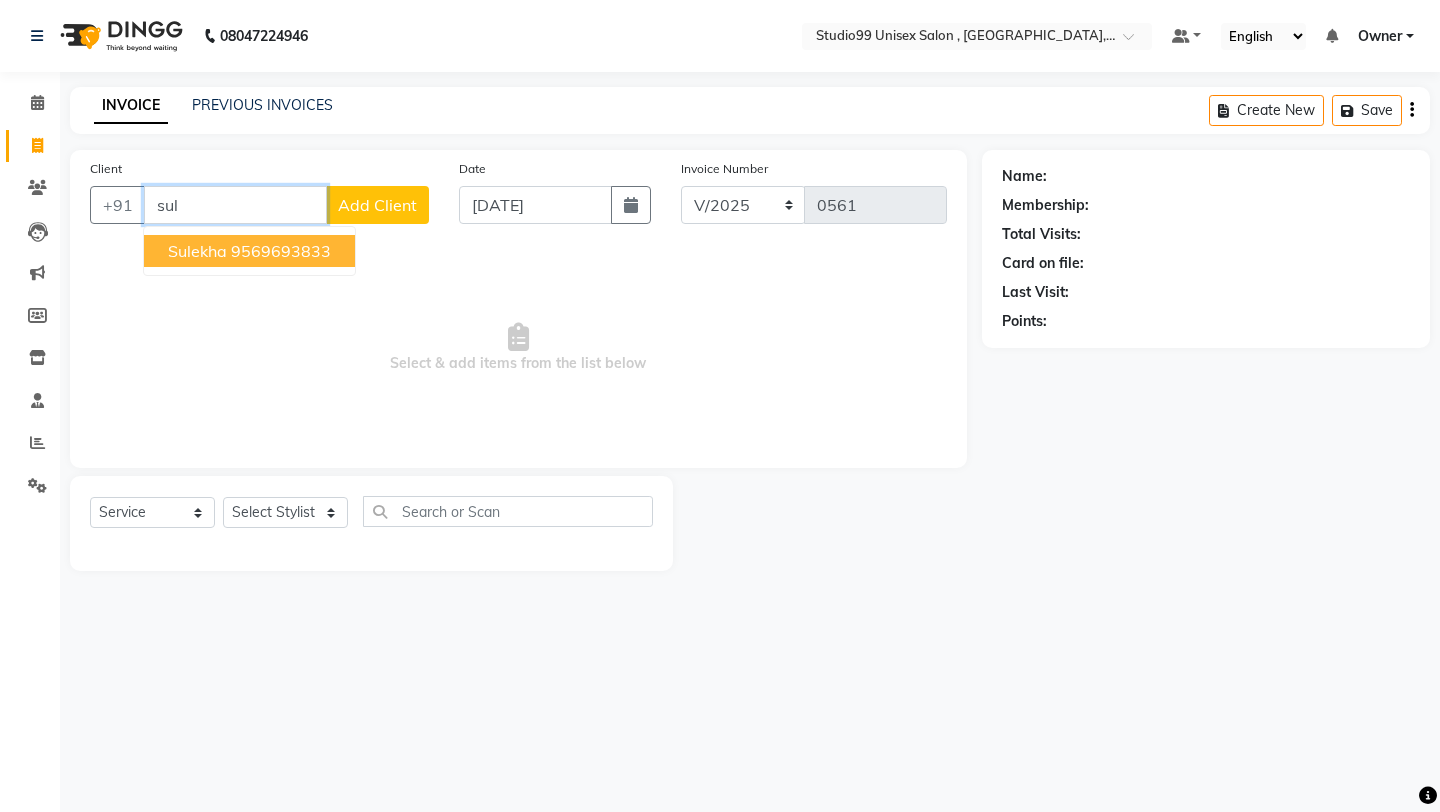 click on "sulekha  9569693833" at bounding box center [249, 251] 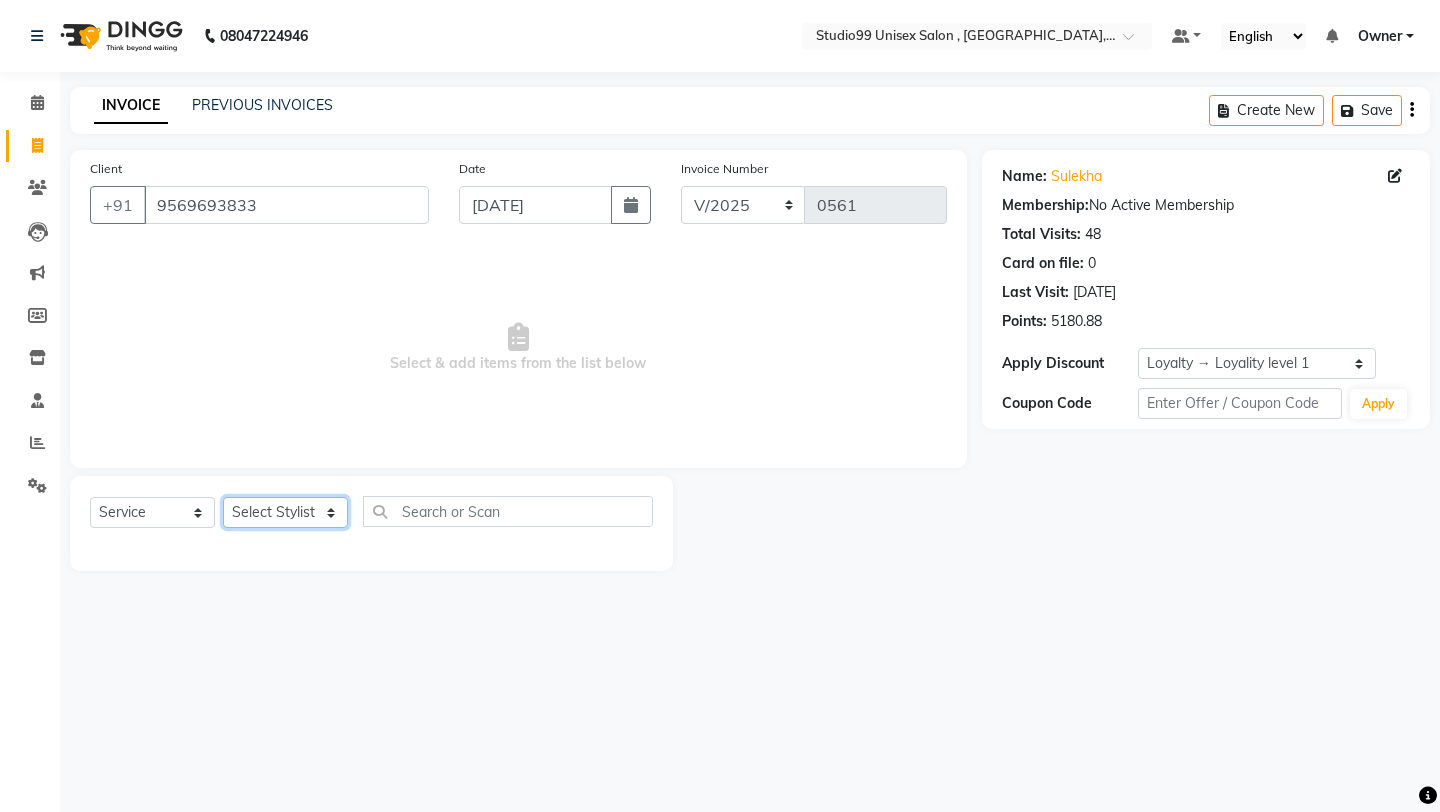 click on "Select Stylist [PERSON_NAME] Owner [PERSON_NAME] [PERSON_NAME] [PERSON_NAME] sulekha manager [PERSON_NAME]" 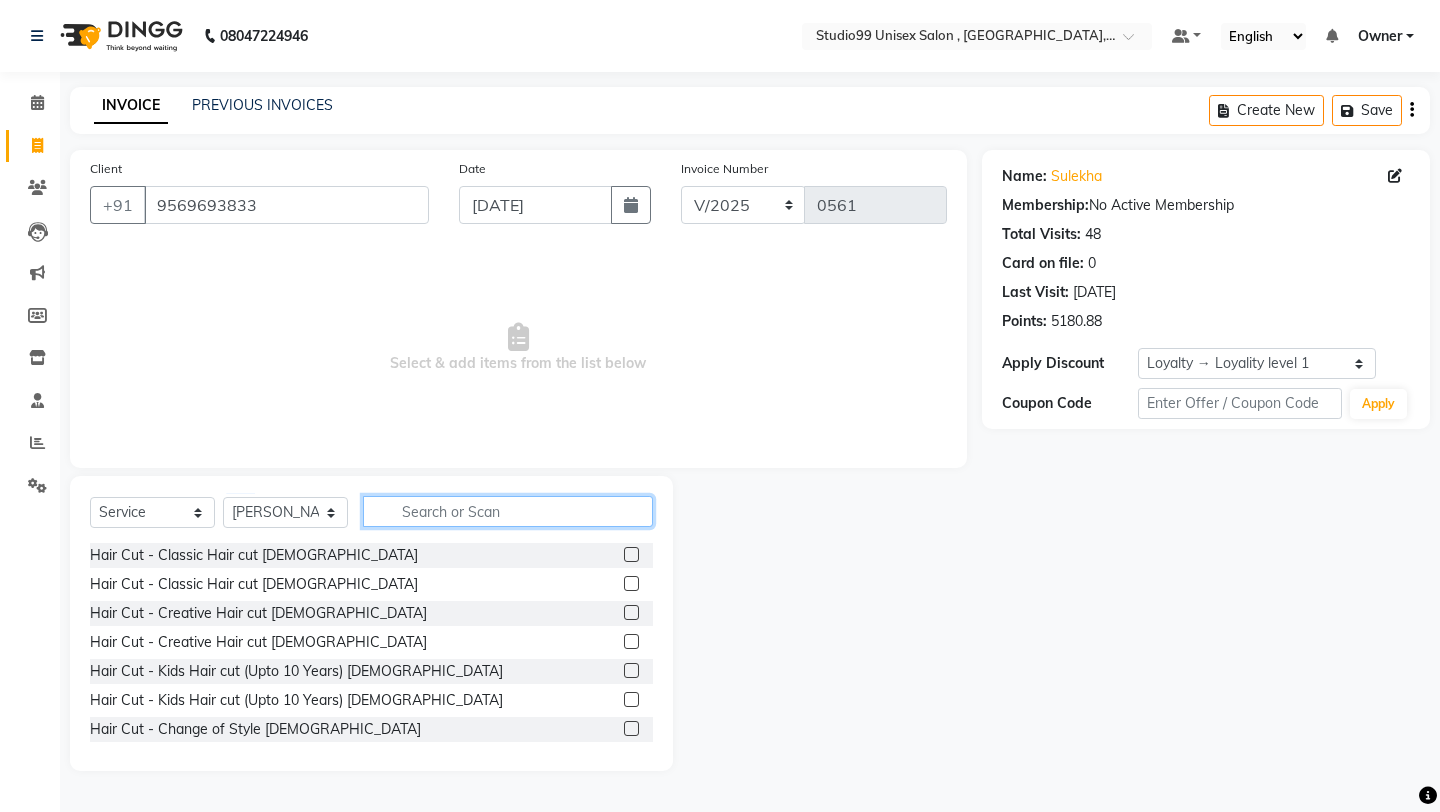 click 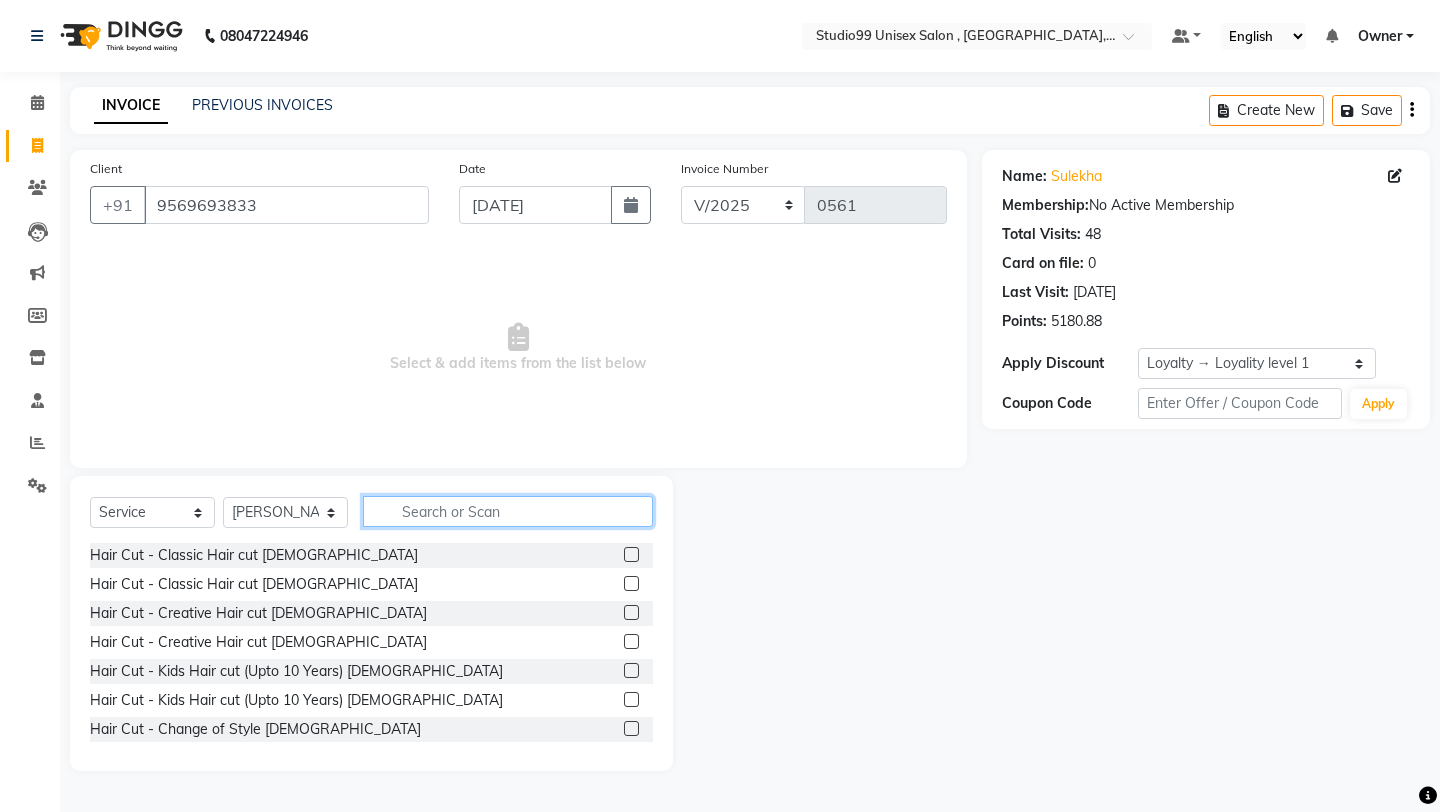 click 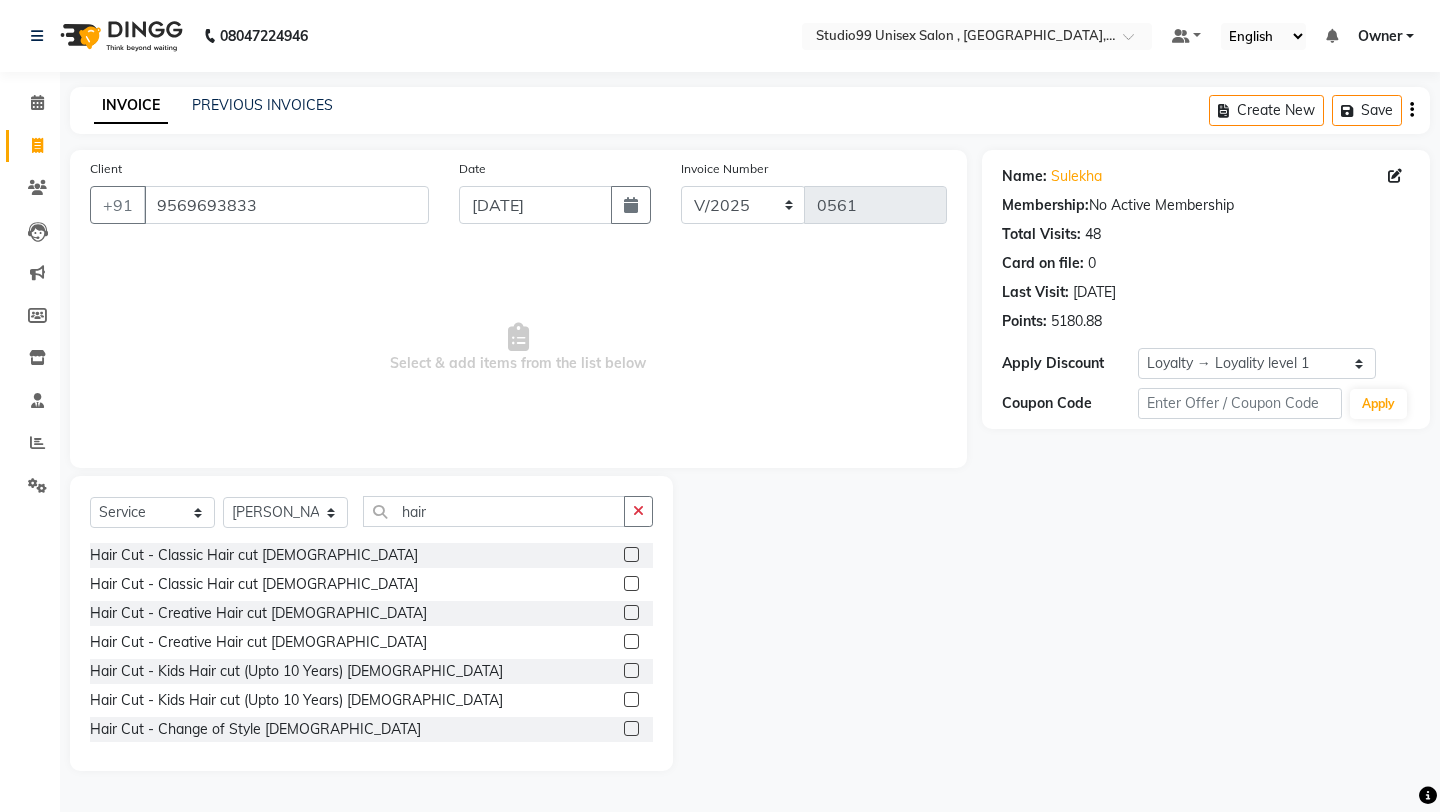 click 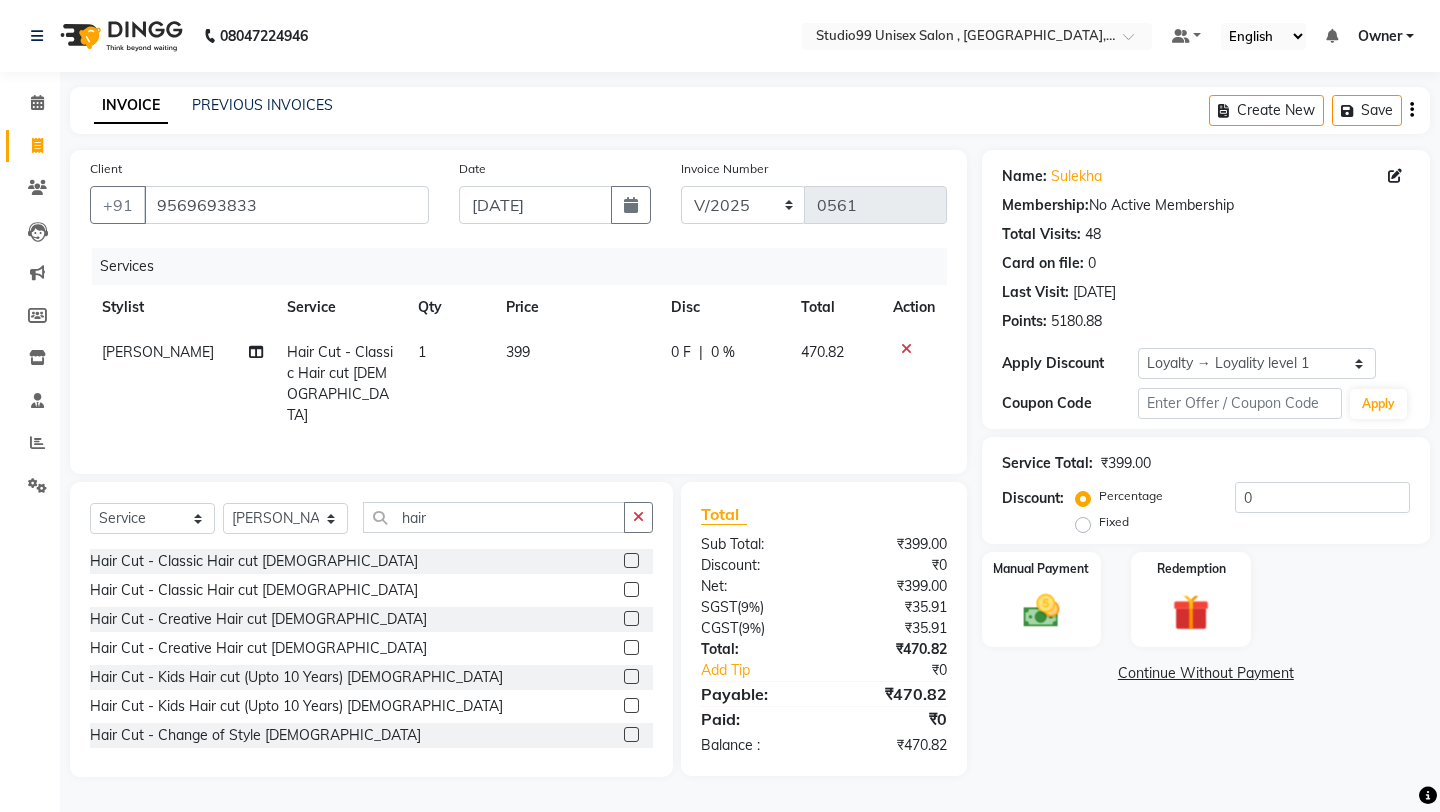 click on "399" 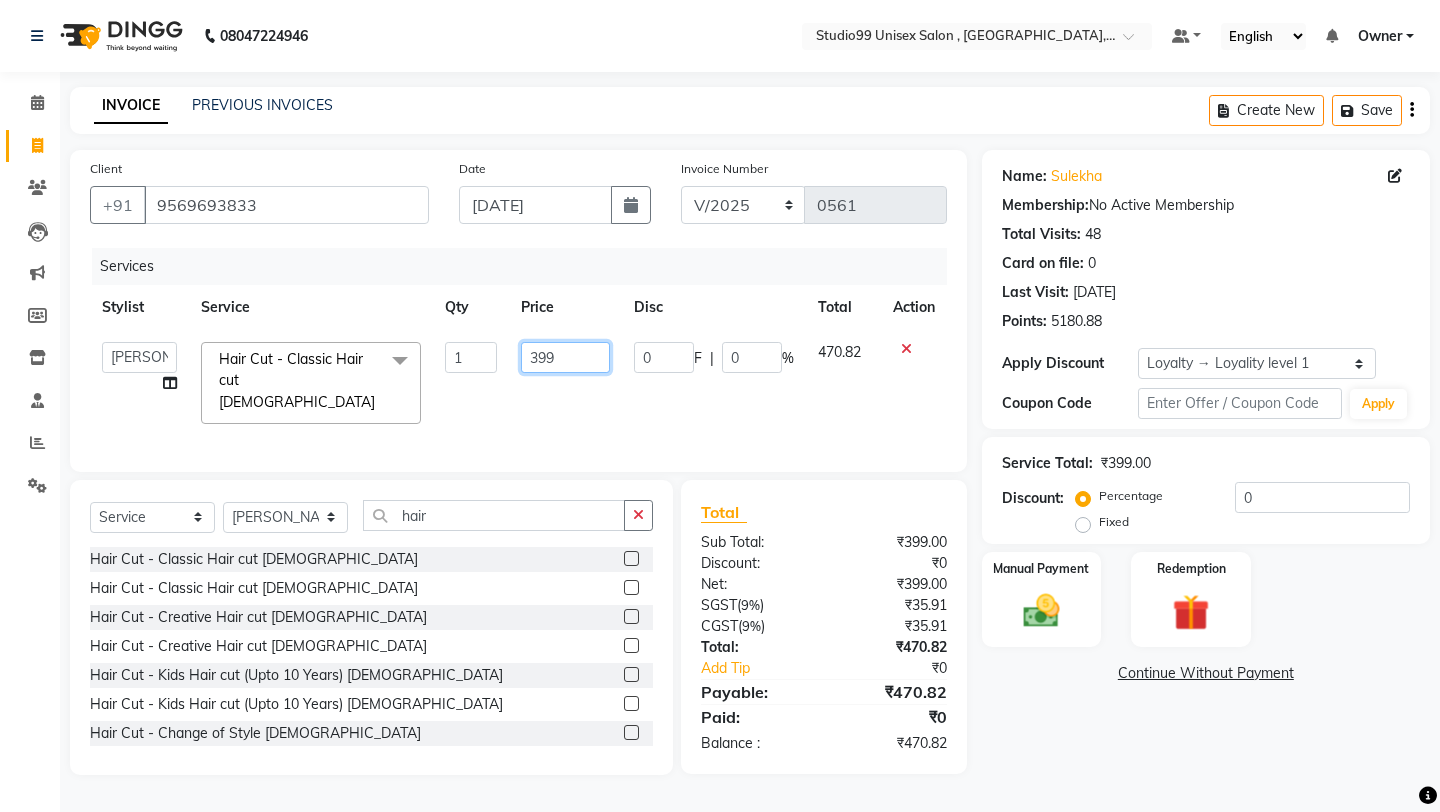 click on "399" 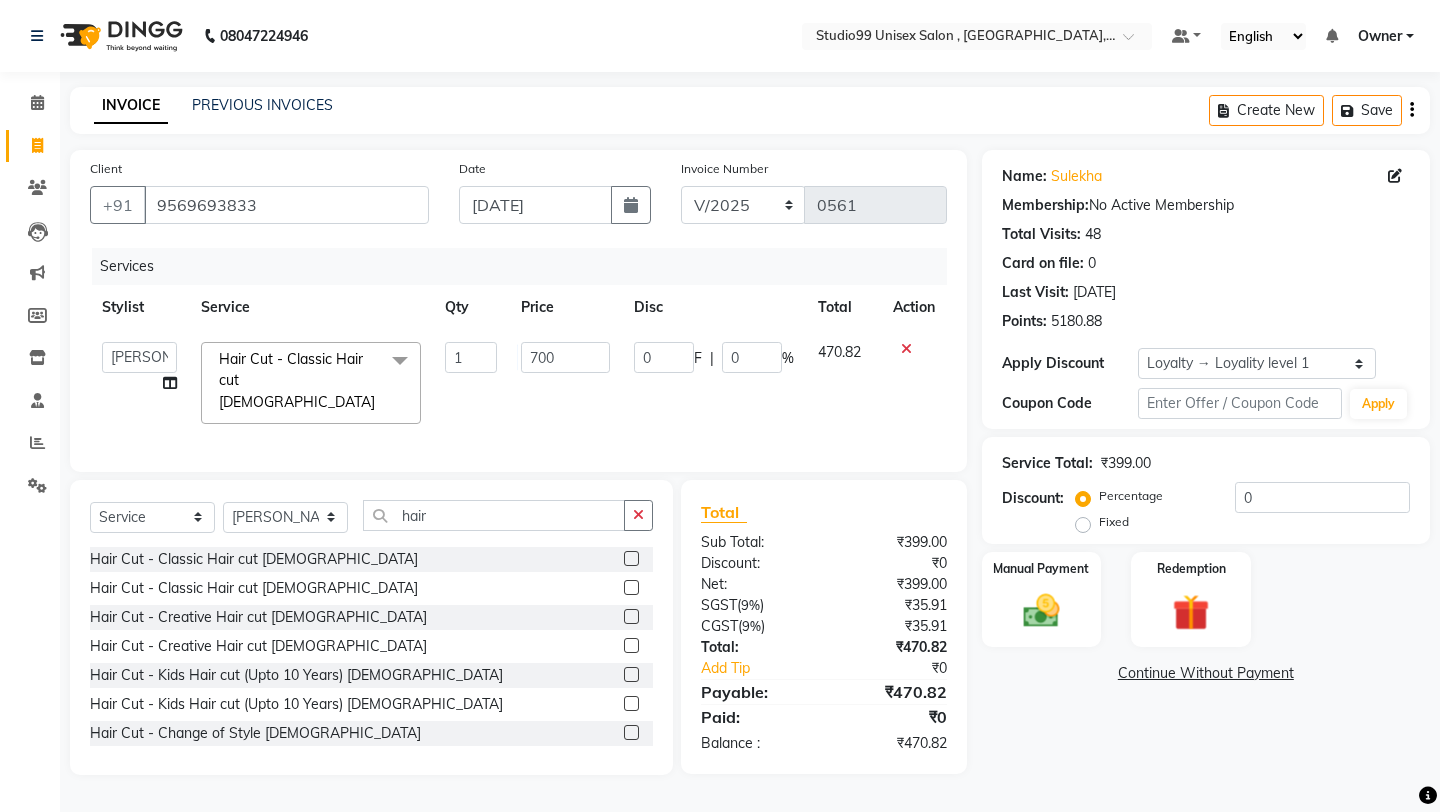 click on "700" 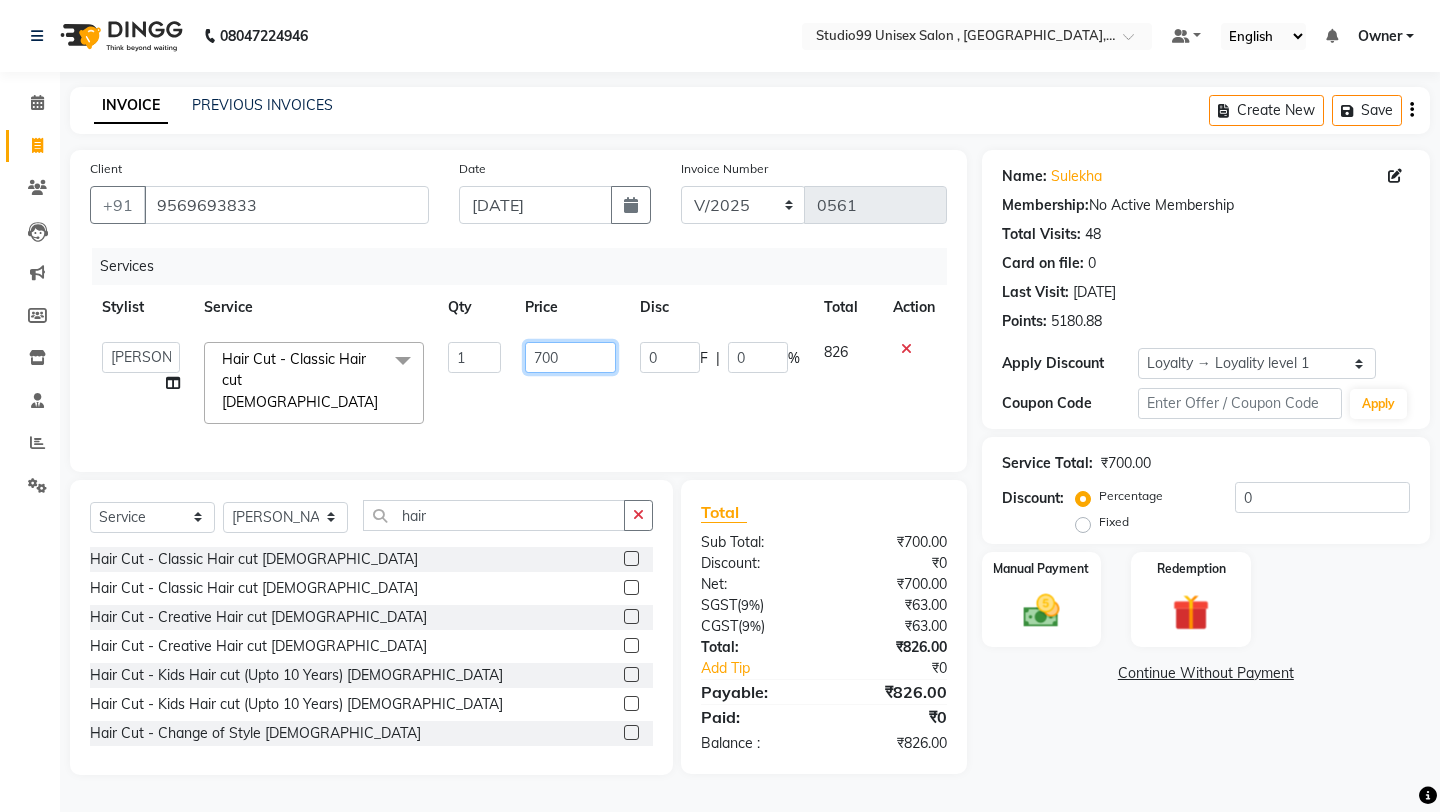 click on "700" 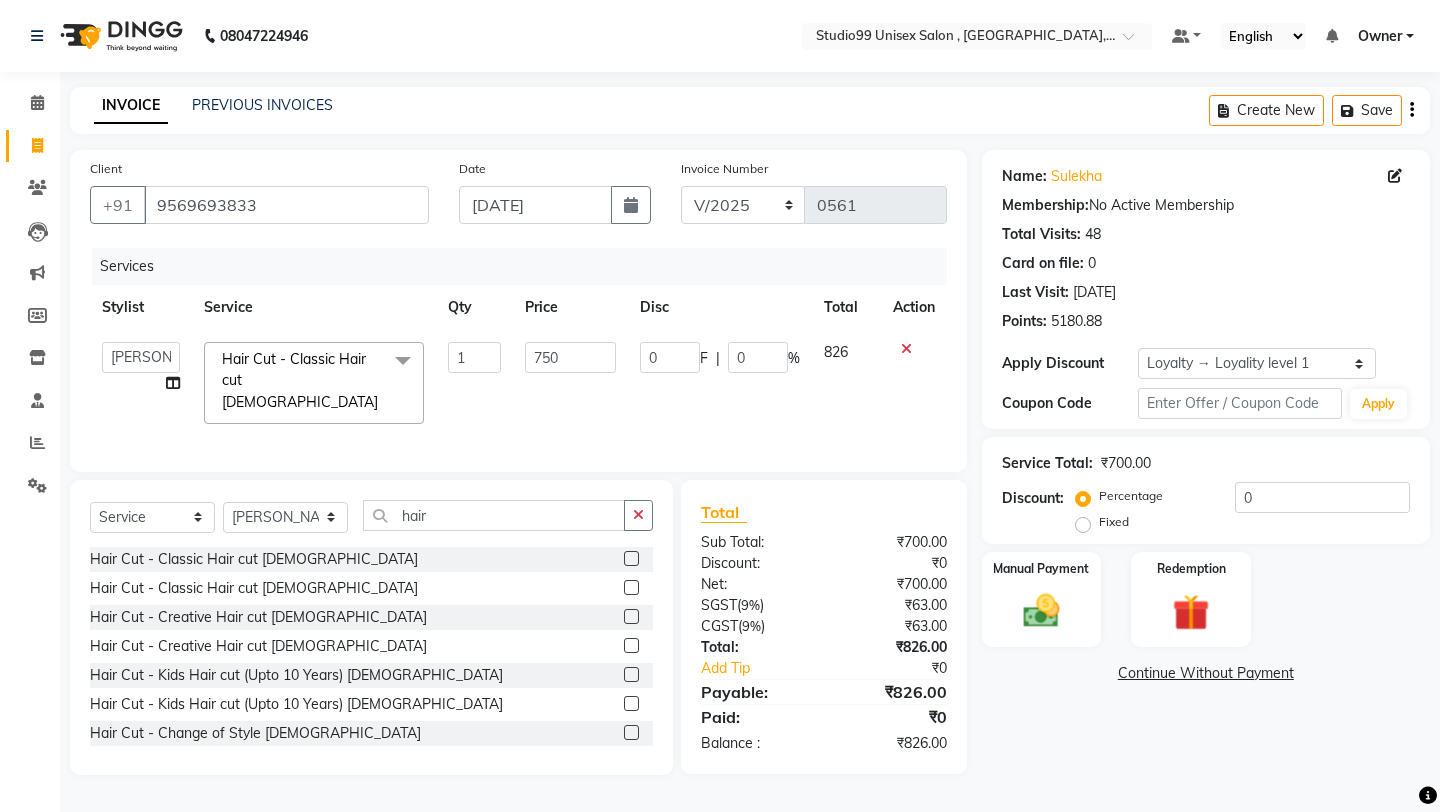 click on "Services Stylist Service Qty Price Disc Total Action  [PERSON_NAME]   mubarakh   Owner   [PERSON_NAME]   [PERSON_NAME]   [PERSON_NAME]   sulekha manager   [PERSON_NAME]  Hair Cut - Classic Hair cut [DEMOGRAPHIC_DATA]  x Hair Cut - Classic Hair cut [DEMOGRAPHIC_DATA] Hair Cut - Classic Hair cut [DEMOGRAPHIC_DATA] Hair Cut - Creative Hair cut [DEMOGRAPHIC_DATA] Hair Cut - Creative Hair cut [DEMOGRAPHIC_DATA] Hair Cut - Kids Hair cut (Upto 10 Years) [DEMOGRAPHIC_DATA] Hair Cut - Kids Hair cut (Upto 10 Years) [DEMOGRAPHIC_DATA] Hair Cut - Change of Style [DEMOGRAPHIC_DATA] Hair Cut - Change of Style [DEMOGRAPHIC_DATA] Styling - Blow dry (out curls) Styling - Express blow dry (without wash) Styling - Ironing Styling - Tonging Styling - Crimping Styling - Hairups/Up do's Hair Spa & Treatments - Classic Hair Spa (L'oreal) [DEMOGRAPHIC_DATA] Hair Spa & Treatments - Classic Hair Spa (L'oreal) [DEMOGRAPHIC_DATA] Hair Spa & Treatments - Treatment Hair Spa [DEMOGRAPHIC_DATA] Hair Spa & Treatments - Treatment Hair Spa [DEMOGRAPHIC_DATA] Hair Spa & Treatments - Purifying & Anti [MEDICAL_DATA] [DEMOGRAPHIC_DATA] Hair Spa & Treatments - Purifying & Anti [MEDICAL_DATA] [DEMOGRAPHIC_DATA] Hair Spa & Treatments - Nourishment & Volume [DEMOGRAPHIC_DATA] 1 0" 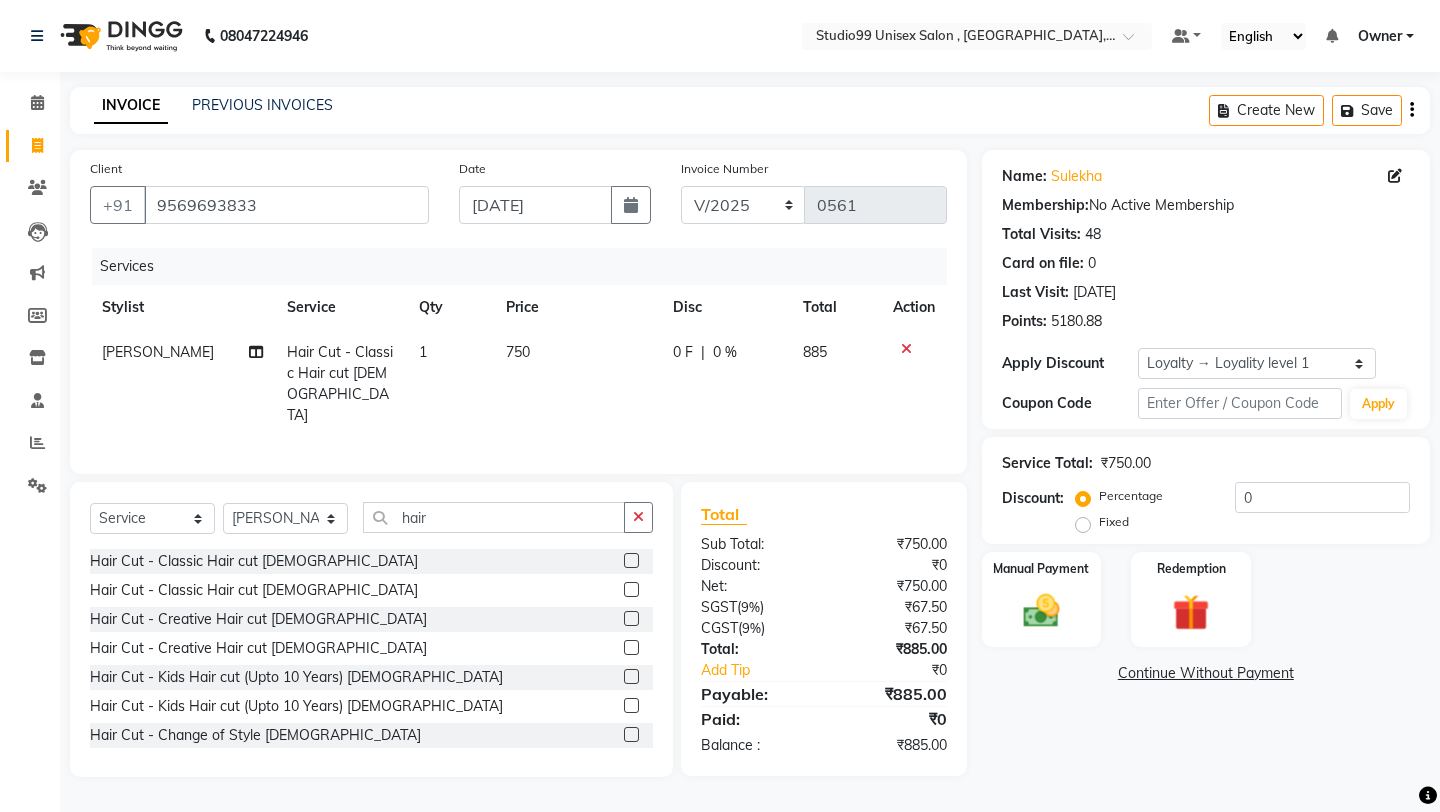 click on "Fixed" 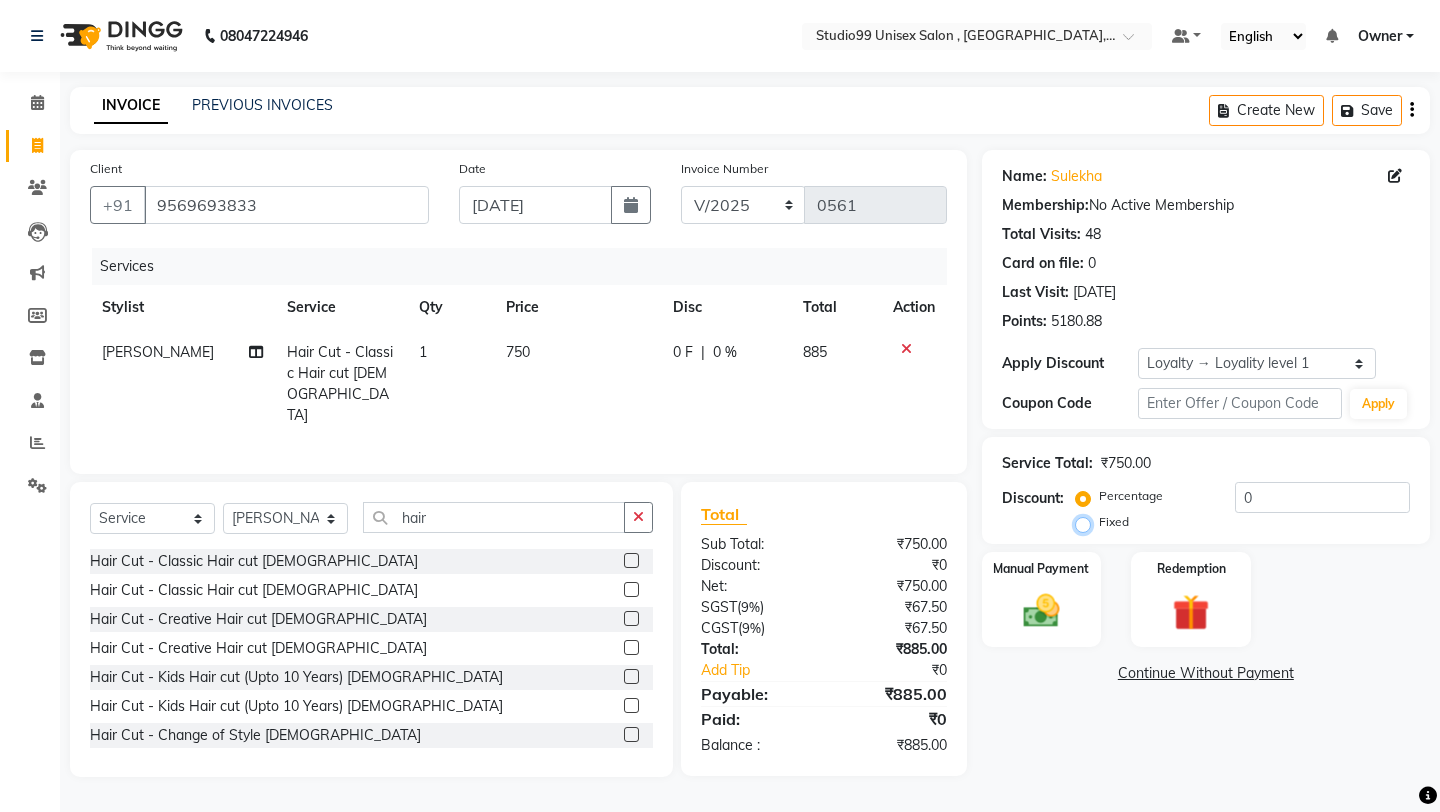 click on "Fixed" at bounding box center [1087, 522] 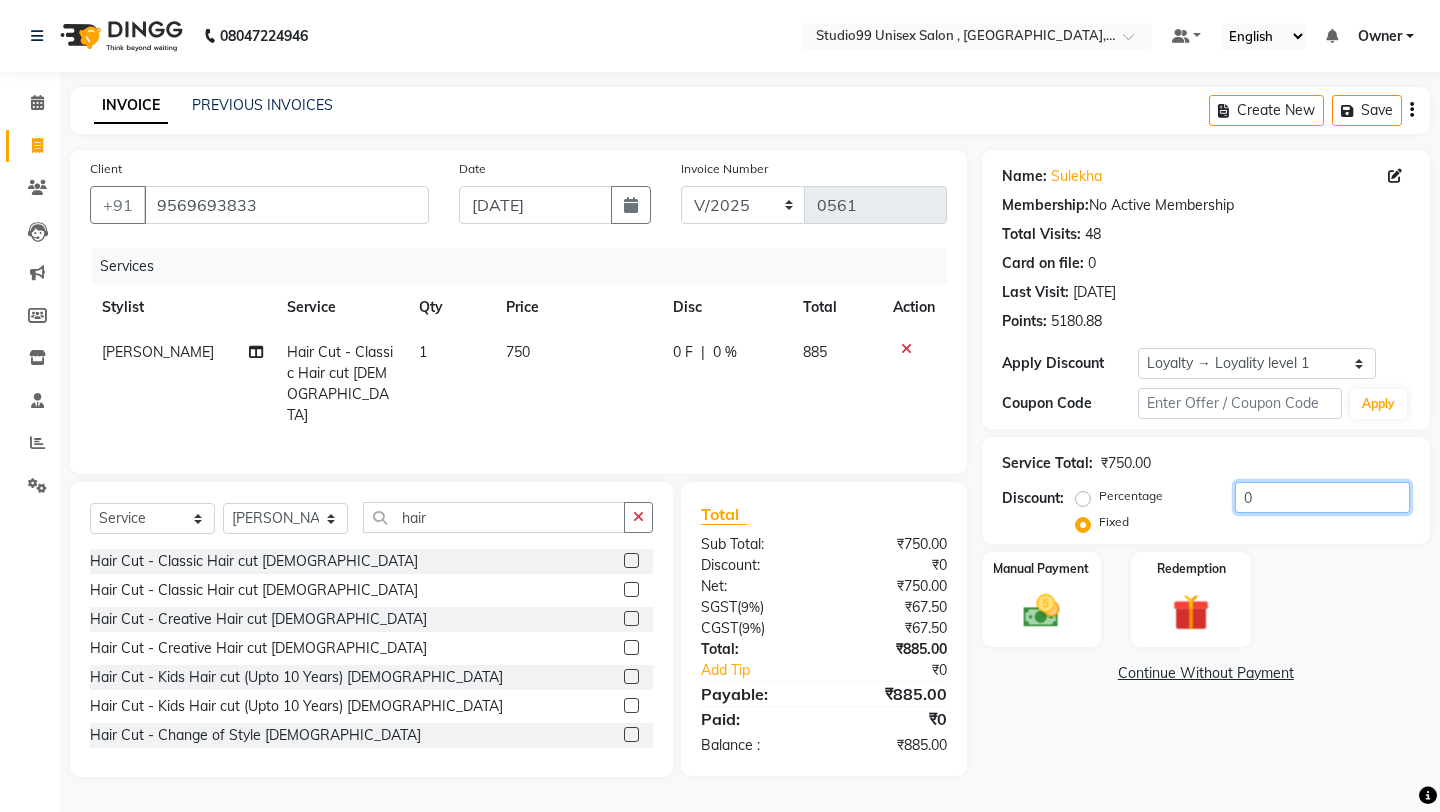 click on "0" 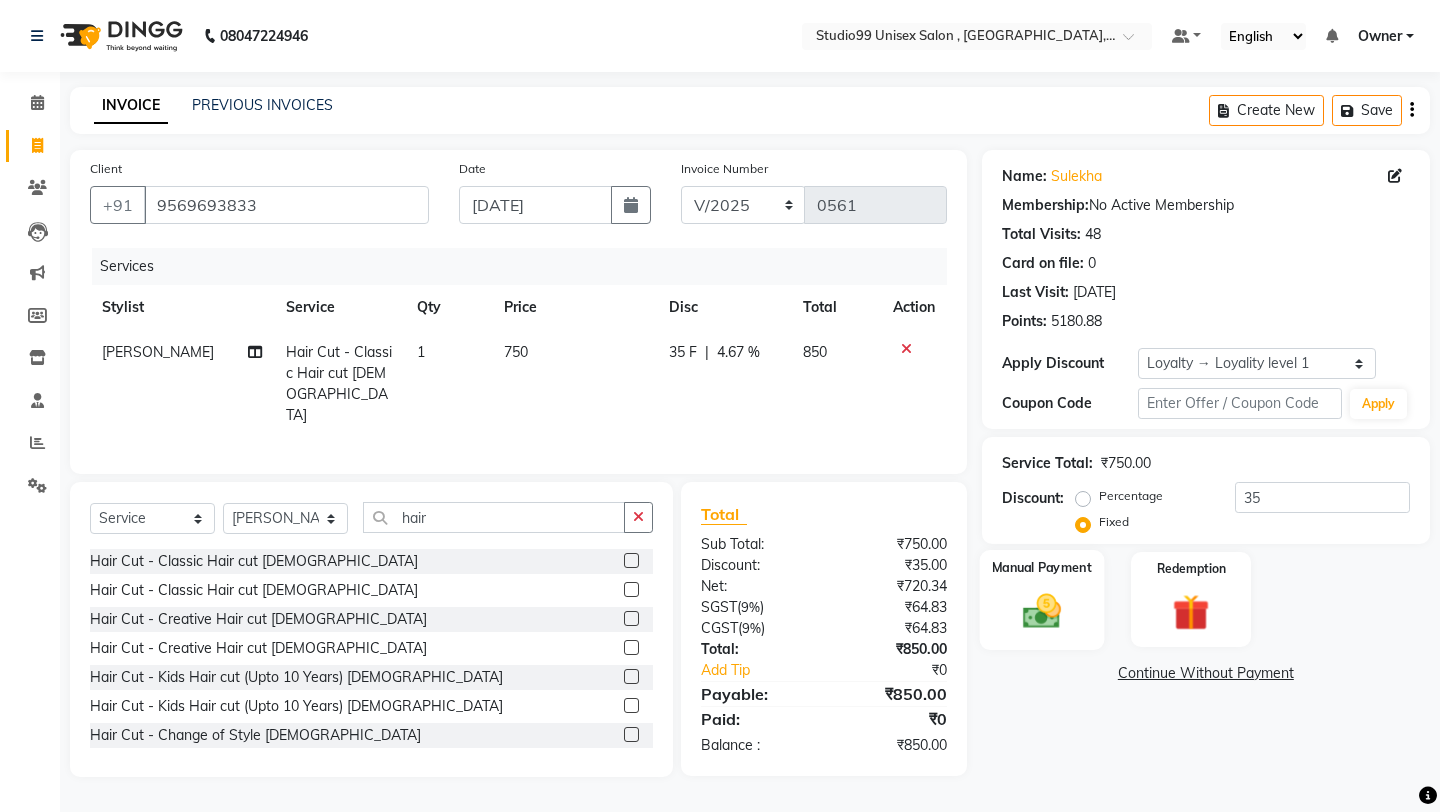 click 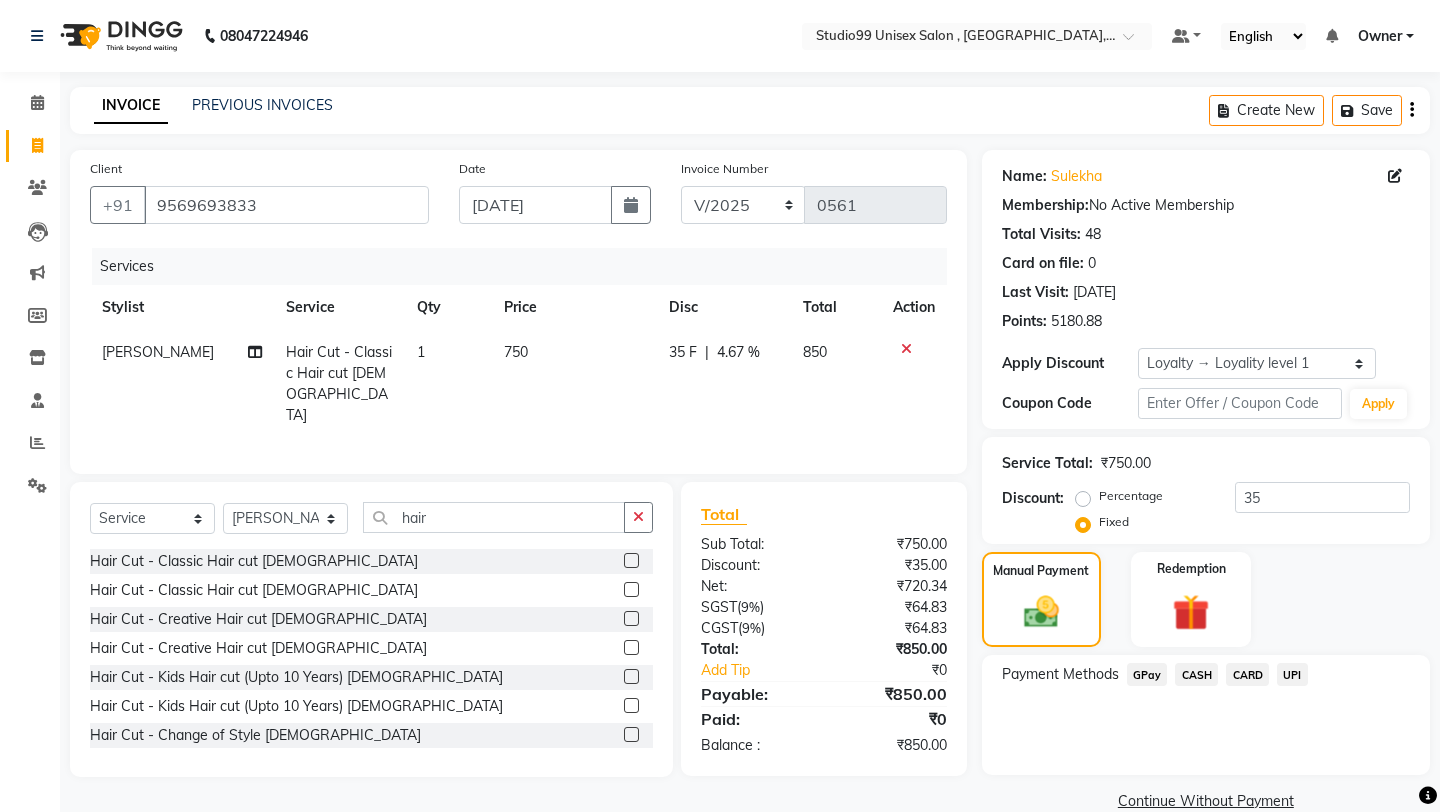 click on "UPI" 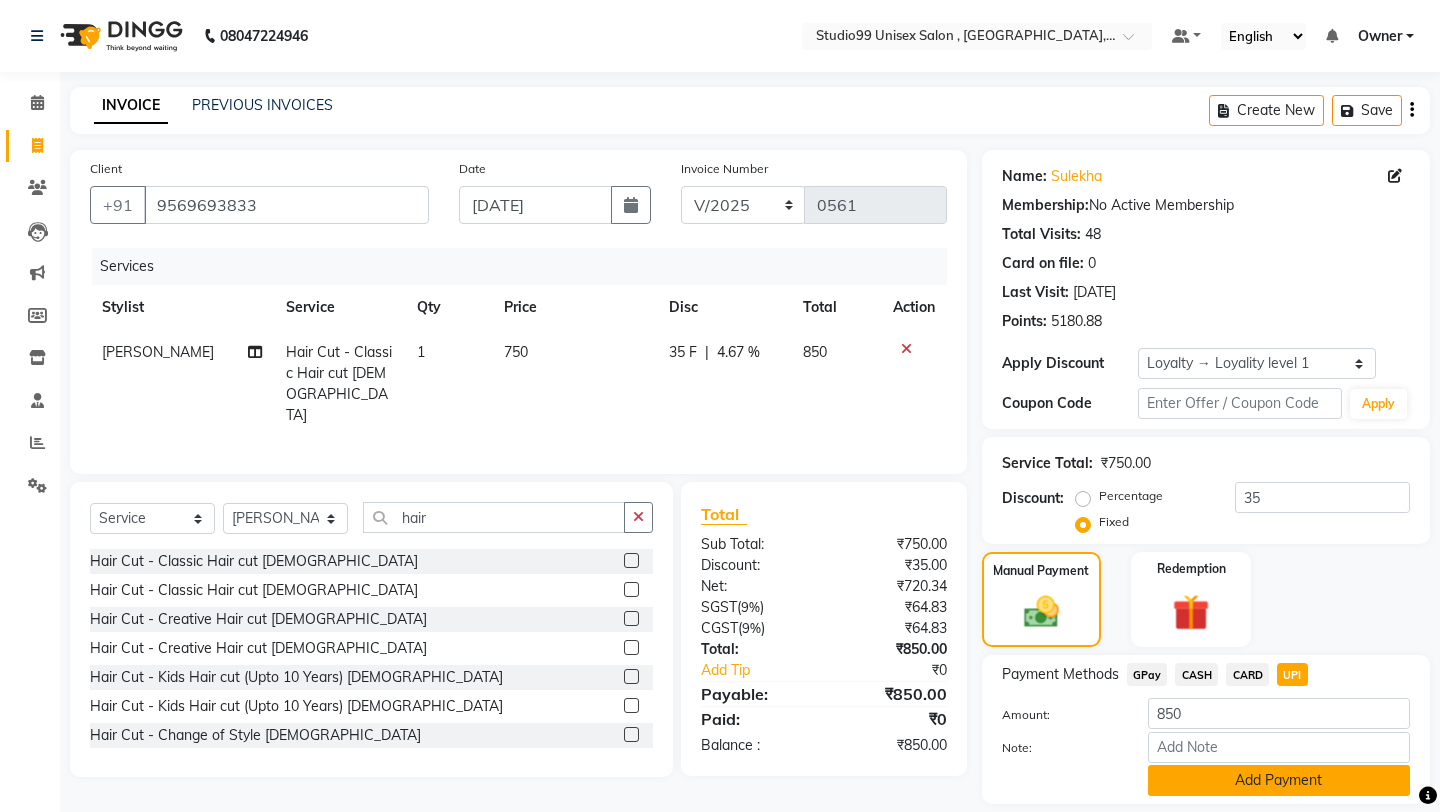 click on "Add Payment" 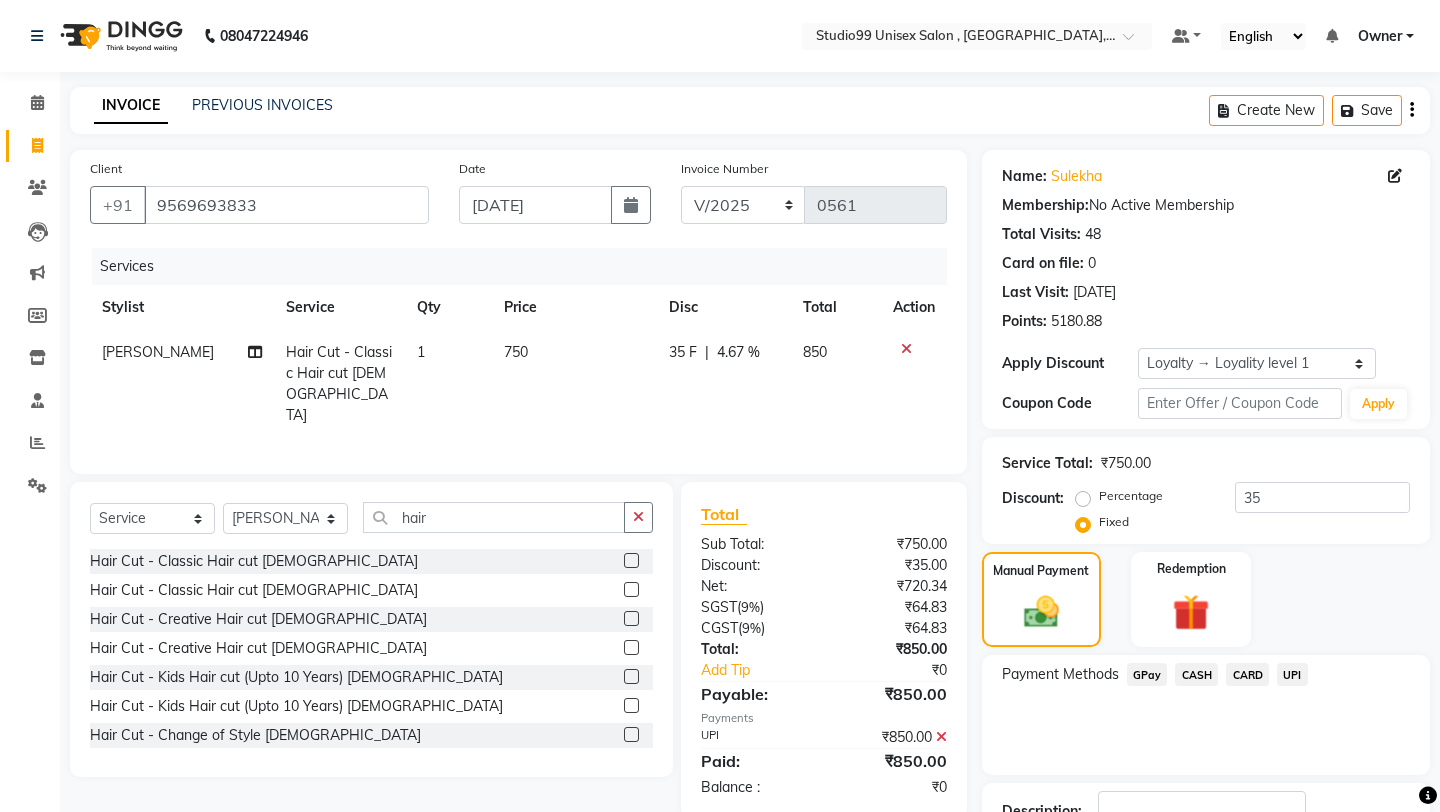 click on "Payment Methods  GPay   CASH   CARD   UPI" 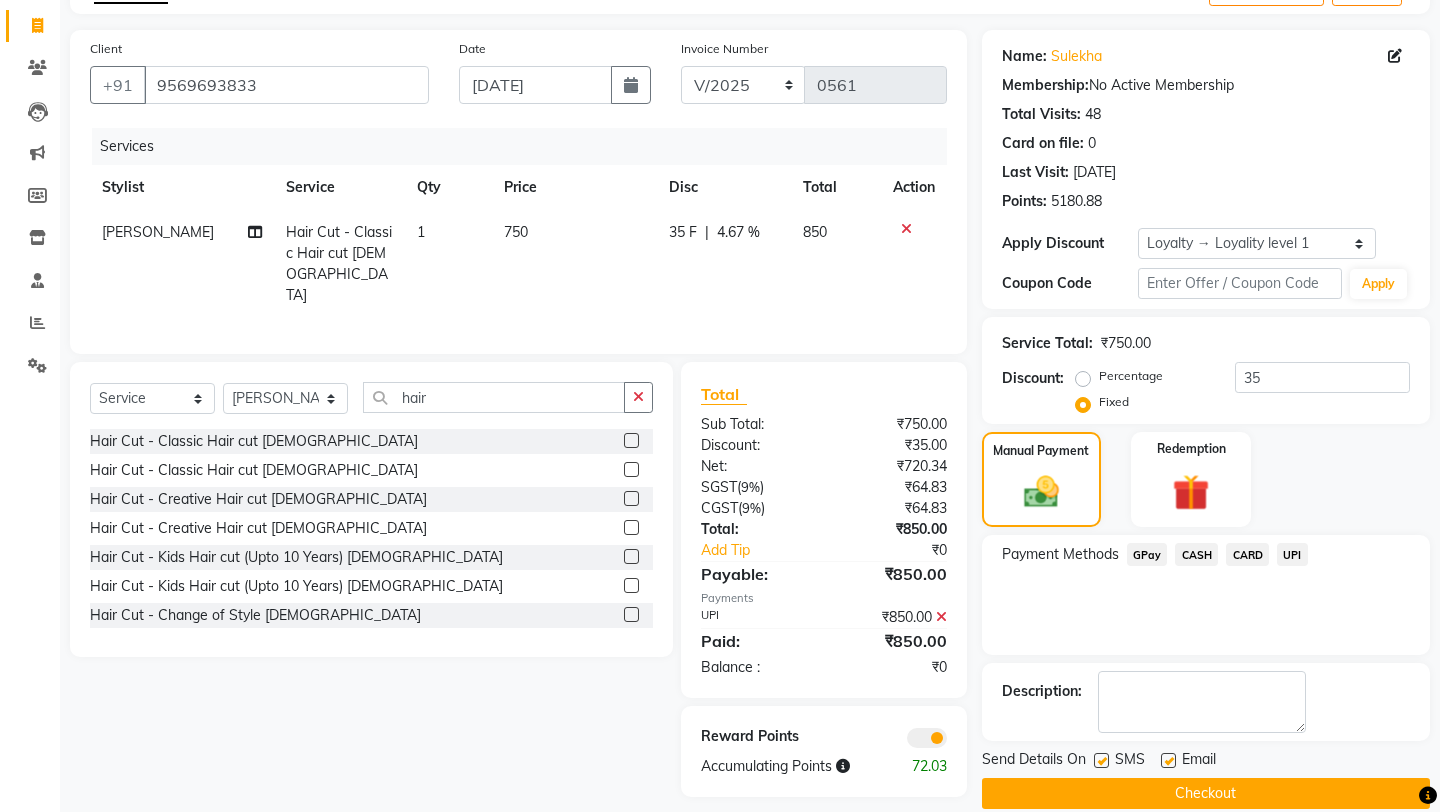 scroll, scrollTop: 129, scrollLeft: 0, axis: vertical 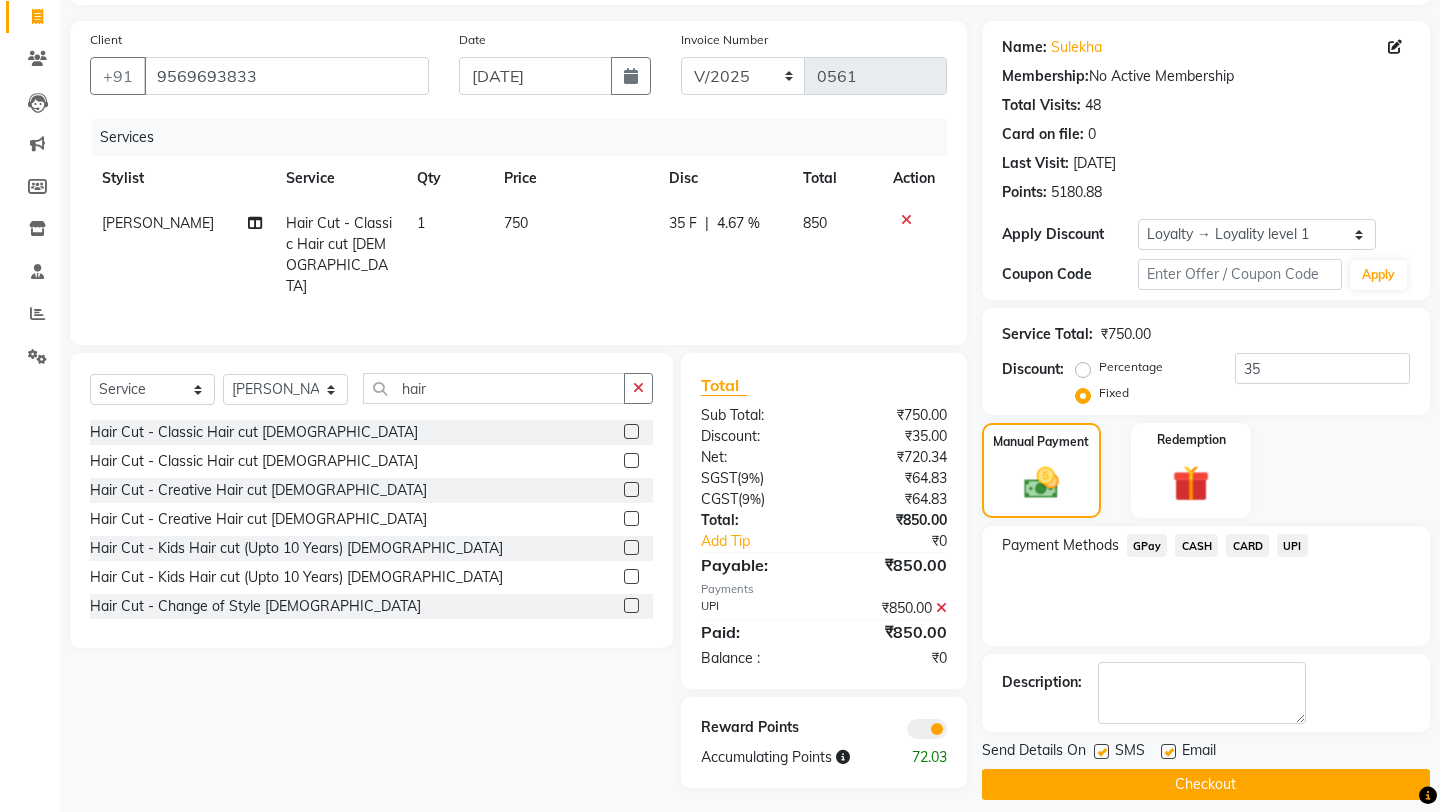 click on "Checkout" 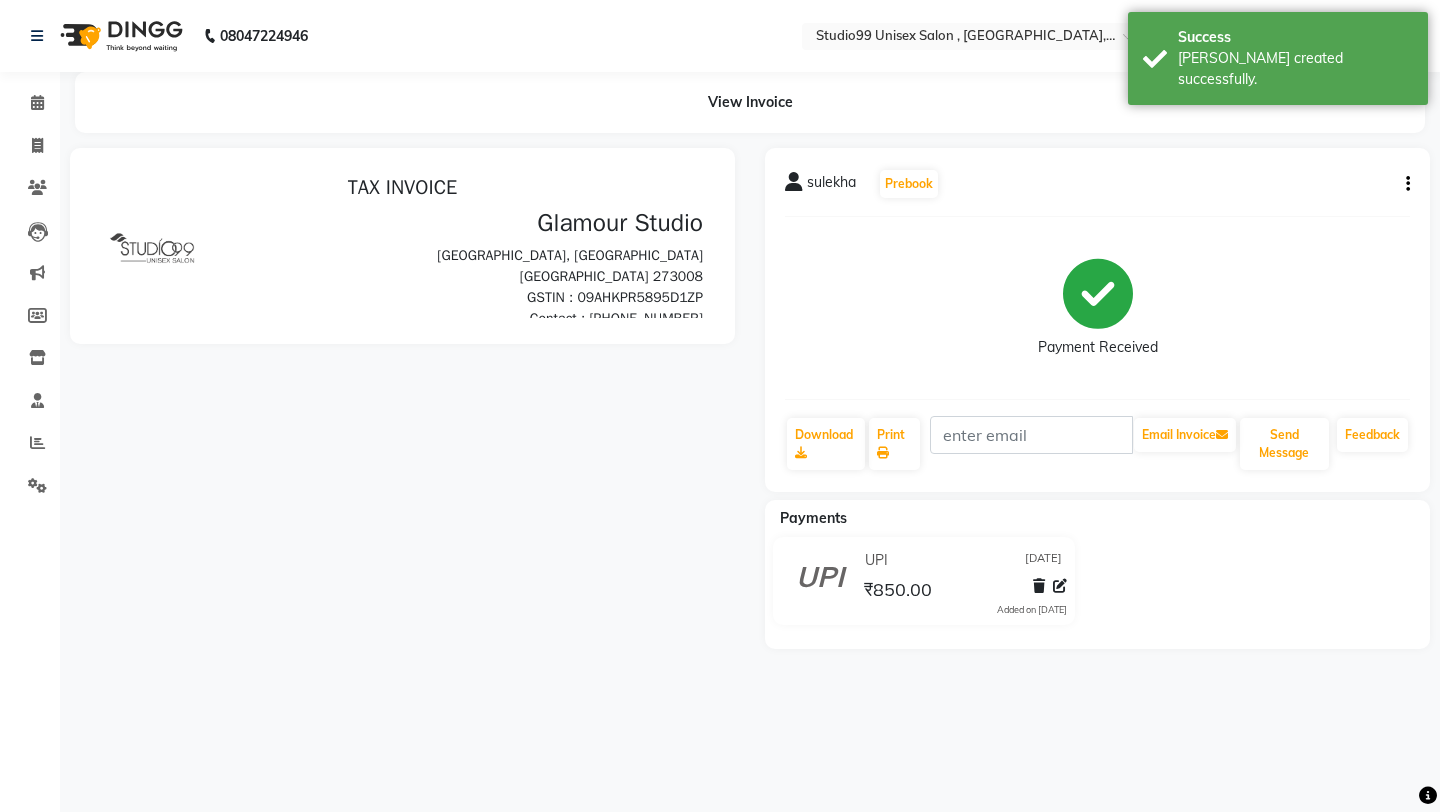 scroll, scrollTop: 0, scrollLeft: 0, axis: both 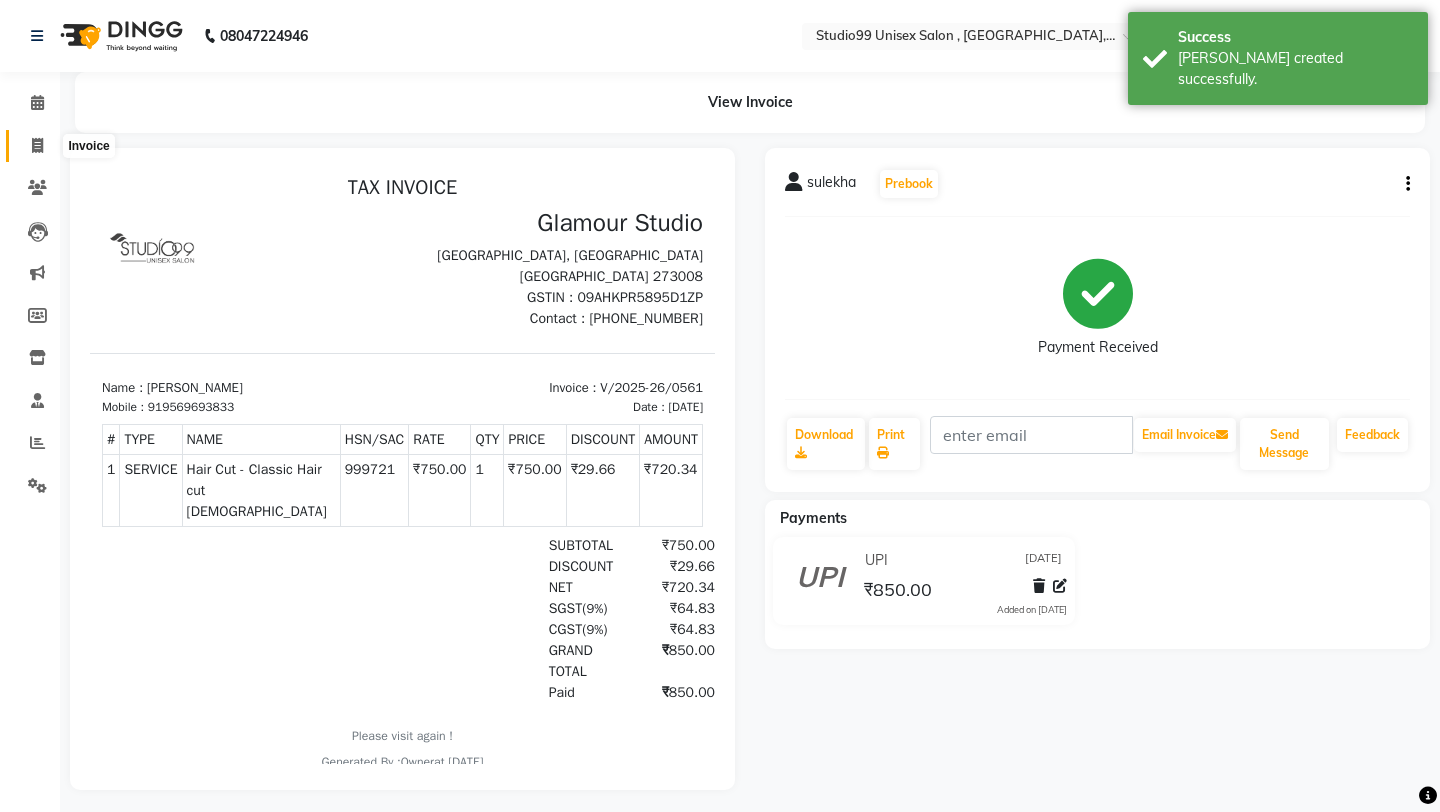 click 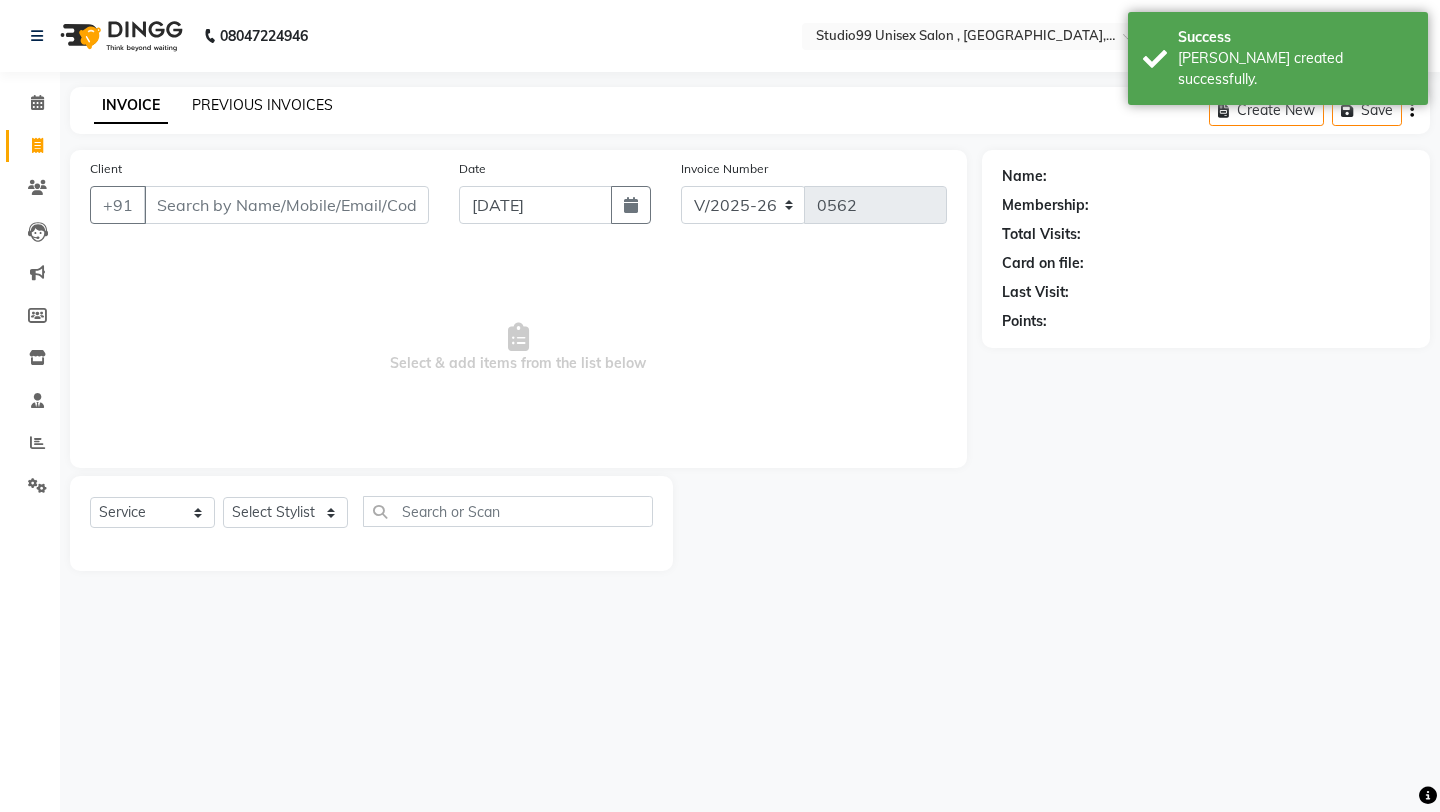 click on "PREVIOUS INVOICES" 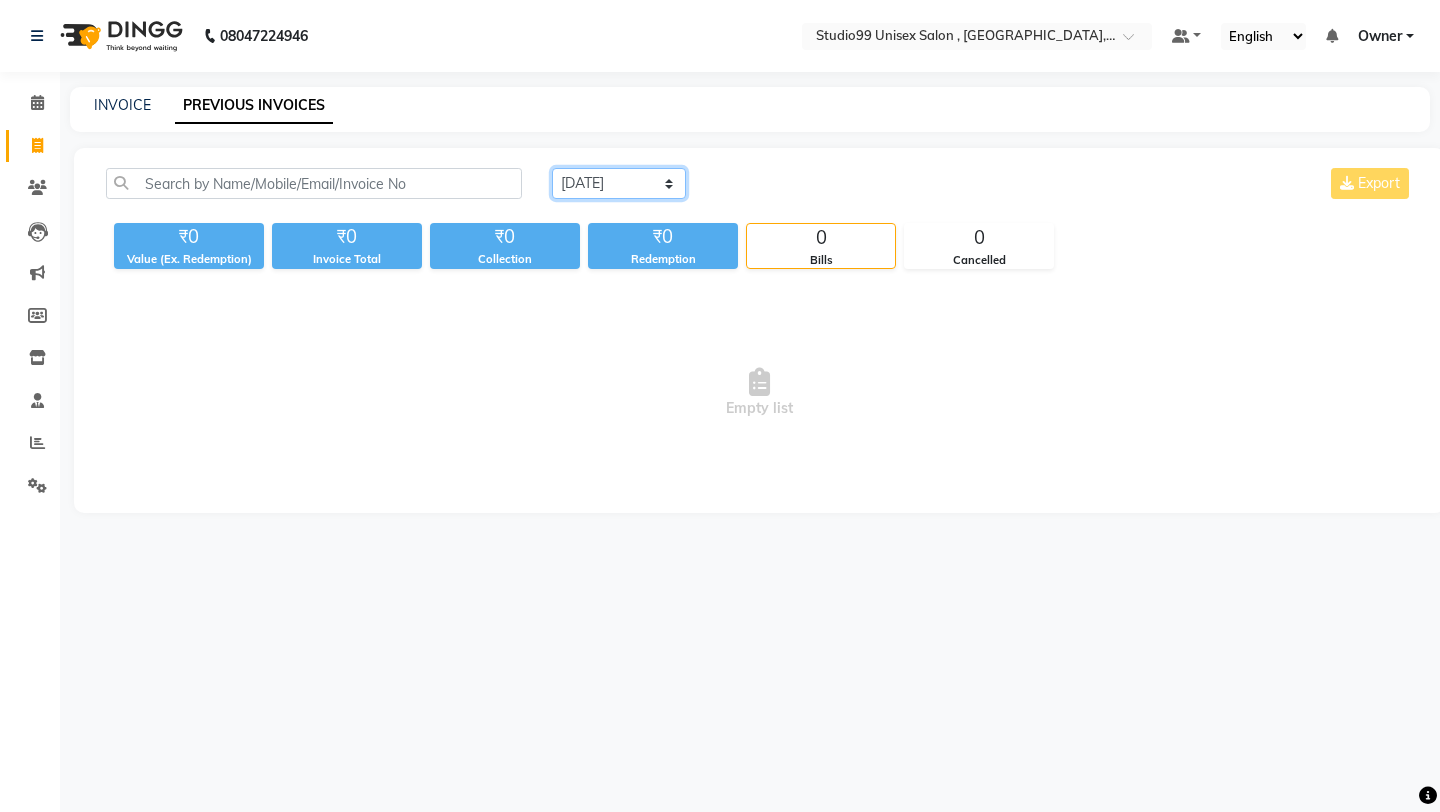 click on "[DATE] [DATE] Custom Range" 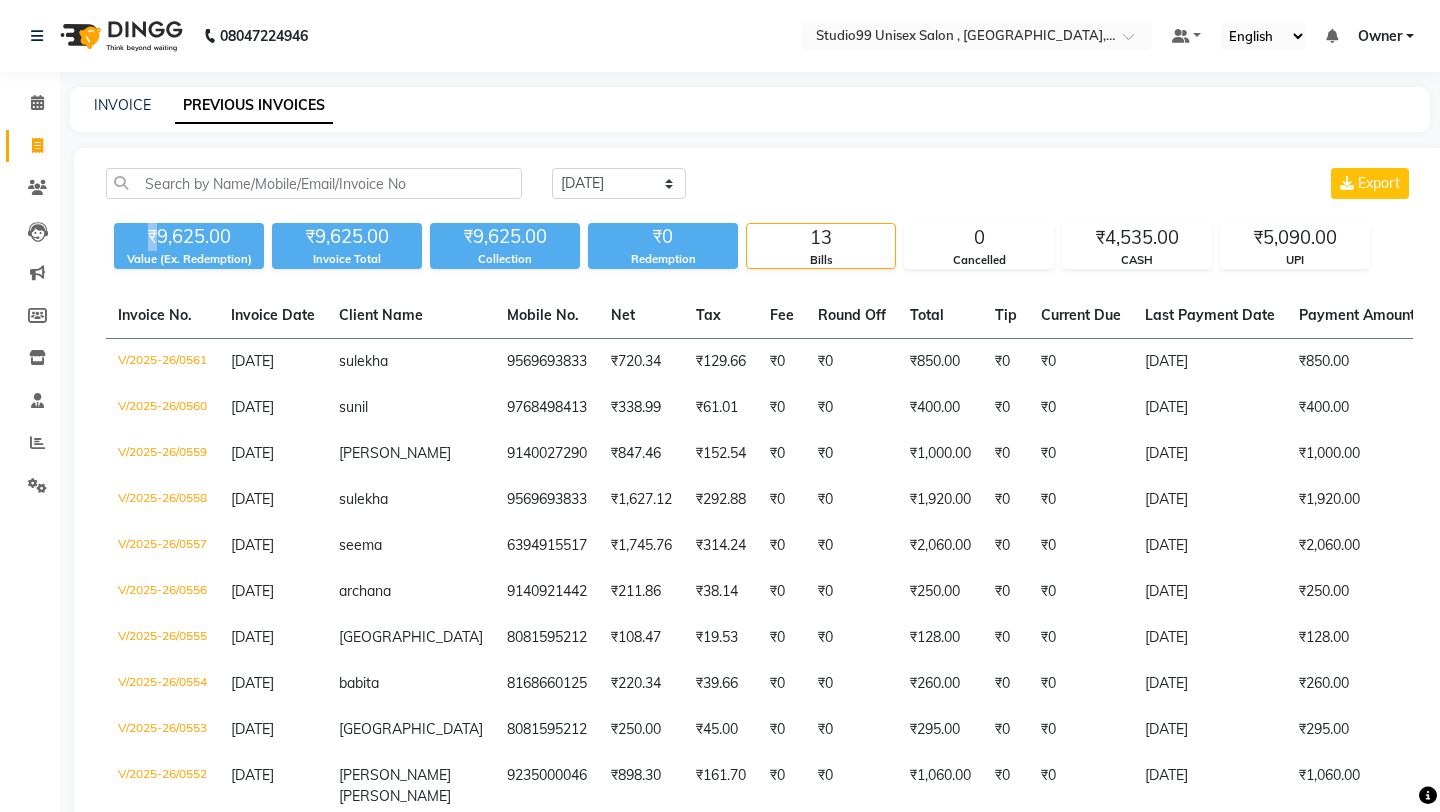 click on "[DATE] [DATE] Custom Range Export" 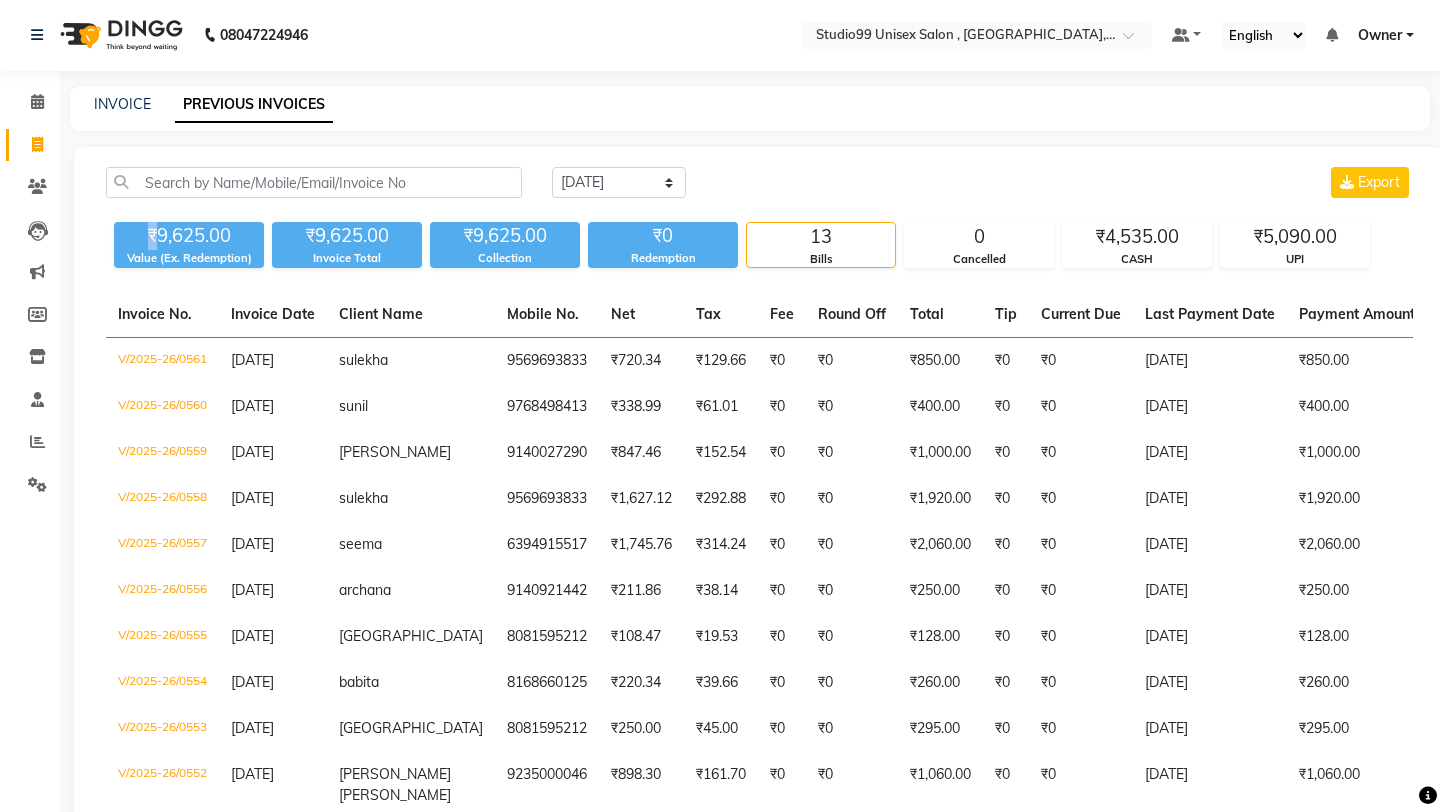 scroll, scrollTop: 0, scrollLeft: 0, axis: both 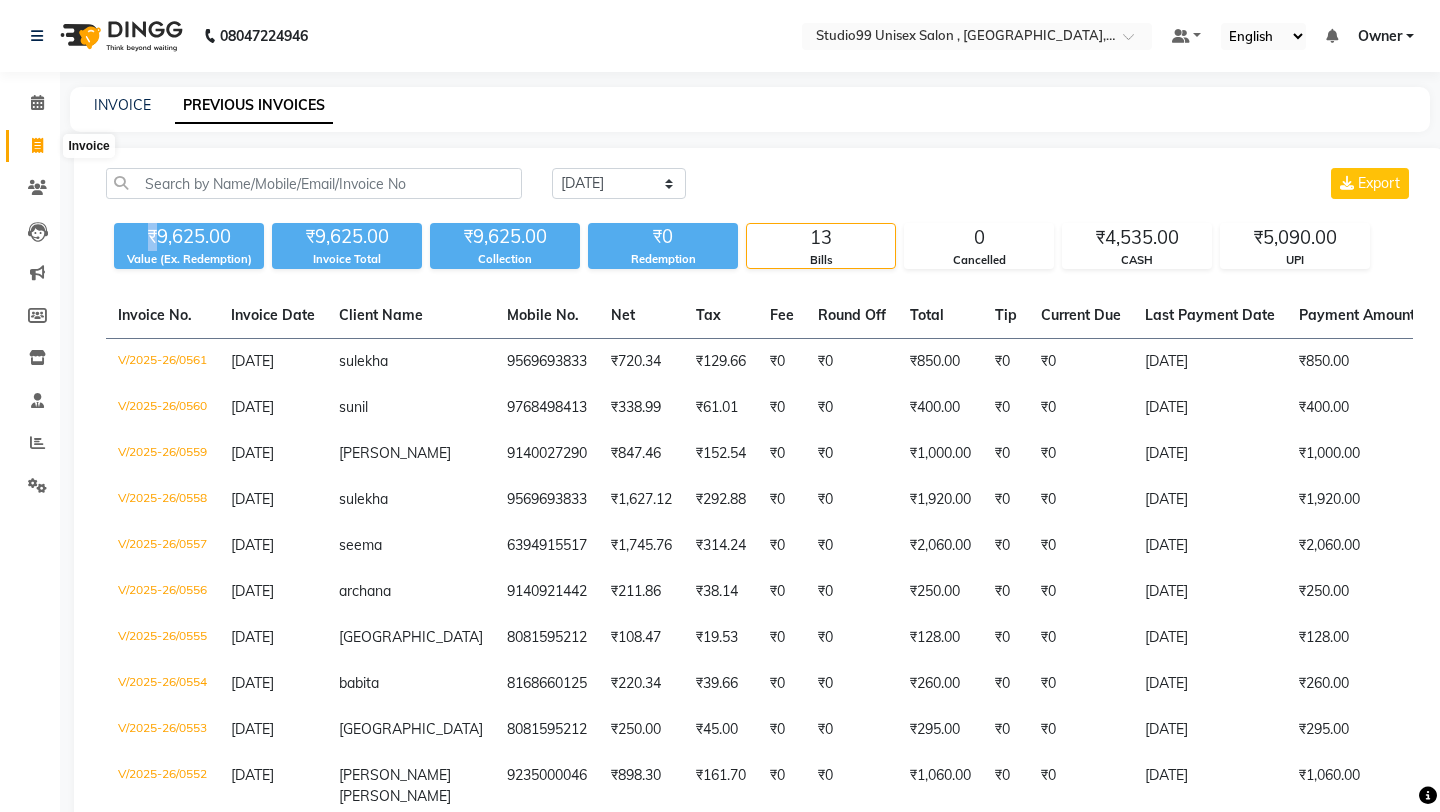 click 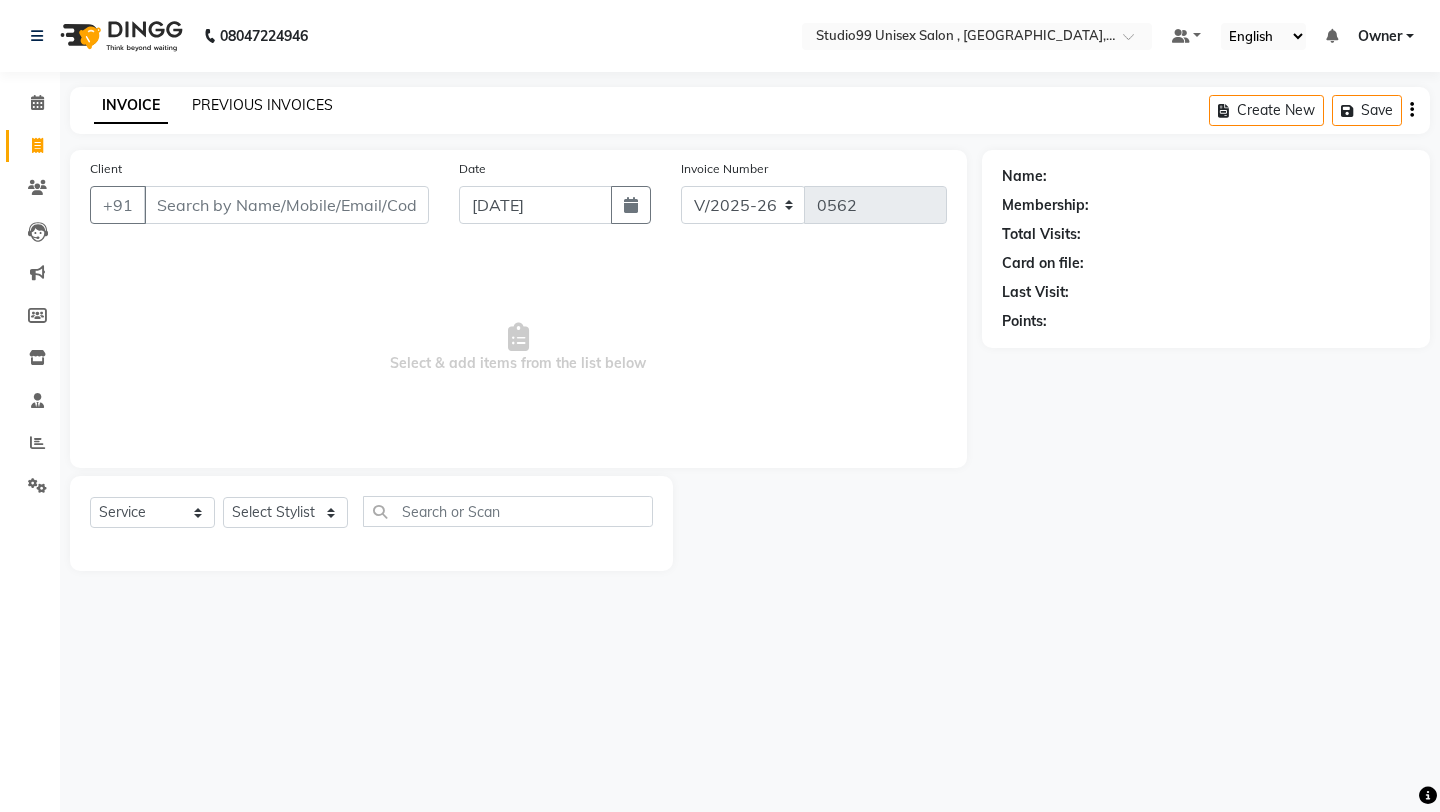 click on "PREVIOUS INVOICES" 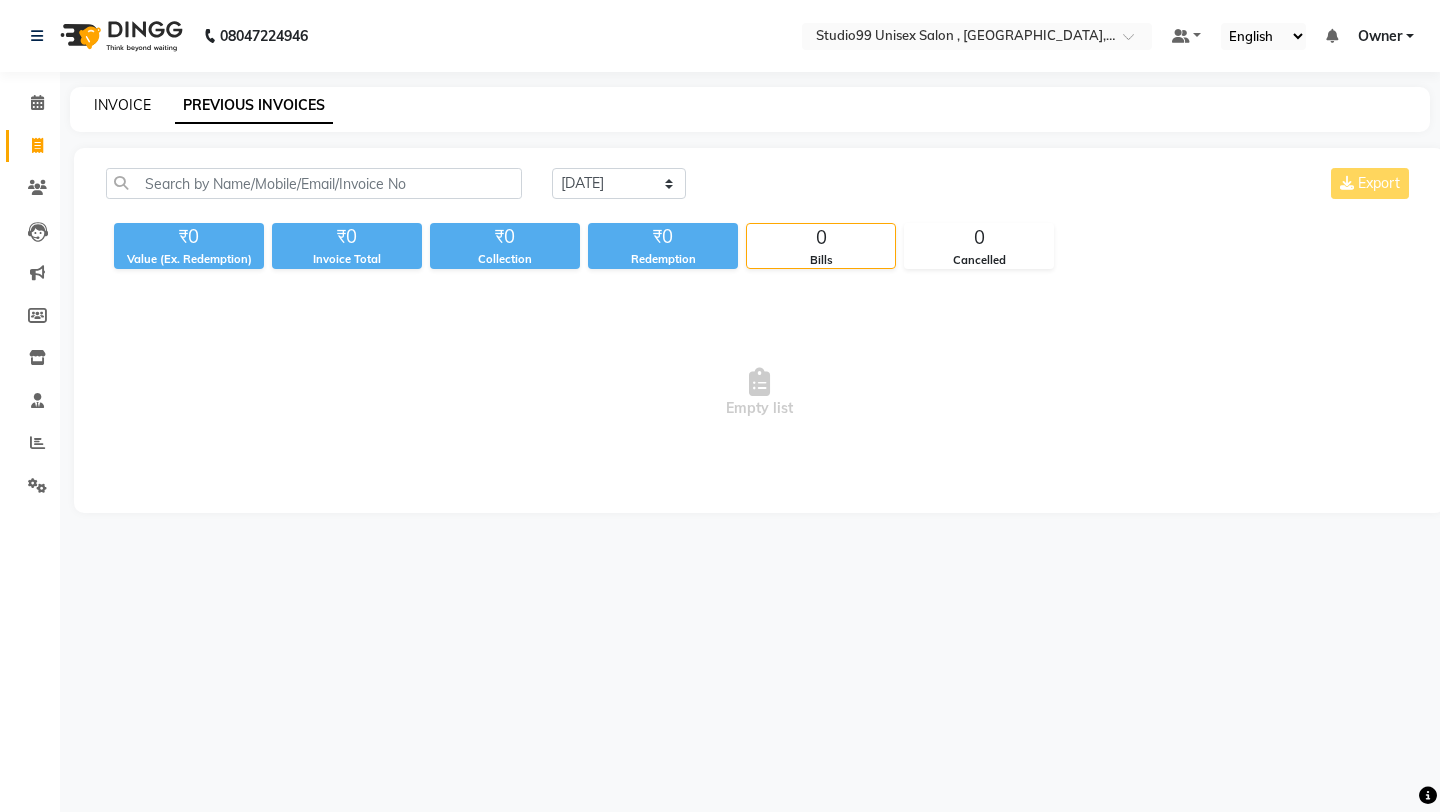 click on "INVOICE" 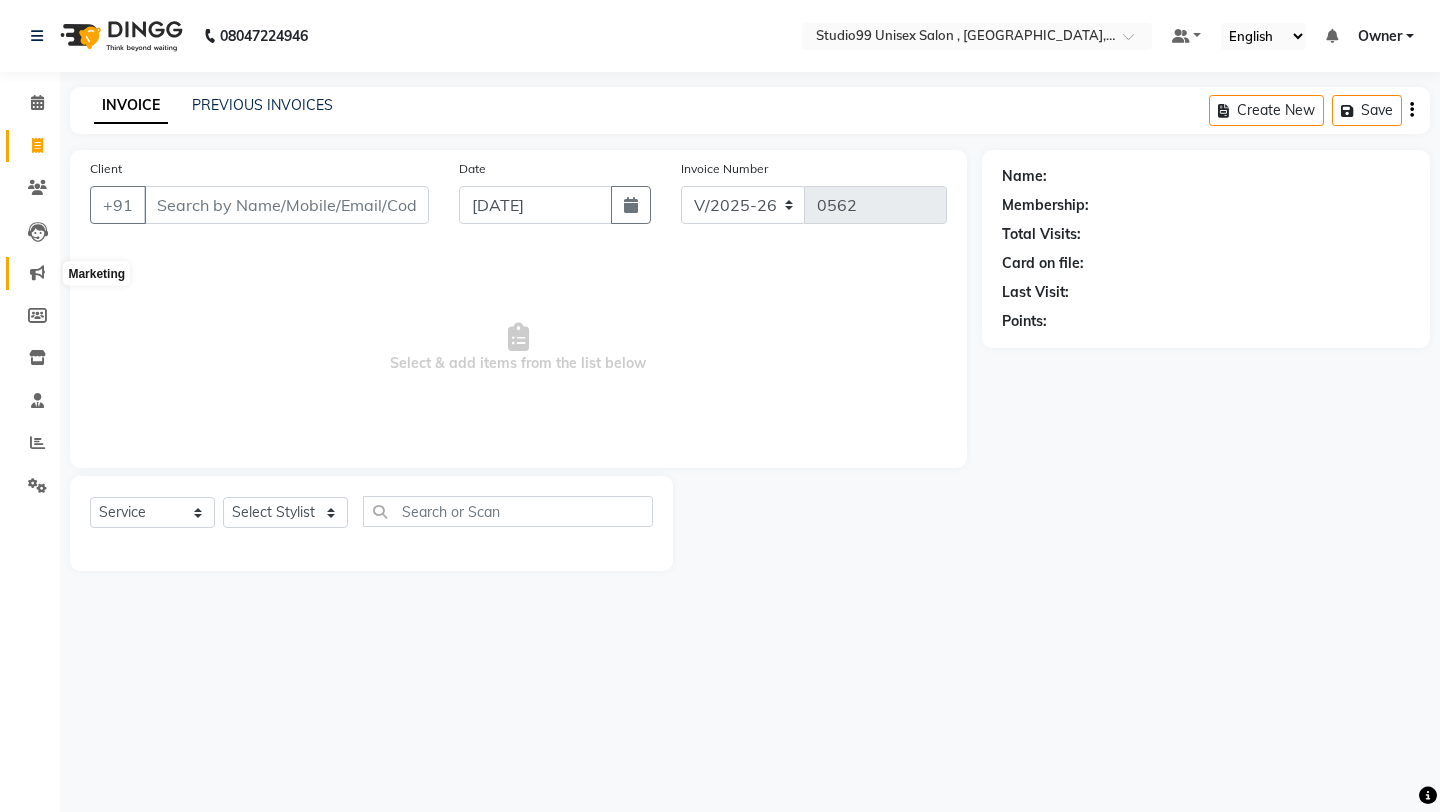 click 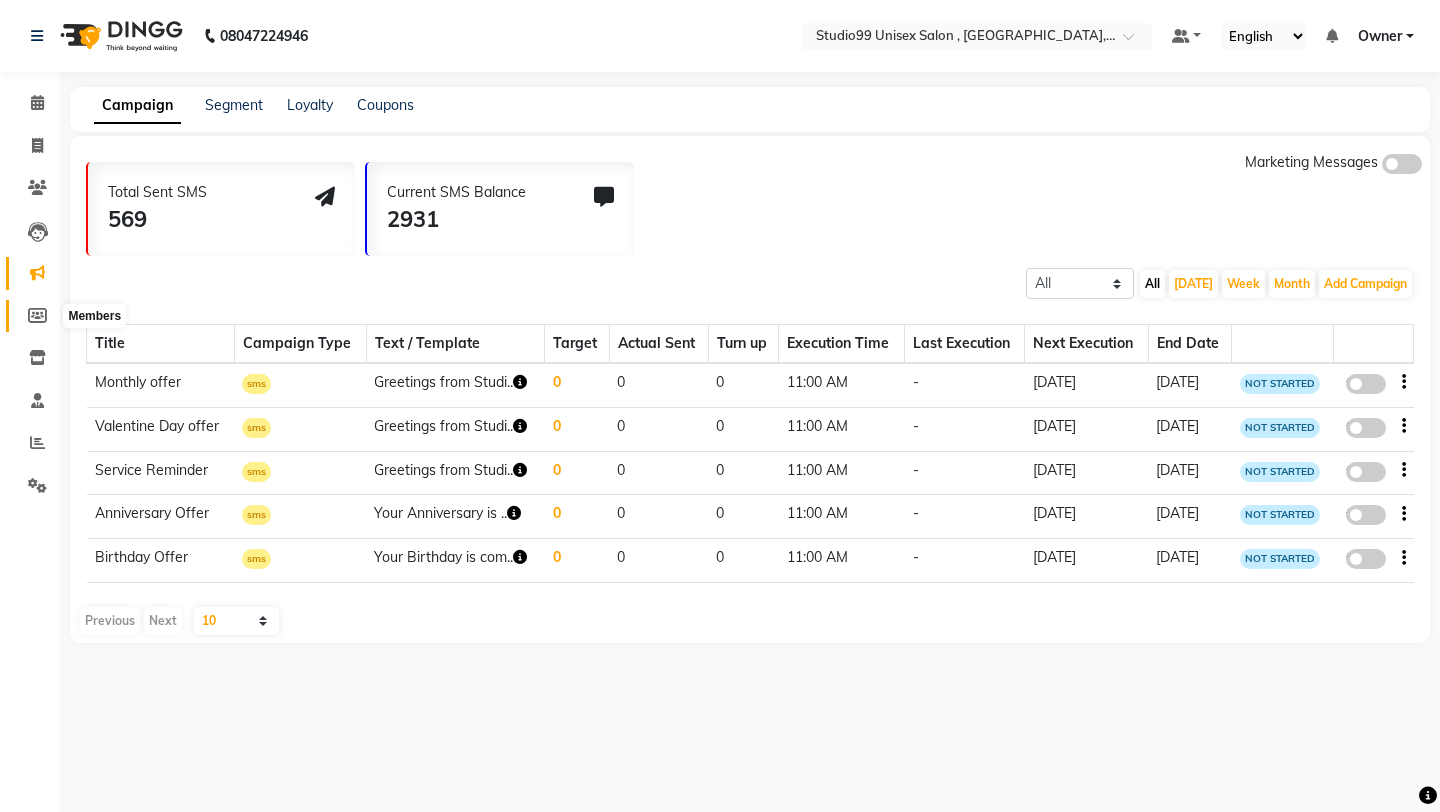 click 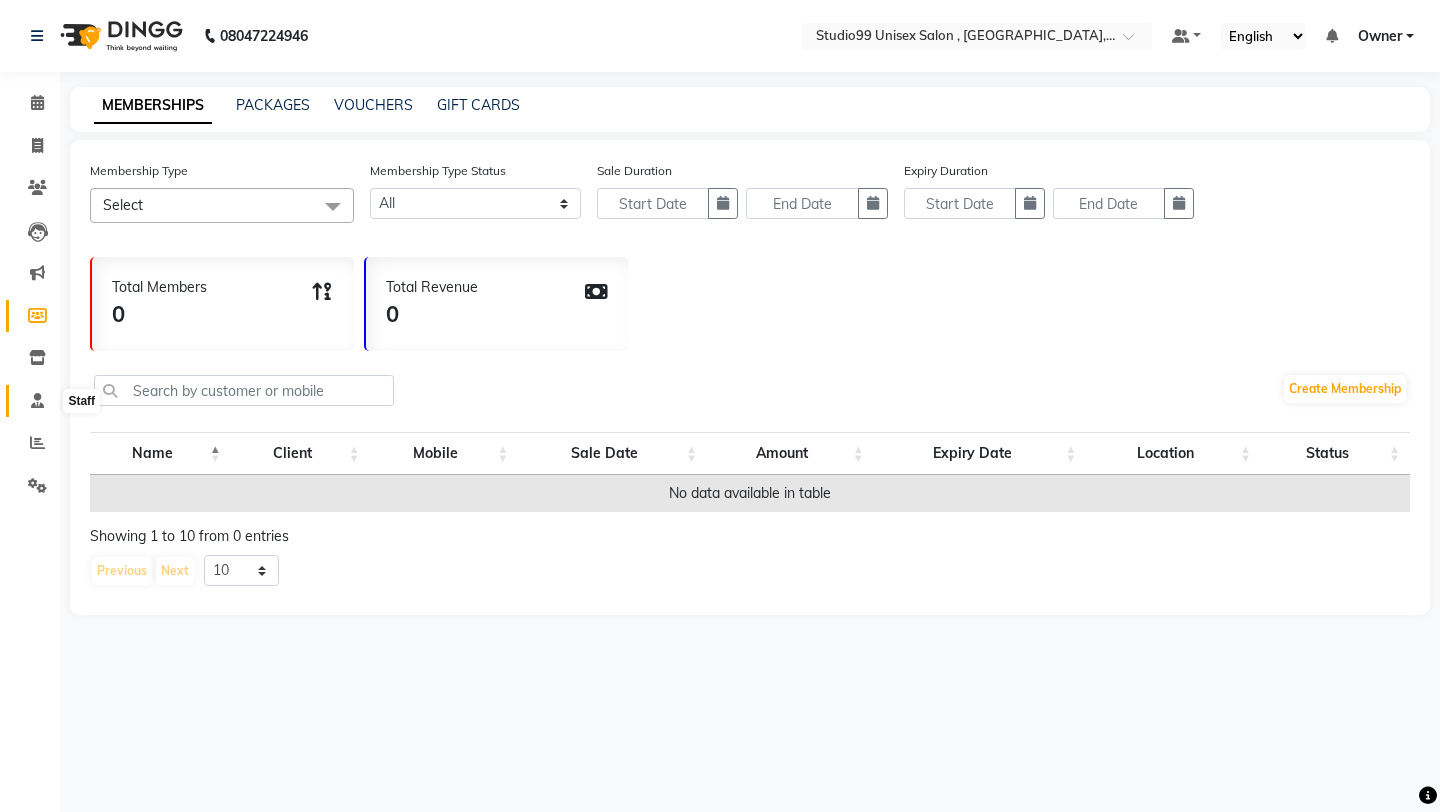 click 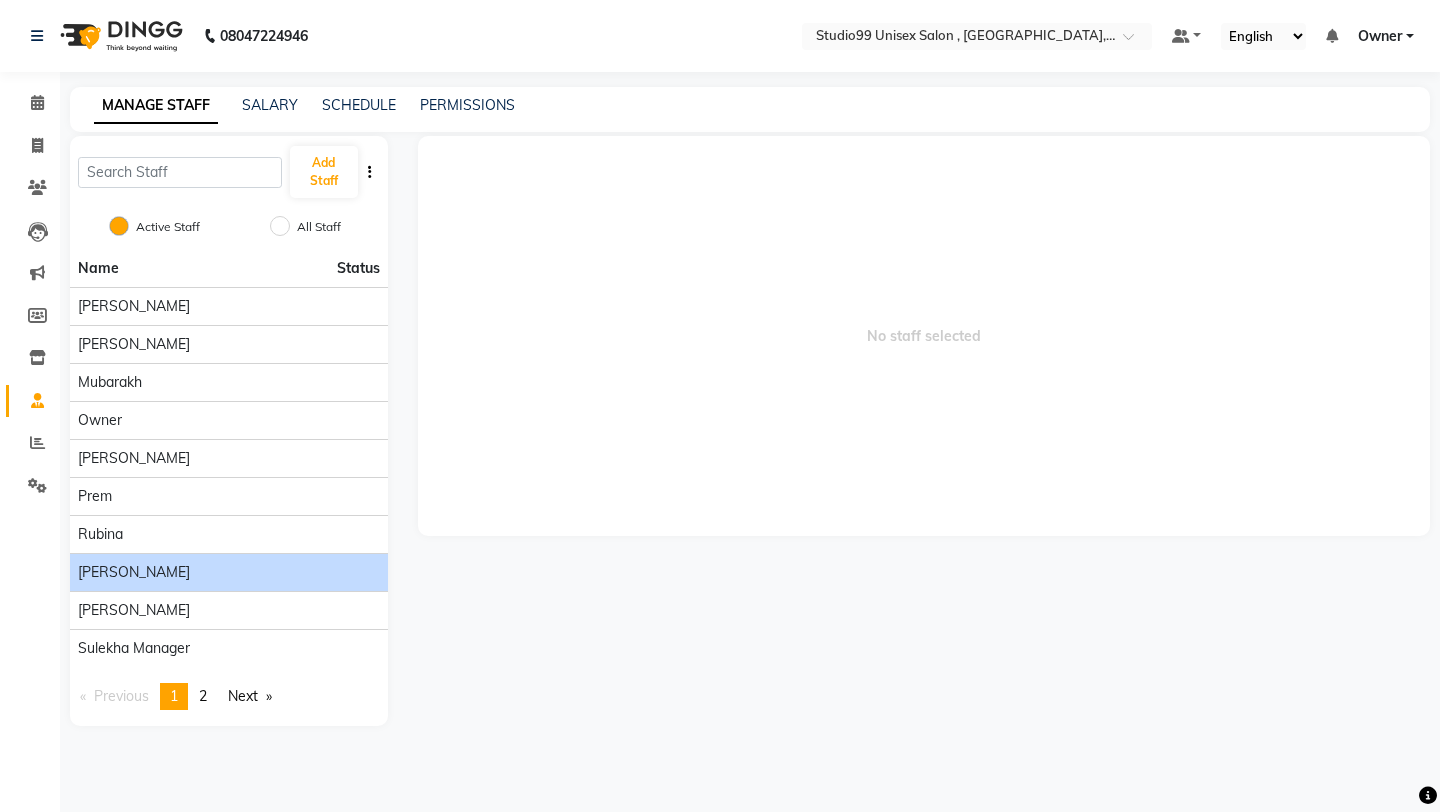 click on "[PERSON_NAME]" 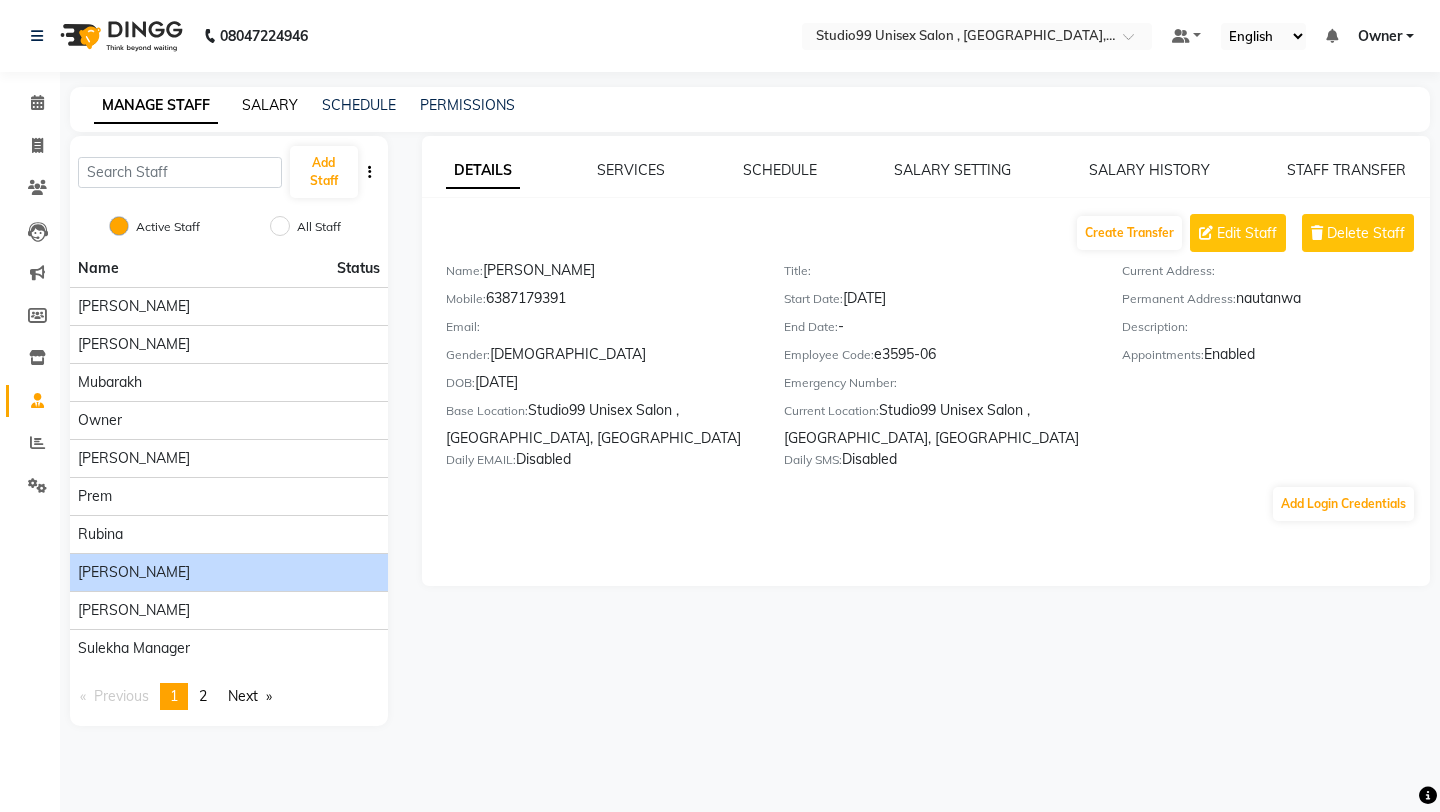 click on "SALARY" 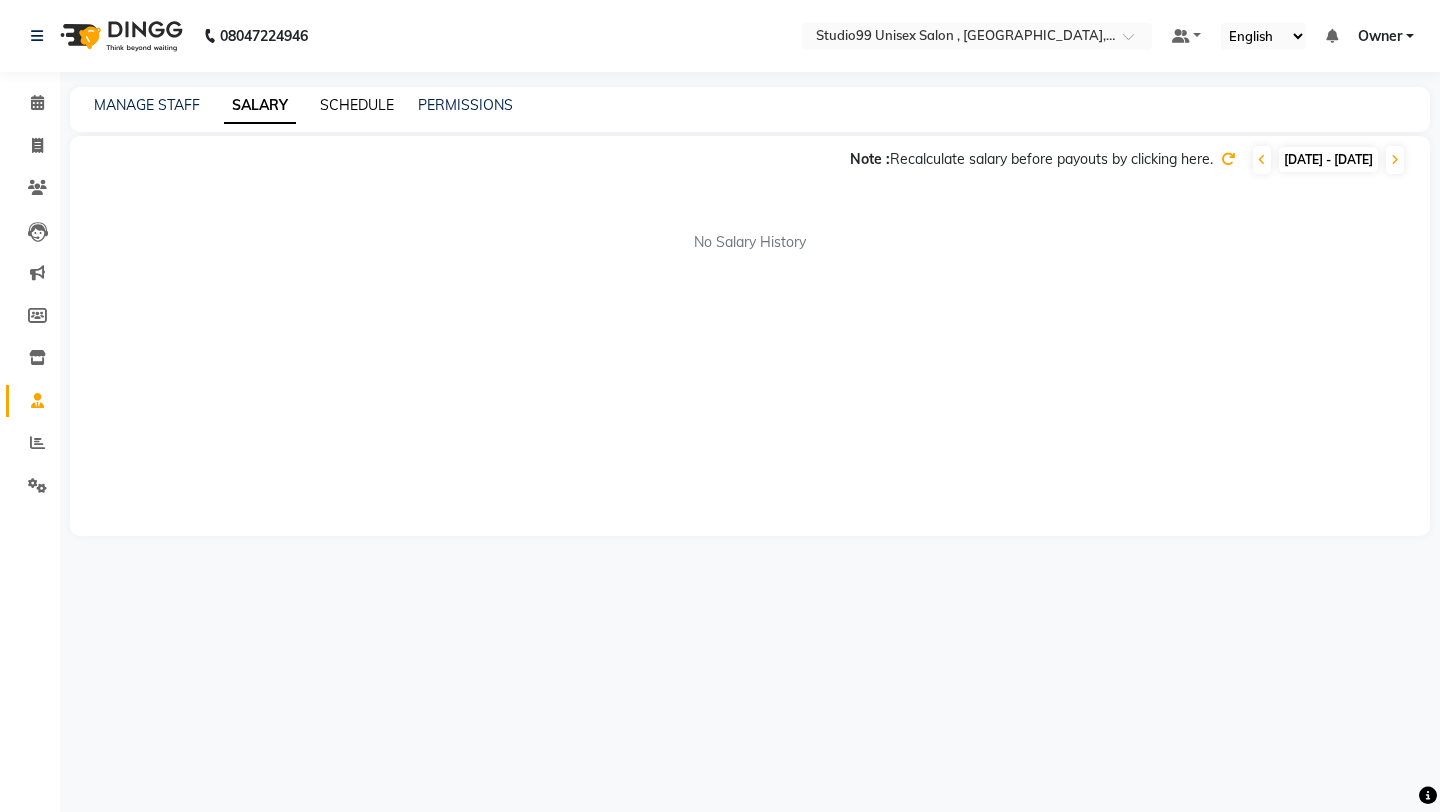 click on "SCHEDULE" 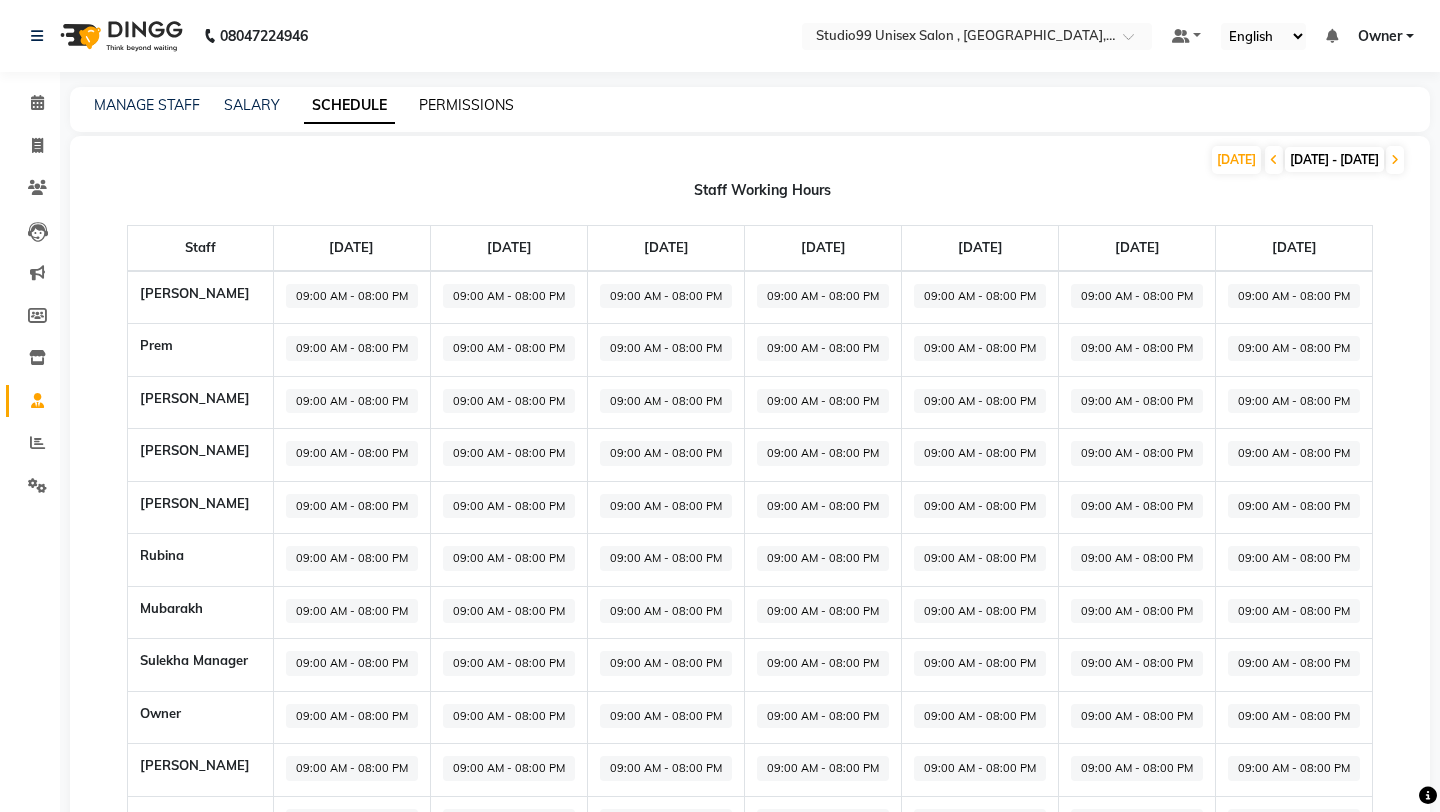 click on "PERMISSIONS" 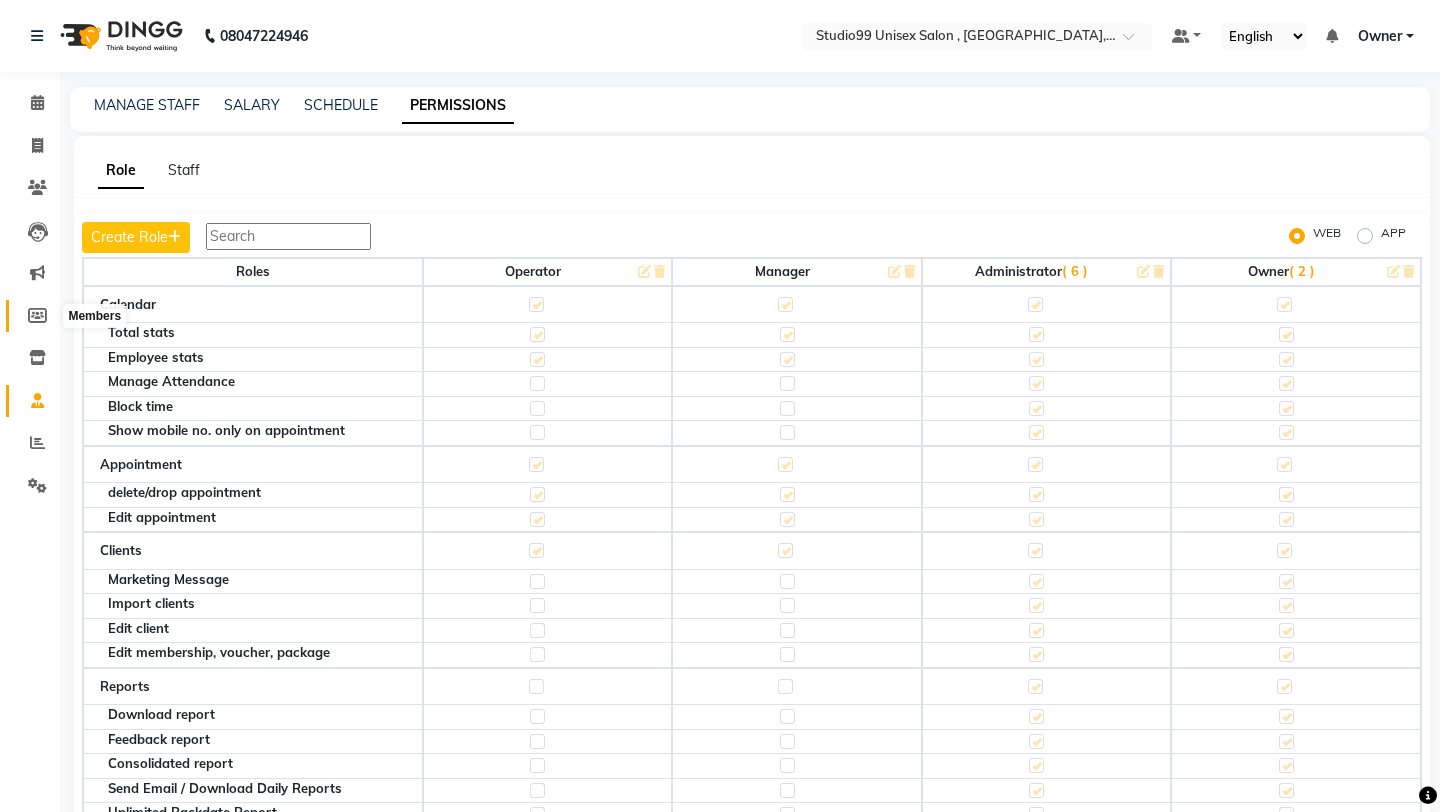 click 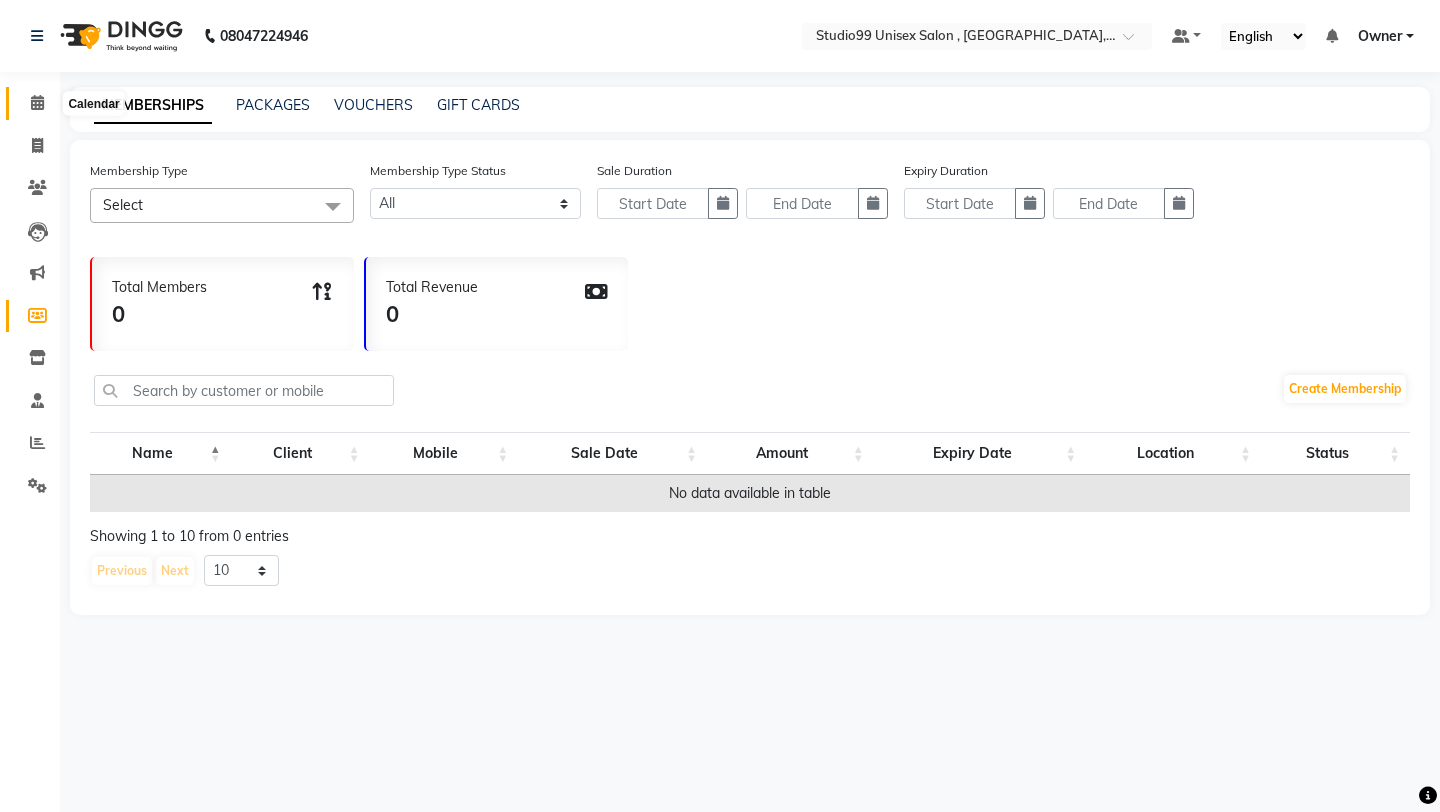 click 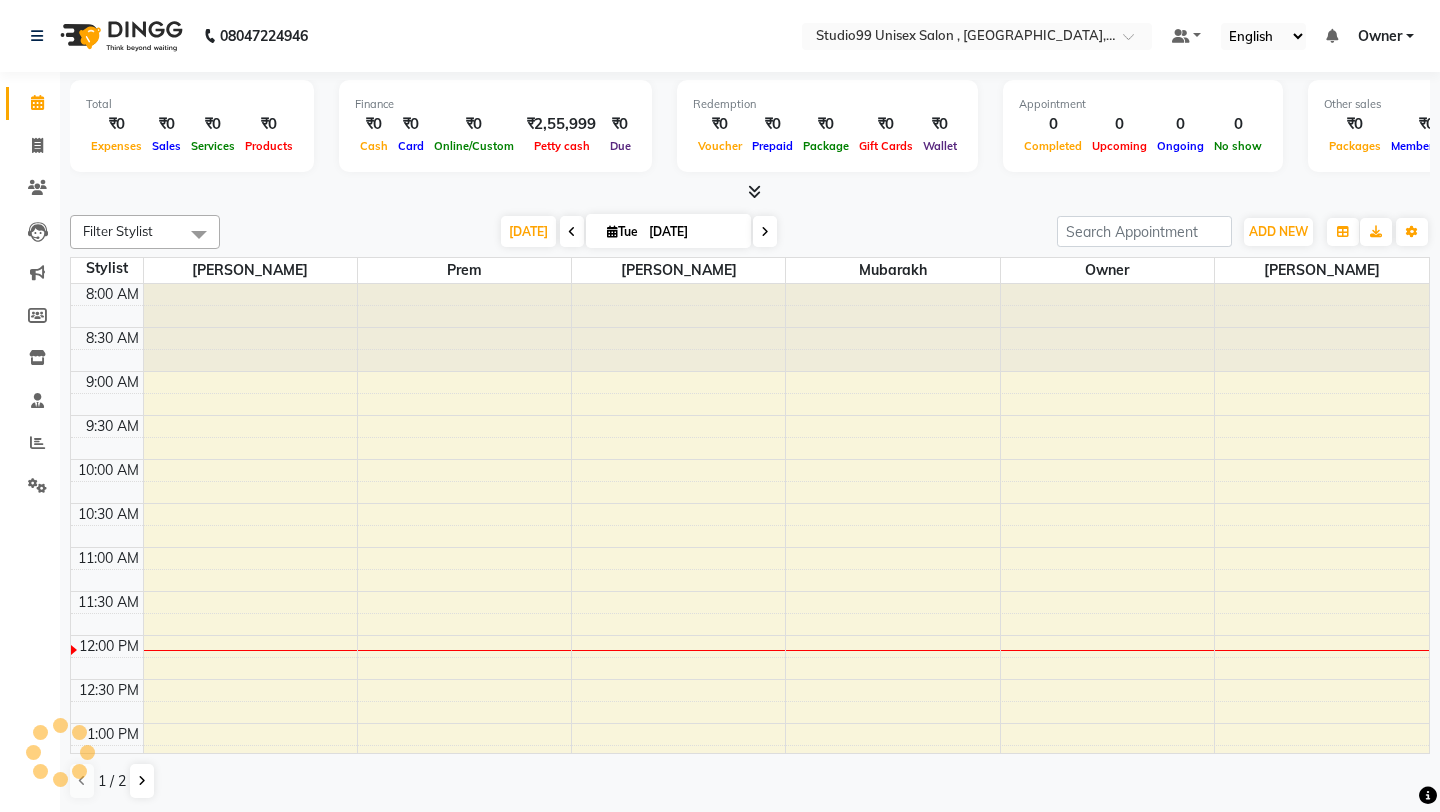 scroll, scrollTop: 0, scrollLeft: 0, axis: both 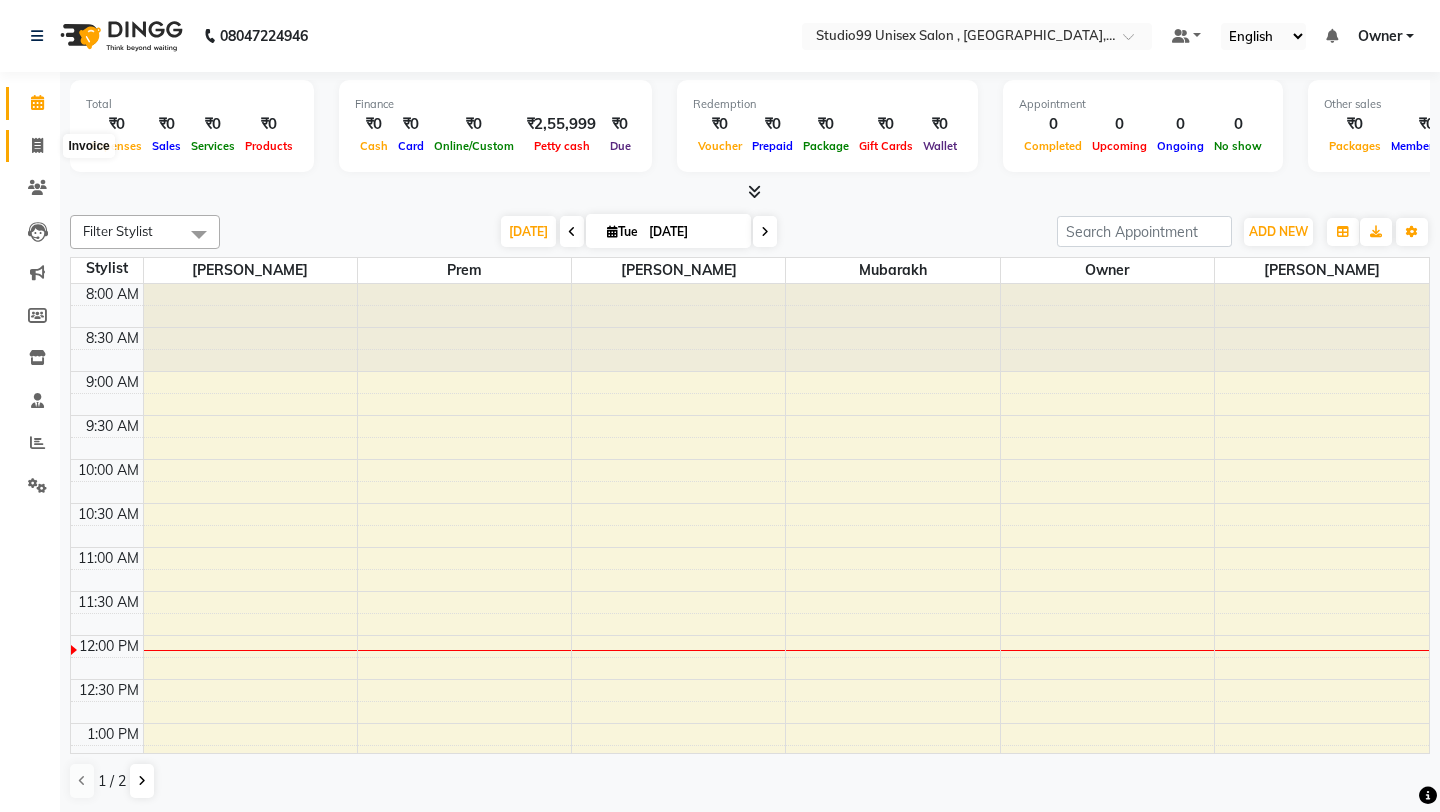 click 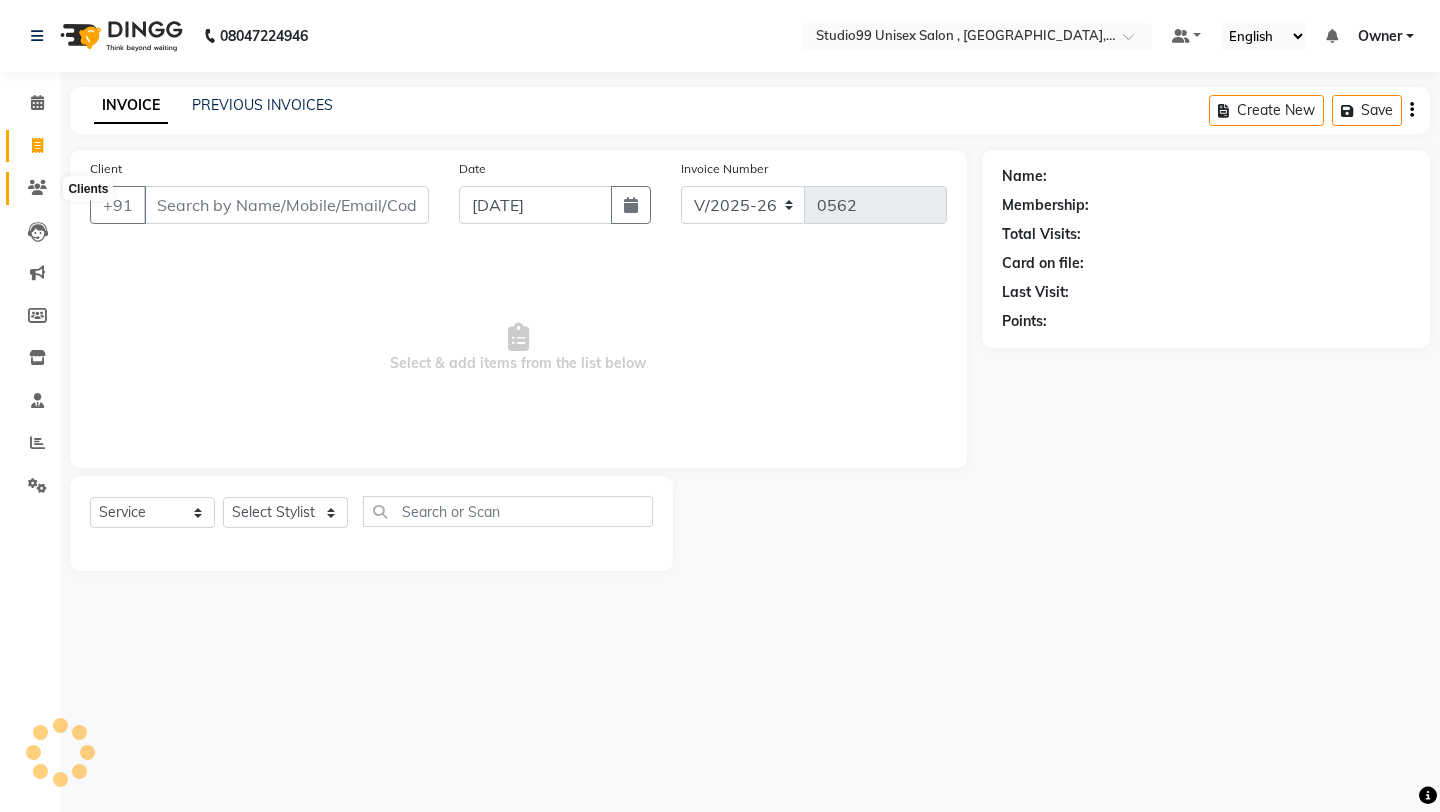 click 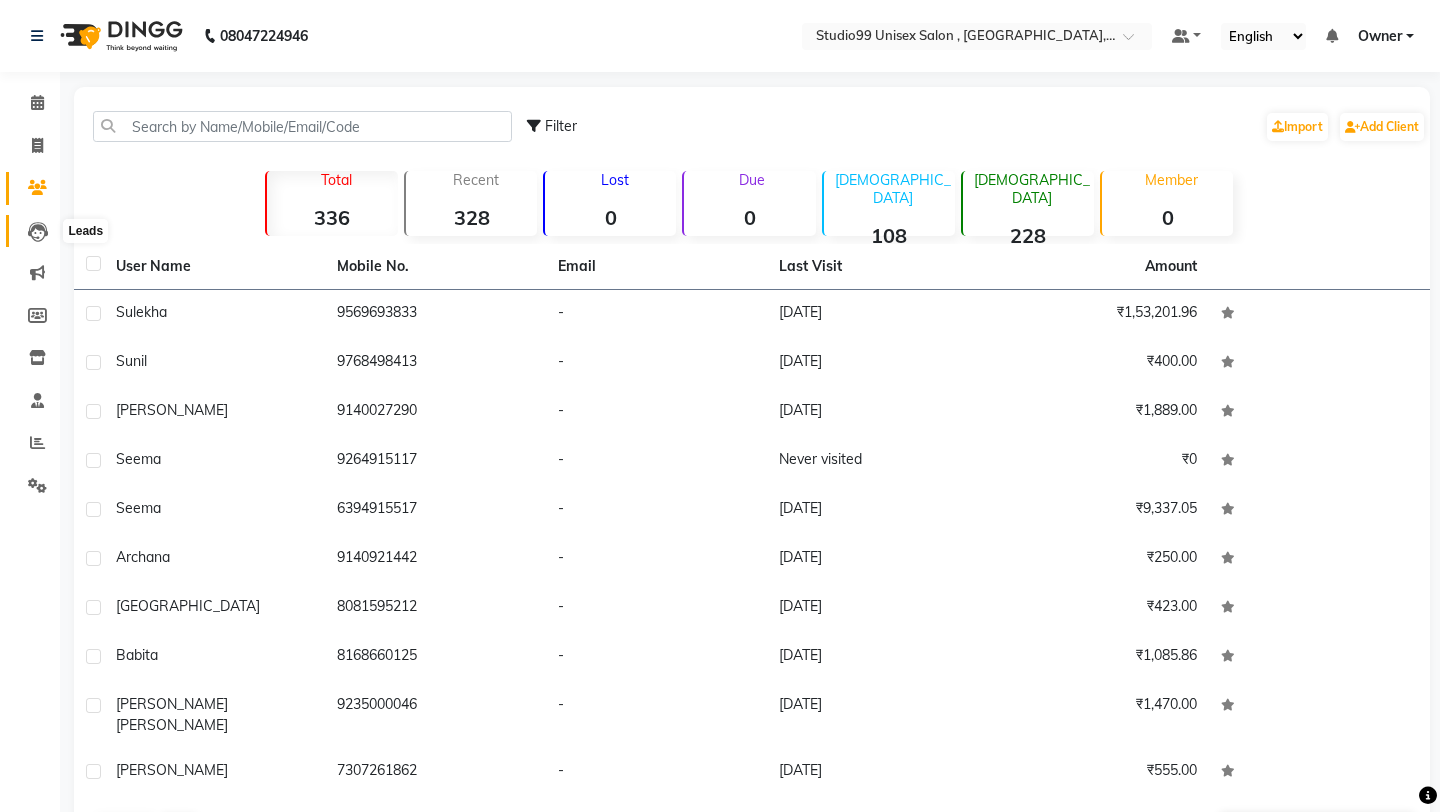 click 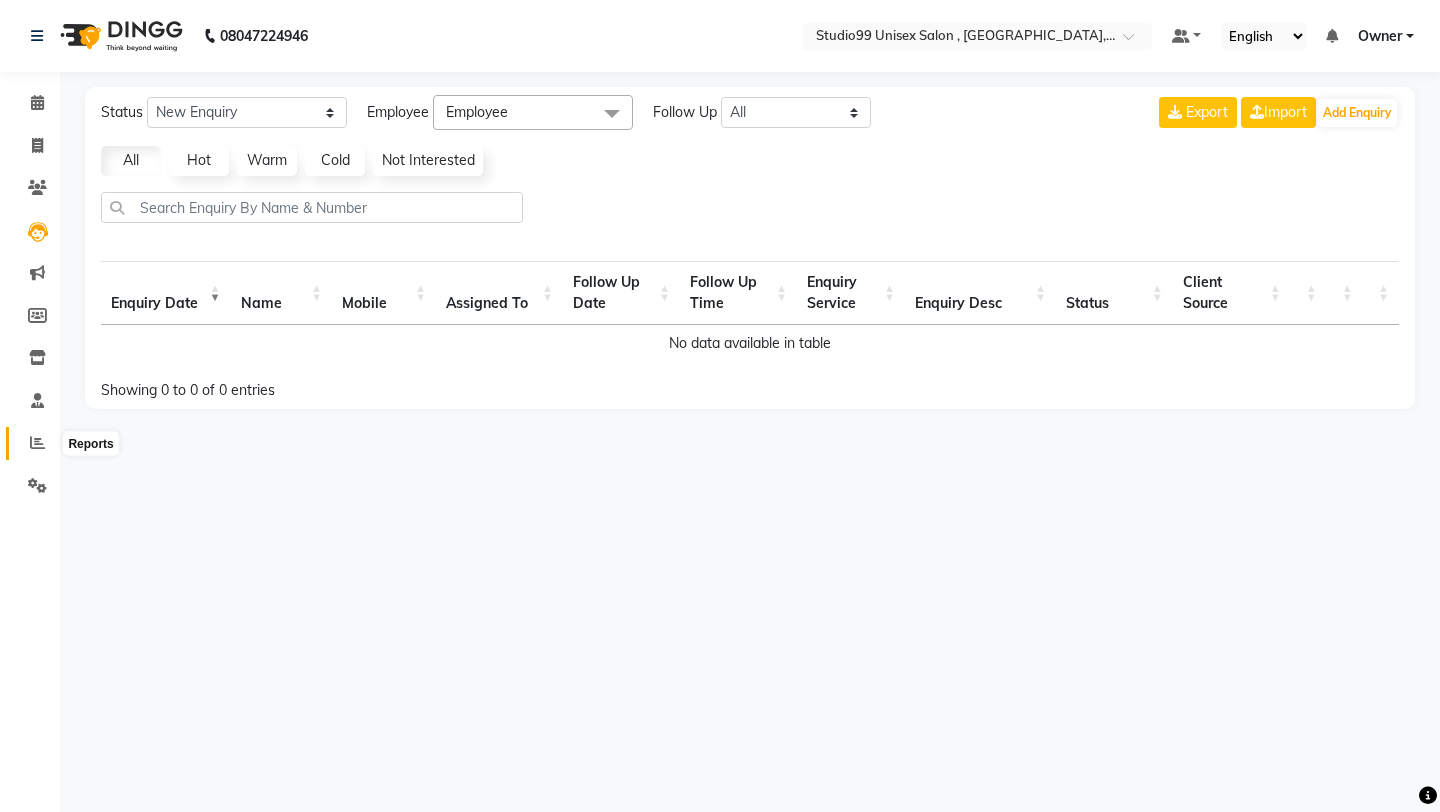 click 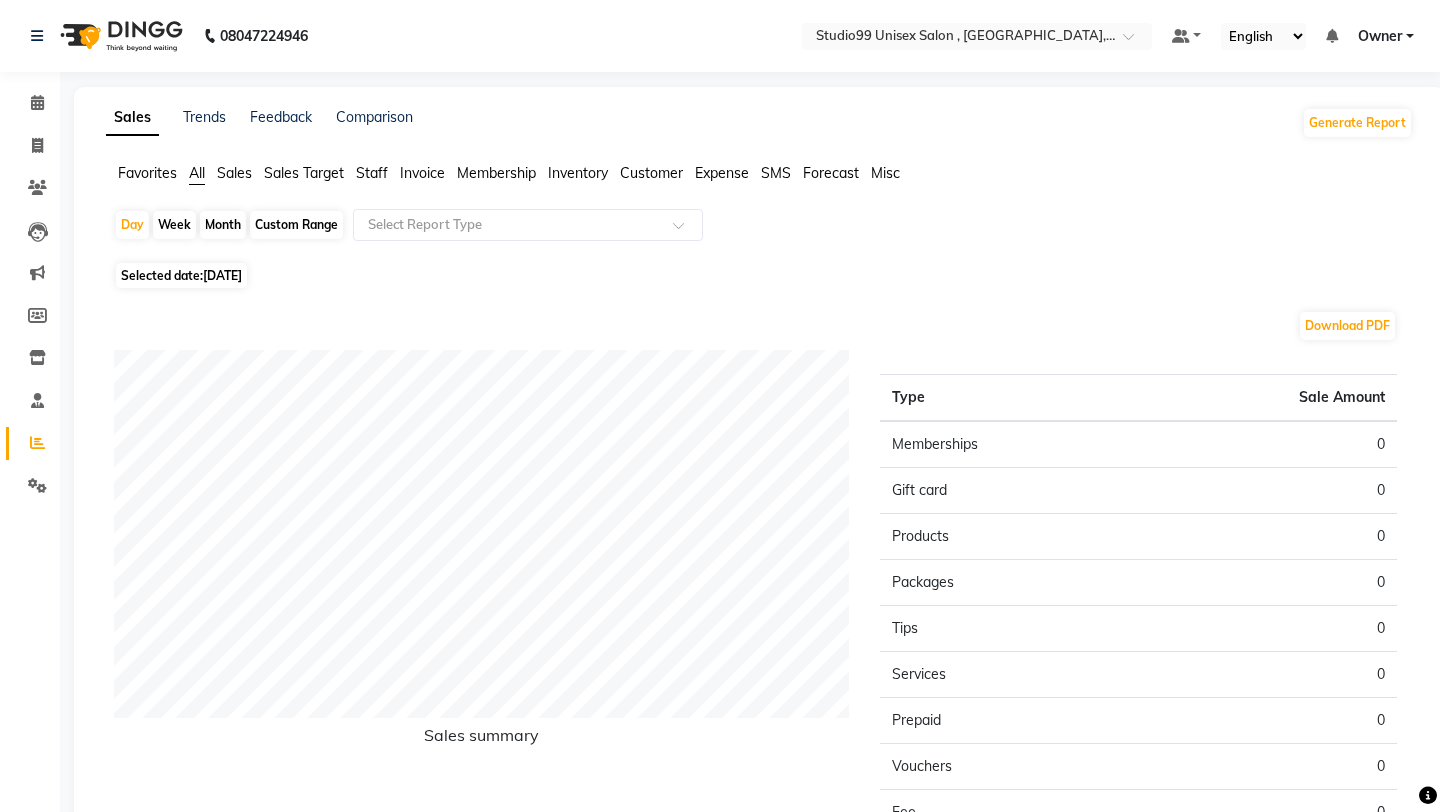 click on "Month" 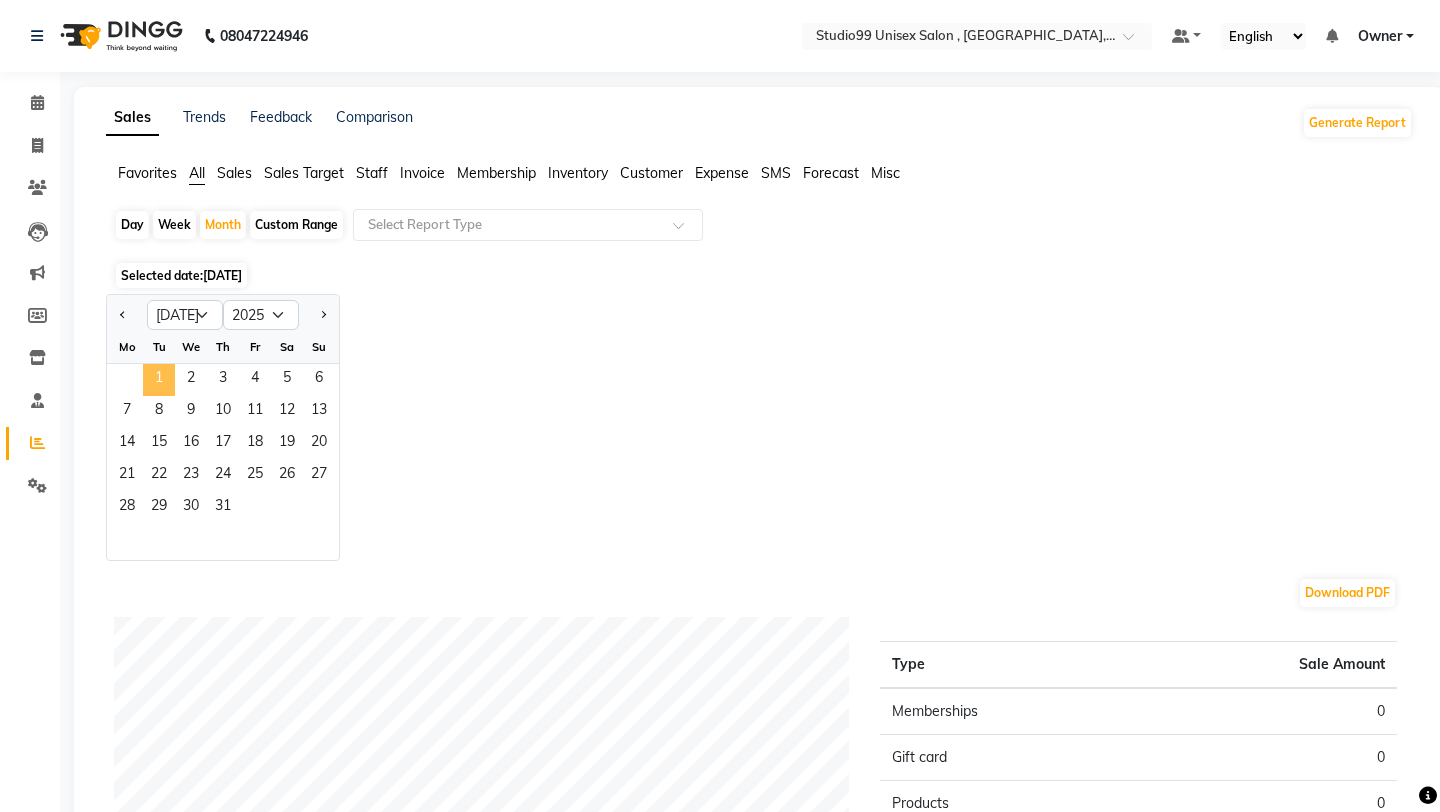 click on "1" 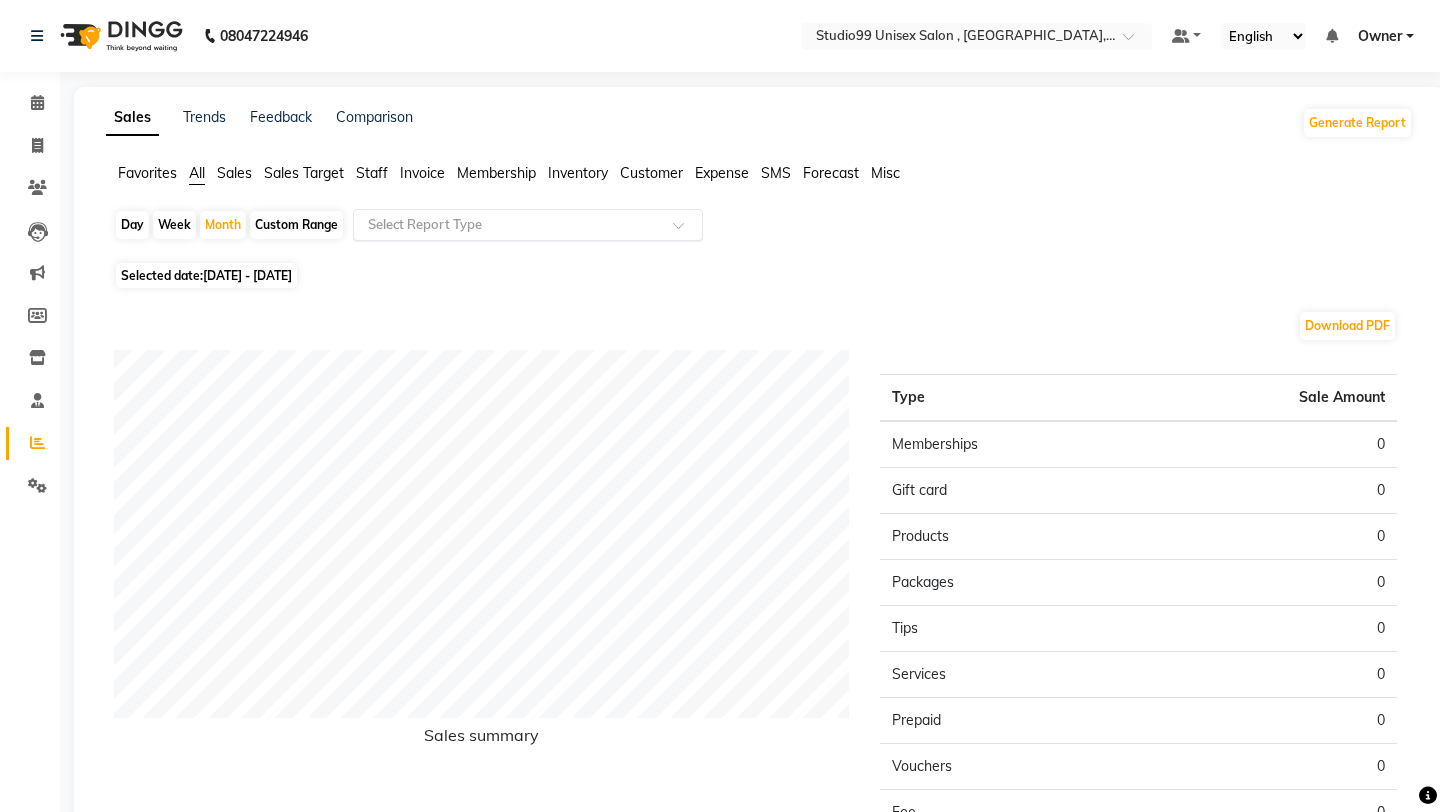 click 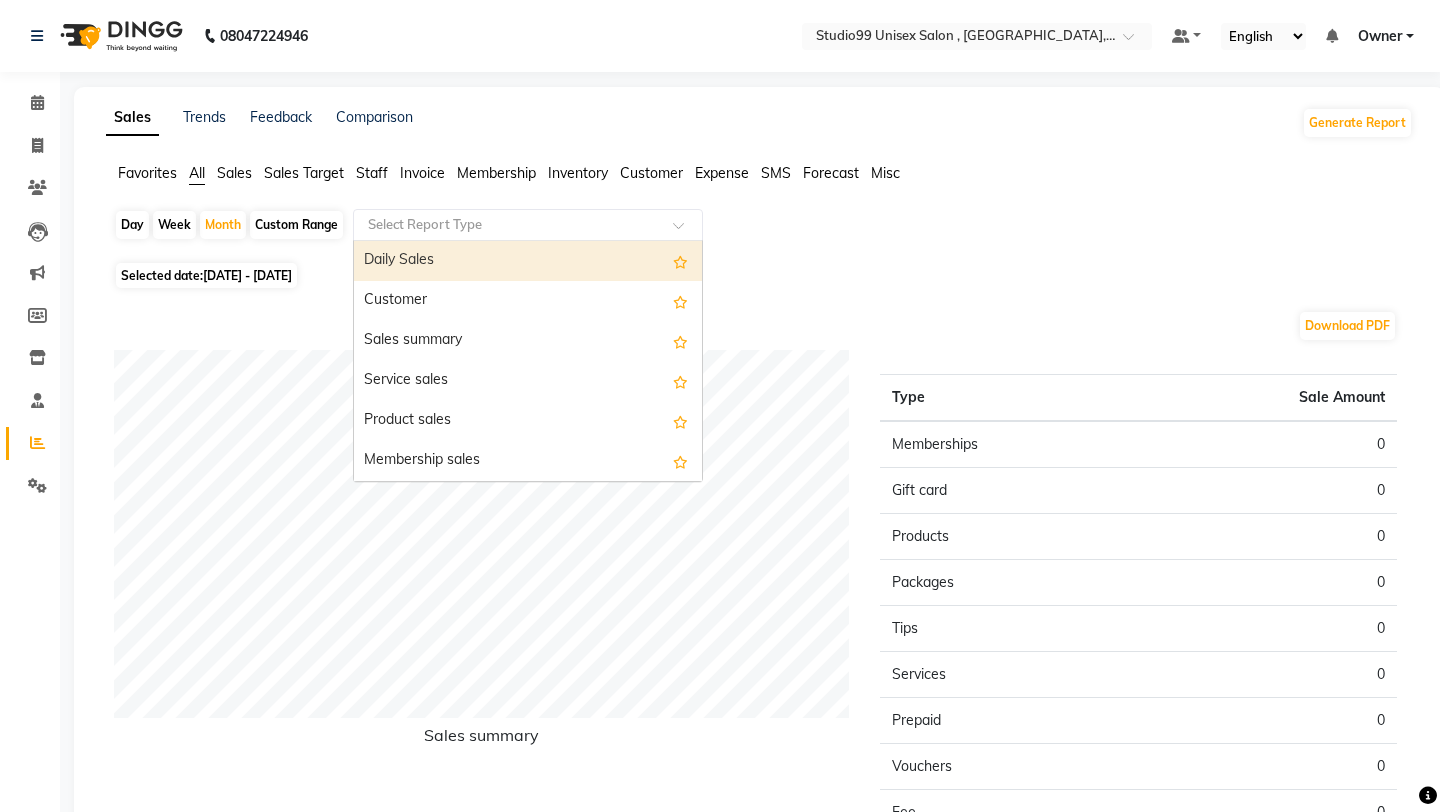 scroll, scrollTop: 3, scrollLeft: 0, axis: vertical 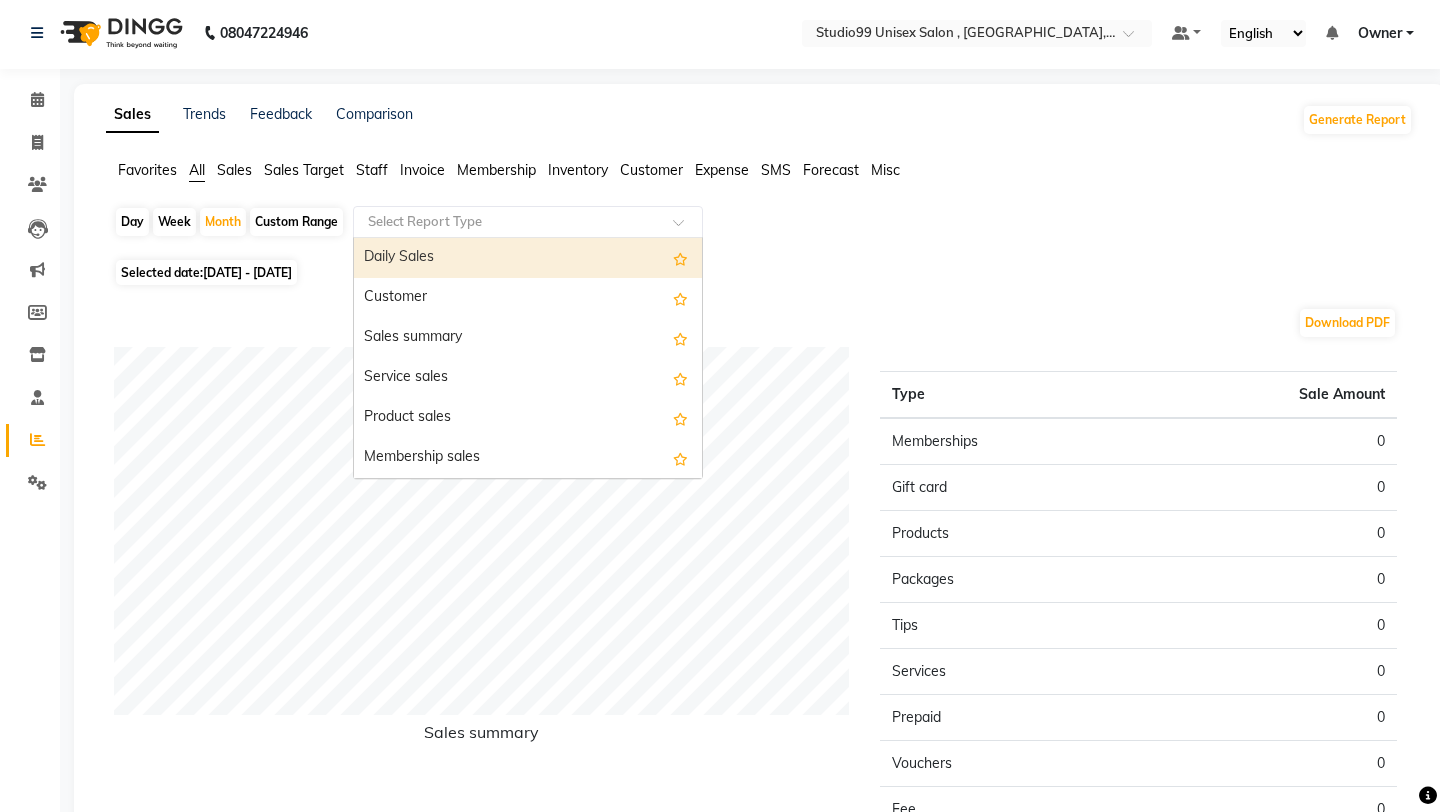 click on "Custom Range" 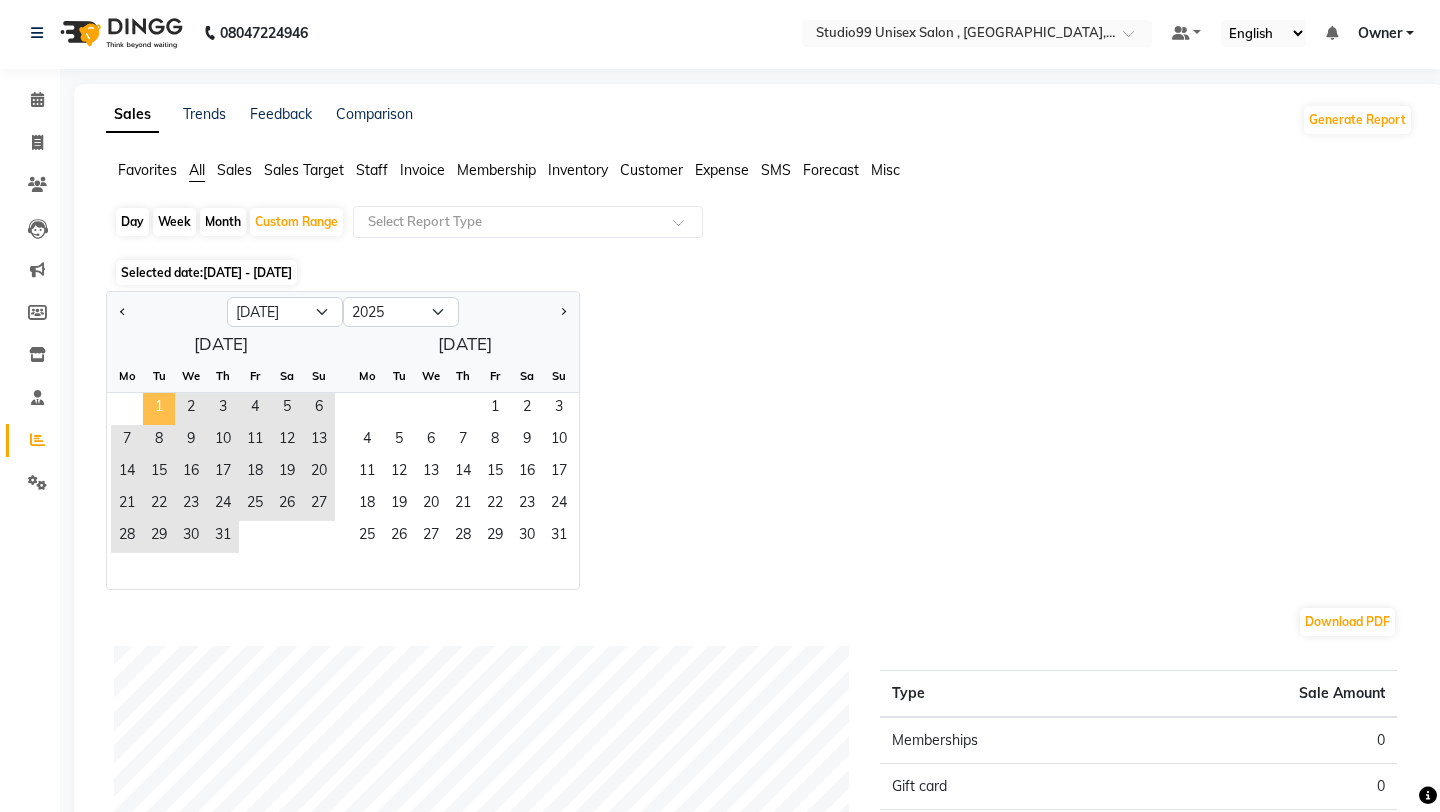 click on "1" 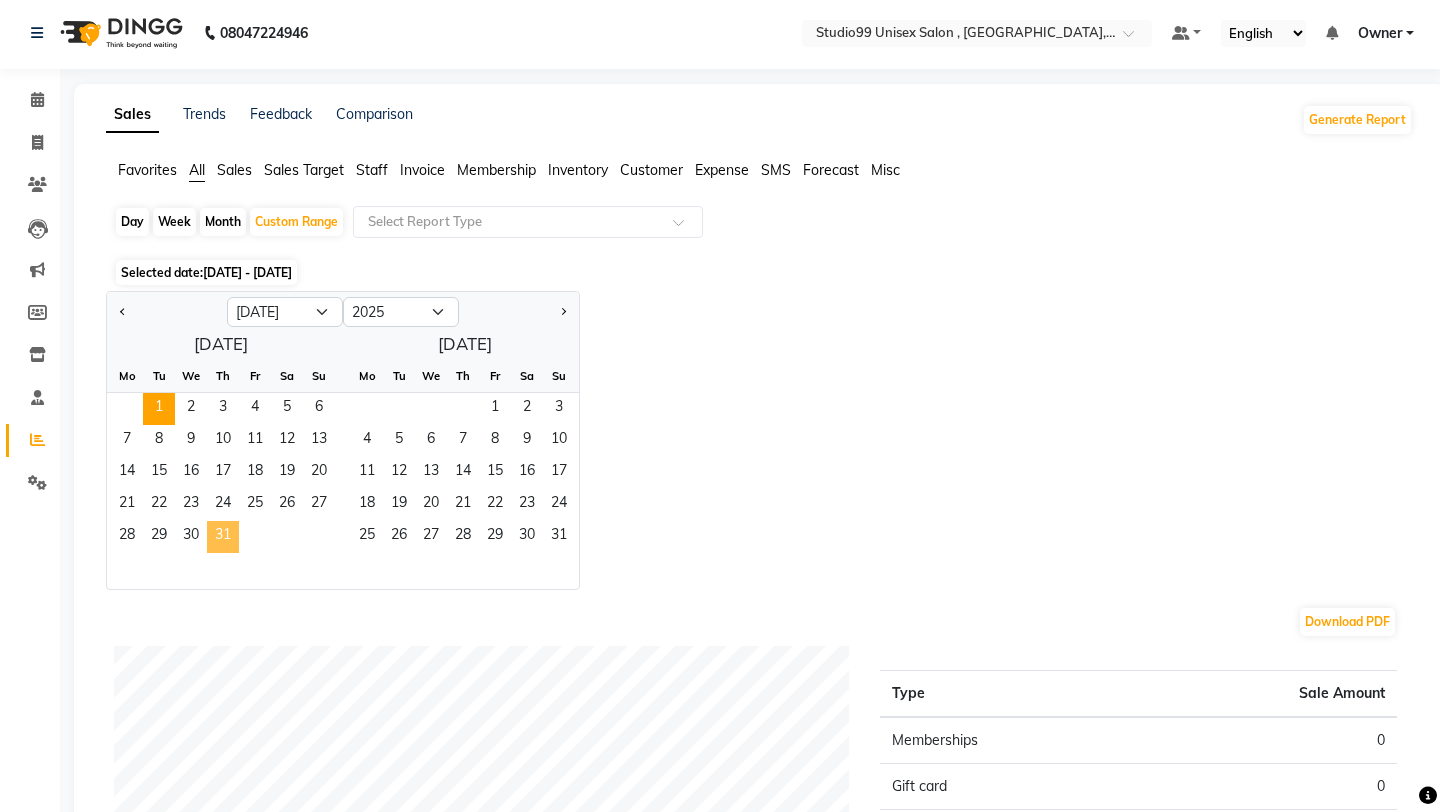 click on "31" 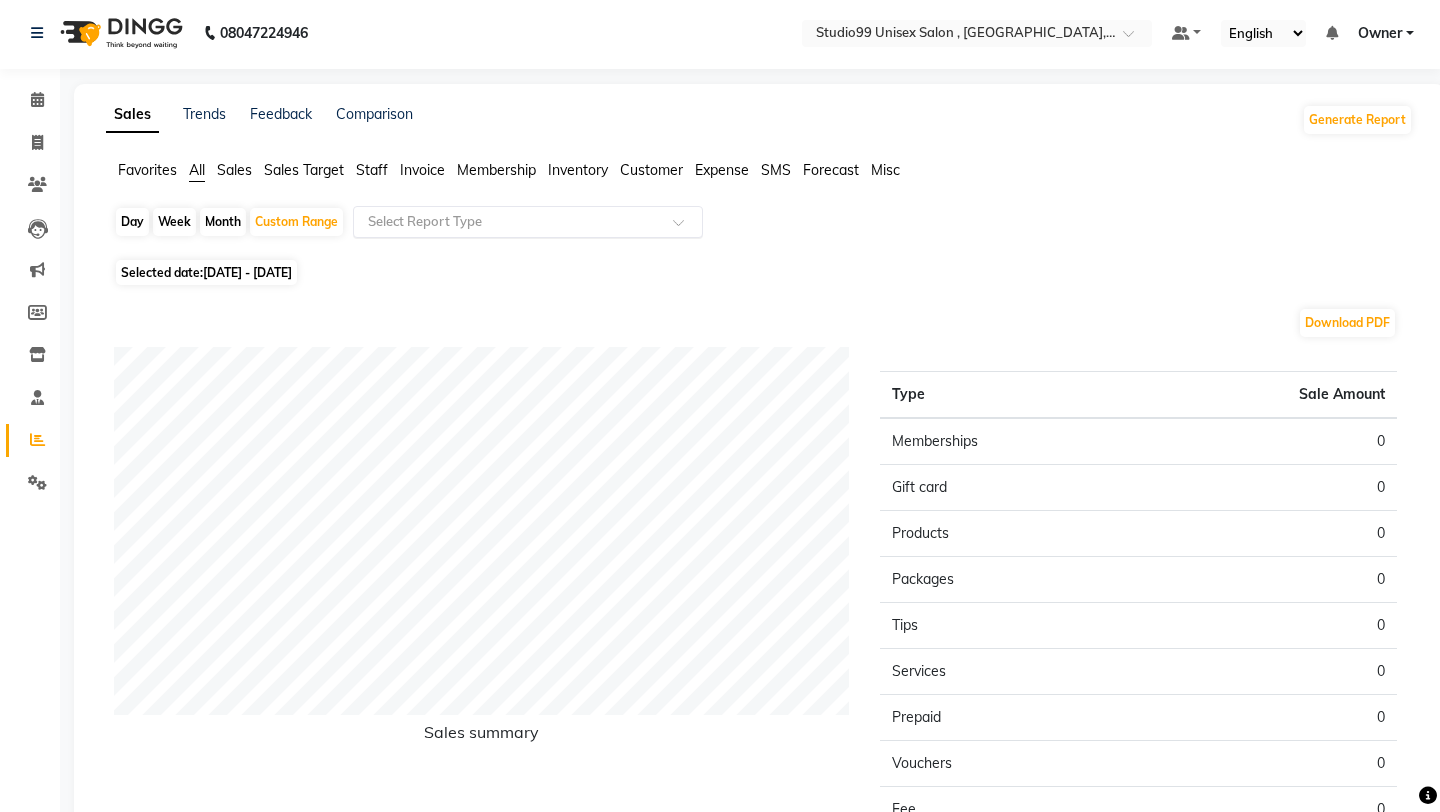 click 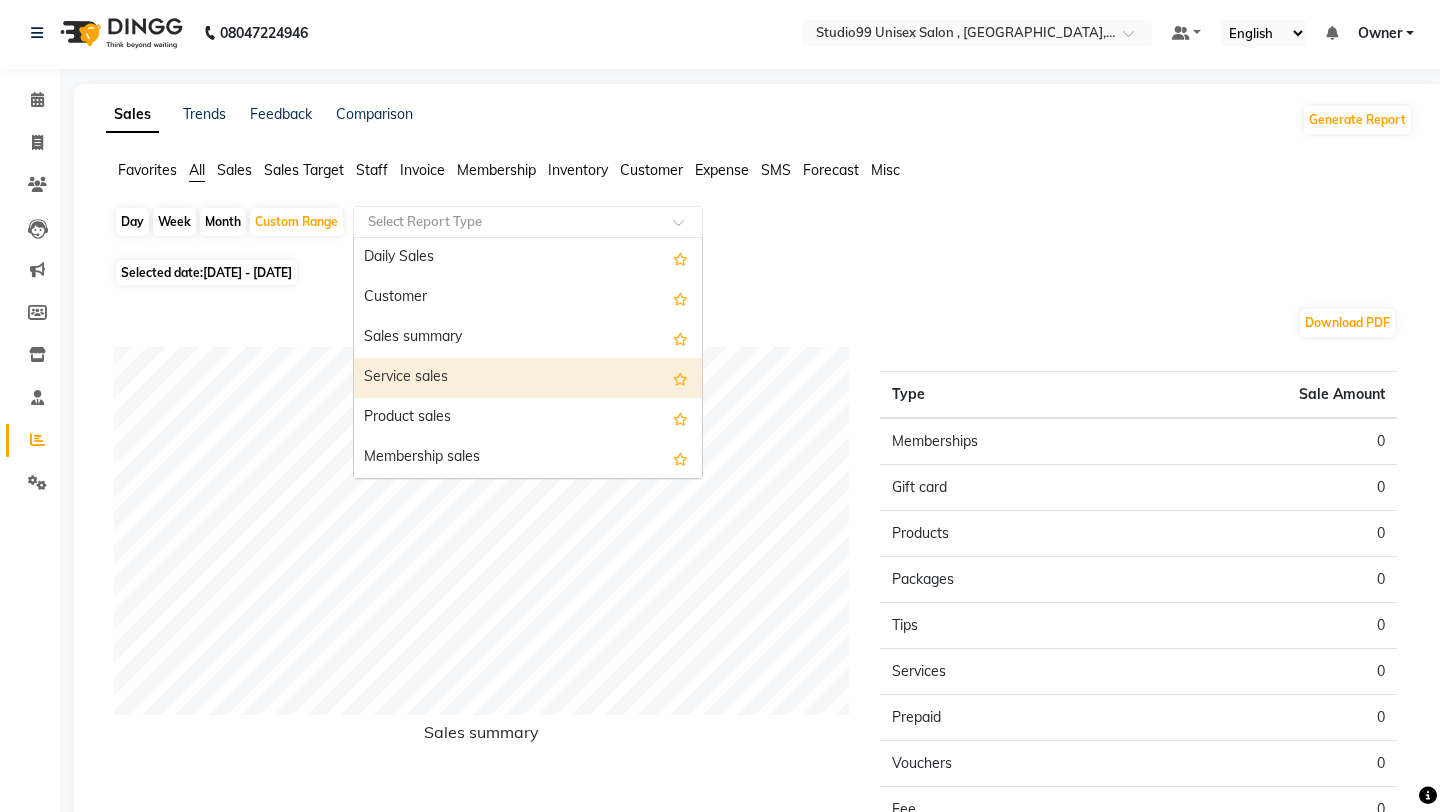click on "Service sales" at bounding box center [528, 378] 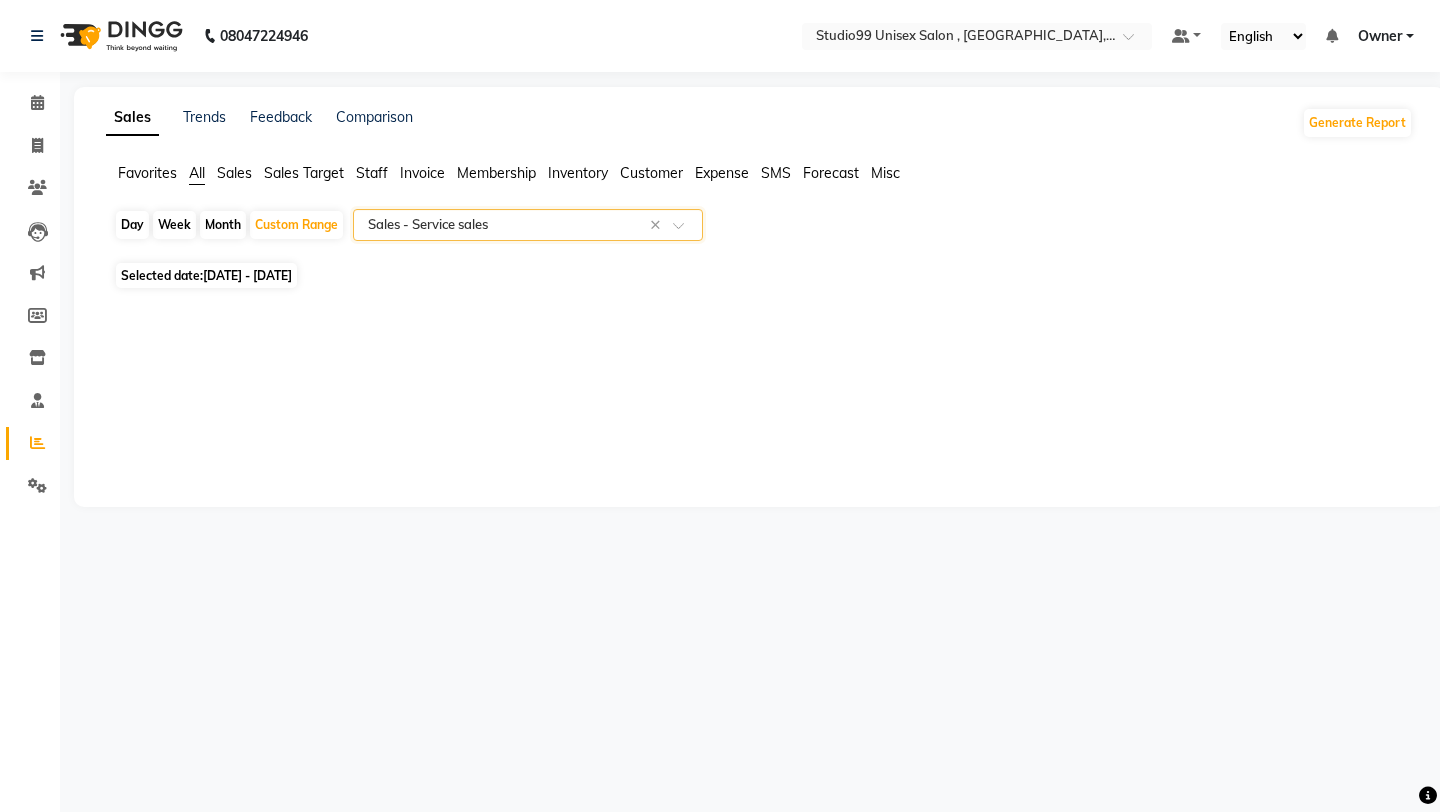 click 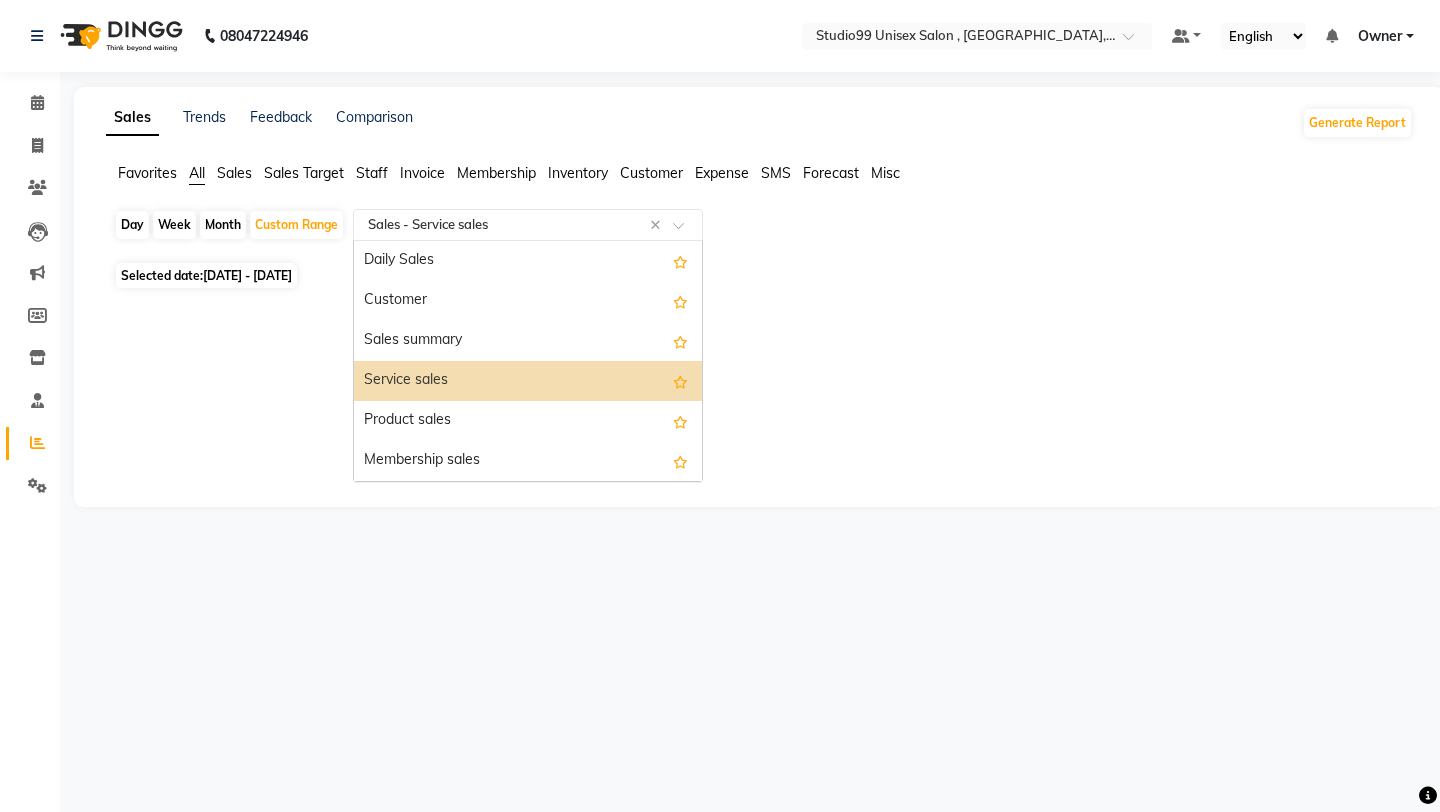 click 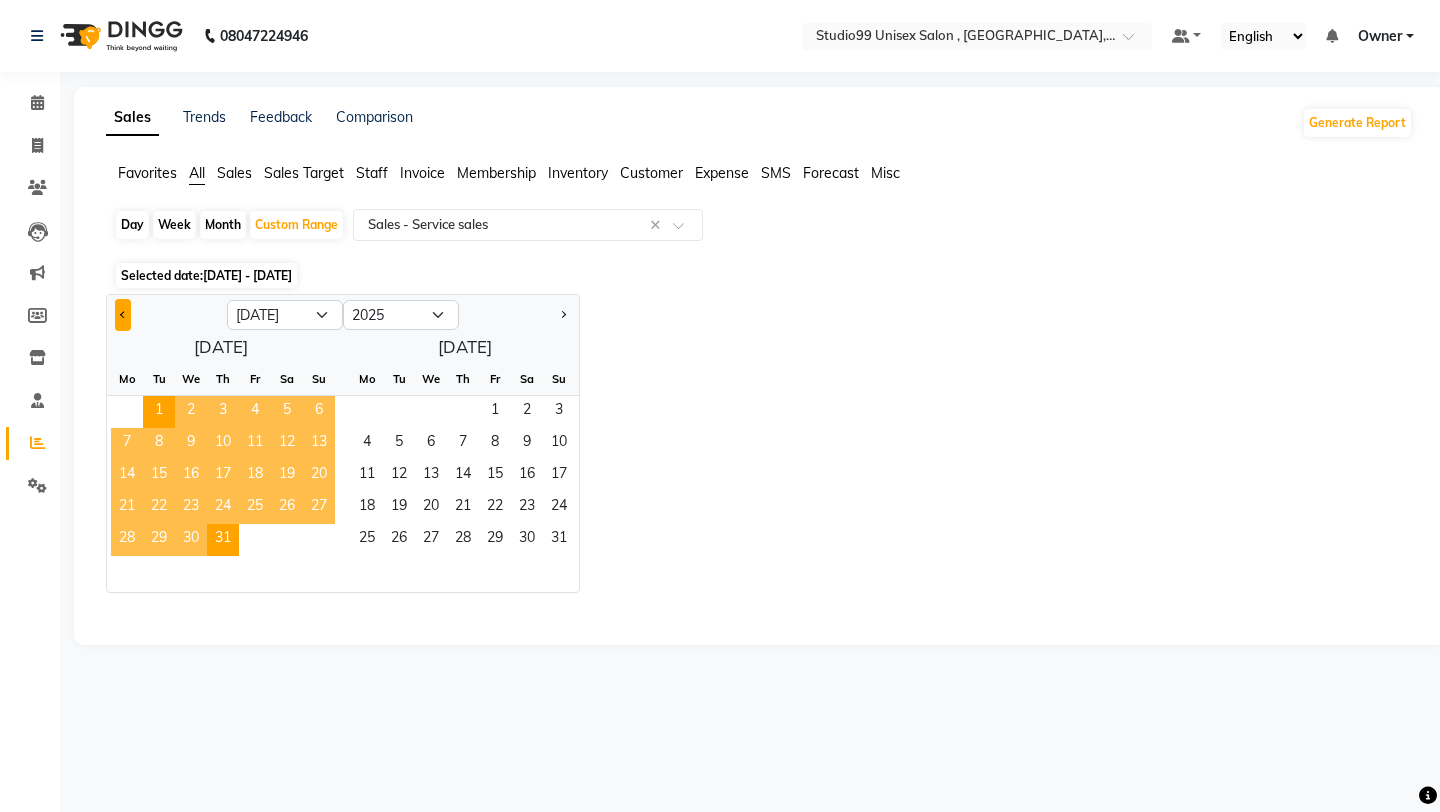 click 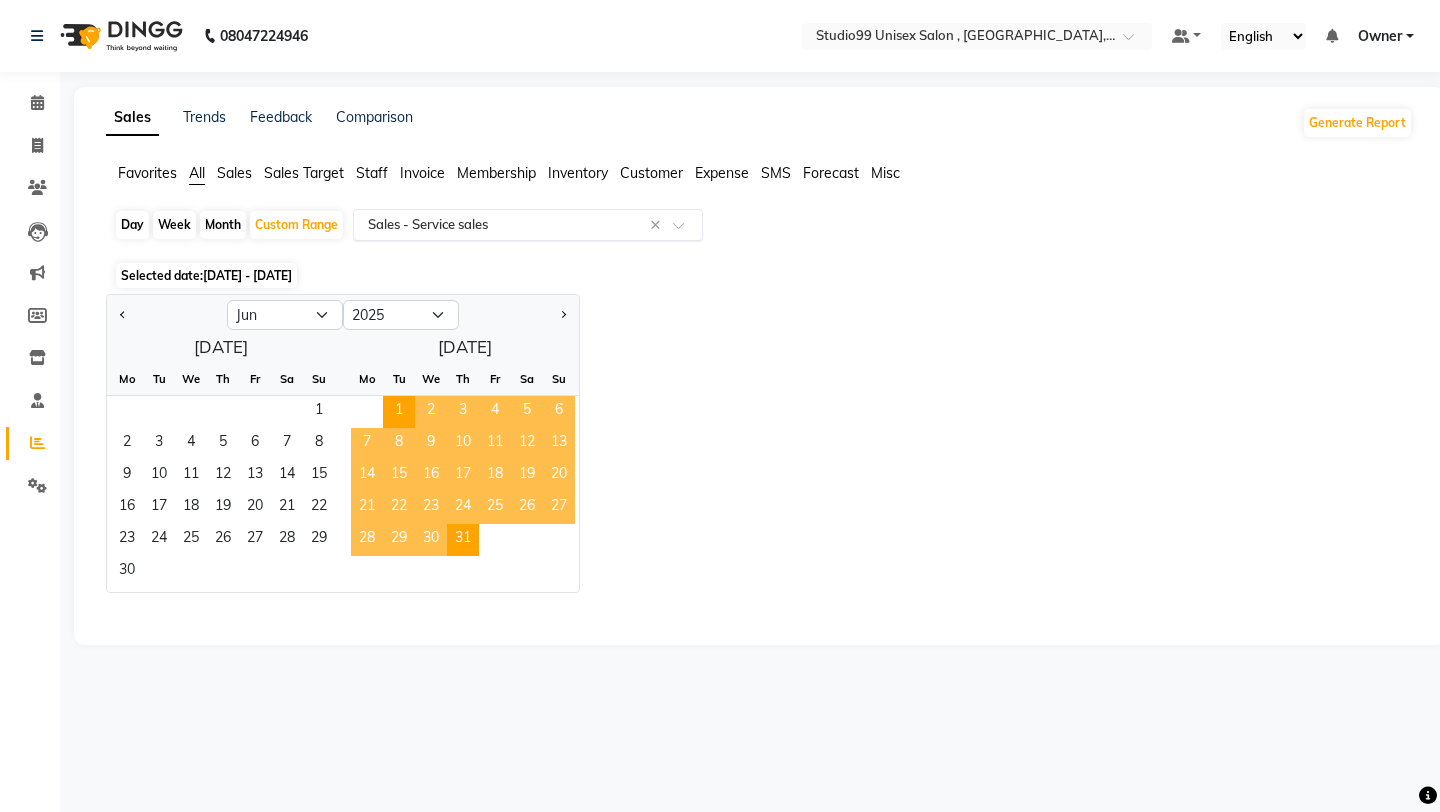 click 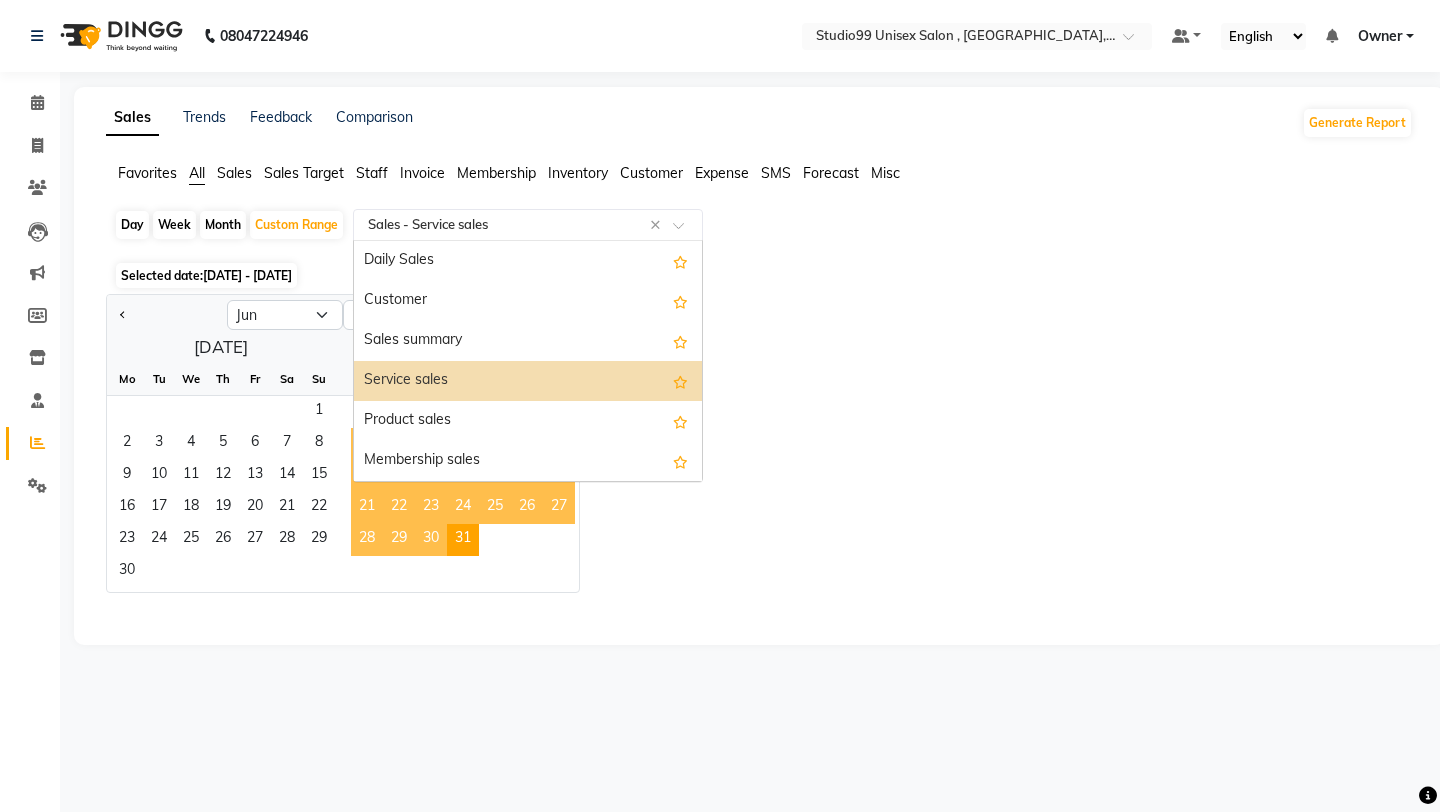 click on "Service sales" at bounding box center [528, 381] 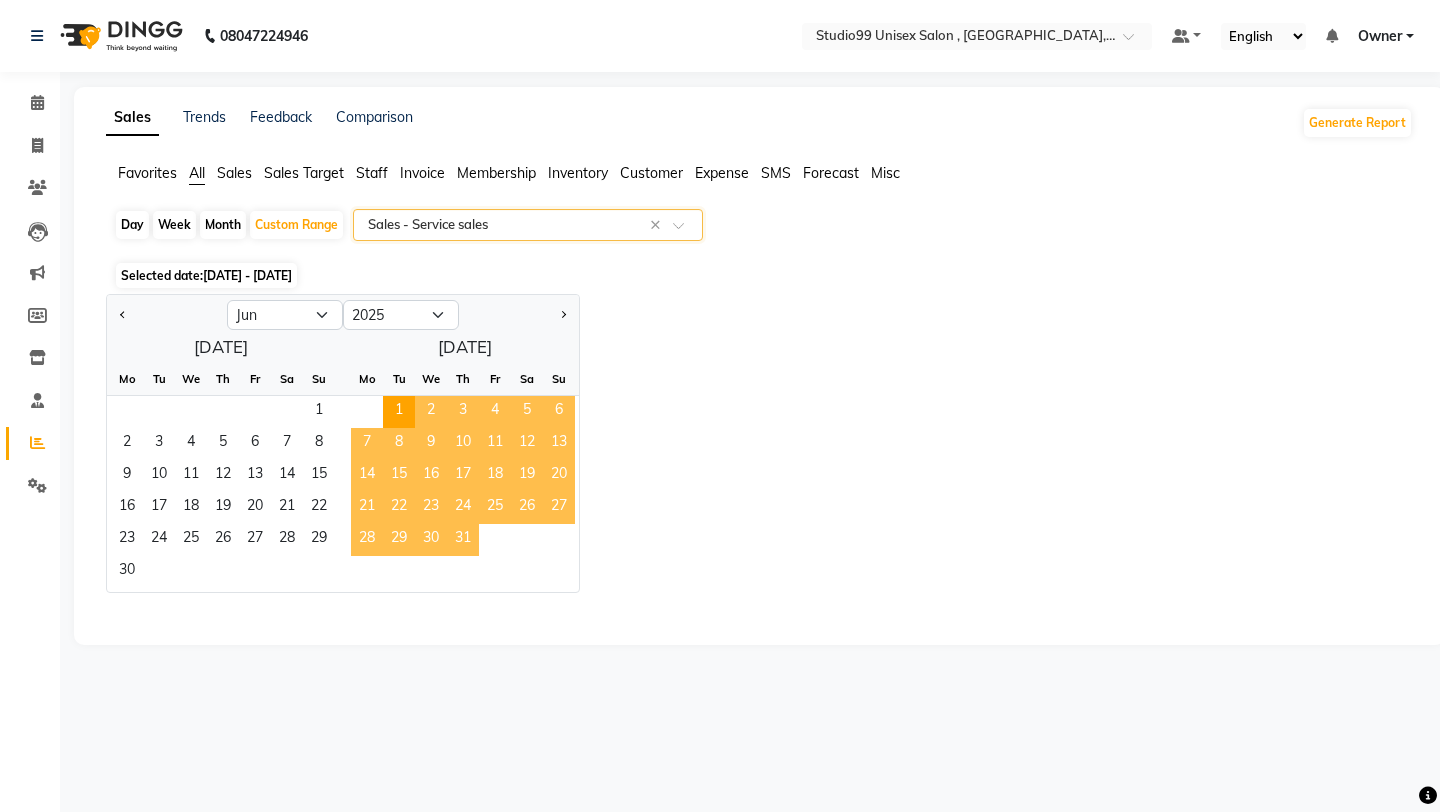 click on "31" 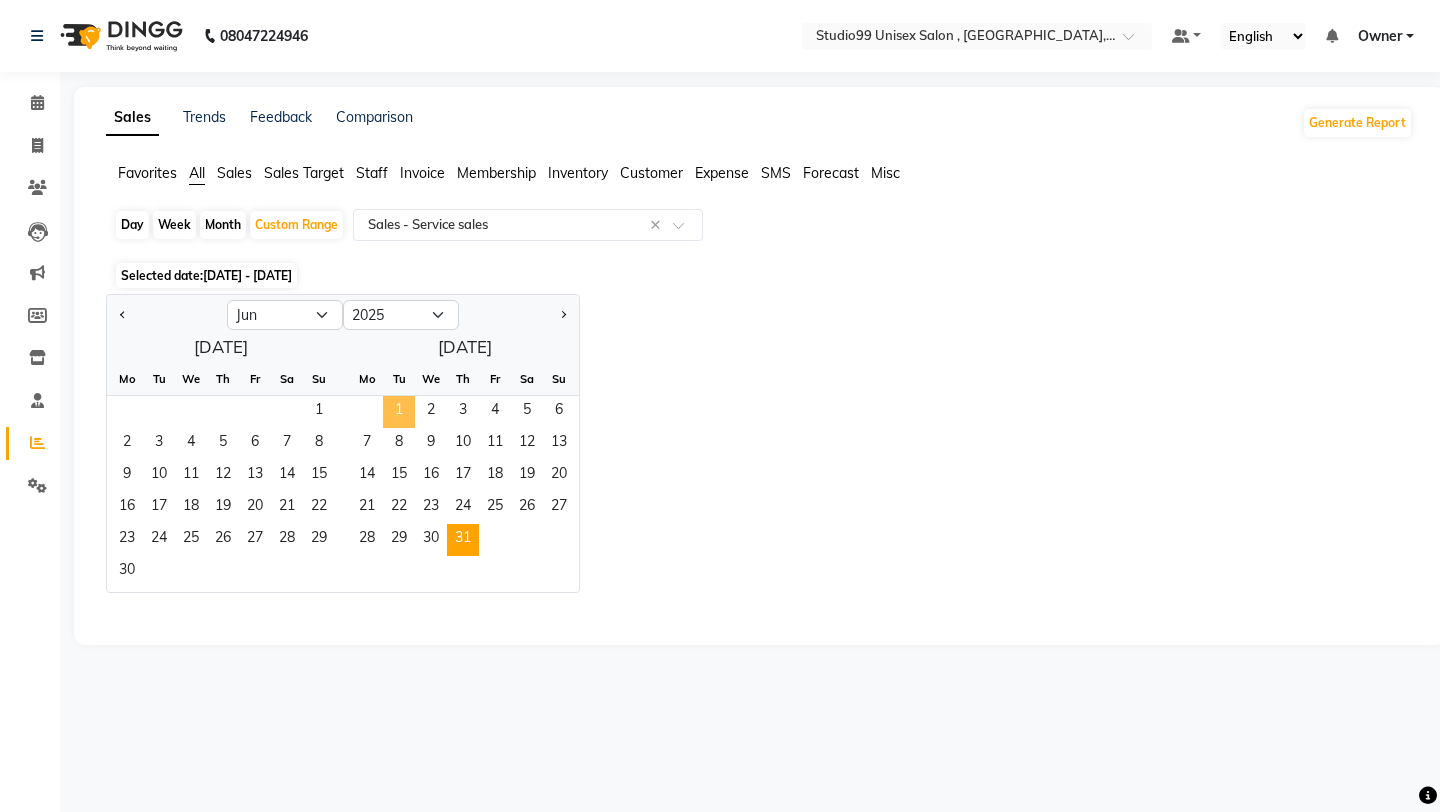 click on "1" 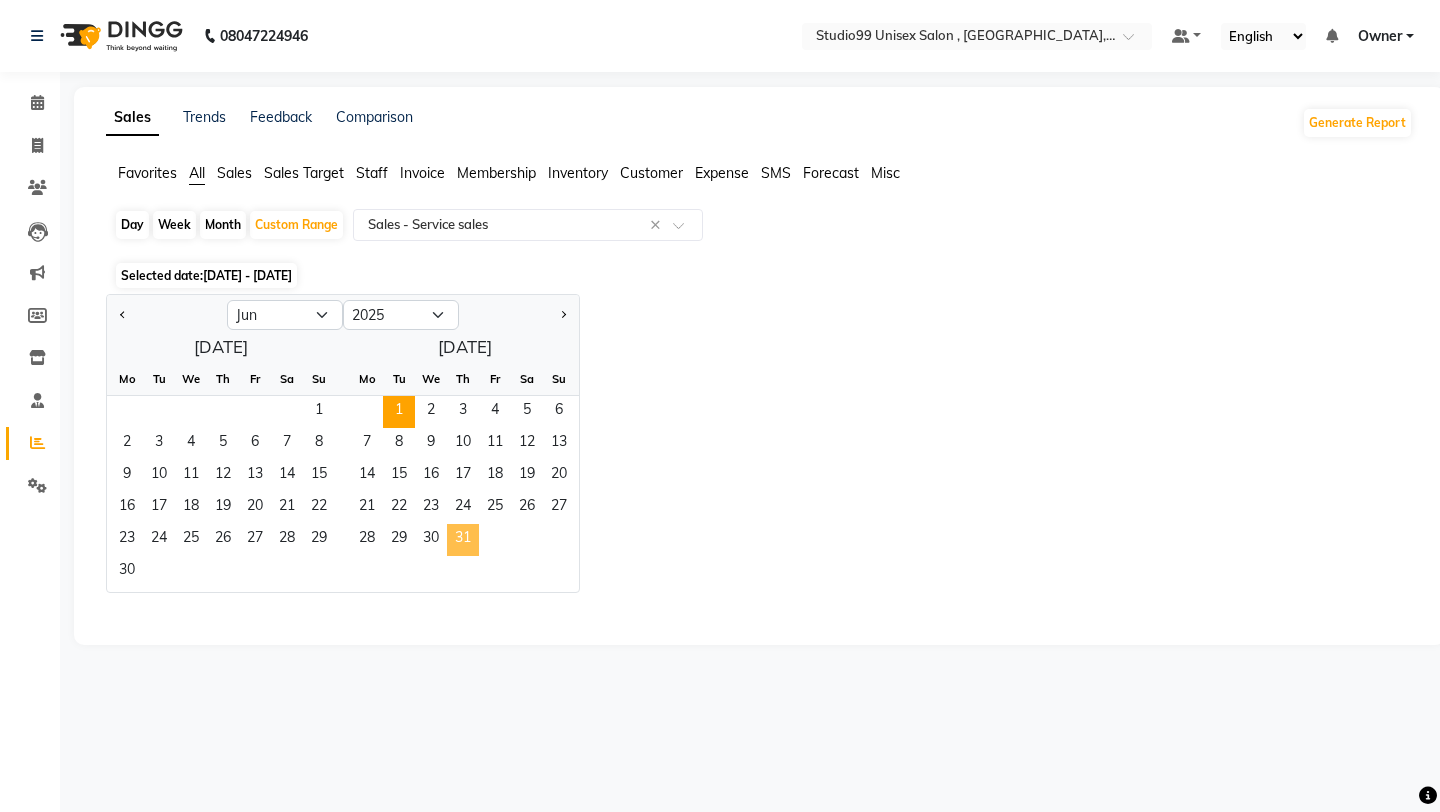 click on "31" 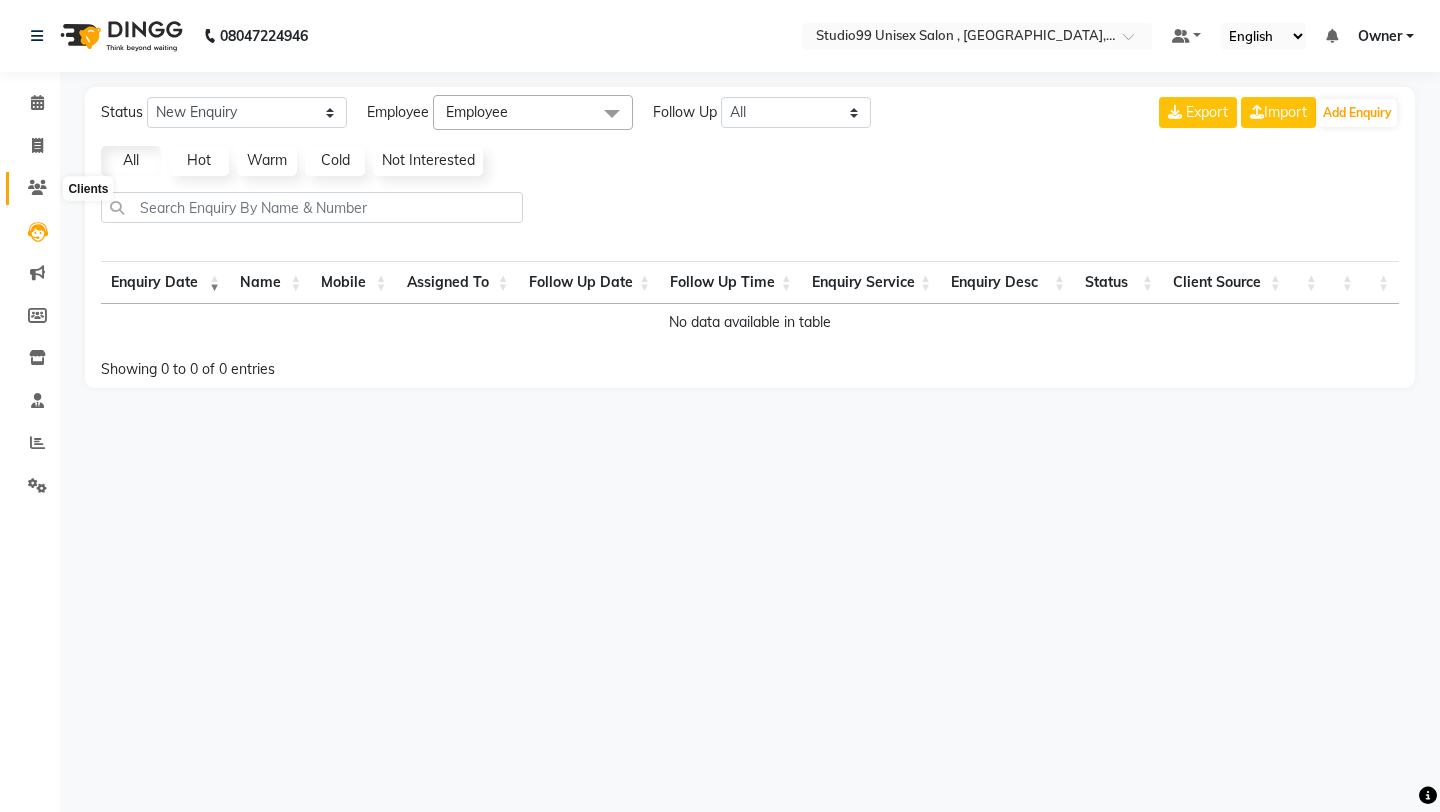 click 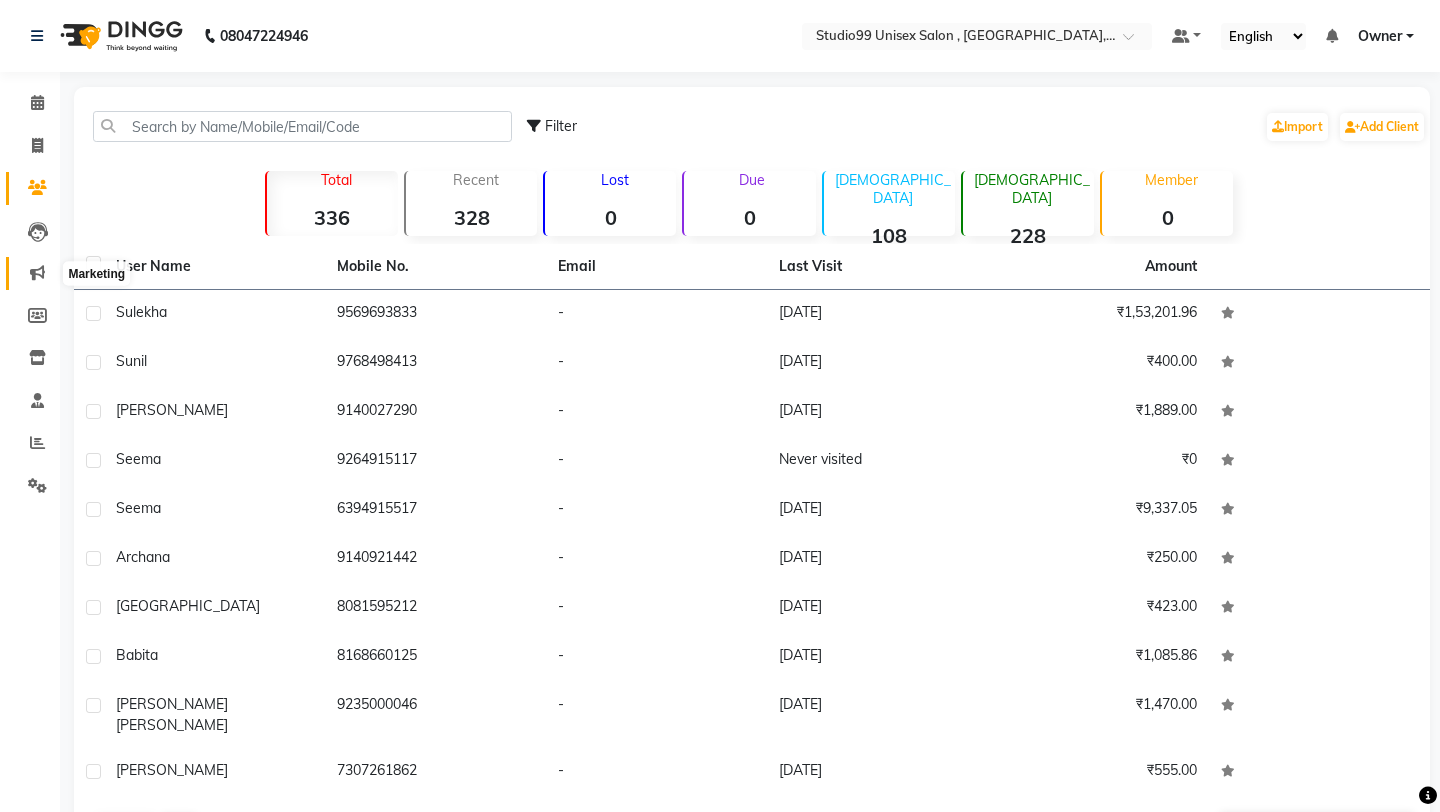 click 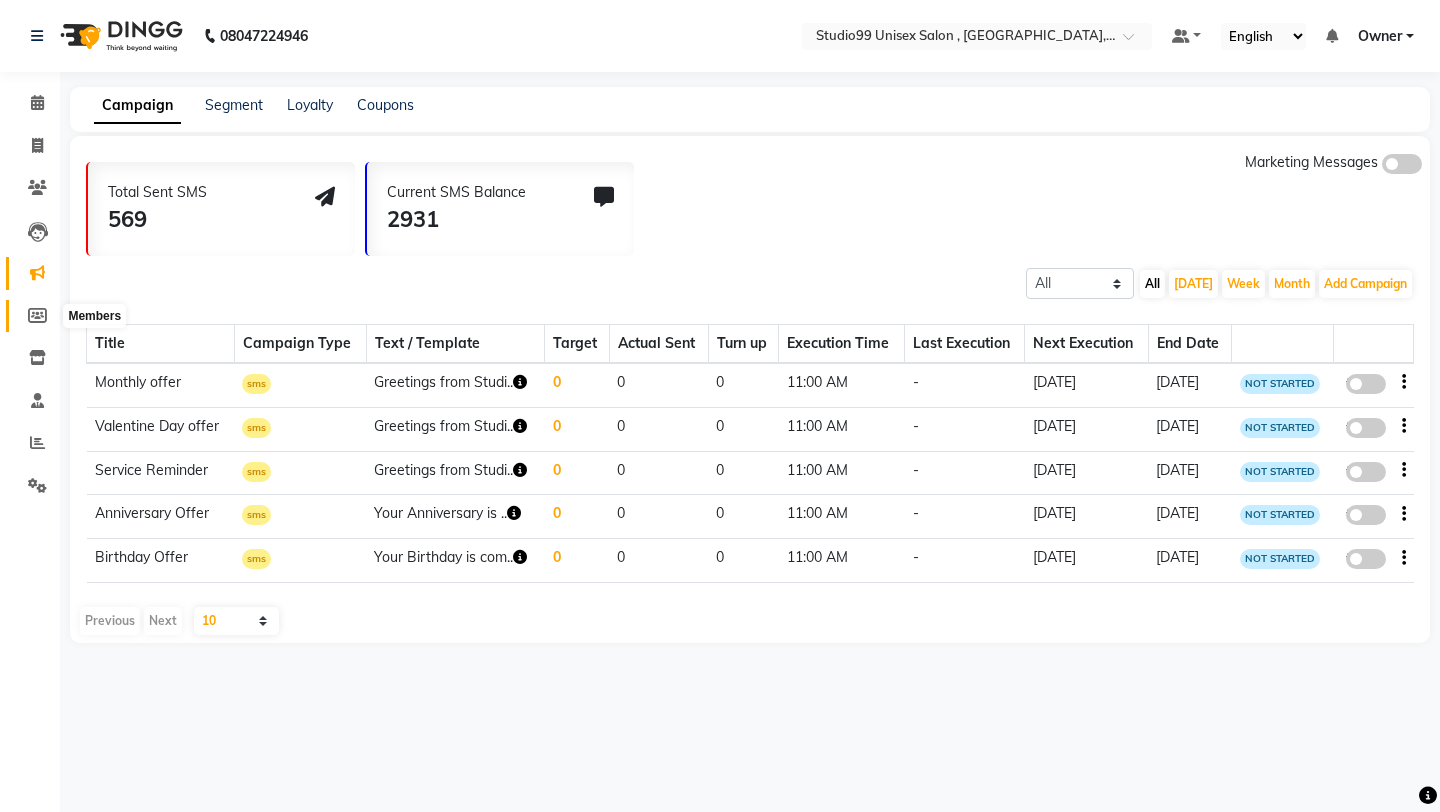 click 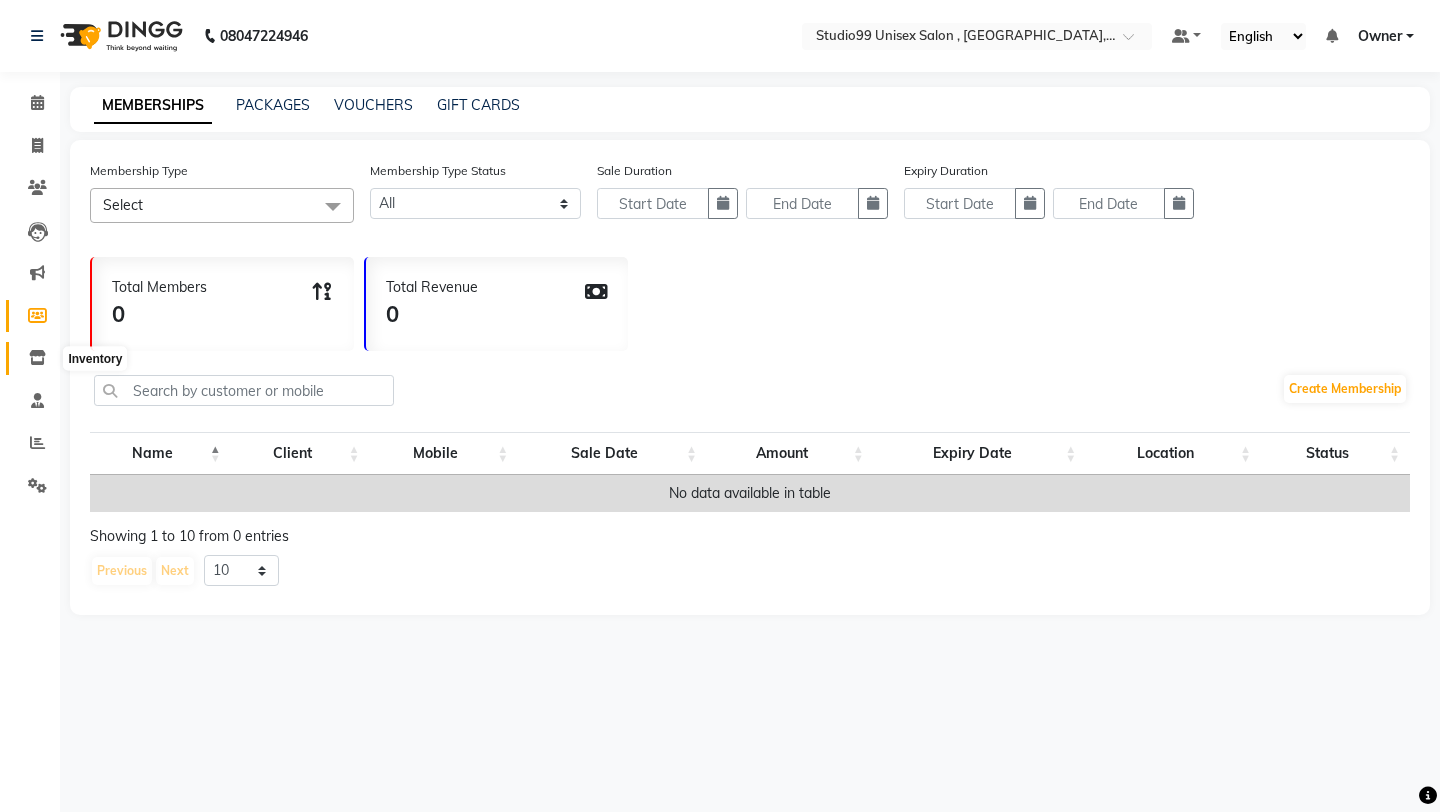 click 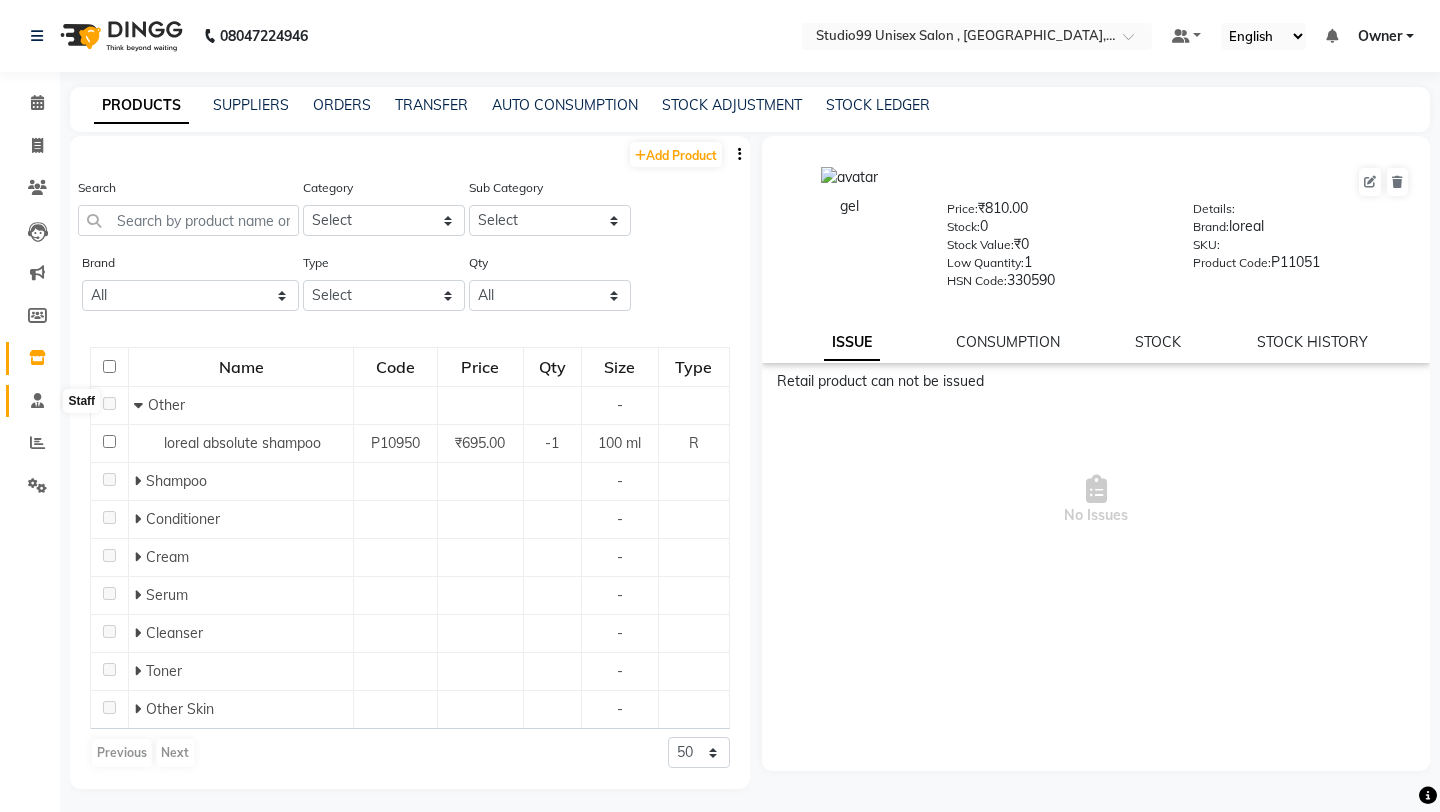 click 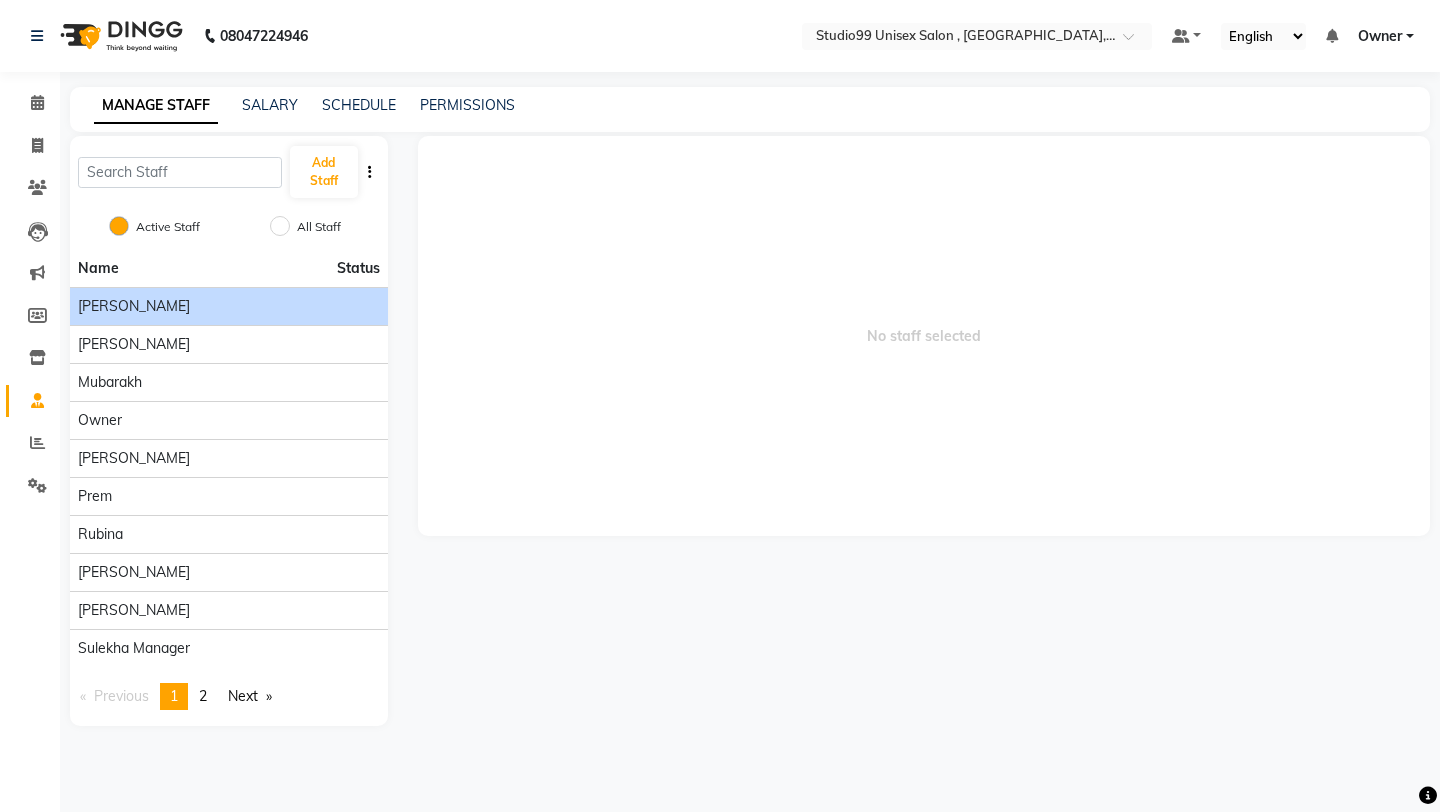 click on "[PERSON_NAME]" 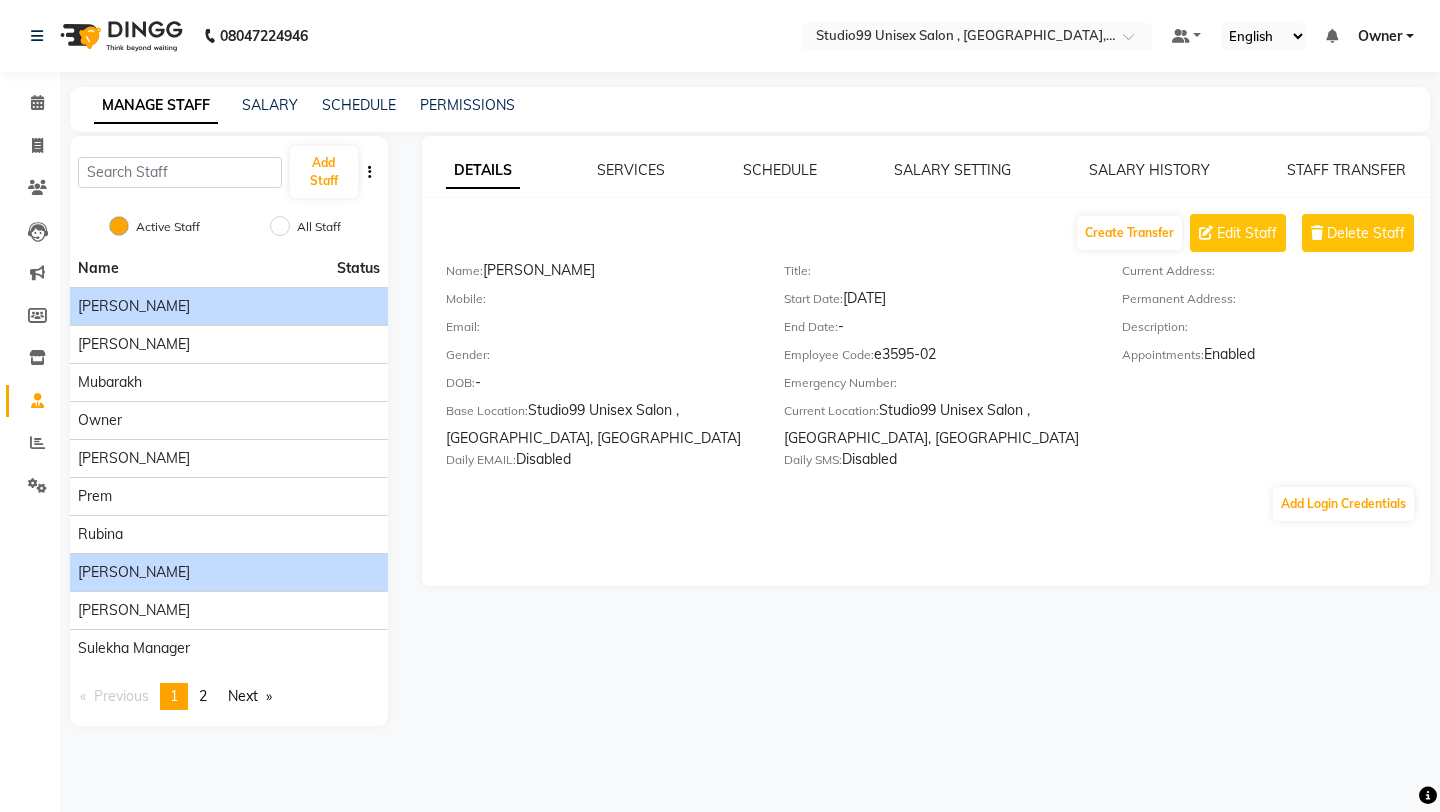 click on "[PERSON_NAME]" 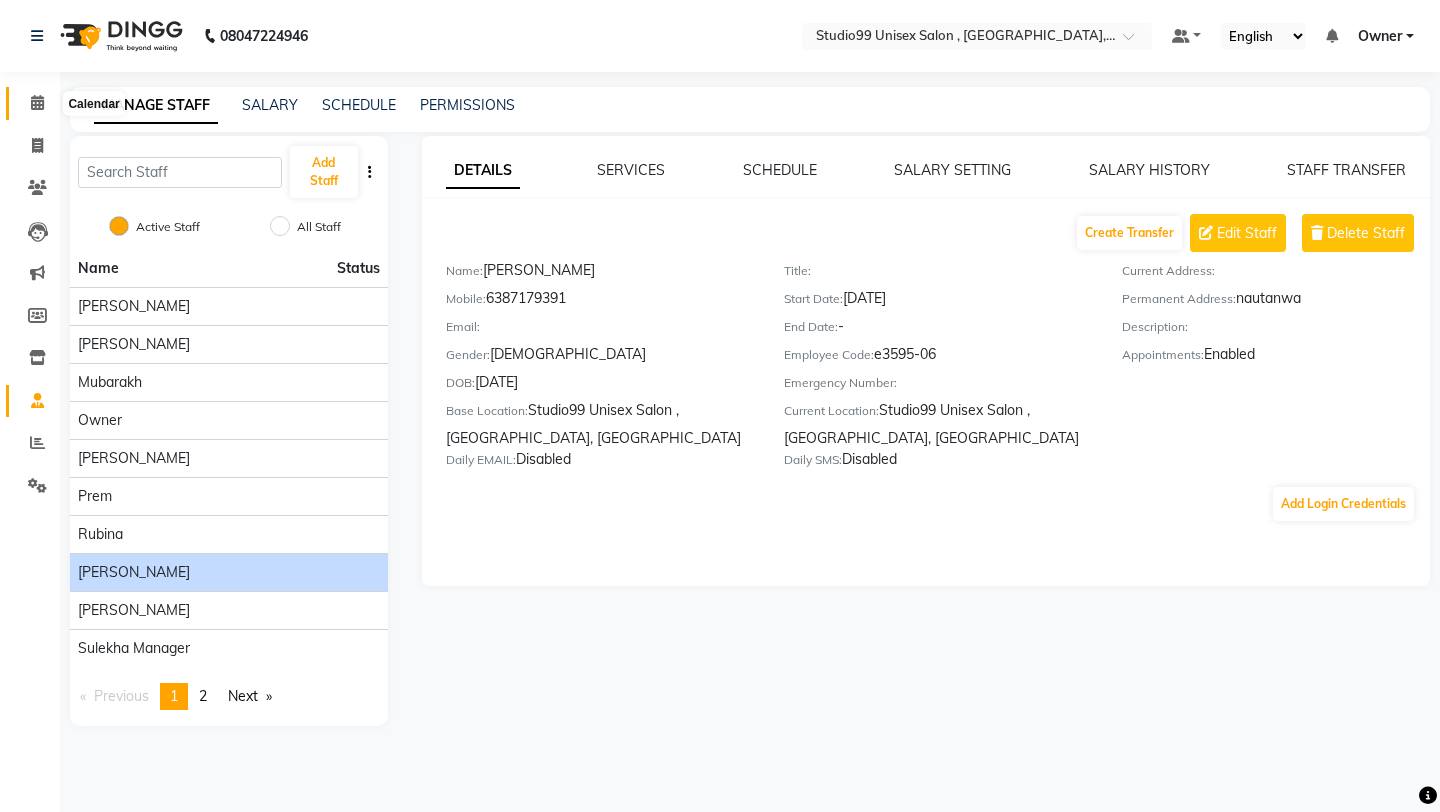click 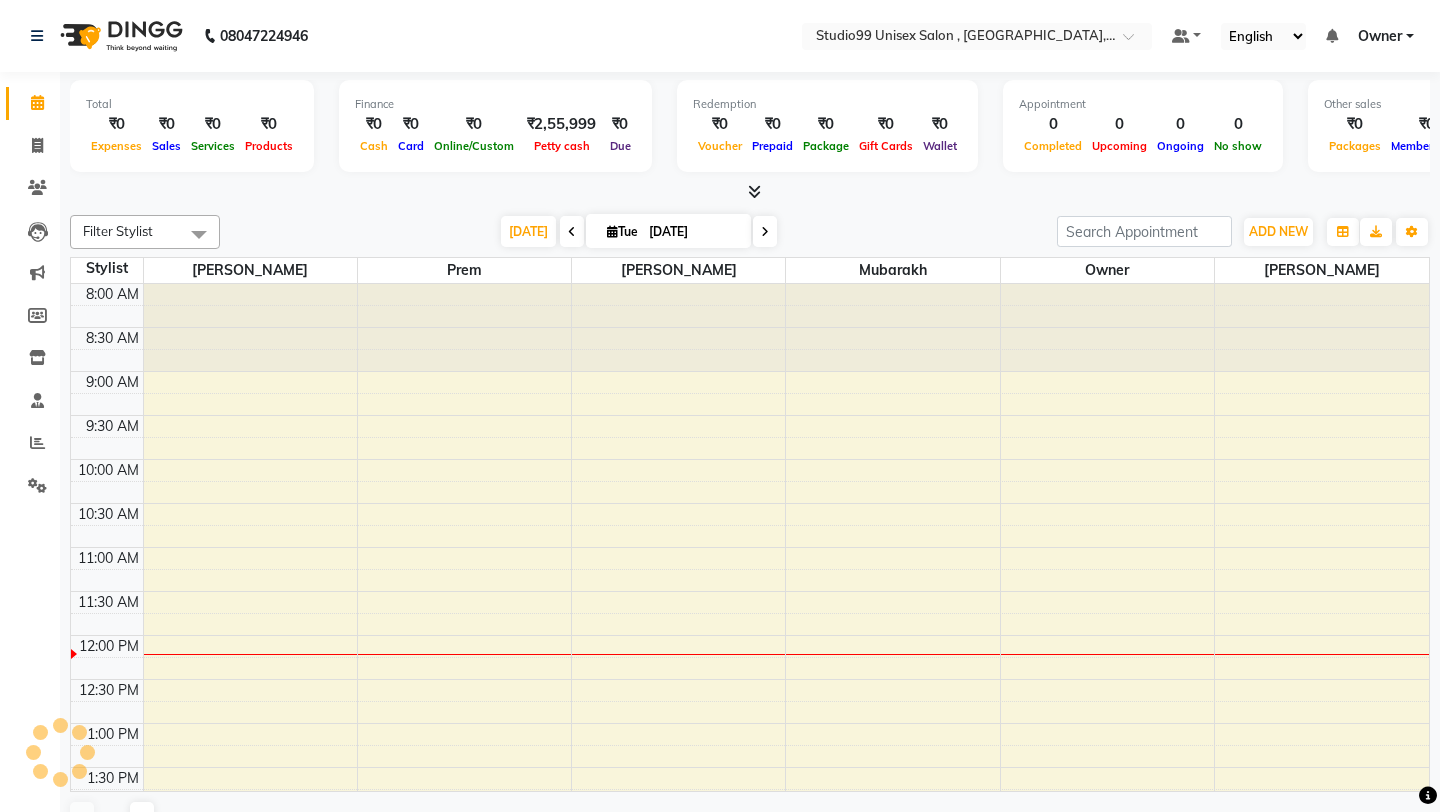 scroll, scrollTop: 353, scrollLeft: 0, axis: vertical 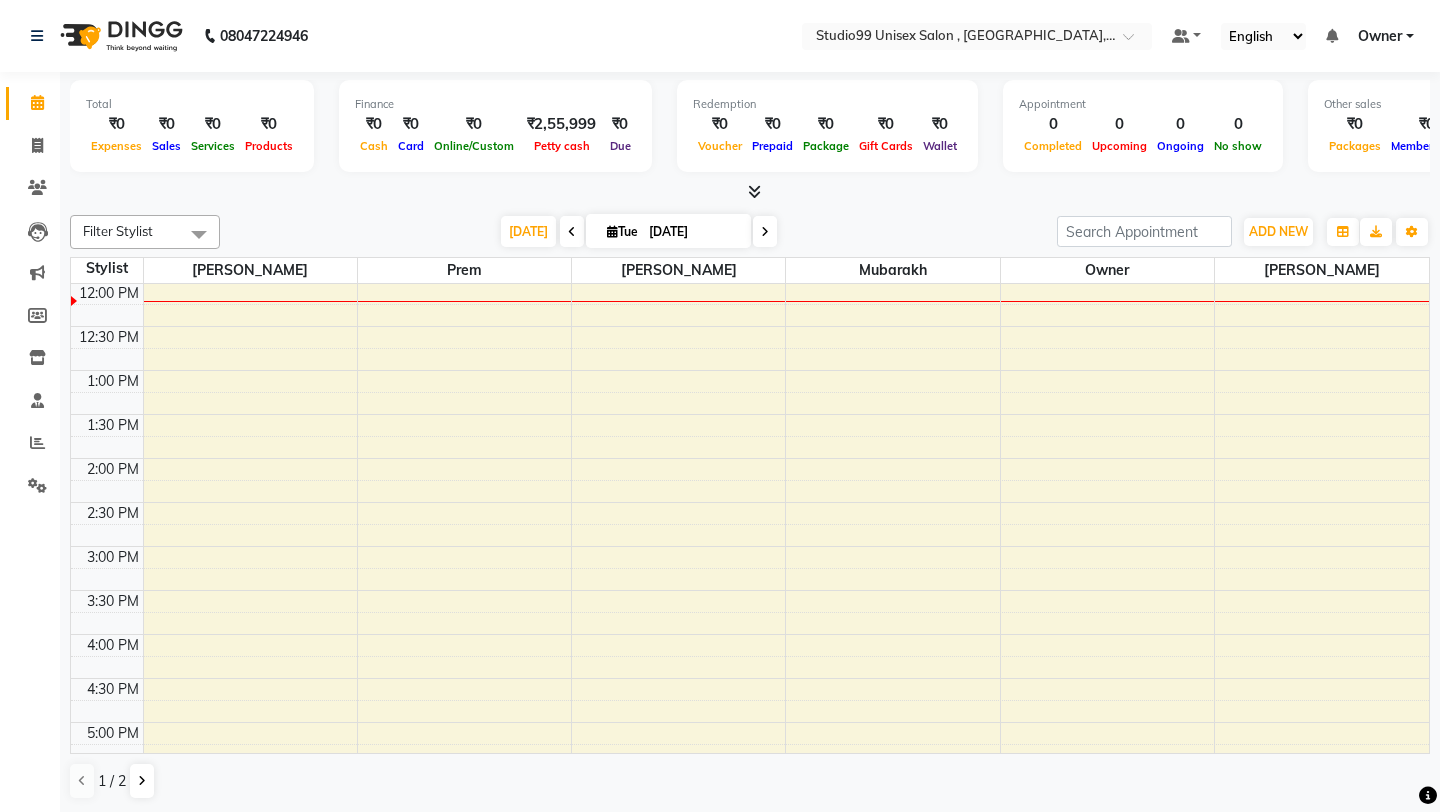 click at bounding box center [750, 192] 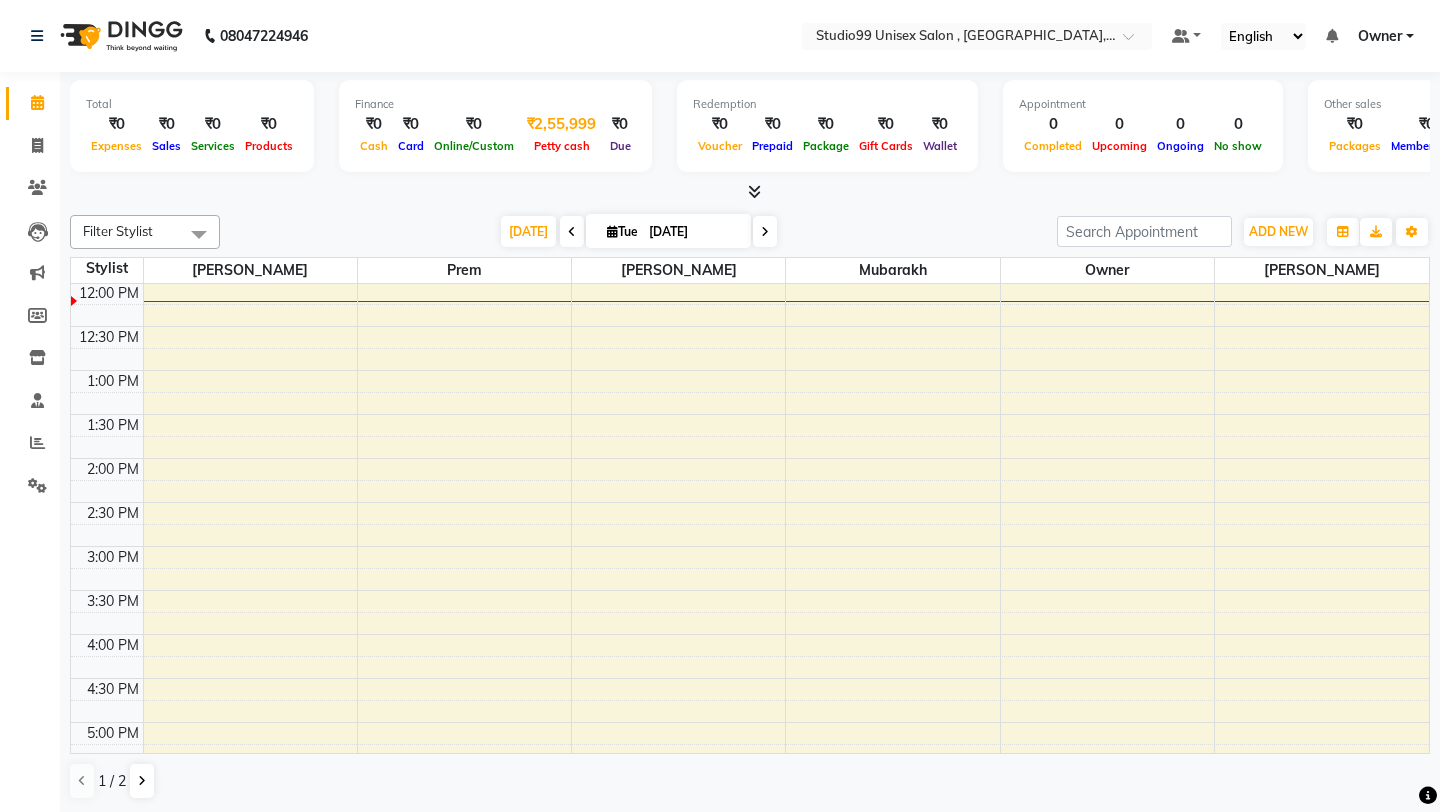 click on "₹2,55,999" at bounding box center (561, 124) 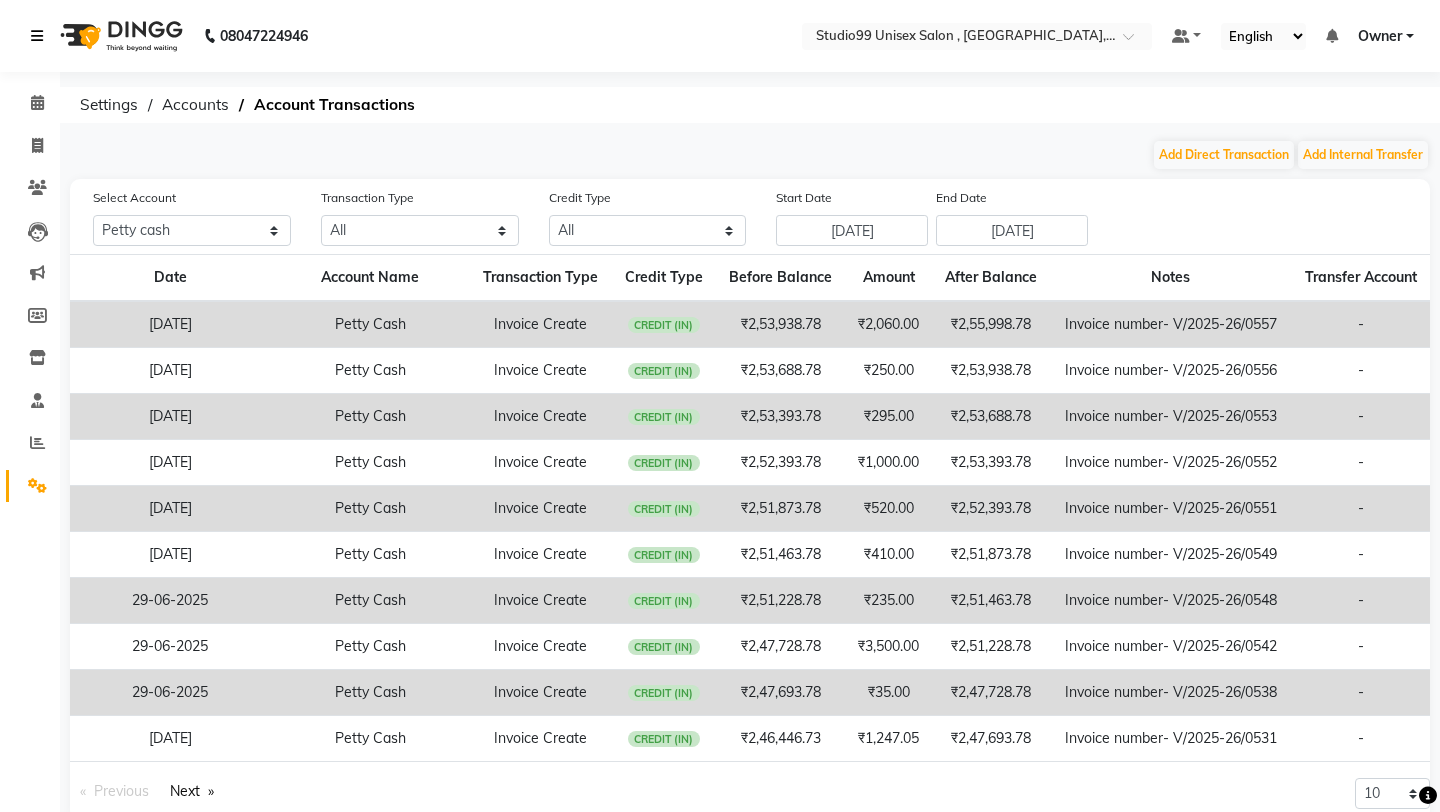 click at bounding box center [37, 36] 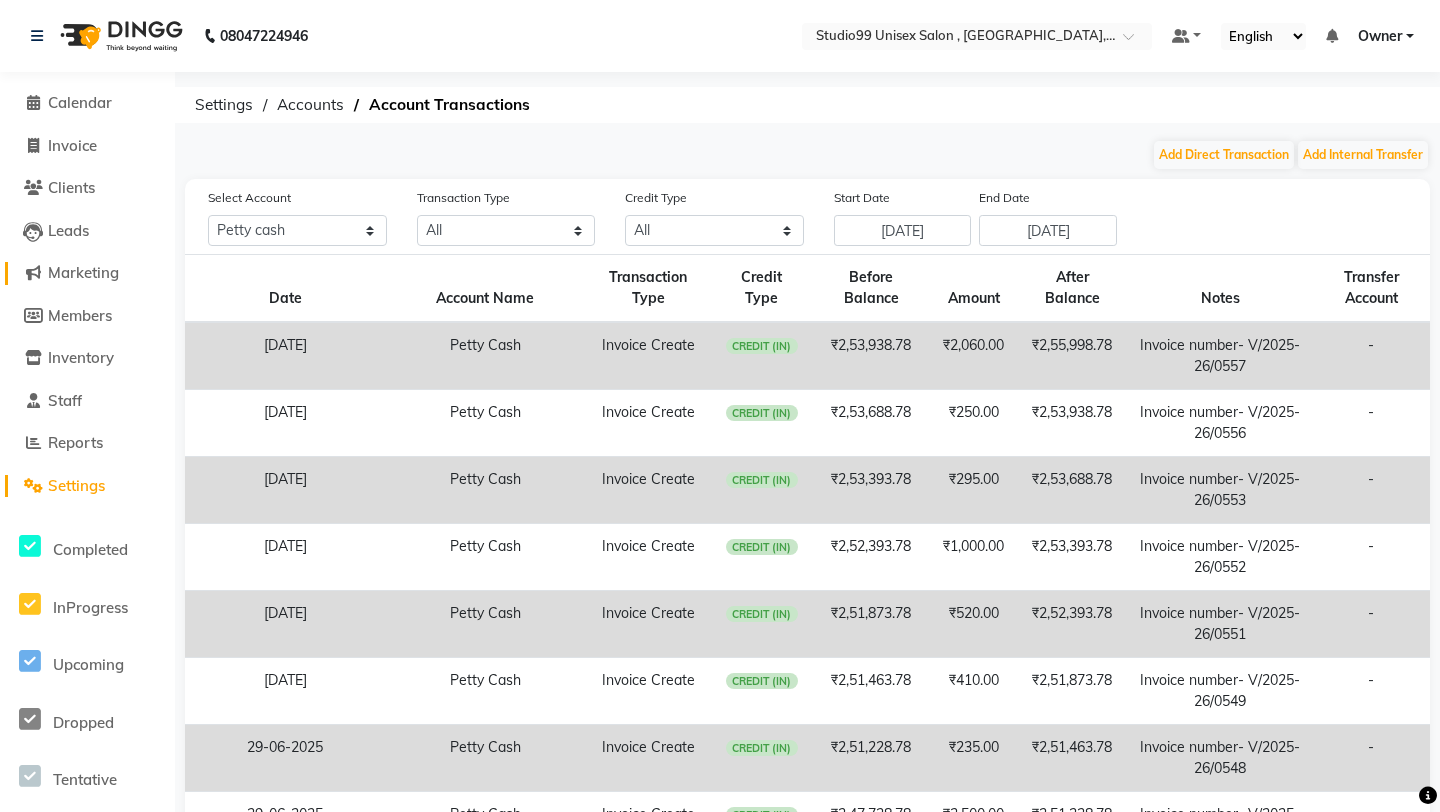 click on "Marketing" 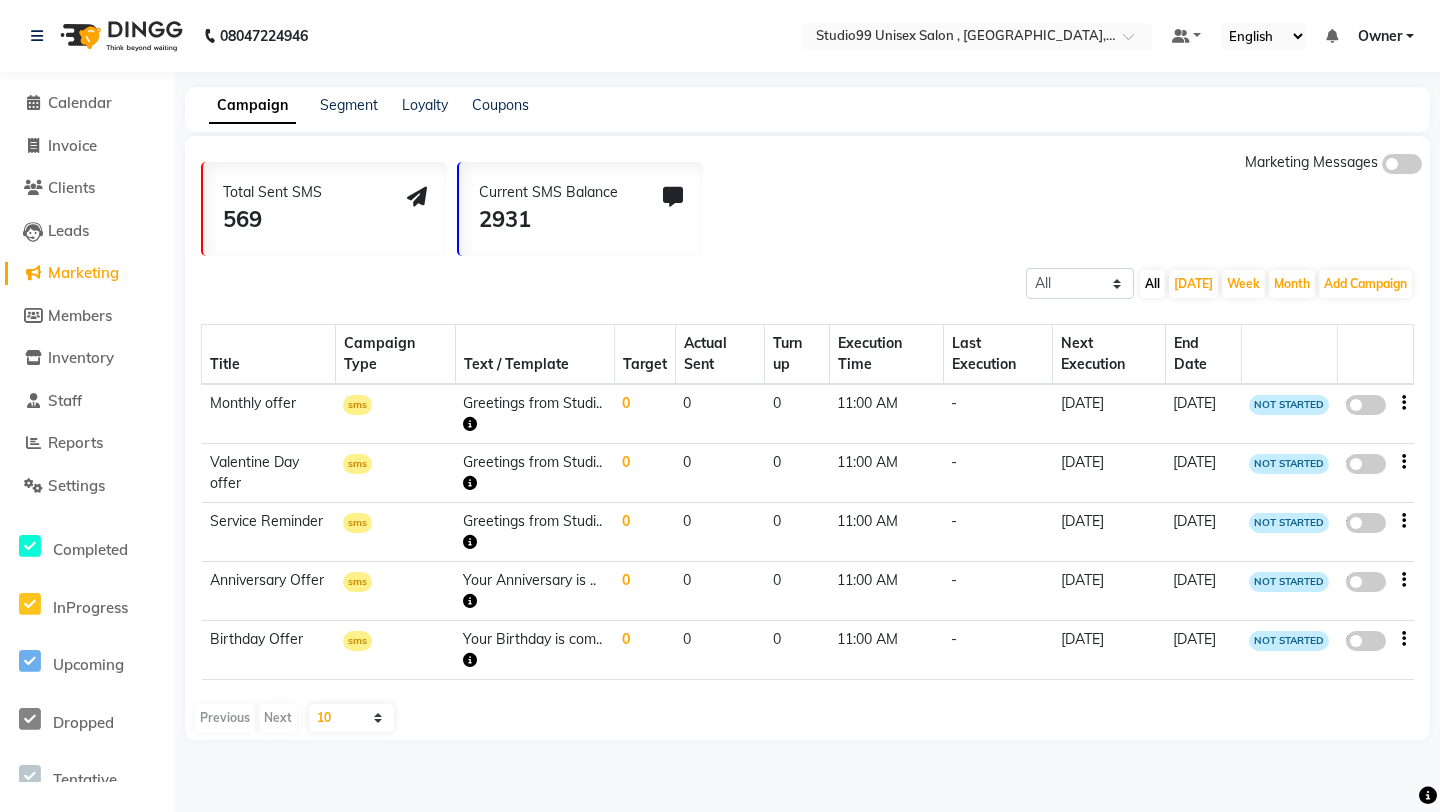 click on "2931" 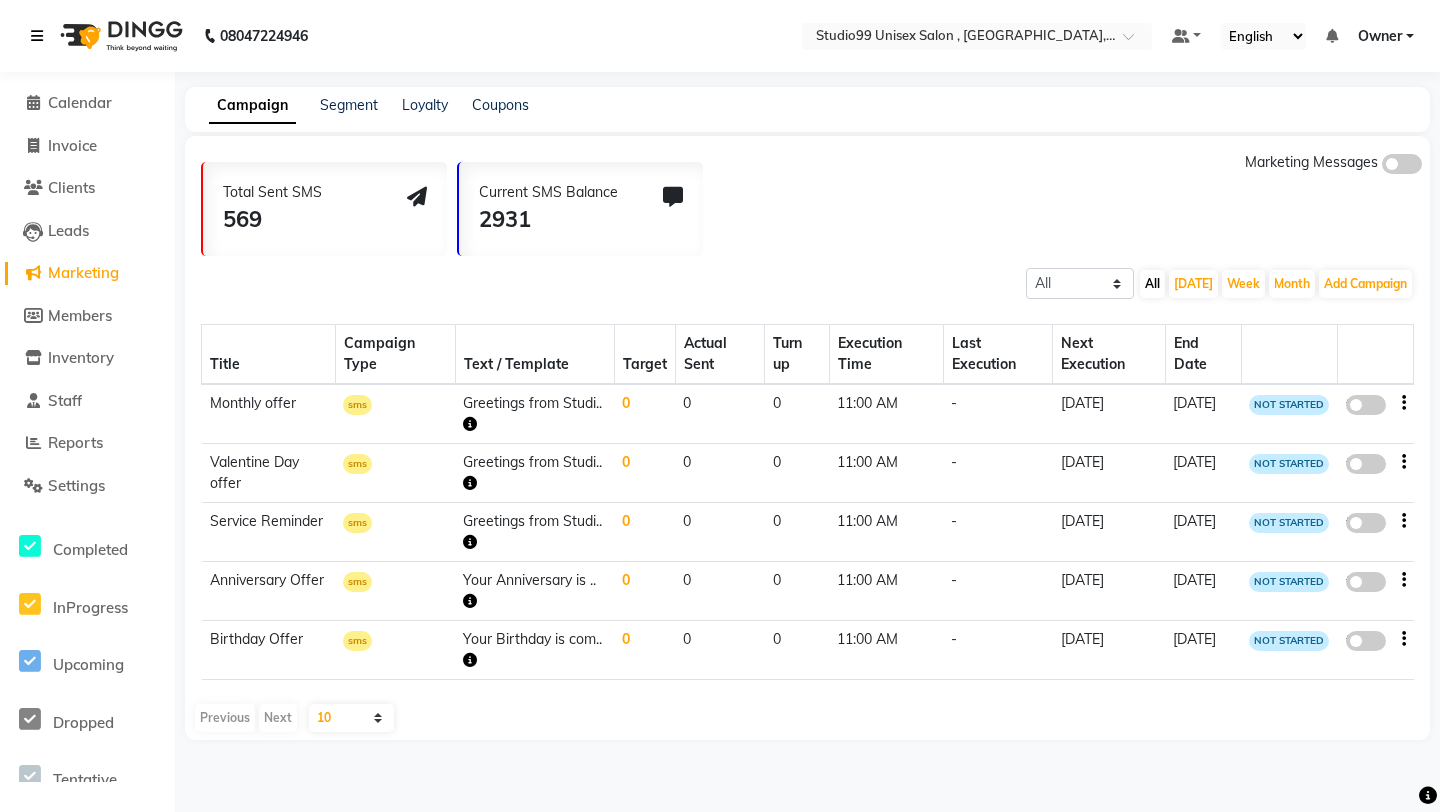 click at bounding box center [41, 36] 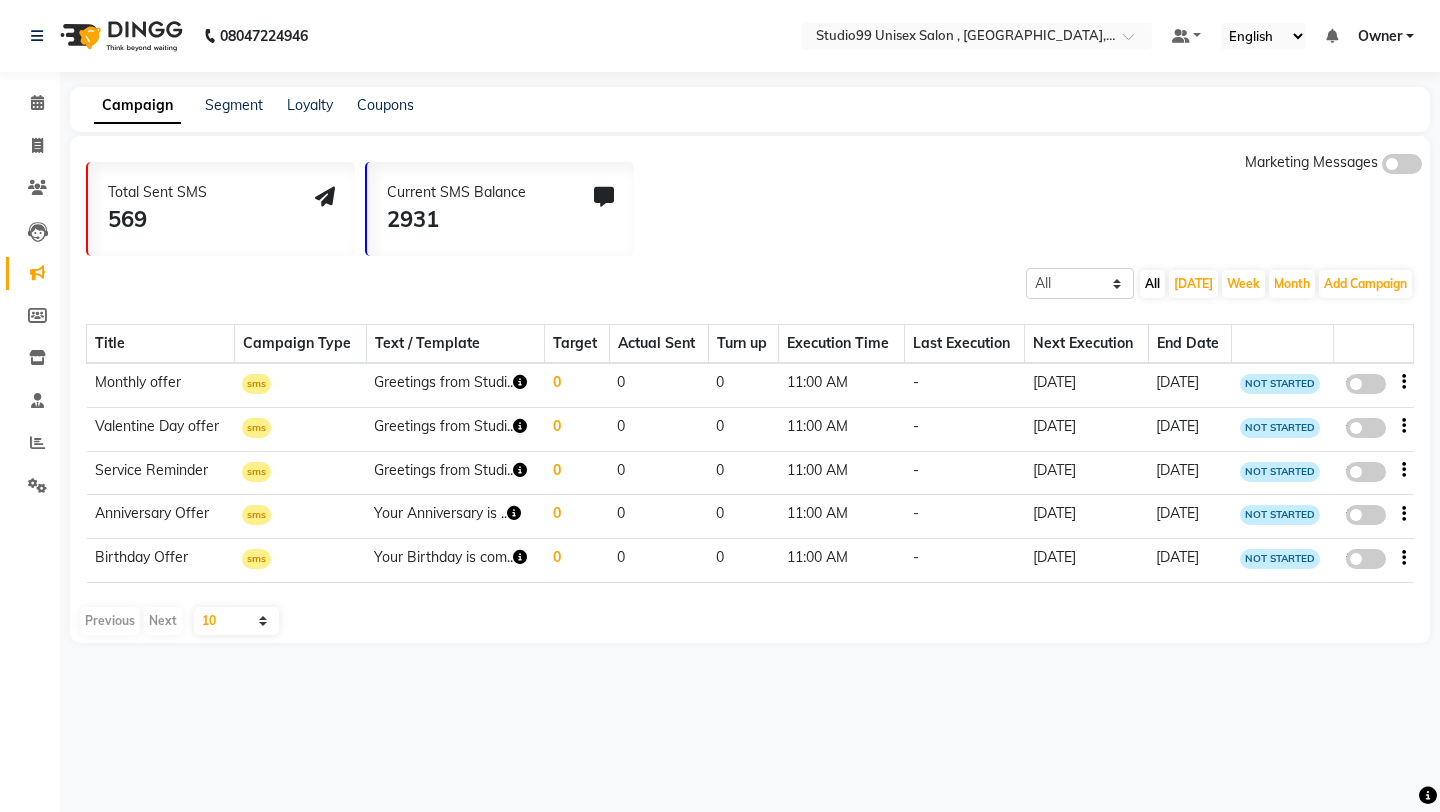 click 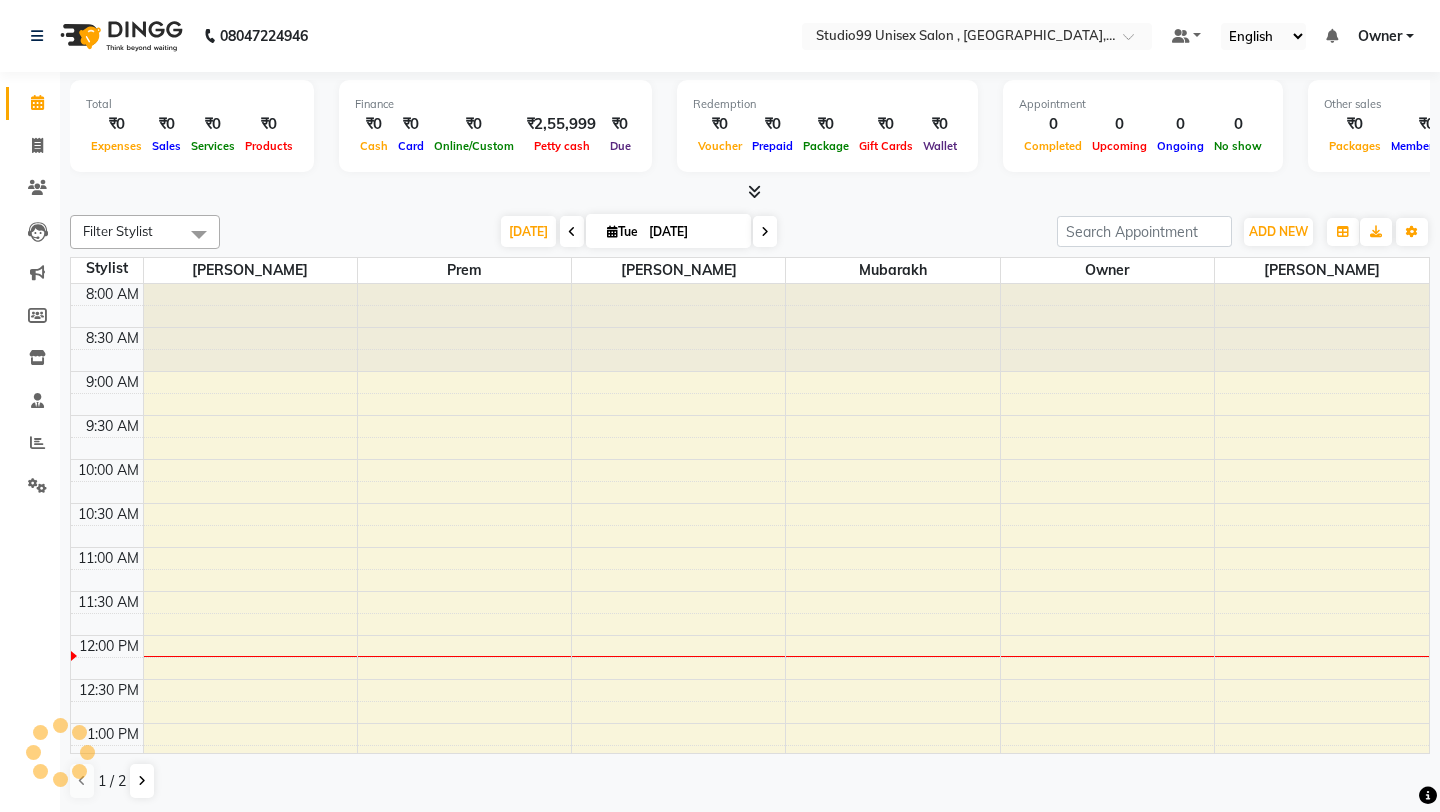 scroll, scrollTop: 0, scrollLeft: 0, axis: both 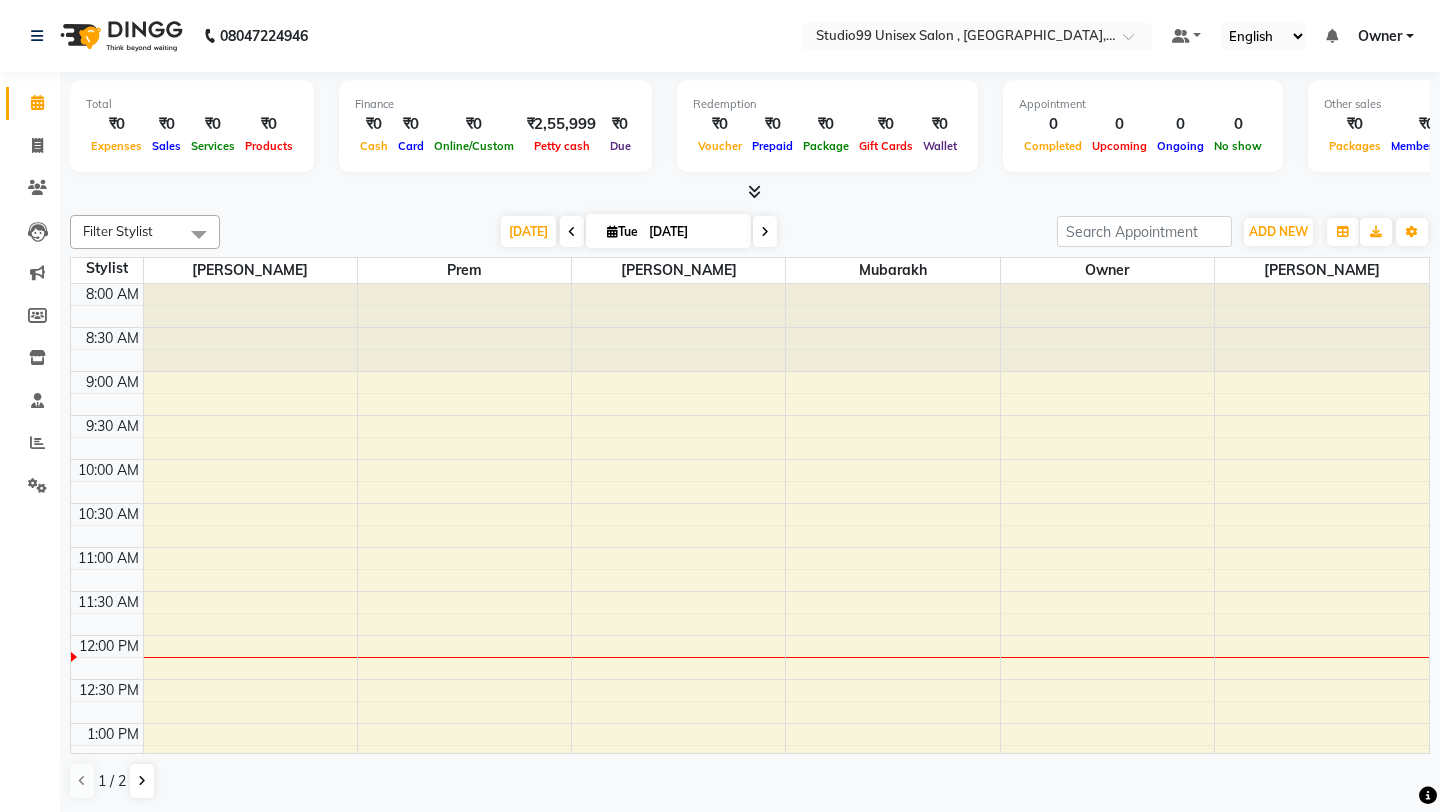 click on "Filter Stylist" at bounding box center (118, 231) 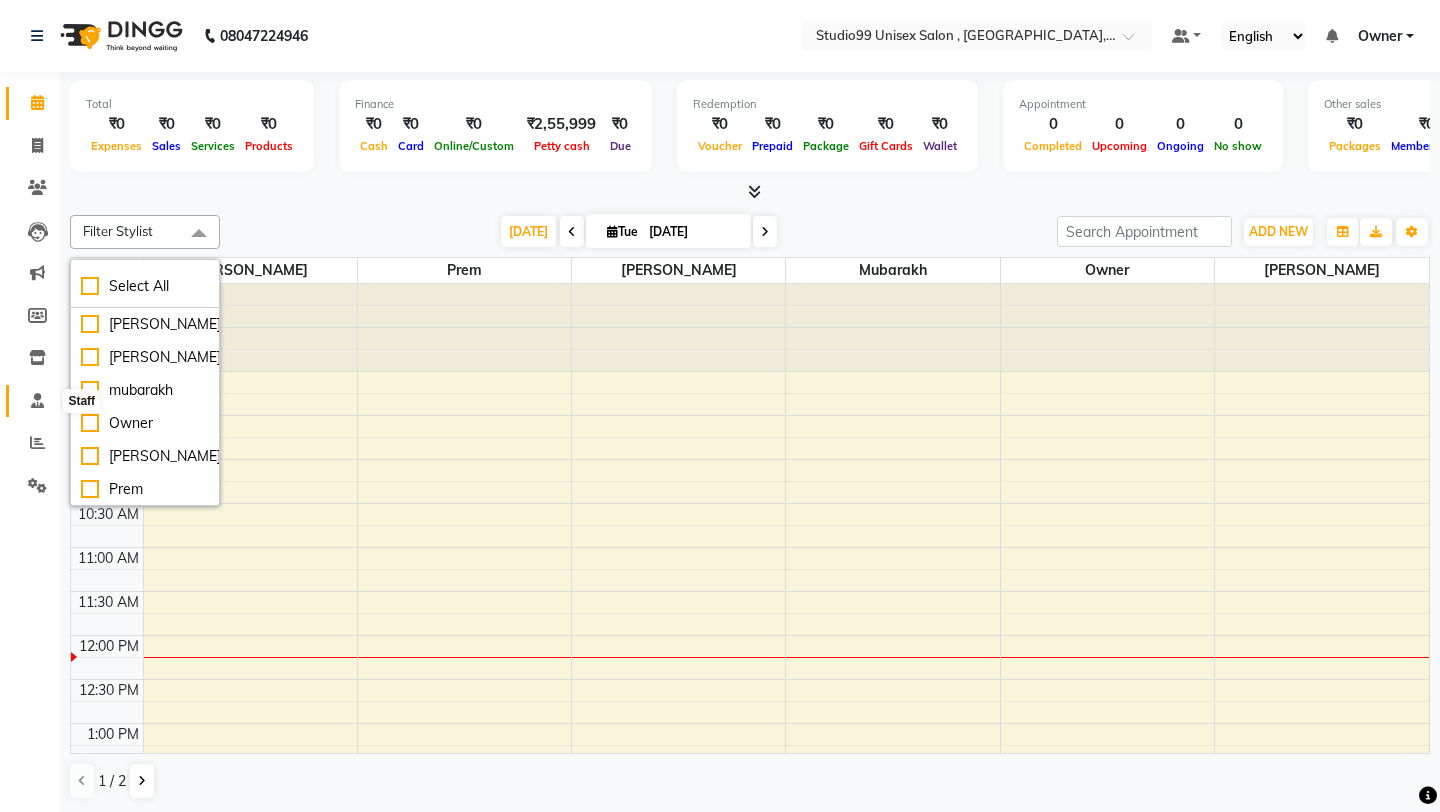 click 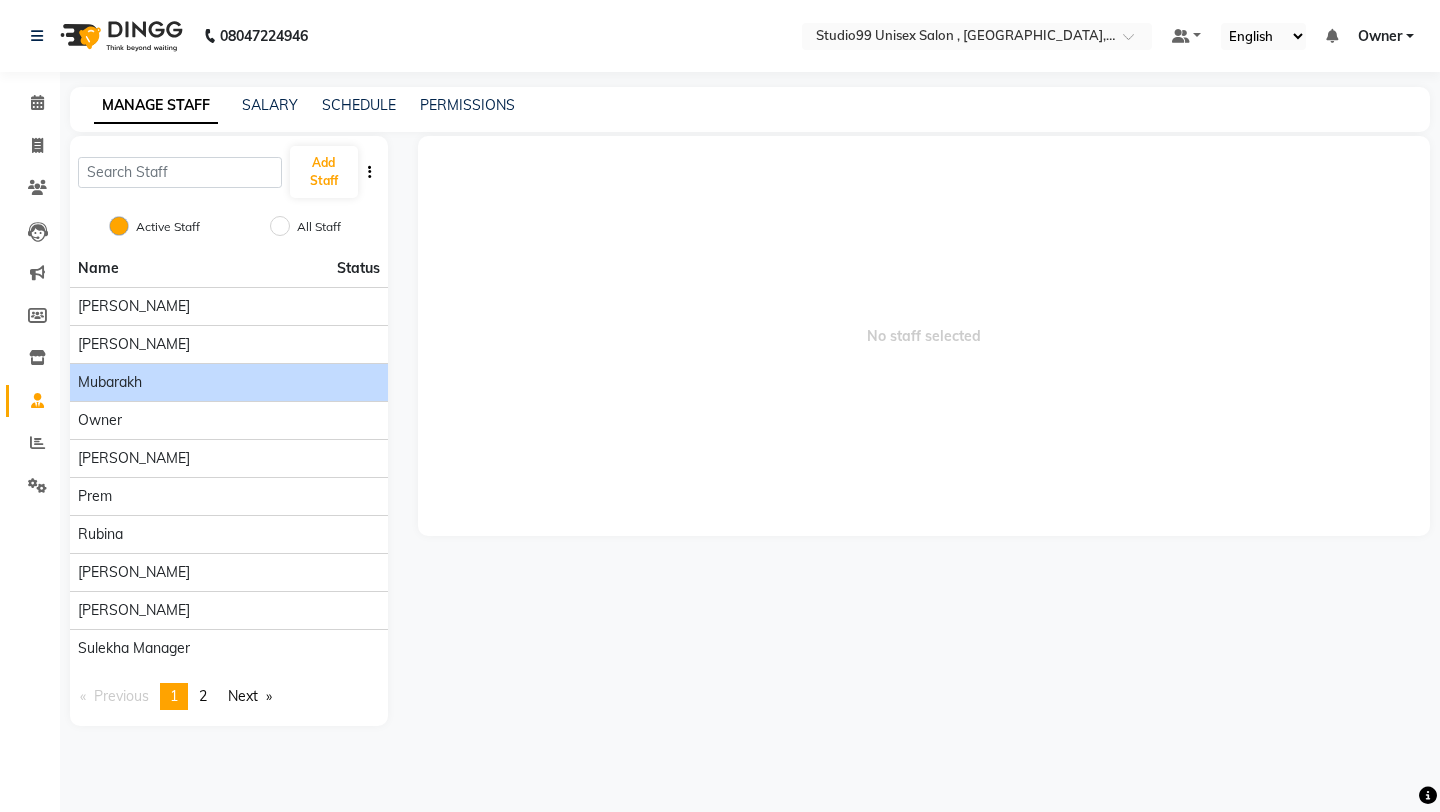 click on "mubarakh" 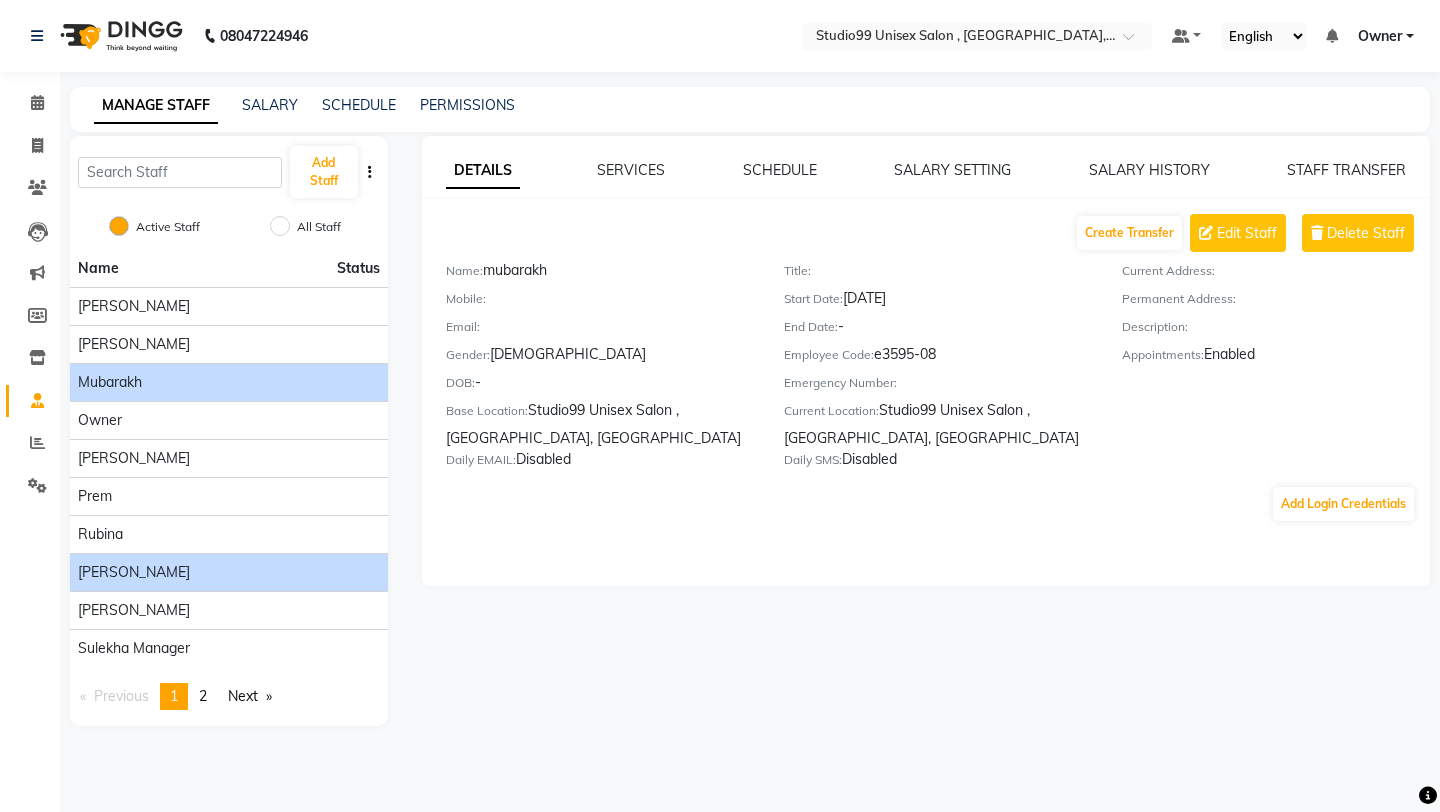 click on "[PERSON_NAME]" 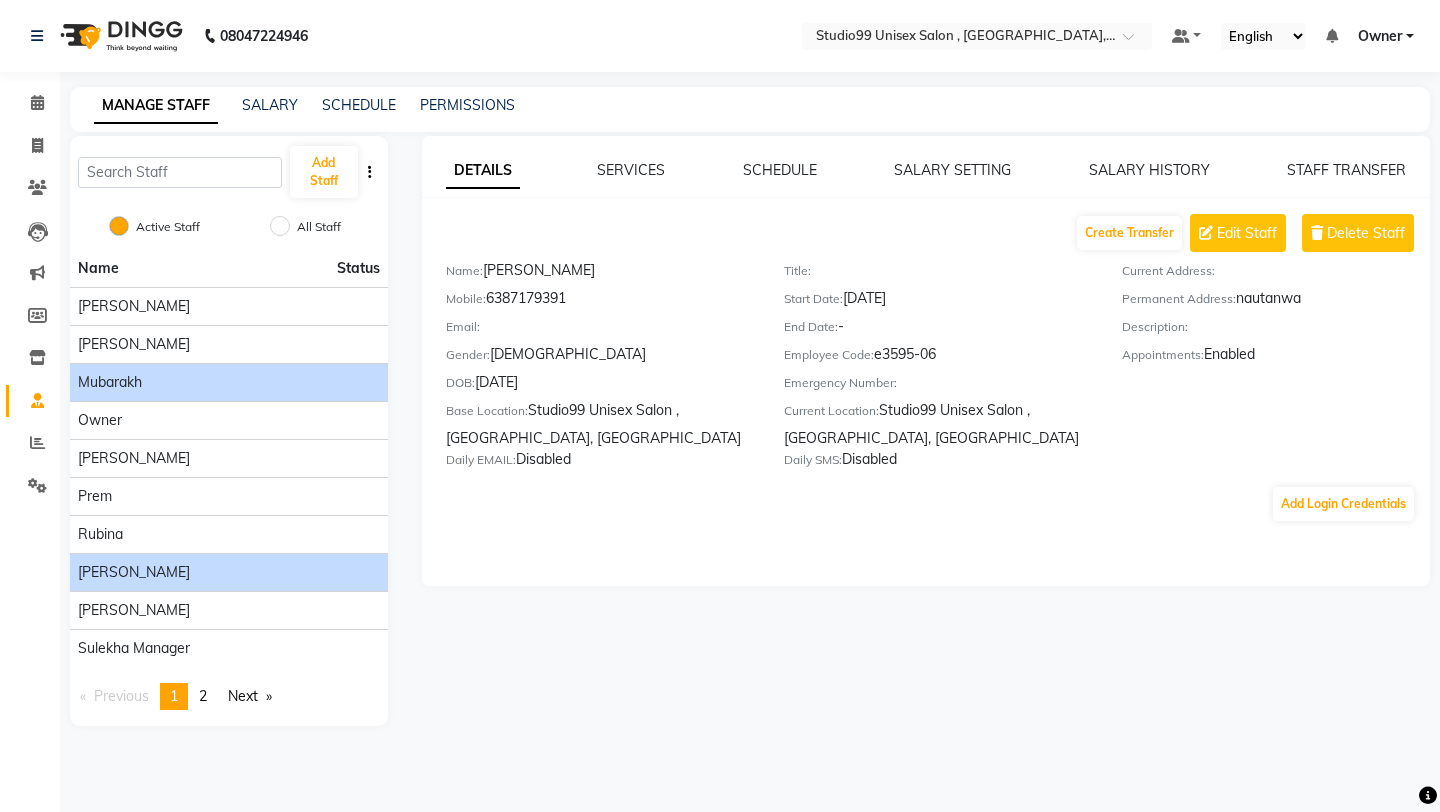 click on "mubarakh" 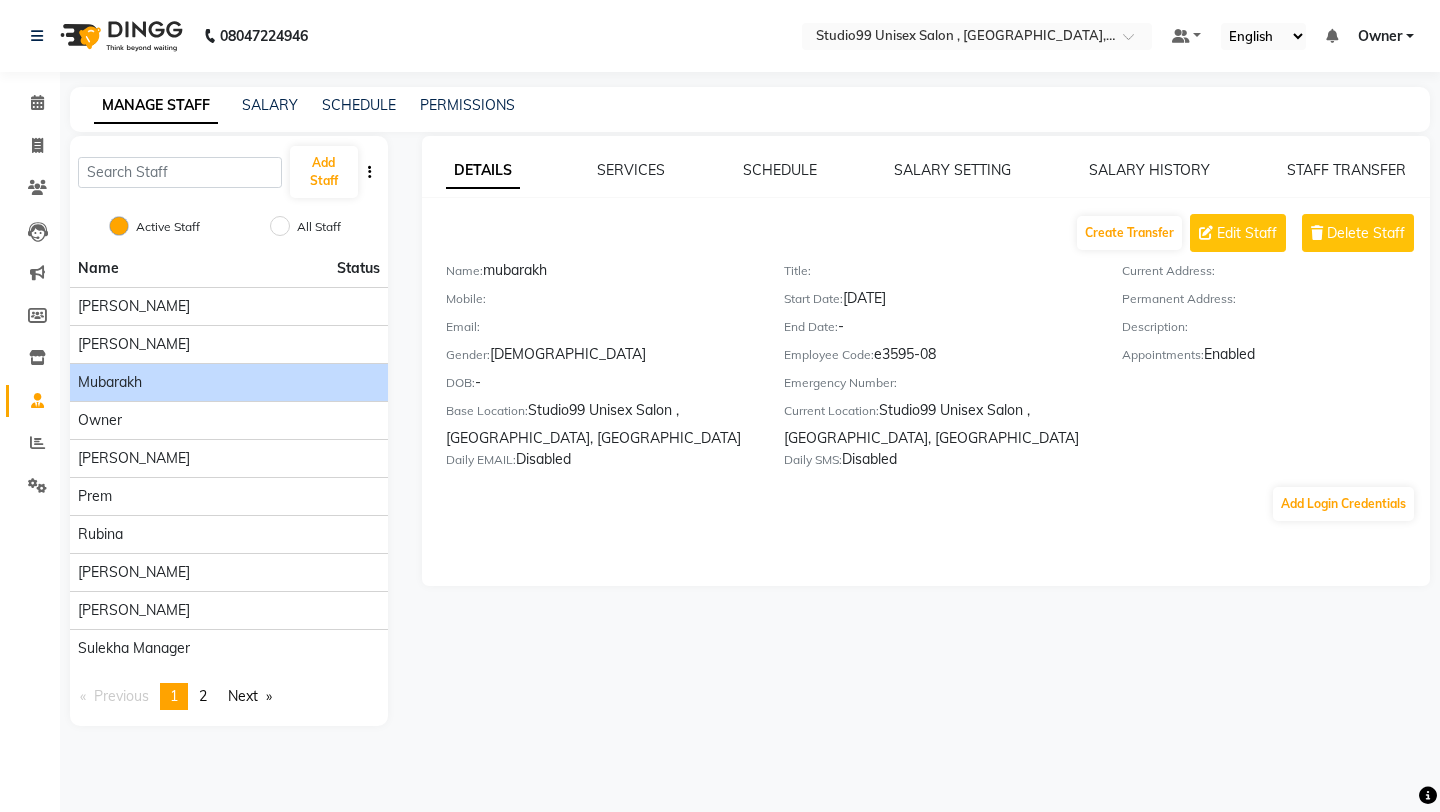click on "DOB:   -" 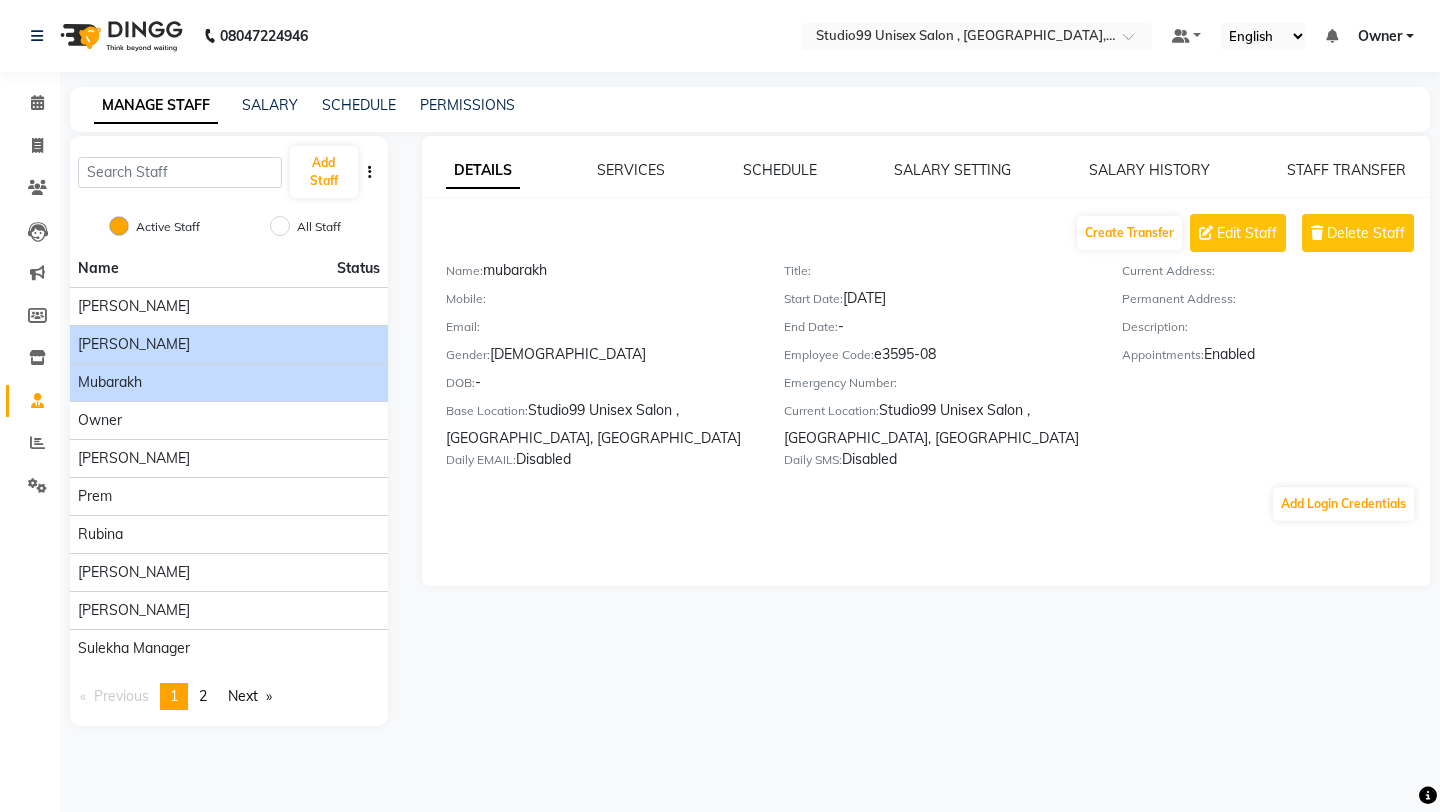 click on "[PERSON_NAME]" 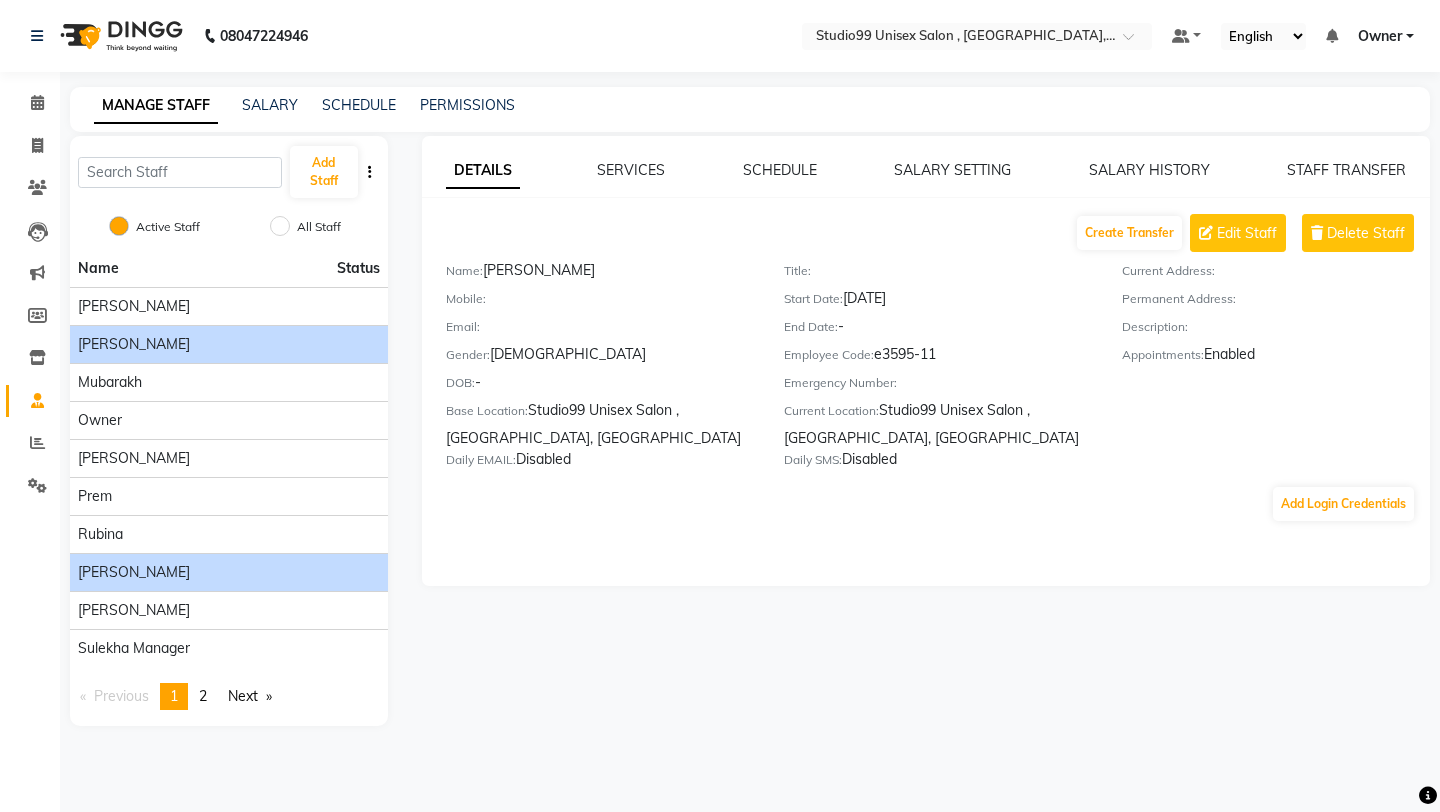 click on "[PERSON_NAME]" 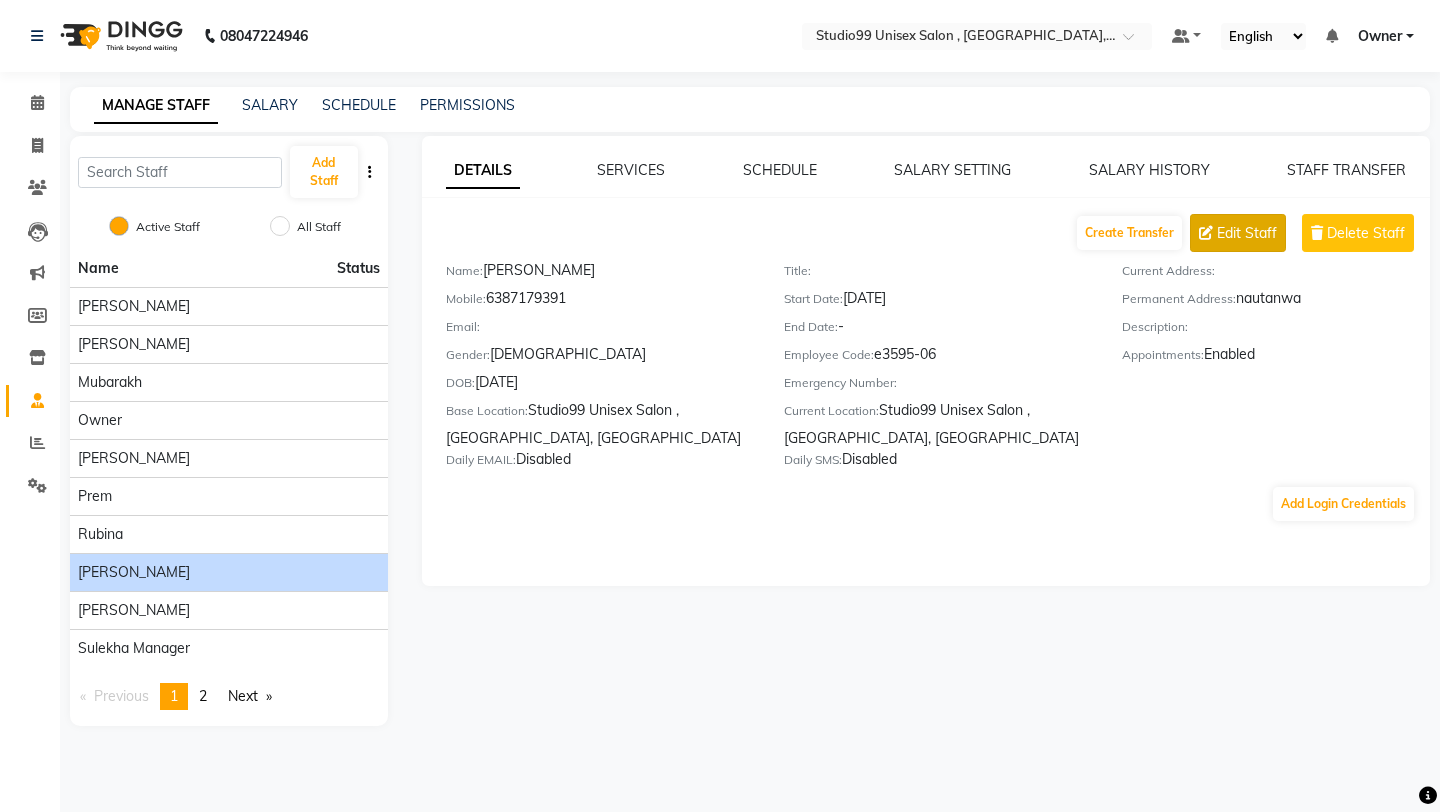 click on "Edit Staff" 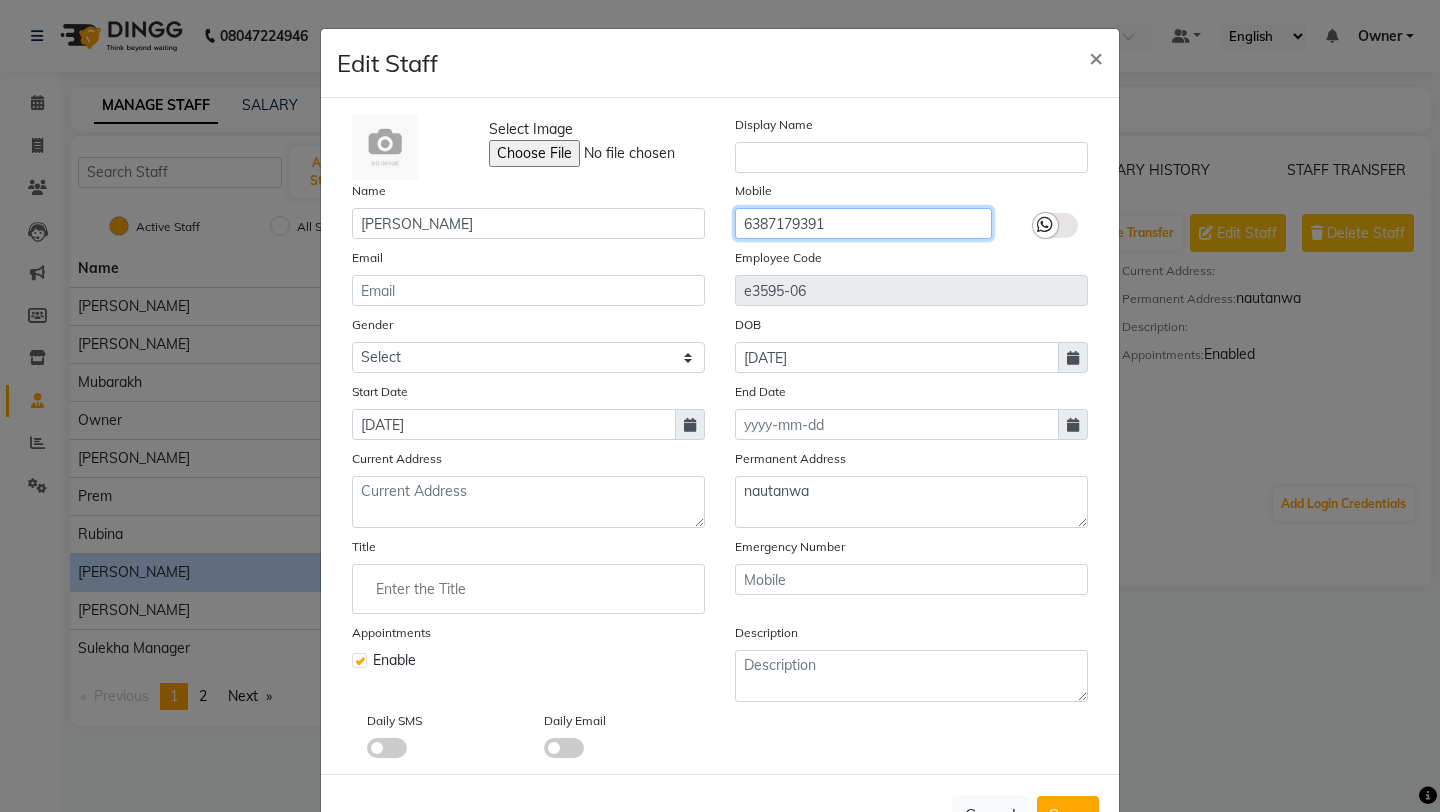 click on "6387179391" 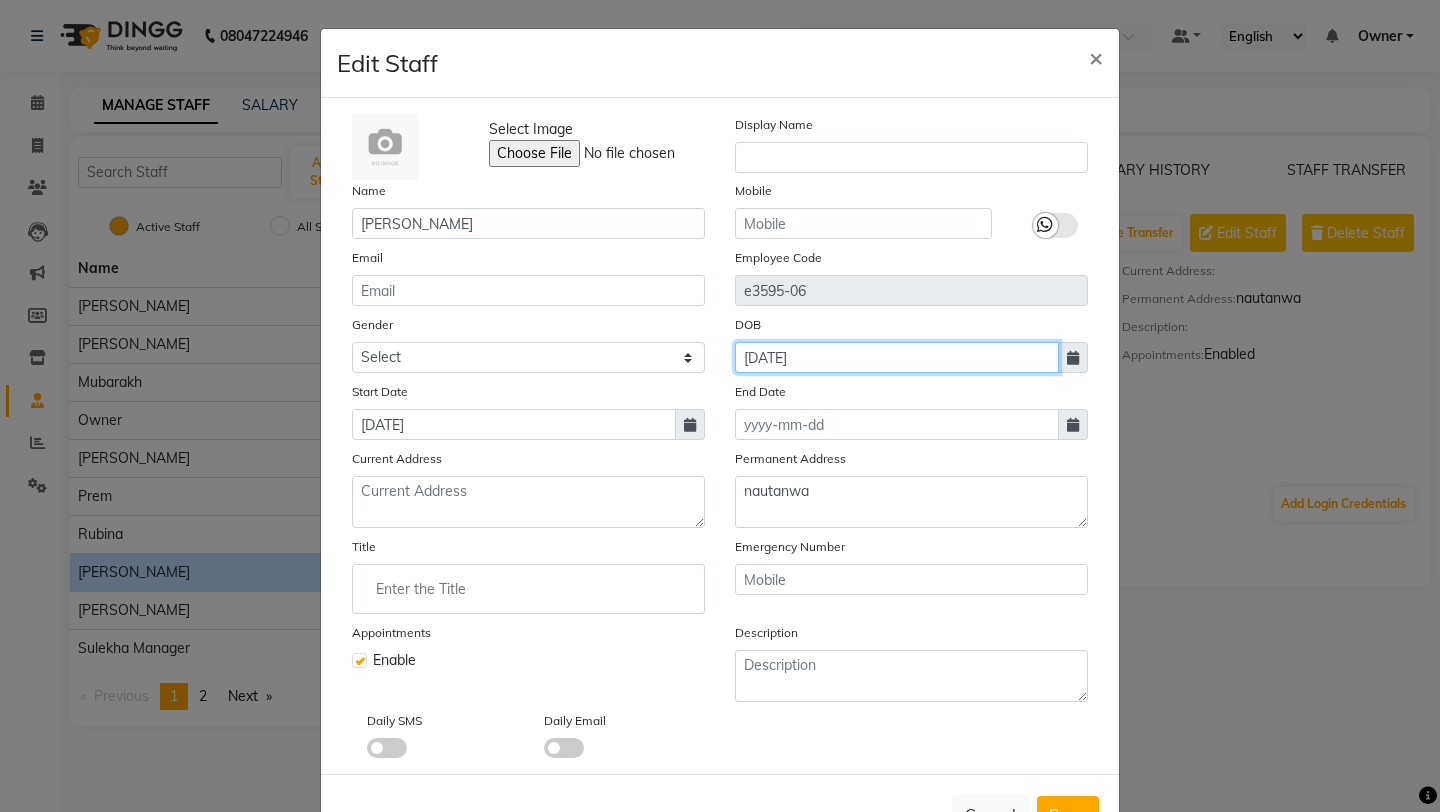 click on "[DATE]" 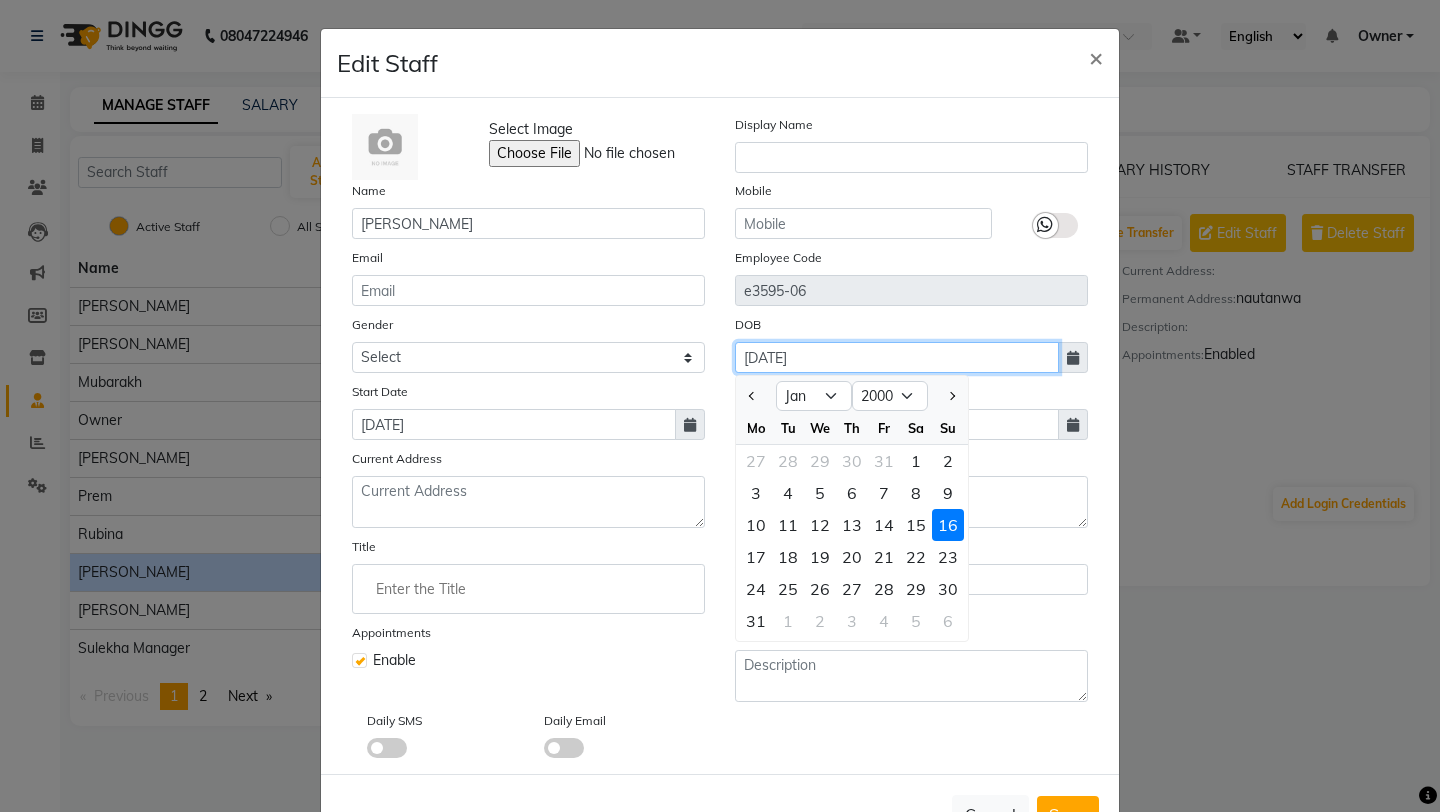 click on "[DATE]" 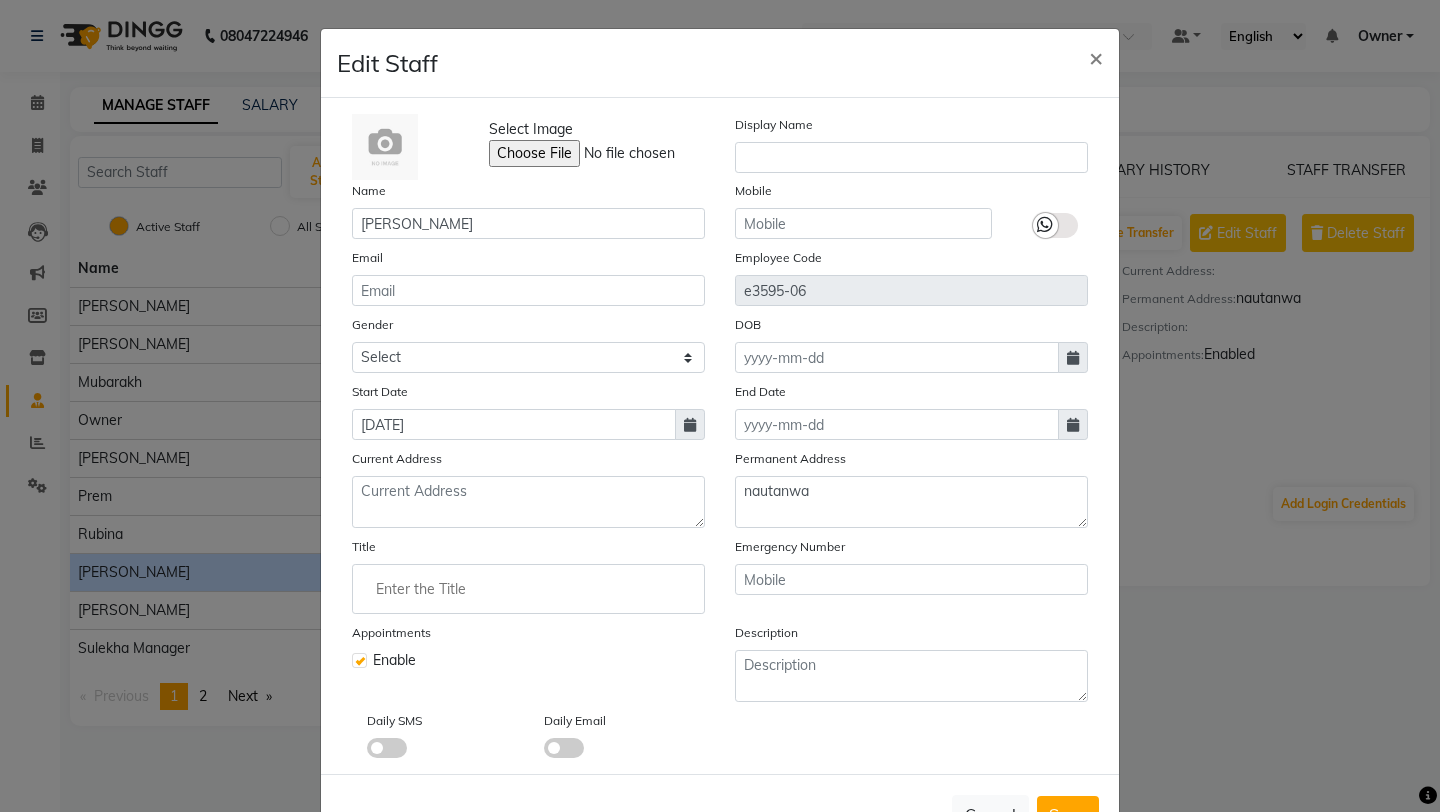 click on "Edit Staff ×" 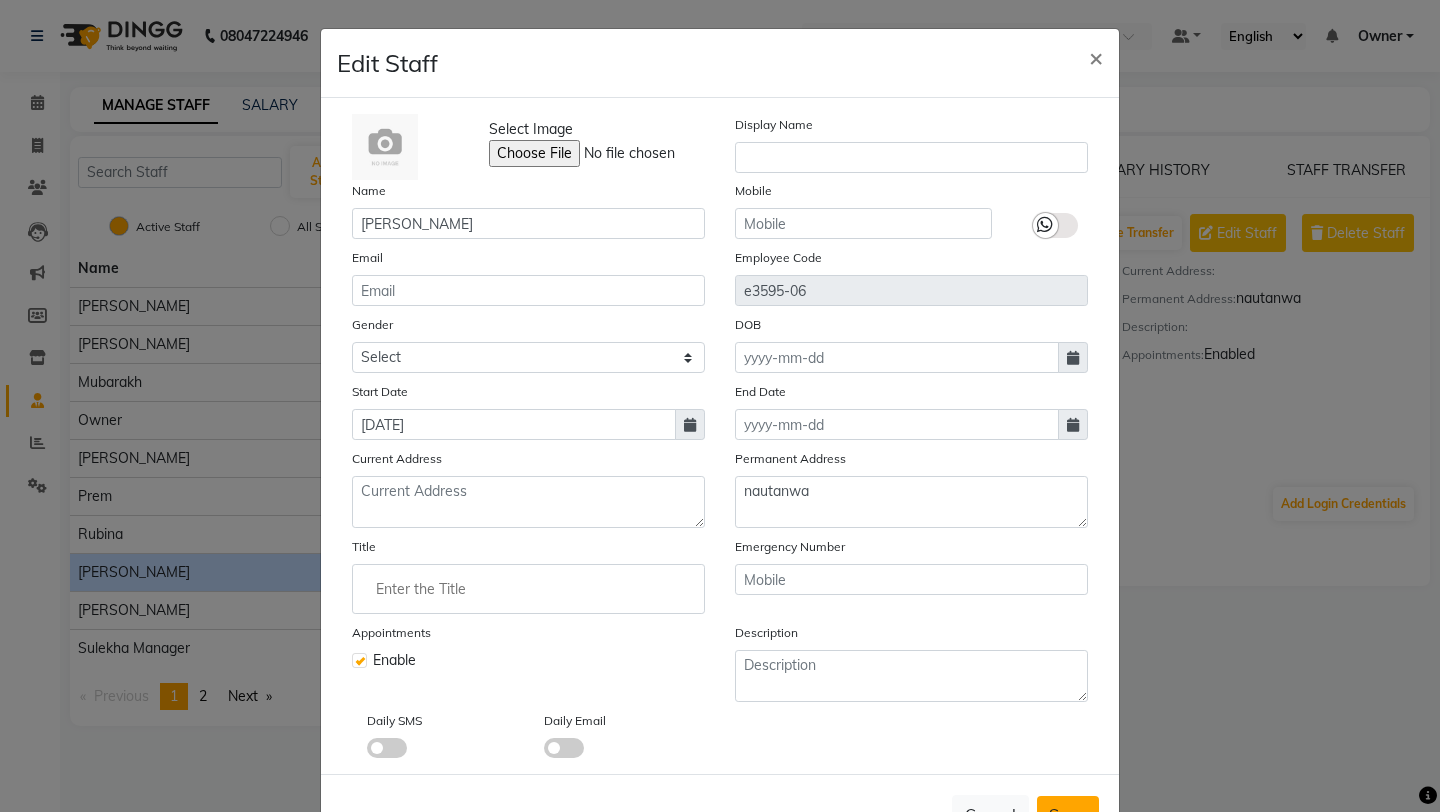 click on "Save" at bounding box center (1068, 814) 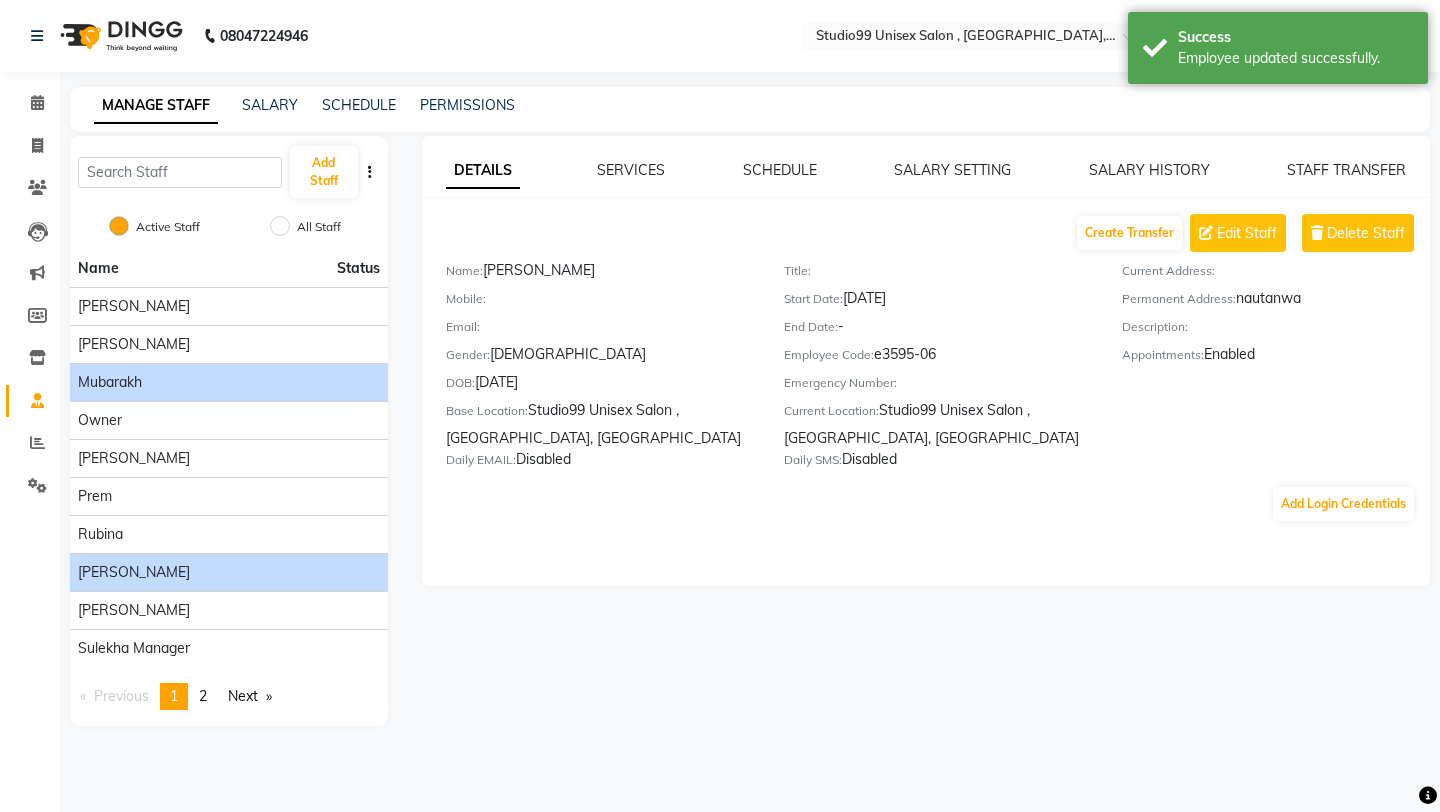 click on "mubarakh" 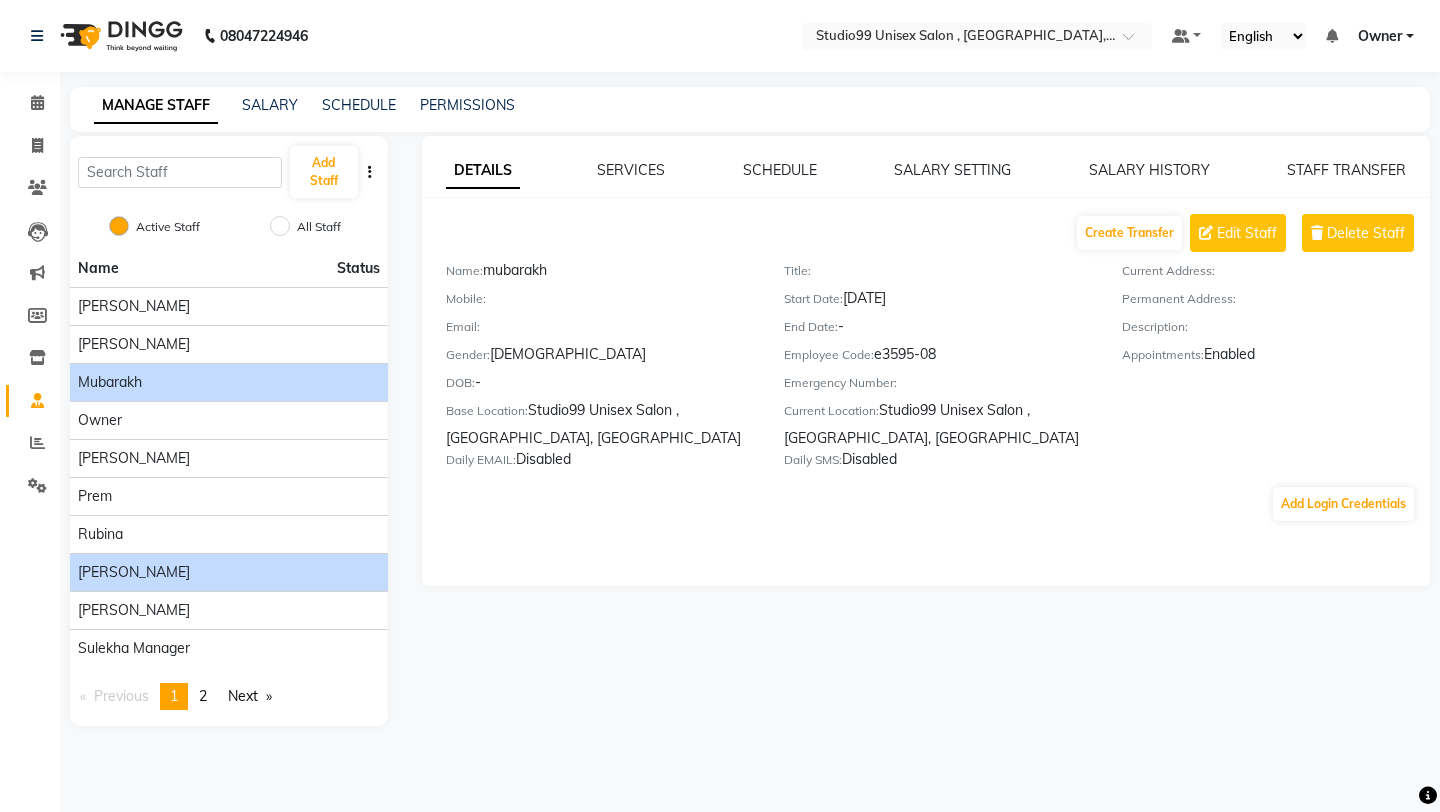 click on "[PERSON_NAME]" 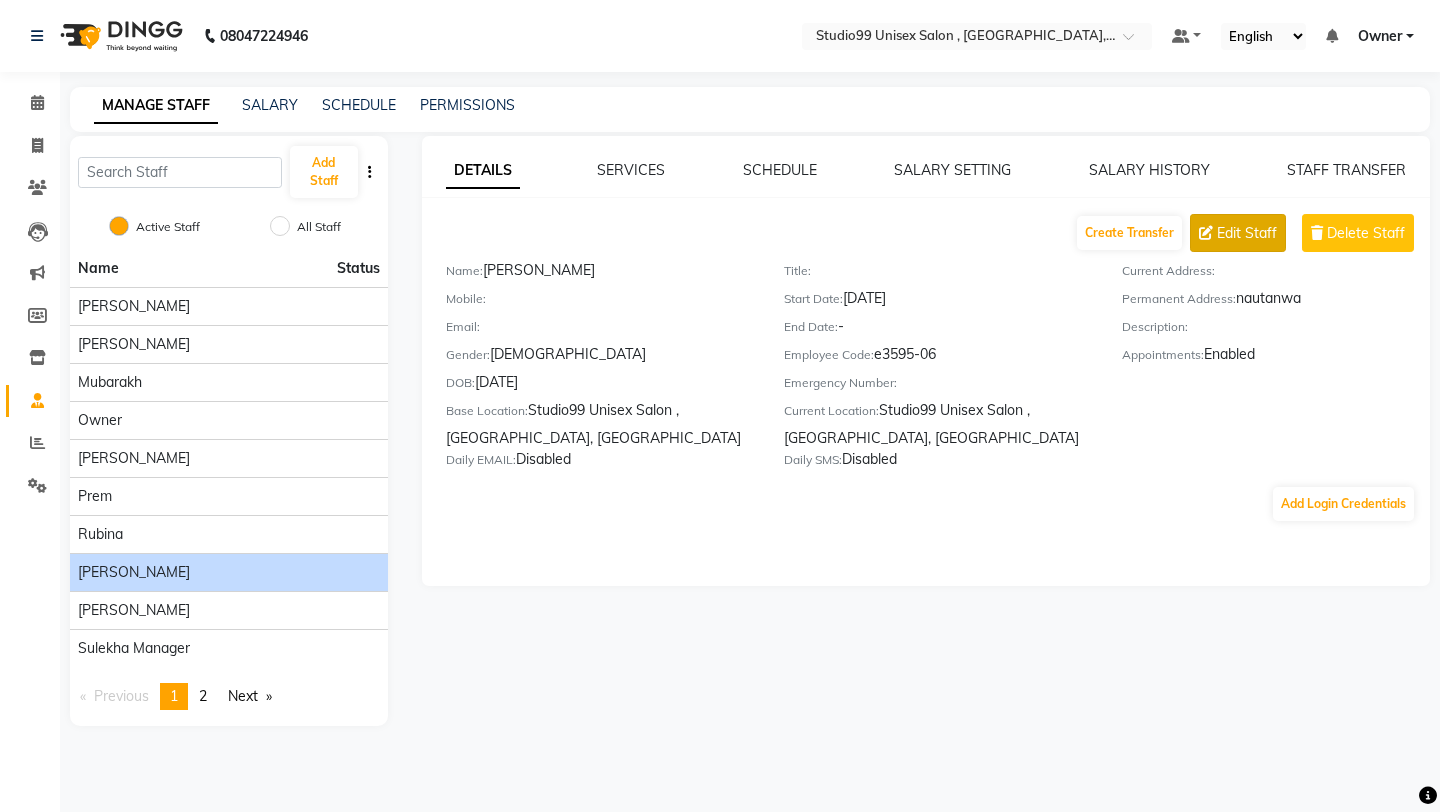 click on "Edit Staff" 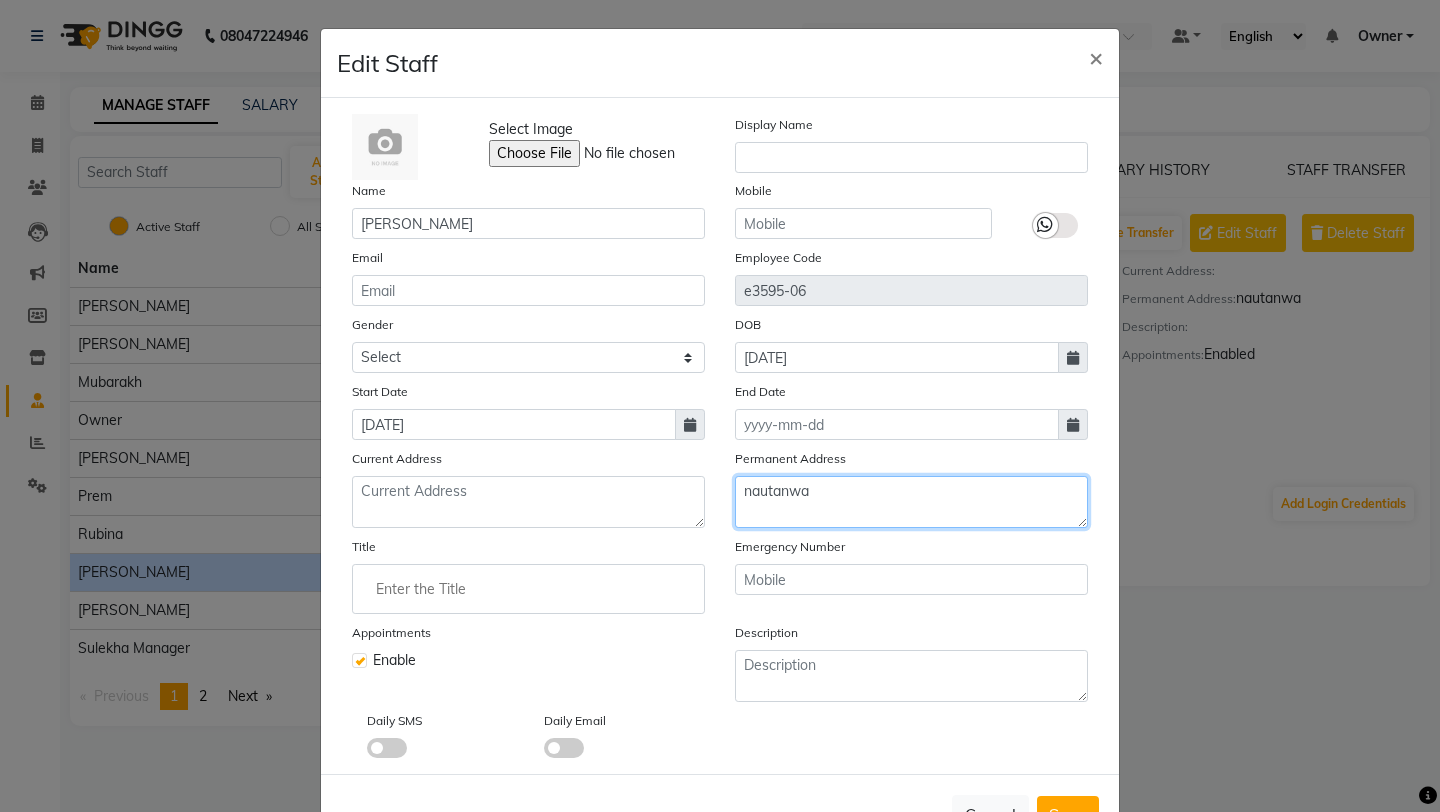 click on "nautanwa" 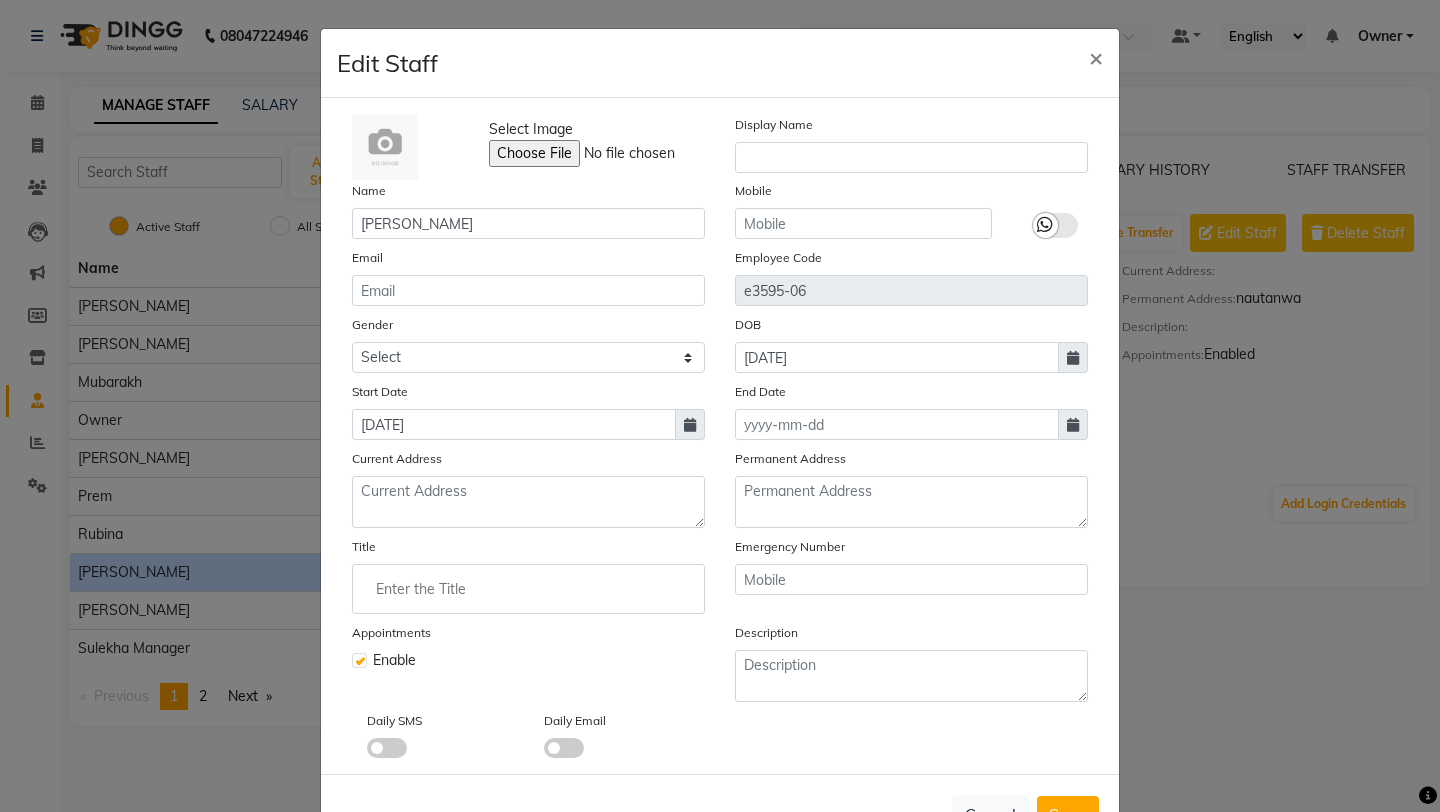 click 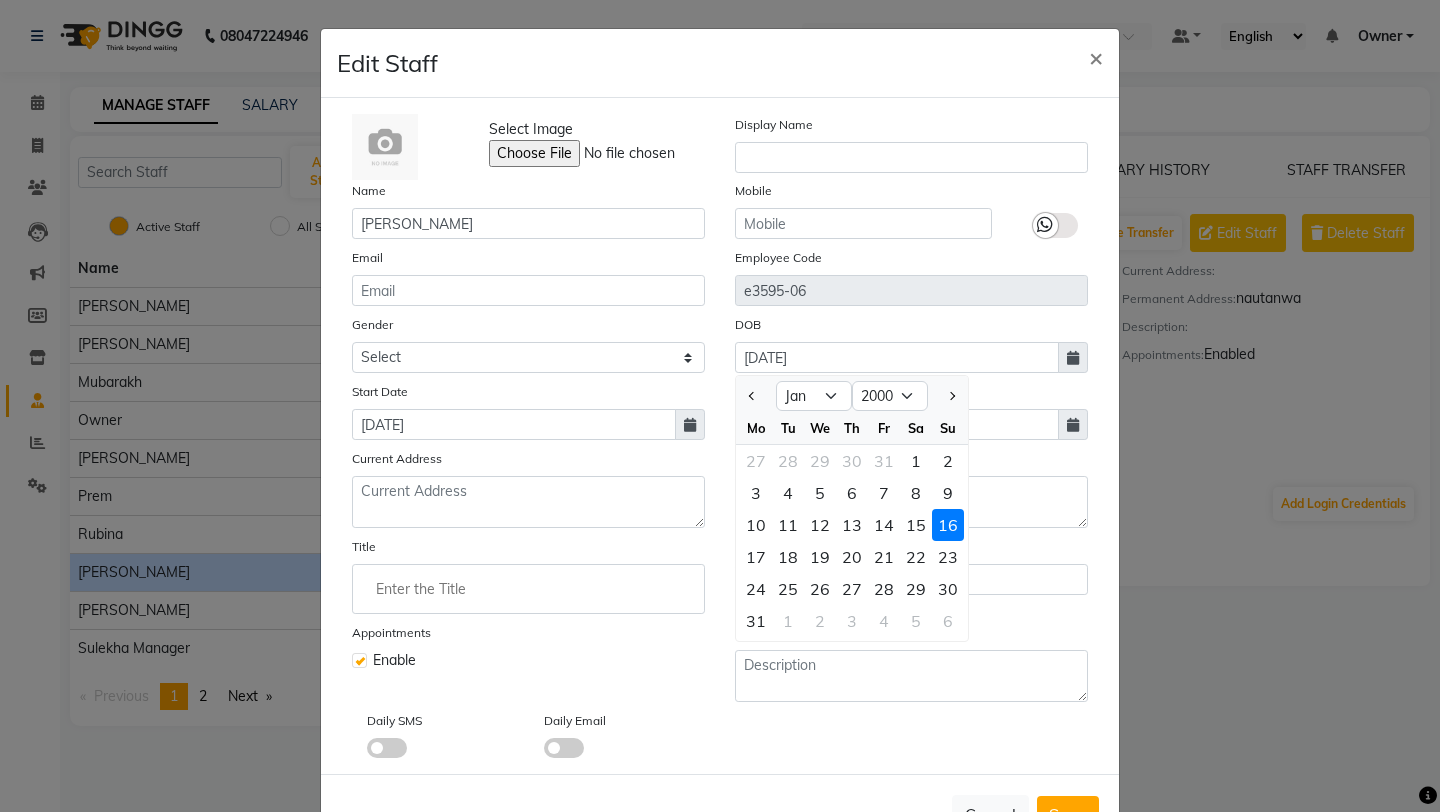 click 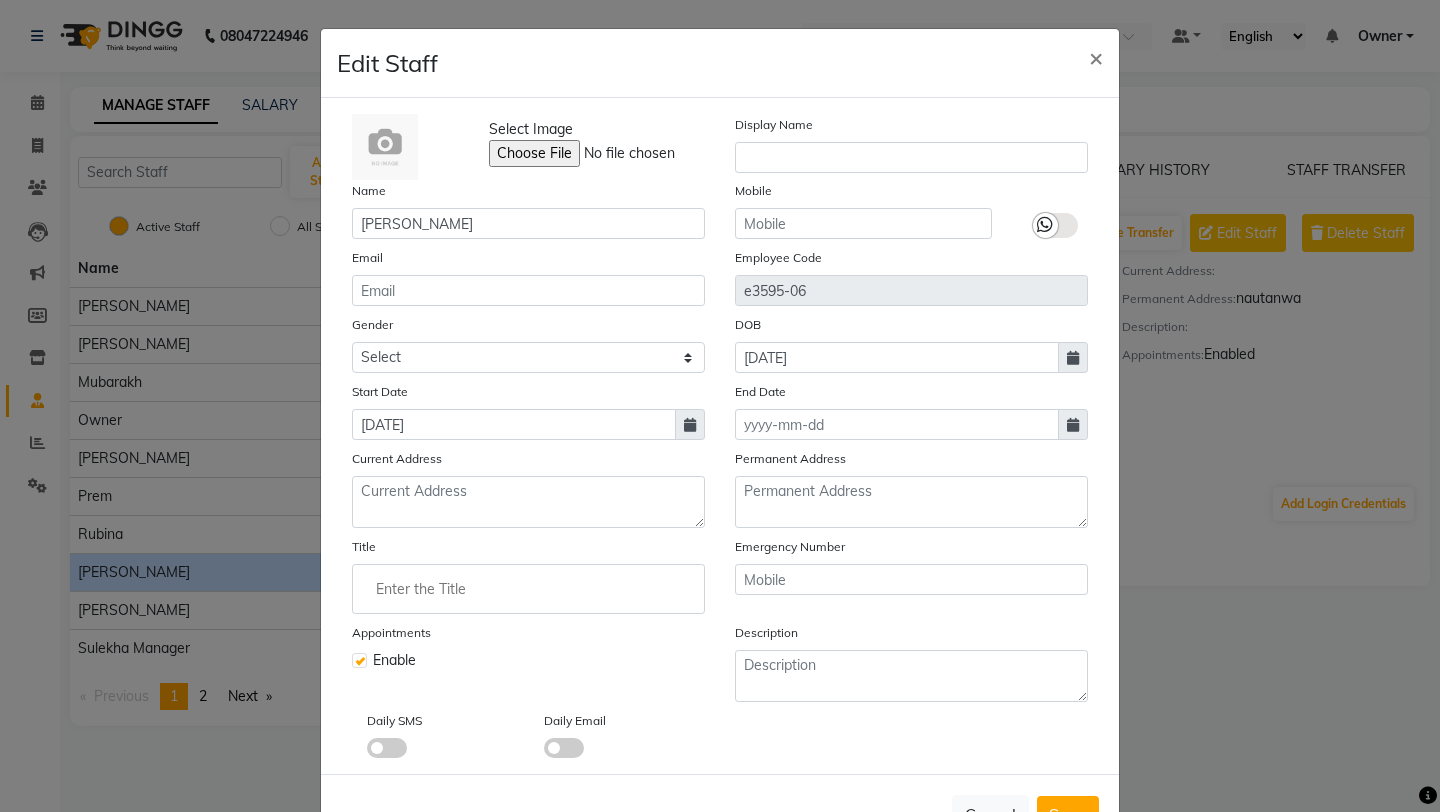 click 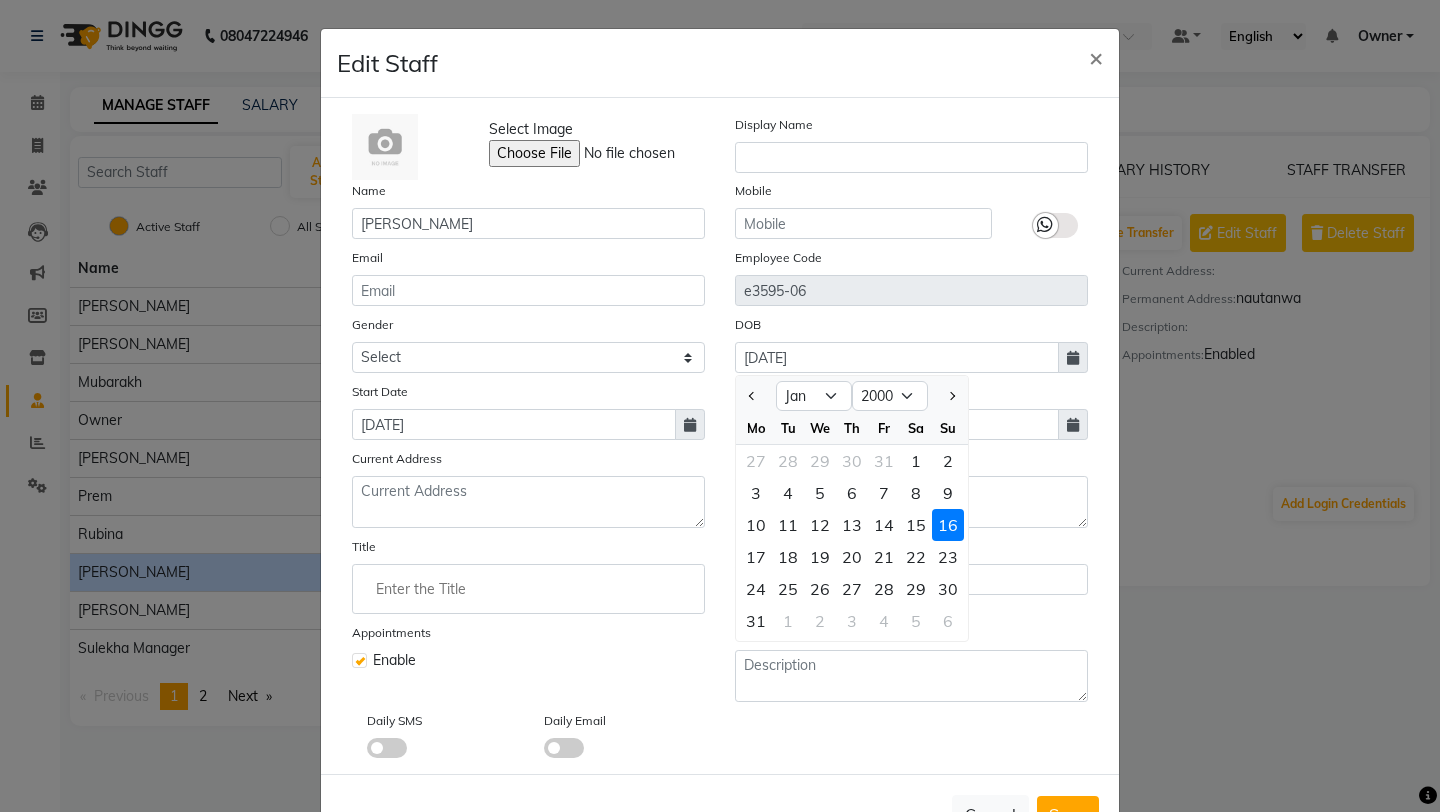 click 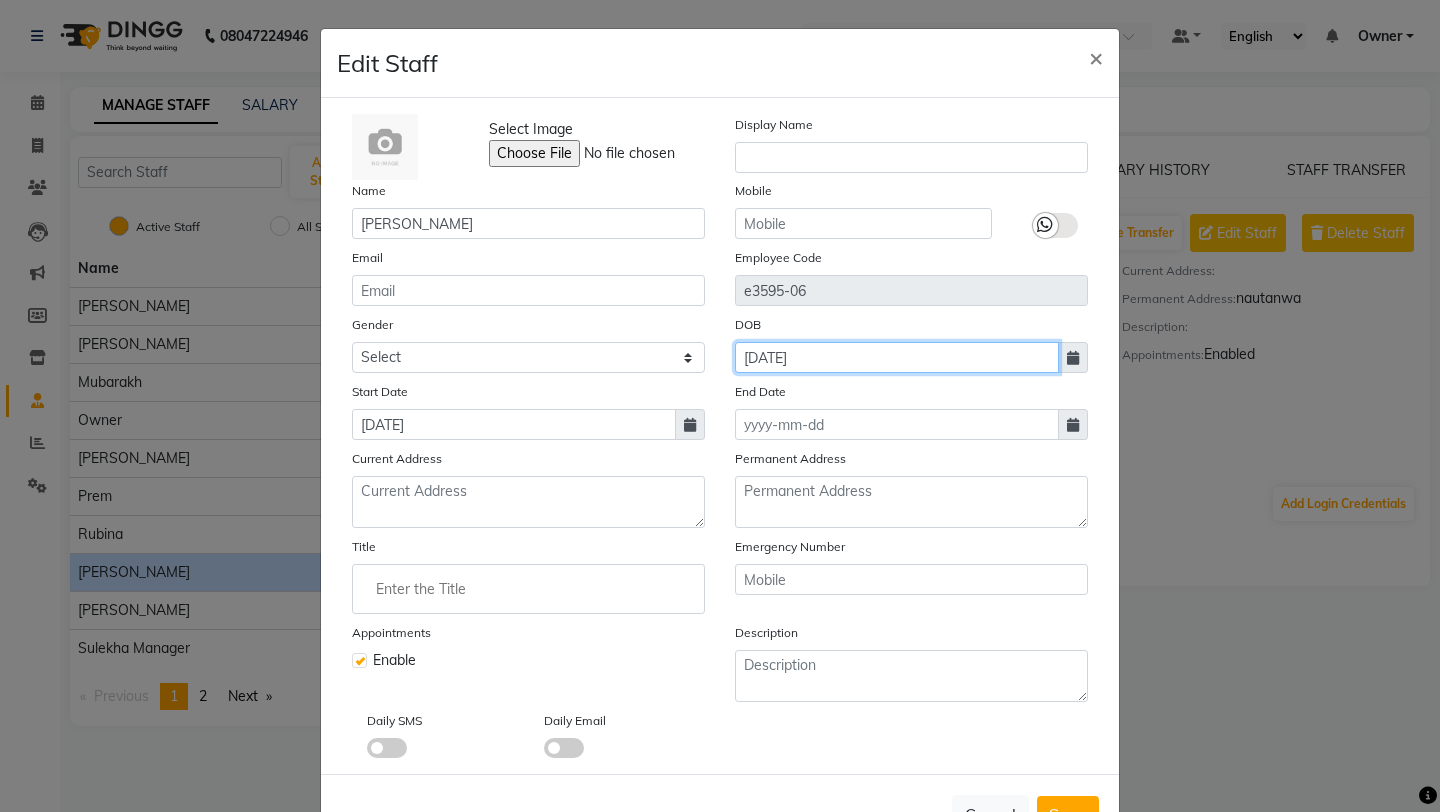 click on "[DATE]" 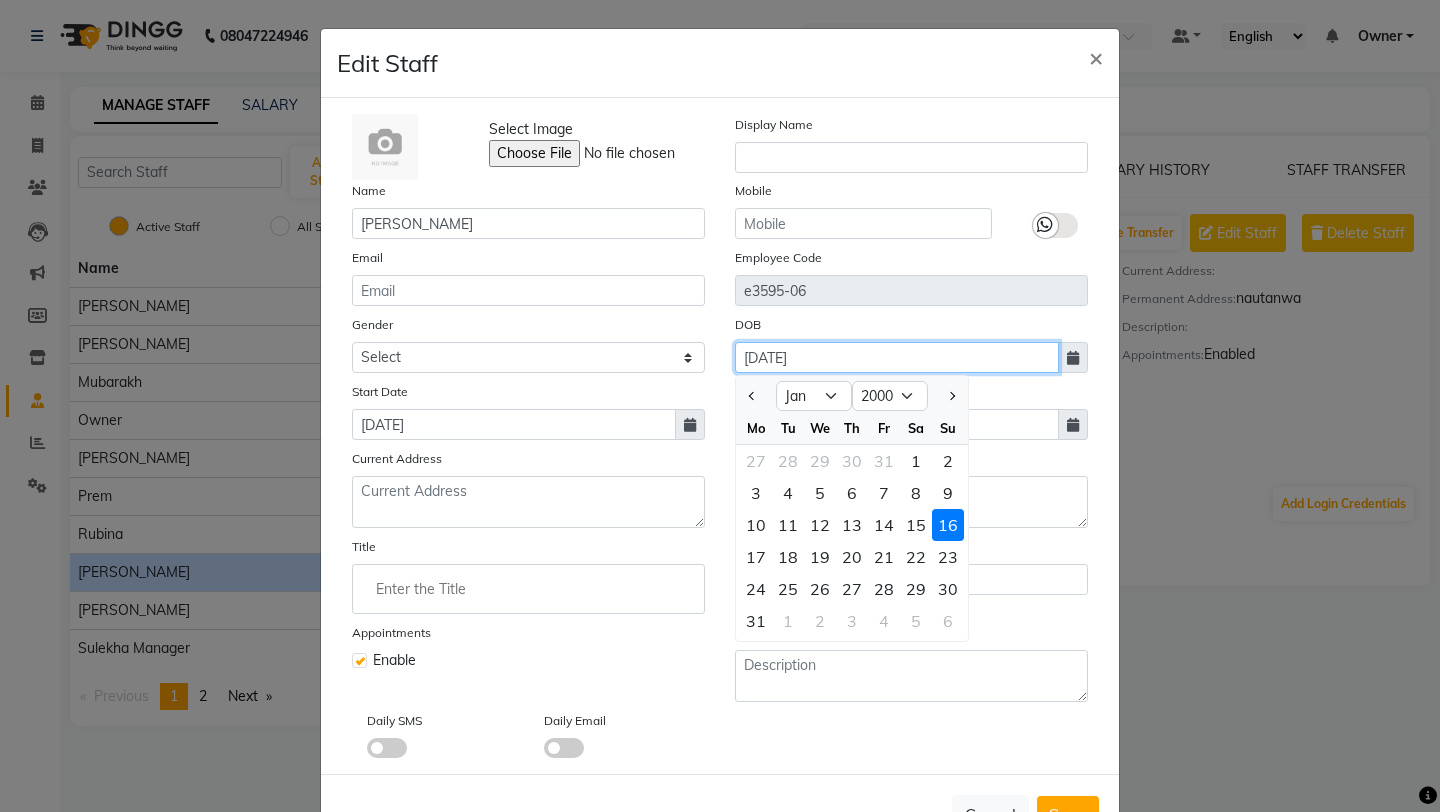 click on "[DATE]" 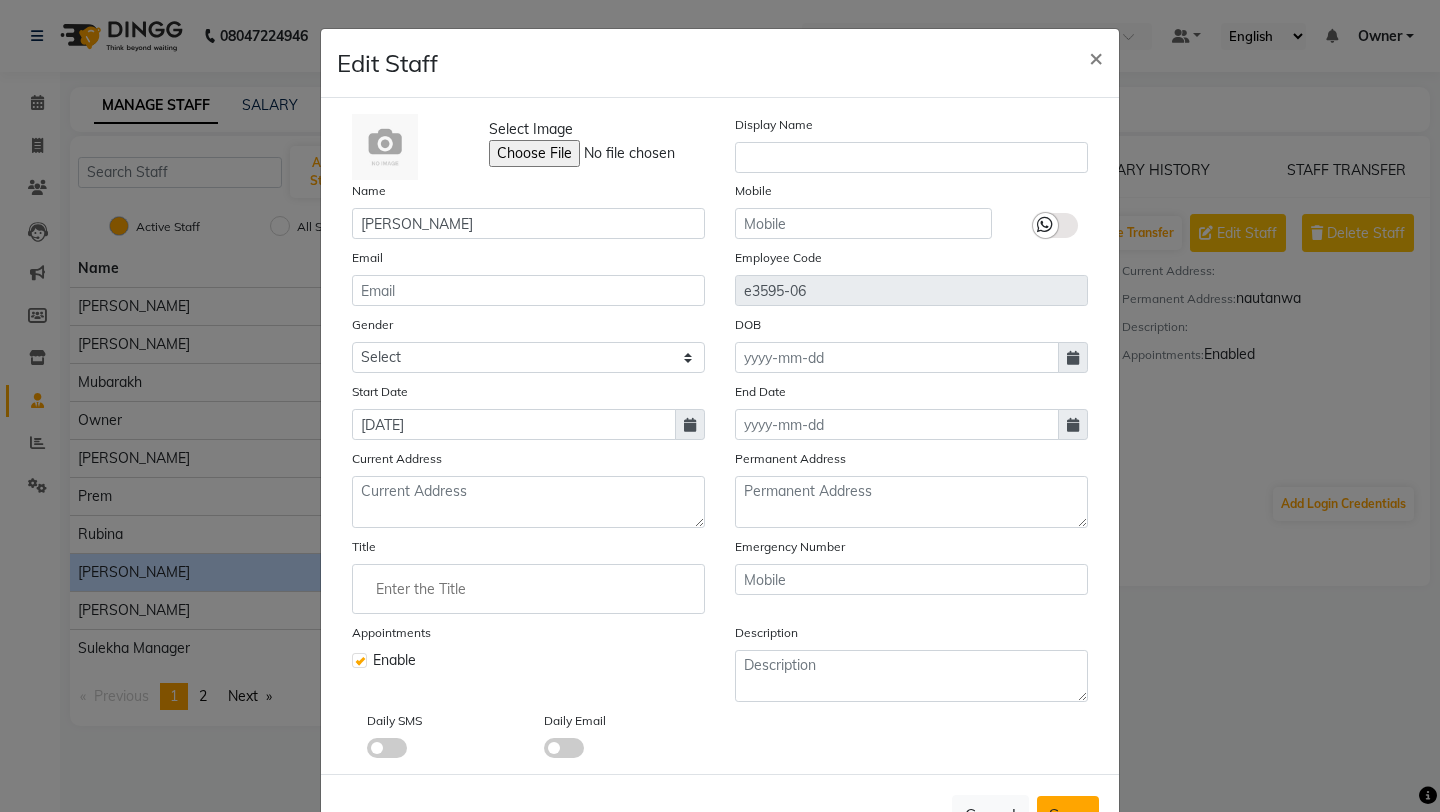 click on "Save" at bounding box center (1068, 814) 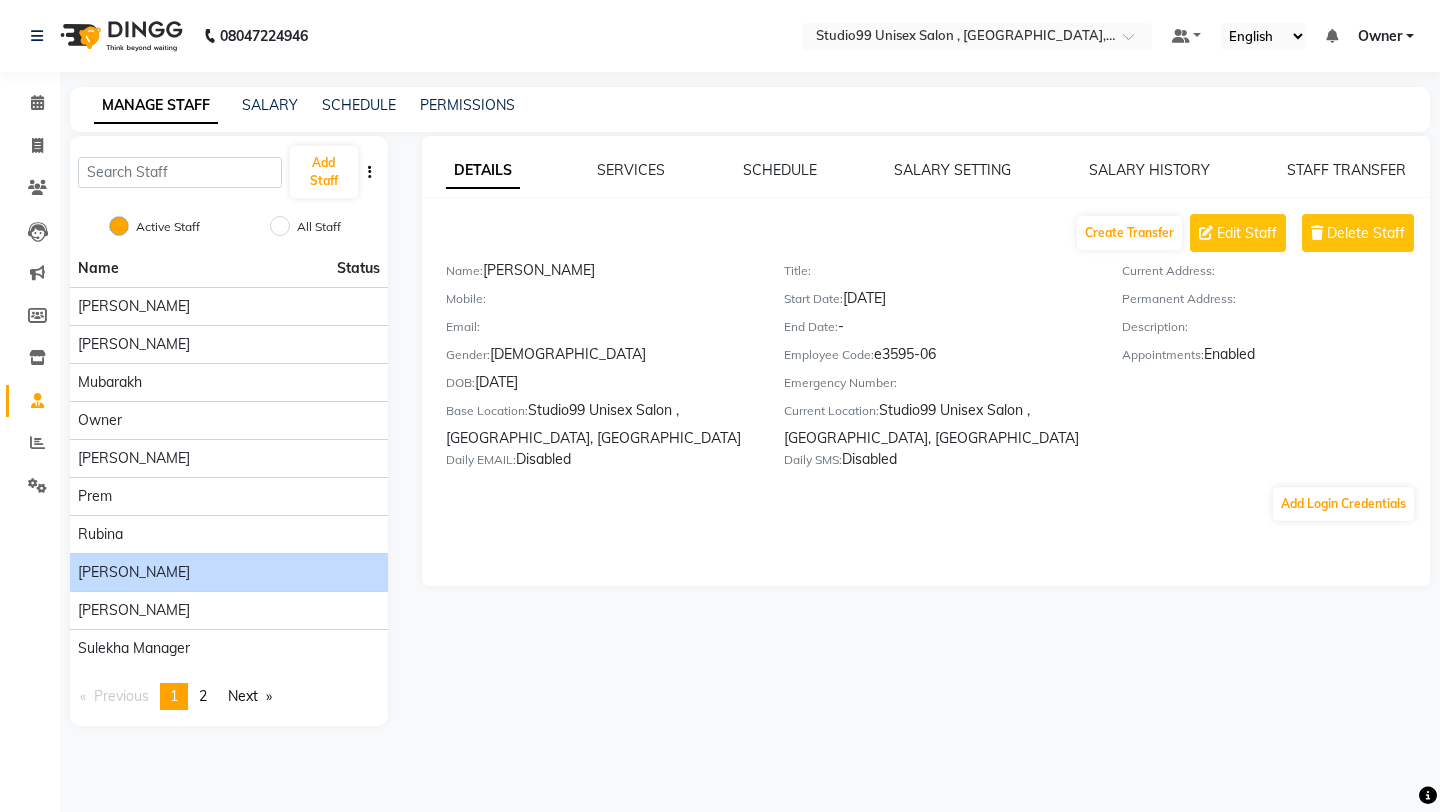 click on "DOB:   [DEMOGRAPHIC_DATA]" 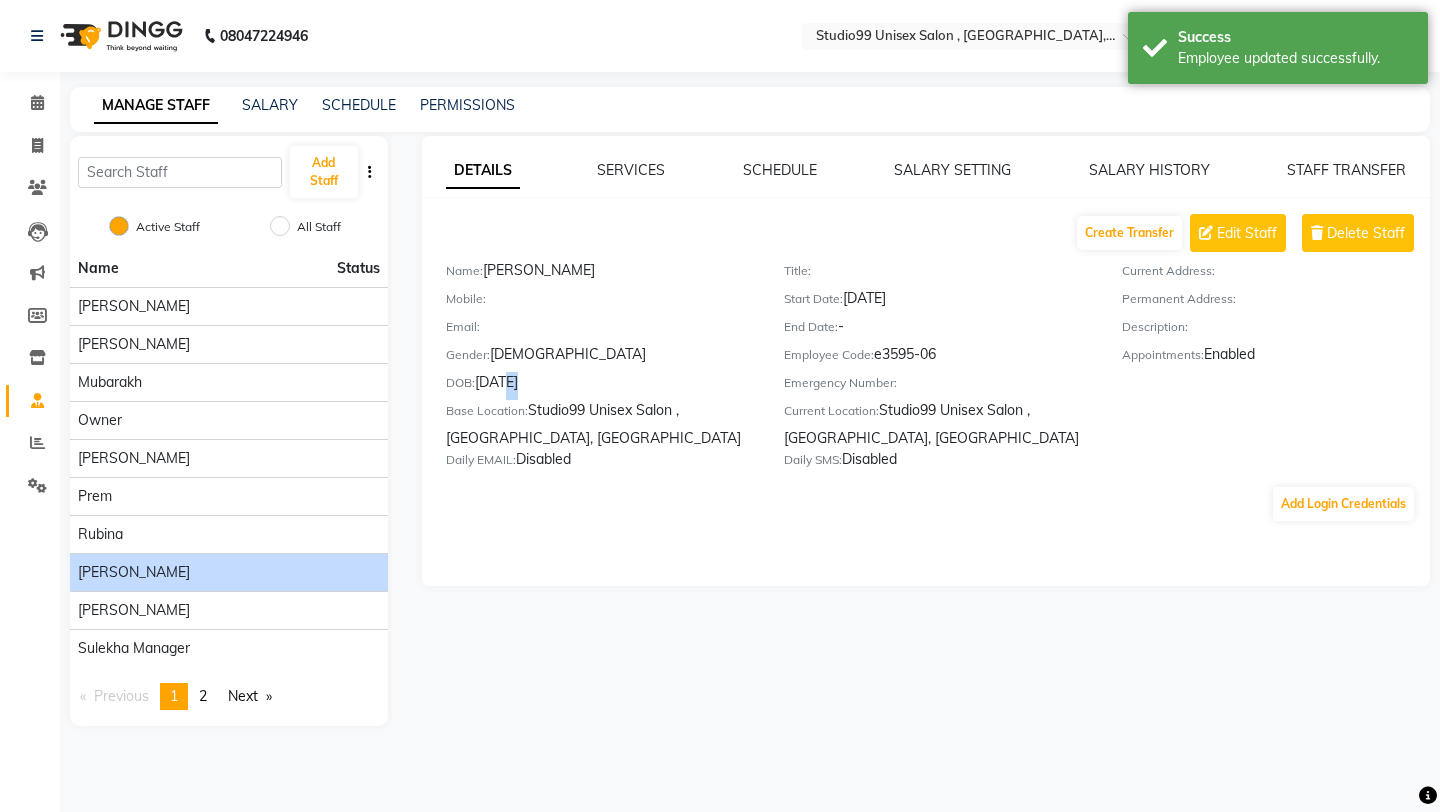 click on "DOB:   [DEMOGRAPHIC_DATA]" 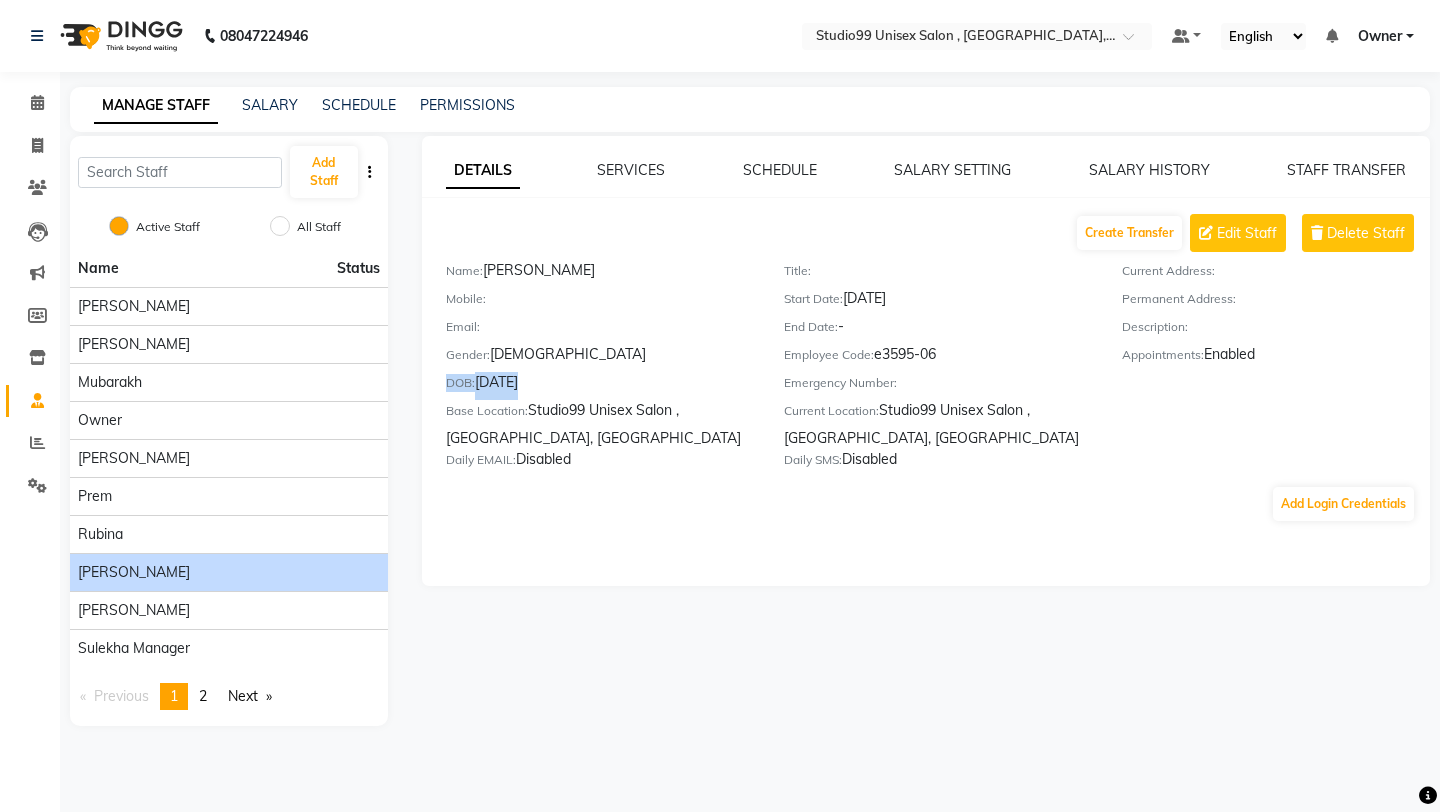 click on "DOB:   [DEMOGRAPHIC_DATA]" 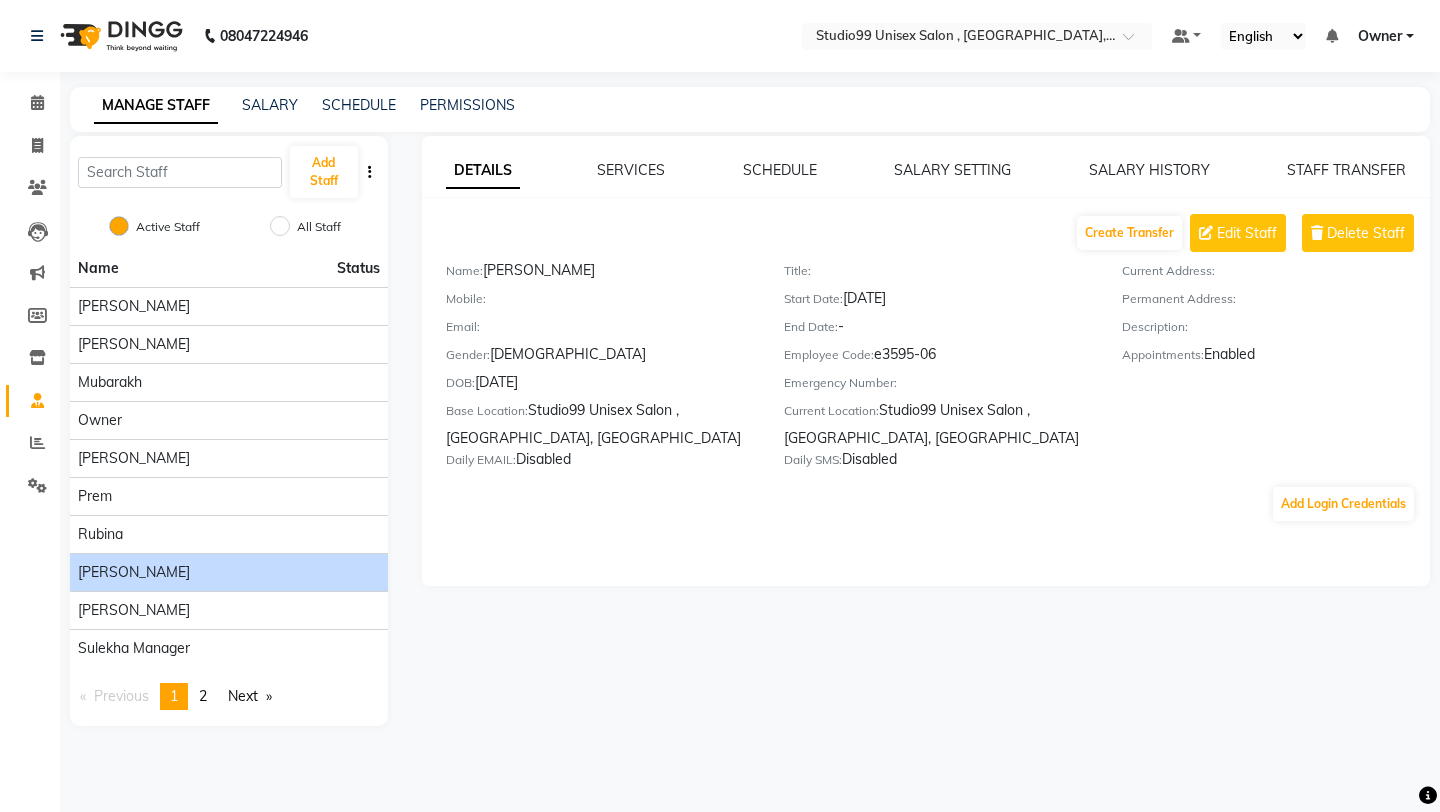click on "DOB:   [DEMOGRAPHIC_DATA]" 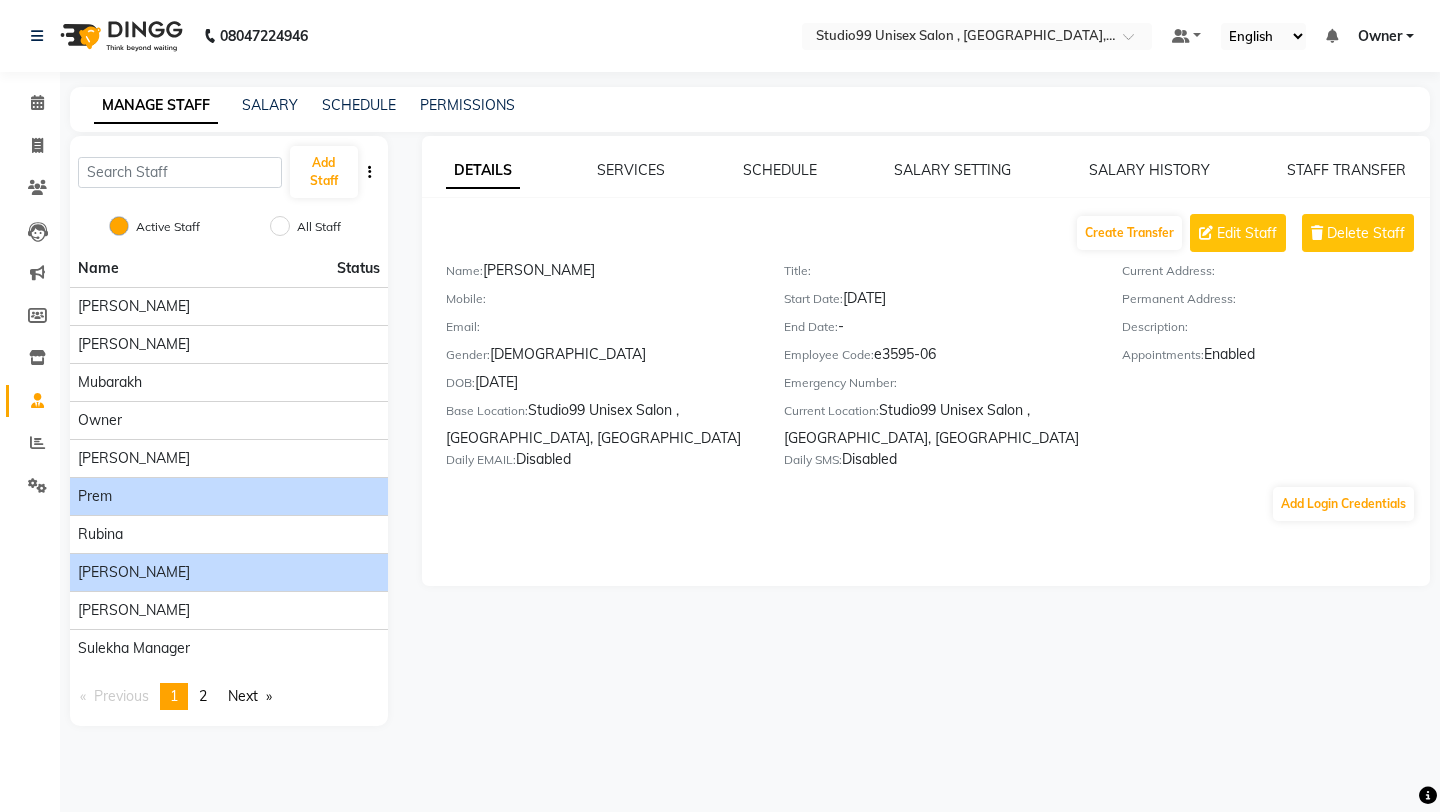 click on "Prem" 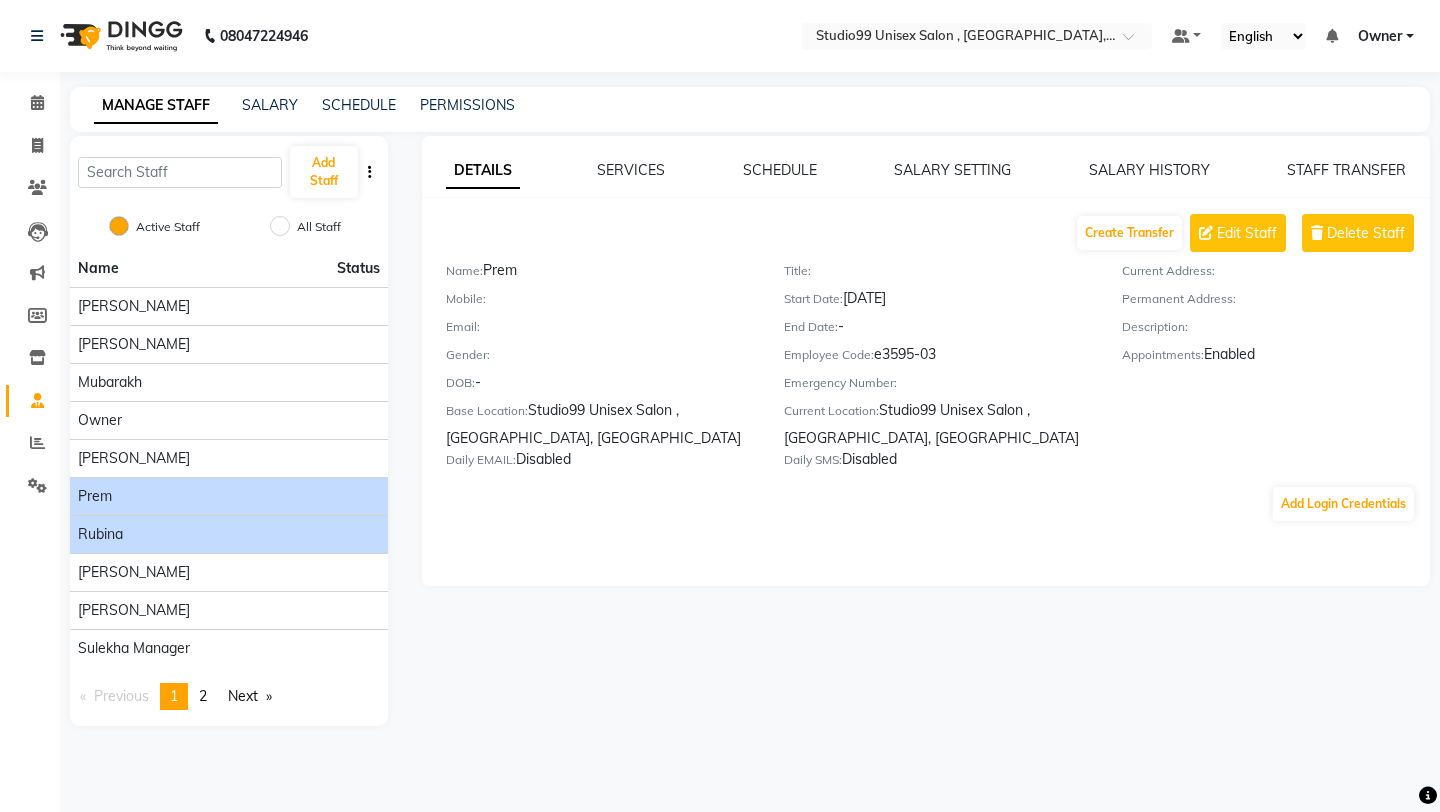 click on "rubina" 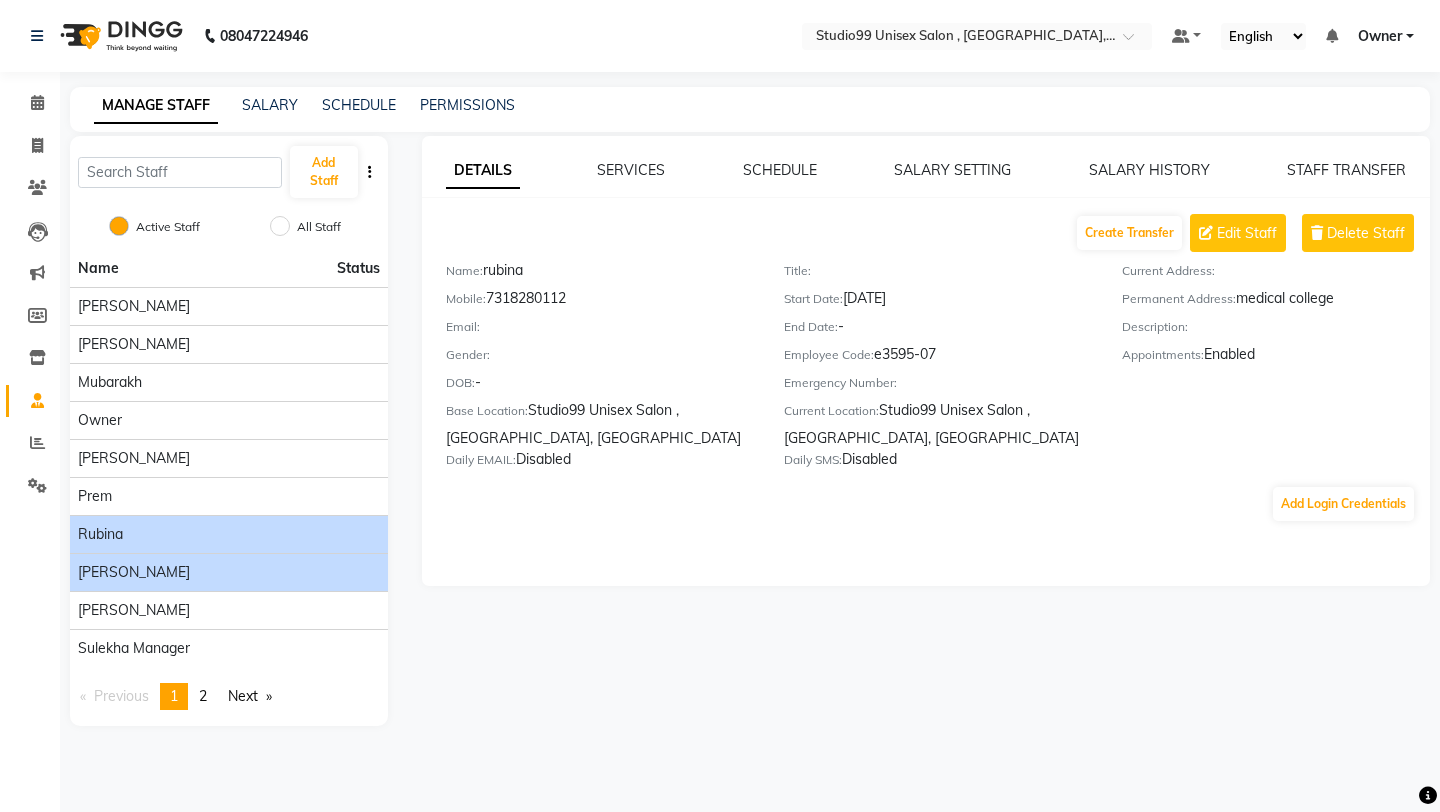 click on "[PERSON_NAME]" 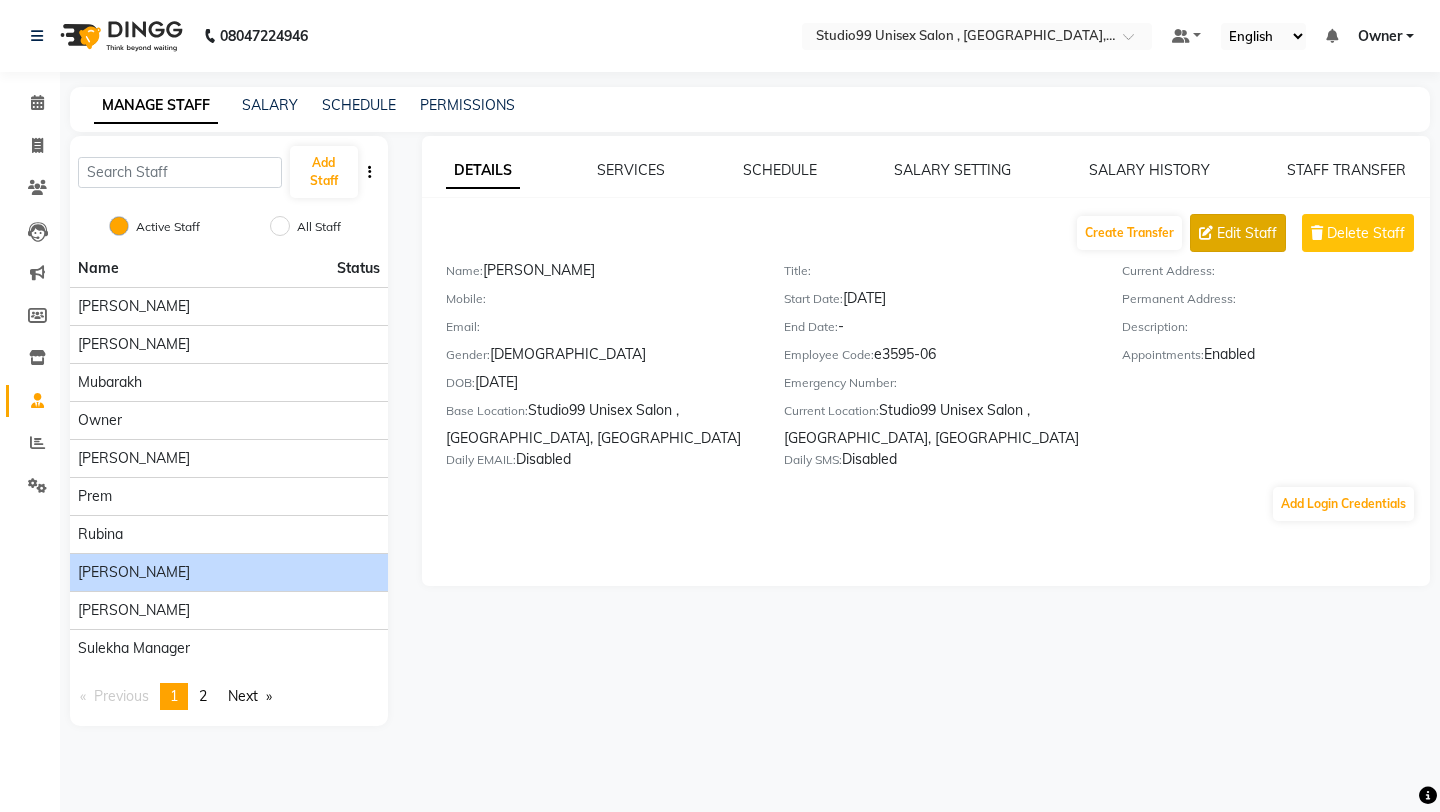 click on "Edit Staff" 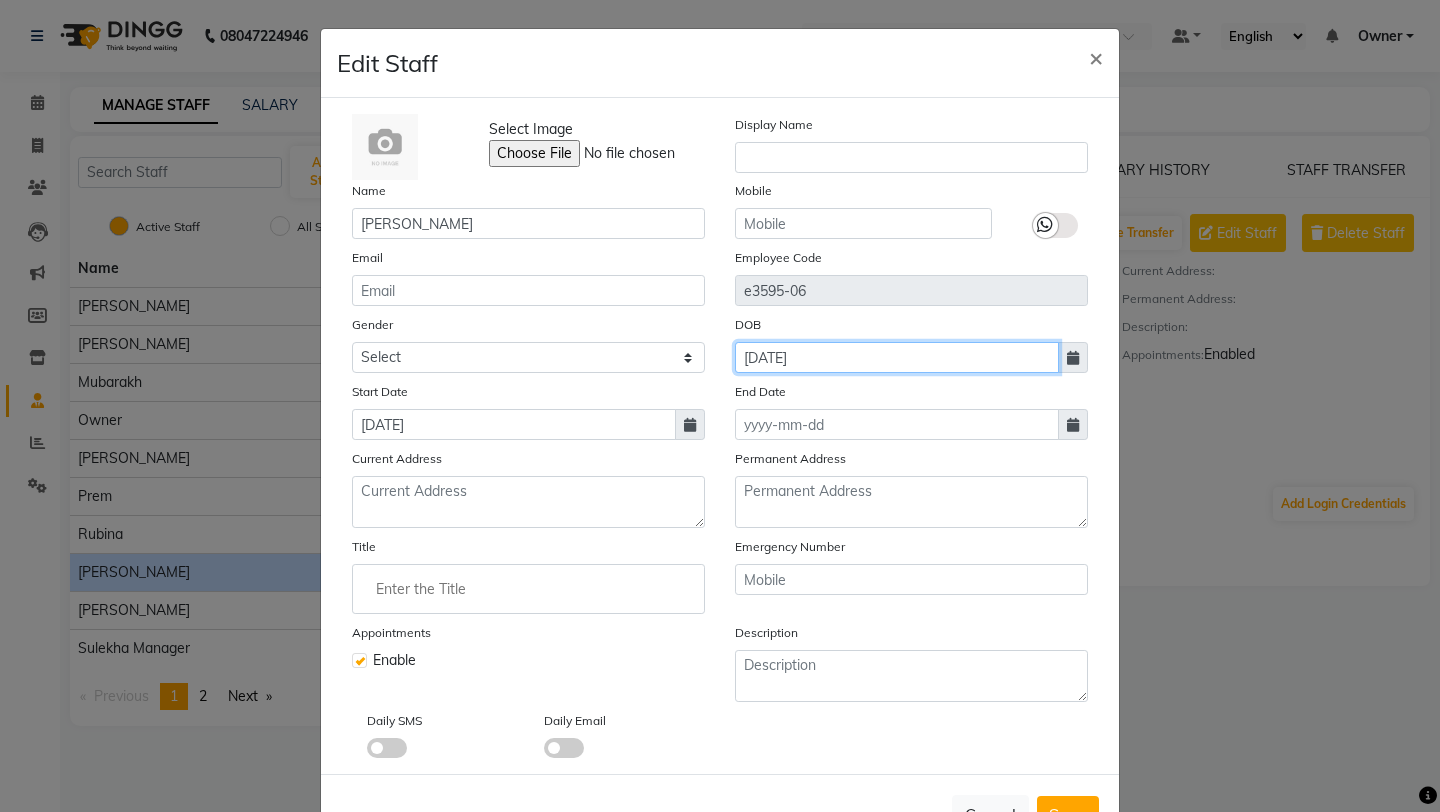 click on "[DATE]" 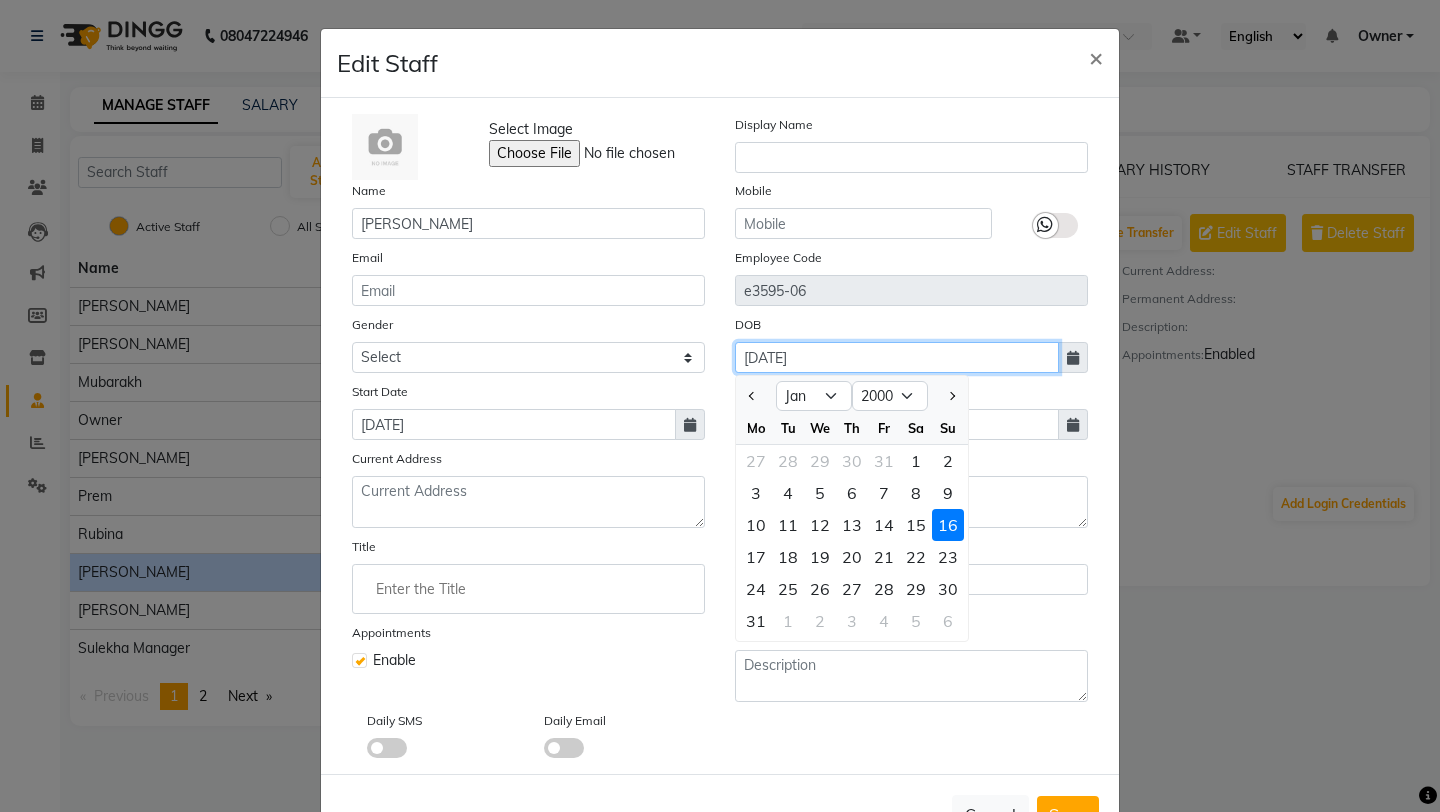 click on "[DATE]" 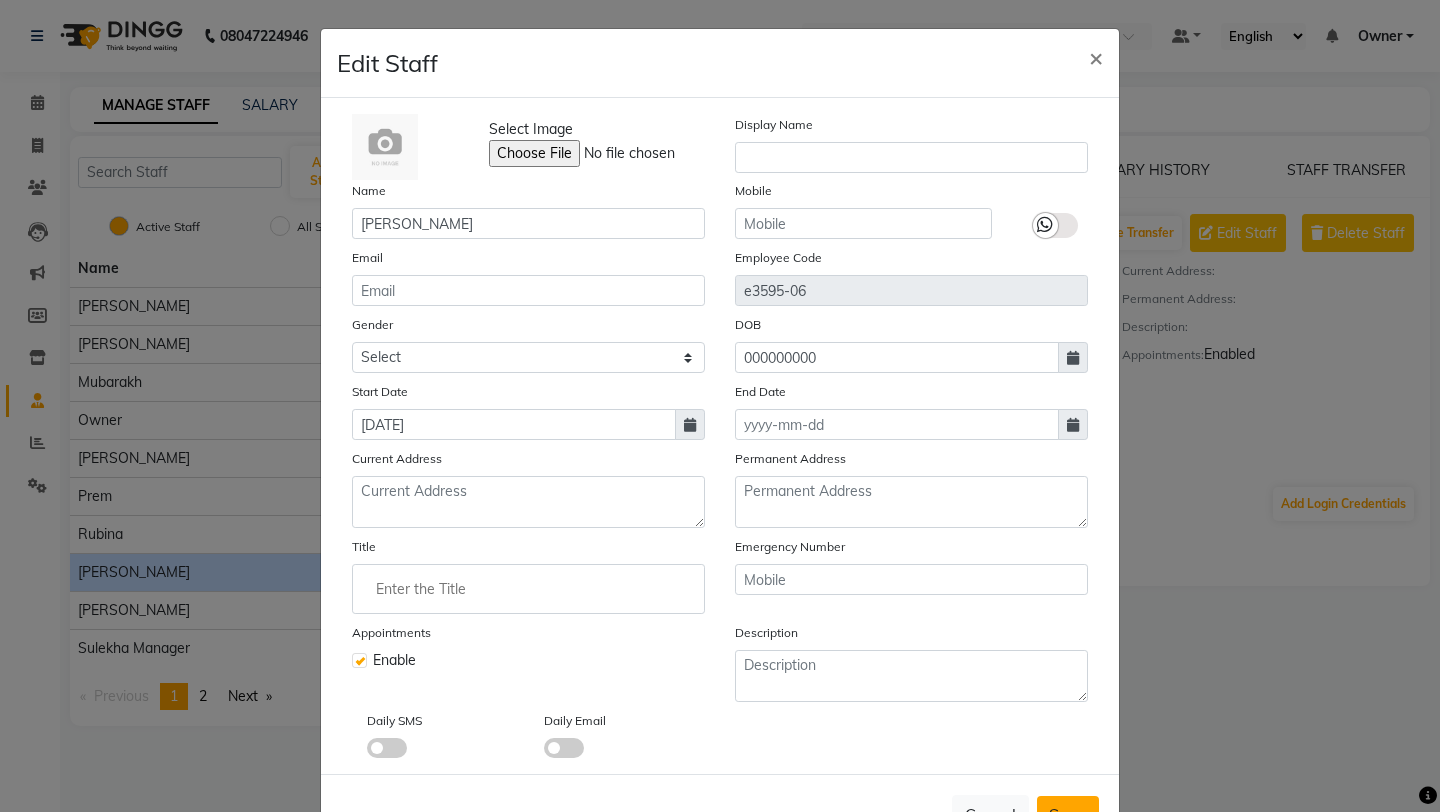 click on "Save" at bounding box center (1068, 814) 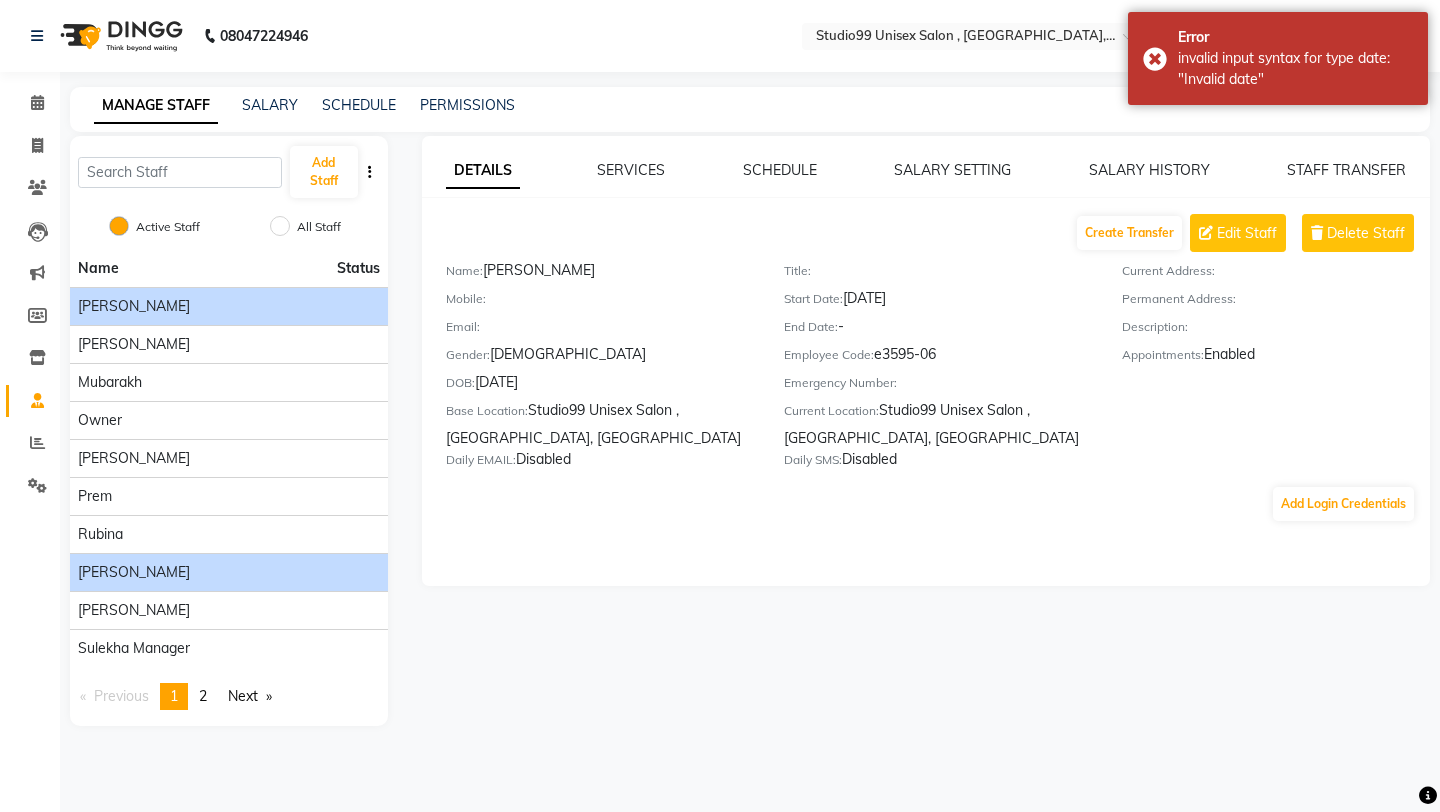 click on "[PERSON_NAME]" 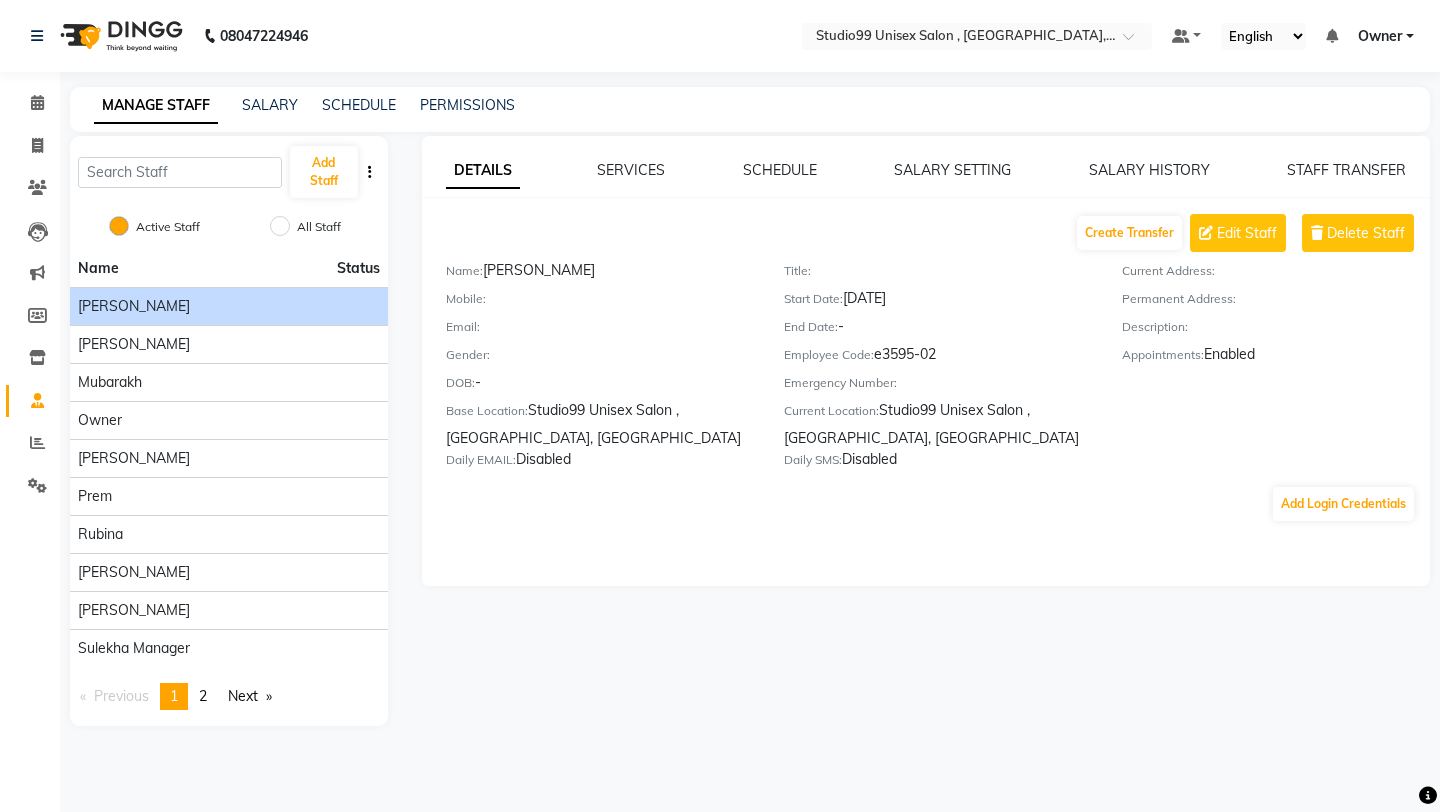 click on "DOB:   -" 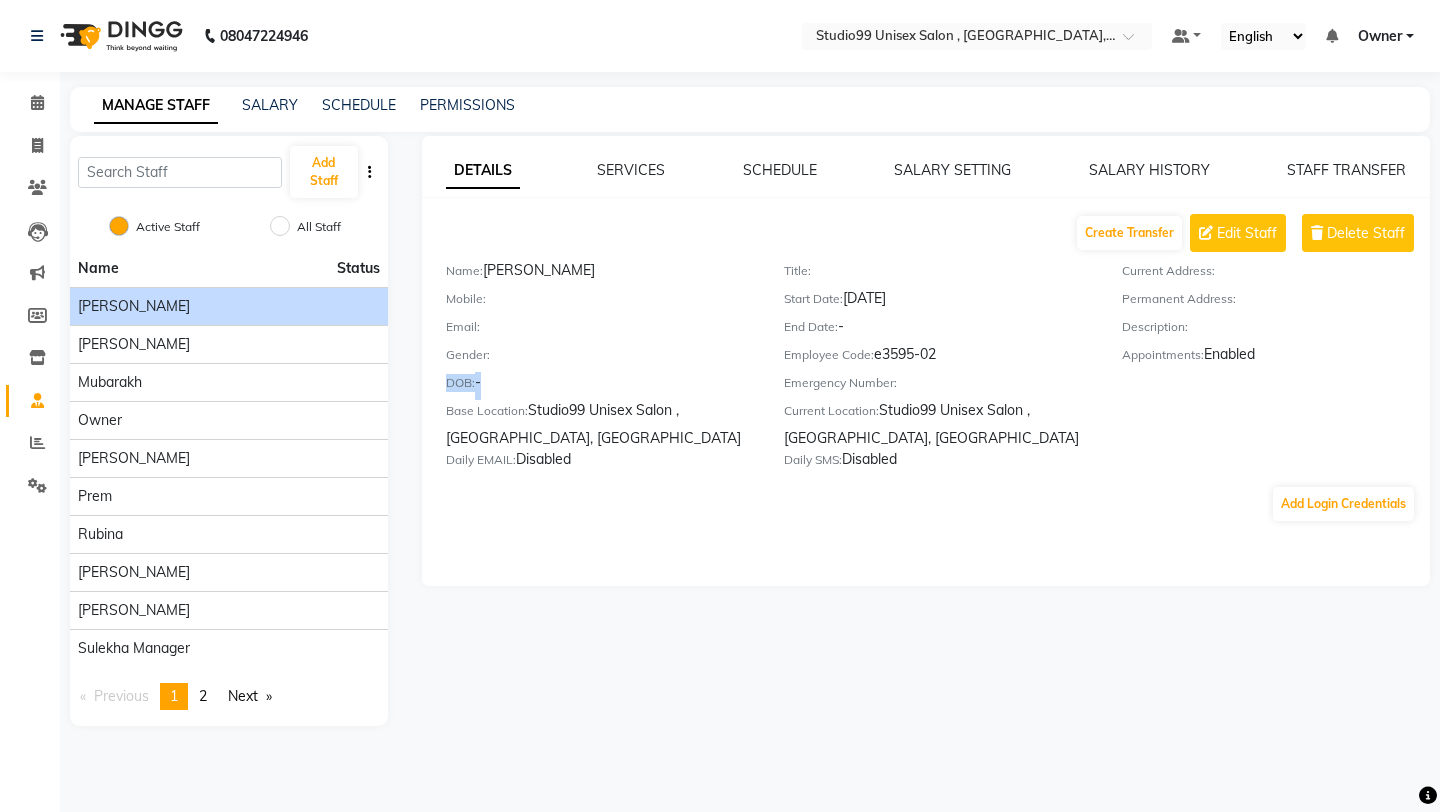 click on "DOB:   -" 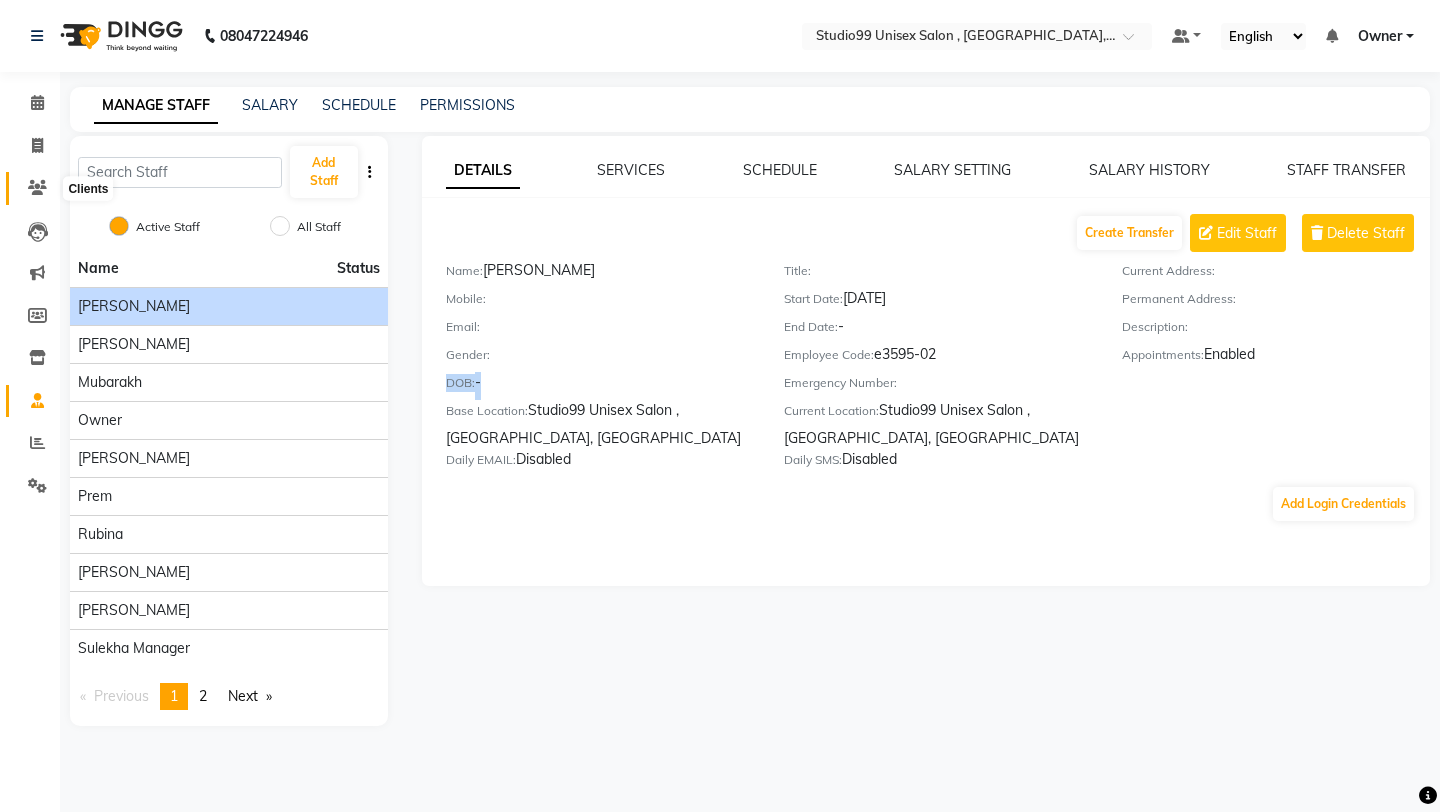 click 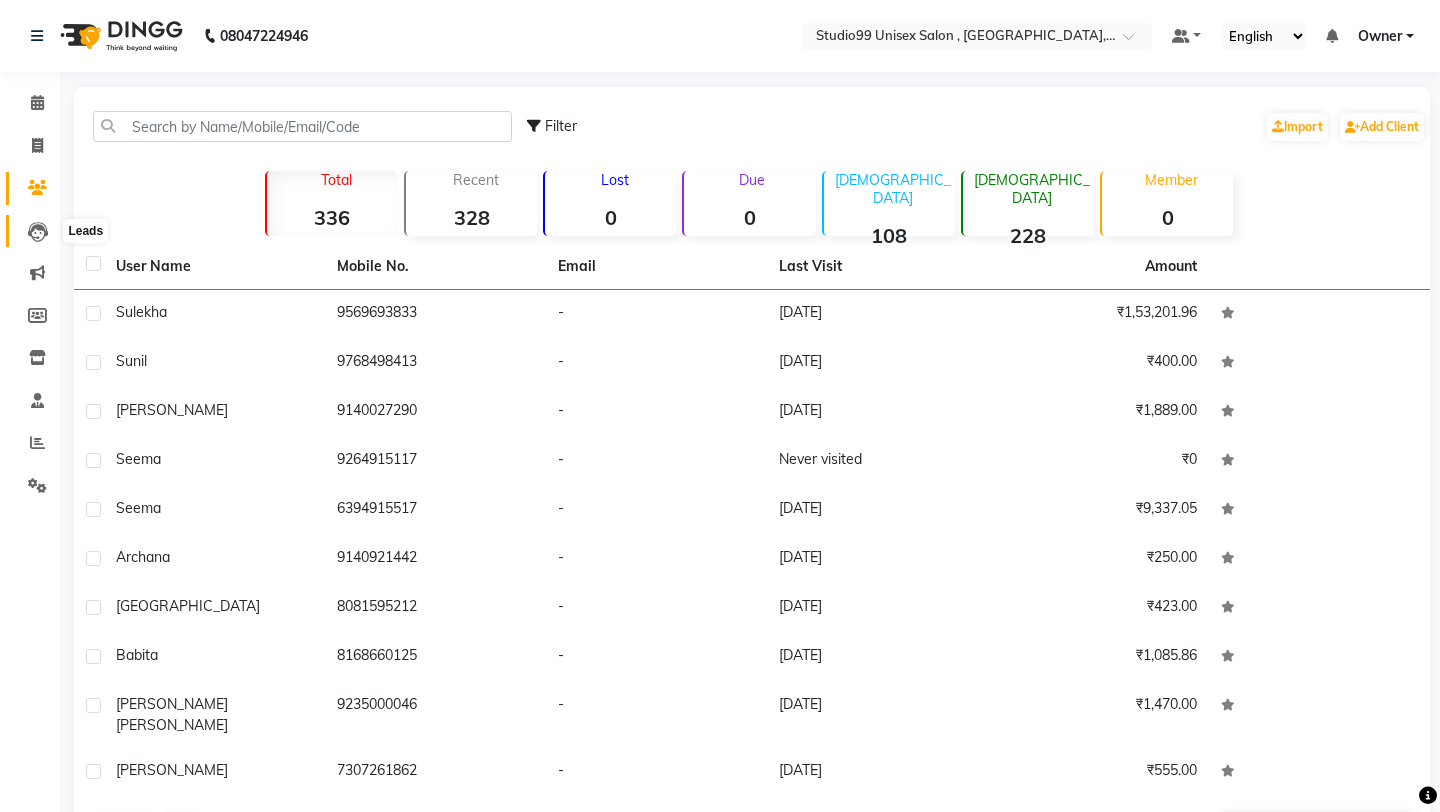 click 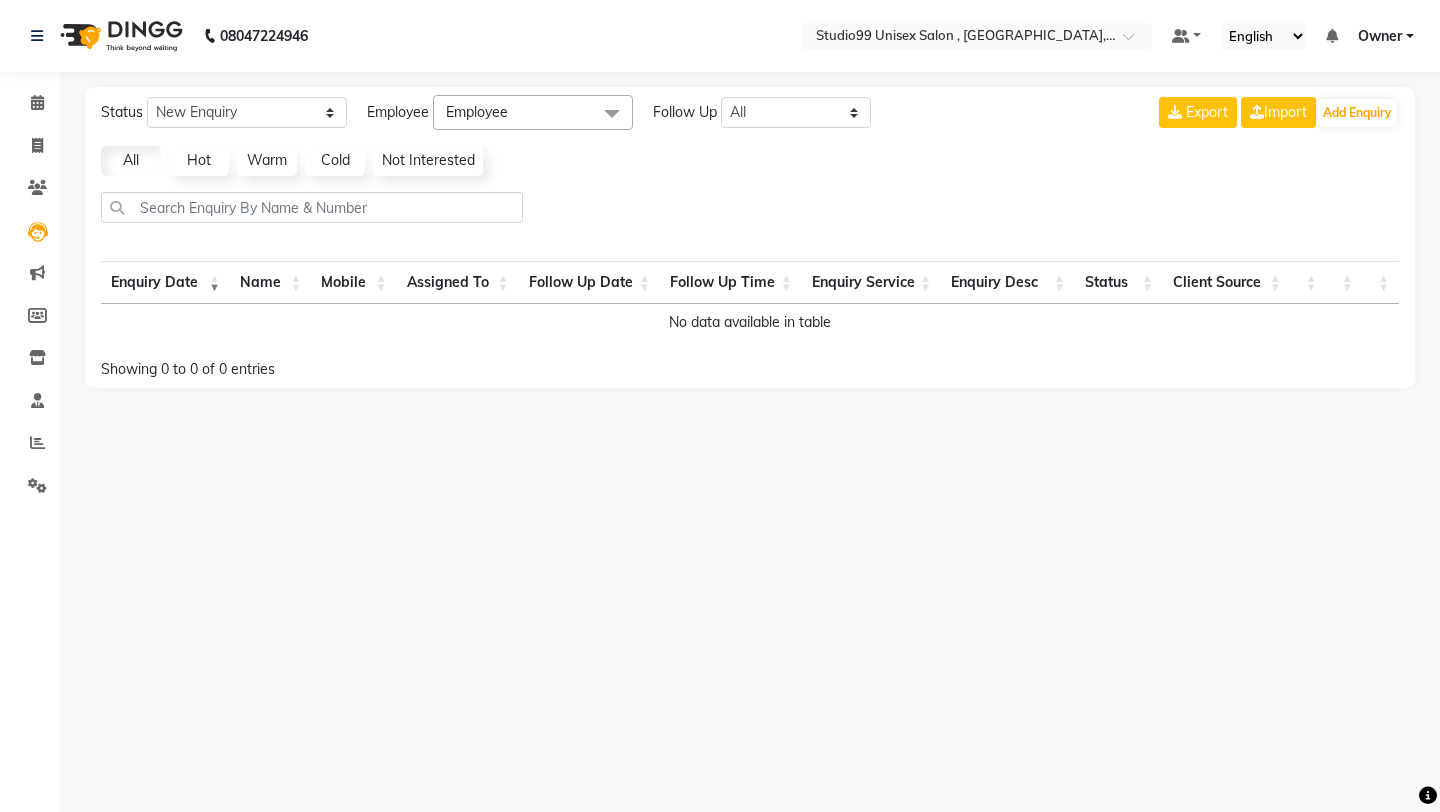 click on "08047224946 Select Location × Studio99 Unisex Salon , [GEOGRAPHIC_DATA], [GEOGRAPHIC_DATA] Default Panel My Panel English ENGLISH Español العربية मराठी हिंदी ગુજરાતી தமிழ் 中文 Notifications nothing to show Owner Manage Profile Change Password Sign out  Version:3.14.0  ☀ Studio99 Unisex Salon , [GEOGRAPHIC_DATA], [GEOGRAPHIC_DATA]  Calendar  Invoice  Clients  Leads   Marketing  Members  Inventory  Staff  Reports  Settings Completed InProgress Upcoming Dropped Tentative Check-In Confirm Bookings Generate Report Segments Page Builder Status New Enquiry Open Enquiry Converted Enquiry  All All New Open Converted Employee Employee Select All [PERSON_NAME] mubarakh Owner [PERSON_NAME] [PERSON_NAME] [PERSON_NAME] sulekha manager [PERSON_NAME] Follow Up All [DATE] [DATE] This Week This Month Custom NONE [DATE] [DATE] MONTH Export  Import  Add Enquiry All Hot Warm Cold  Not Interested  Enquiry Date Name Mobile  Assigned To  Follow Up Date Follow Up Time  Enquiry Service  Enquiry Desc Status Client Source" at bounding box center [720, 406] 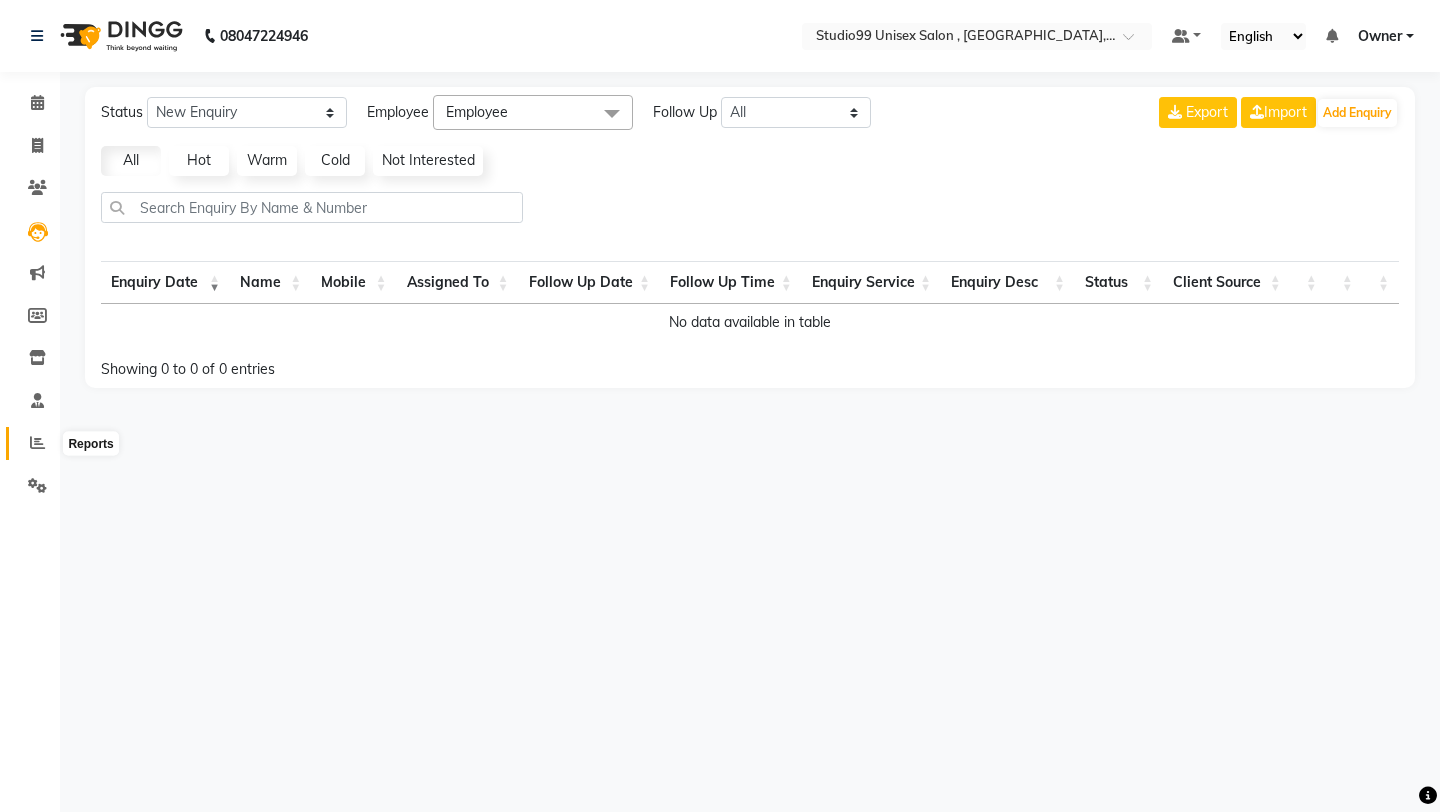 click 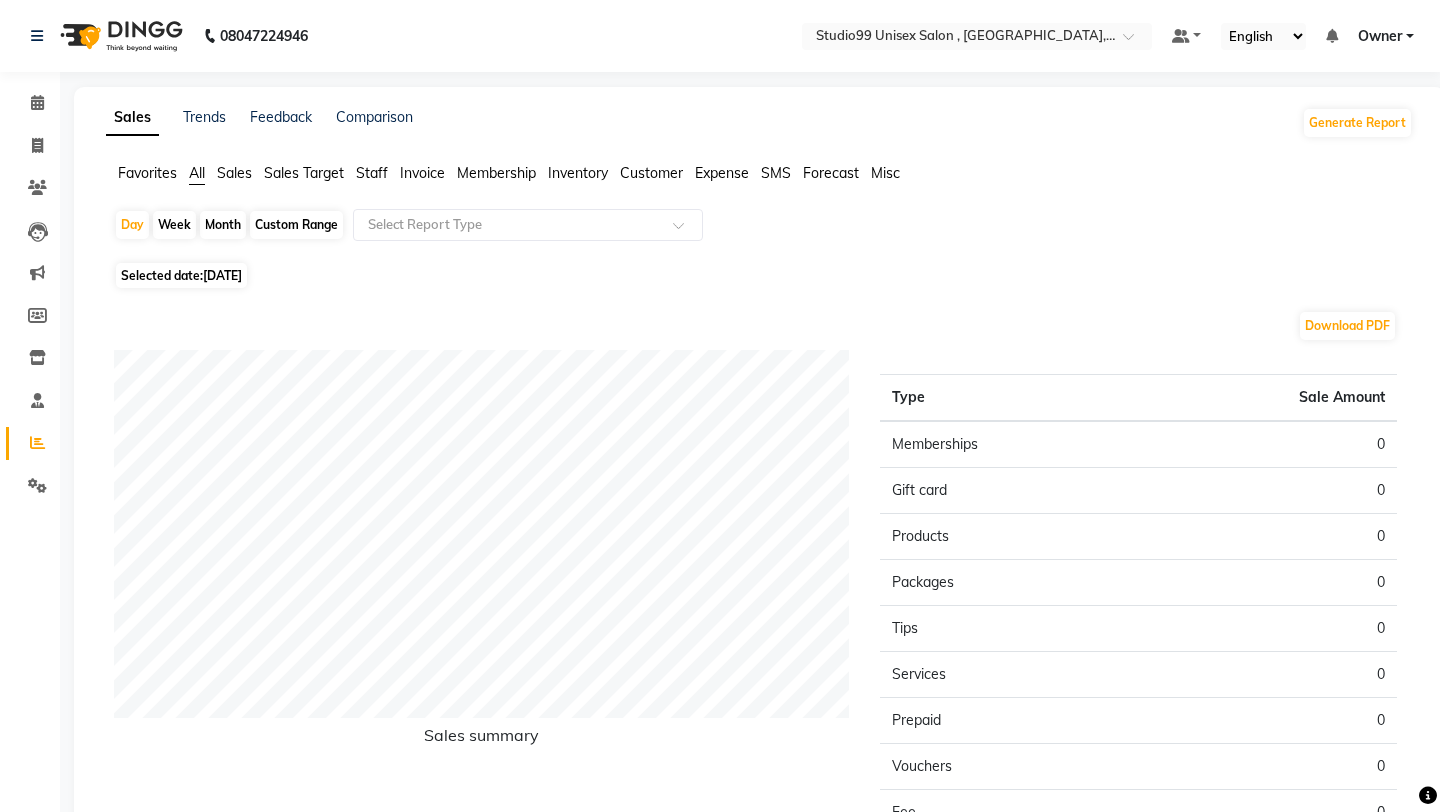 click on "Staff" 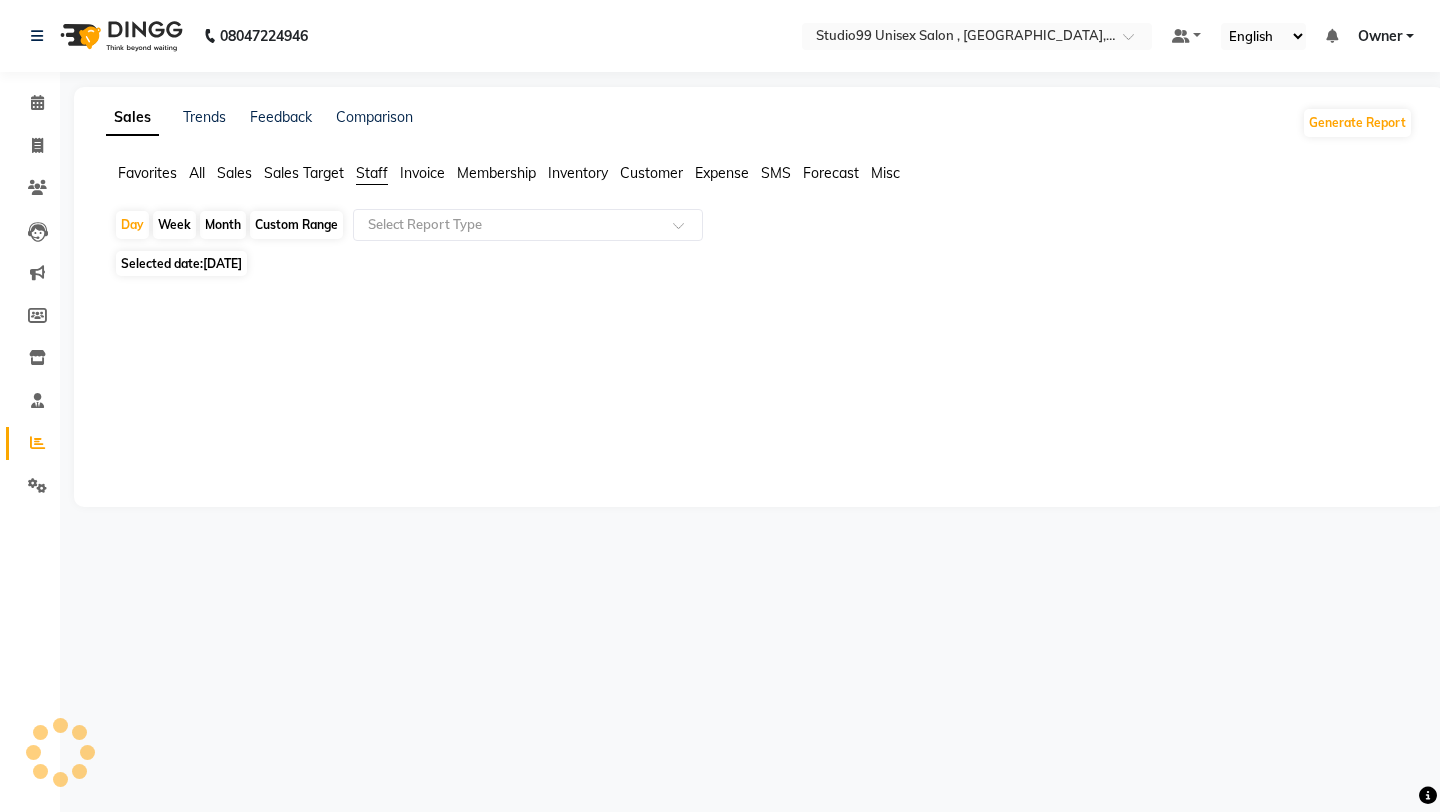 click on "Month" 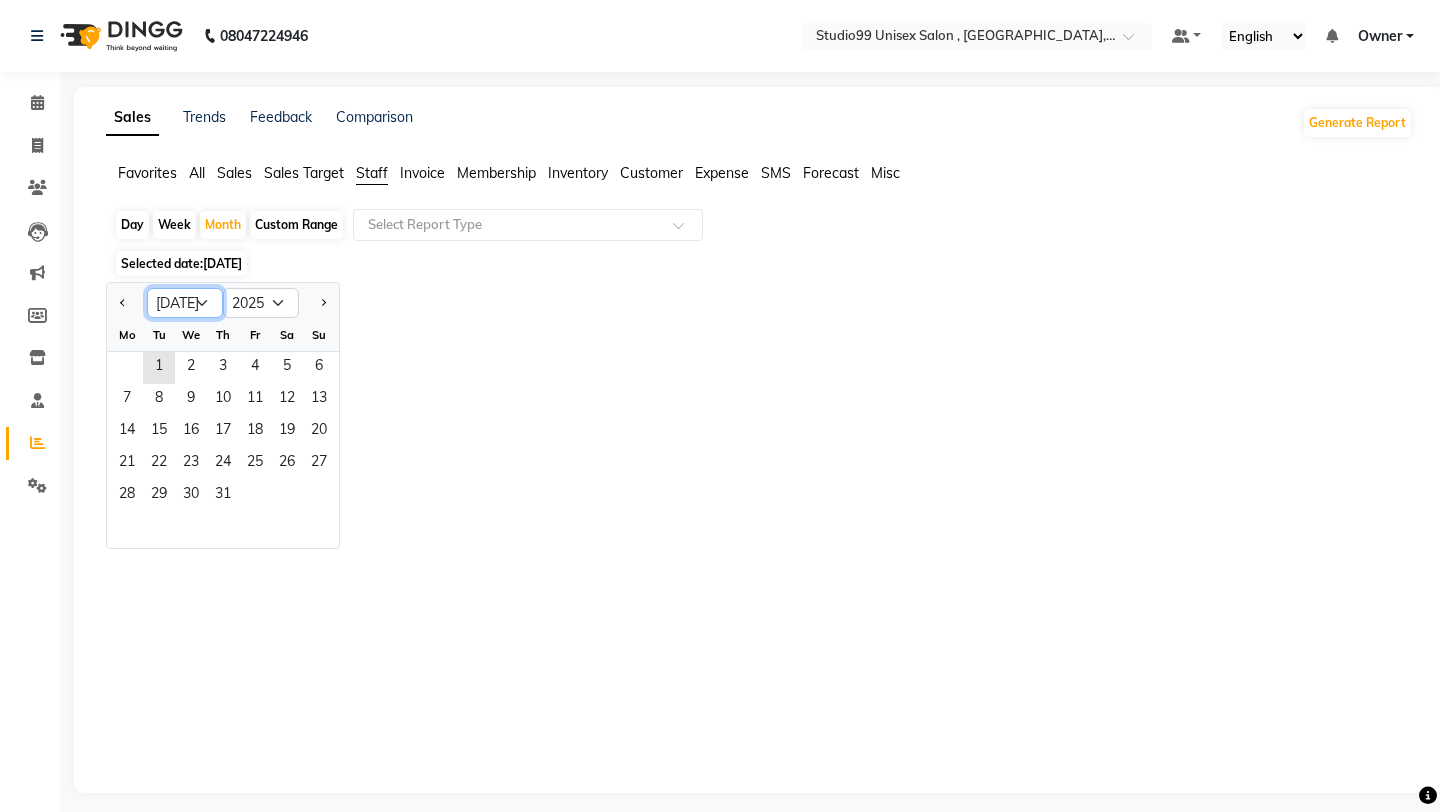 click on "Jan Feb Mar Apr May Jun [DATE] Aug Sep Oct Nov Dec" 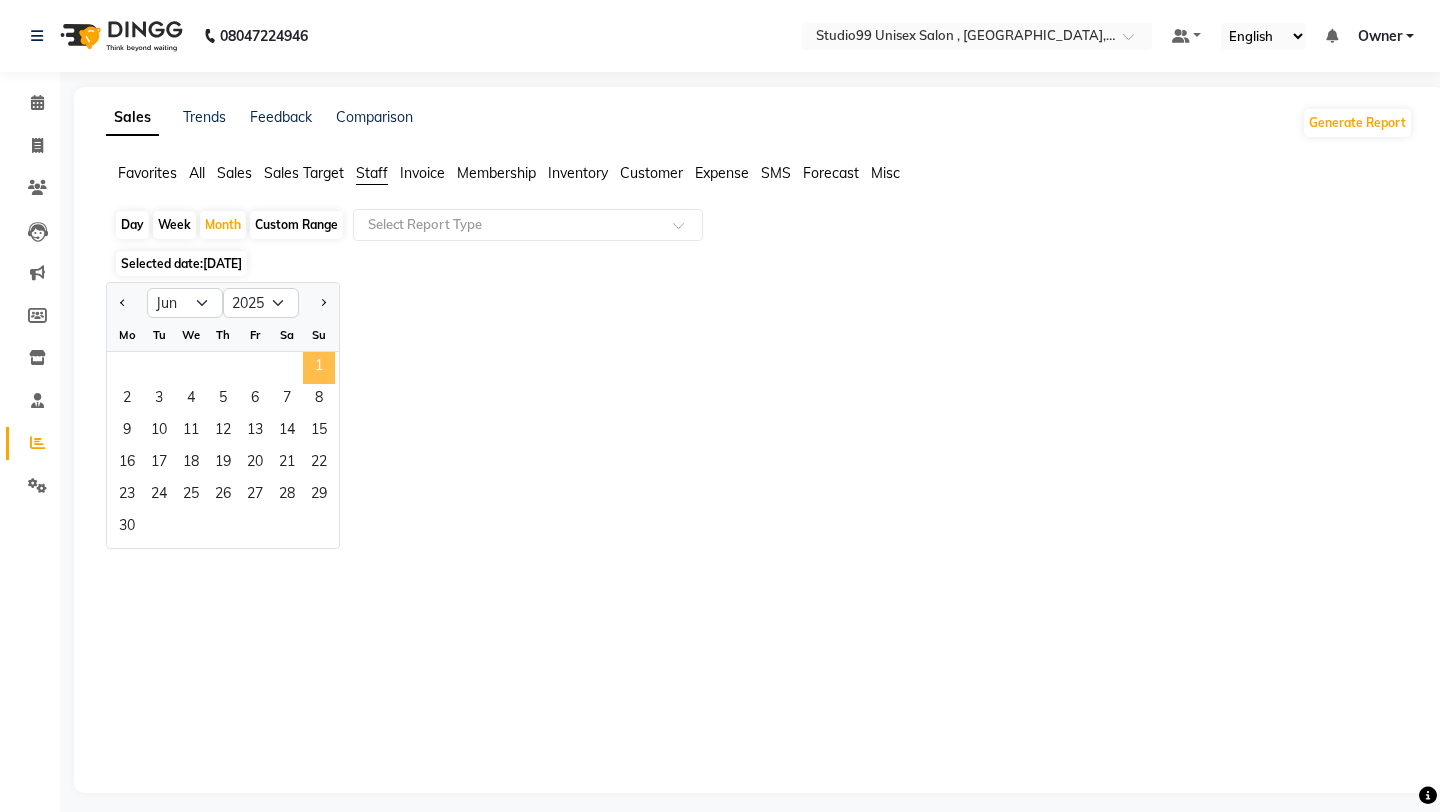 click on "1" 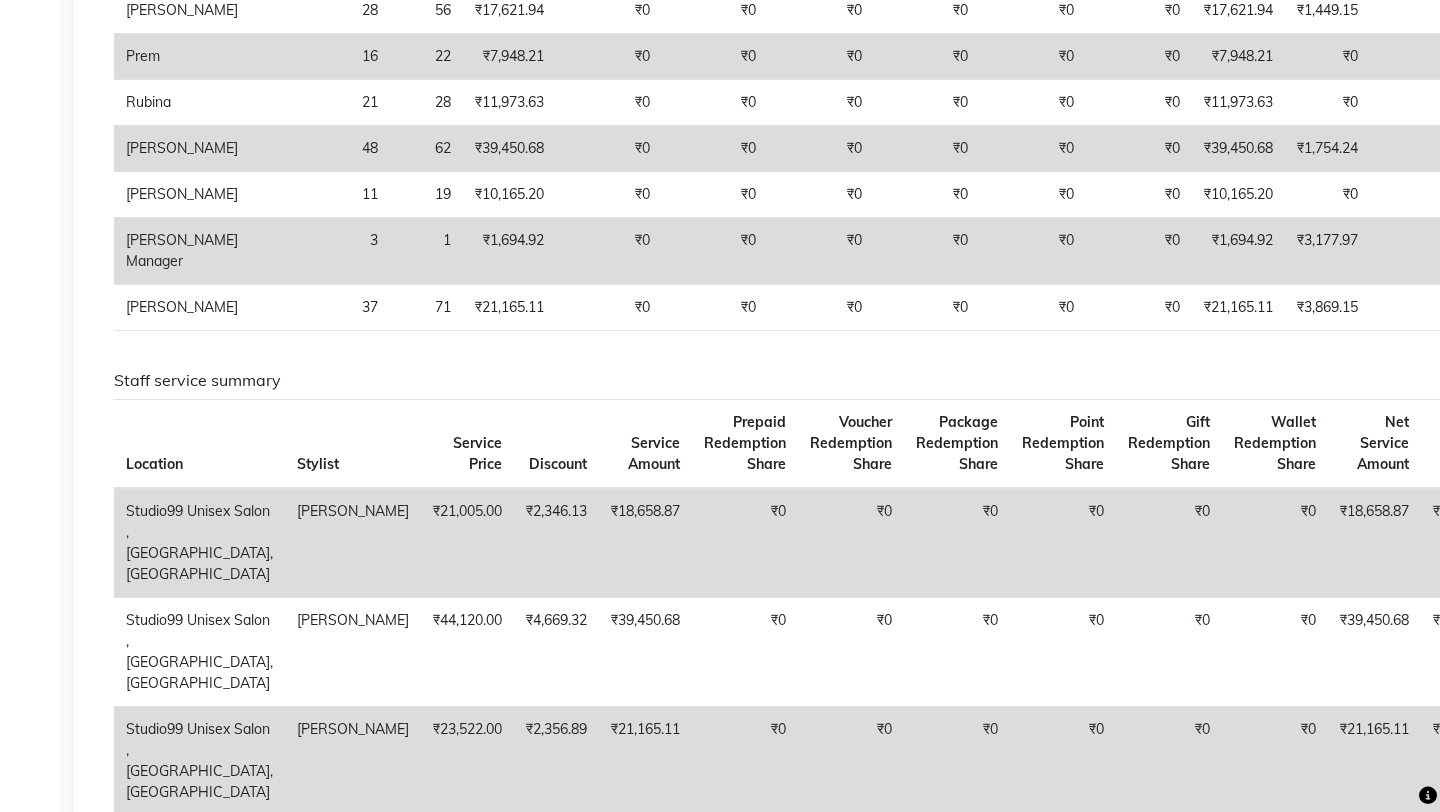 scroll, scrollTop: 640, scrollLeft: 0, axis: vertical 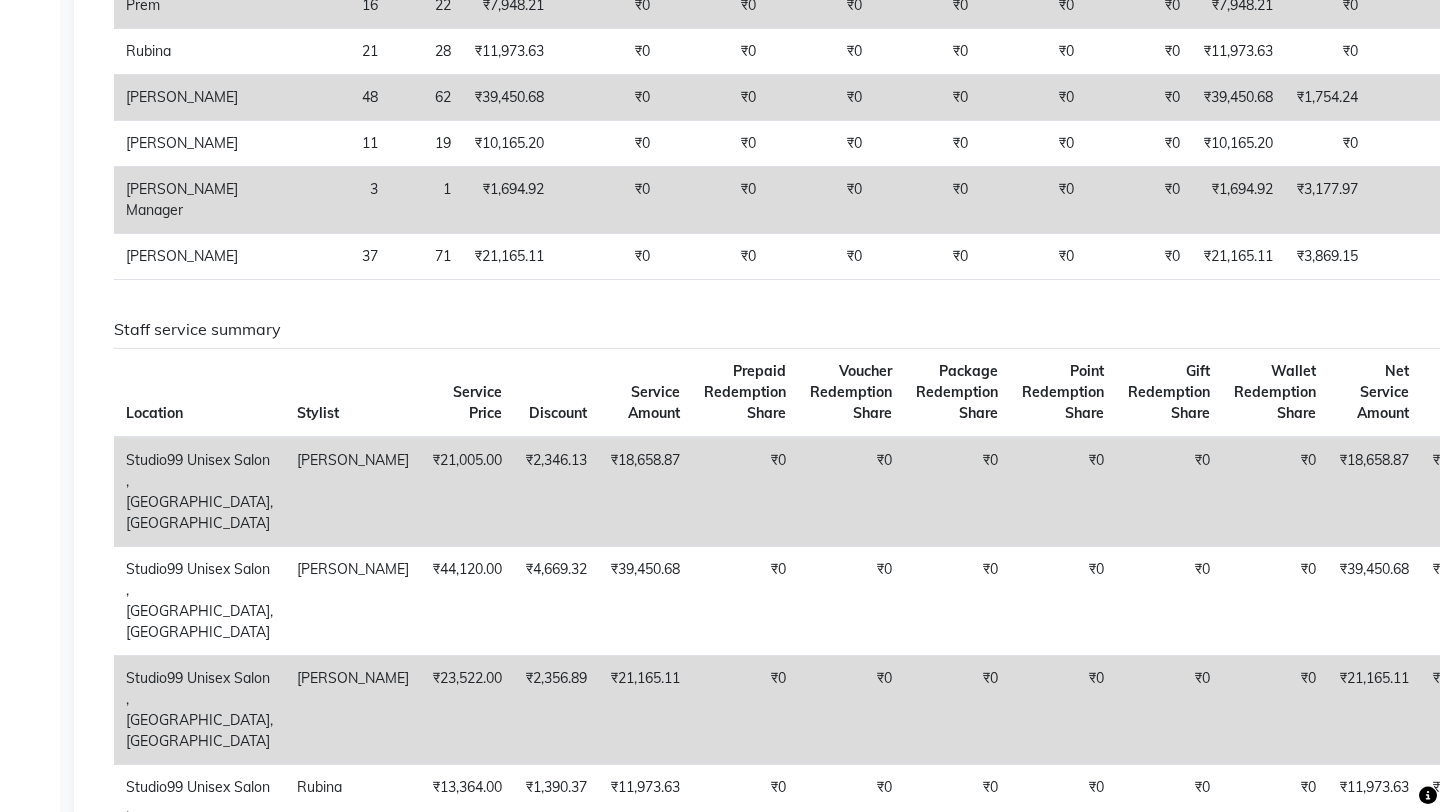click on "Tax" 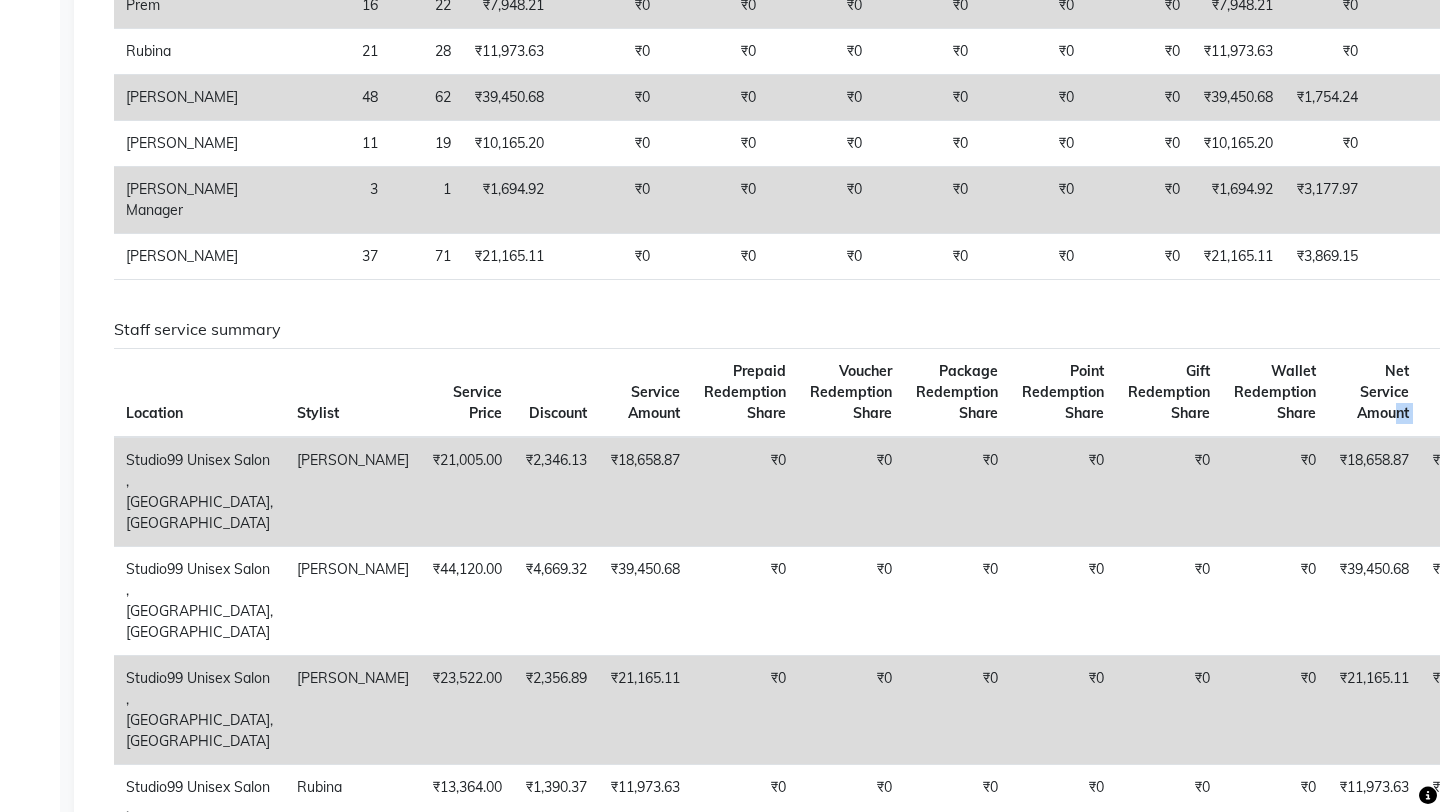 drag, startPoint x: 1411, startPoint y: 379, endPoint x: 1302, endPoint y: 395, distance: 110.16805 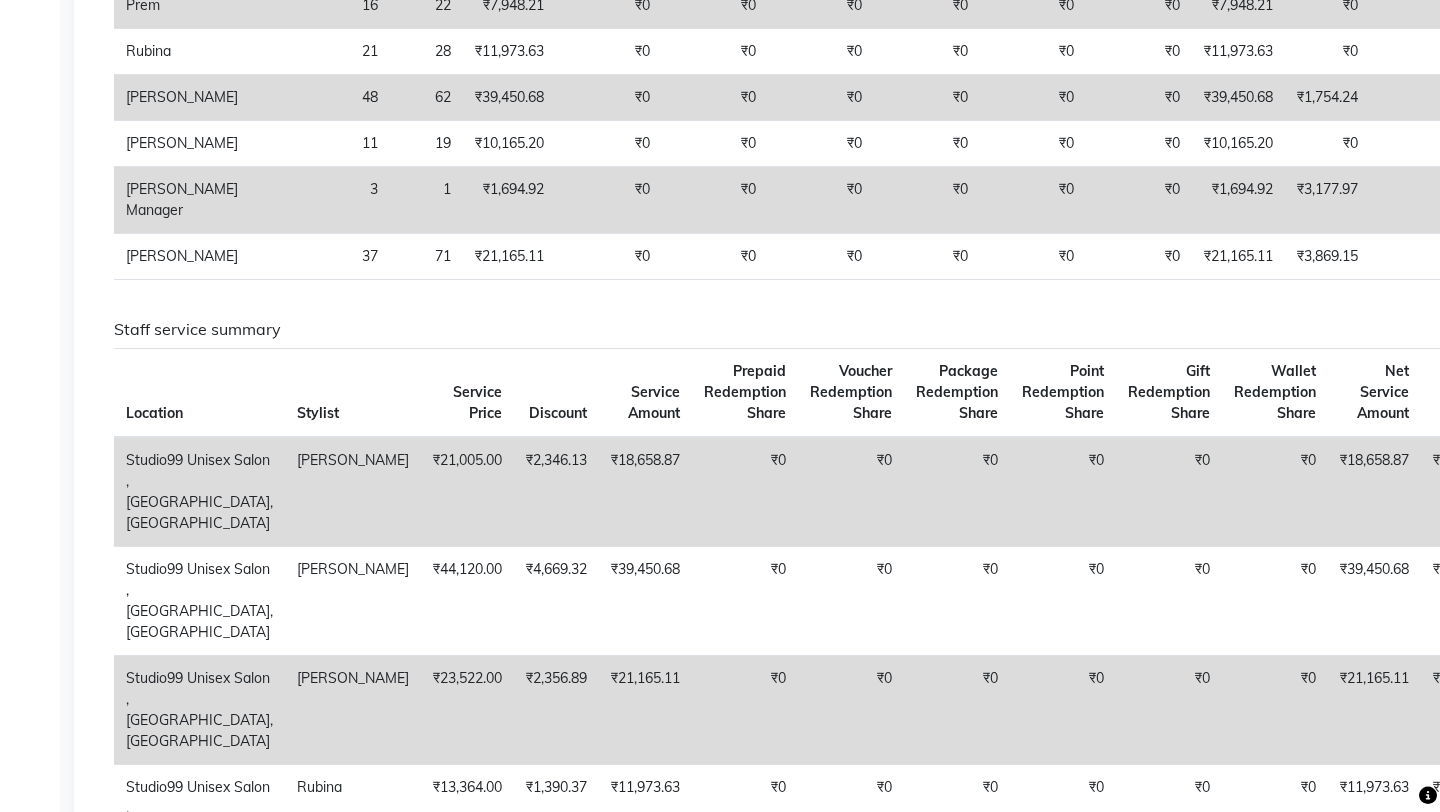 click on "Tax" 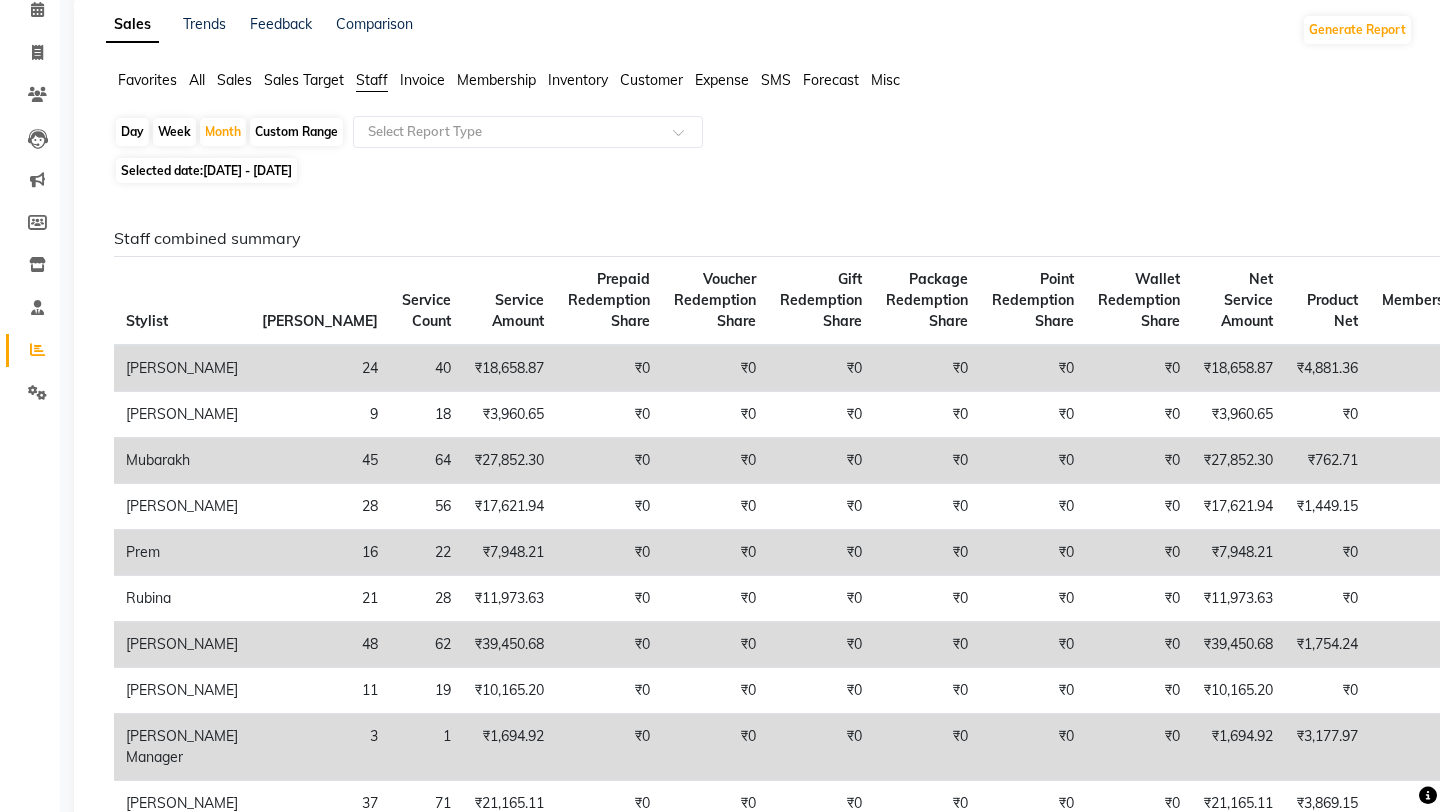 scroll, scrollTop: 0, scrollLeft: 0, axis: both 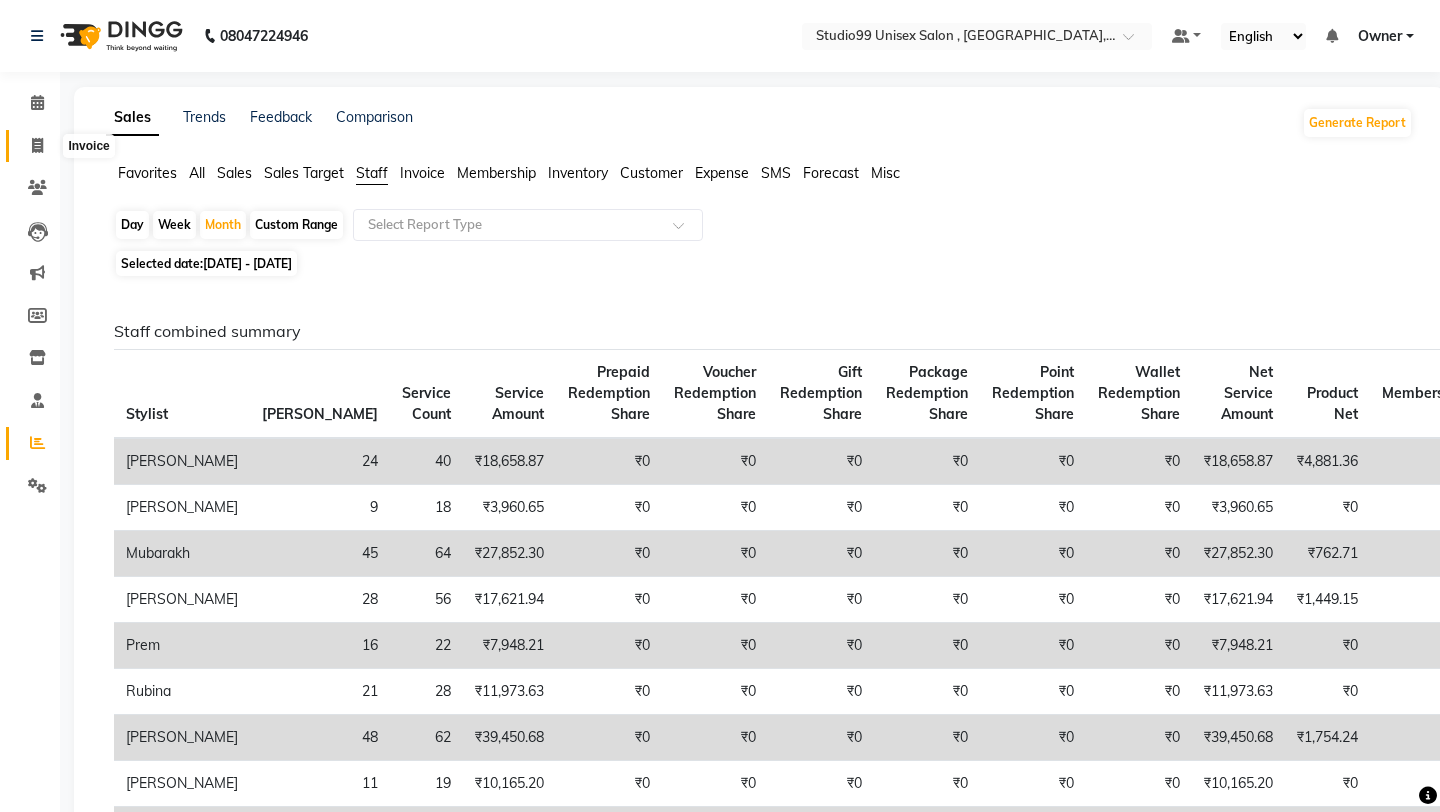 click 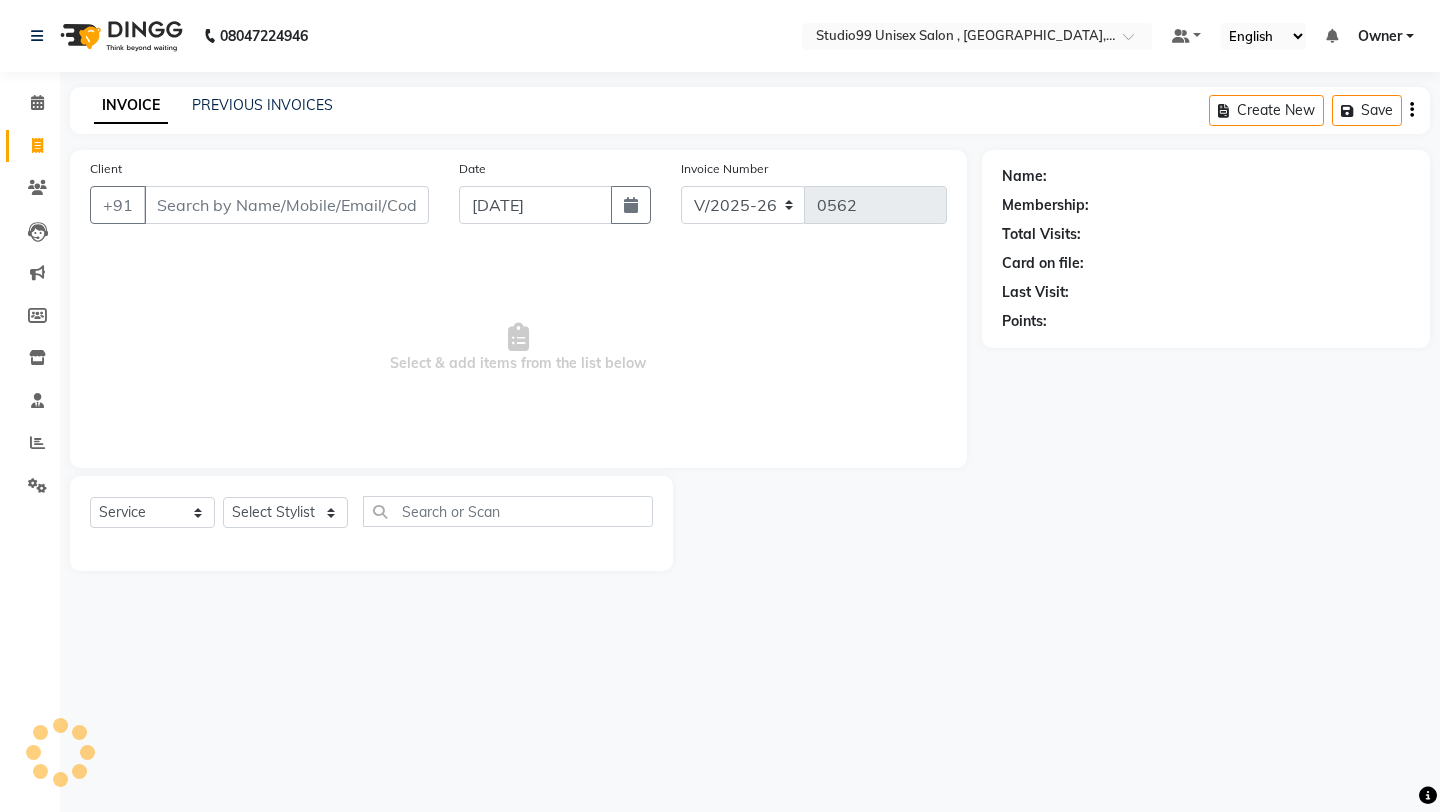 click on "PREVIOUS INVOICES" 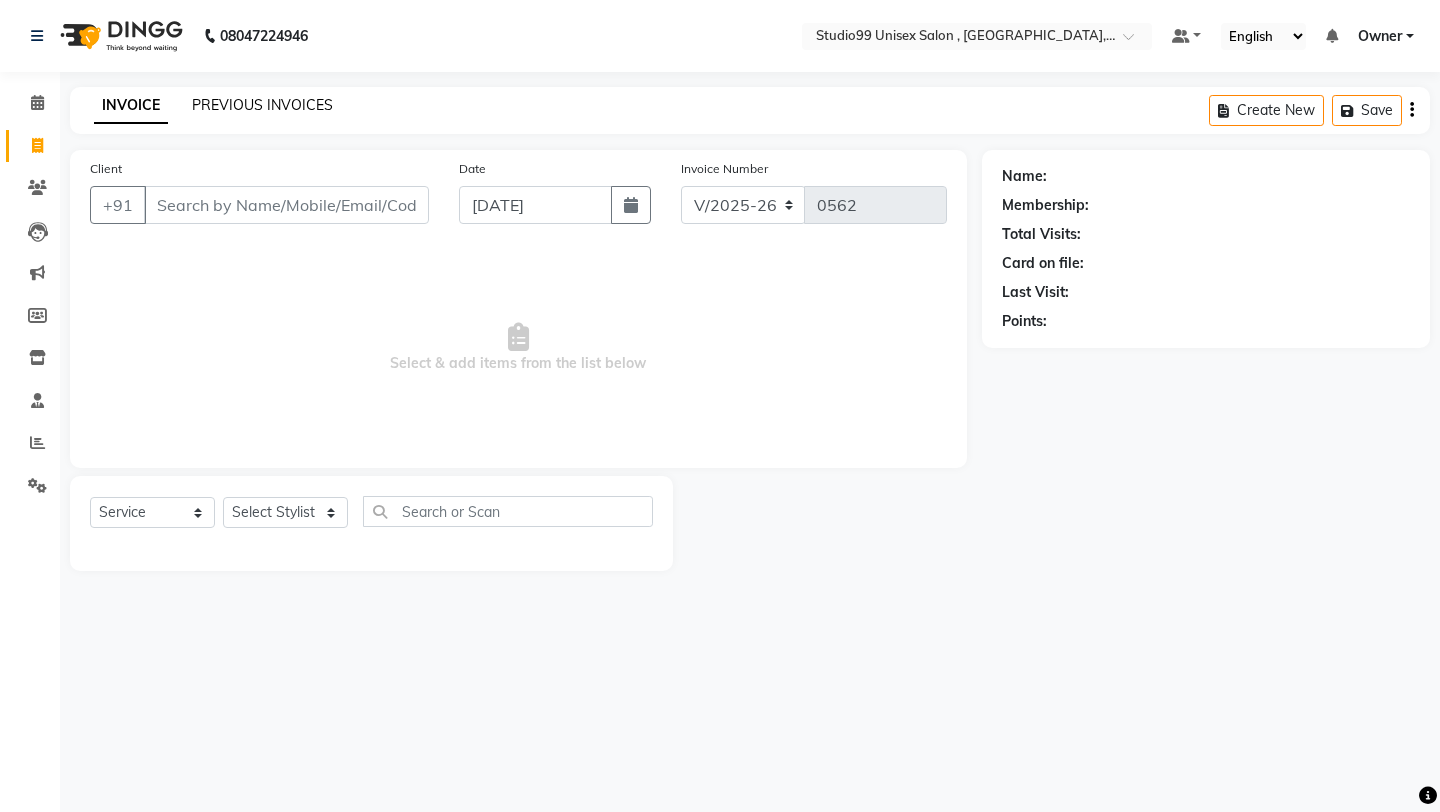 click on "PREVIOUS INVOICES" 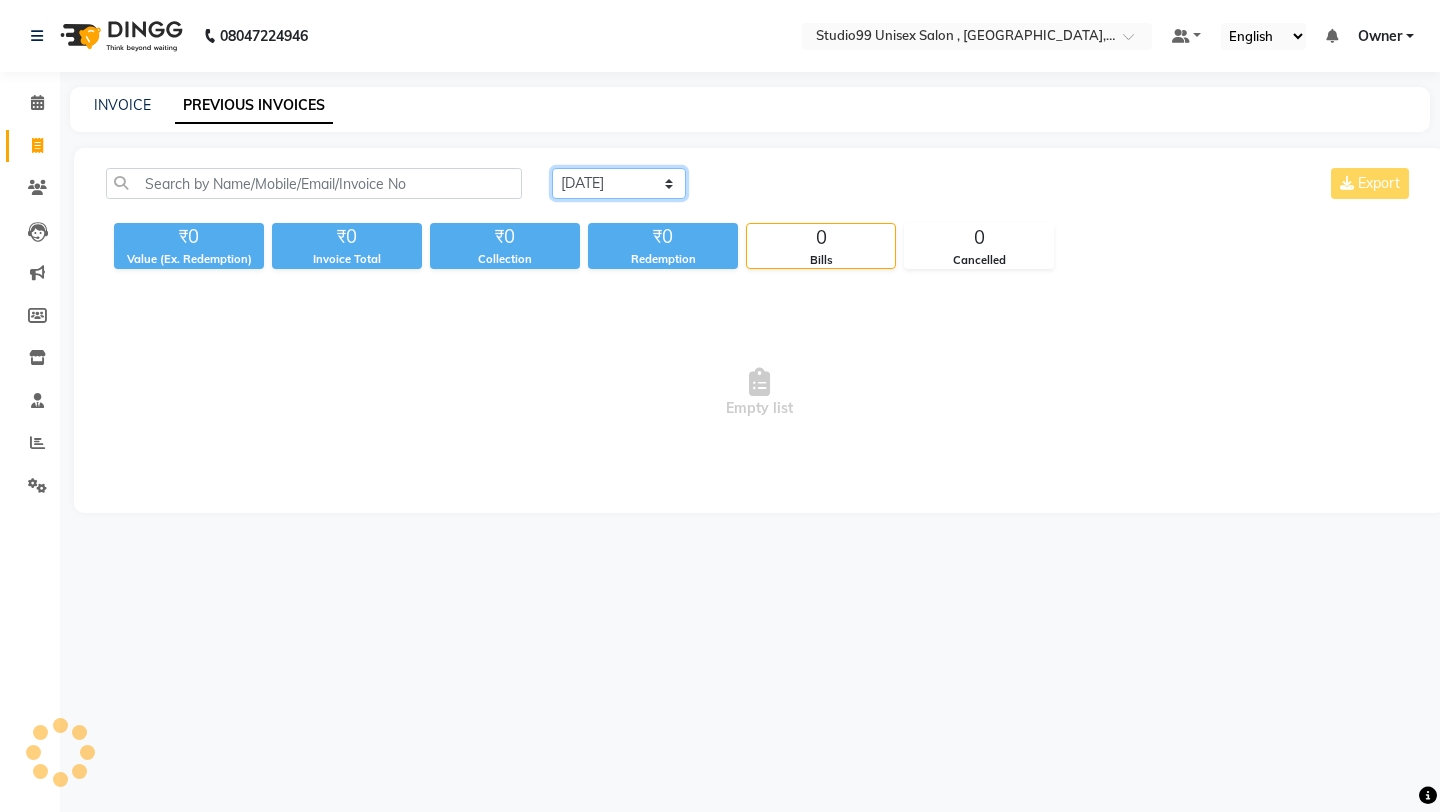 click on "[DATE] [DATE] Custom Range" 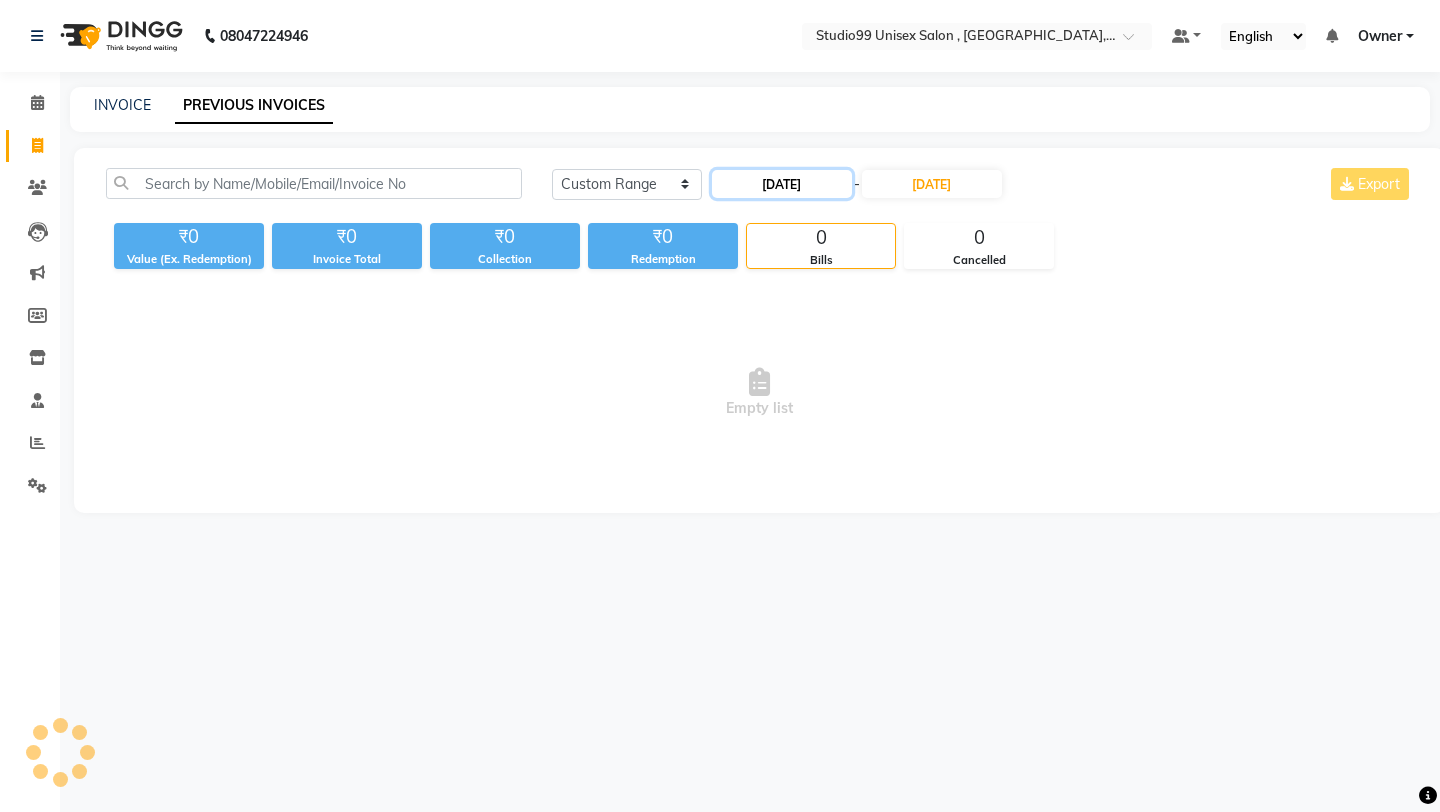 click on "[DATE]" 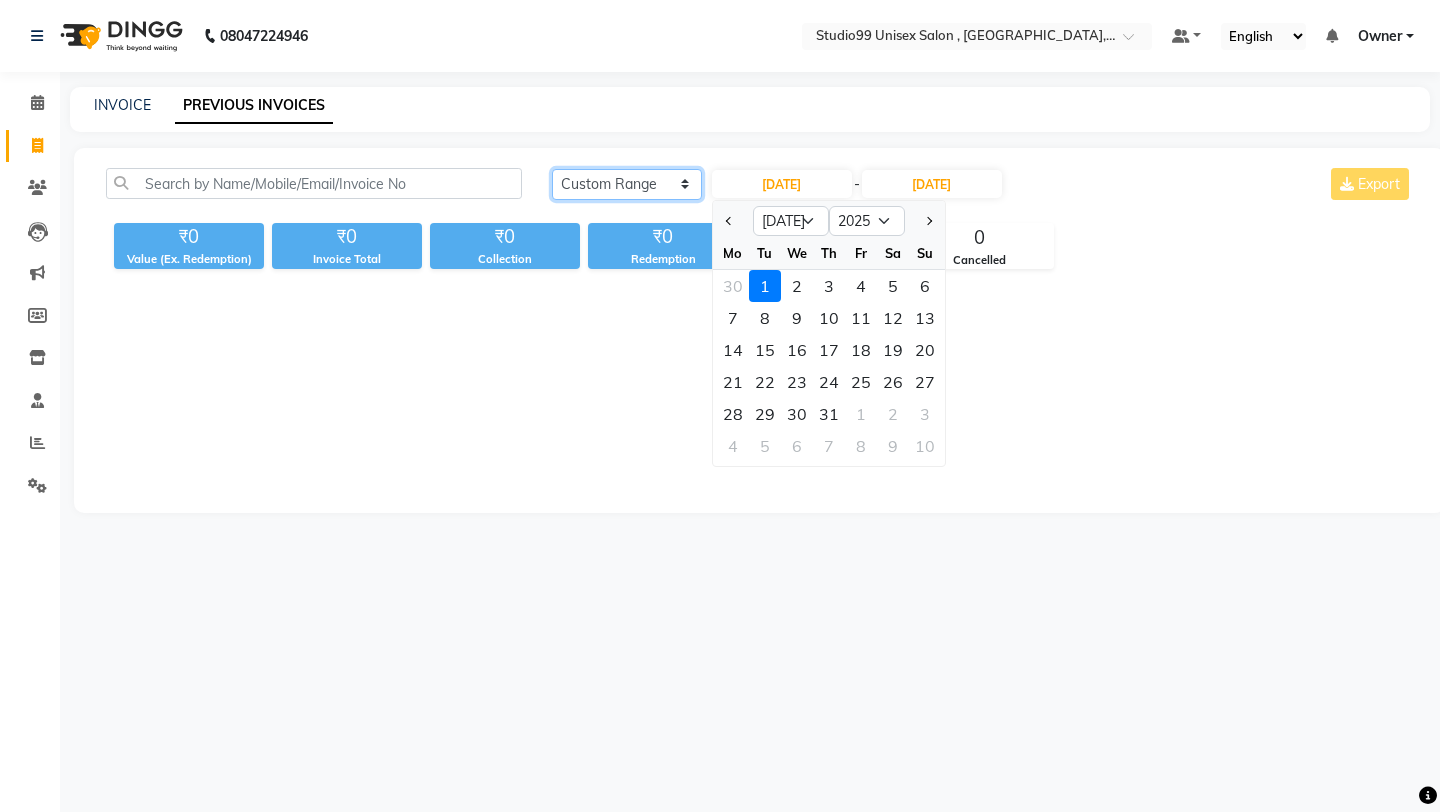 click on "[DATE] [DATE] Custom Range" 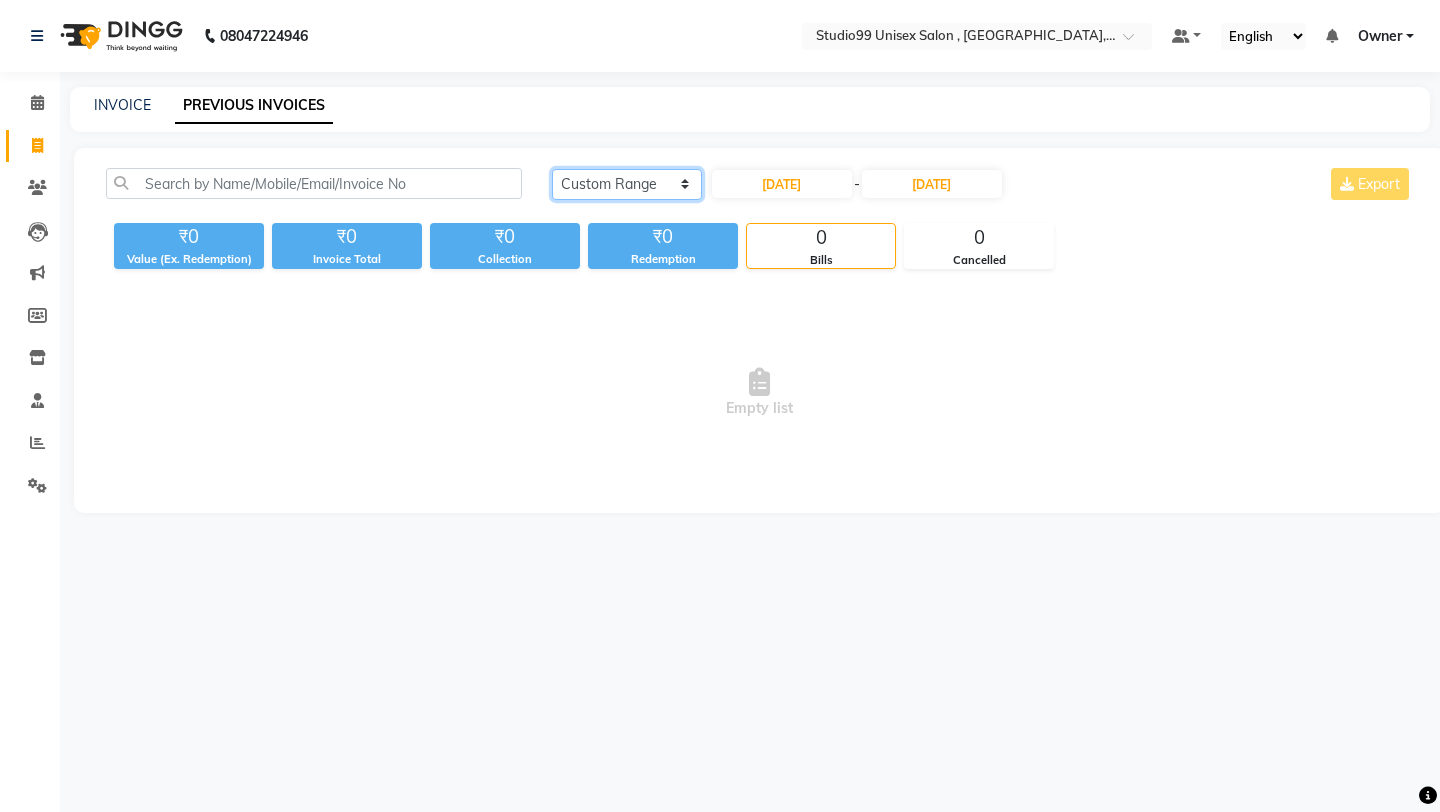 click on "[DATE] [DATE] Custom Range" 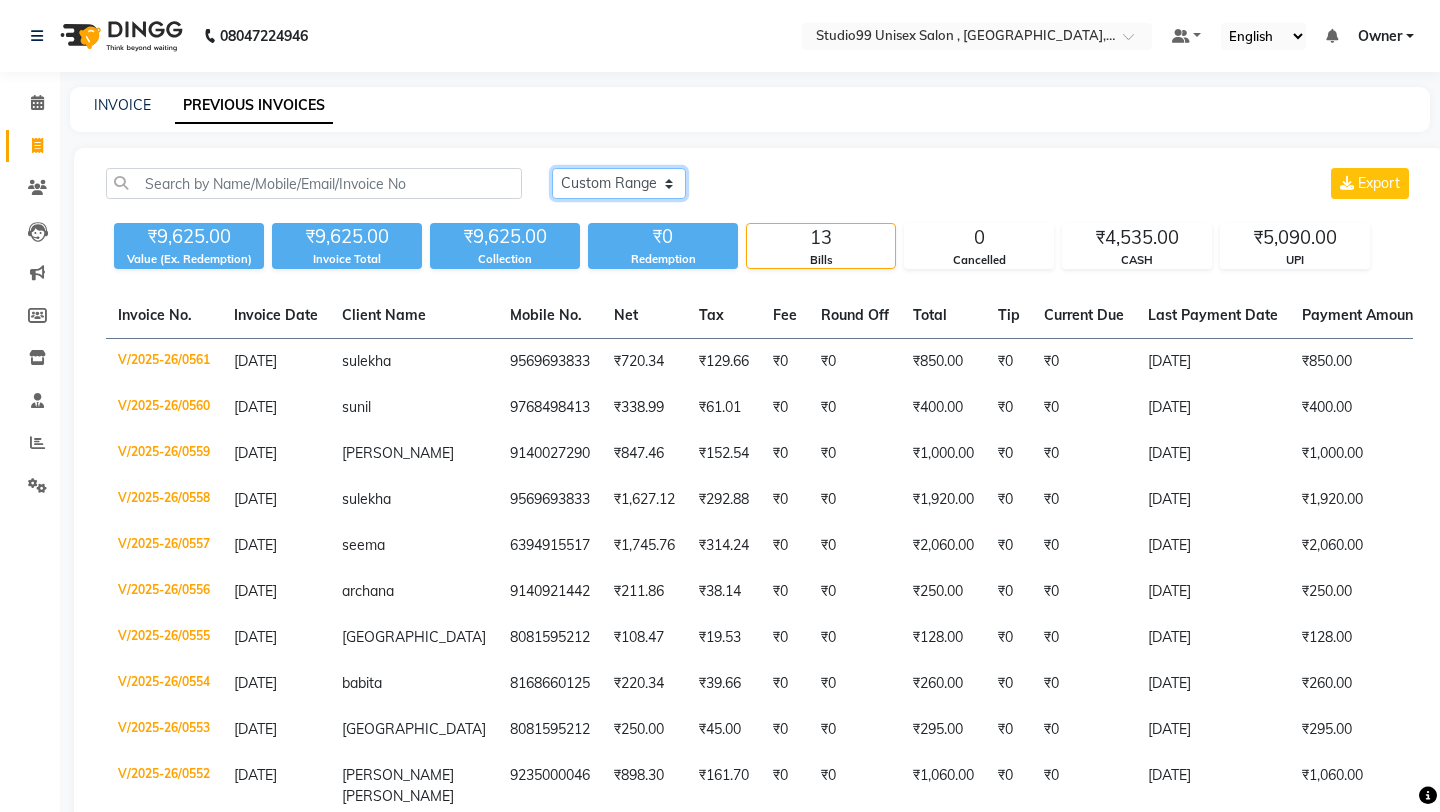 click on "[DATE] [DATE] Custom Range" 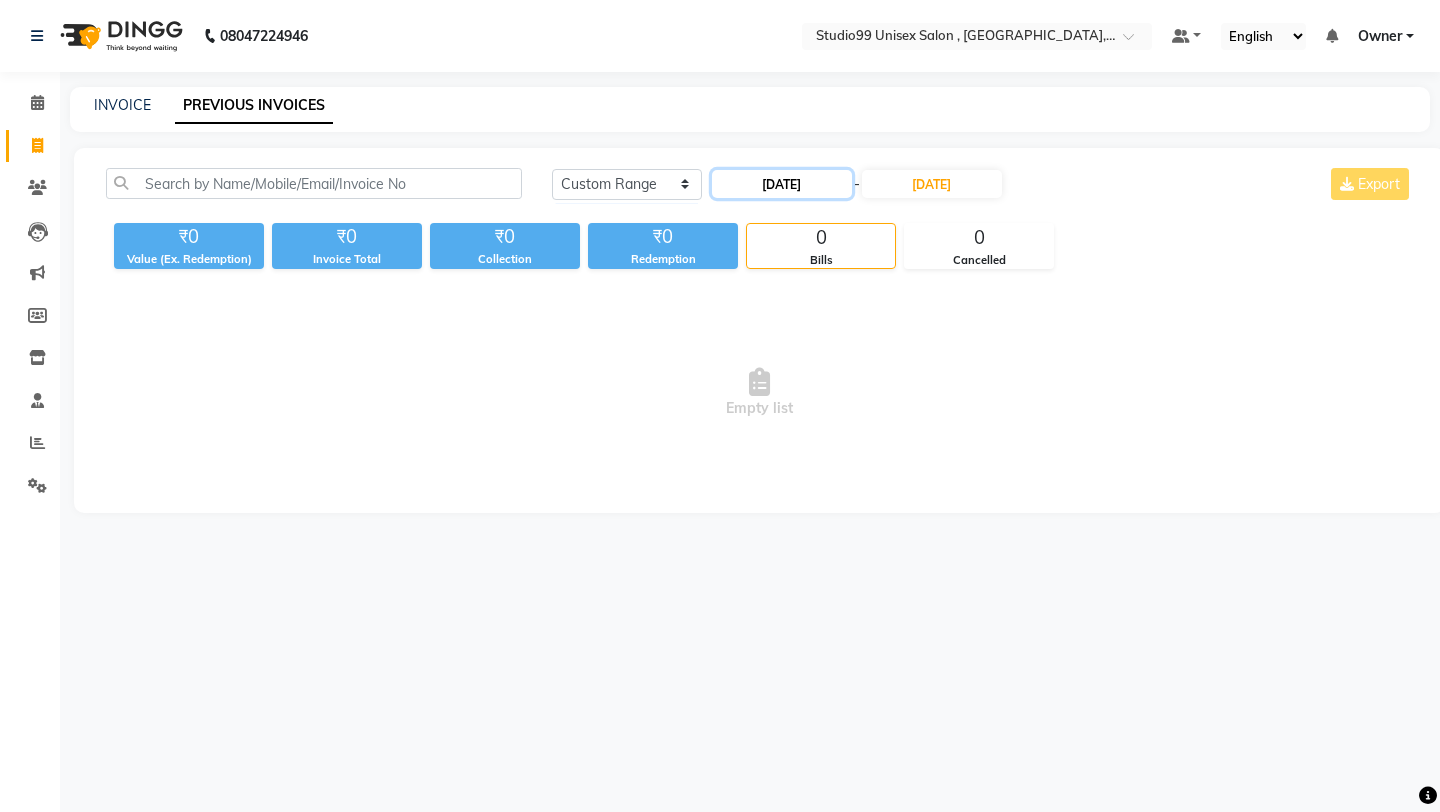 click on "[DATE]" 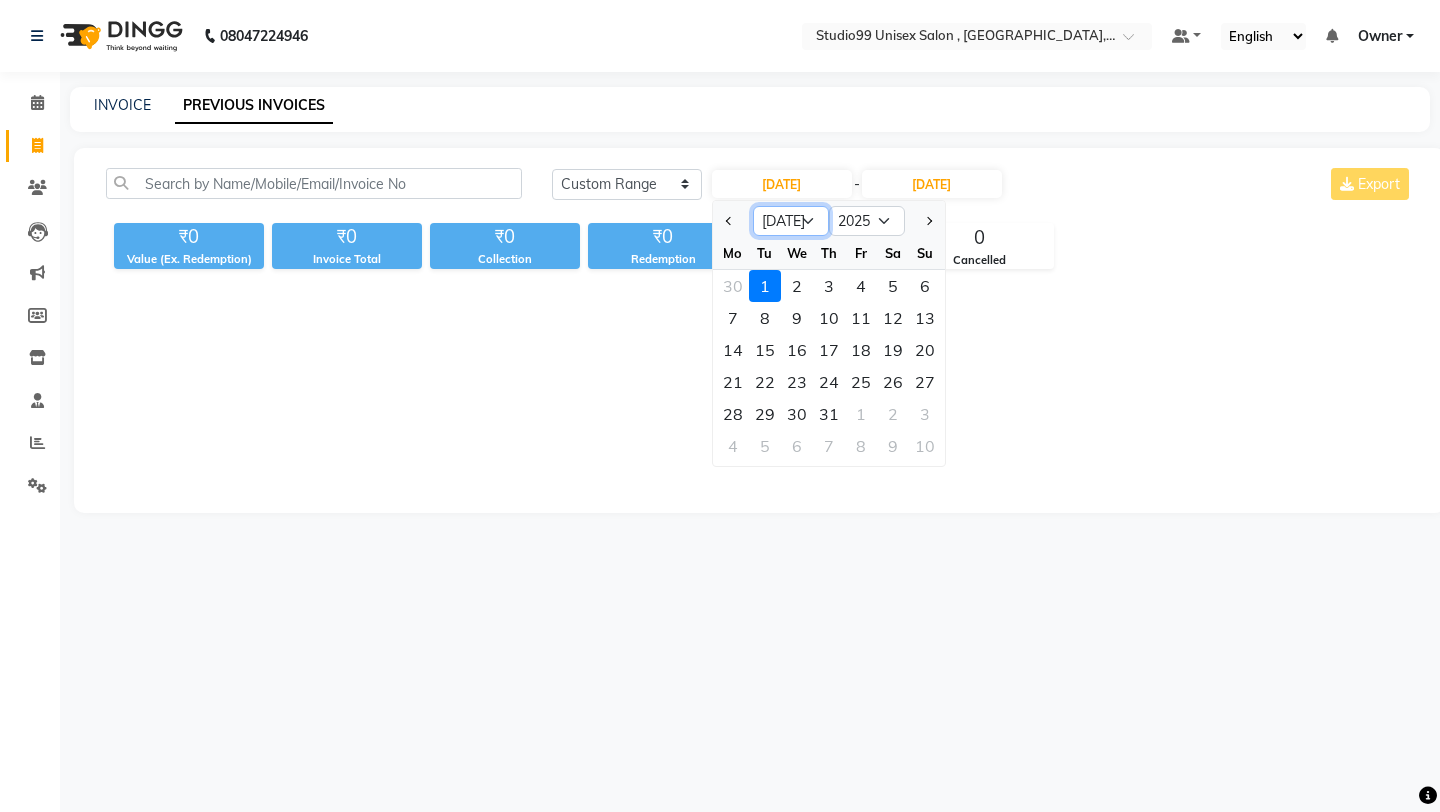 click on "Jan Feb Mar Apr May Jun [DATE] Aug Sep Oct Nov Dec" 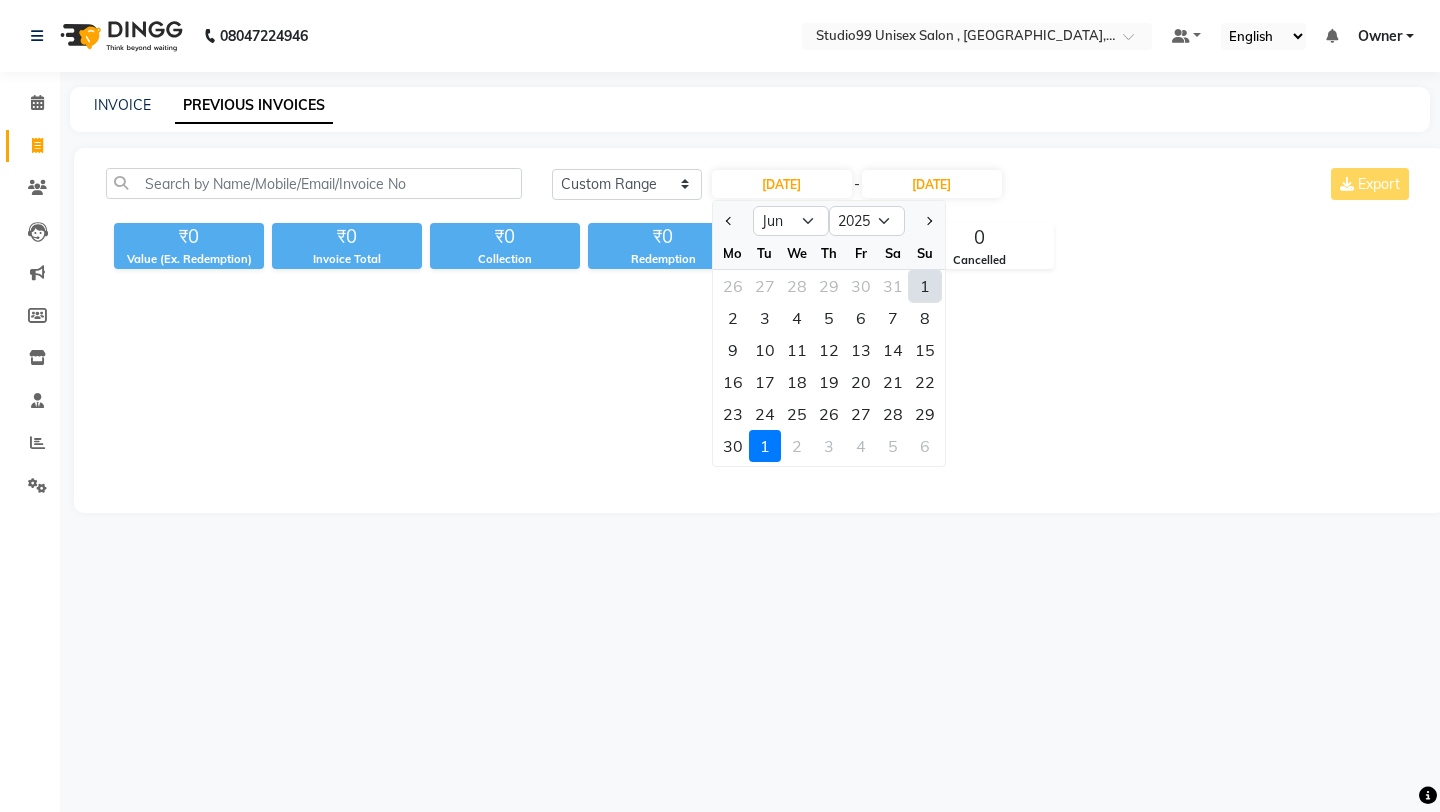 click on "1" 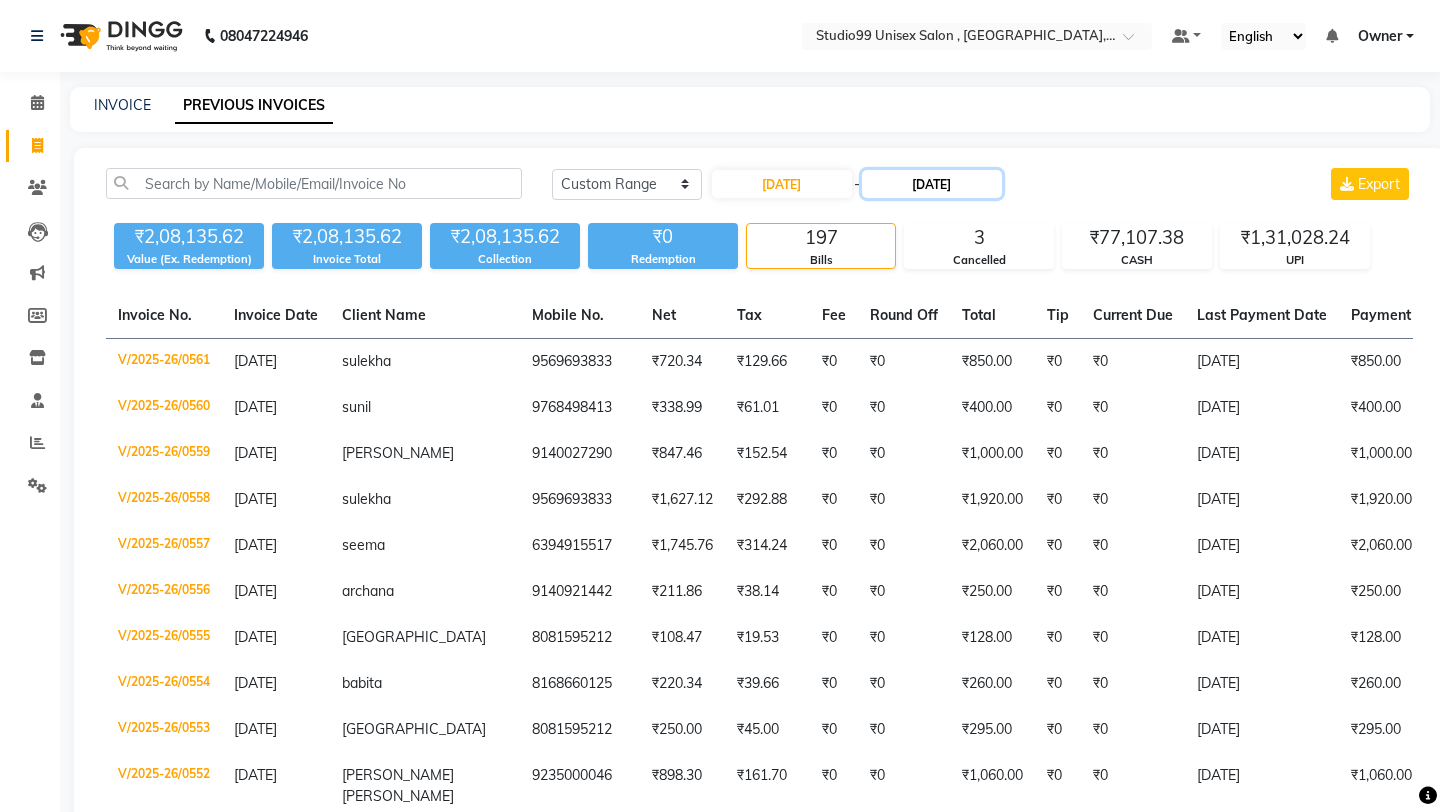 click on "[DATE]" 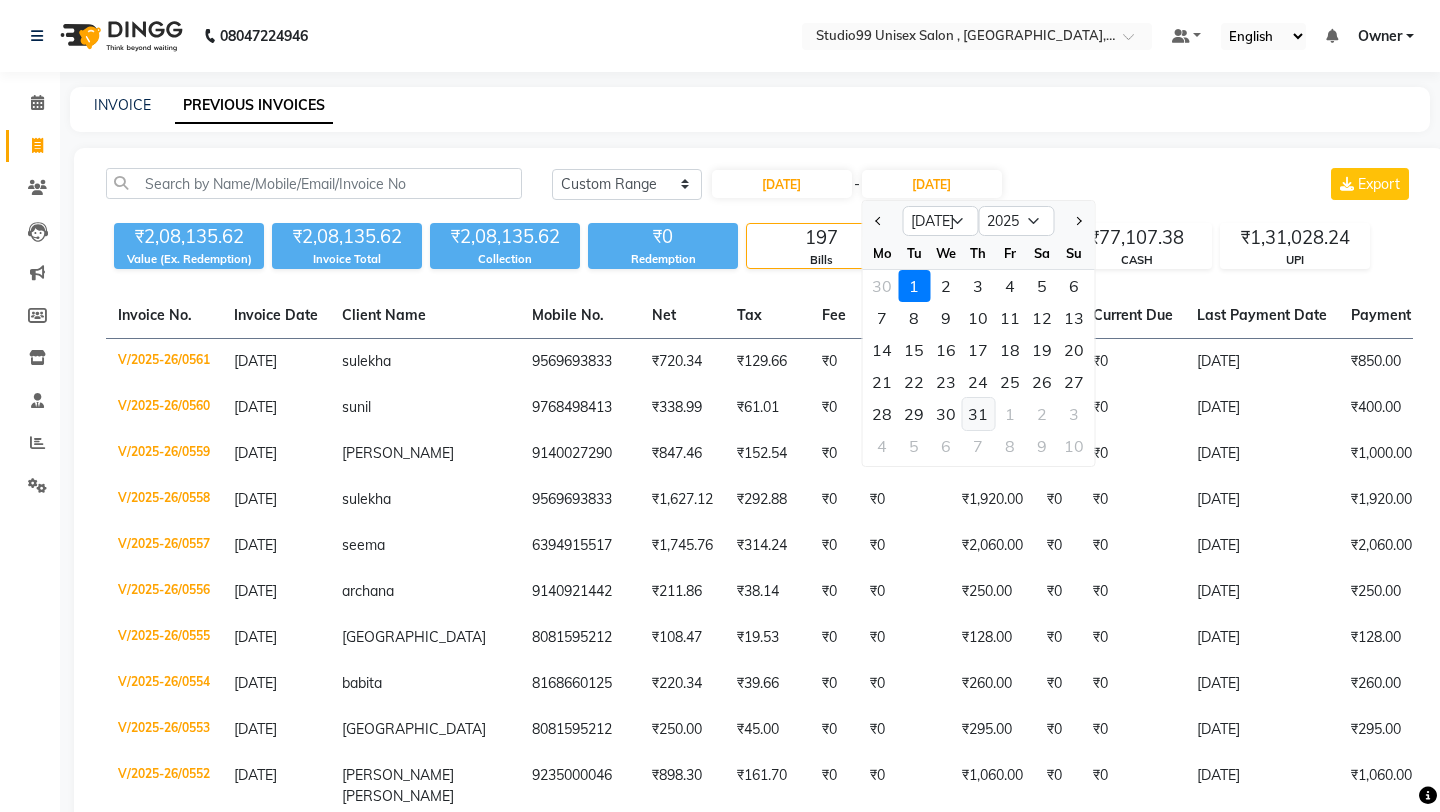 click on "31" 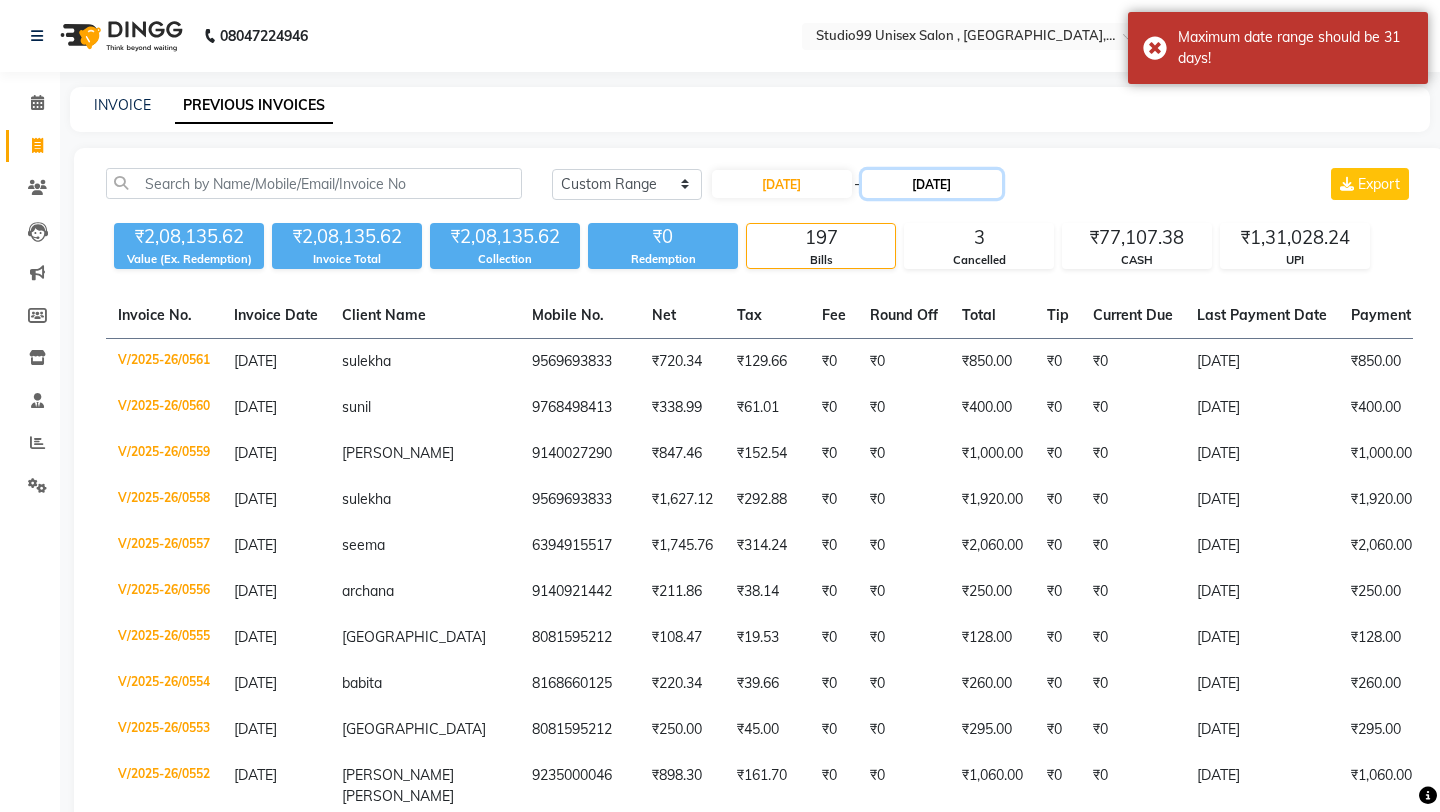 click on "[DATE]" 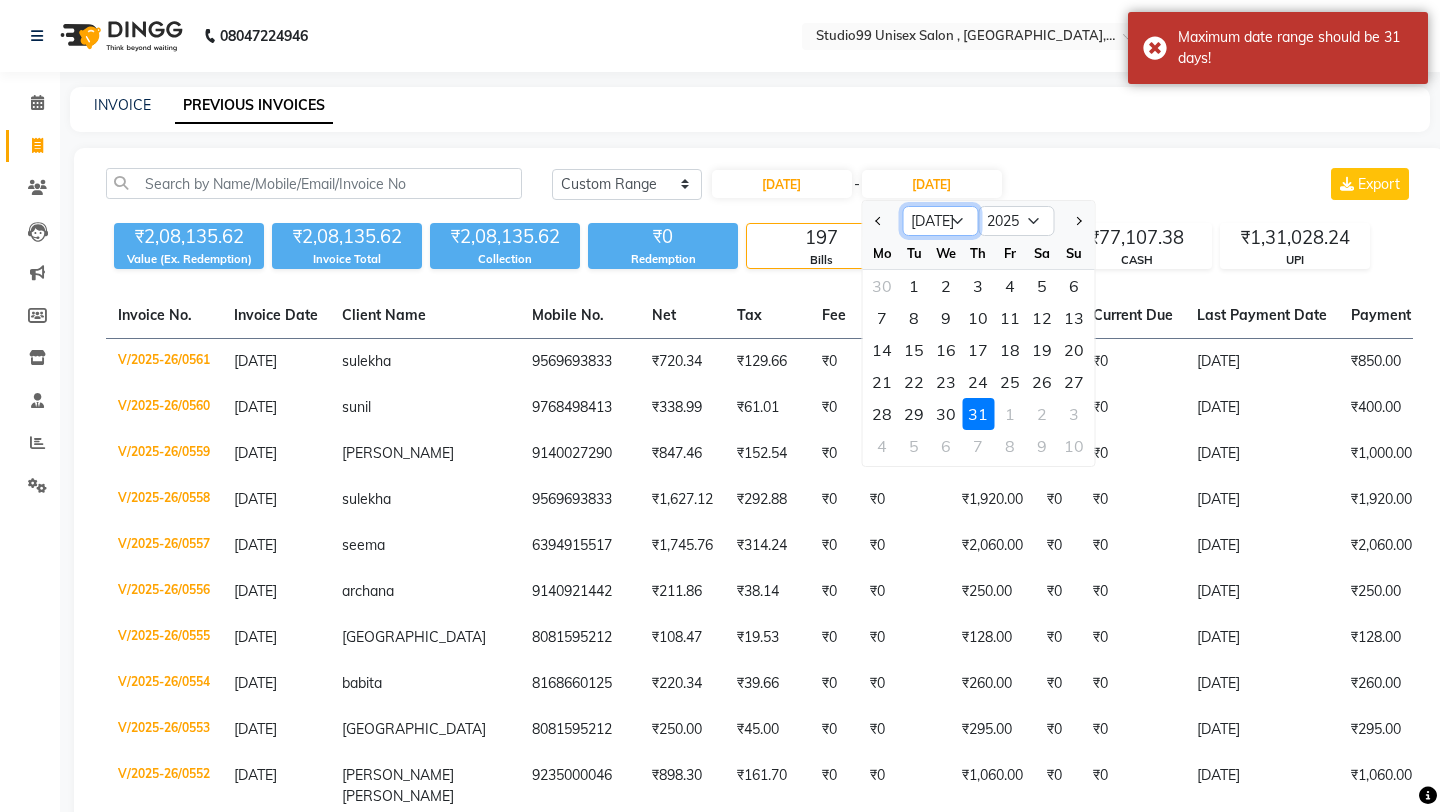 click on "Jun [DATE] Aug Sep Oct Nov Dec" 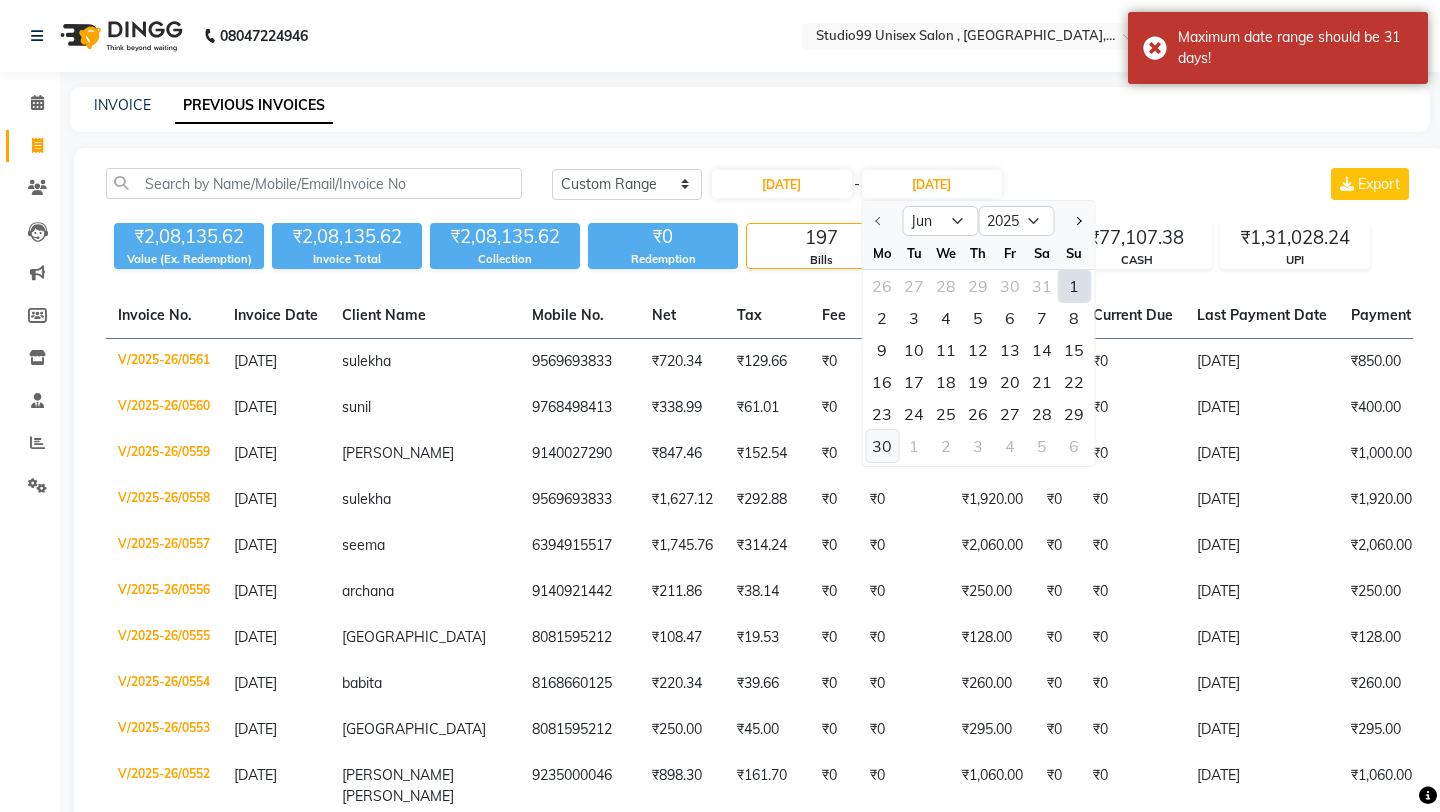 click on "30" 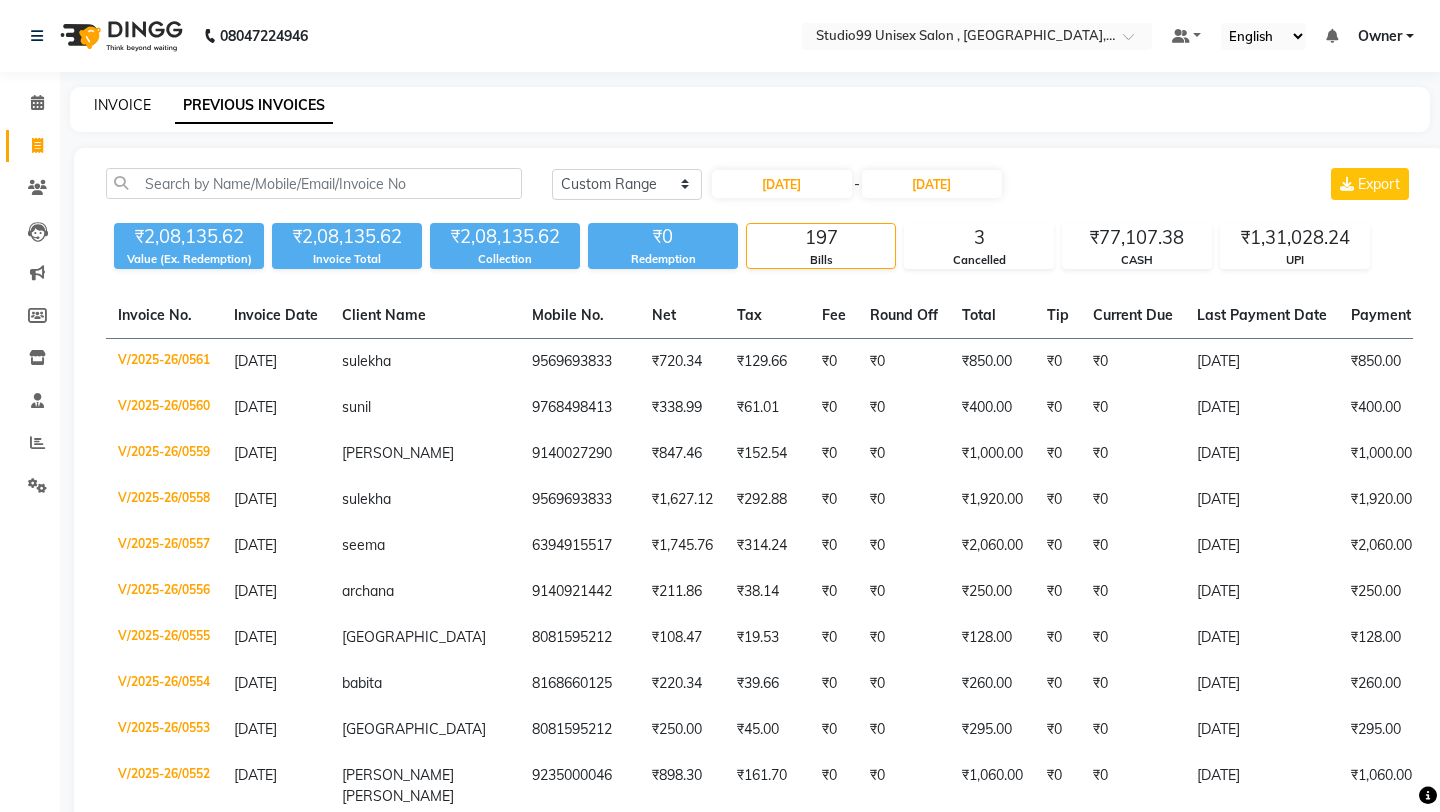 click on "INVOICE" 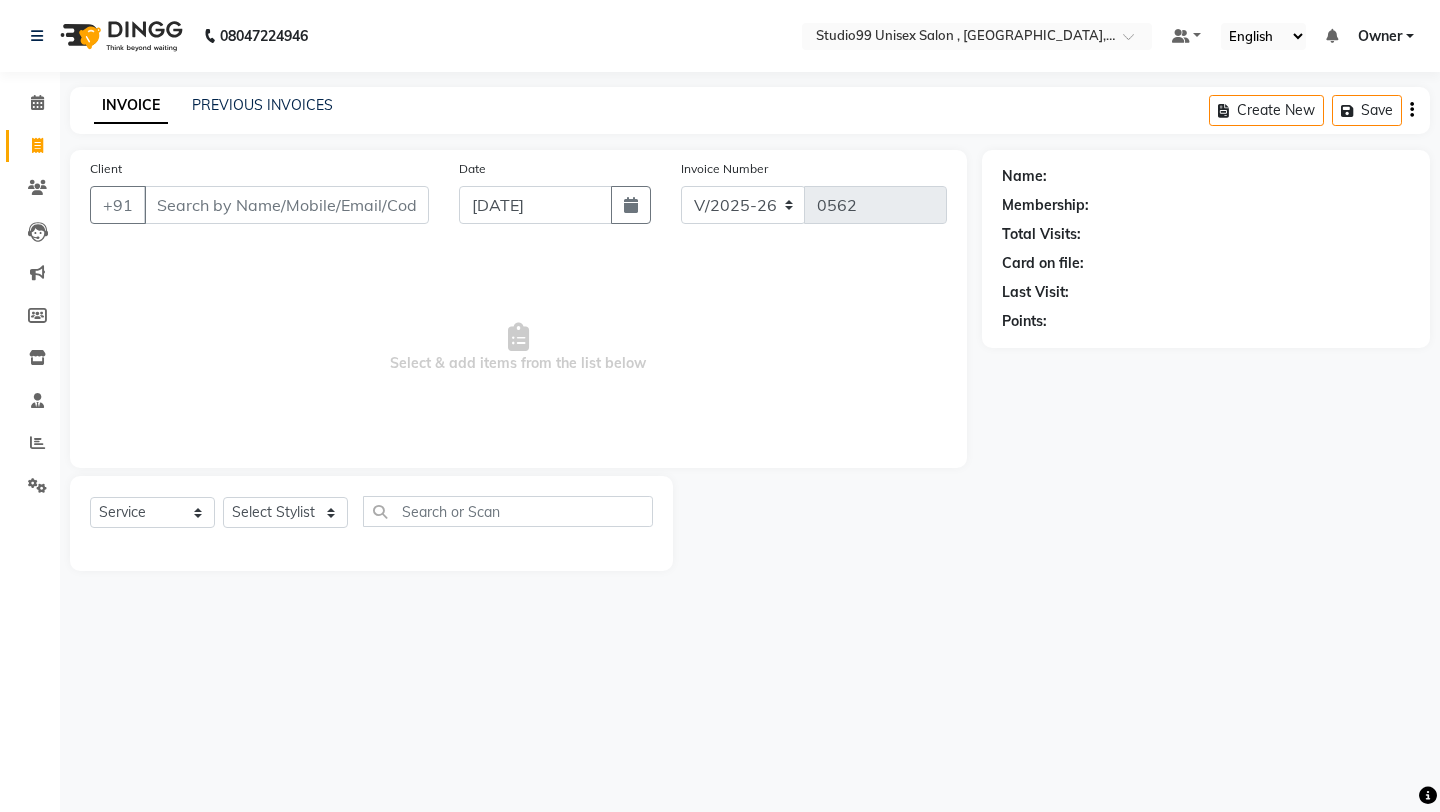 click on "Invoice" 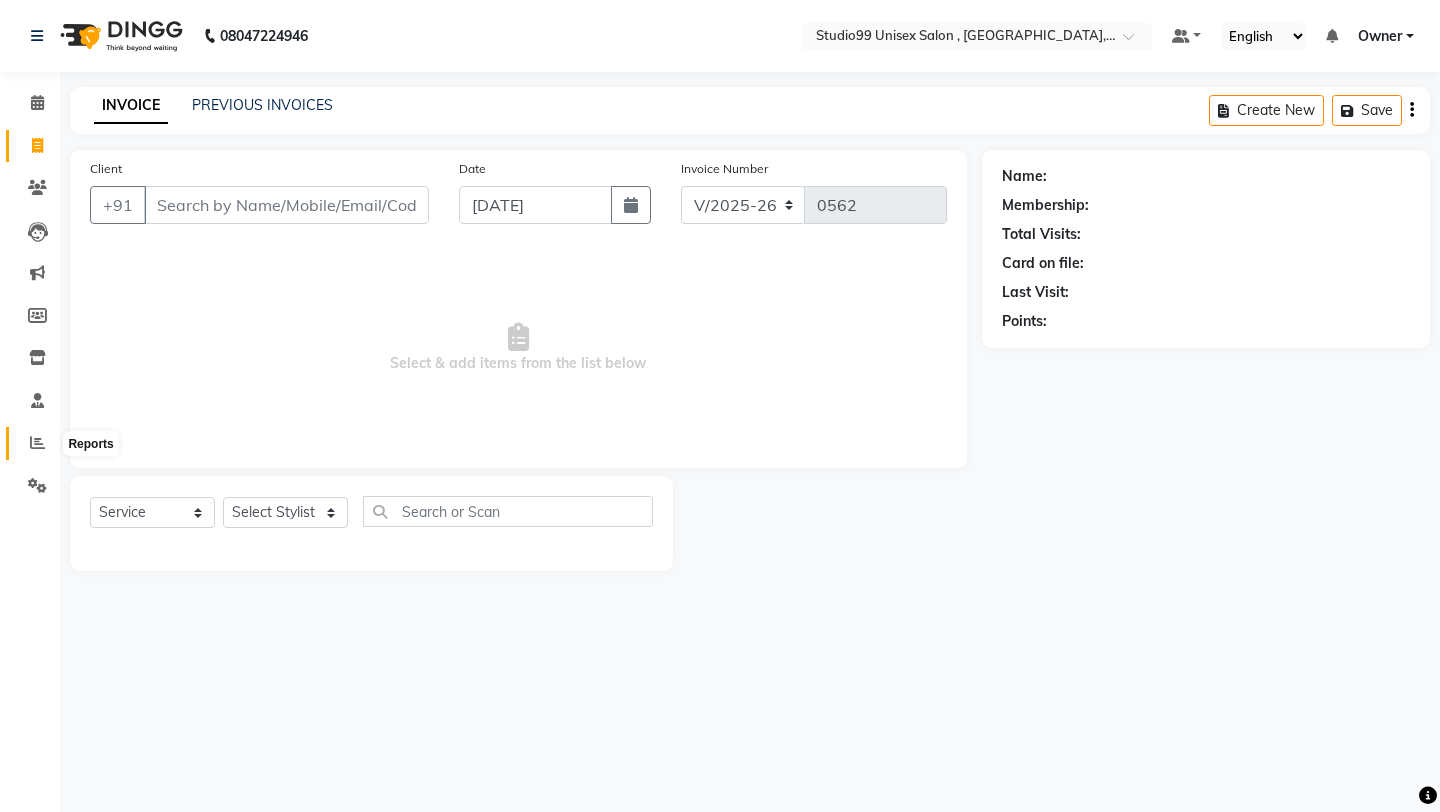 click 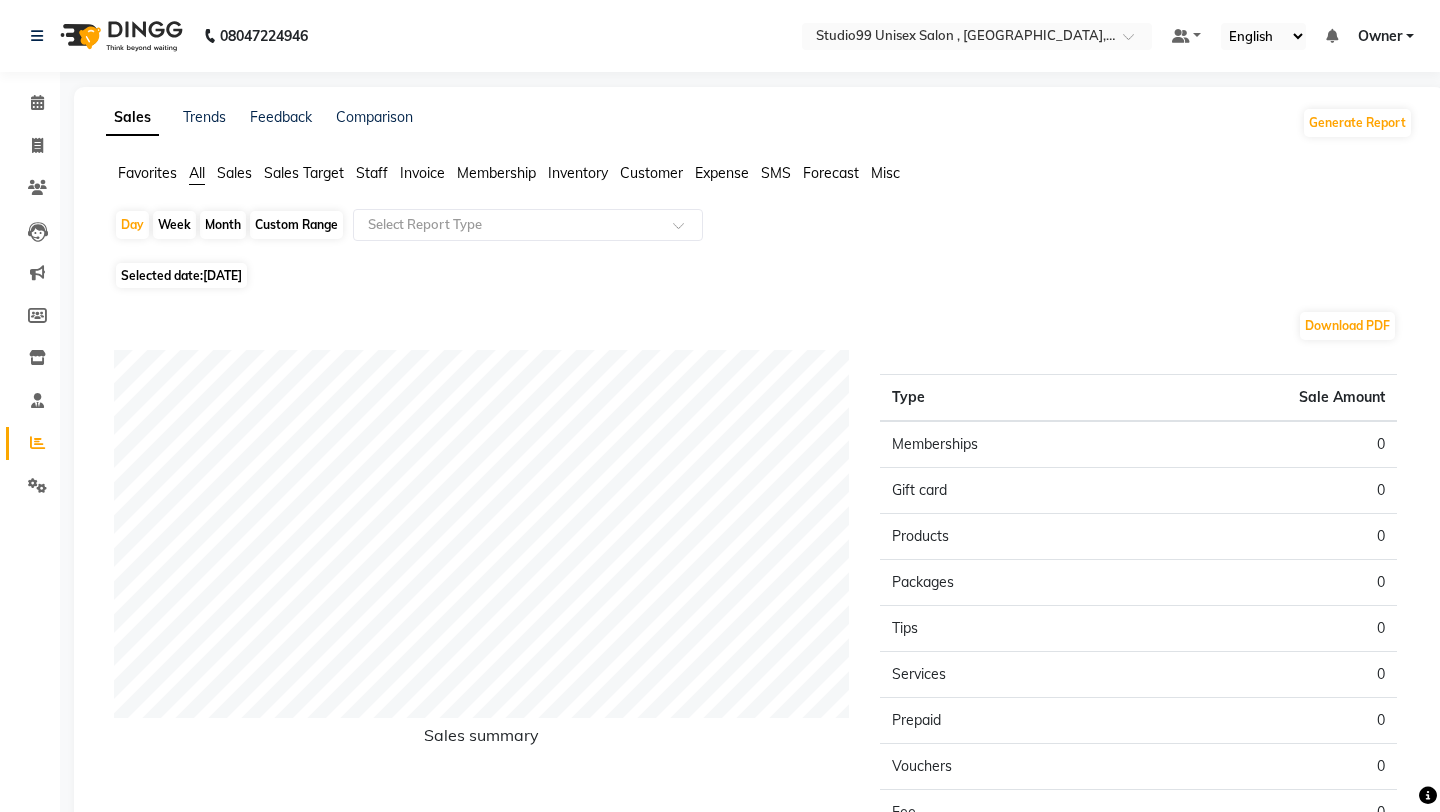click on "Staff" 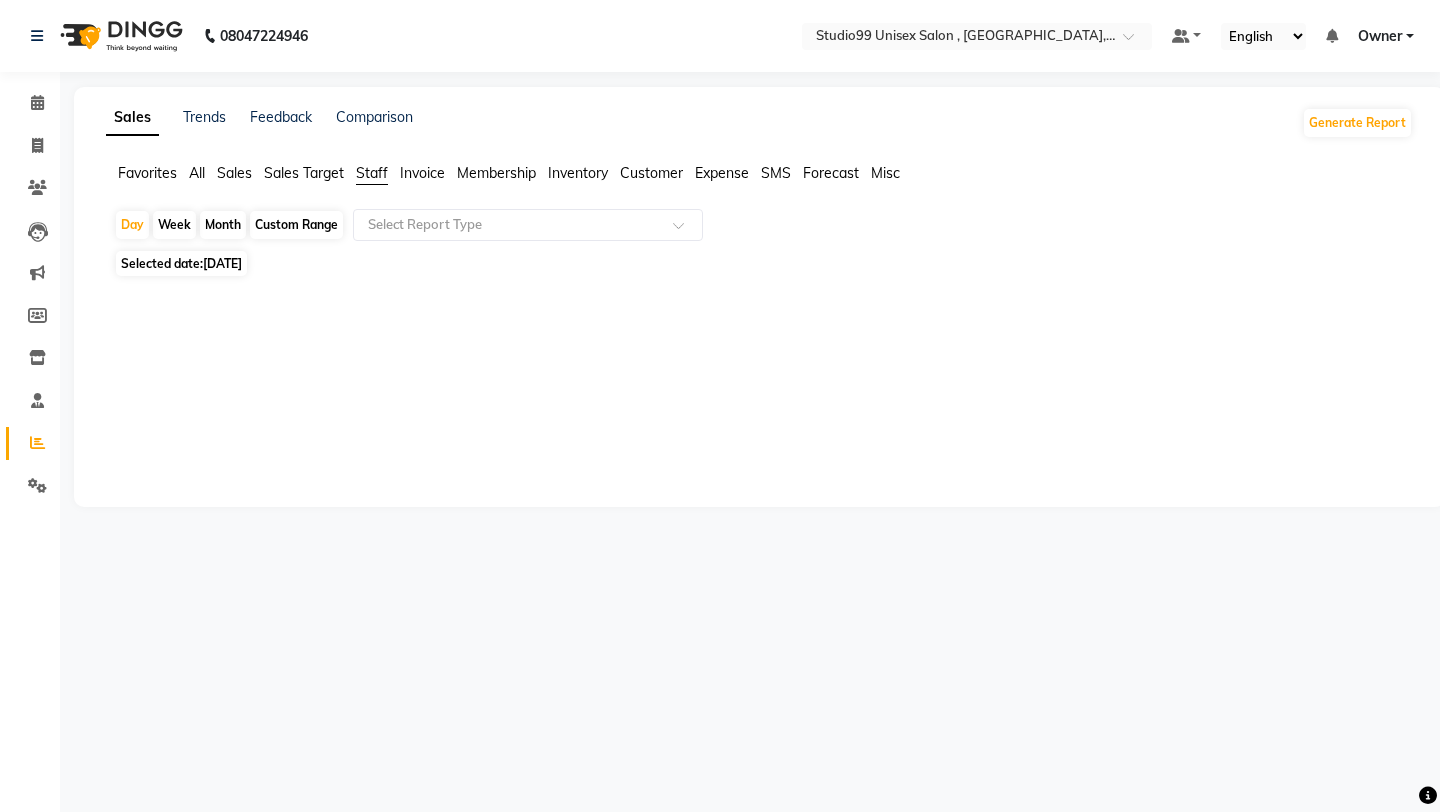click on "Month" 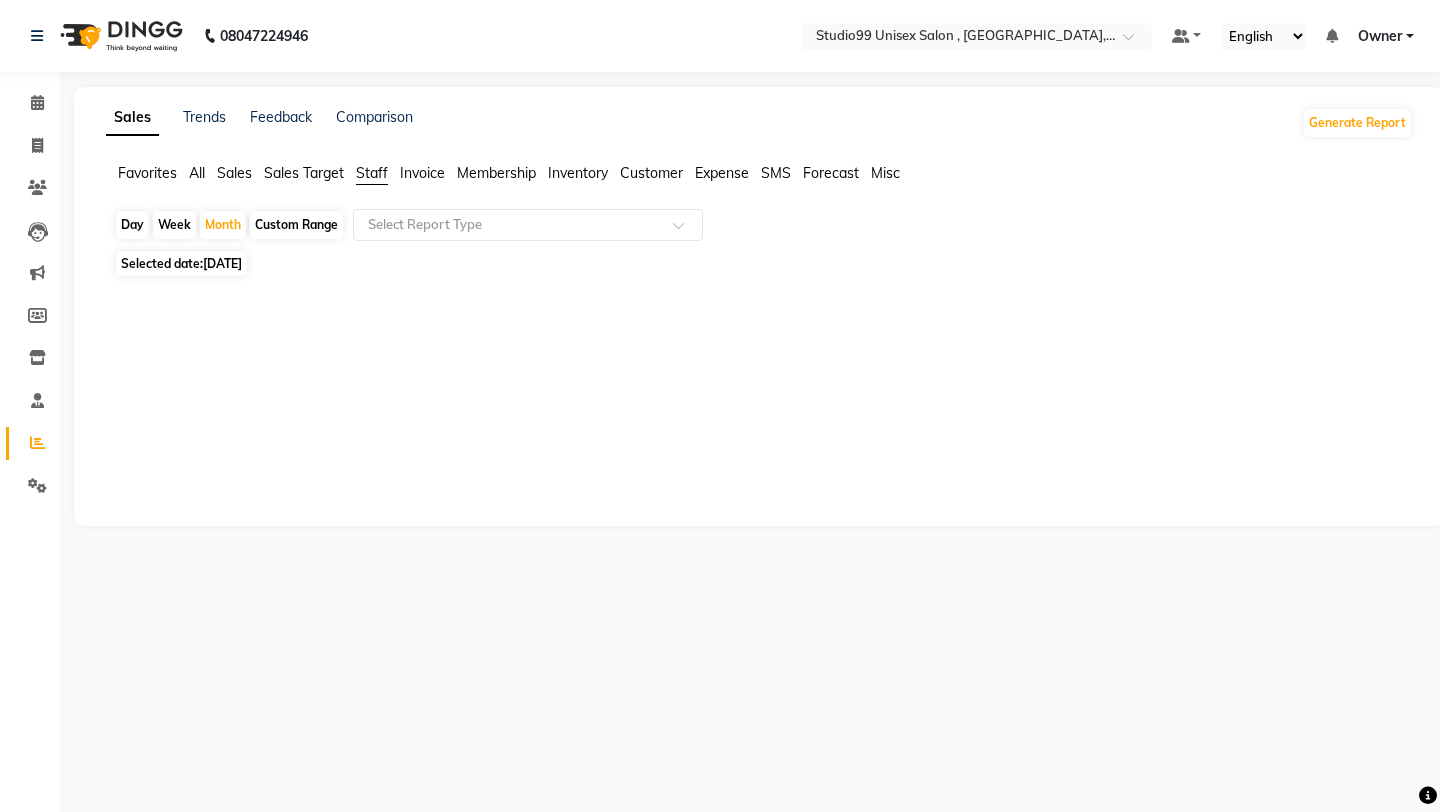 click 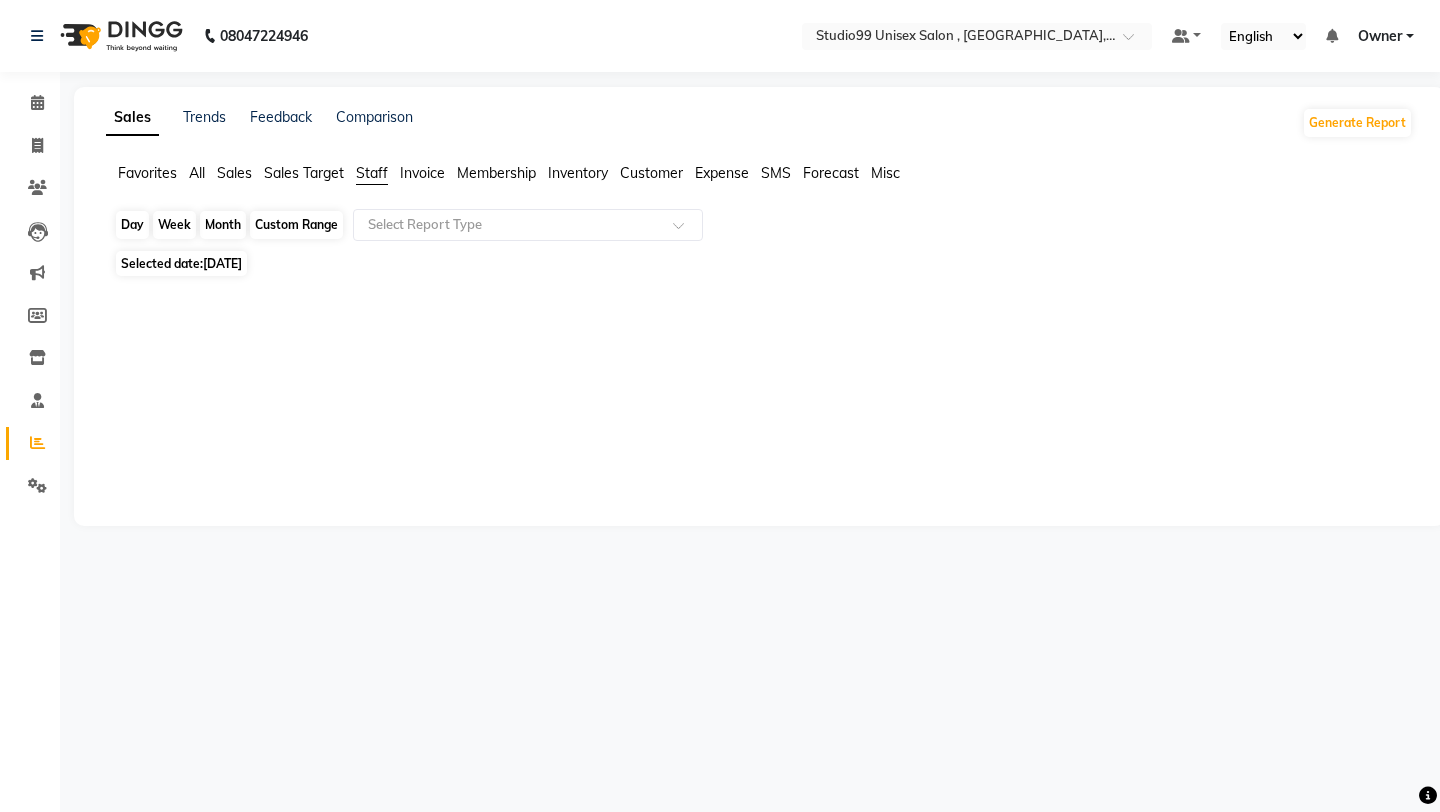 click on "Month" 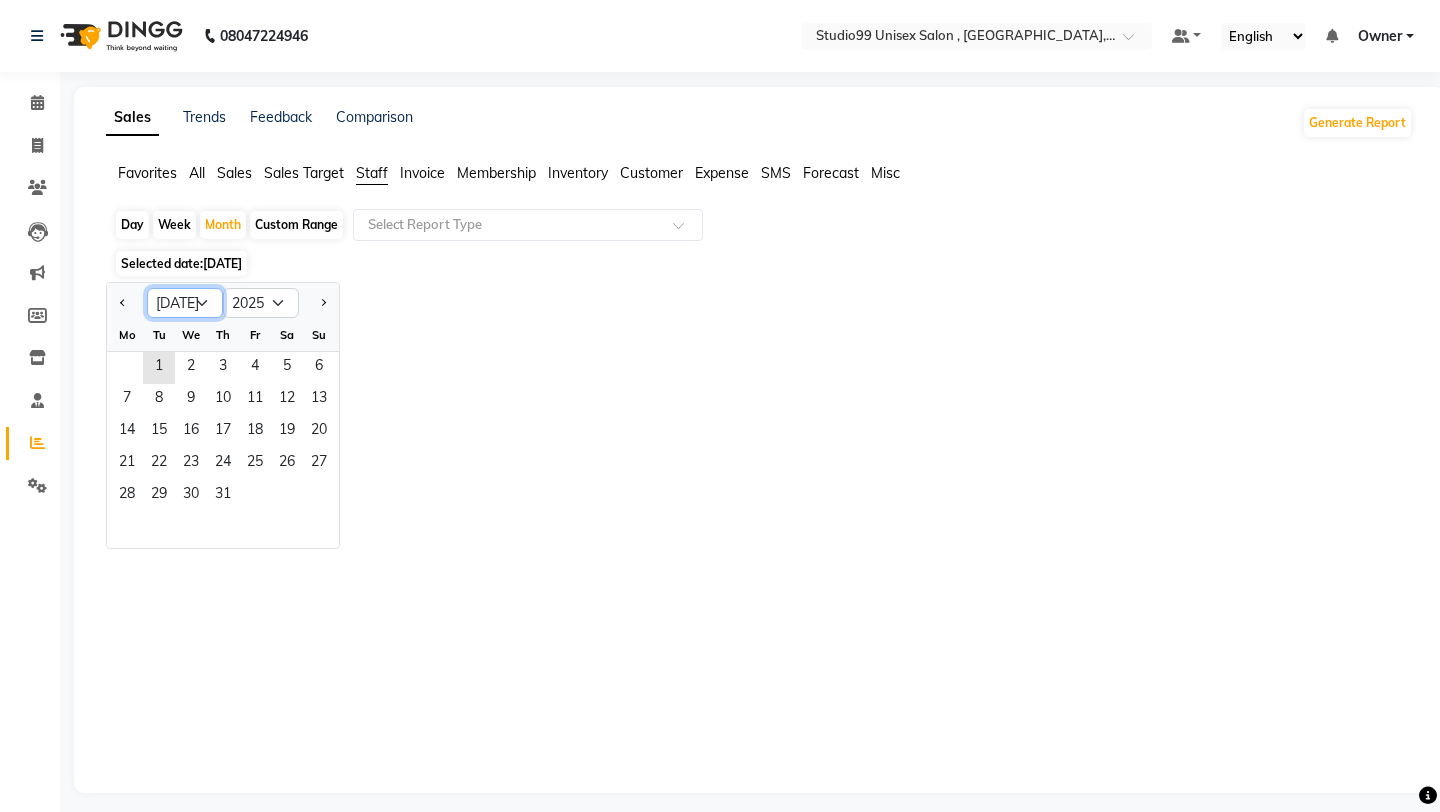 click on "Jan Feb Mar Apr May Jun [DATE] Aug Sep Oct Nov Dec" 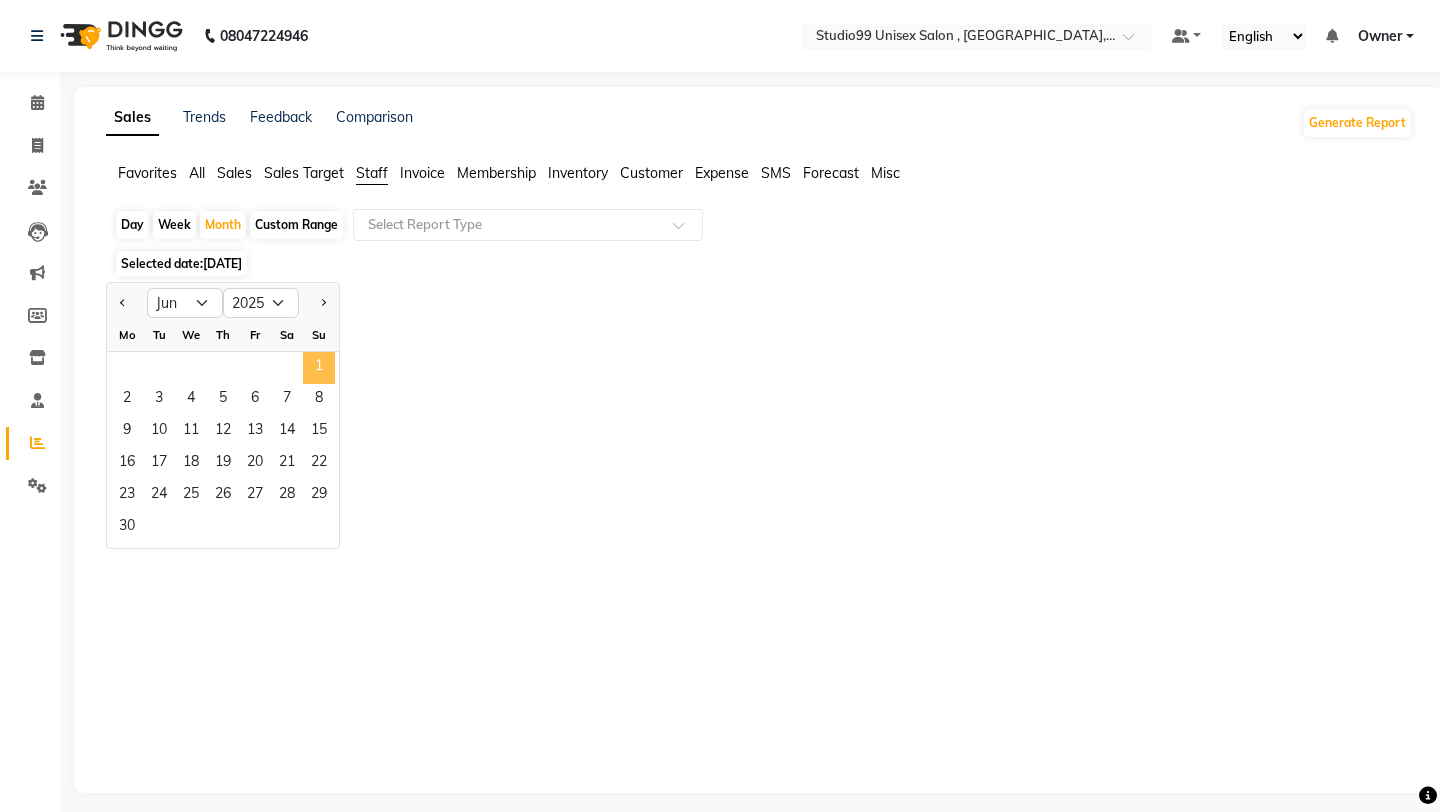 click on "1" 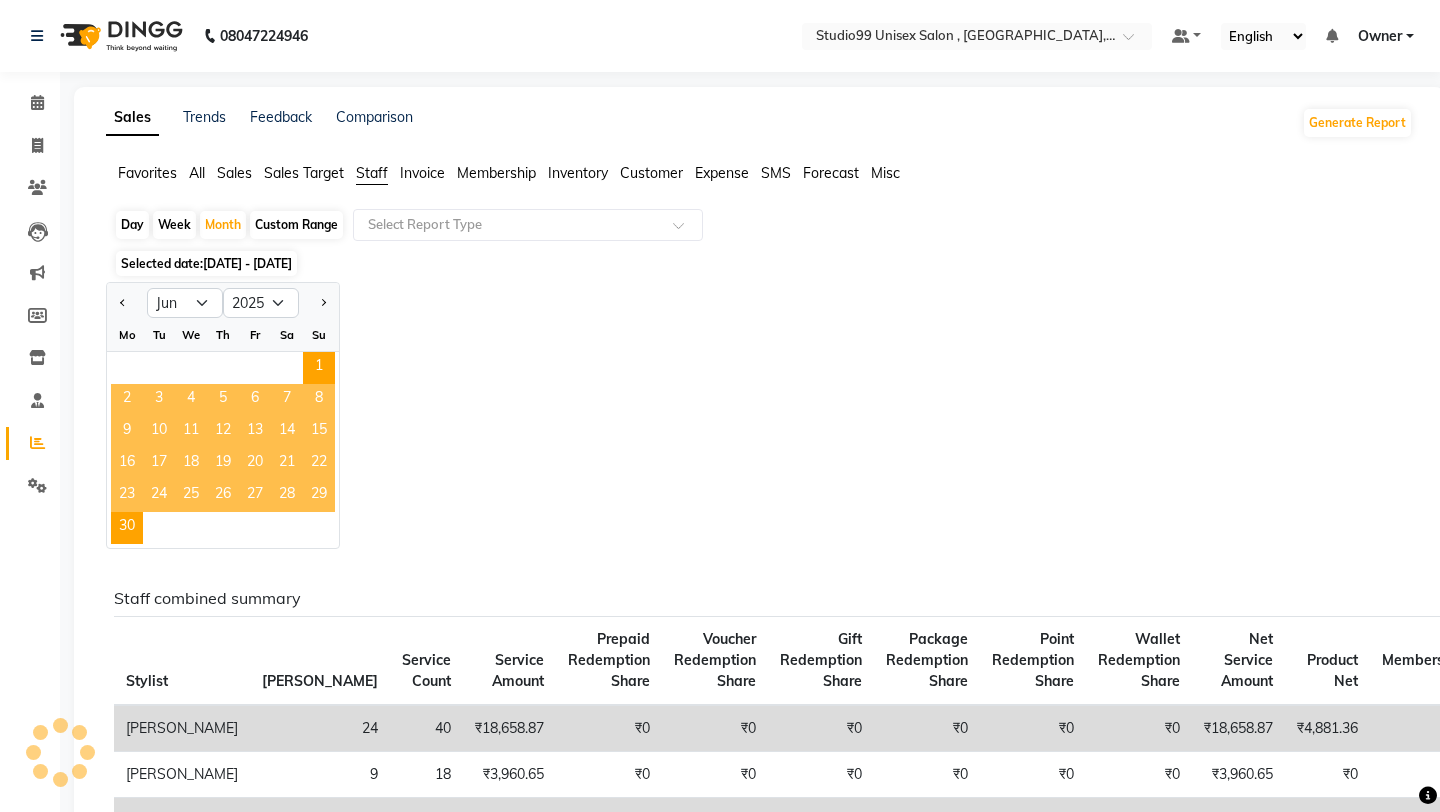 click on "Jan Feb Mar Apr May Jun [DATE] Aug Sep Oct Nov [DATE] 2016 2017 2018 2019 2020 2021 2022 2023 2024 2025 2026 2027 2028 2029 2030 2031 2032 2033 2034 2035 Mo Tu We Th Fr Sa Su  1   2   3   4   5   6   7   8   9   10   11   12   13   14   15   16   17   18   19   20   21   22   23   24   25   26   27   28   29   30" 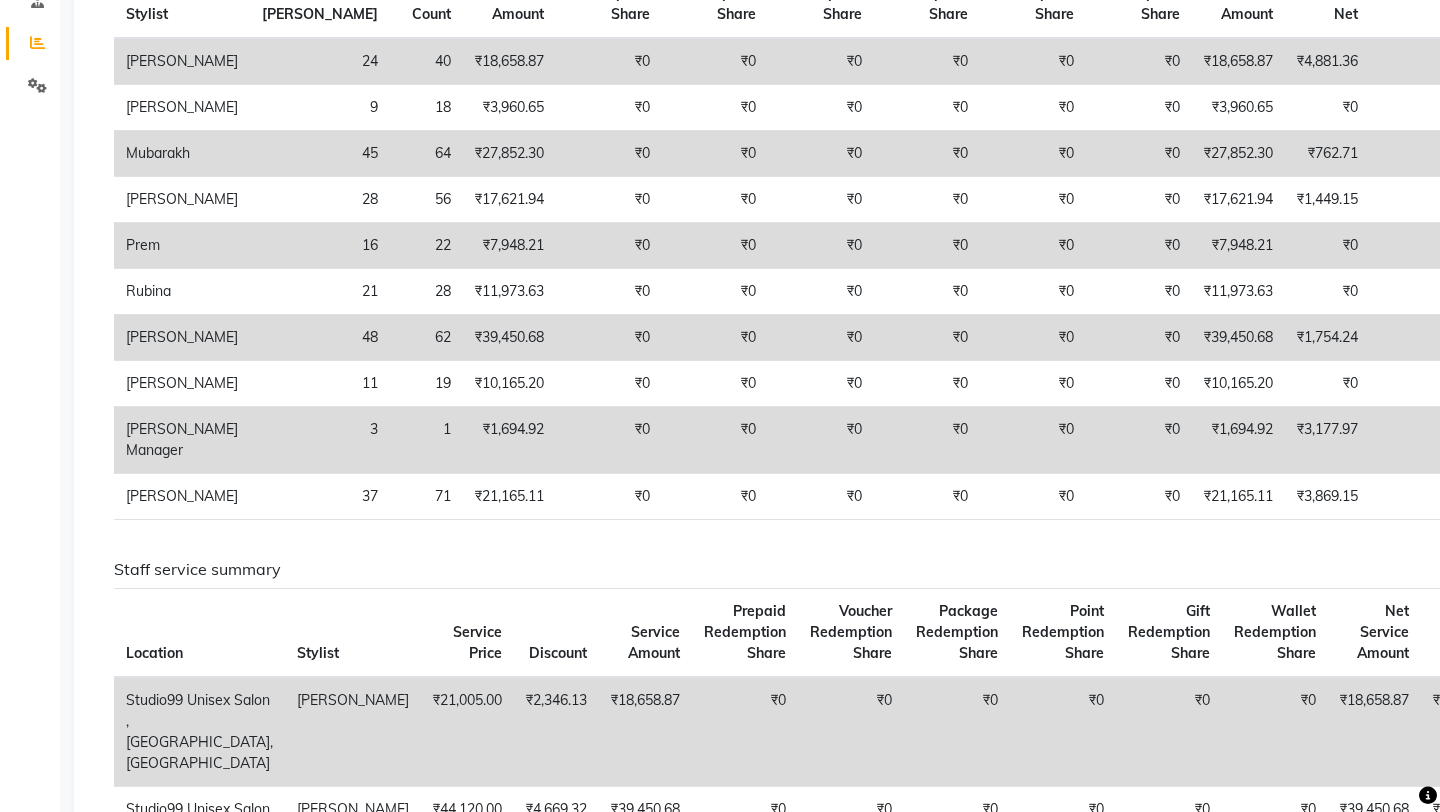 scroll, scrollTop: 440, scrollLeft: 0, axis: vertical 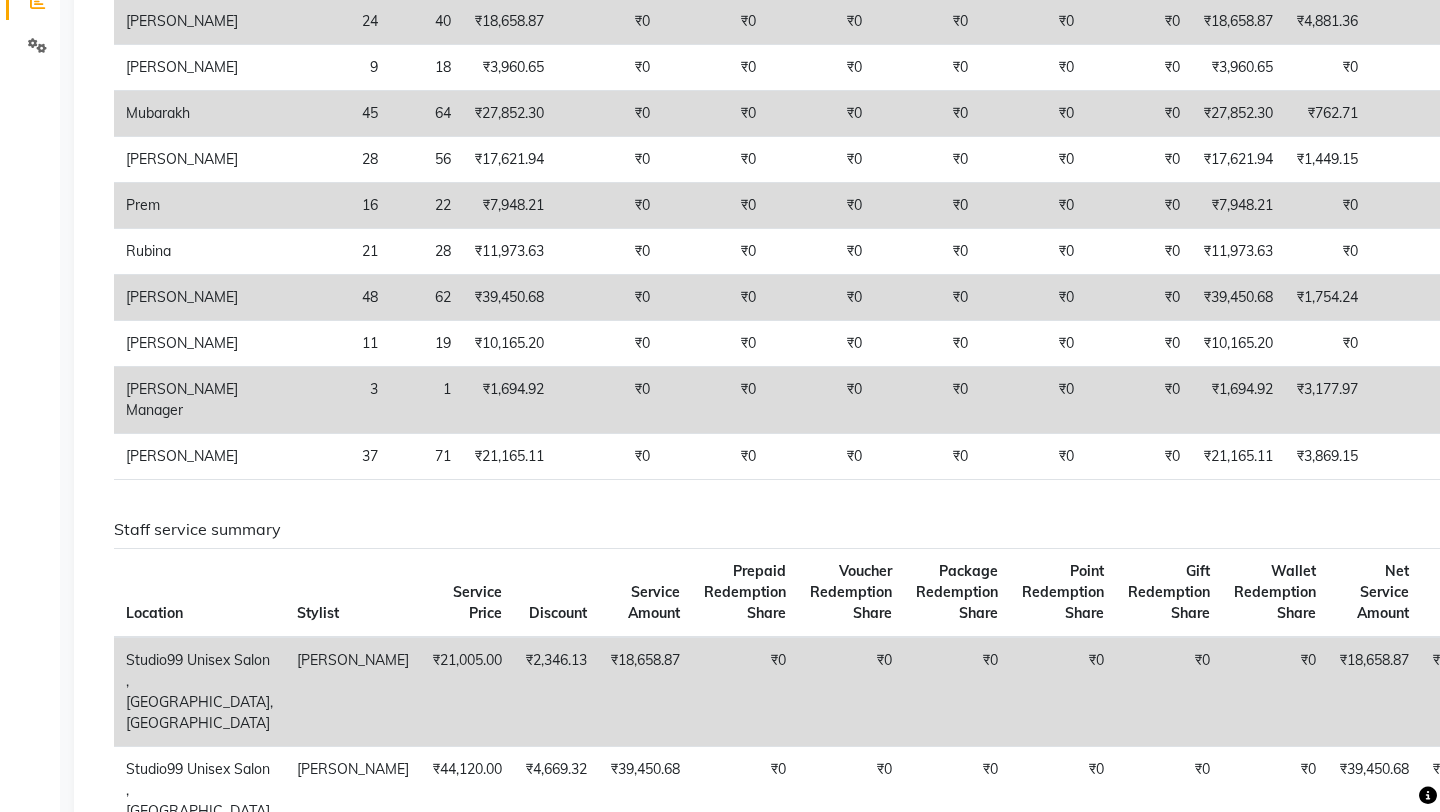 click on "Tax" 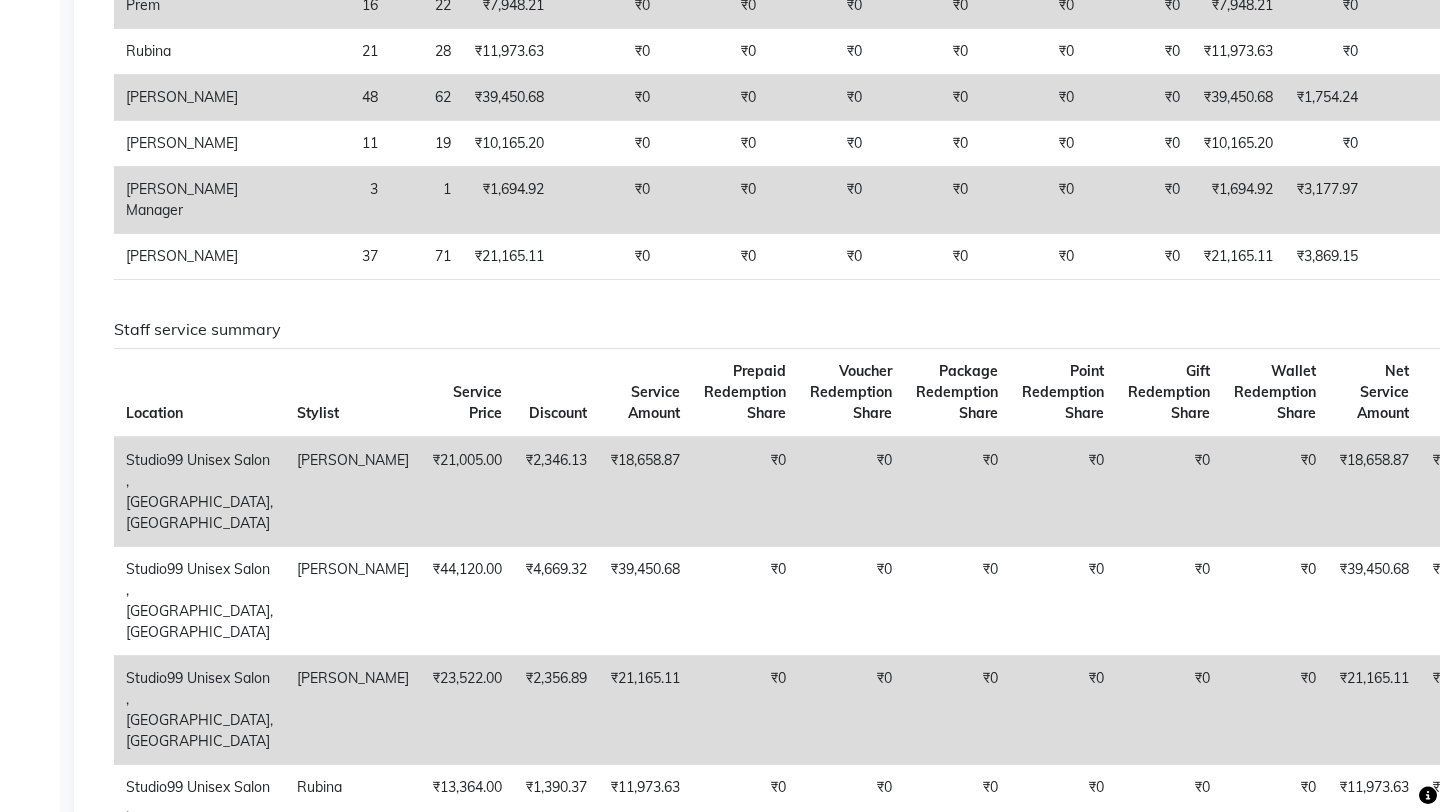 scroll, scrollTop: 680, scrollLeft: 0, axis: vertical 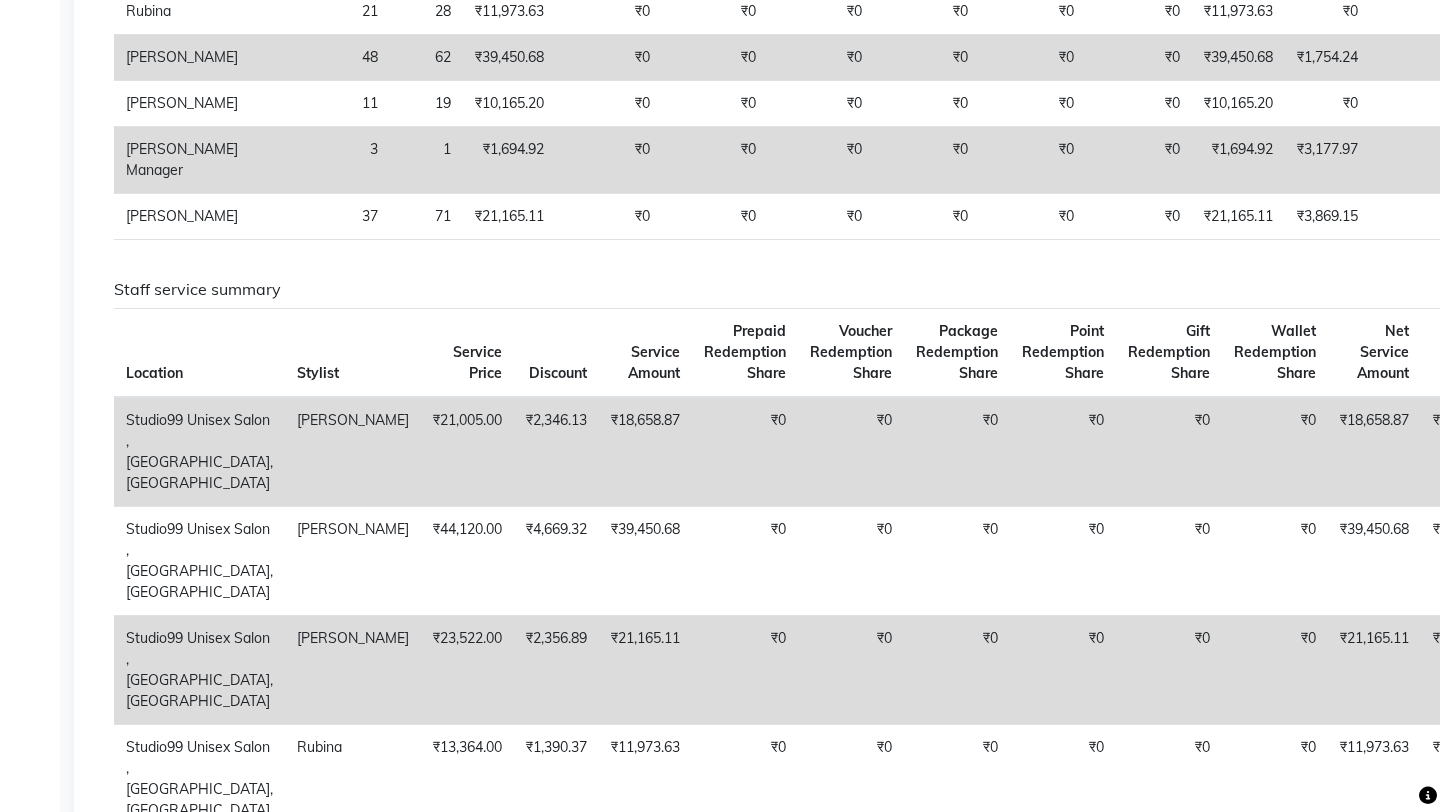click on "Tax" 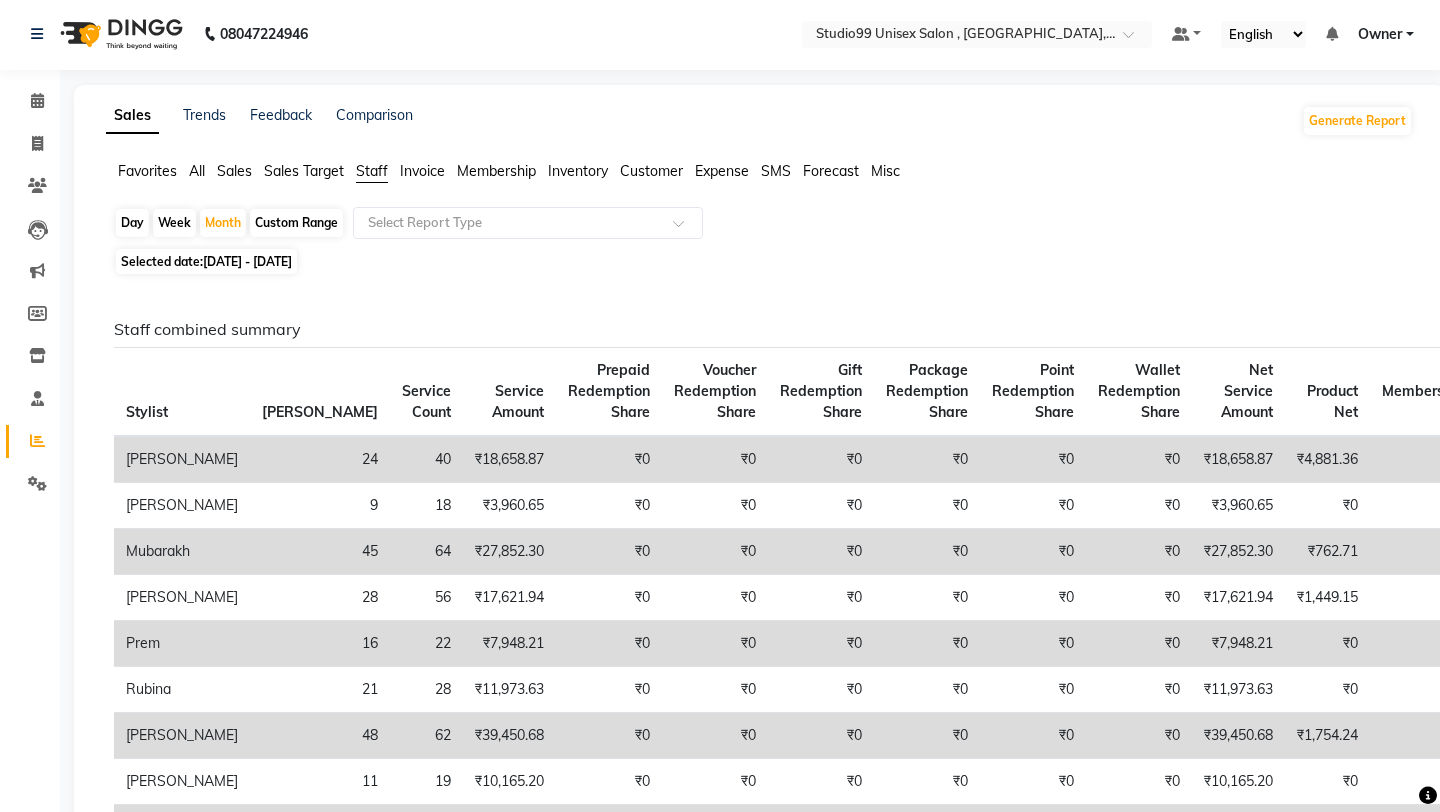 scroll, scrollTop: 0, scrollLeft: 0, axis: both 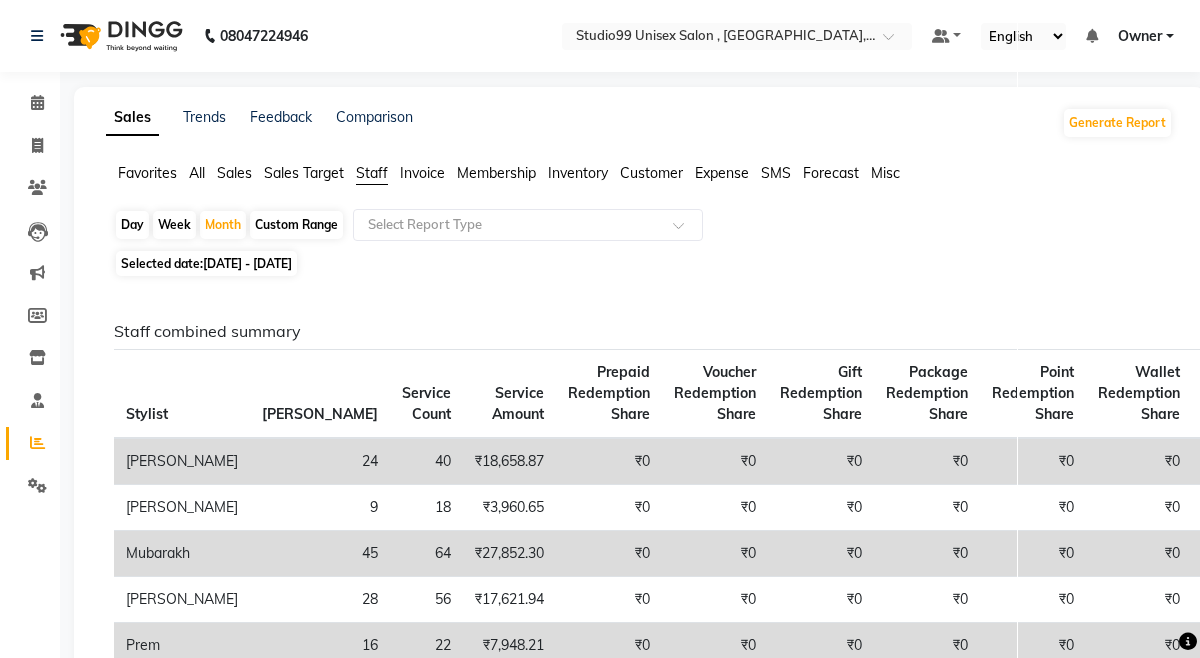 click on "Net Service Amount" 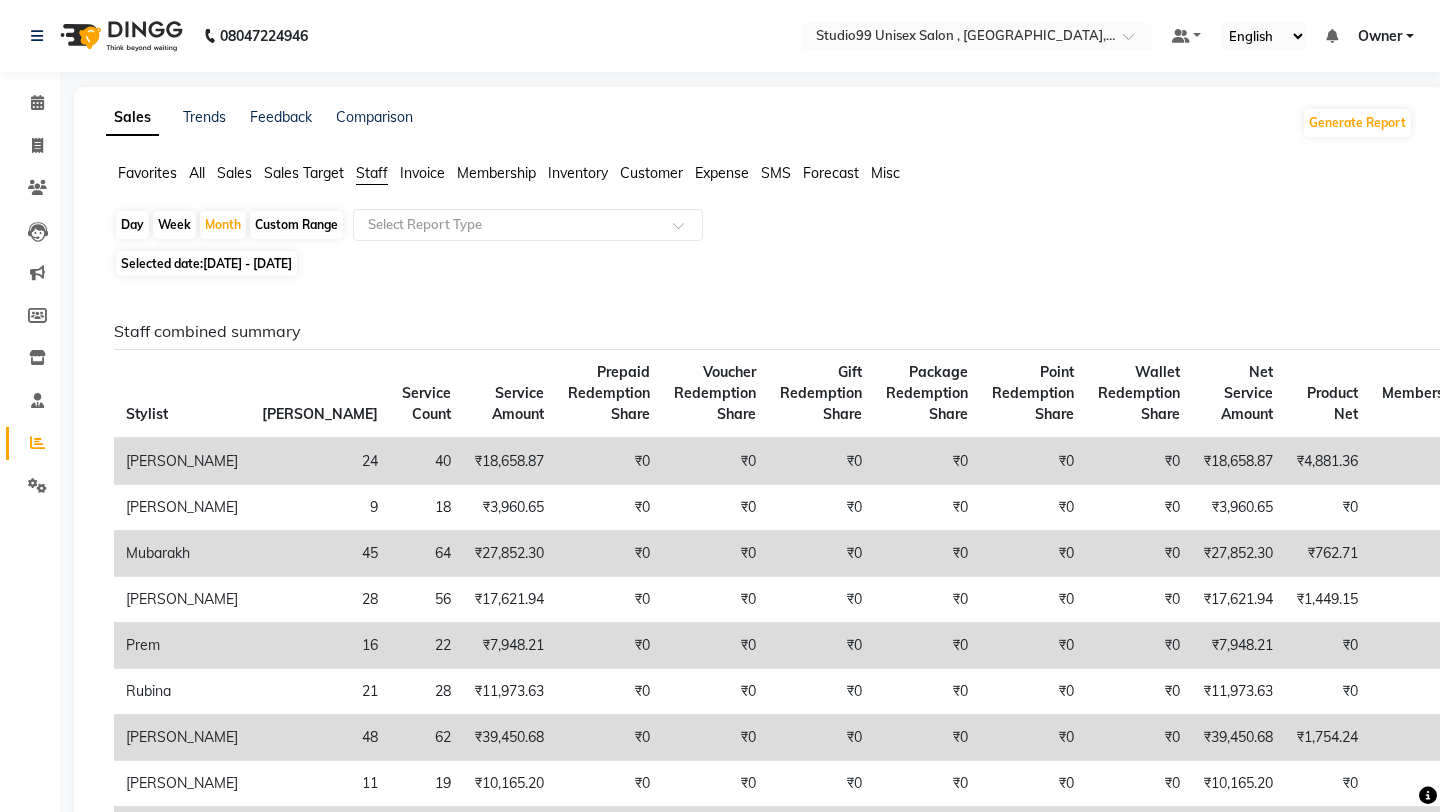 click on "Product Net" 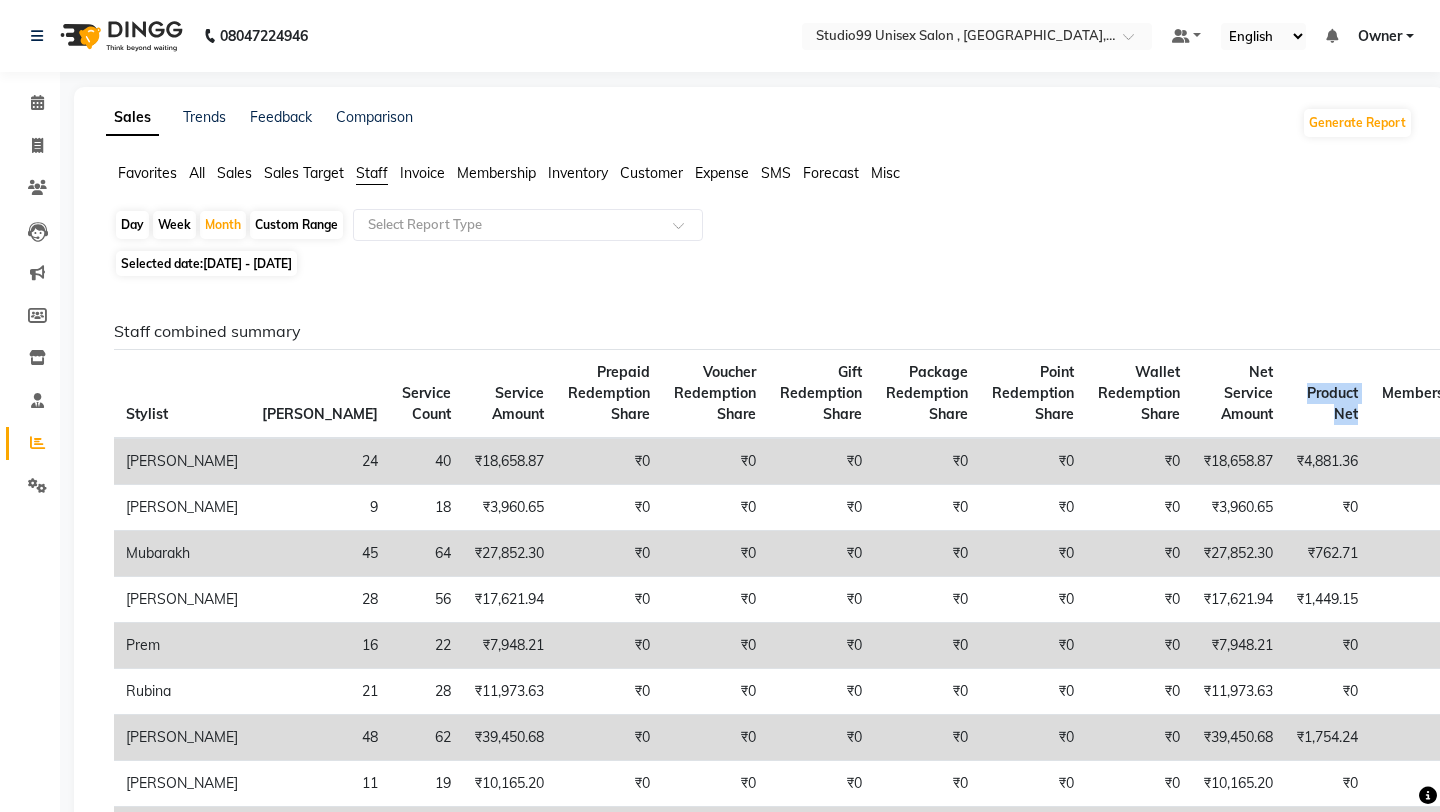 drag, startPoint x: 1343, startPoint y: 343, endPoint x: 1186, endPoint y: 361, distance: 158.02847 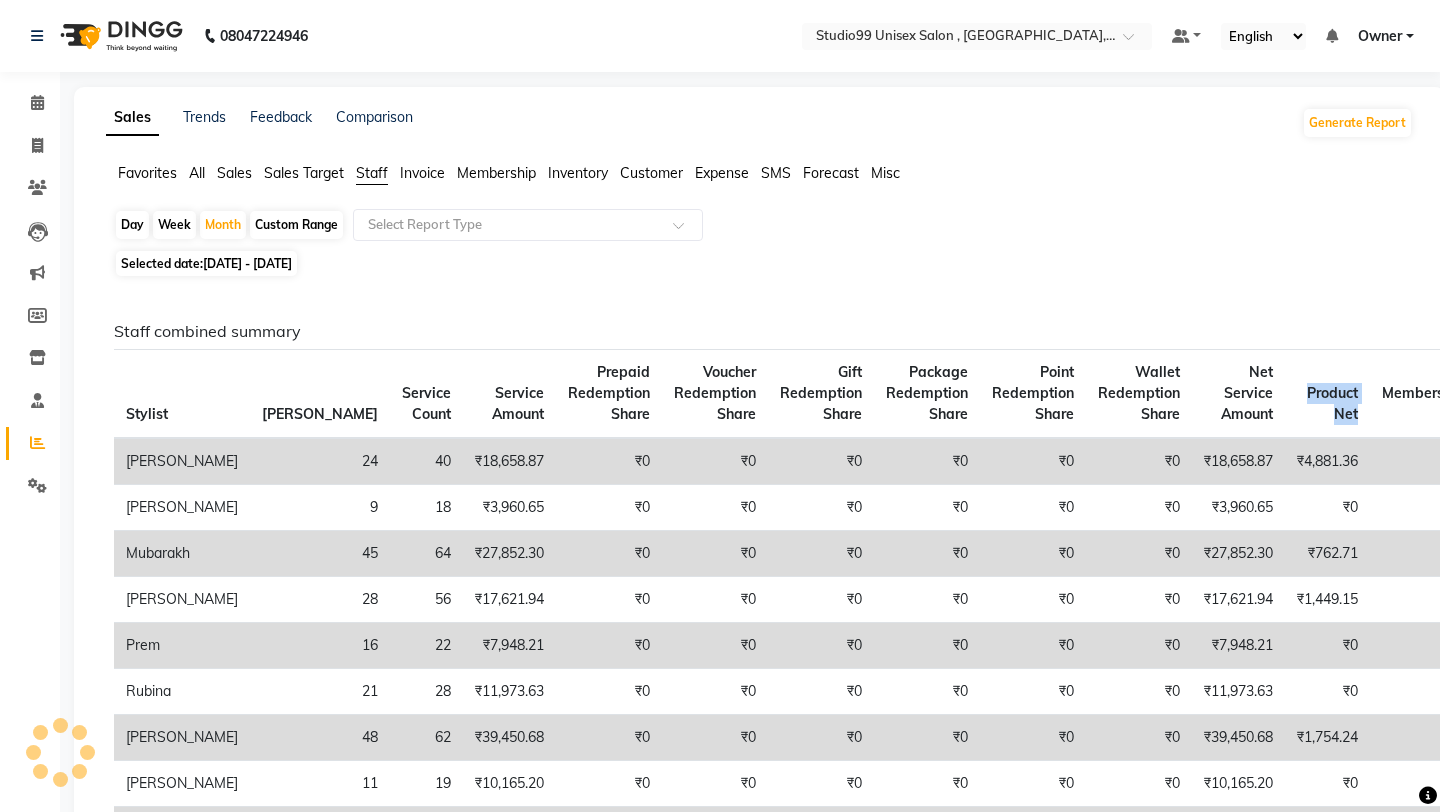 click on "Product Net" 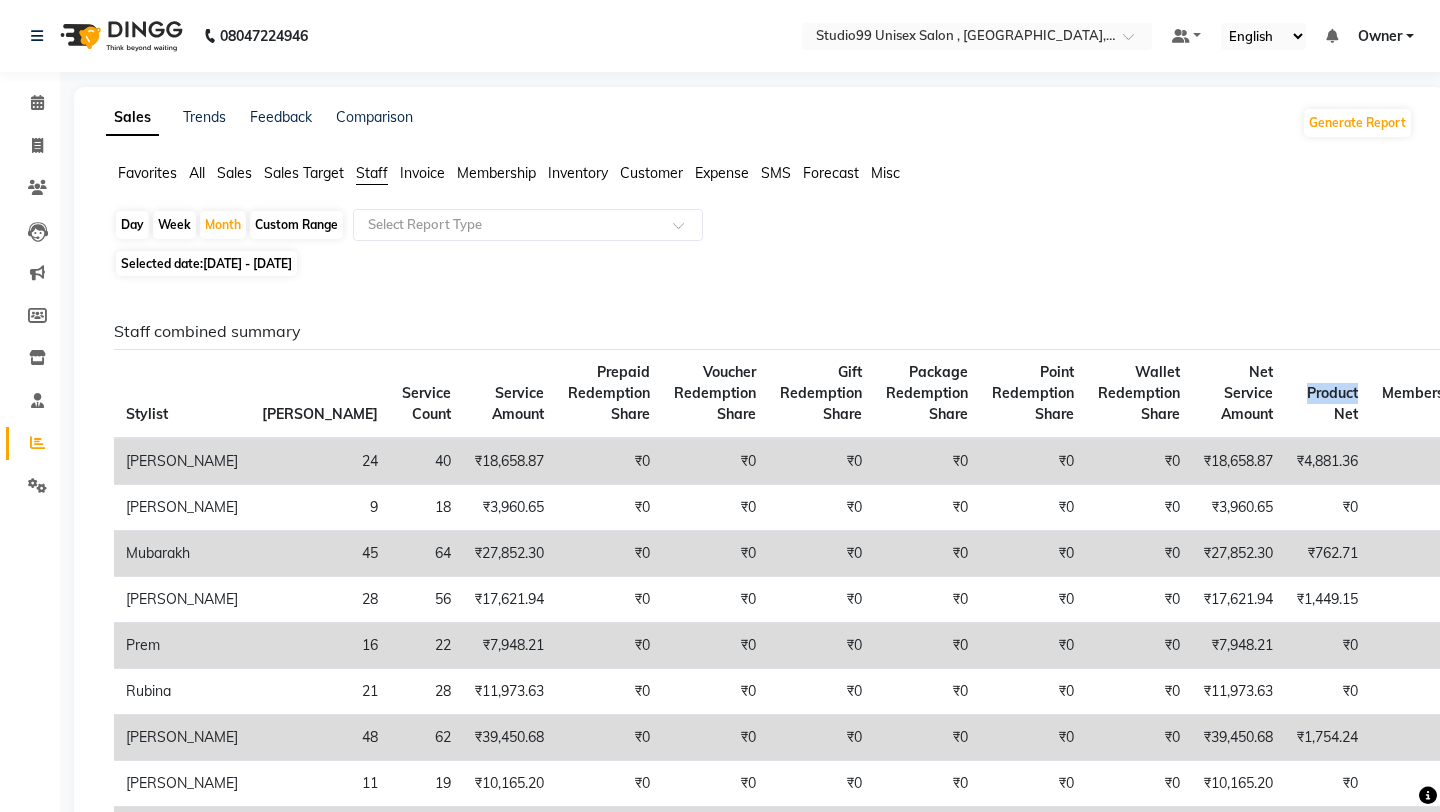 click on "Product Net" 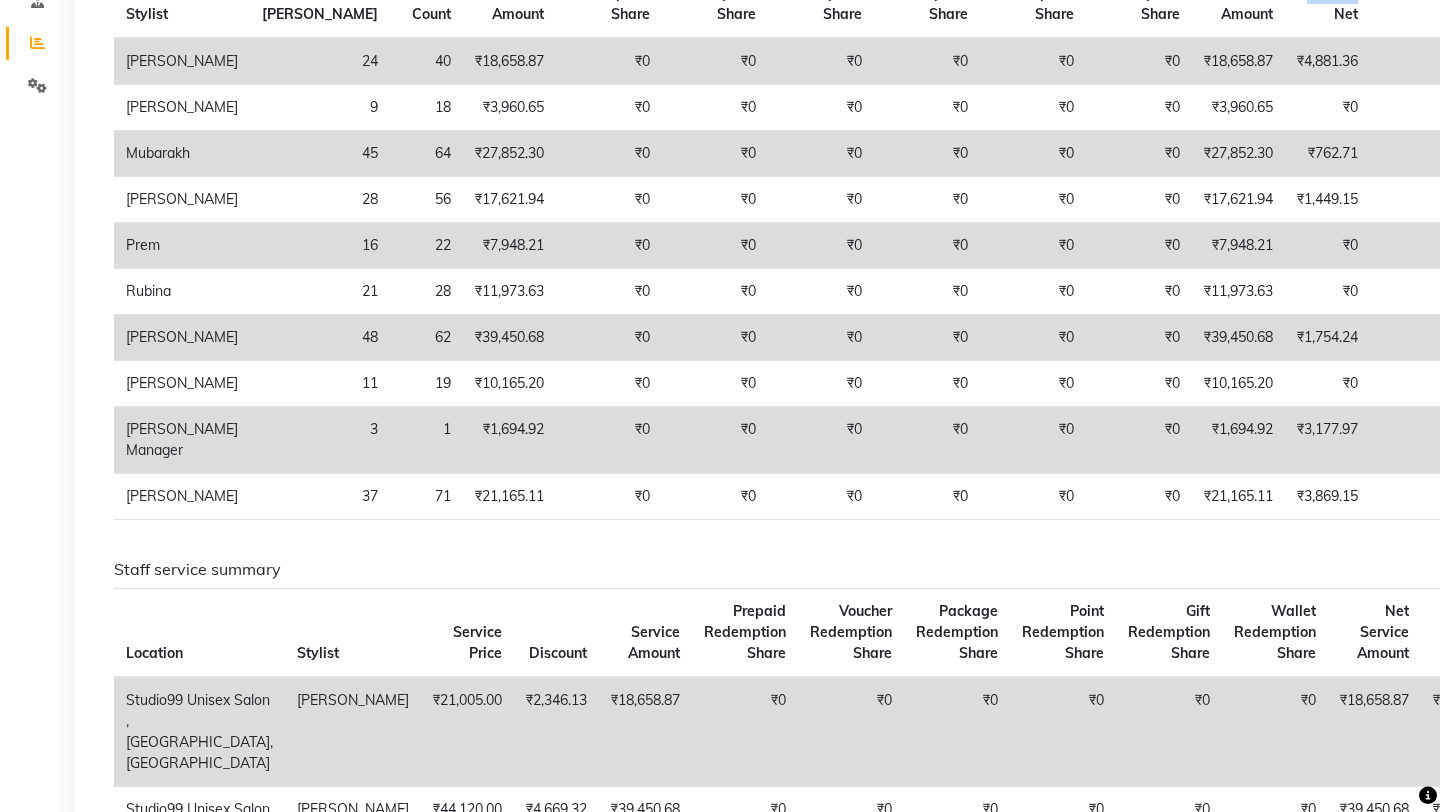 scroll, scrollTop: 440, scrollLeft: 0, axis: vertical 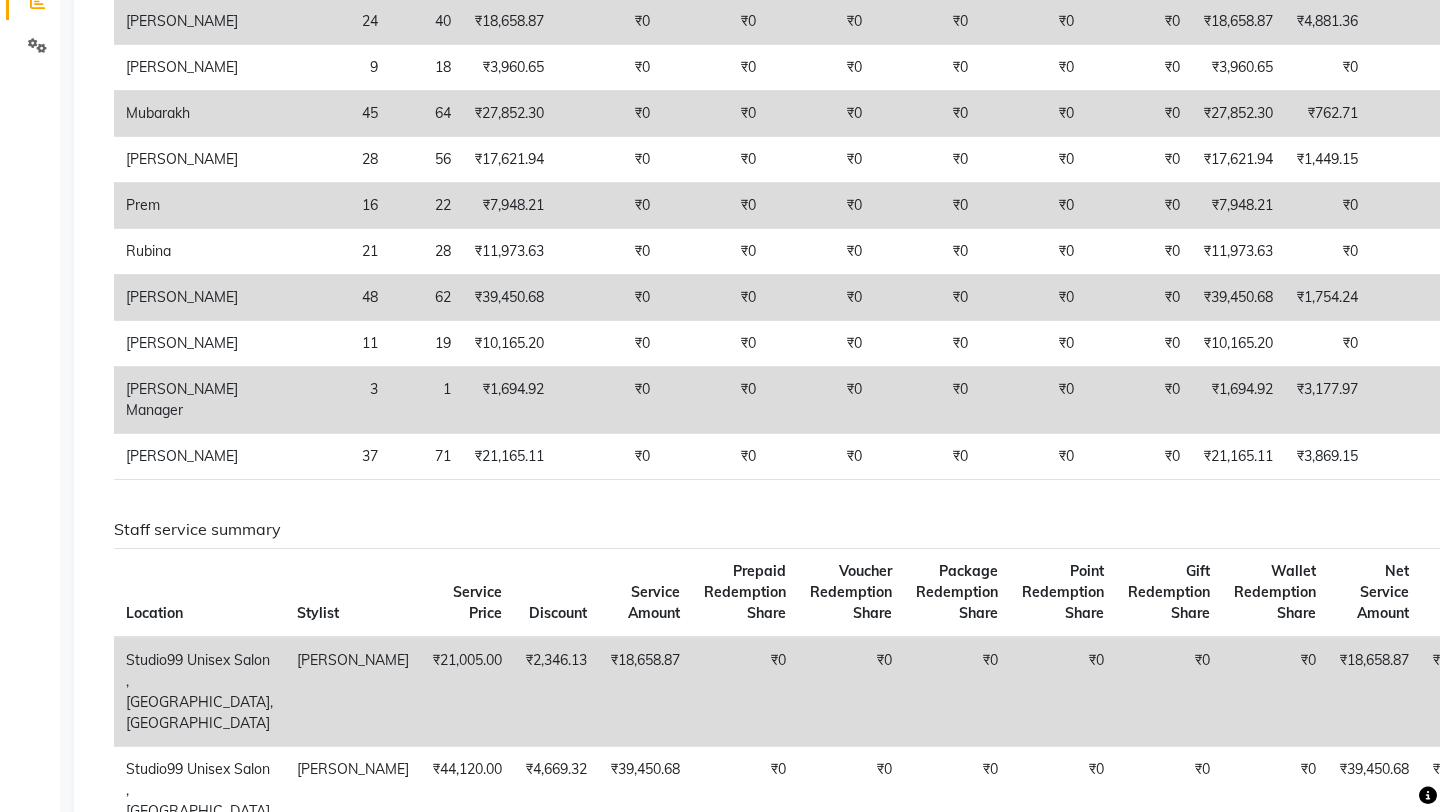 click on "Total" 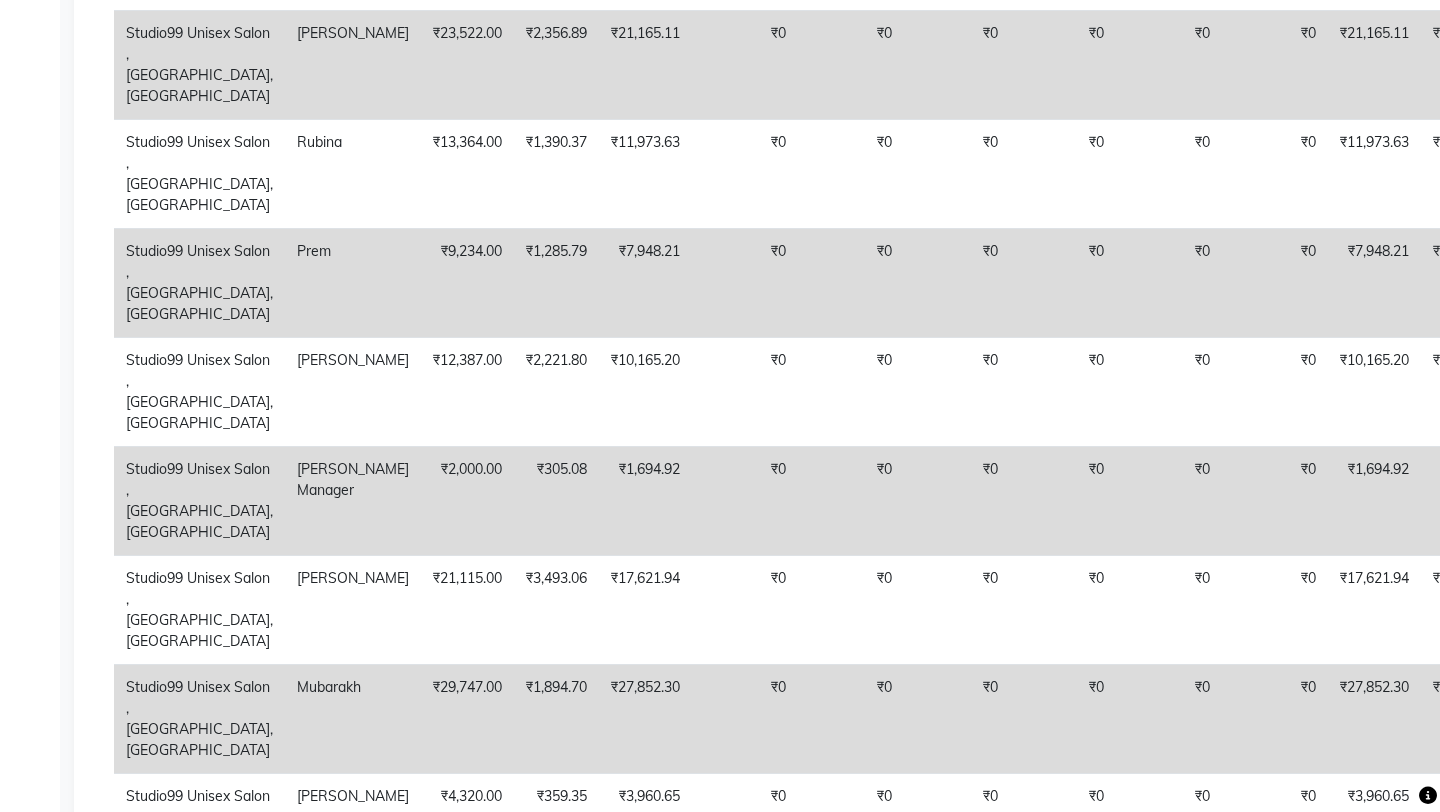 scroll, scrollTop: 1266, scrollLeft: 0, axis: vertical 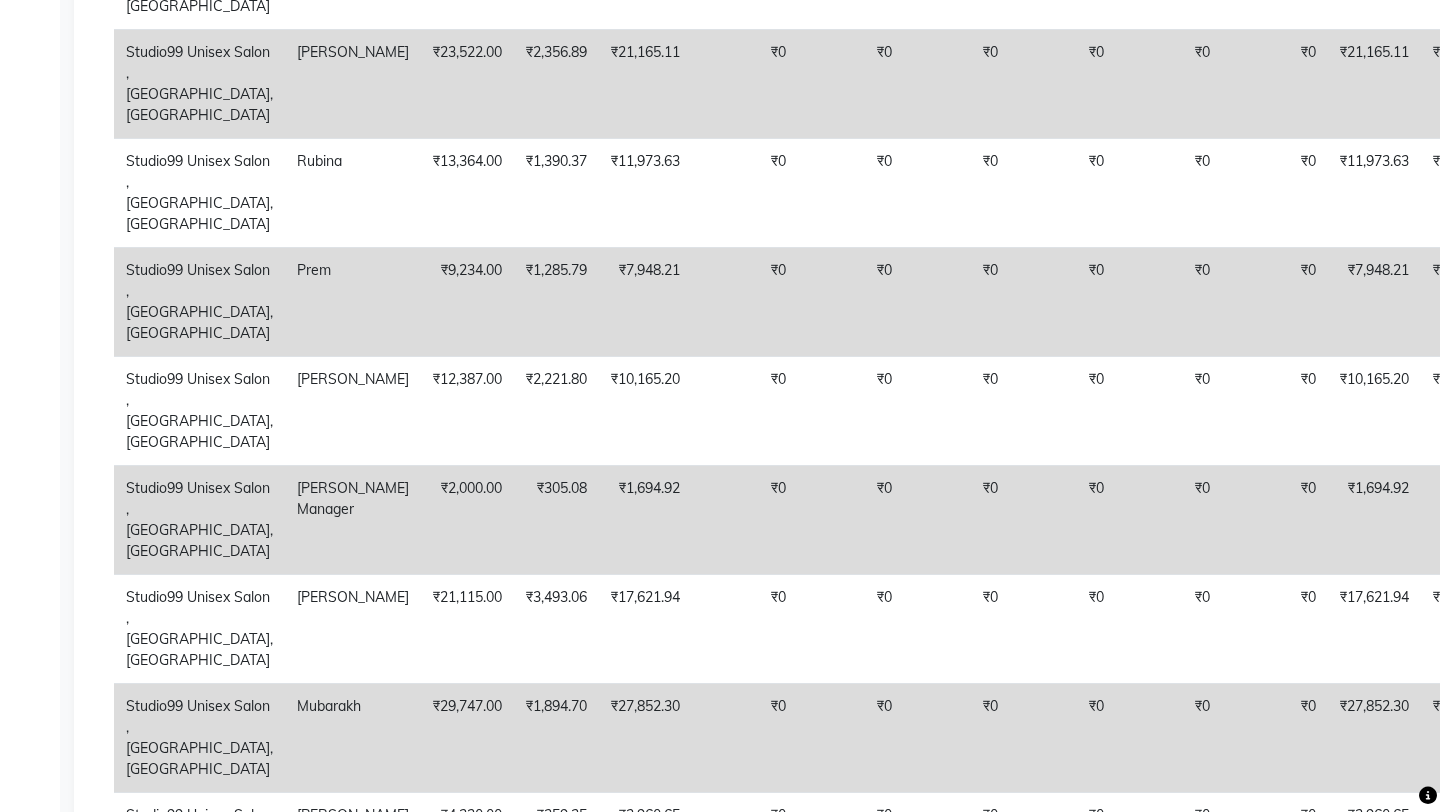 drag, startPoint x: 1186, startPoint y: 361, endPoint x: 684, endPoint y: 141, distance: 548.09125 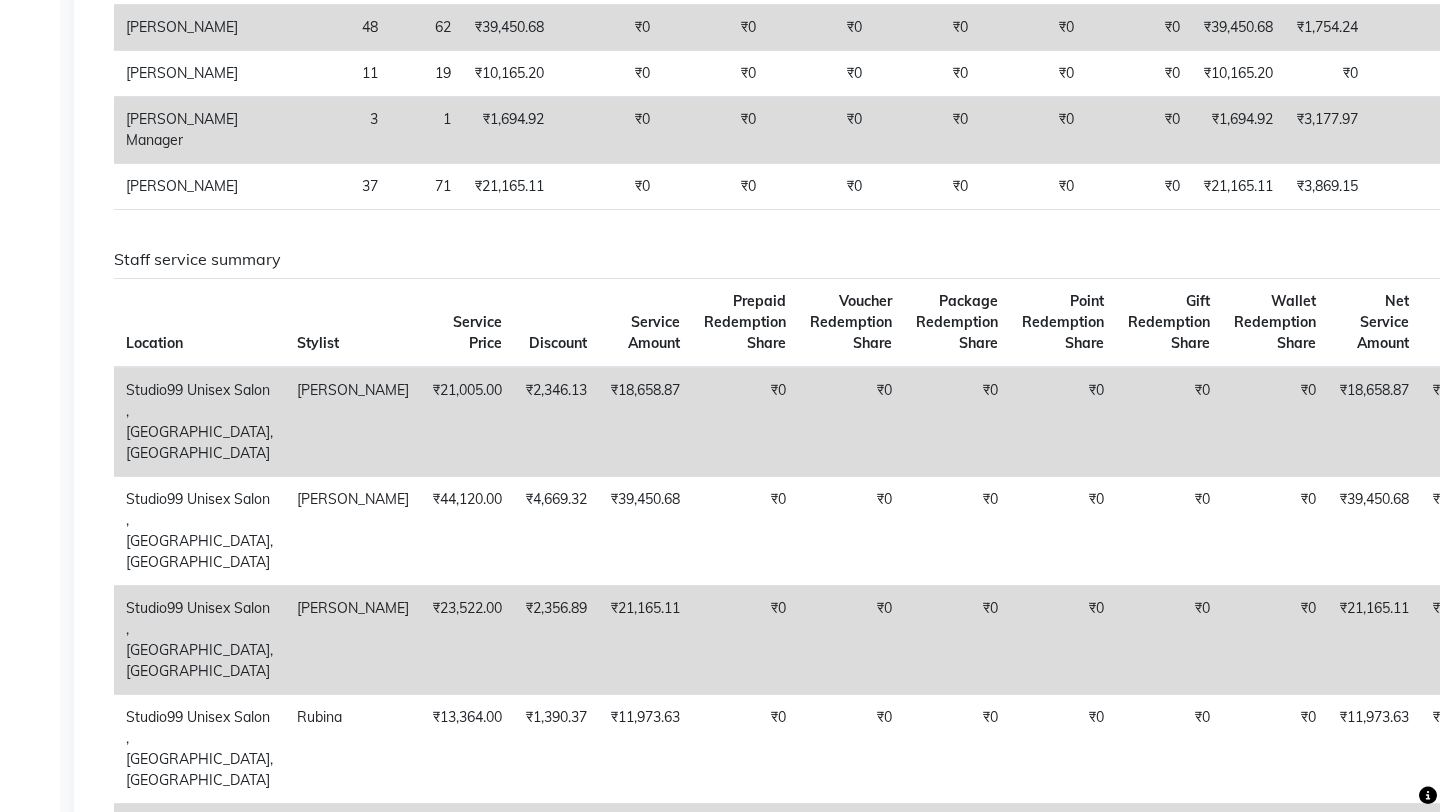 scroll, scrollTop: 666, scrollLeft: 0, axis: vertical 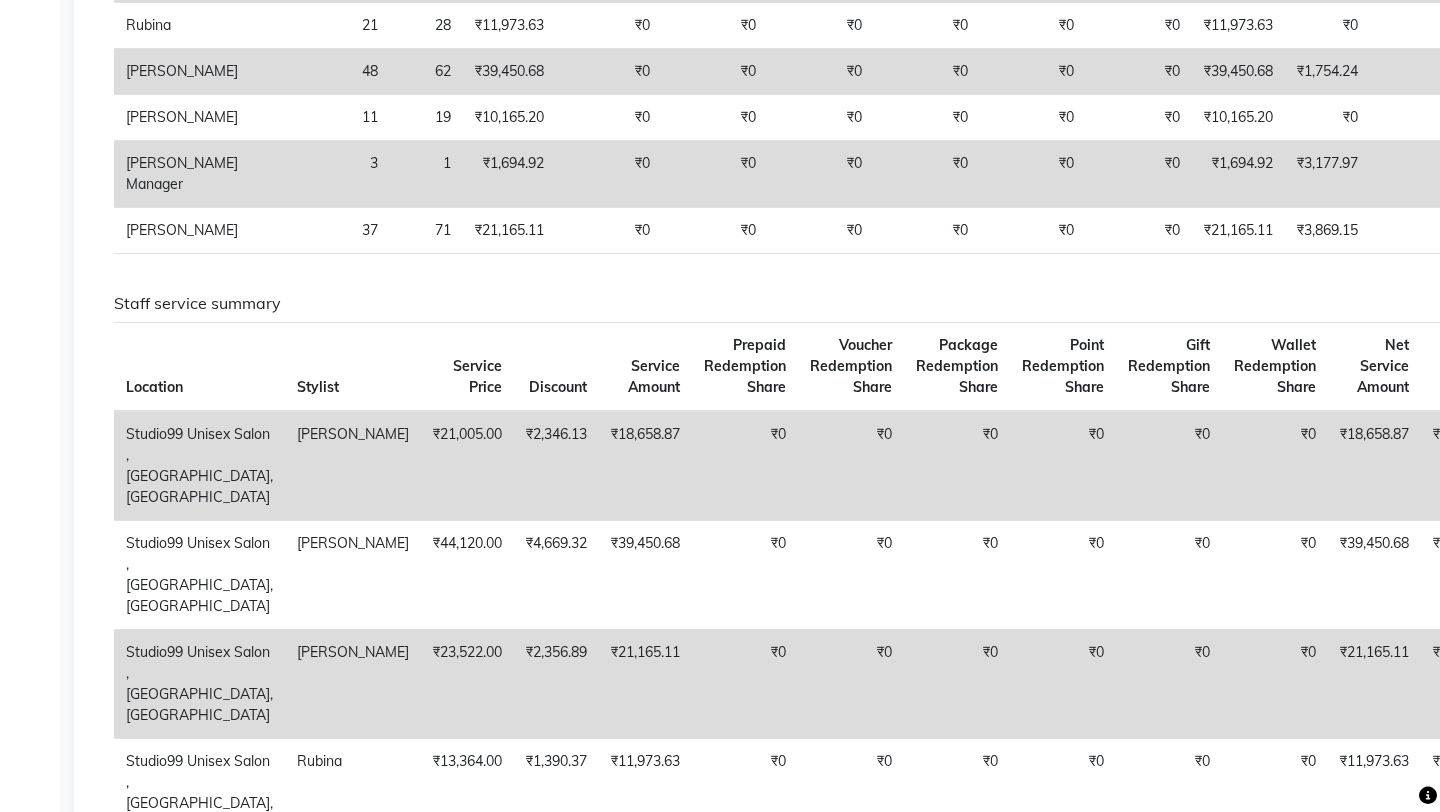 drag, startPoint x: 684, startPoint y: 141, endPoint x: 968, endPoint y: 376, distance: 368.6204 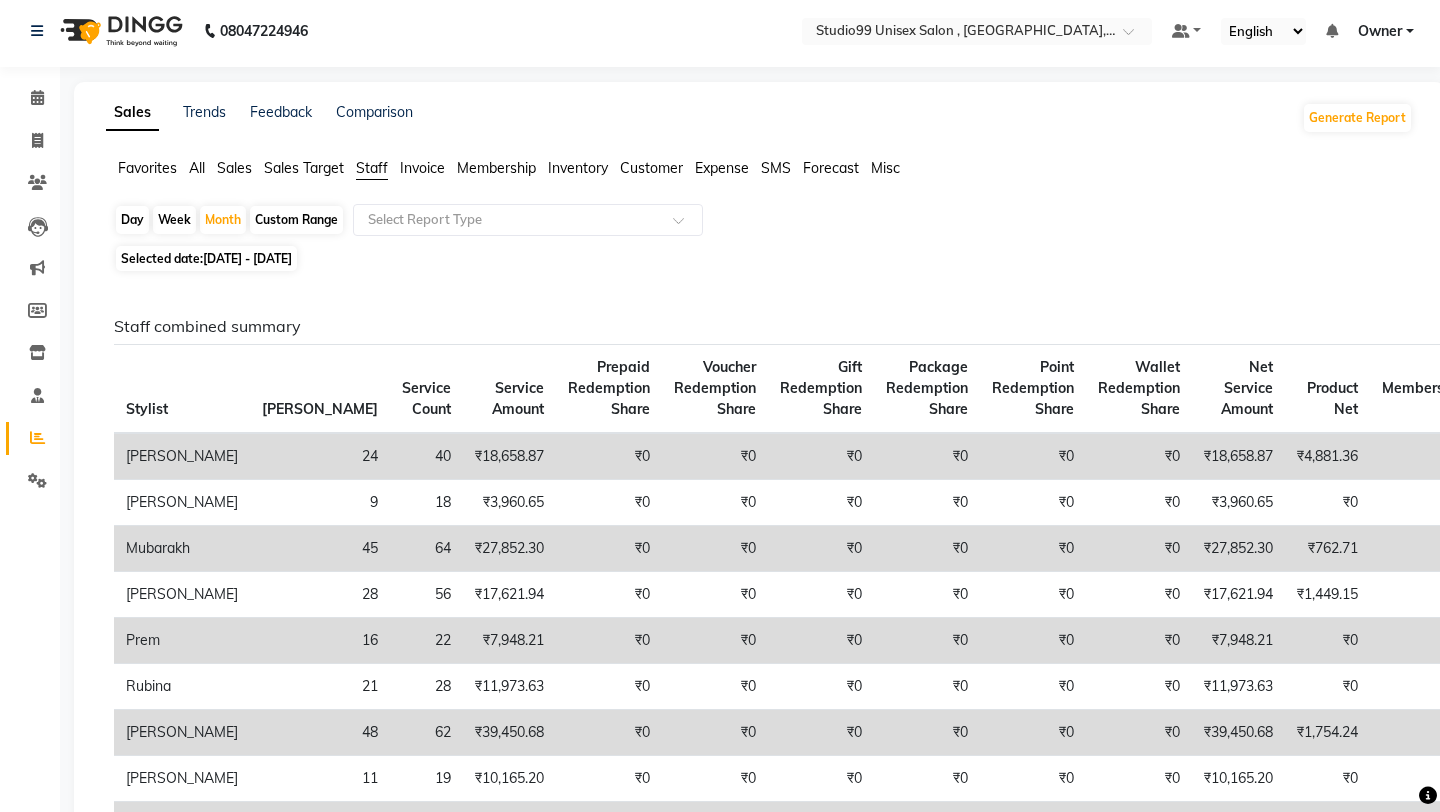 scroll, scrollTop: 0, scrollLeft: 0, axis: both 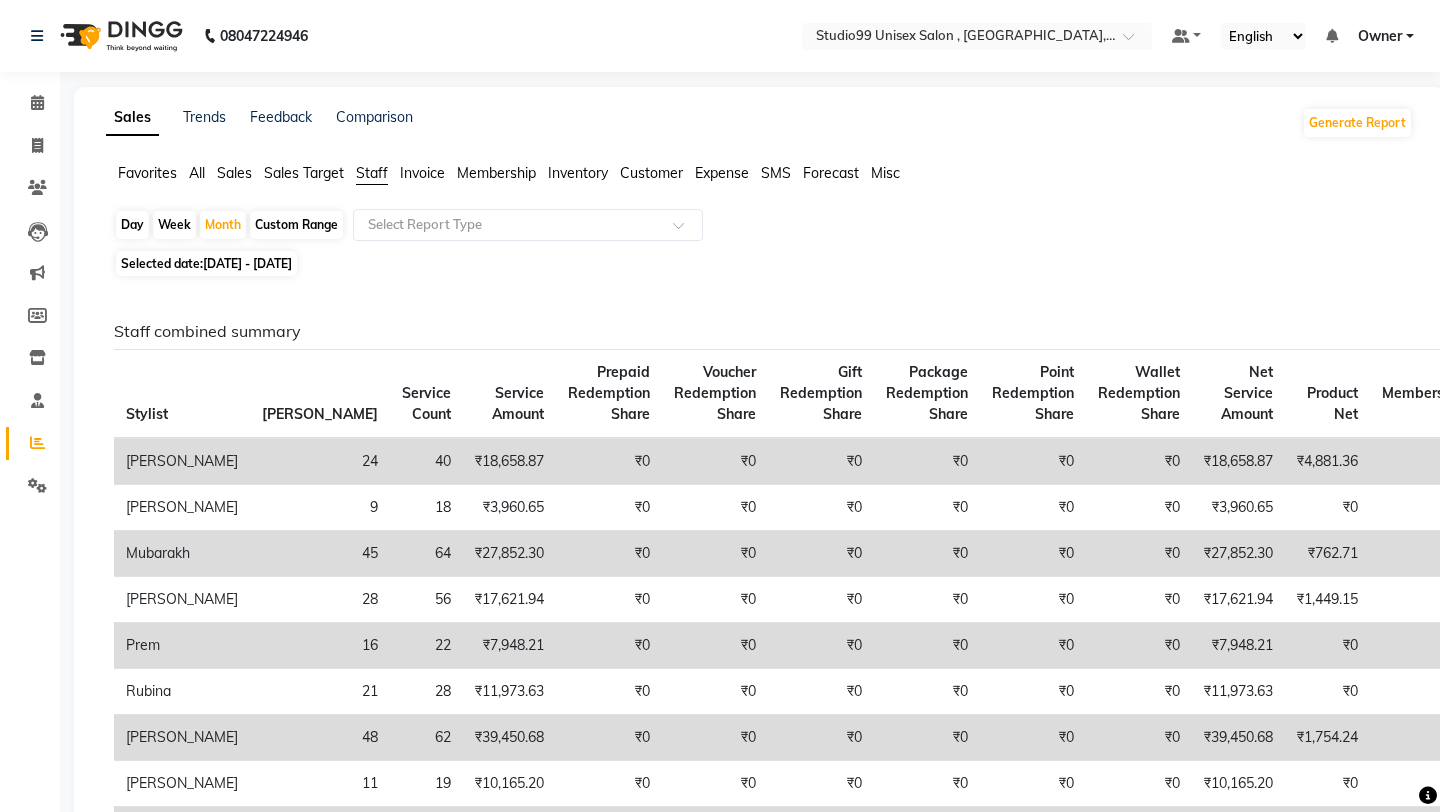 click on "Product Net" 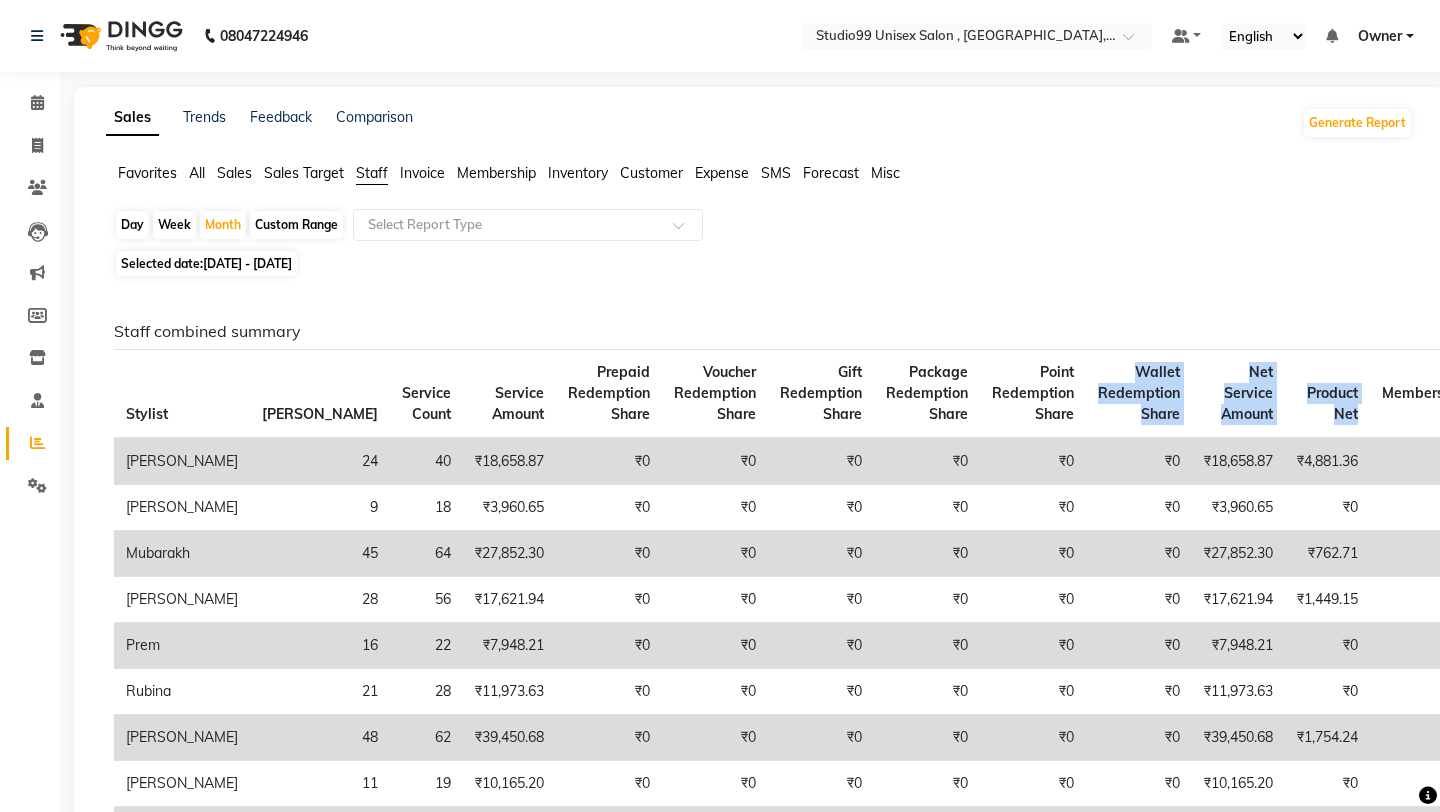 drag, startPoint x: 1118, startPoint y: 342, endPoint x: 995, endPoint y: 357, distance: 123.911255 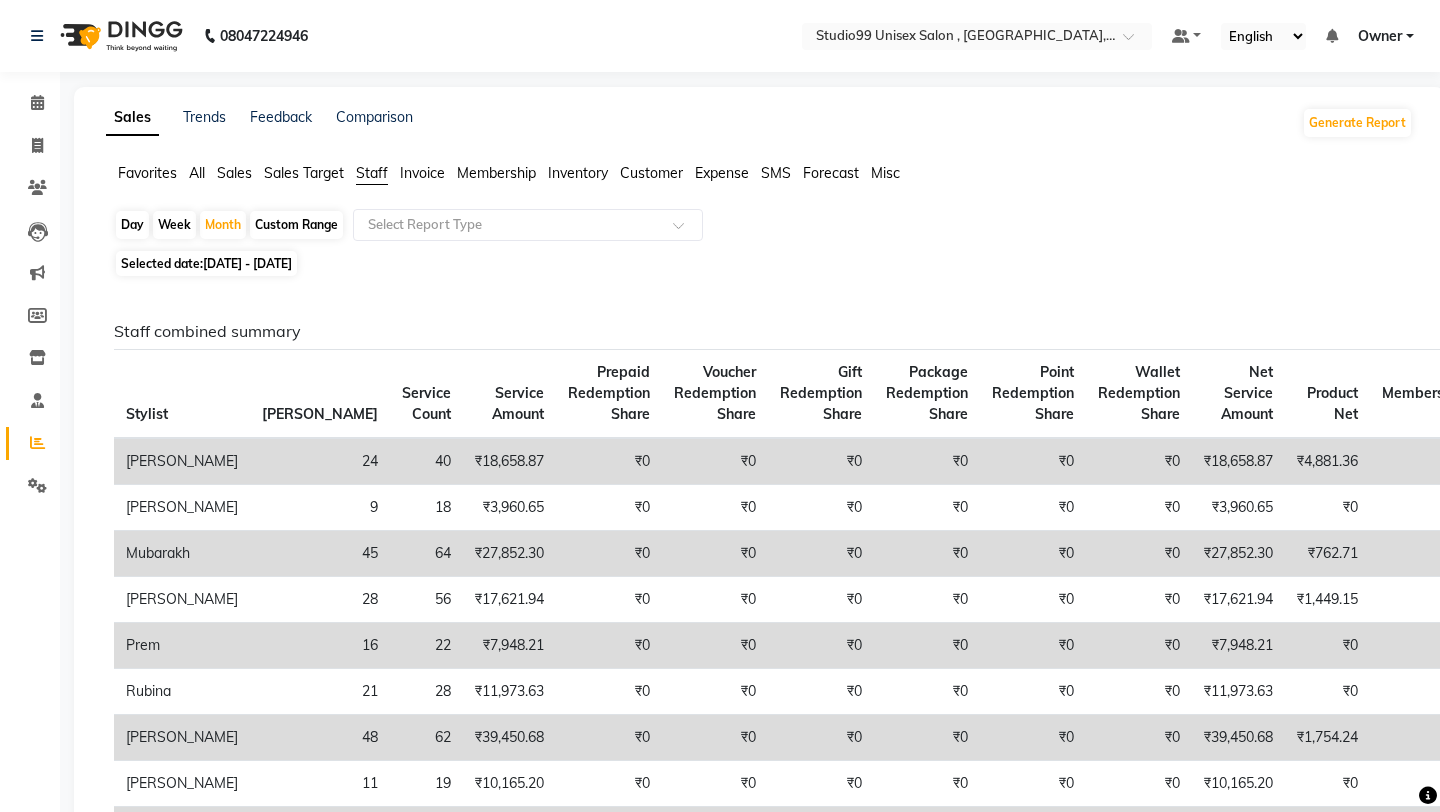 drag, startPoint x: 995, startPoint y: 357, endPoint x: 1081, endPoint y: 342, distance: 87.29834 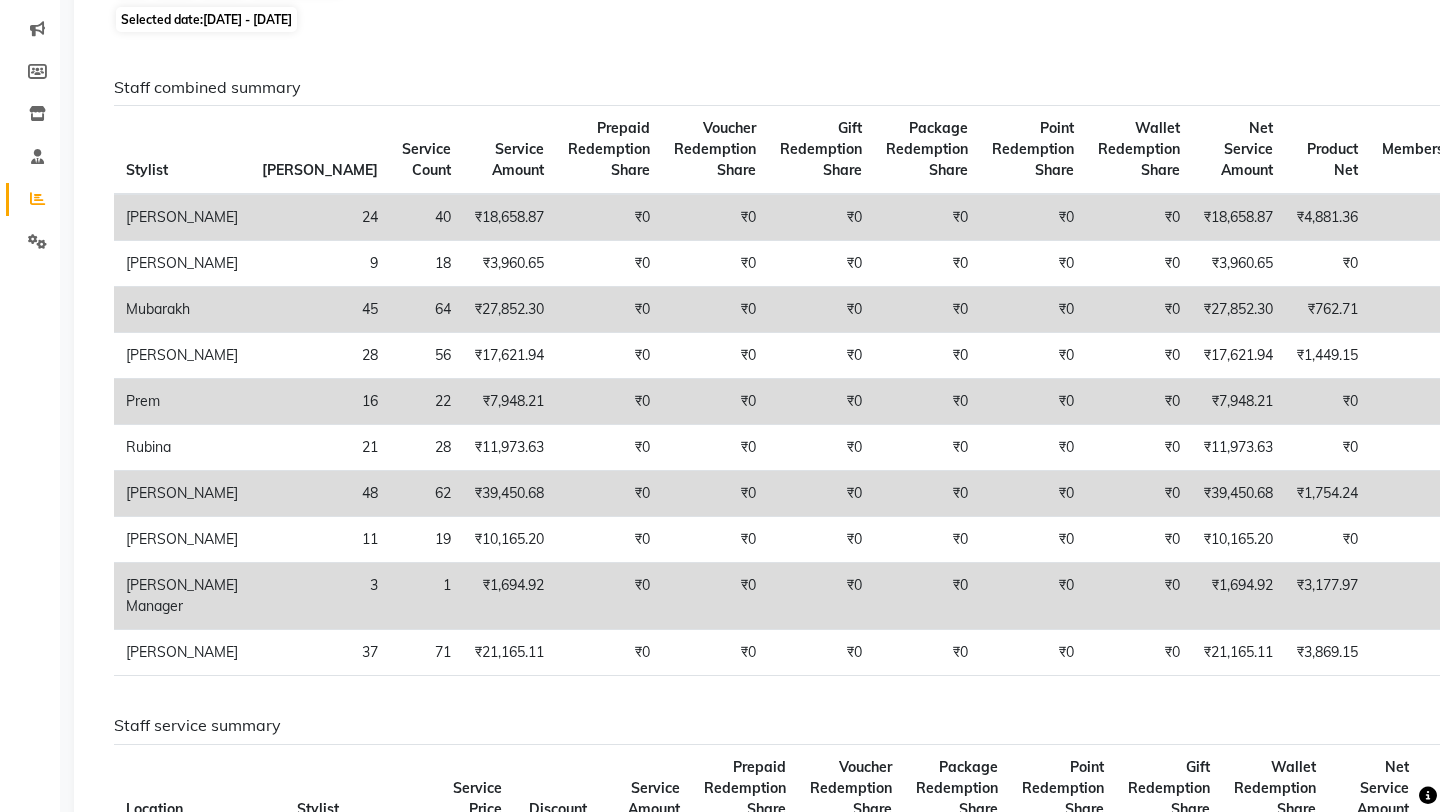 scroll, scrollTop: 280, scrollLeft: 0, axis: vertical 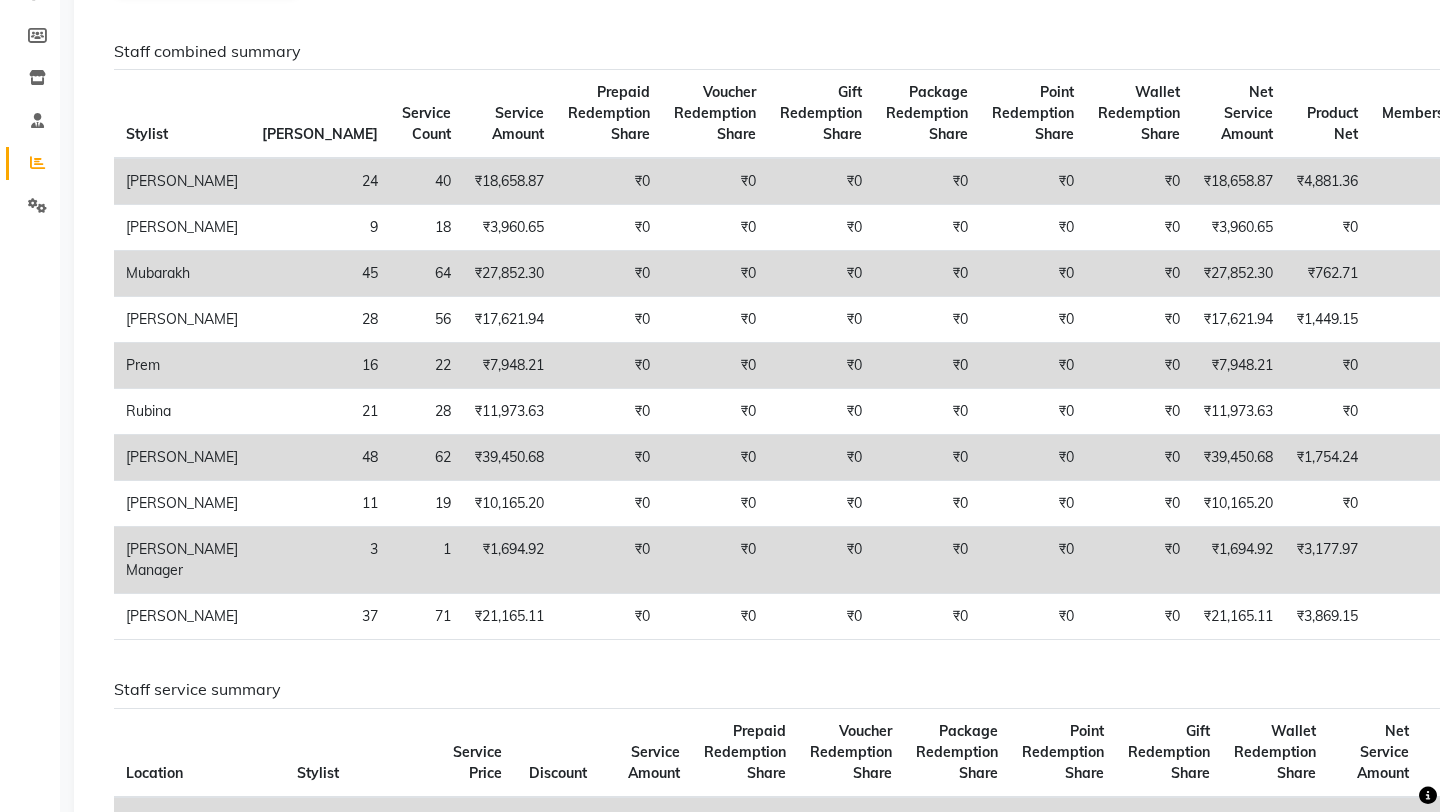 click on "Prepaid Net" 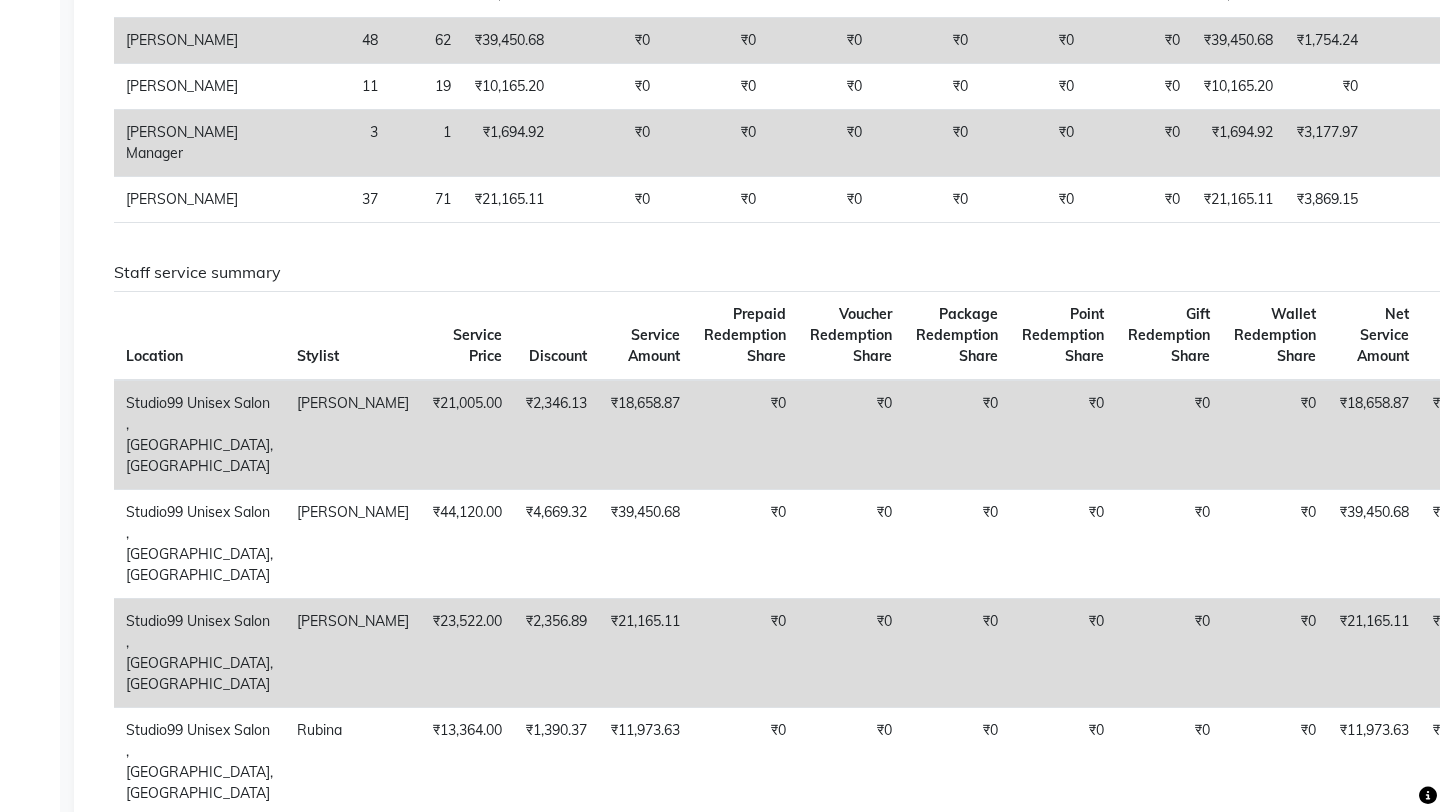 scroll, scrollTop: 760, scrollLeft: 0, axis: vertical 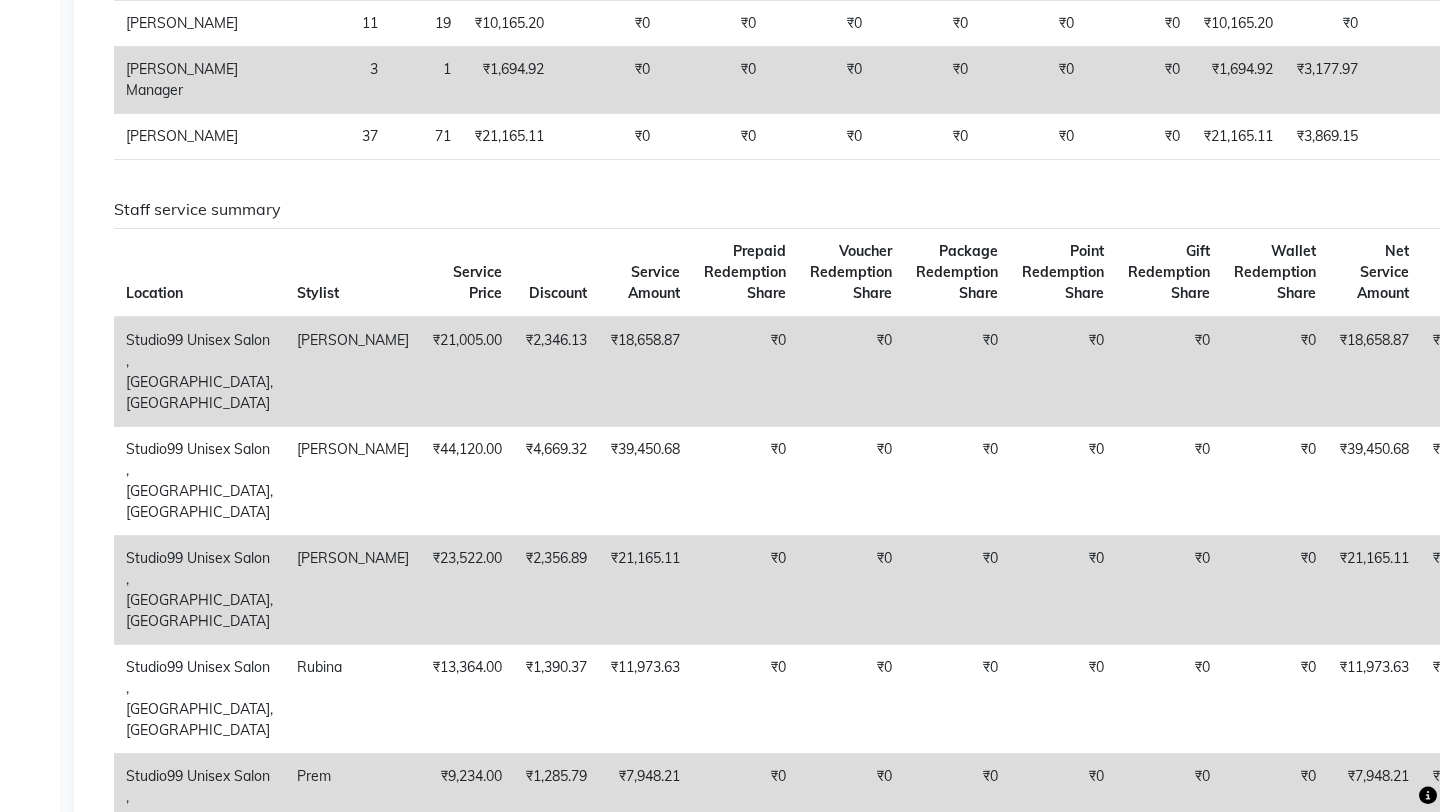 click on "Tax" 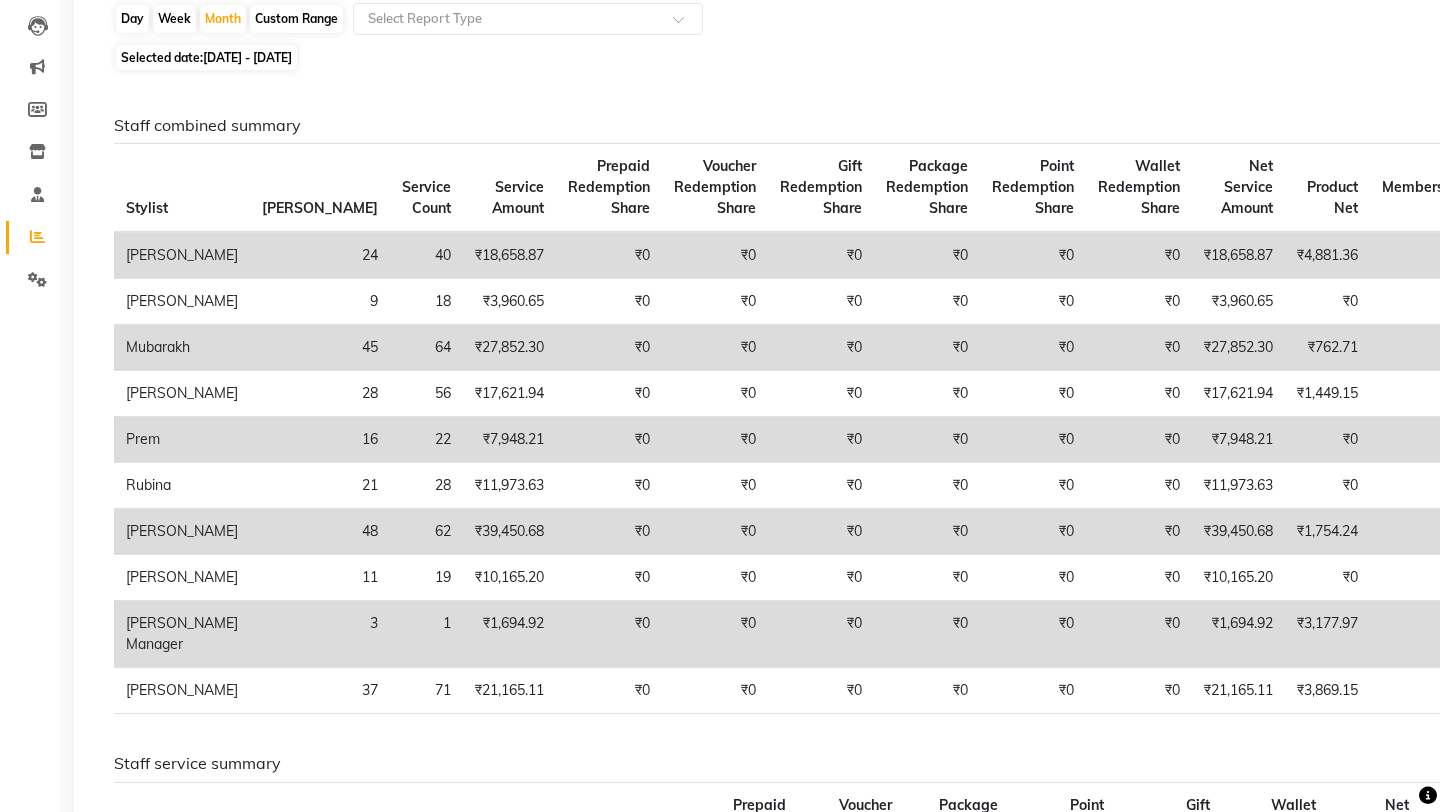 scroll, scrollTop: 0, scrollLeft: 0, axis: both 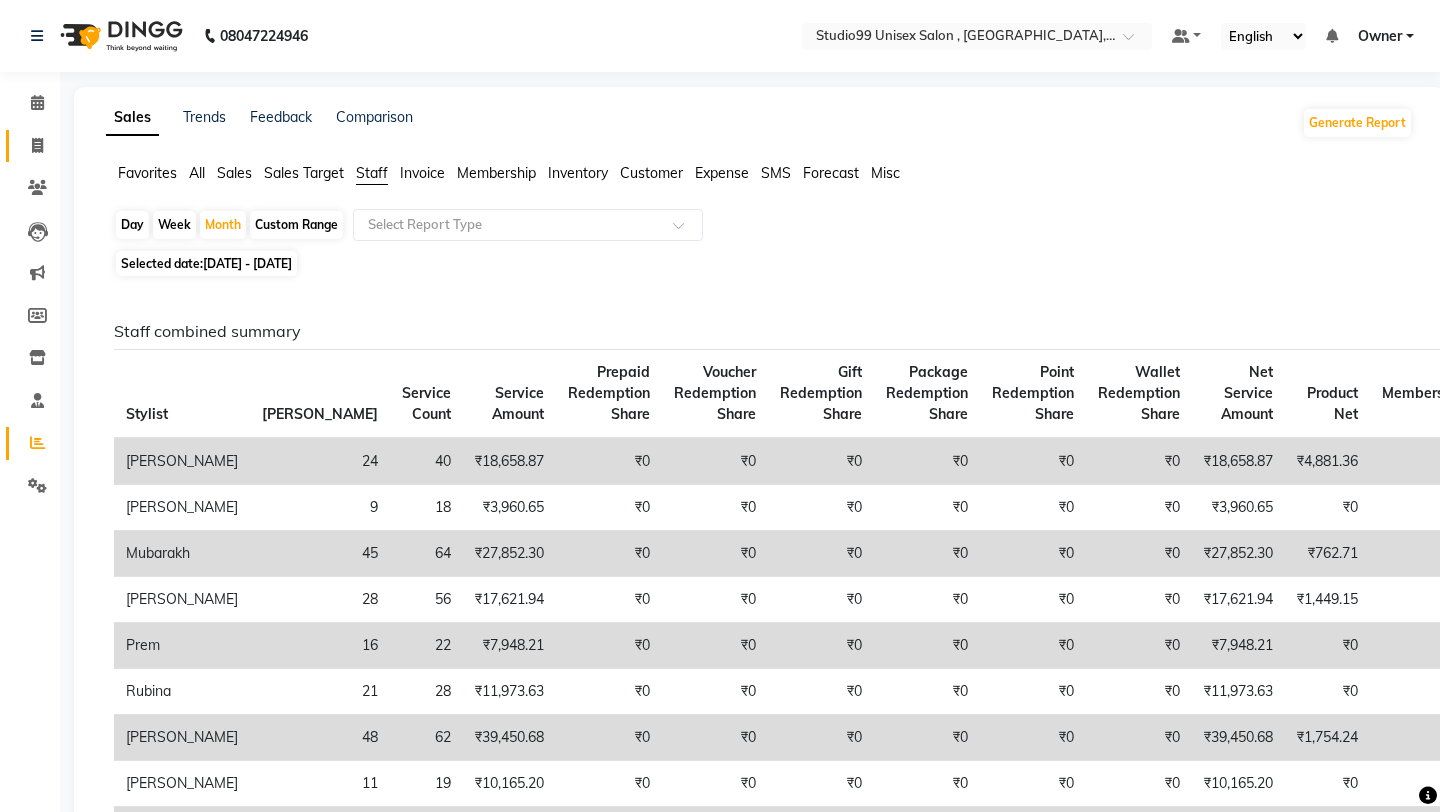 click on "Invoice" 